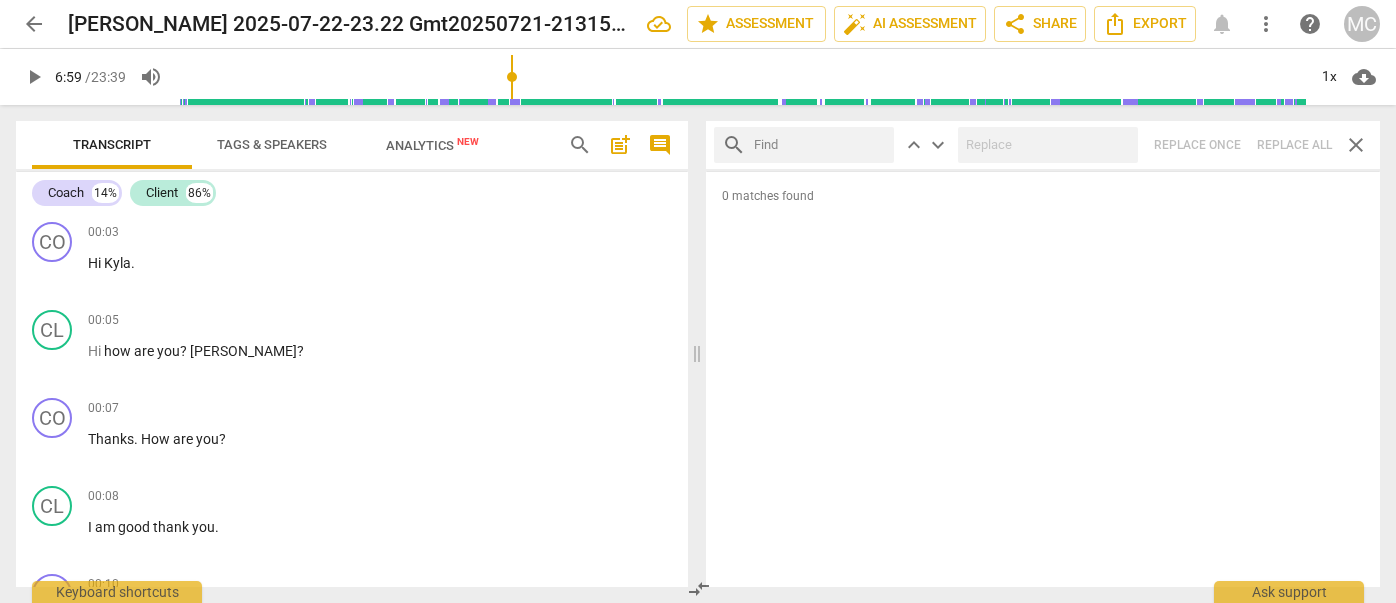 scroll, scrollTop: 0, scrollLeft: 0, axis: both 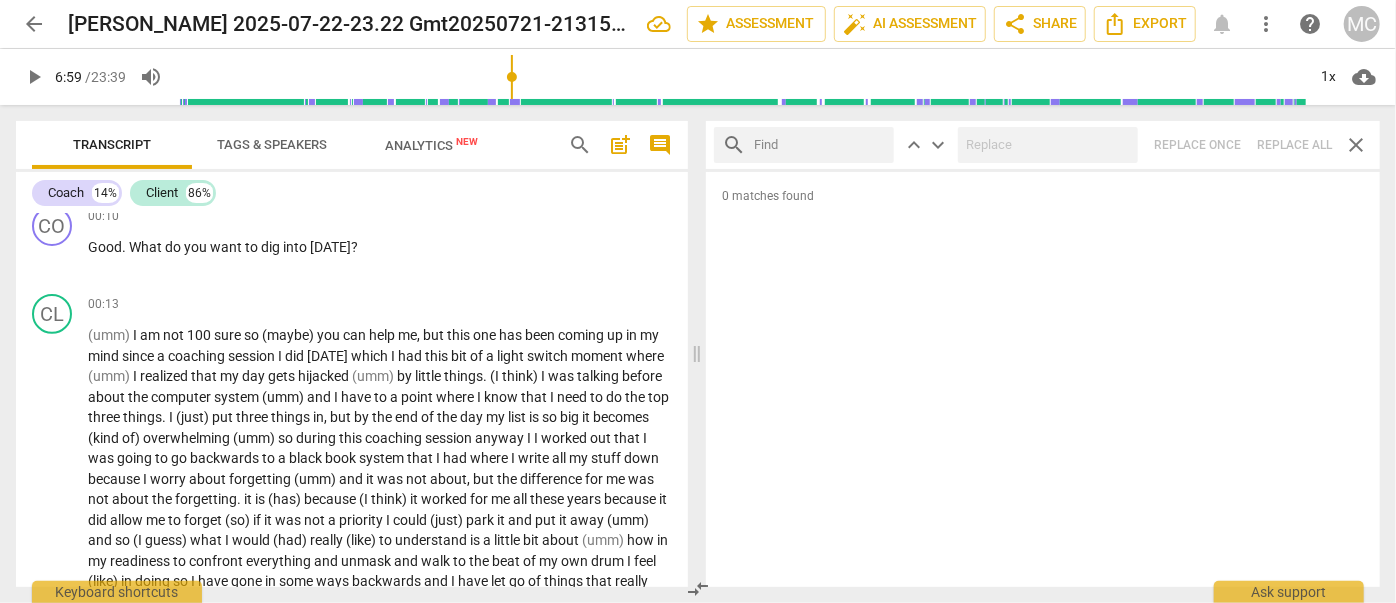 click on "arrow_back" at bounding box center (34, 24) 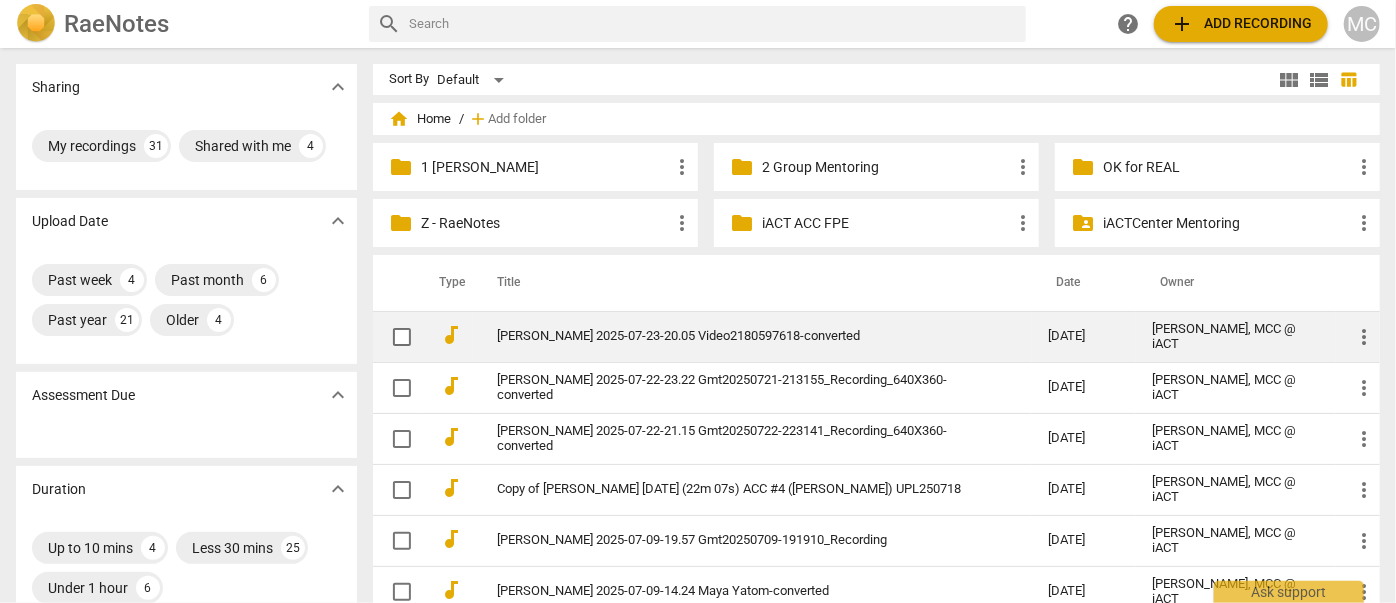 click on "[PERSON_NAME] 2025-07-23-20.05 Video2180597618-converted" at bounding box center [736, 336] 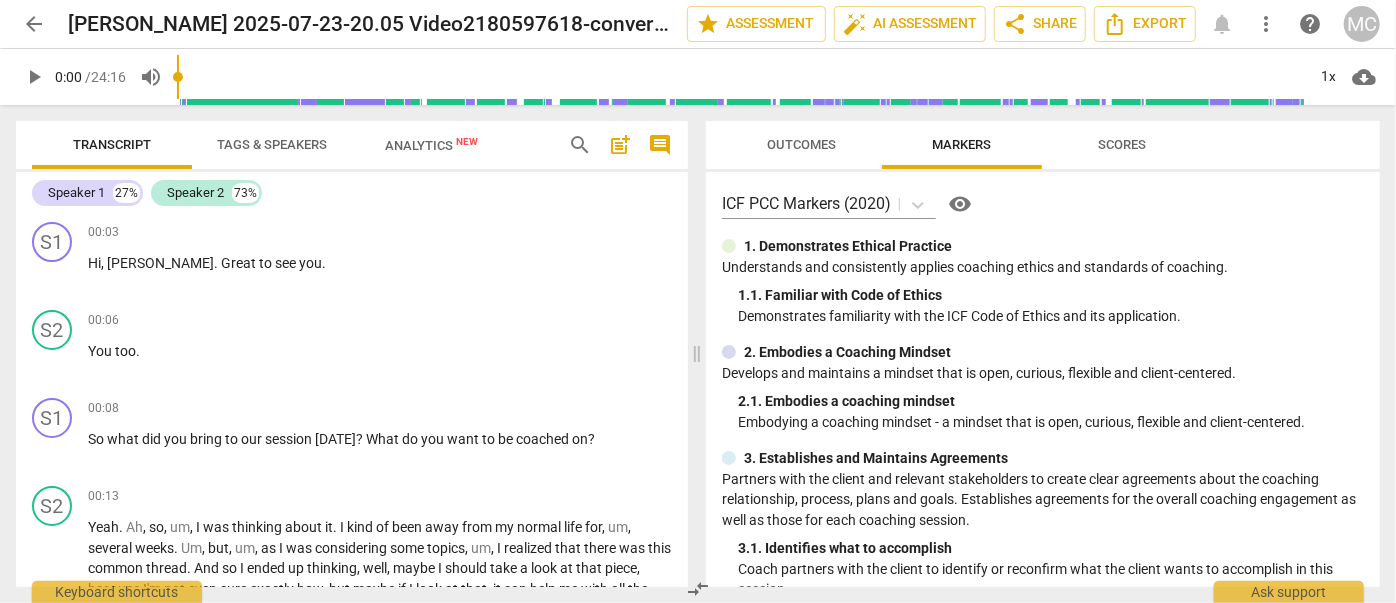 click on "arrow_back" at bounding box center [34, 24] 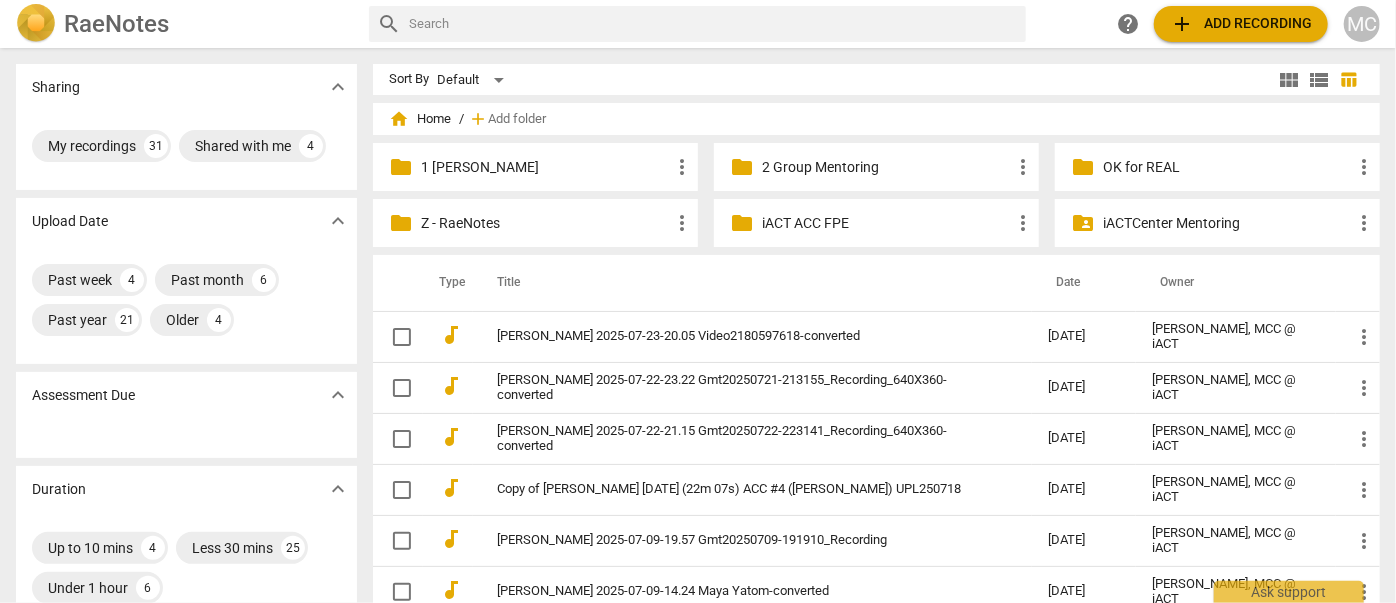 click on "Z - RaeNotes" at bounding box center [545, 223] 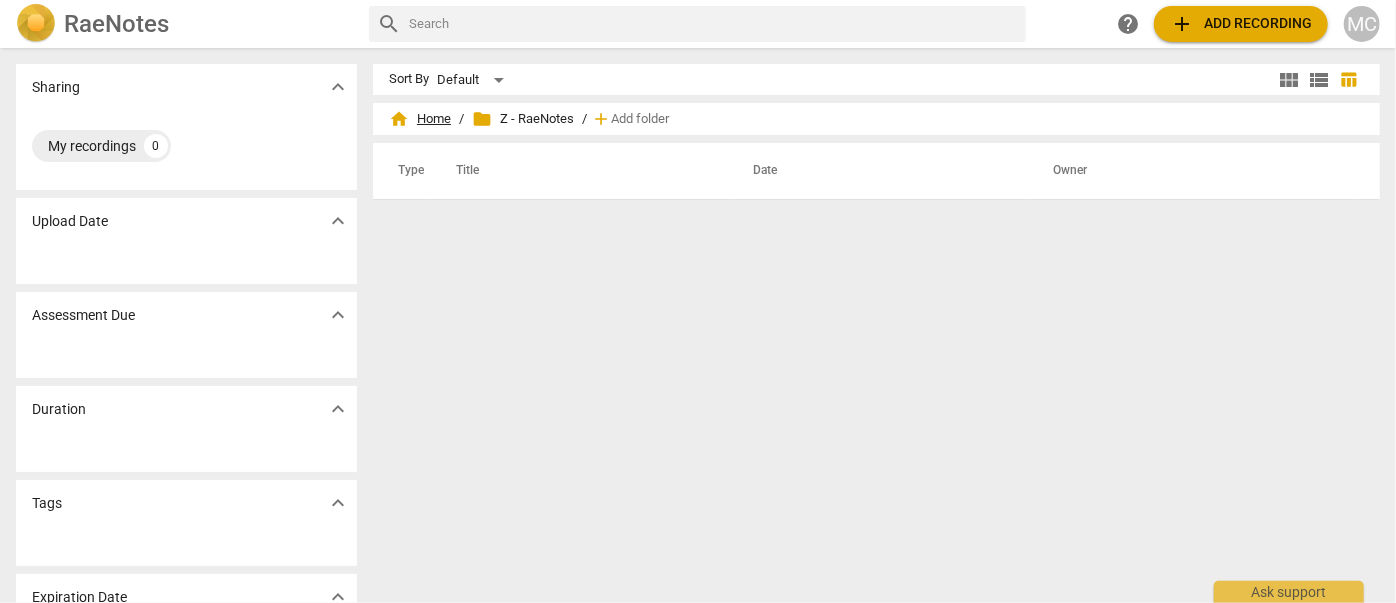click on "home Home" at bounding box center [420, 119] 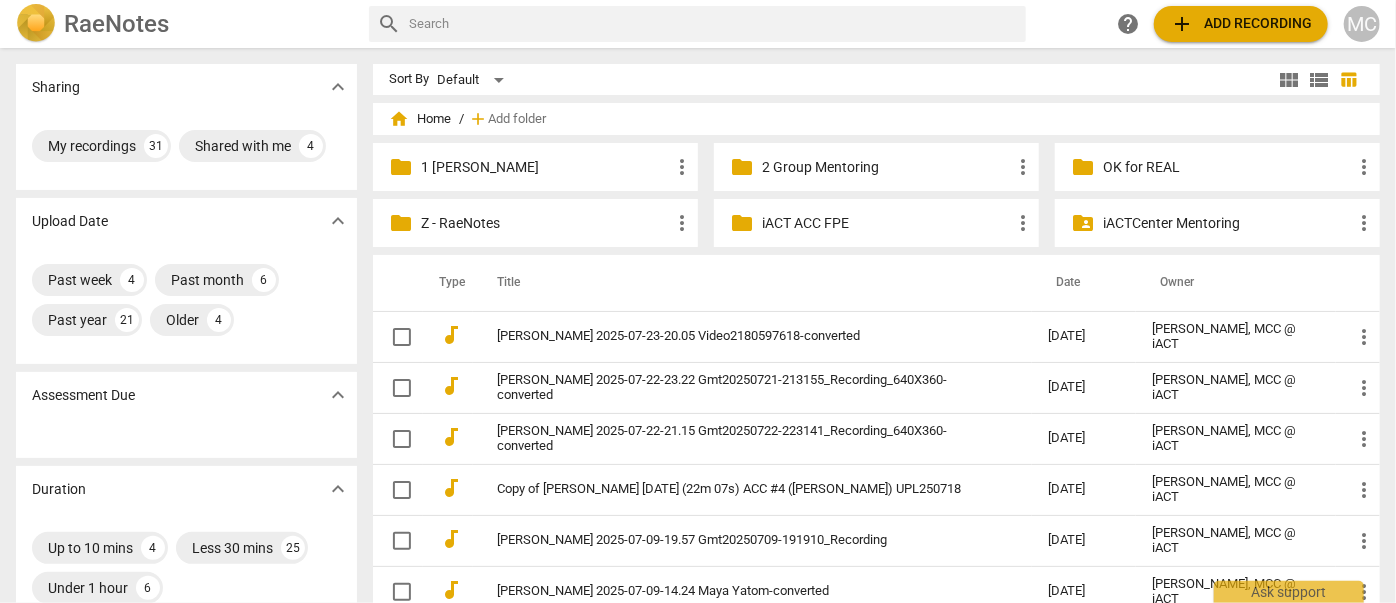 click on "1 [PERSON_NAME]" at bounding box center [545, 167] 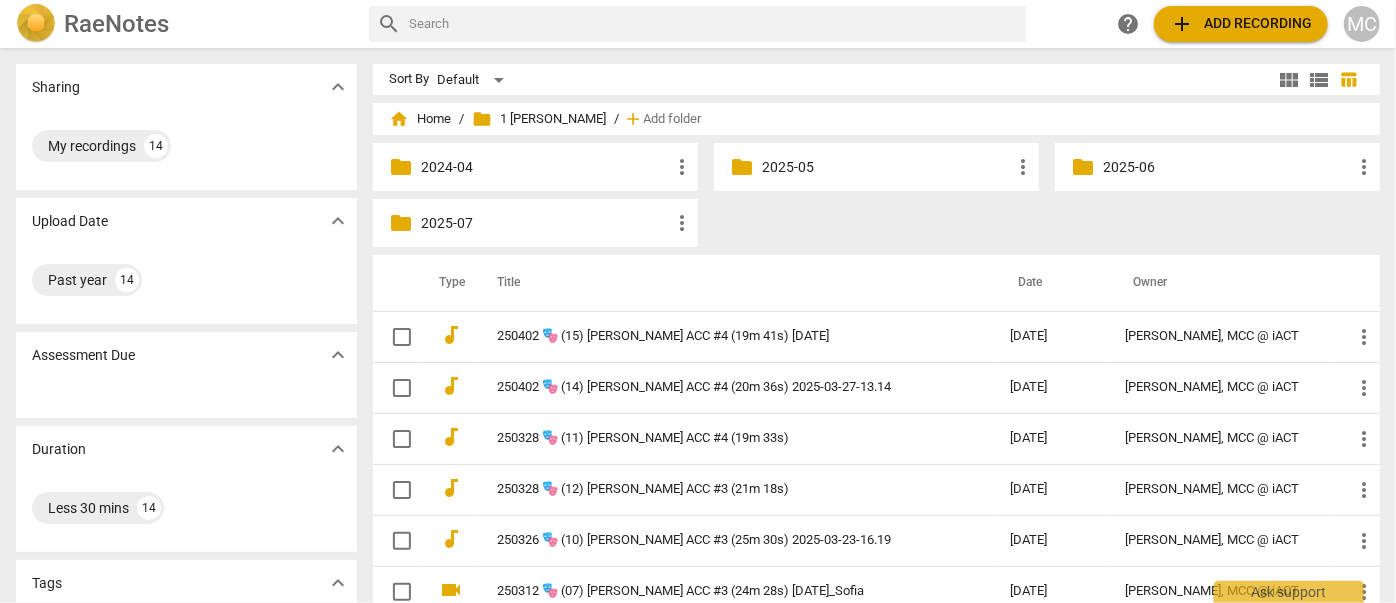 click on "2025-07" at bounding box center [545, 223] 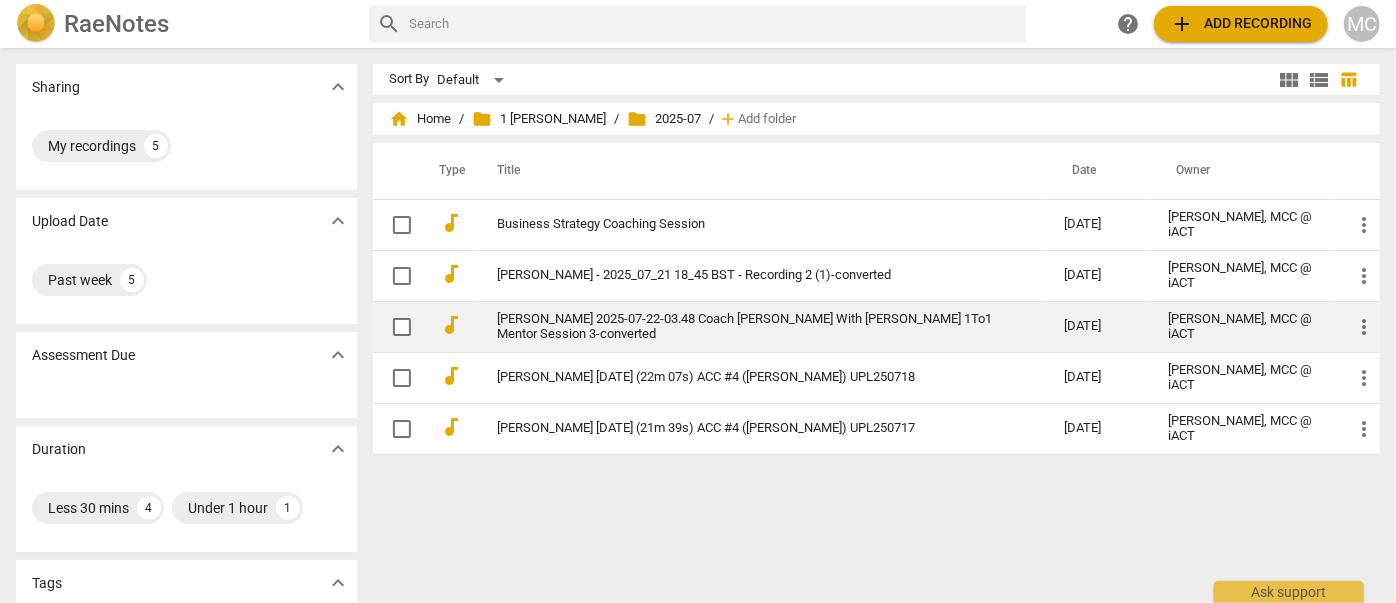 click on "[PERSON_NAME] 2025-07-22-03.48 Coach [PERSON_NAME] With [PERSON_NAME] 1To1 Mentor Session 3-converted" at bounding box center (744, 327) 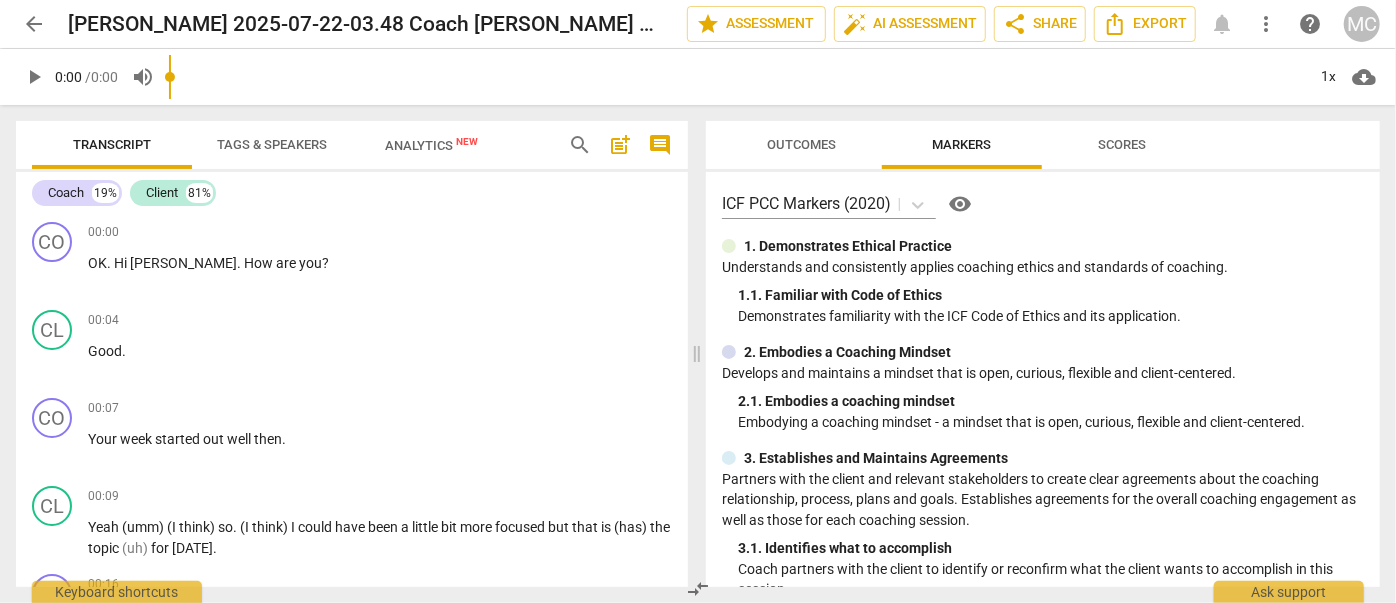 click on "arrow_back" at bounding box center (34, 24) 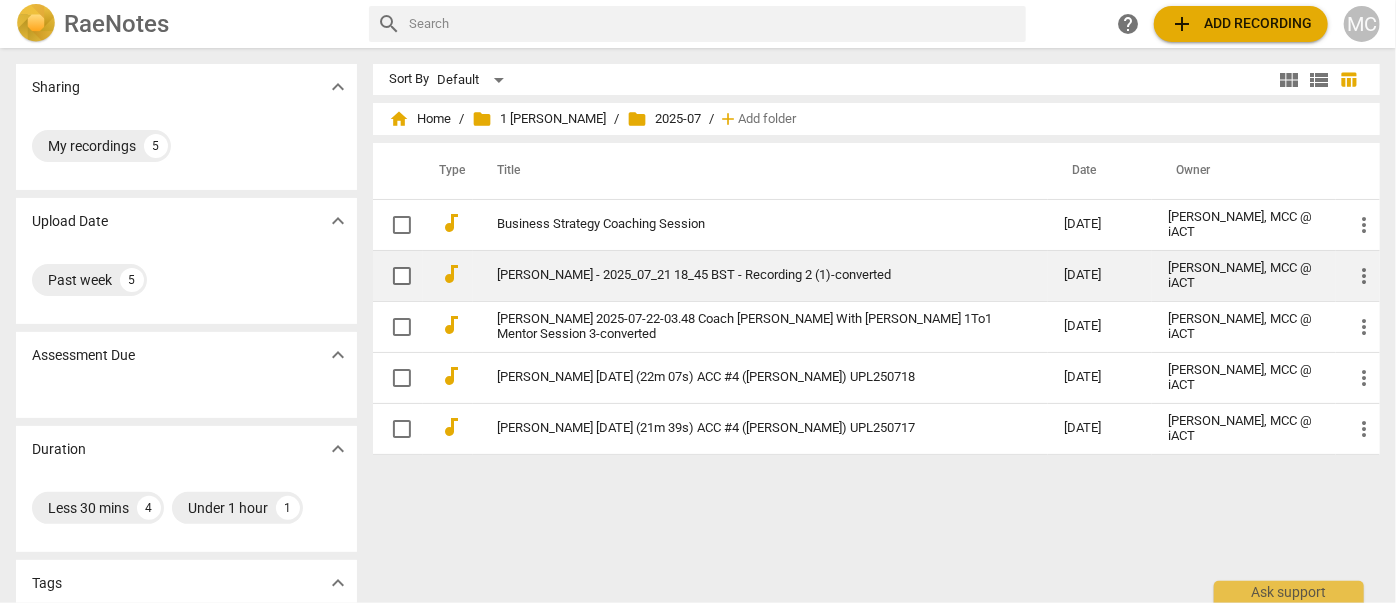 click on "[PERSON_NAME] - 2025_07_21 18_45 BST - Recording 2 (1)-converted" at bounding box center [744, 275] 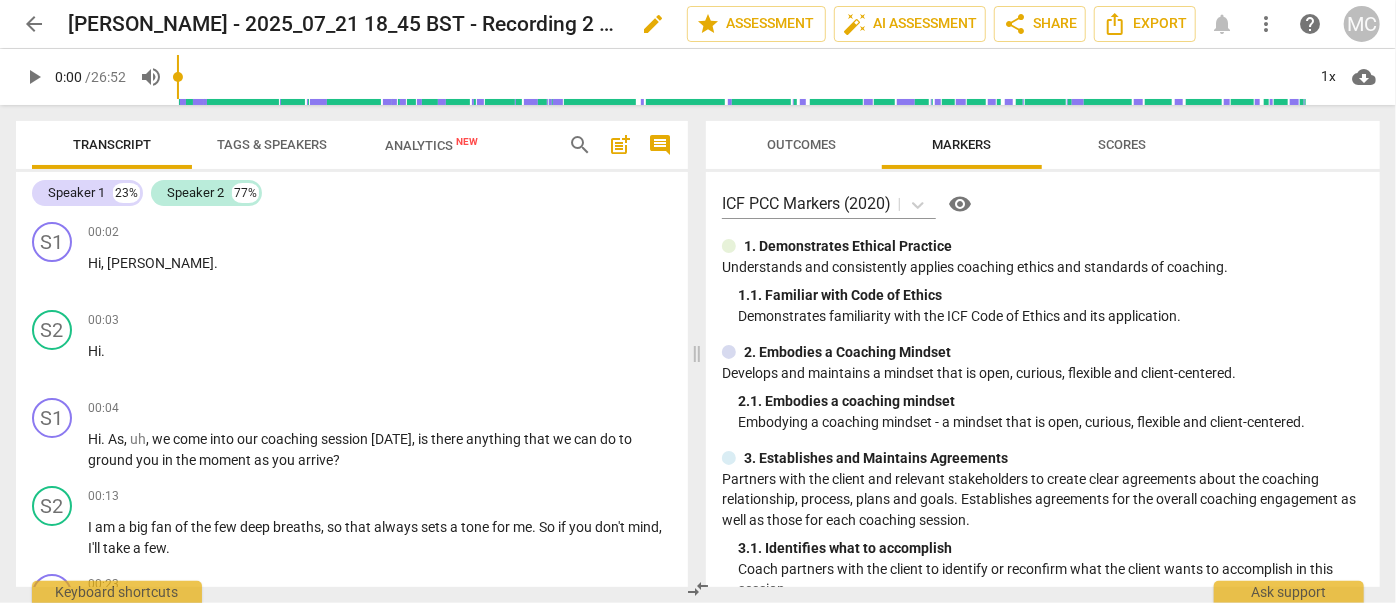 drag, startPoint x: 777, startPoint y: 145, endPoint x: 136, endPoint y: 14, distance: 654.2492 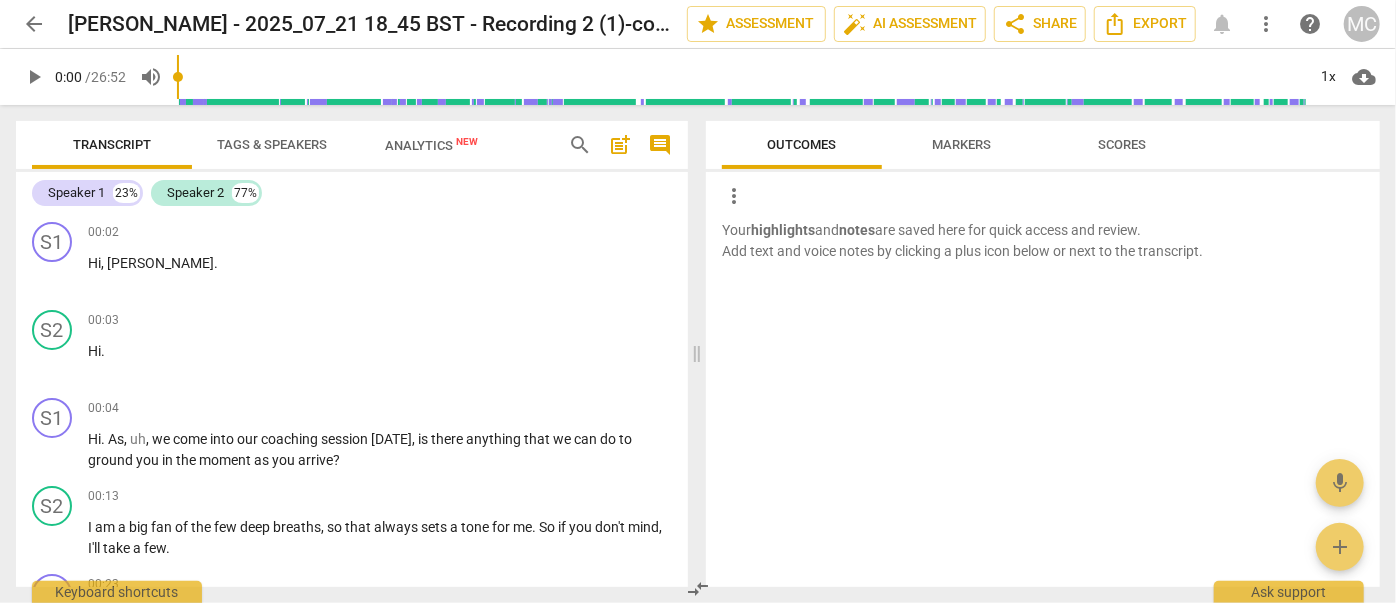 type 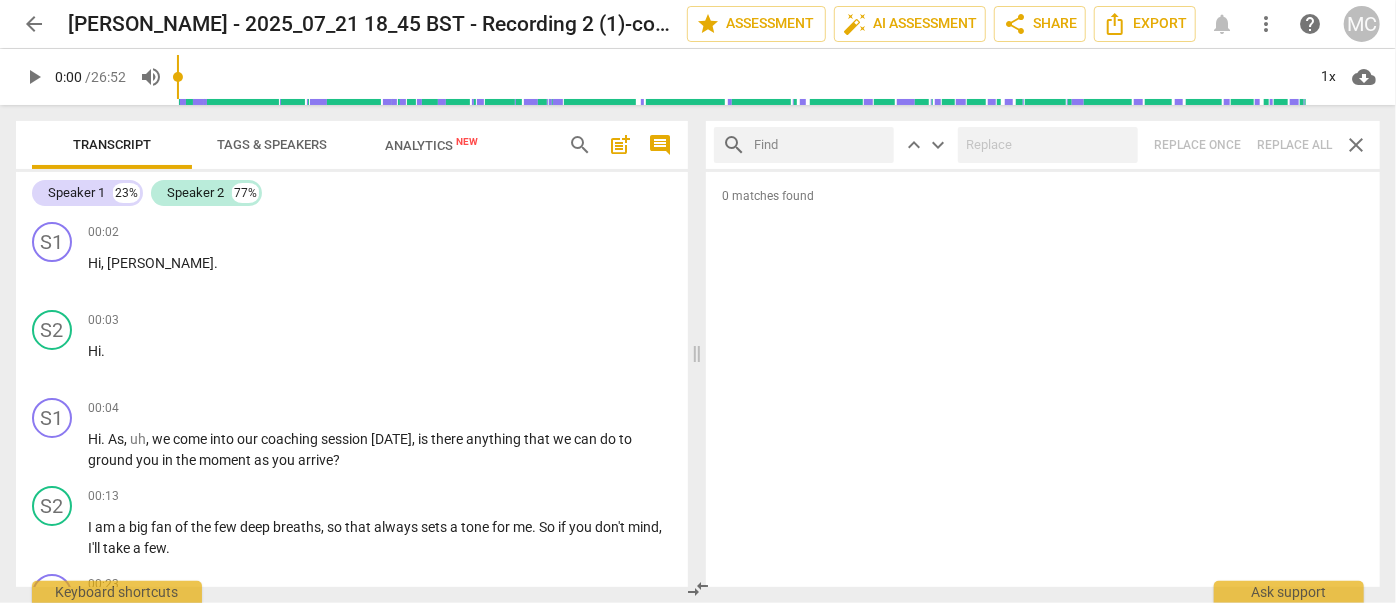 click at bounding box center (820, 145) 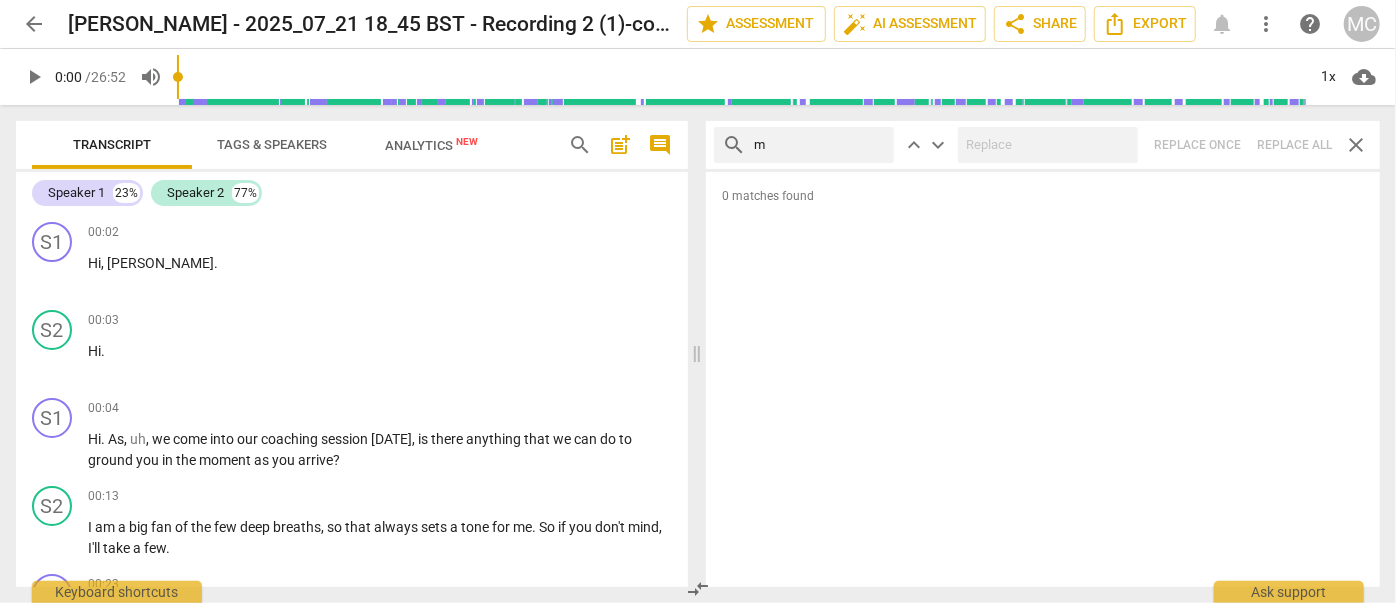 type on "m" 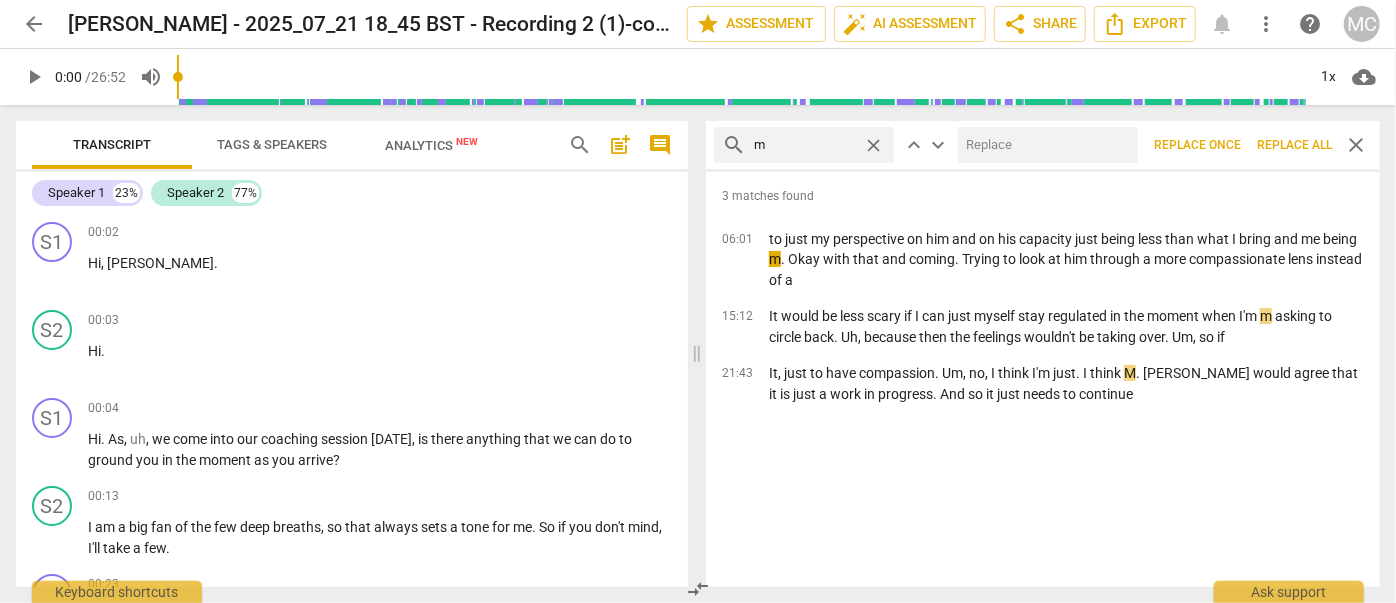 click on "Replace all" at bounding box center (1294, 145) 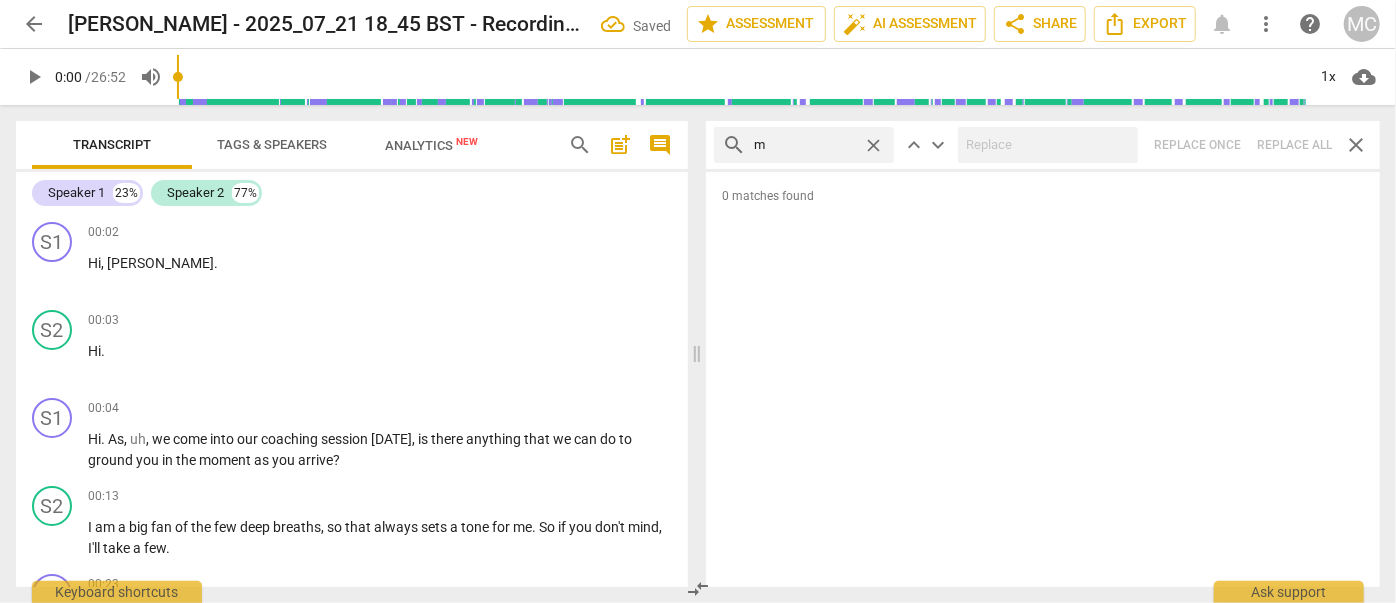 click on "close" at bounding box center [873, 145] 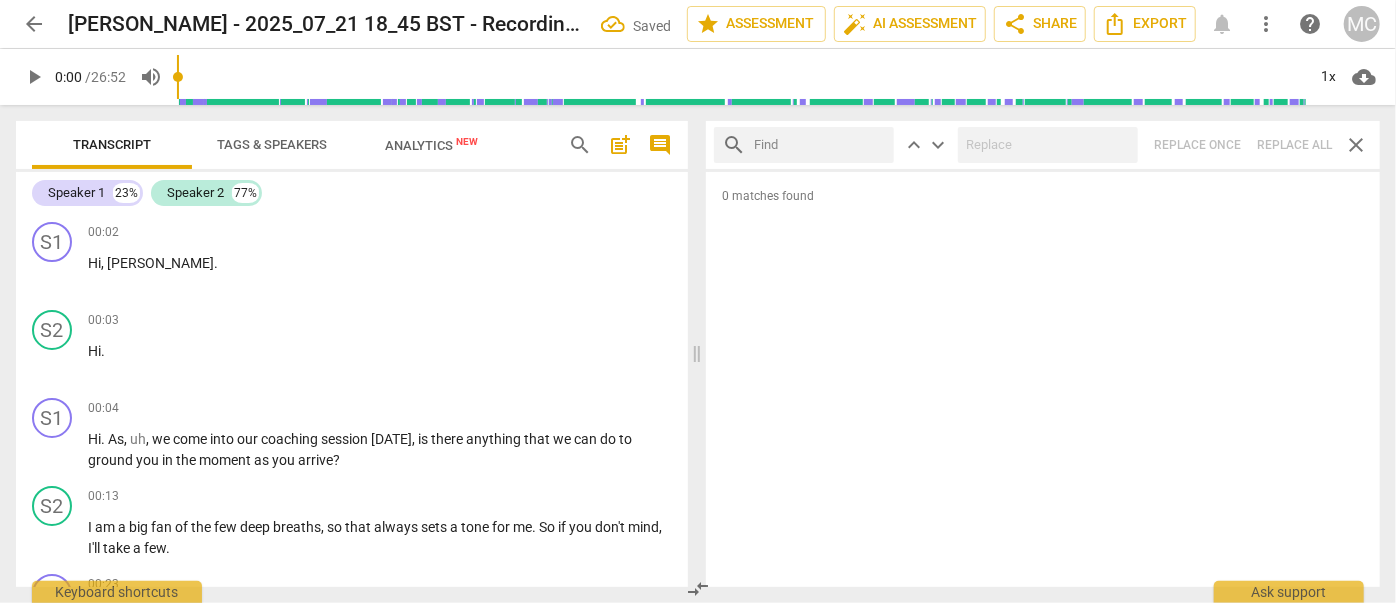 click at bounding box center (820, 145) 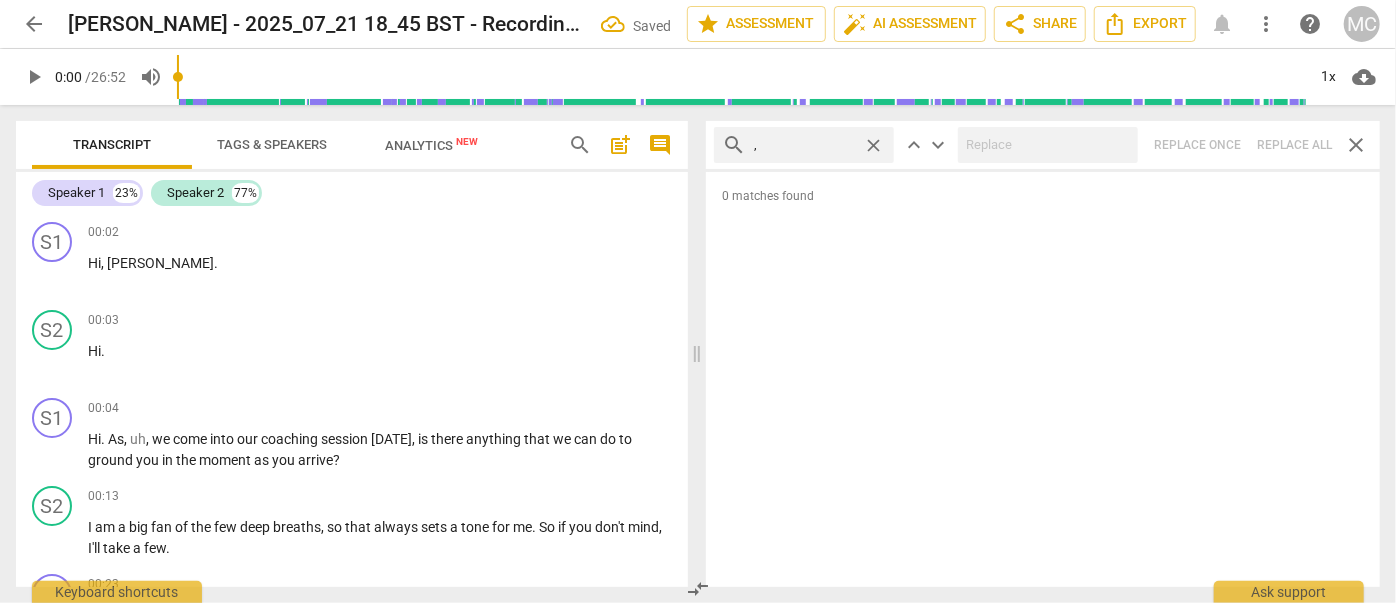 type on "," 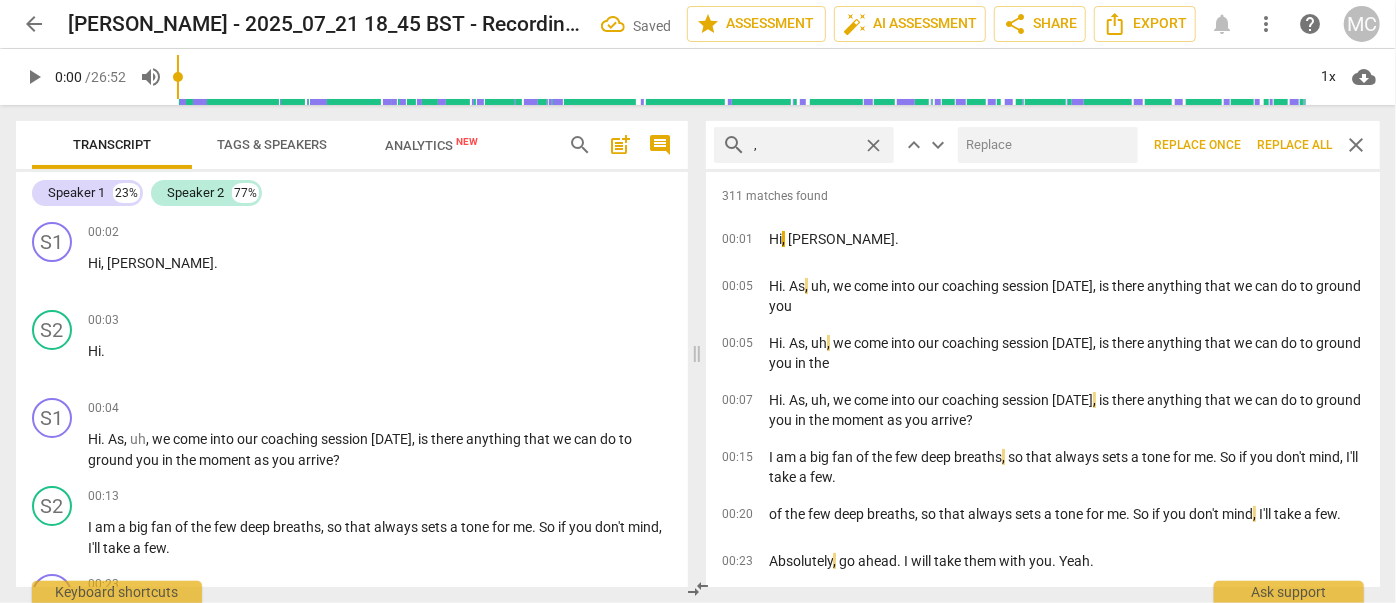 click on "Replace all" at bounding box center [1294, 145] 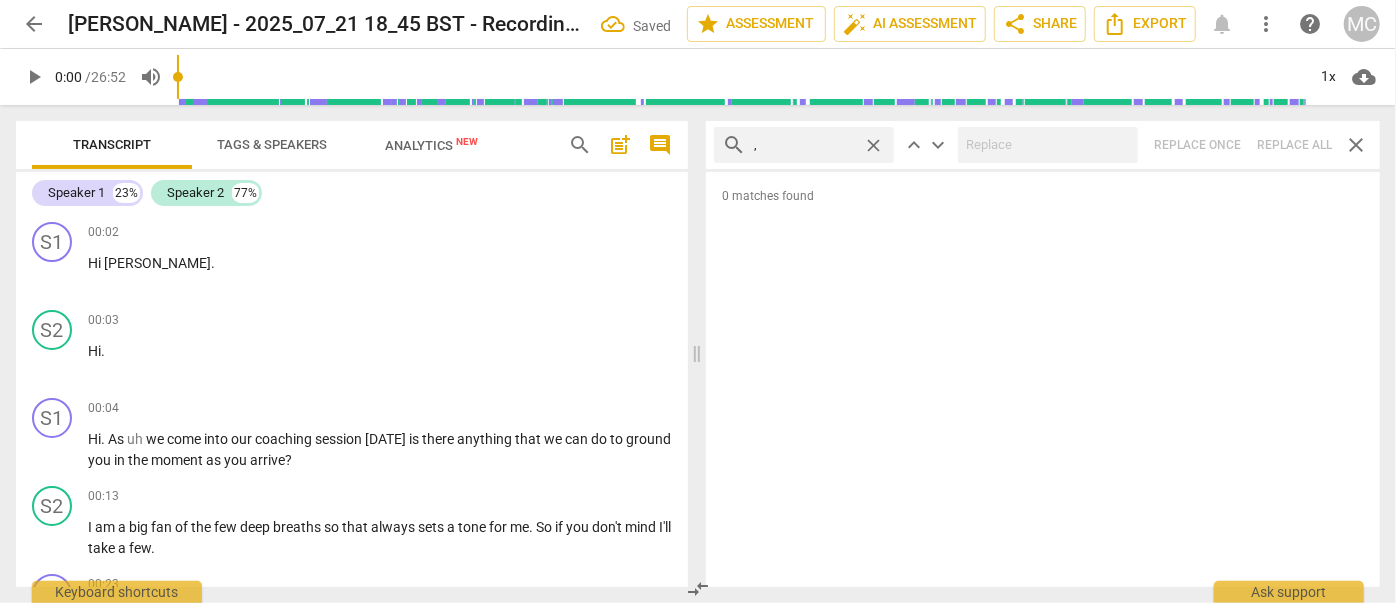 drag, startPoint x: 874, startPoint y: 142, endPoint x: 857, endPoint y: 143, distance: 17.029387 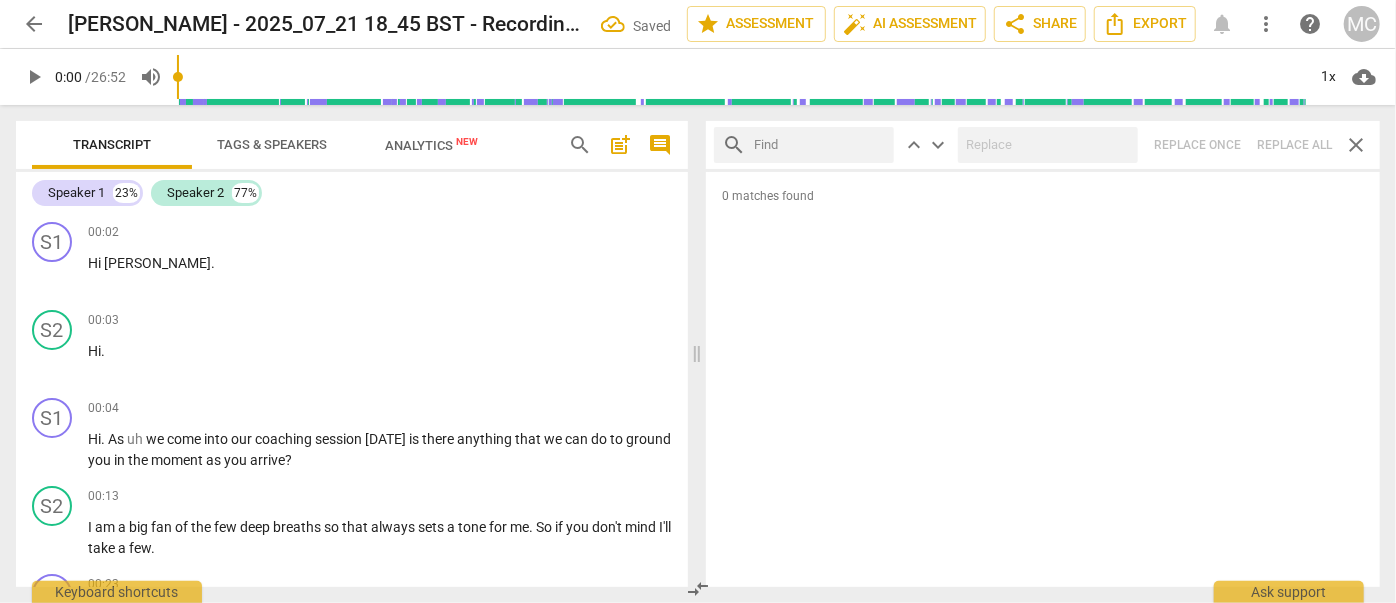 click at bounding box center (820, 145) 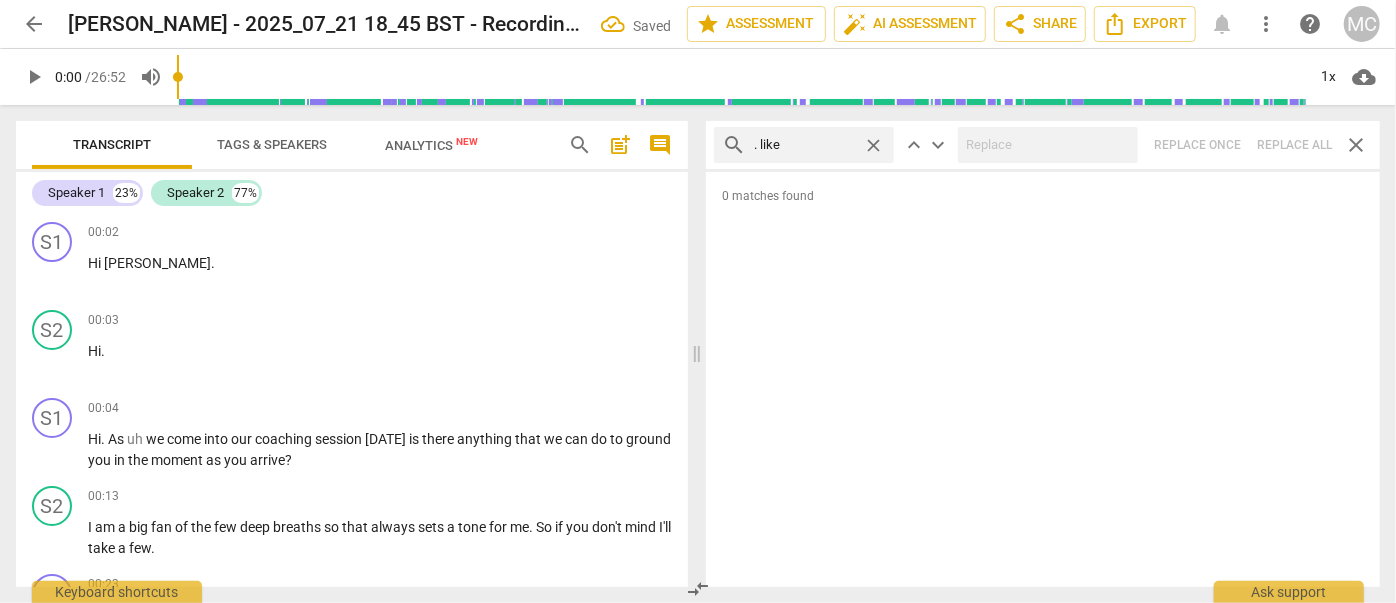 type on ". like" 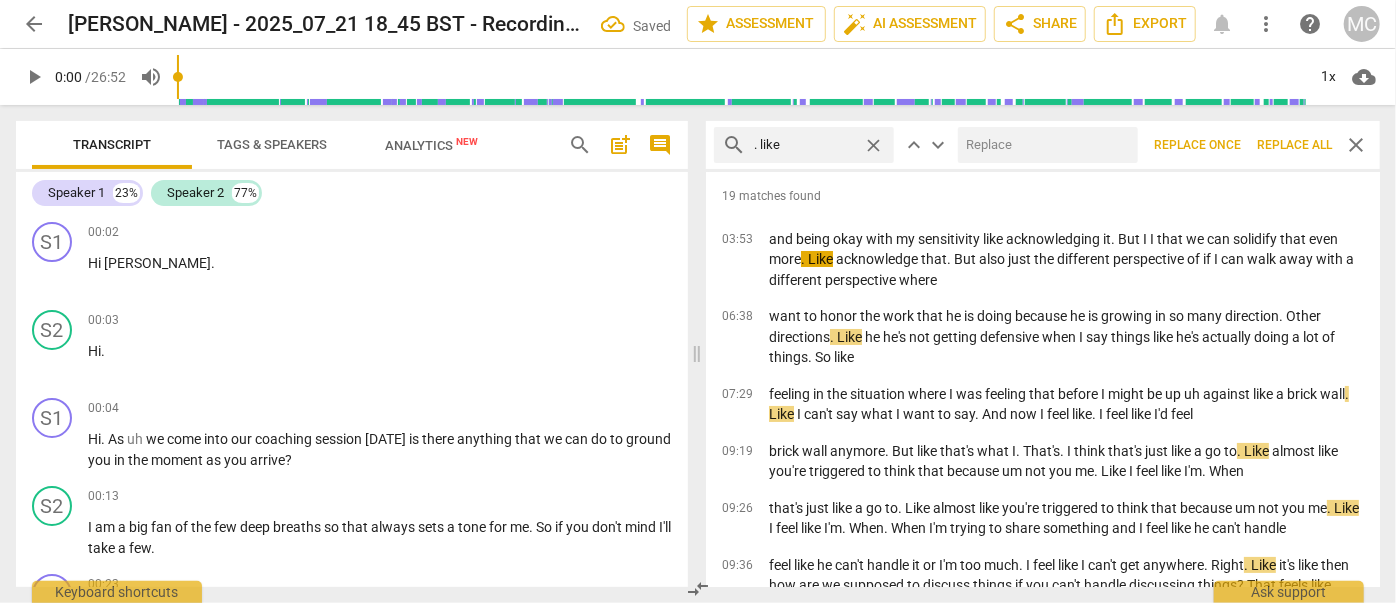 click at bounding box center (1044, 145) 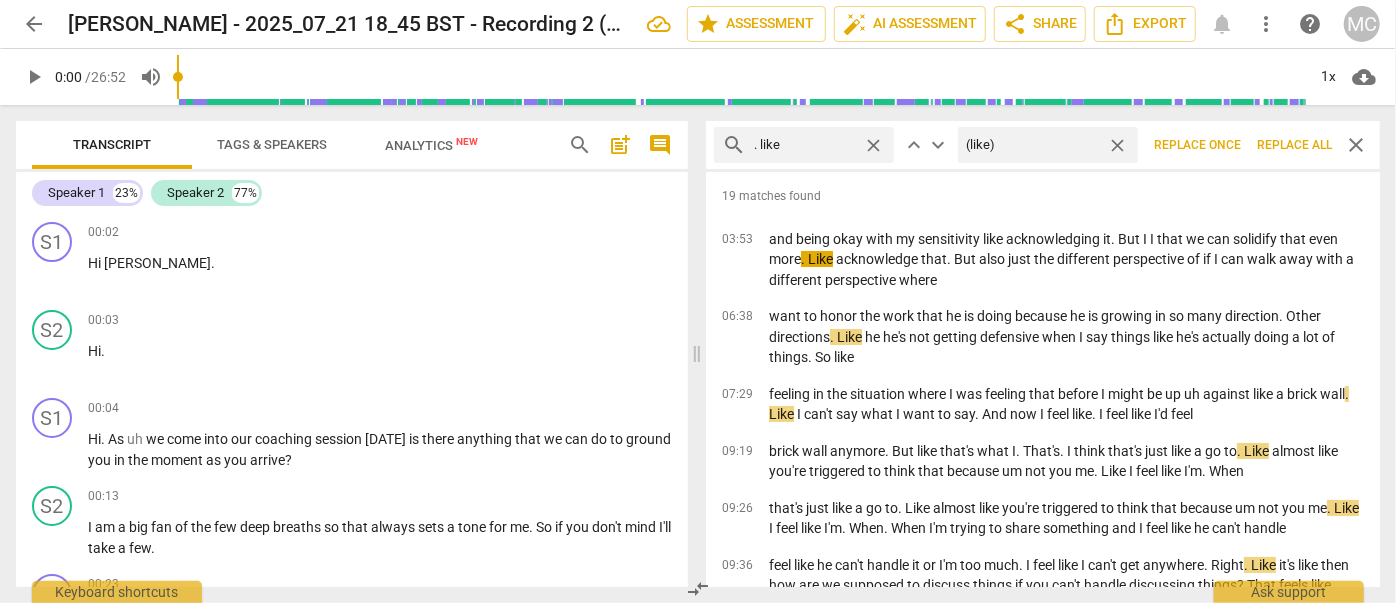 type on "(like)" 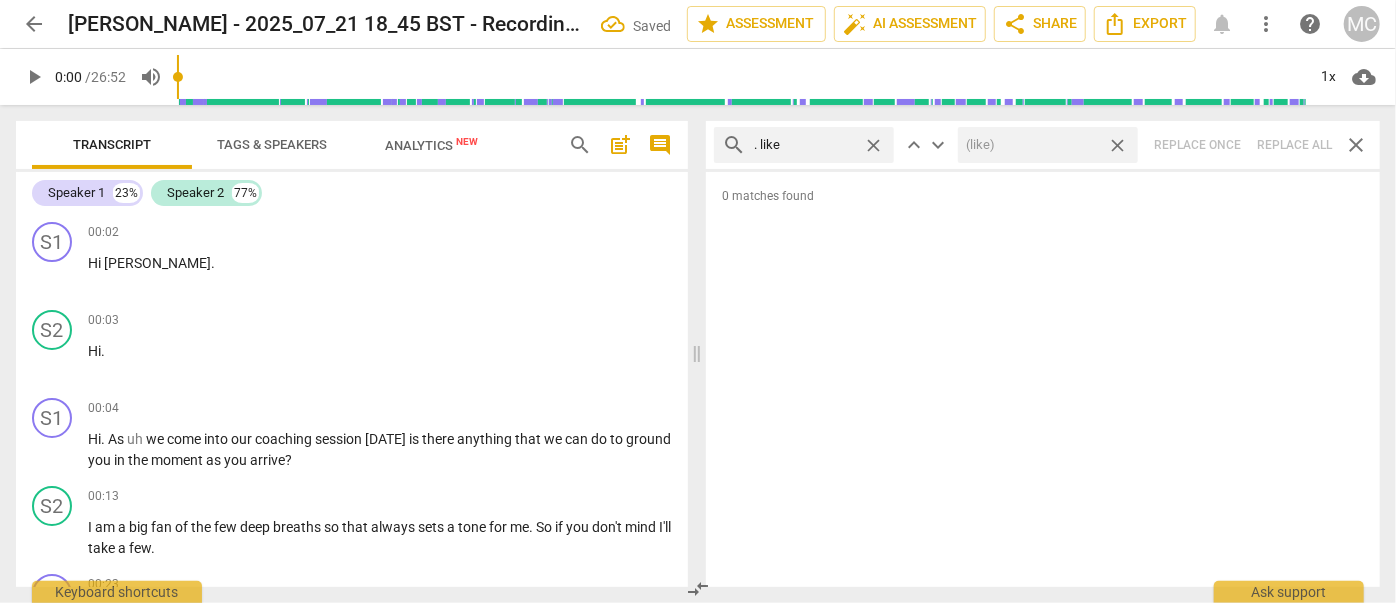 click on "close" at bounding box center [1117, 145] 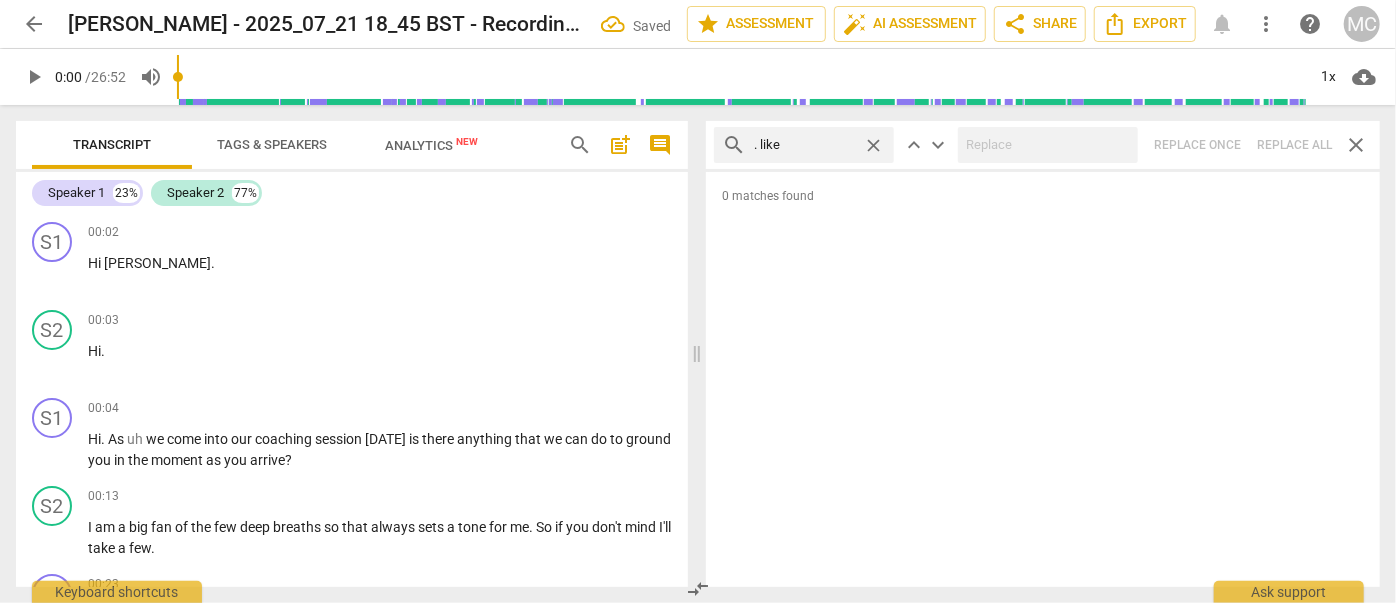 click on "close" at bounding box center (873, 145) 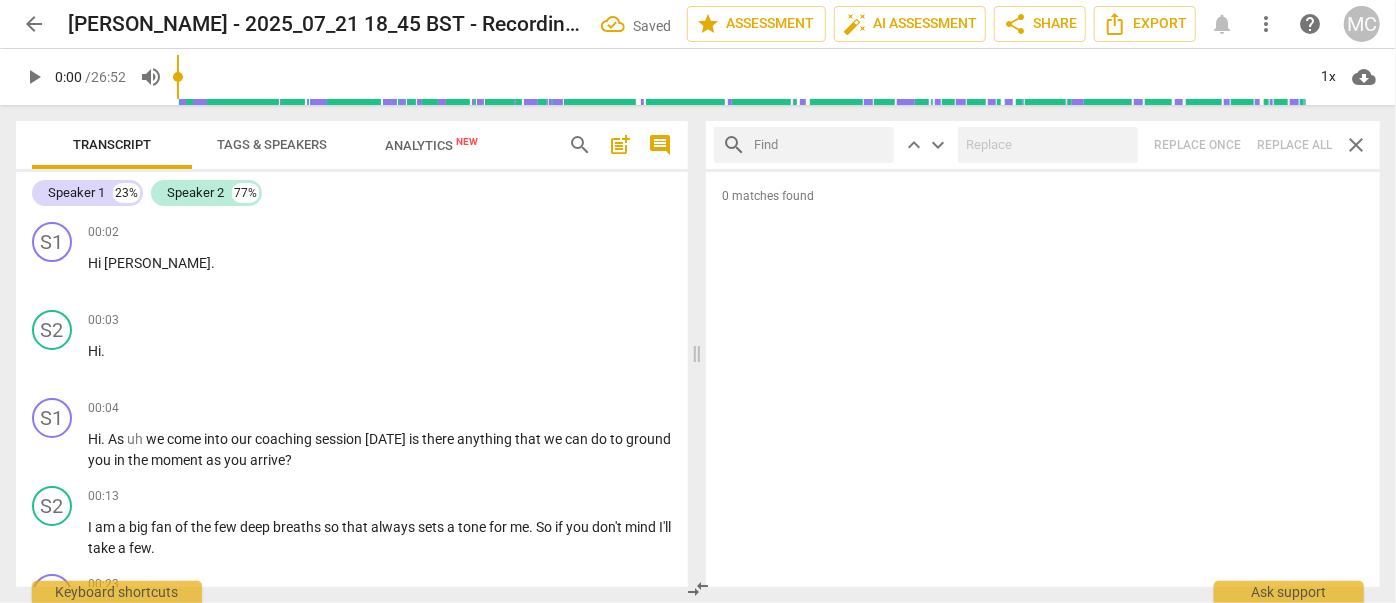 click at bounding box center [820, 145] 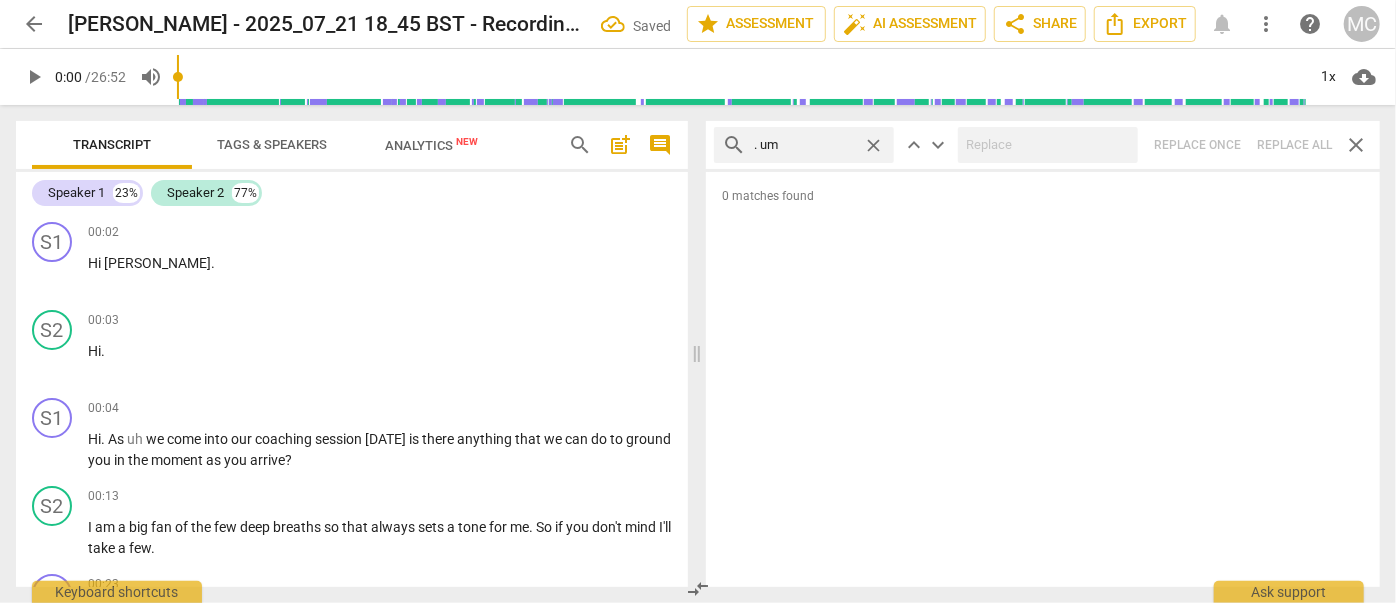 type on ". um" 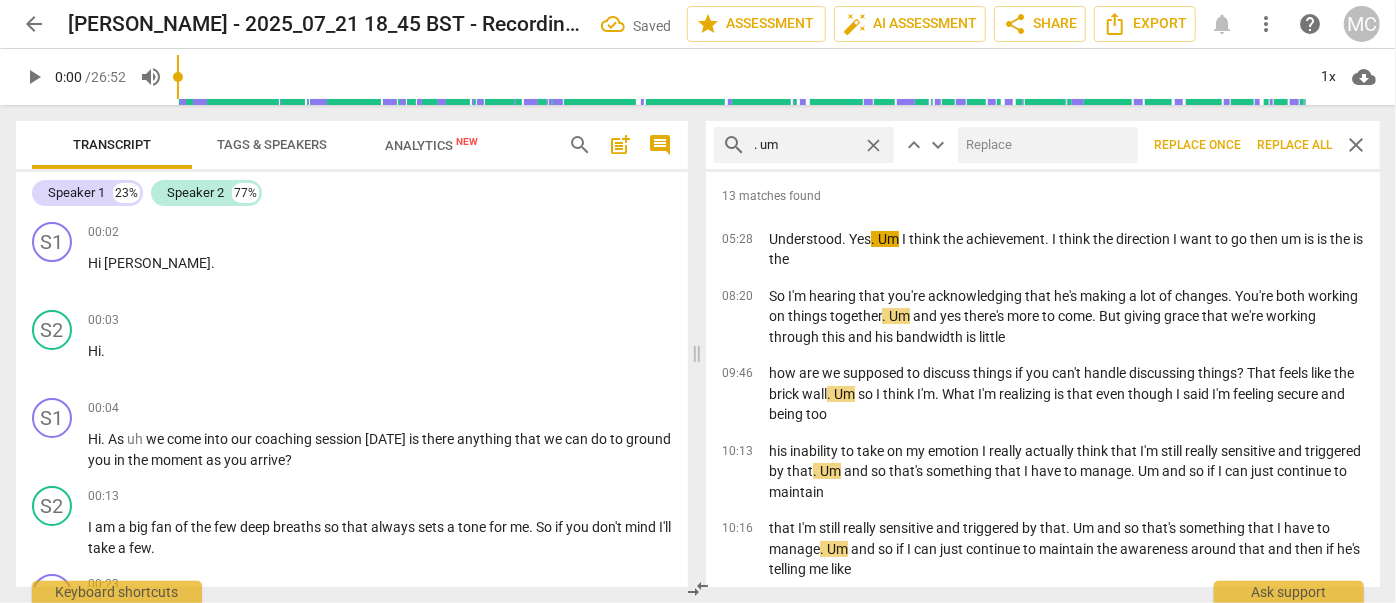 click at bounding box center [1044, 145] 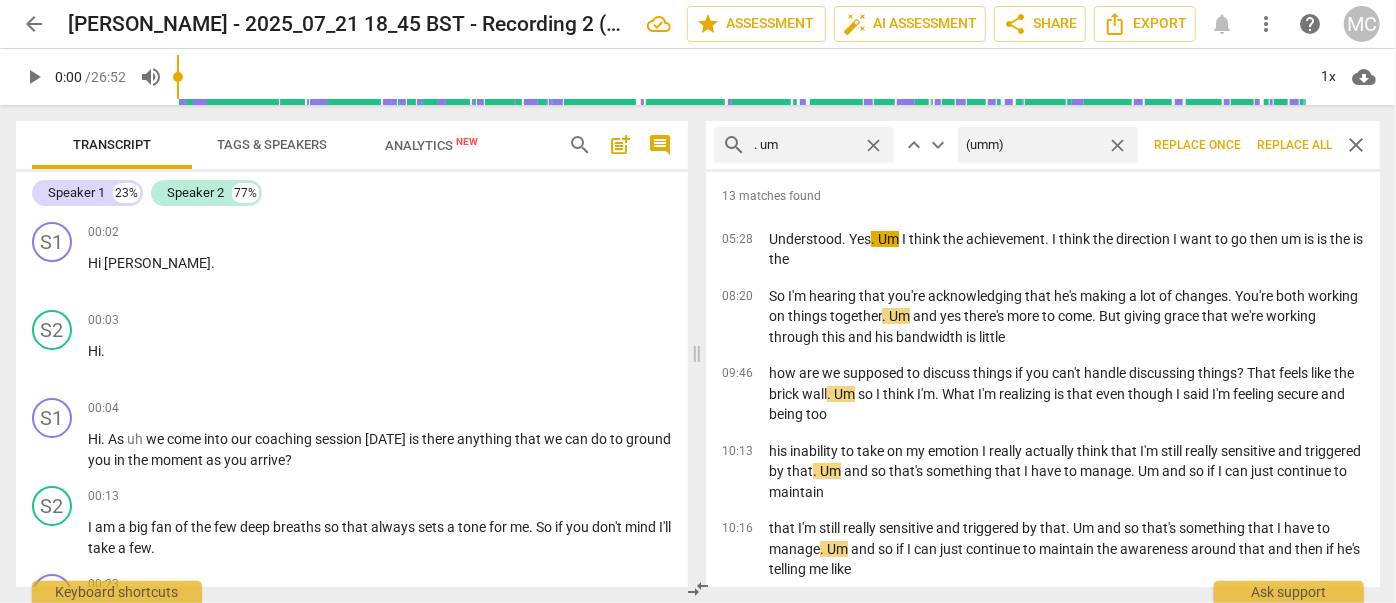 type on "(umm)" 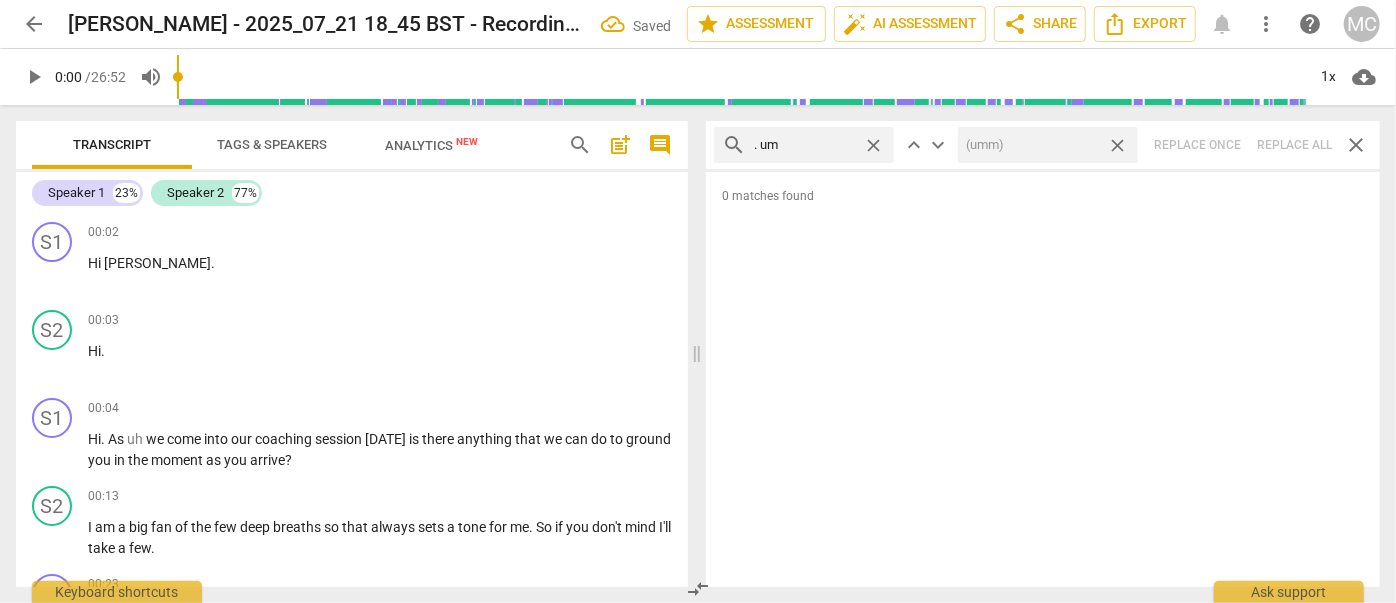 click on "close" at bounding box center (1117, 145) 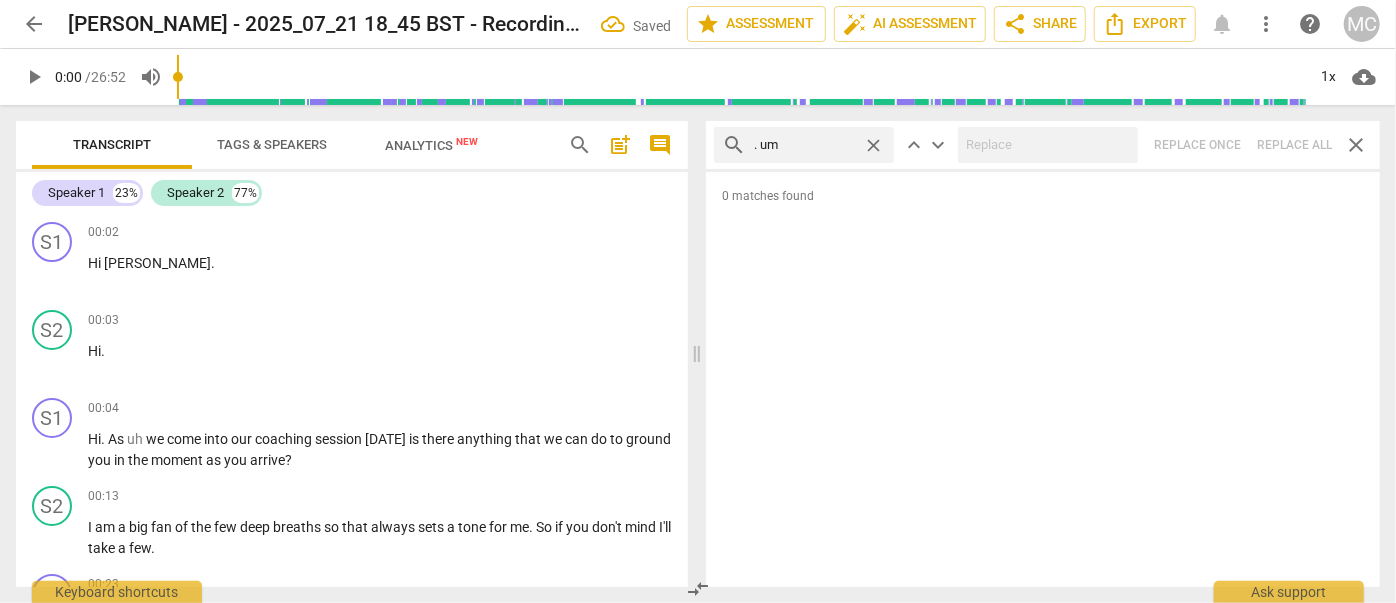 click on "close" at bounding box center [873, 145] 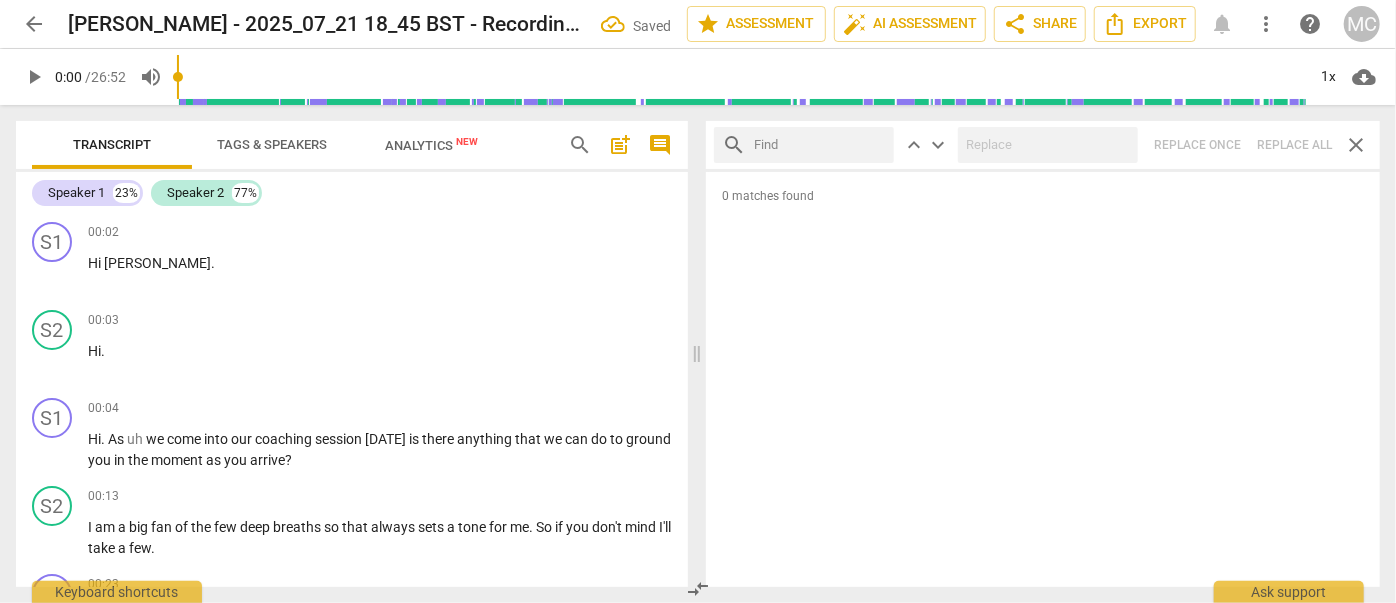 click at bounding box center [820, 145] 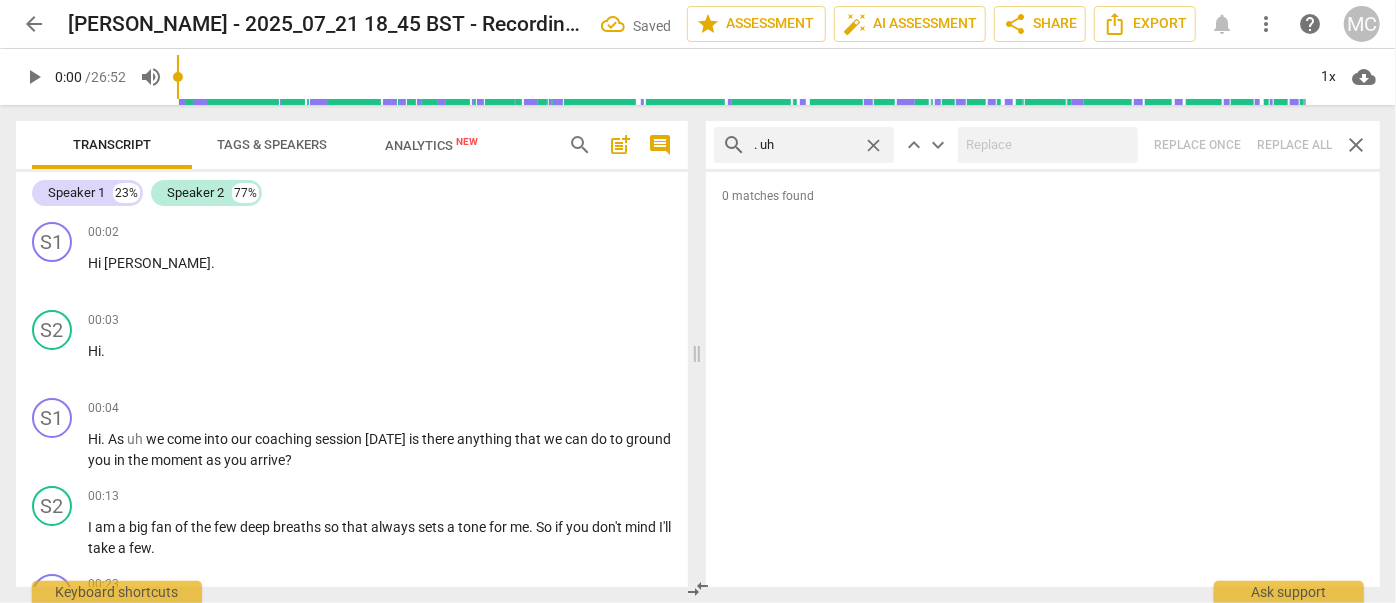 type on ". uh" 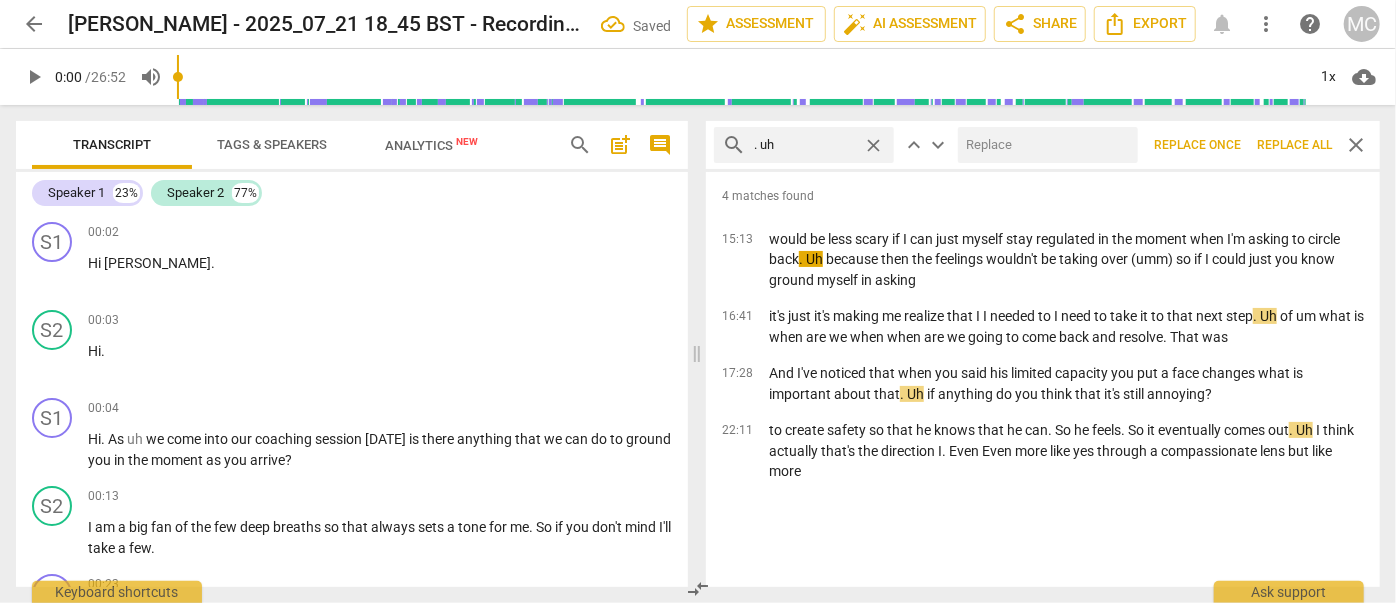 click at bounding box center [1044, 145] 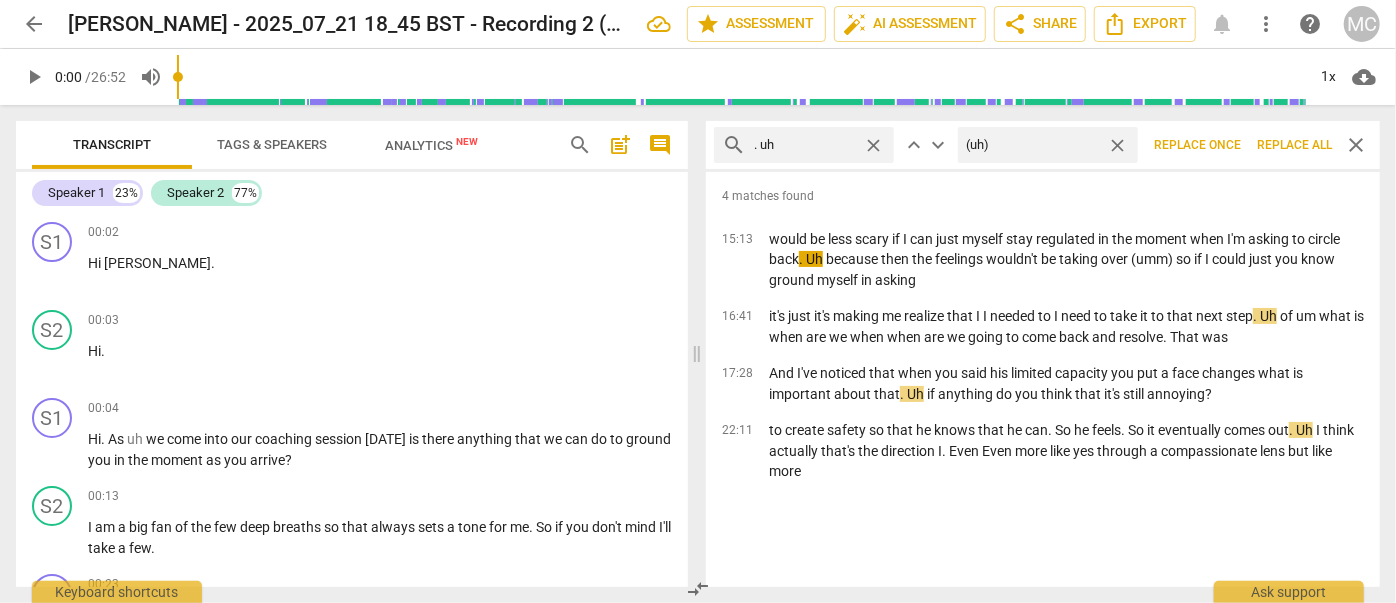 type on "(uh)" 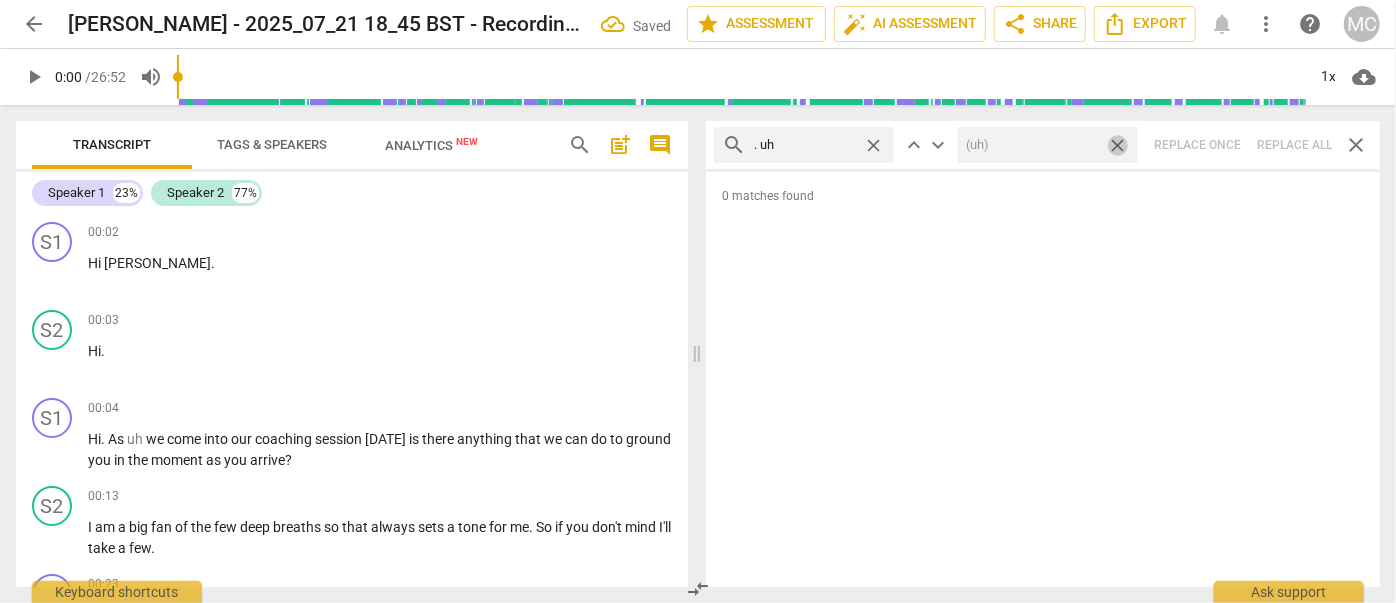click on "close" at bounding box center [1117, 145] 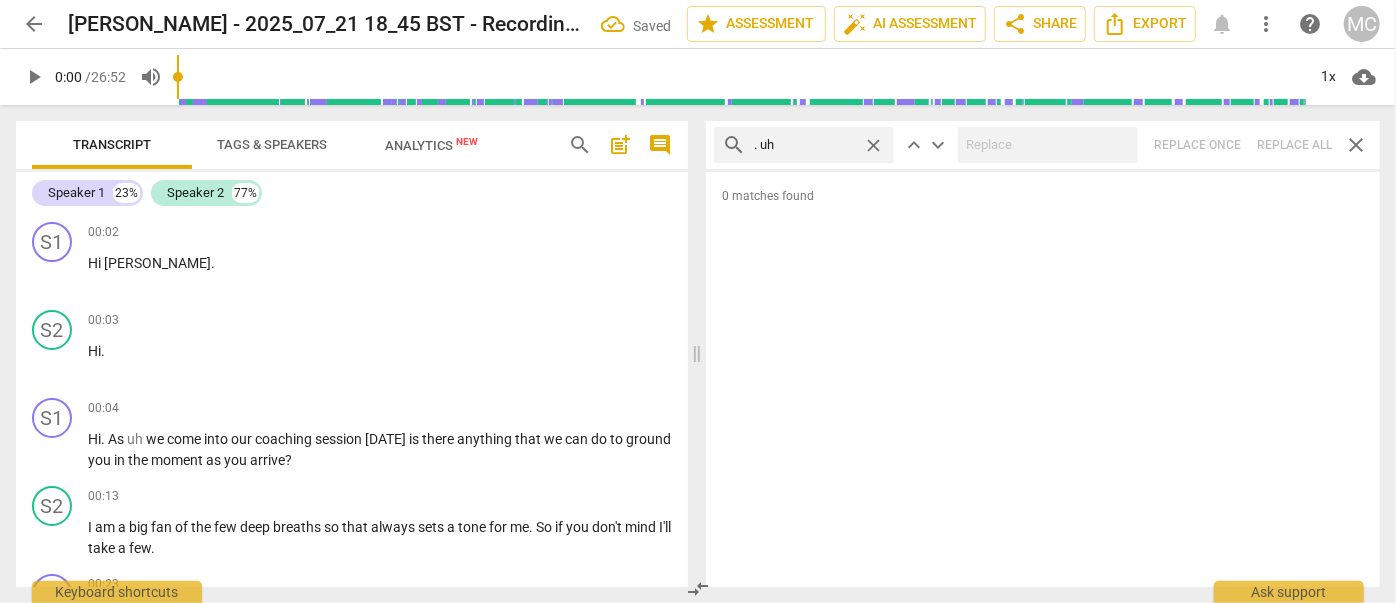 click on "close" at bounding box center [873, 145] 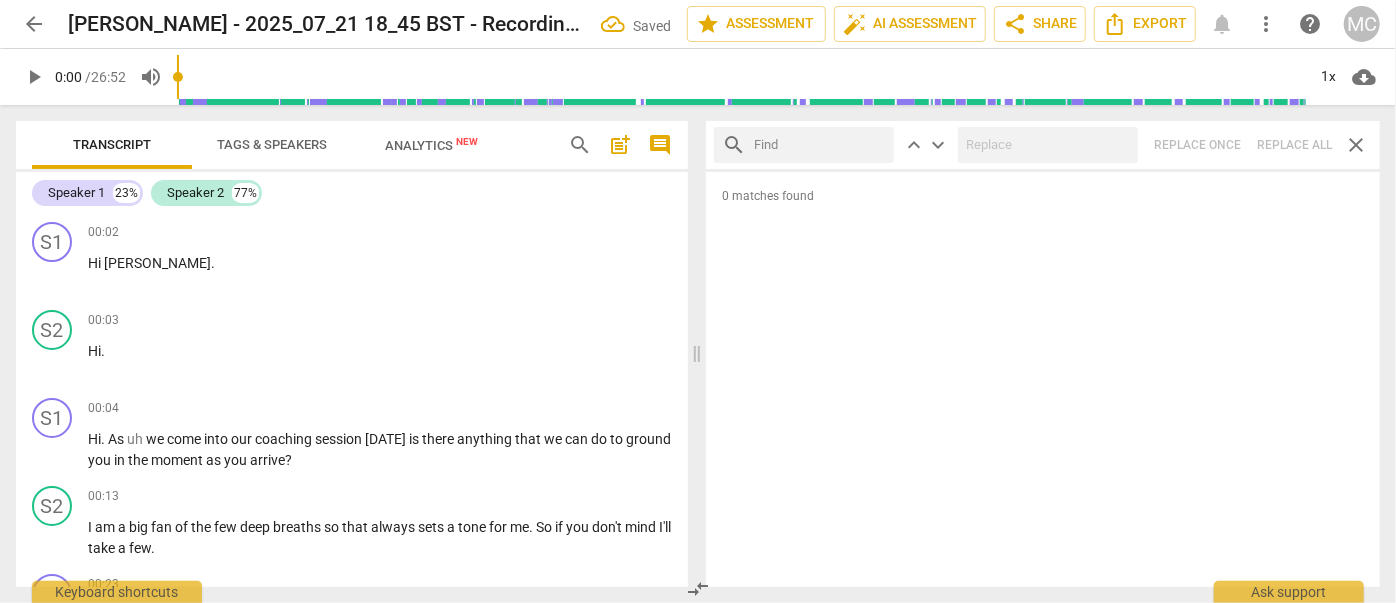 click at bounding box center [820, 145] 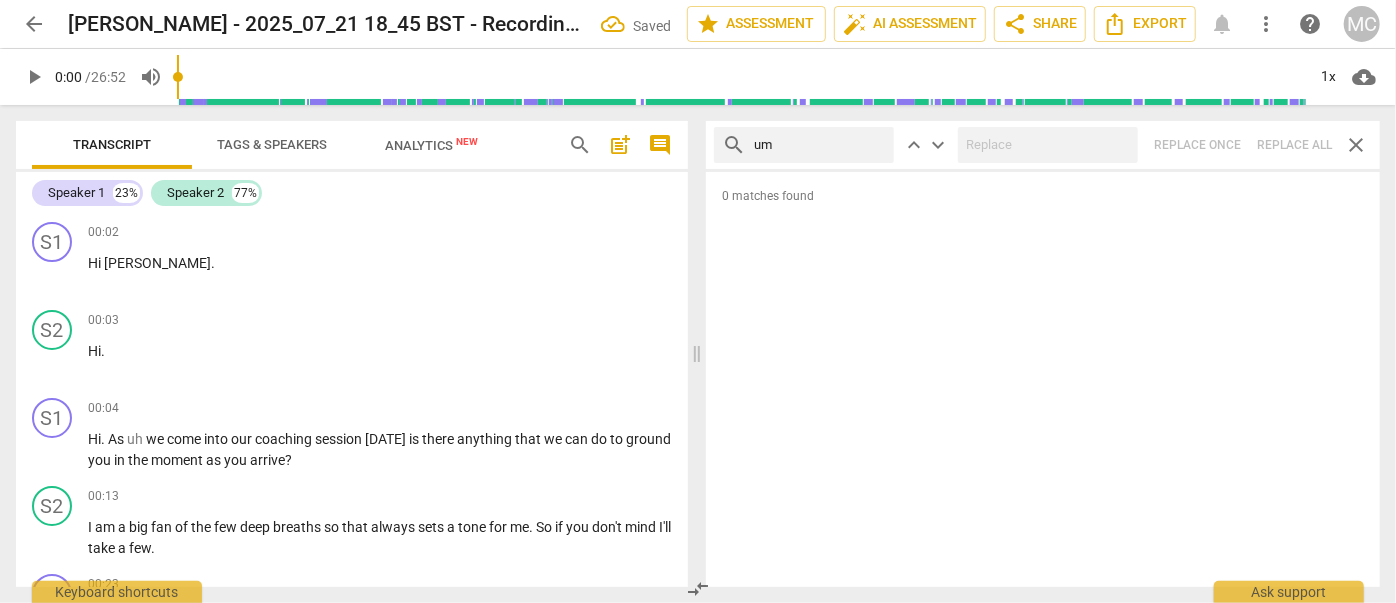 type on "um" 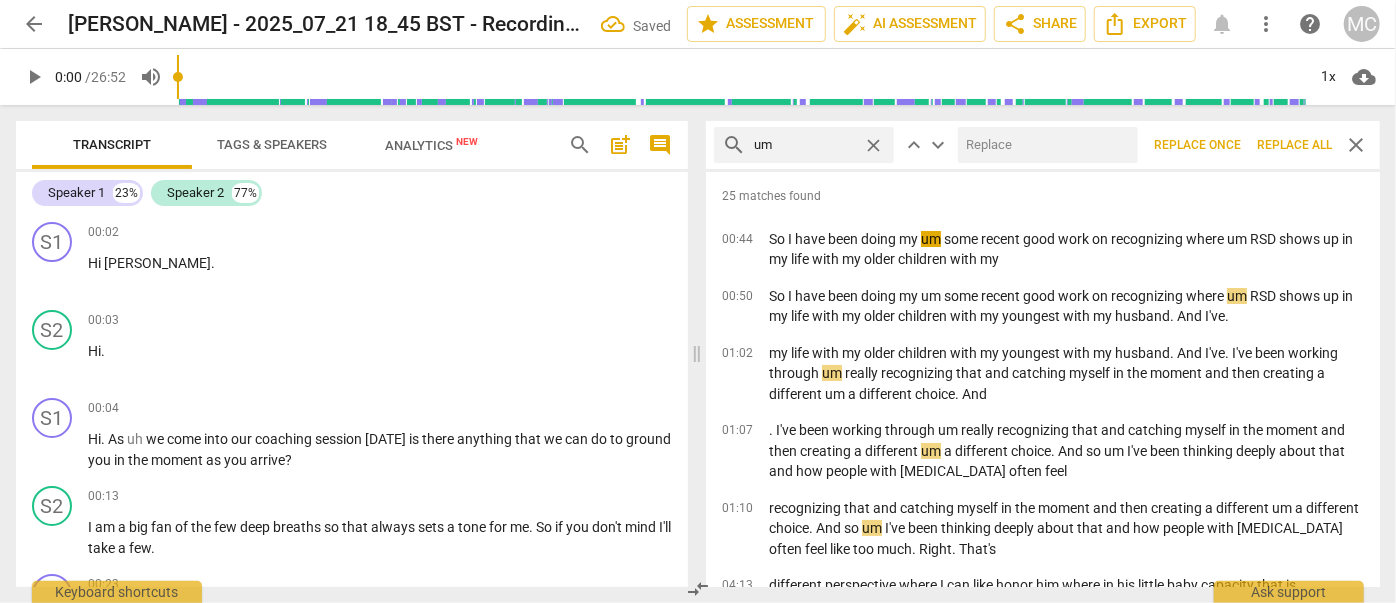 click at bounding box center [1044, 145] 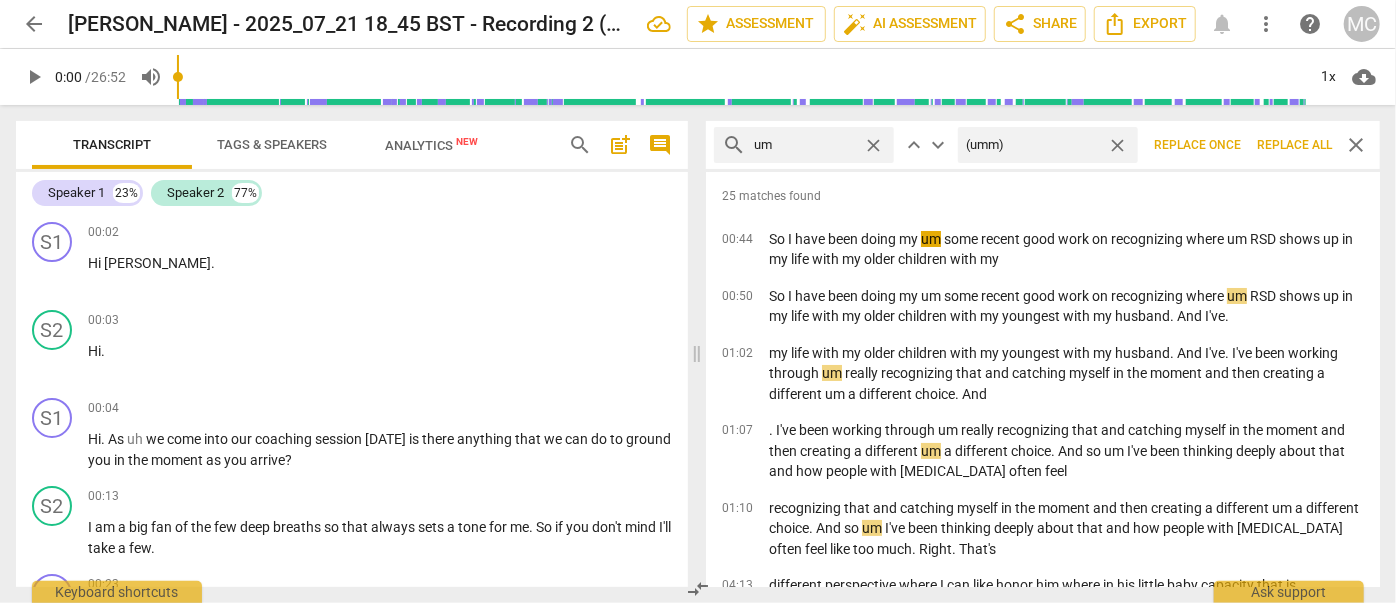 type on "(umm)" 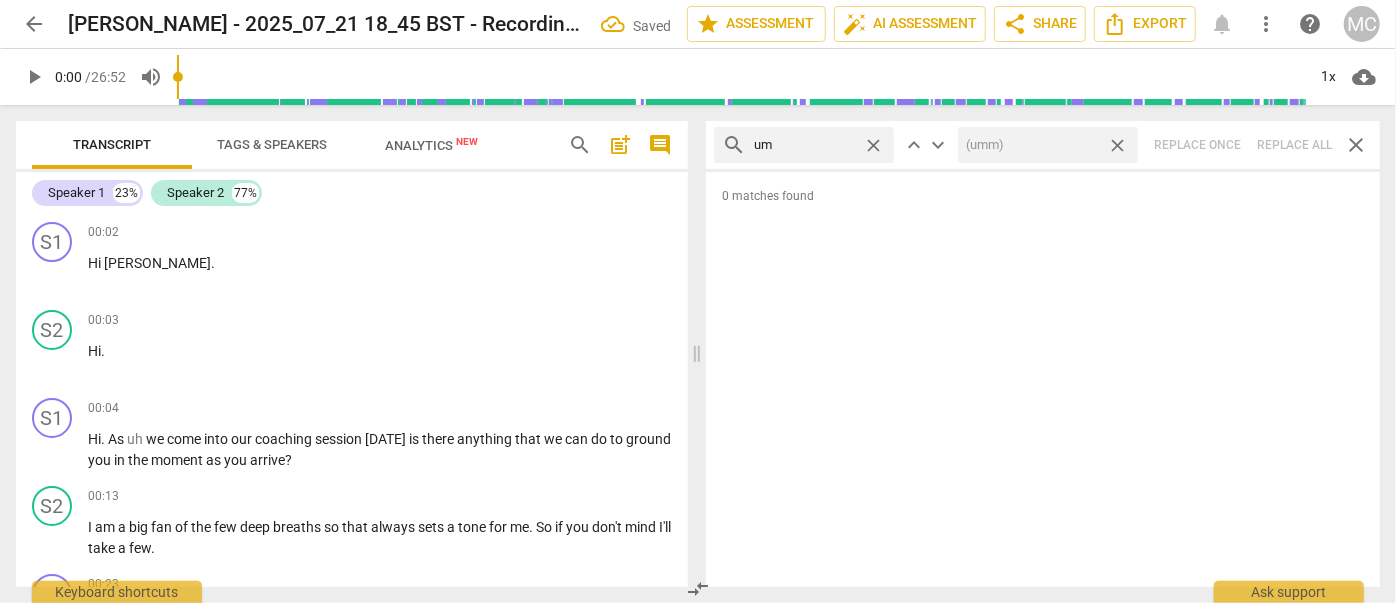 click on "close" at bounding box center [1117, 145] 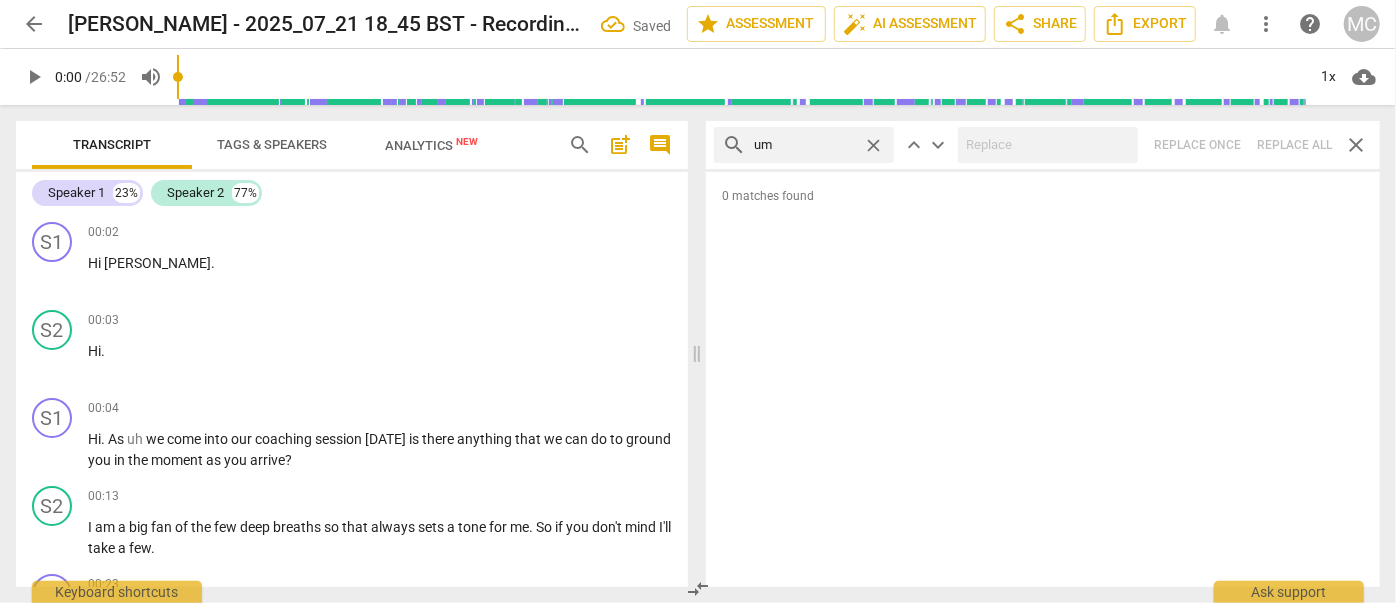 click on "close" at bounding box center [873, 145] 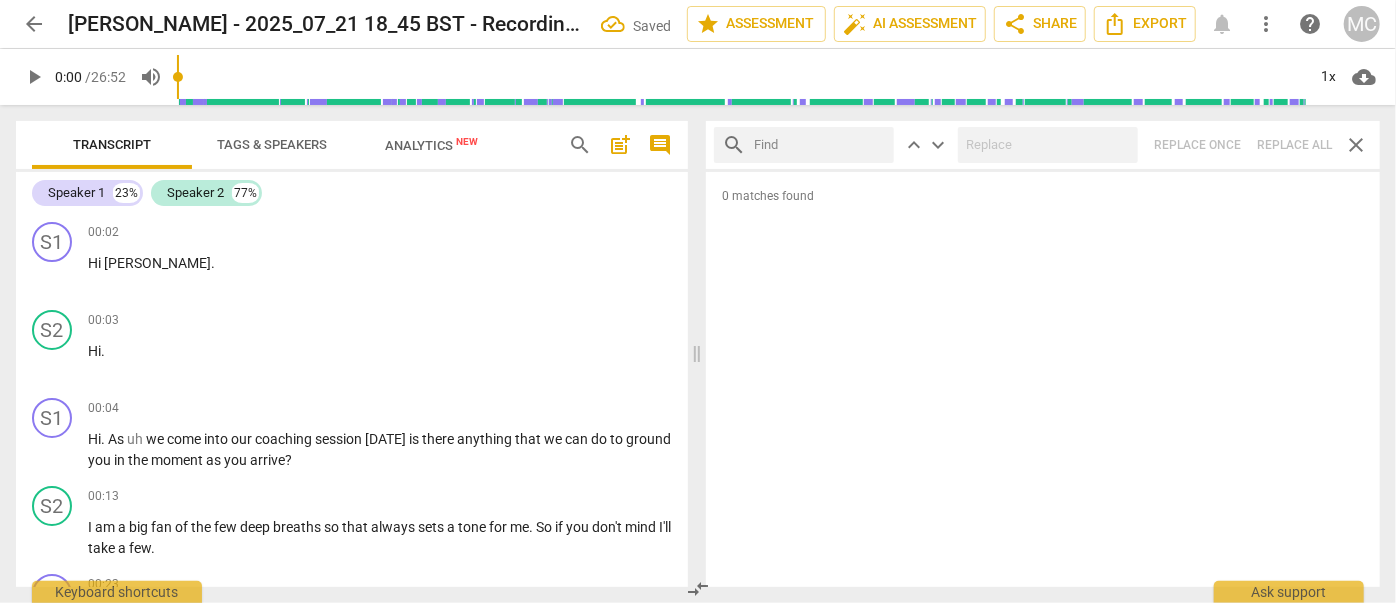 click at bounding box center (820, 145) 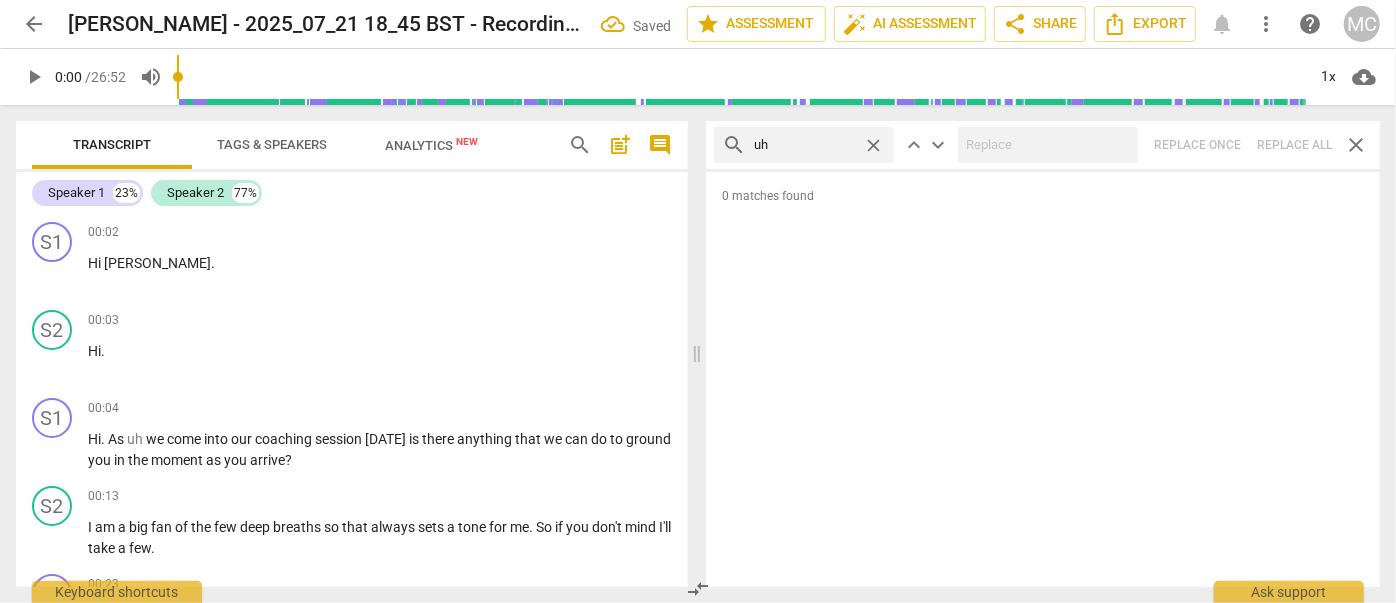 type on "uh" 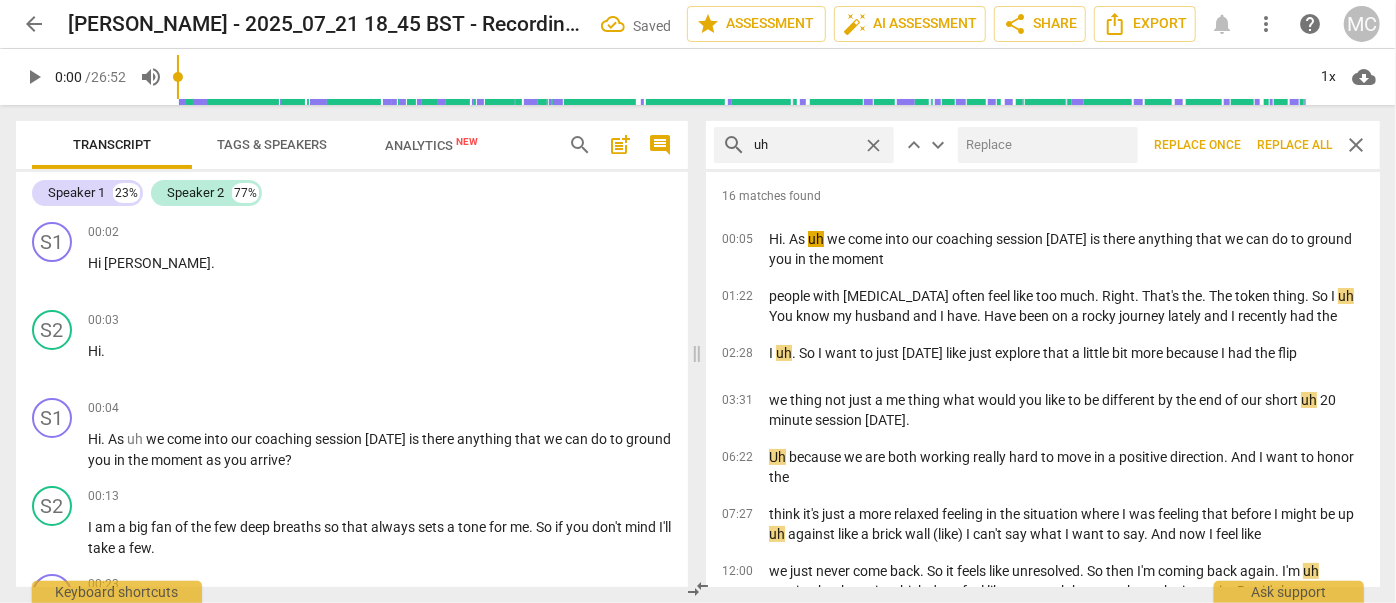 click at bounding box center (1044, 145) 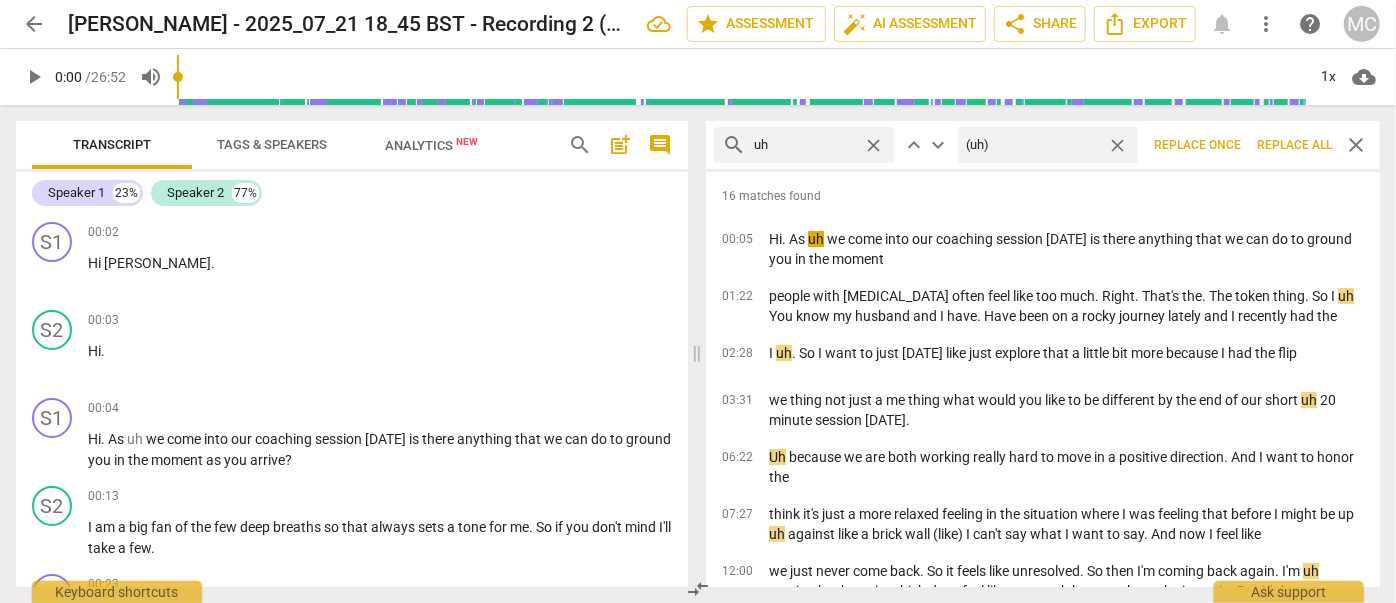 type on "(uh)" 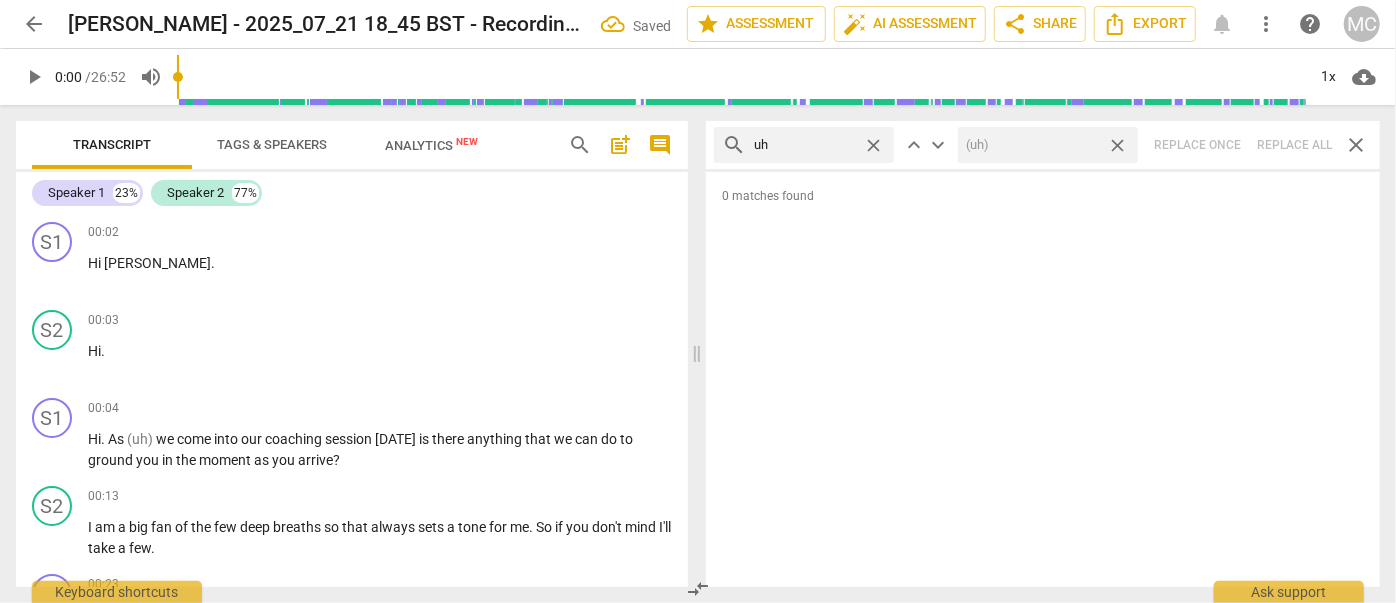 click on "close" at bounding box center (1117, 145) 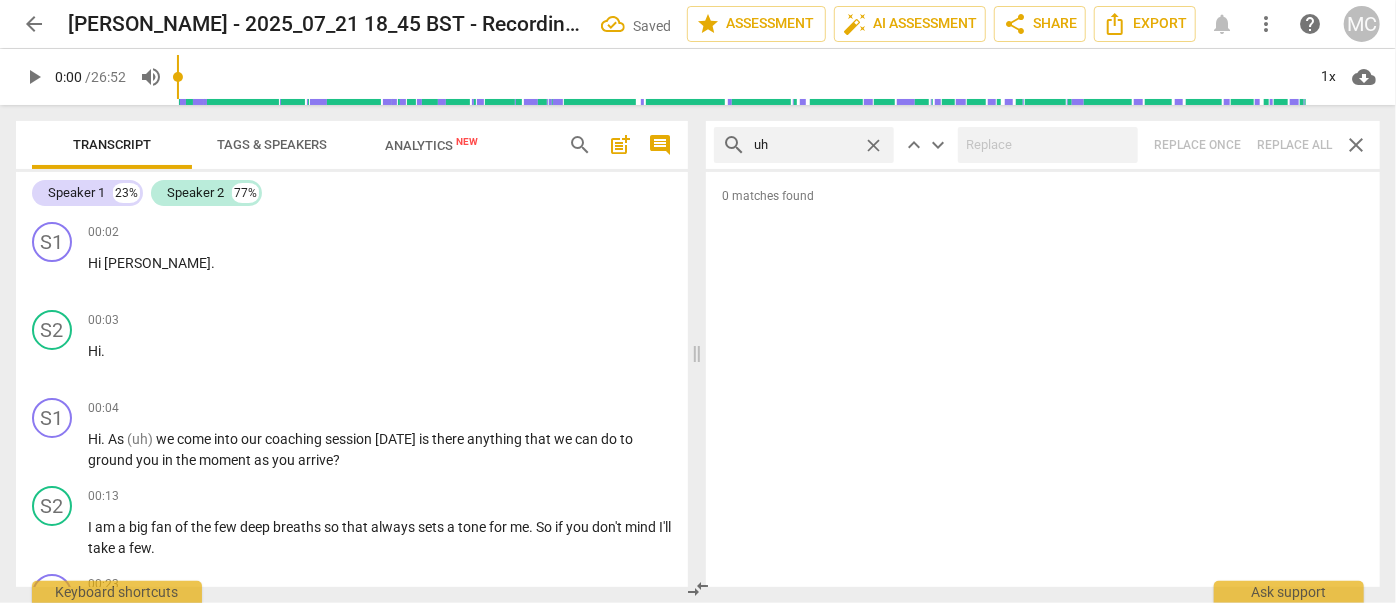 click on "close" at bounding box center (873, 145) 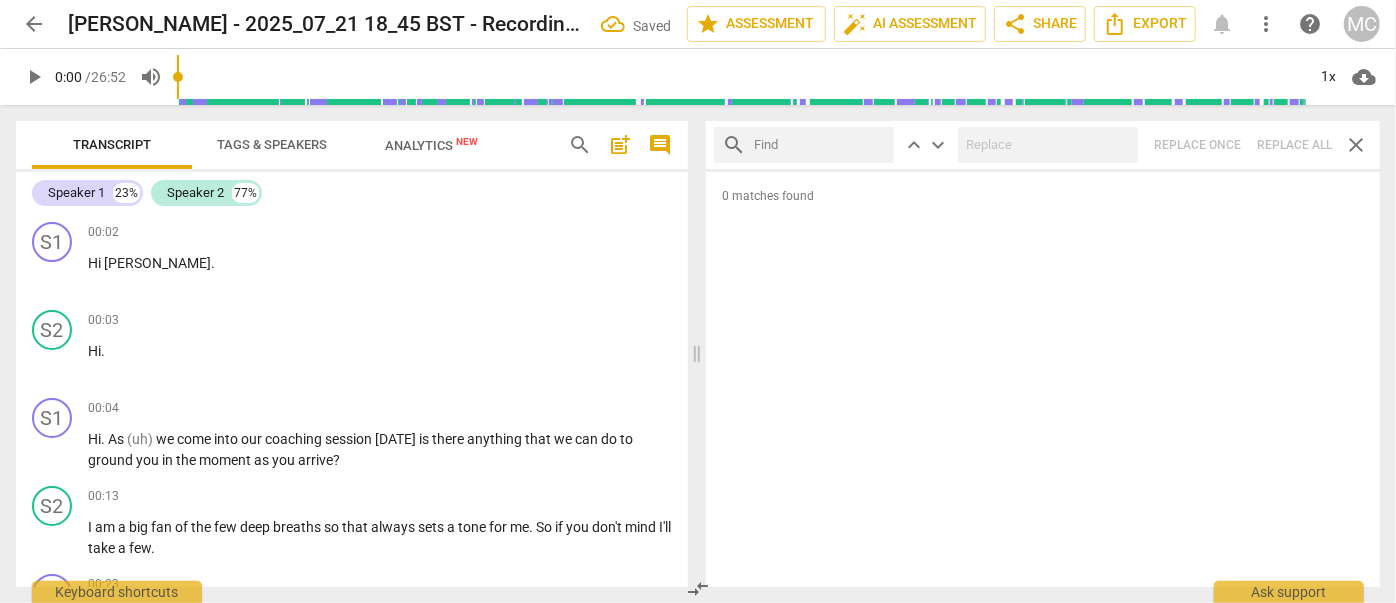 click at bounding box center (820, 145) 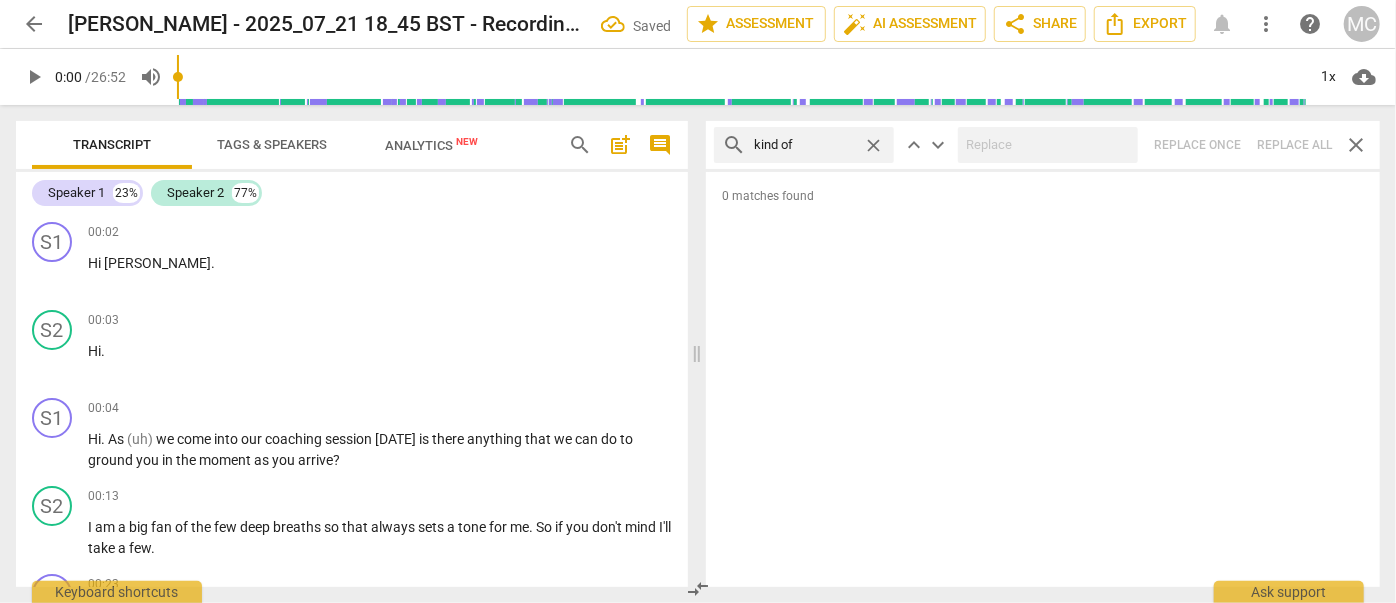 type on "kind of" 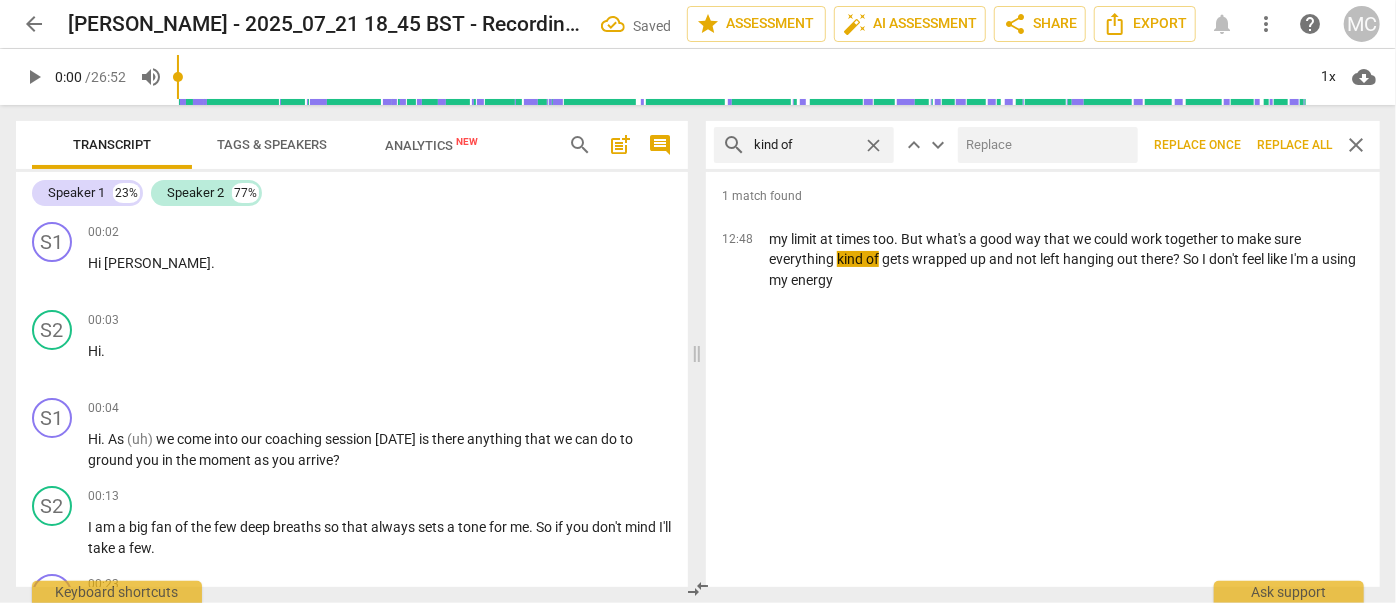 click at bounding box center (1044, 145) 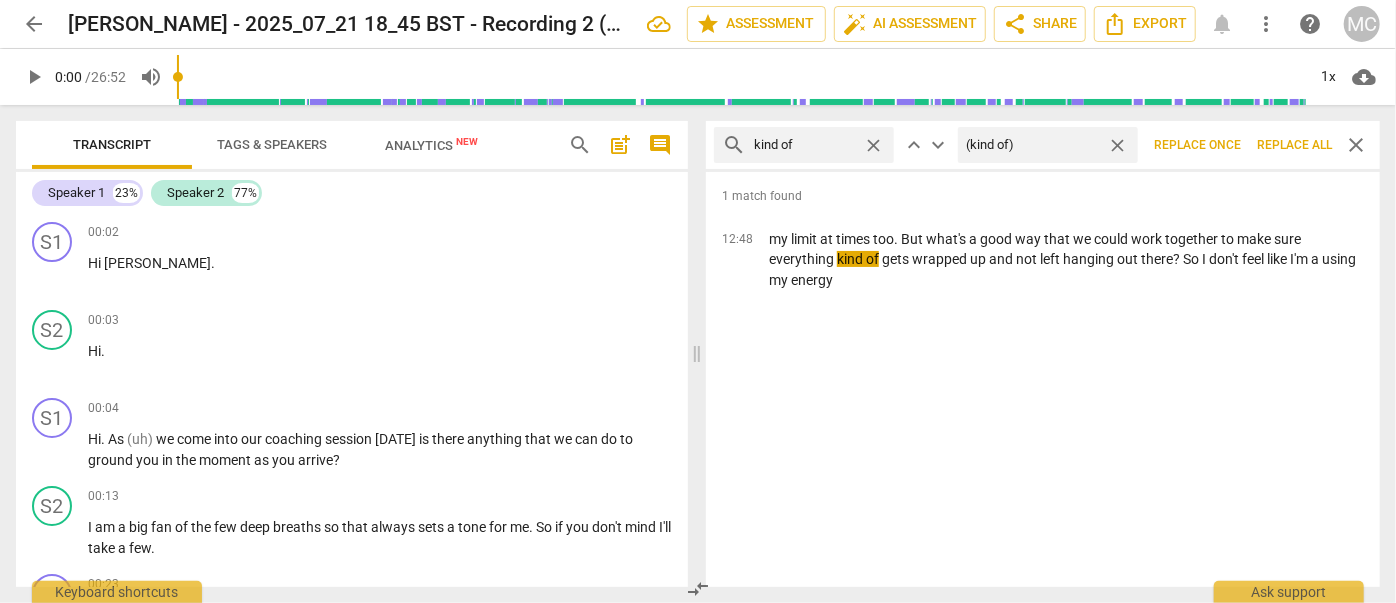 type on "(kind of)" 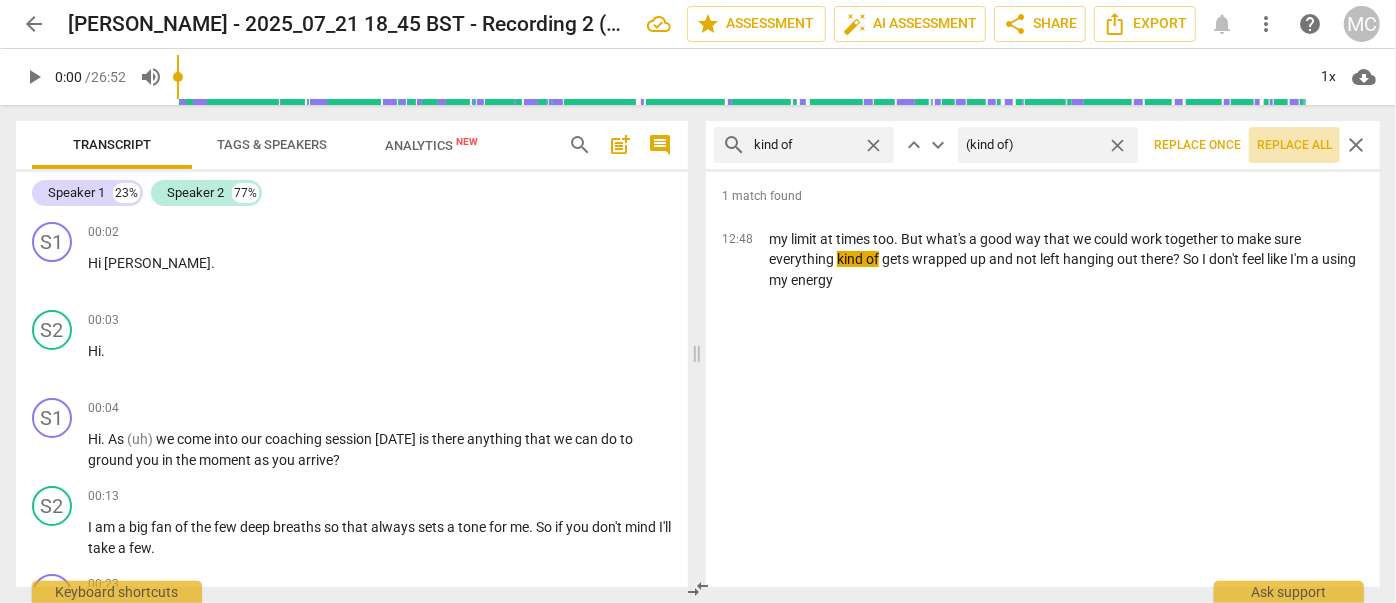 click on "Replace all" at bounding box center [1294, 145] 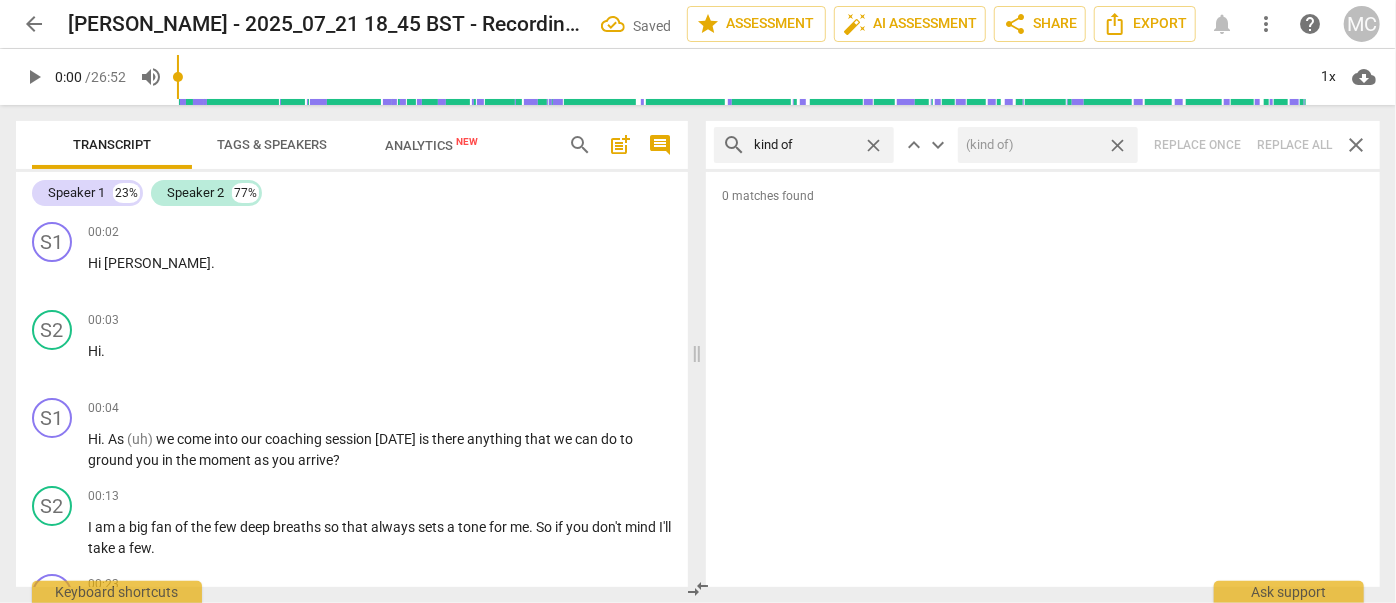 click on "close" at bounding box center (1117, 145) 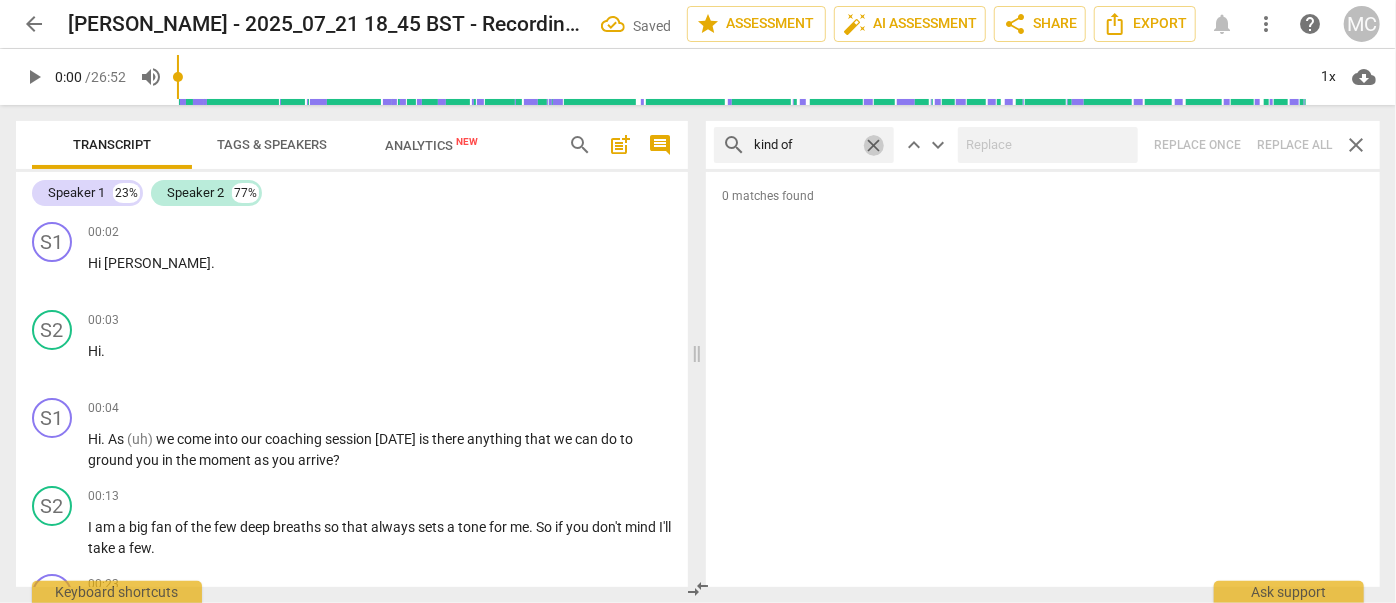 click on "close" at bounding box center [873, 145] 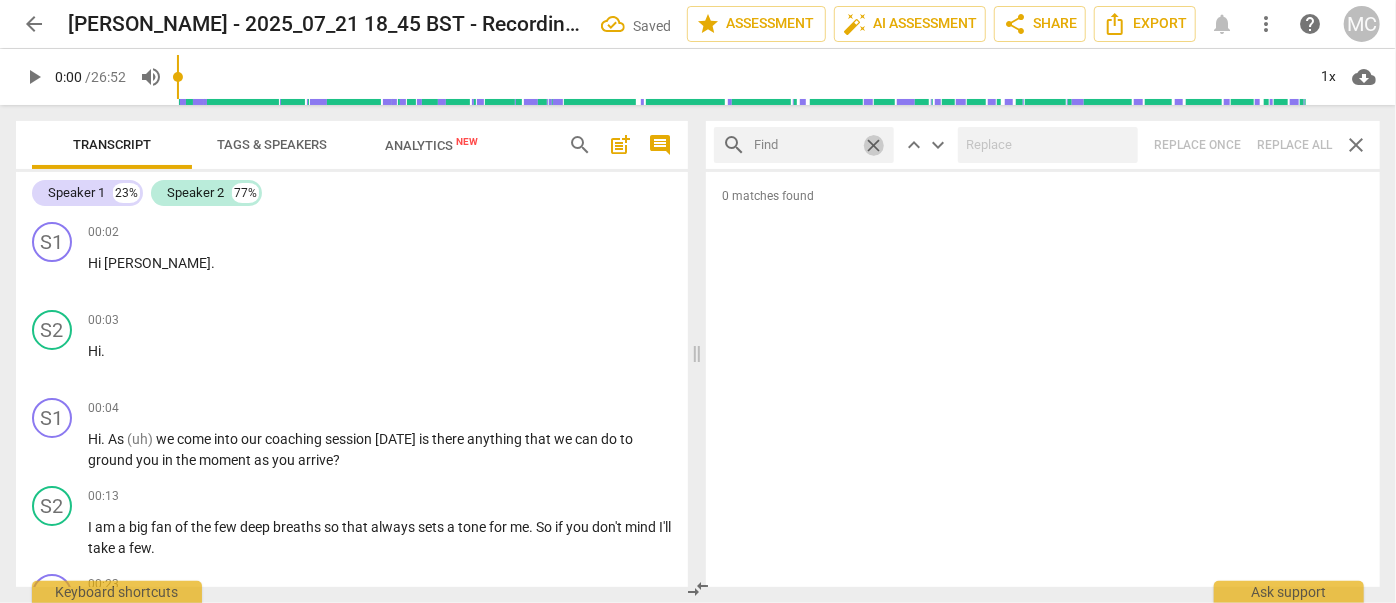 click at bounding box center [804, 145] 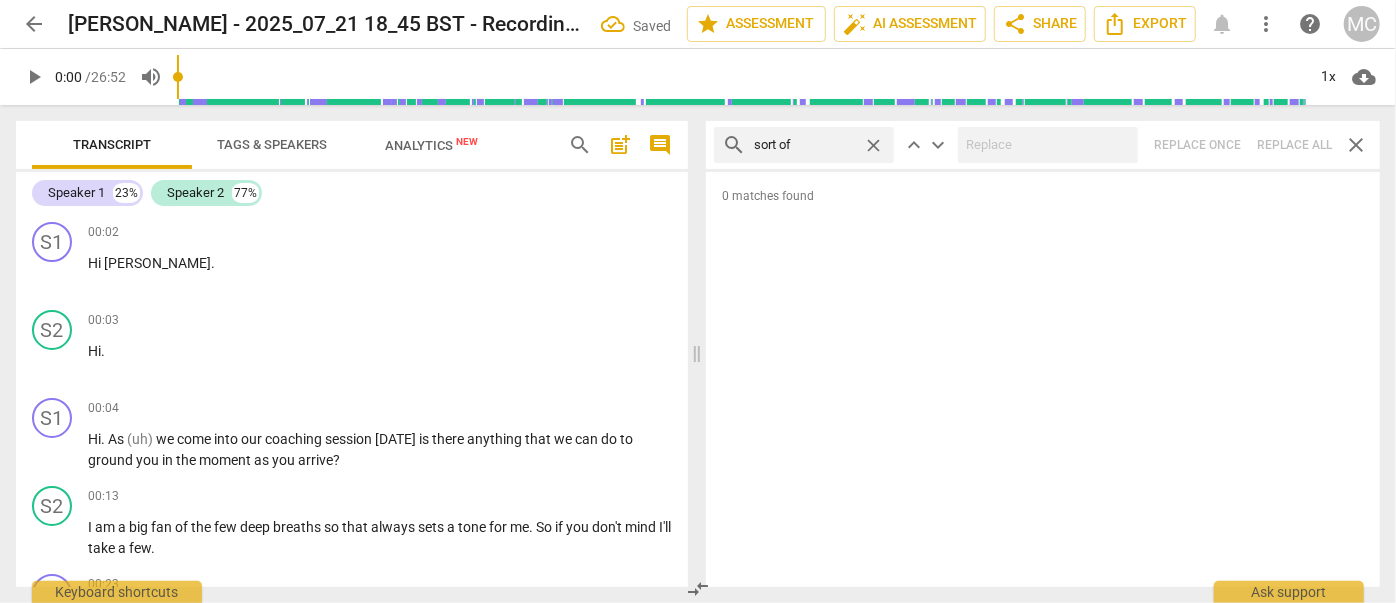 type on "sort of" 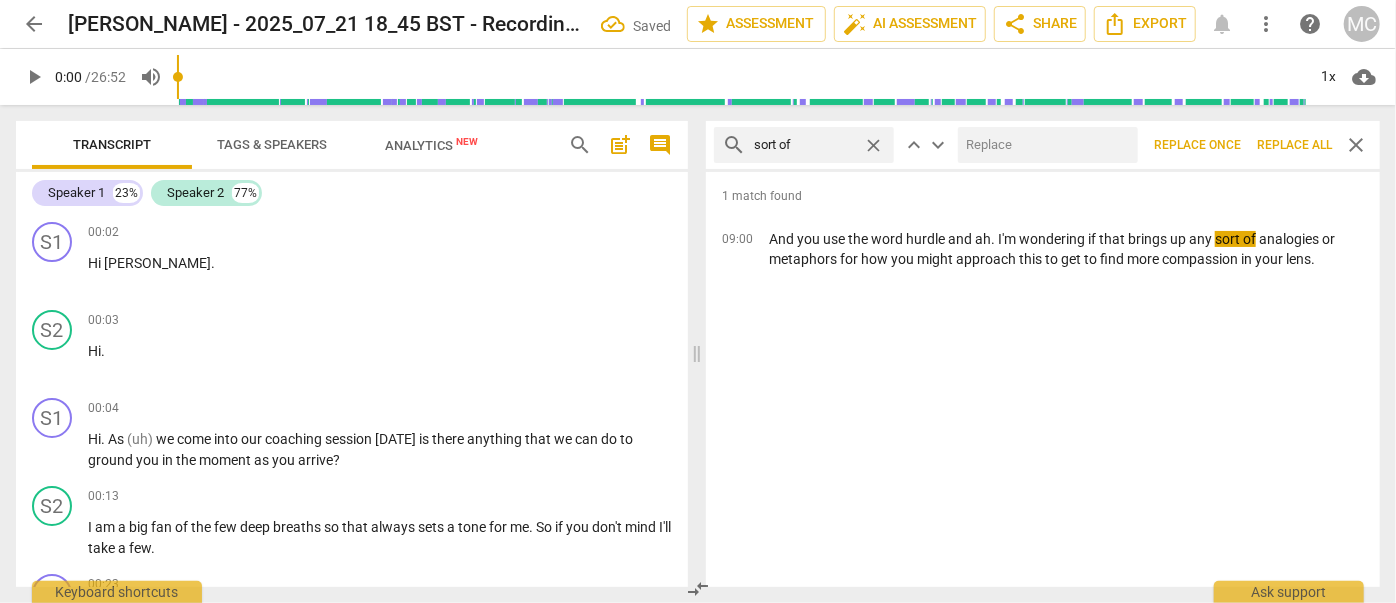click at bounding box center (1044, 145) 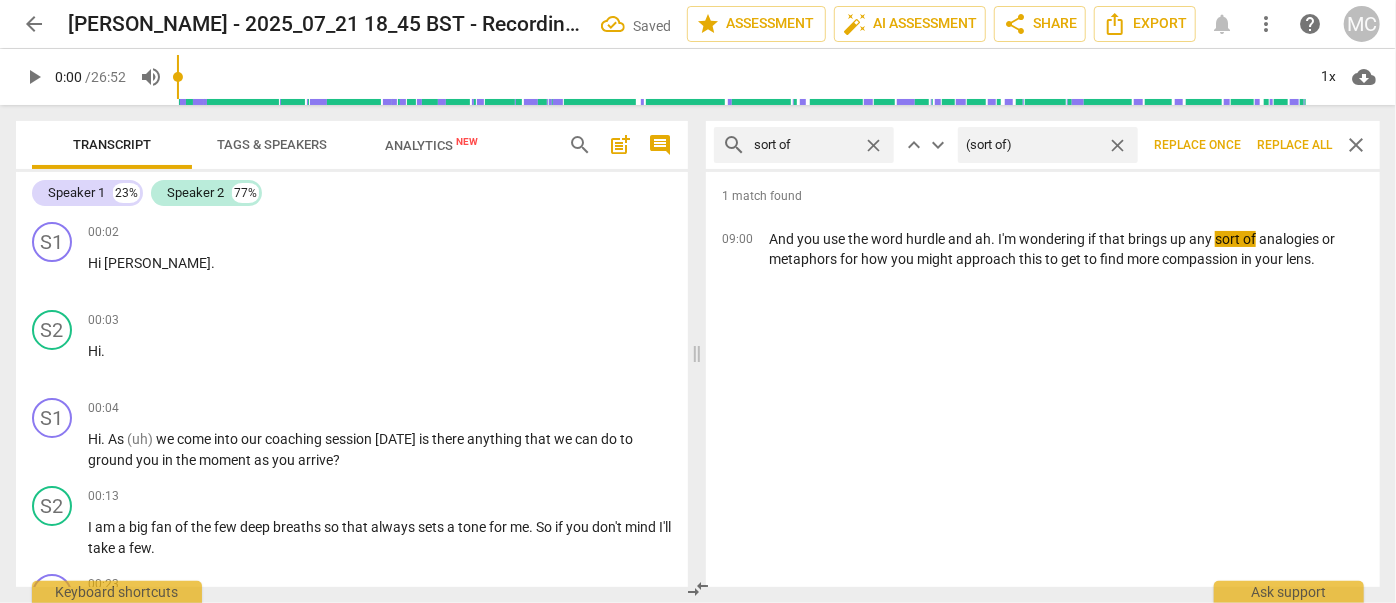 type on "(sort of)" 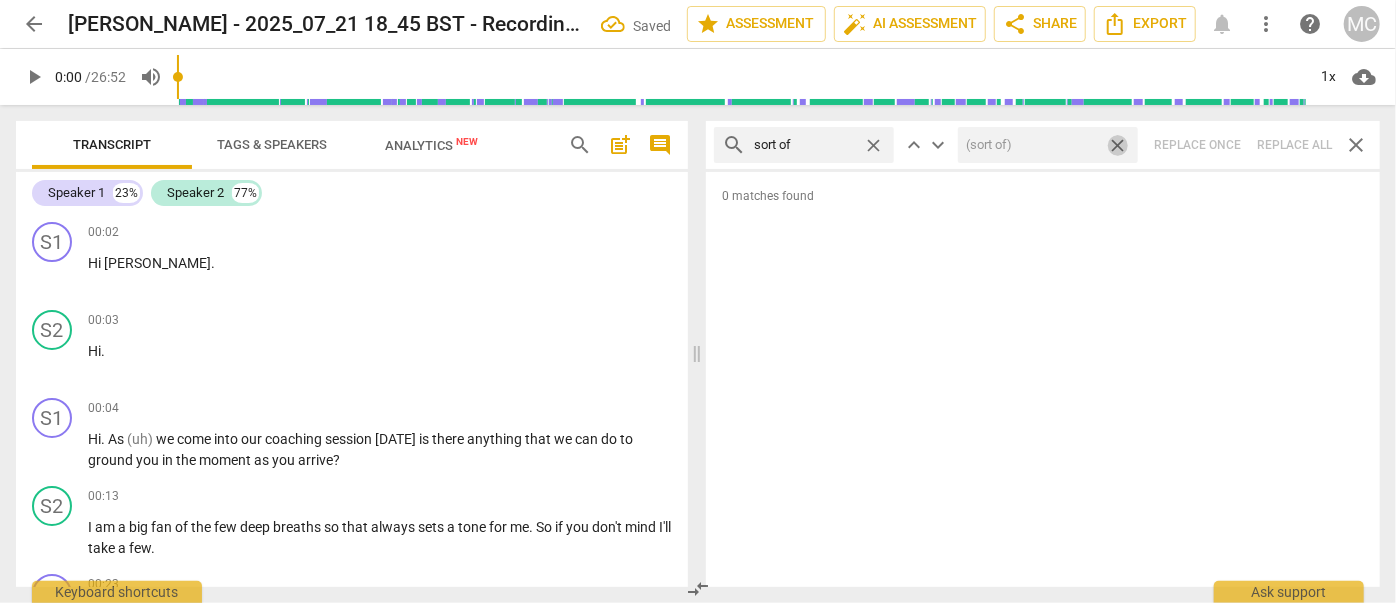 click on "close" at bounding box center (1117, 145) 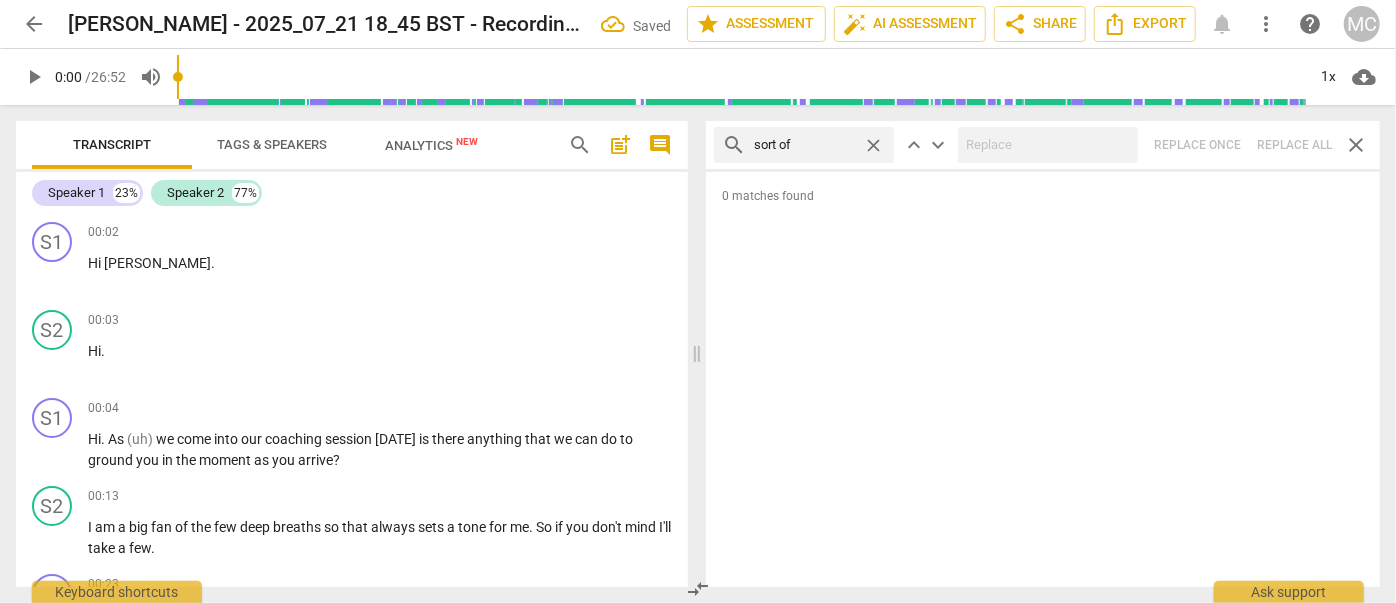 click on "close" at bounding box center [873, 145] 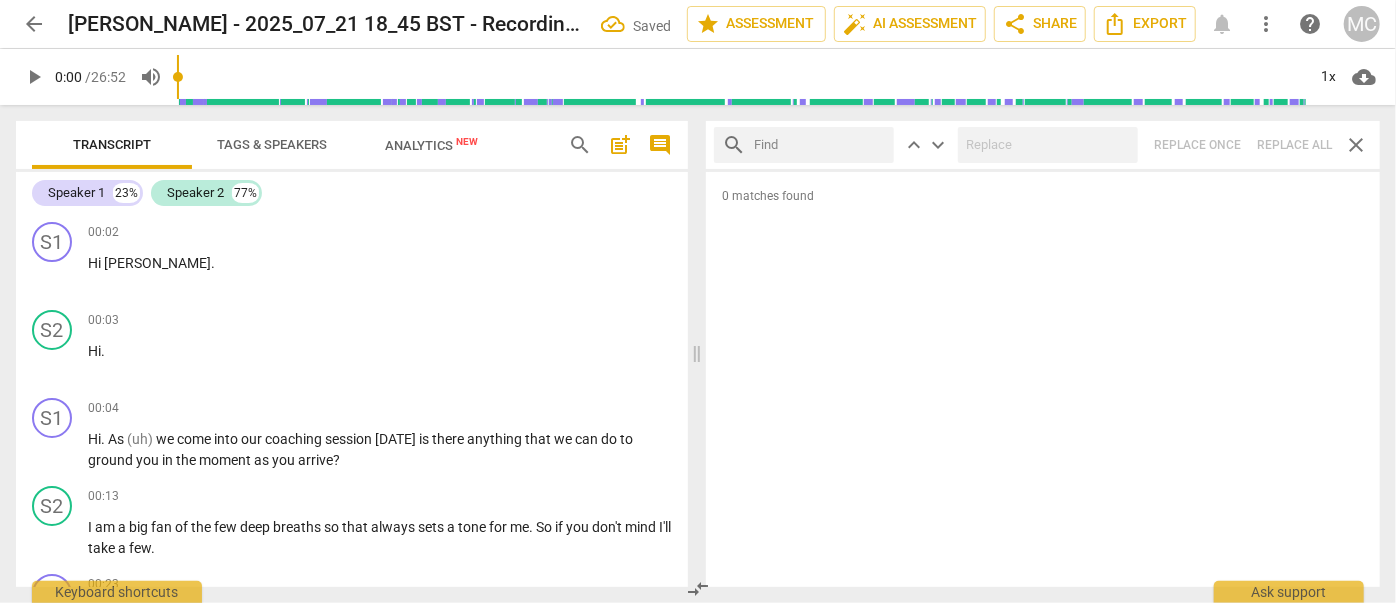 click at bounding box center (820, 145) 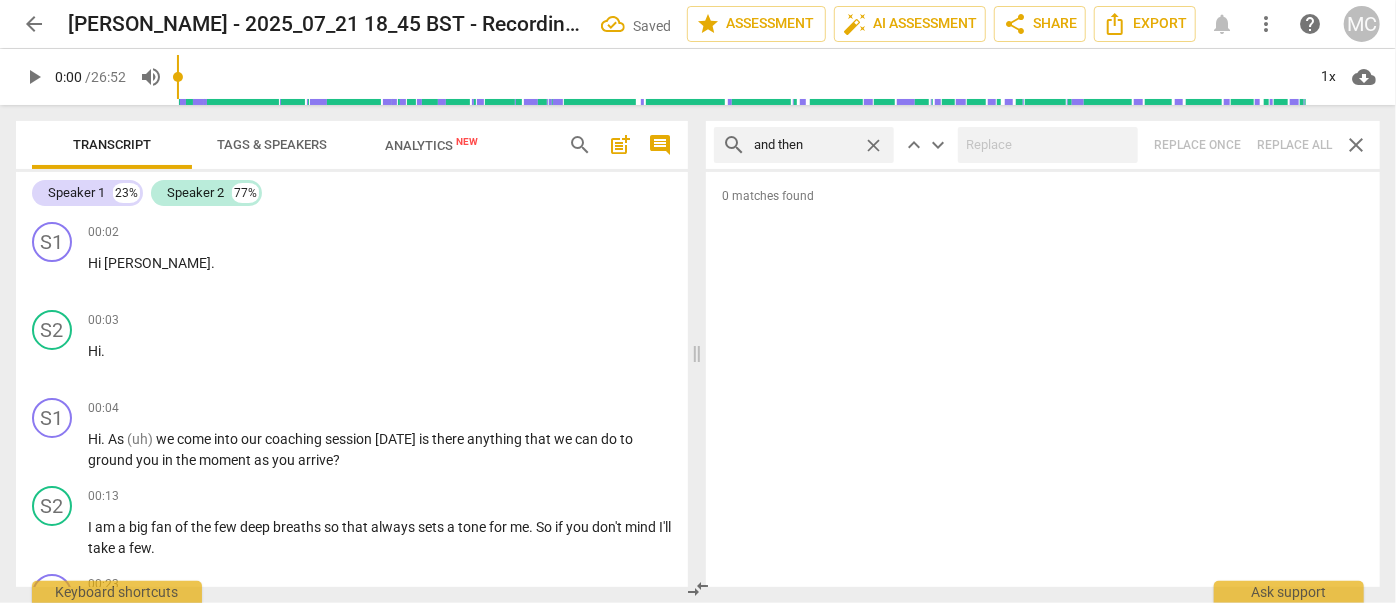 type on "and then" 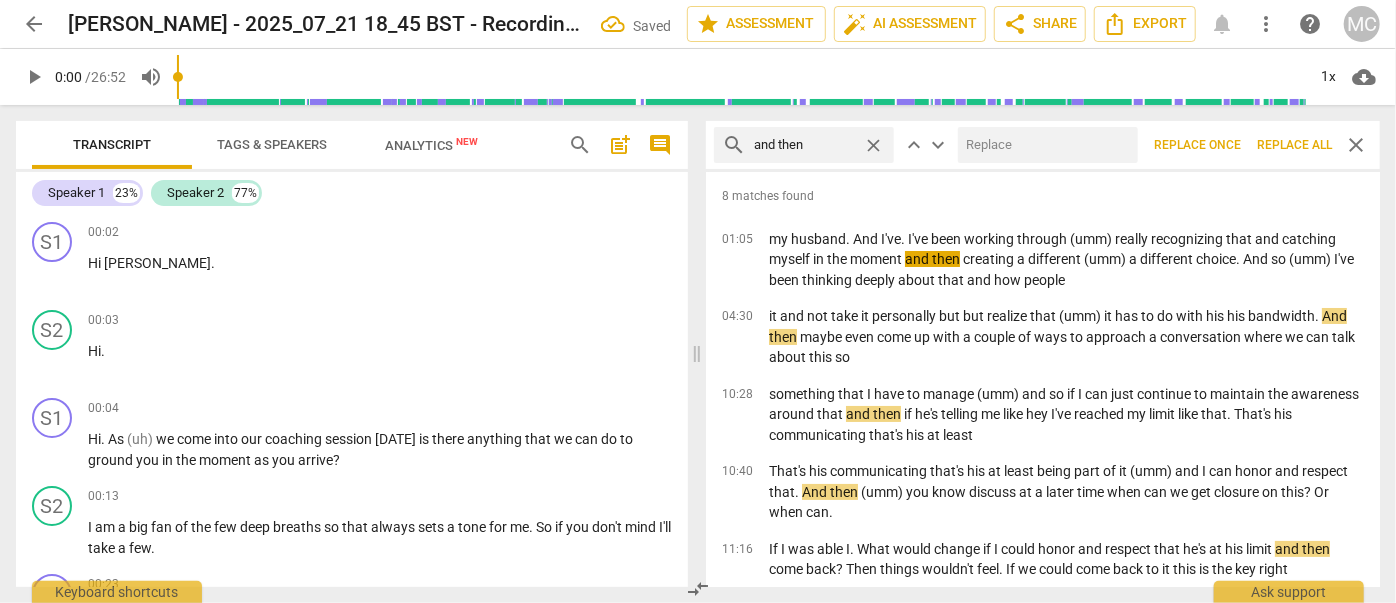 click at bounding box center (1044, 145) 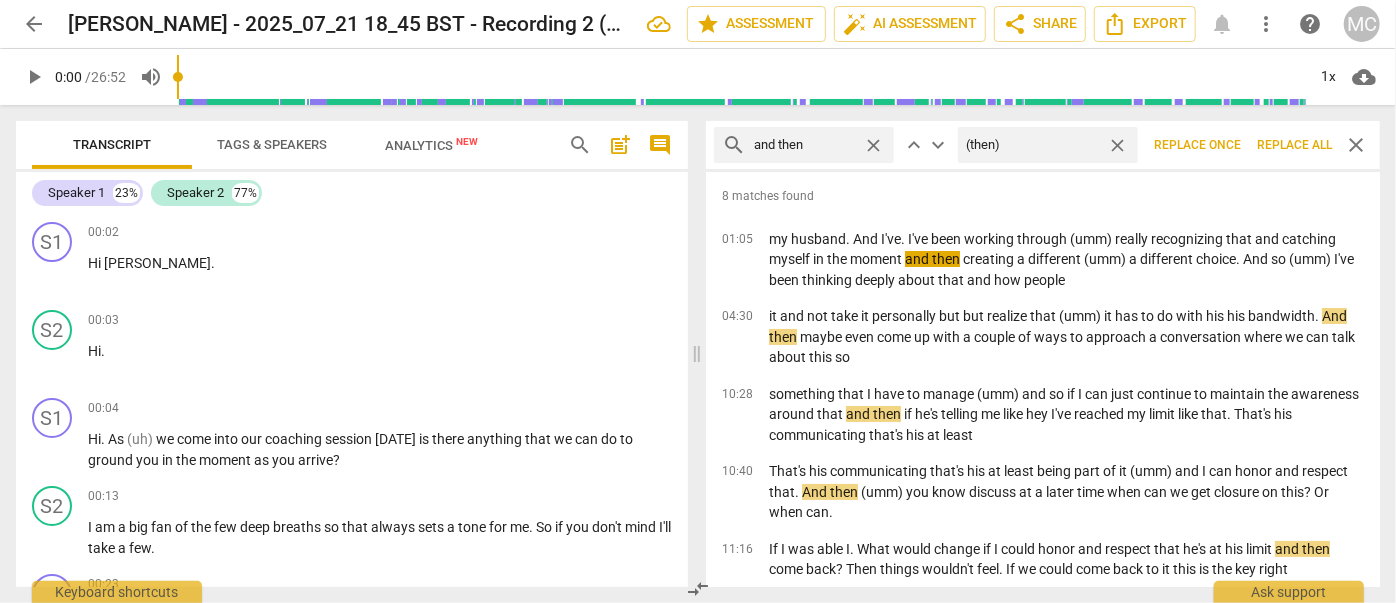 type on "(then)" 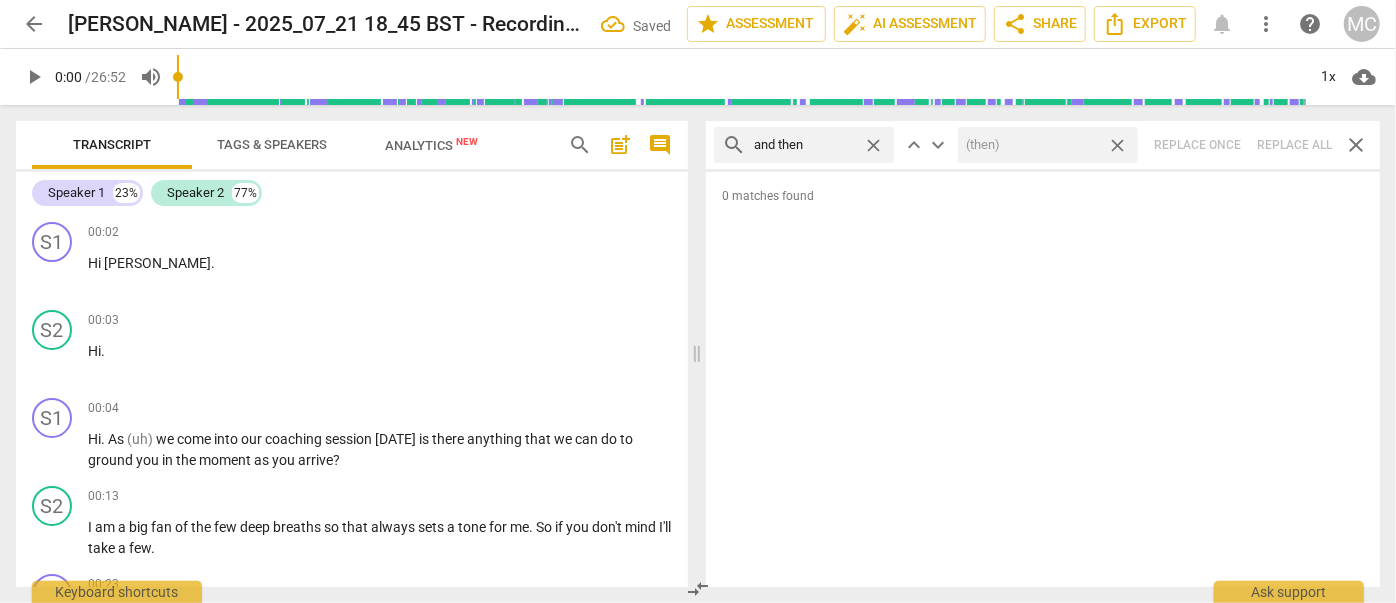 drag, startPoint x: 1116, startPoint y: 144, endPoint x: 1097, endPoint y: 142, distance: 19.104973 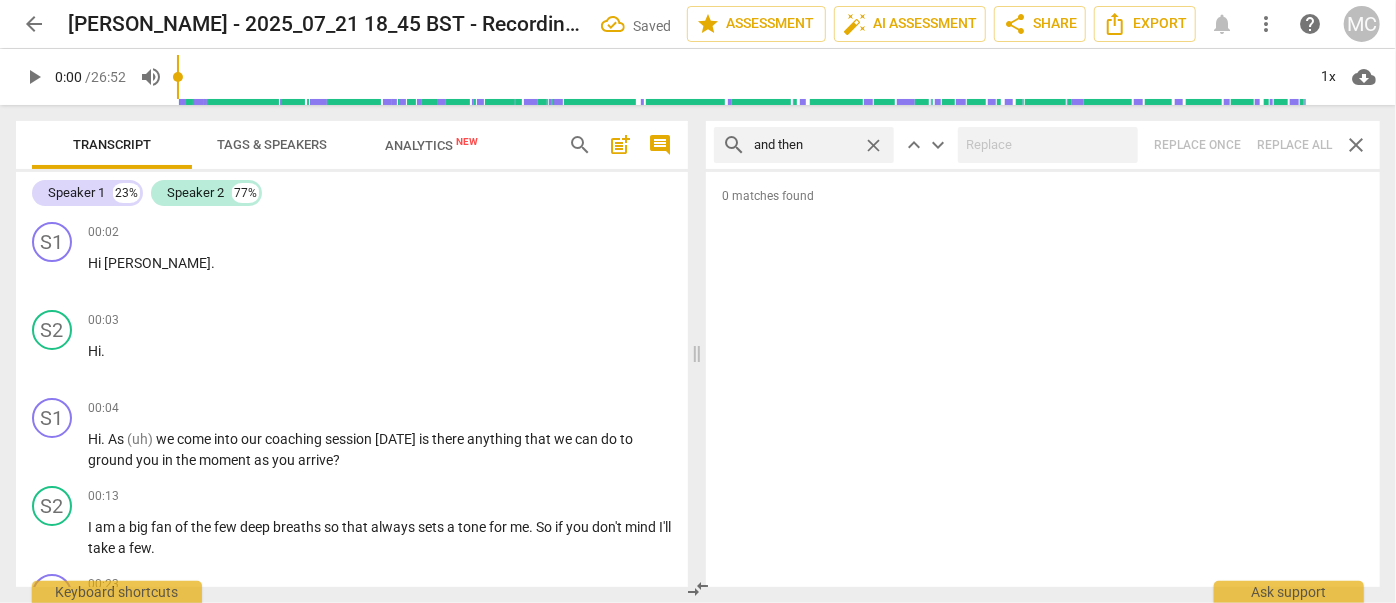 click on "close" at bounding box center [873, 145] 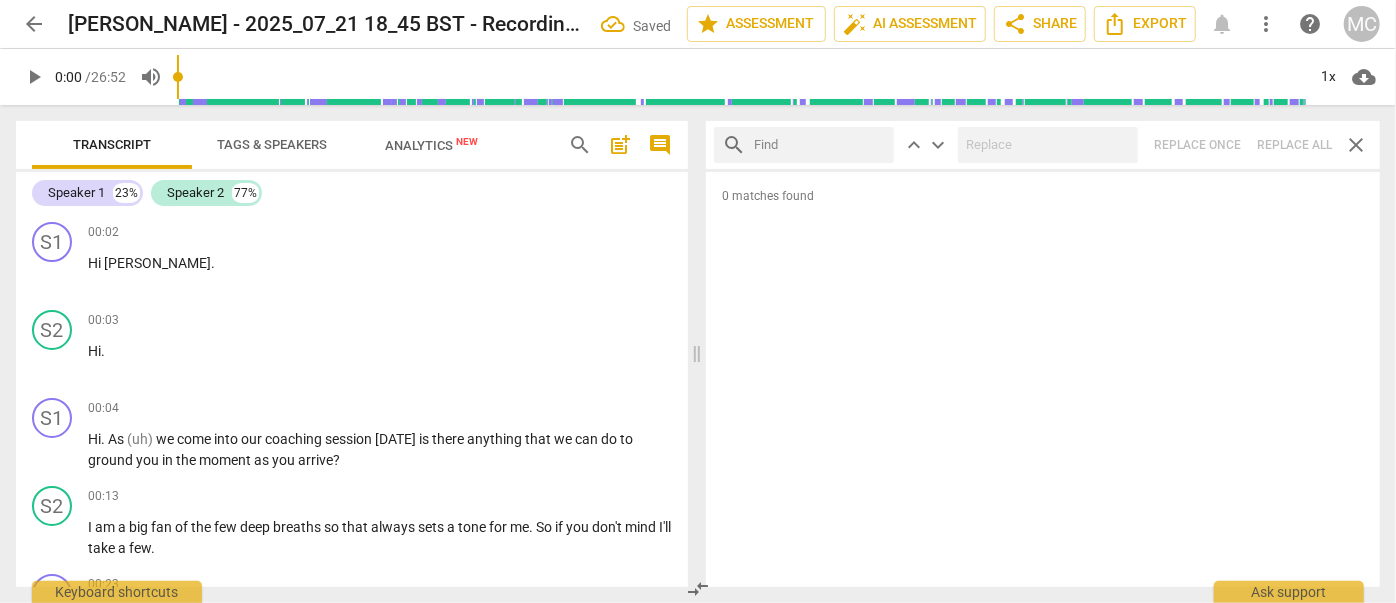 click at bounding box center [820, 145] 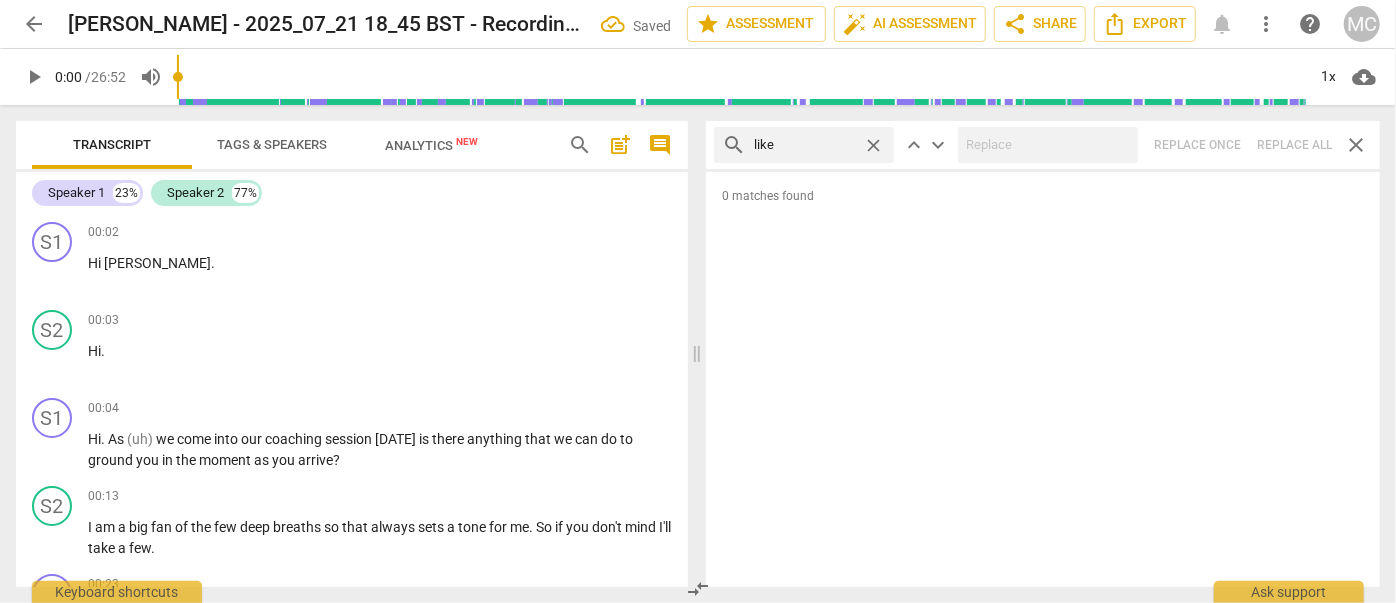 type on "like" 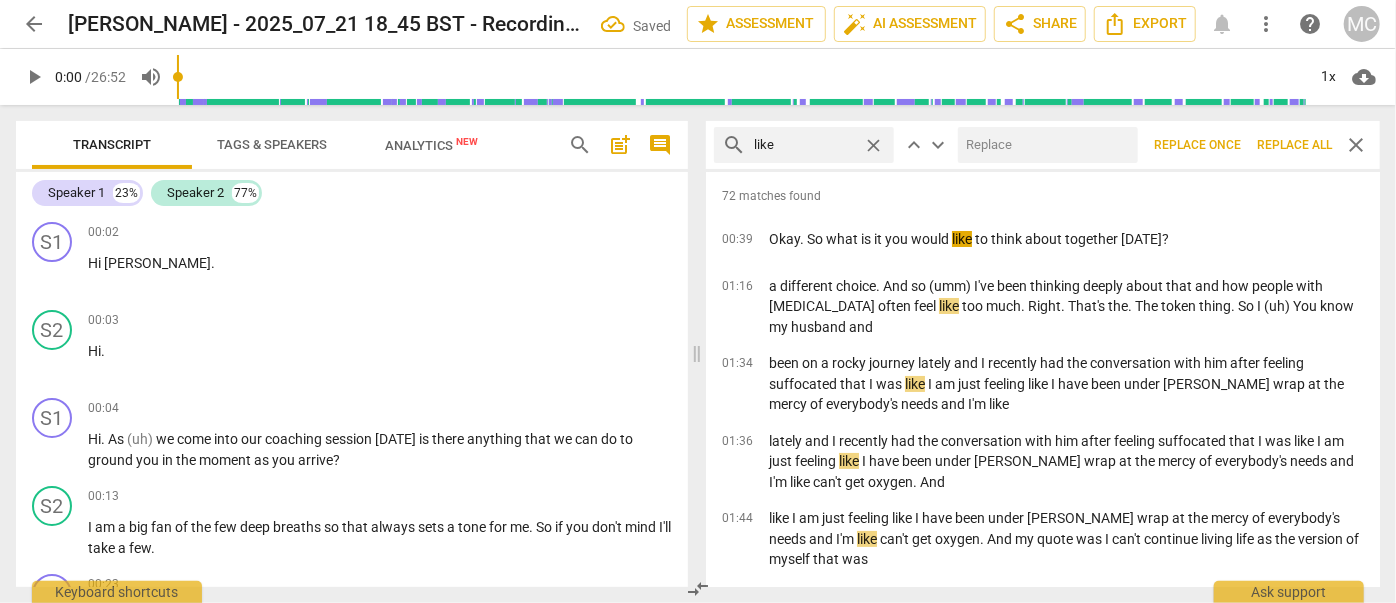 click at bounding box center (1044, 145) 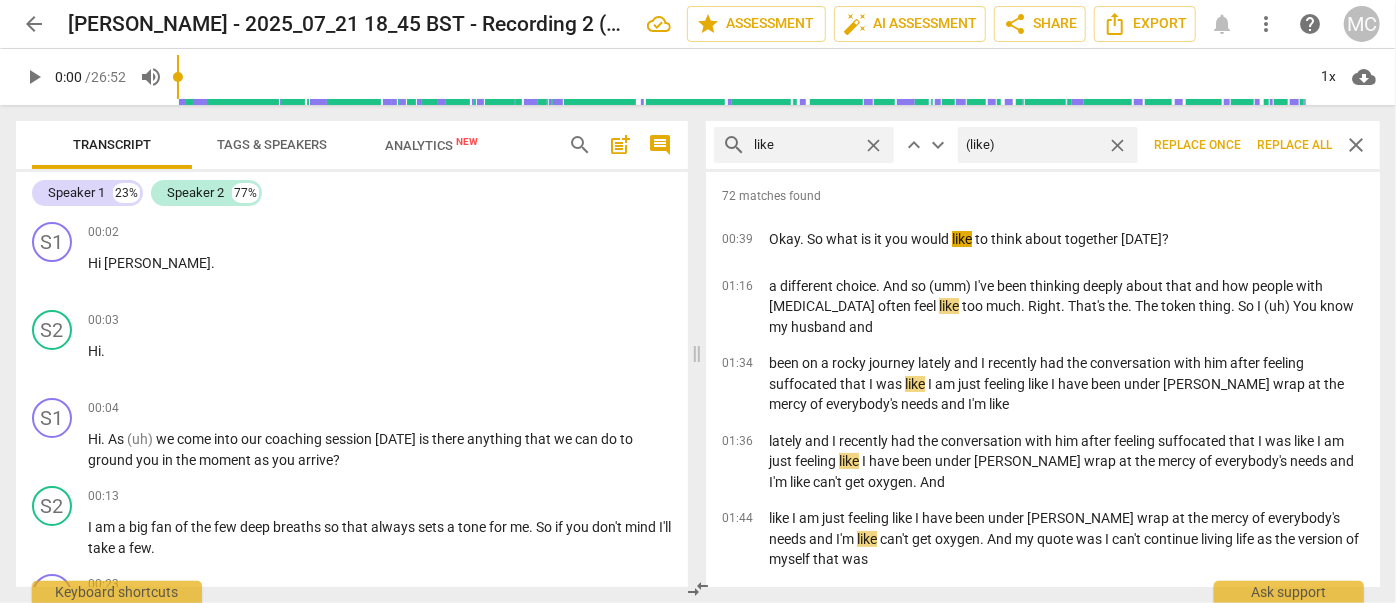 type on "(like)" 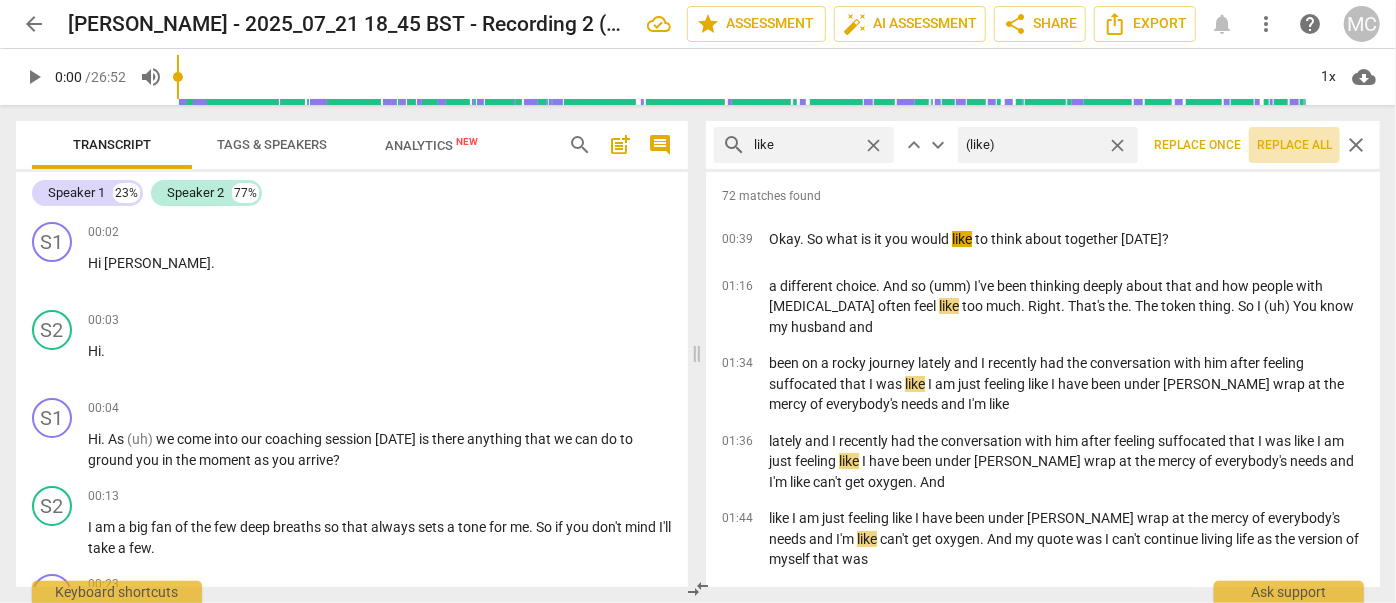 click on "Replace all" at bounding box center [1294, 145] 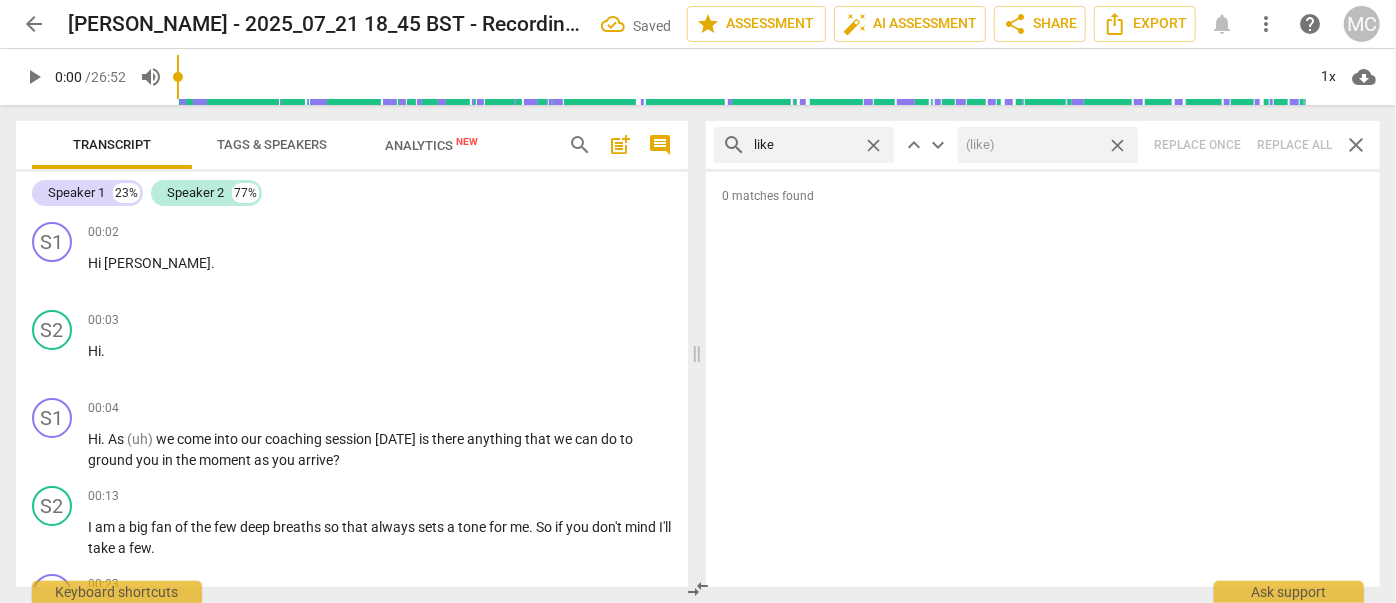 drag, startPoint x: 1120, startPoint y: 140, endPoint x: 1026, endPoint y: 147, distance: 94.26028 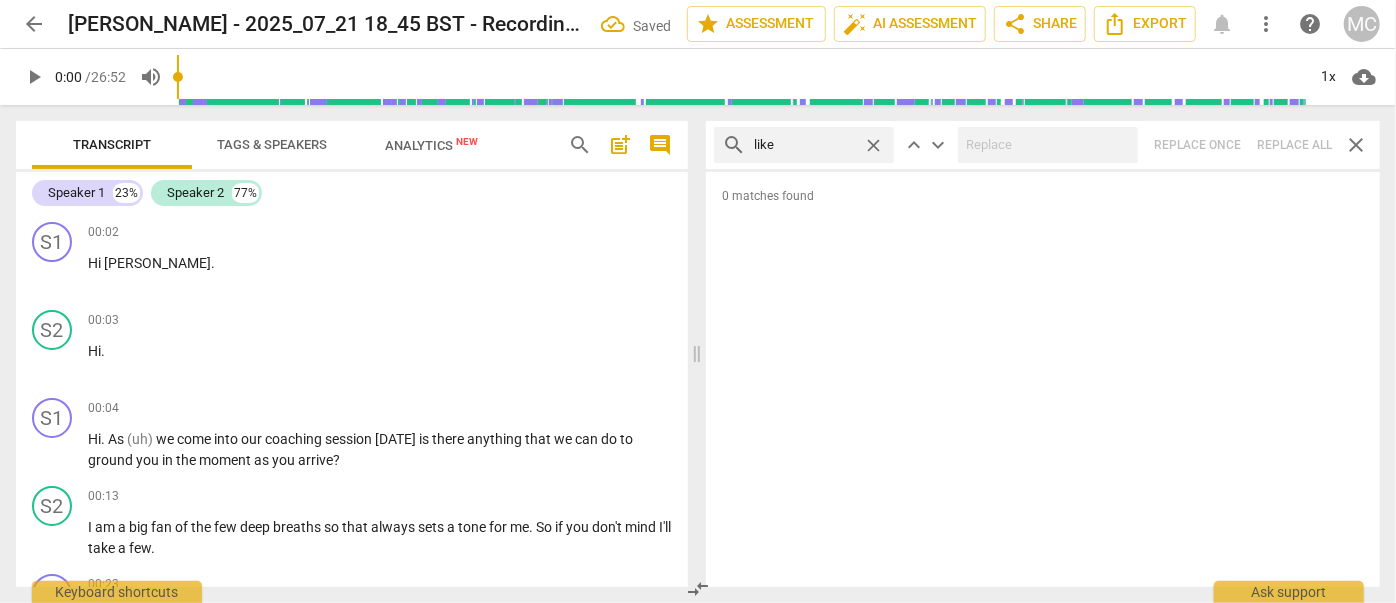 click on "close" at bounding box center (873, 145) 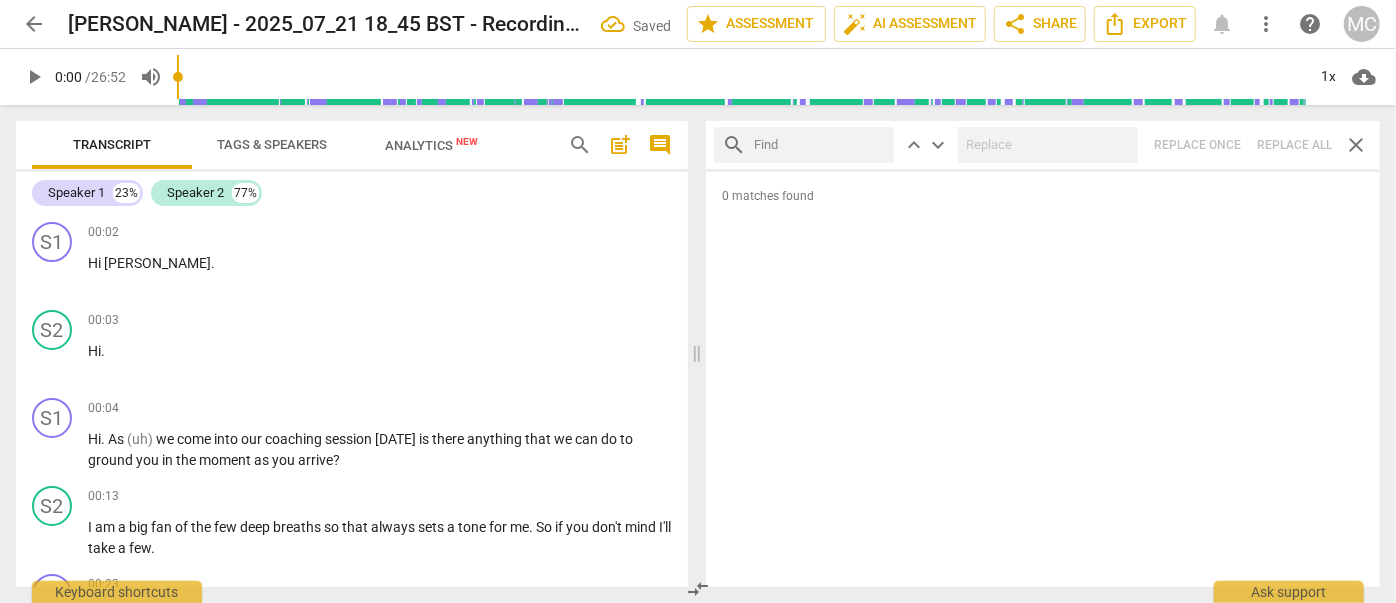 click at bounding box center (820, 145) 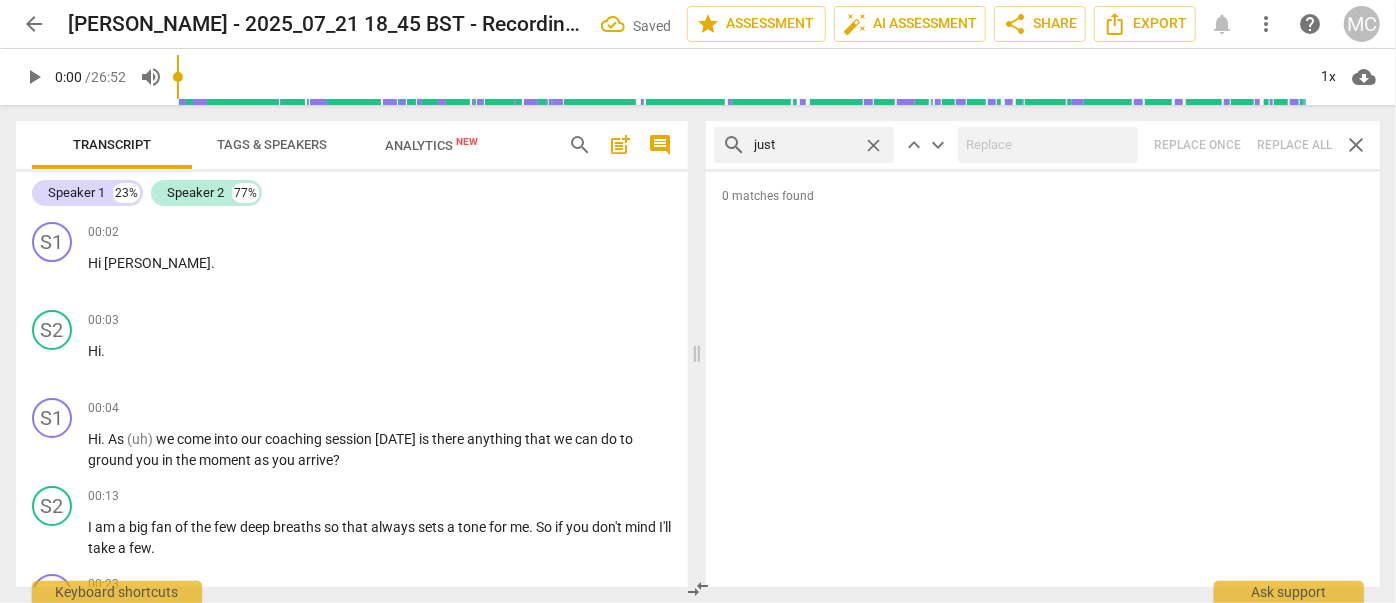 type on "just" 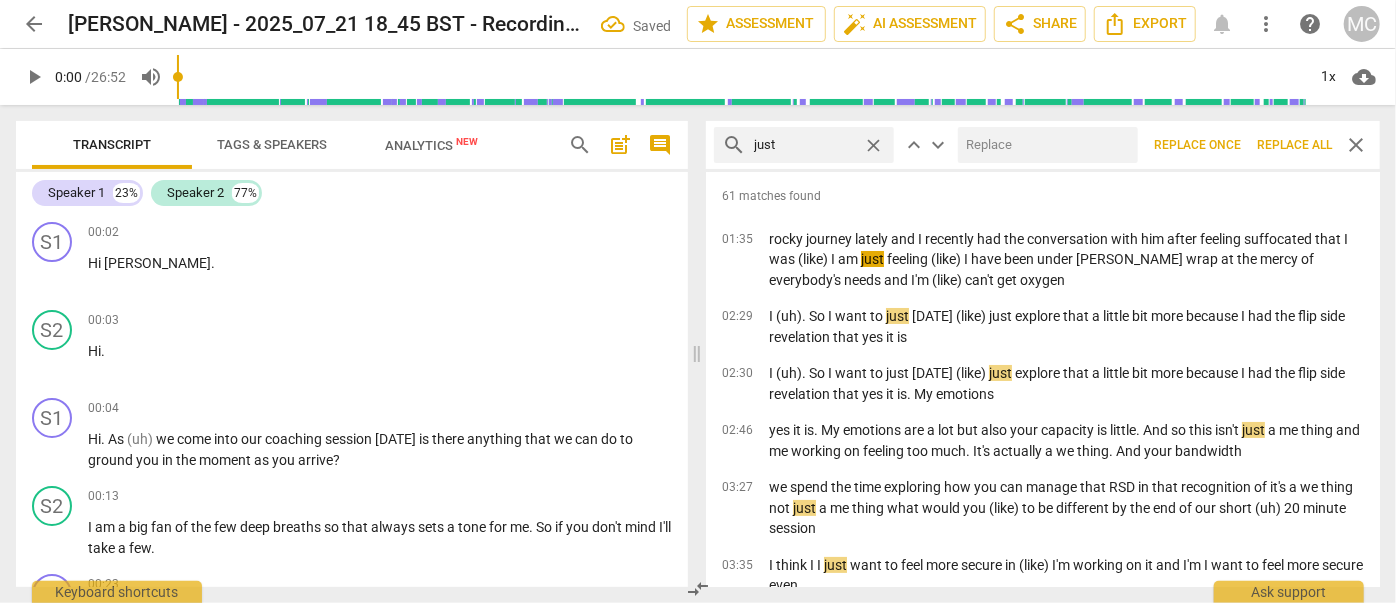 click at bounding box center [1044, 145] 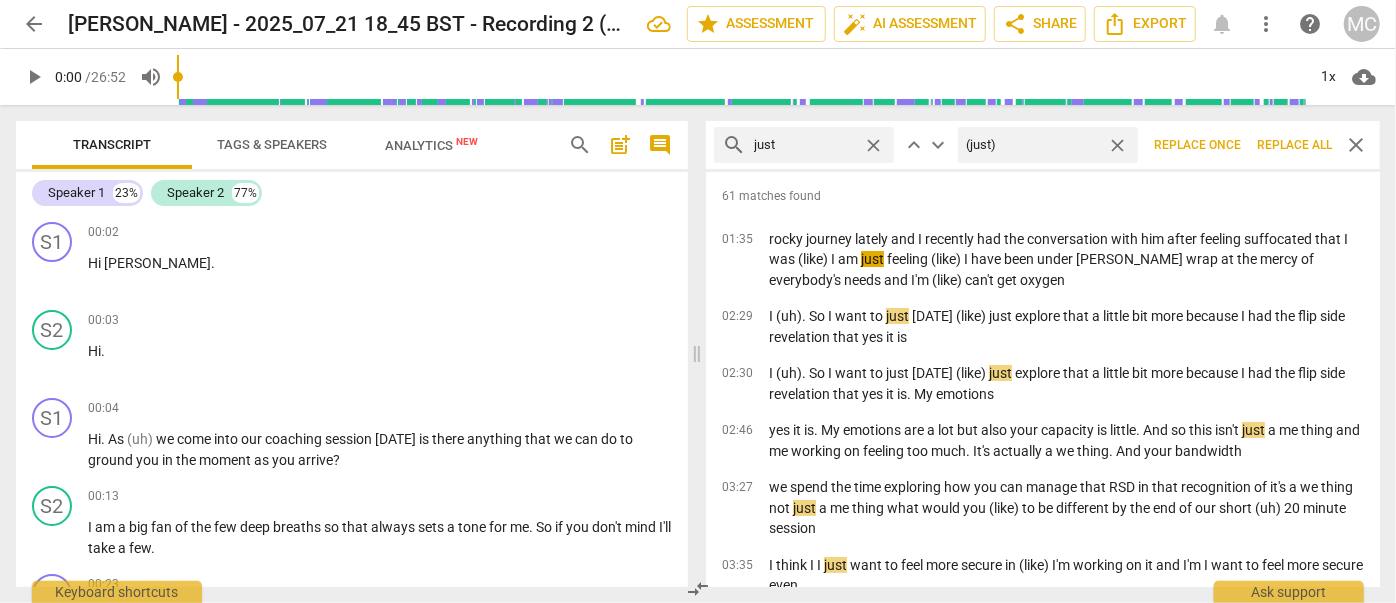 type on "(just)" 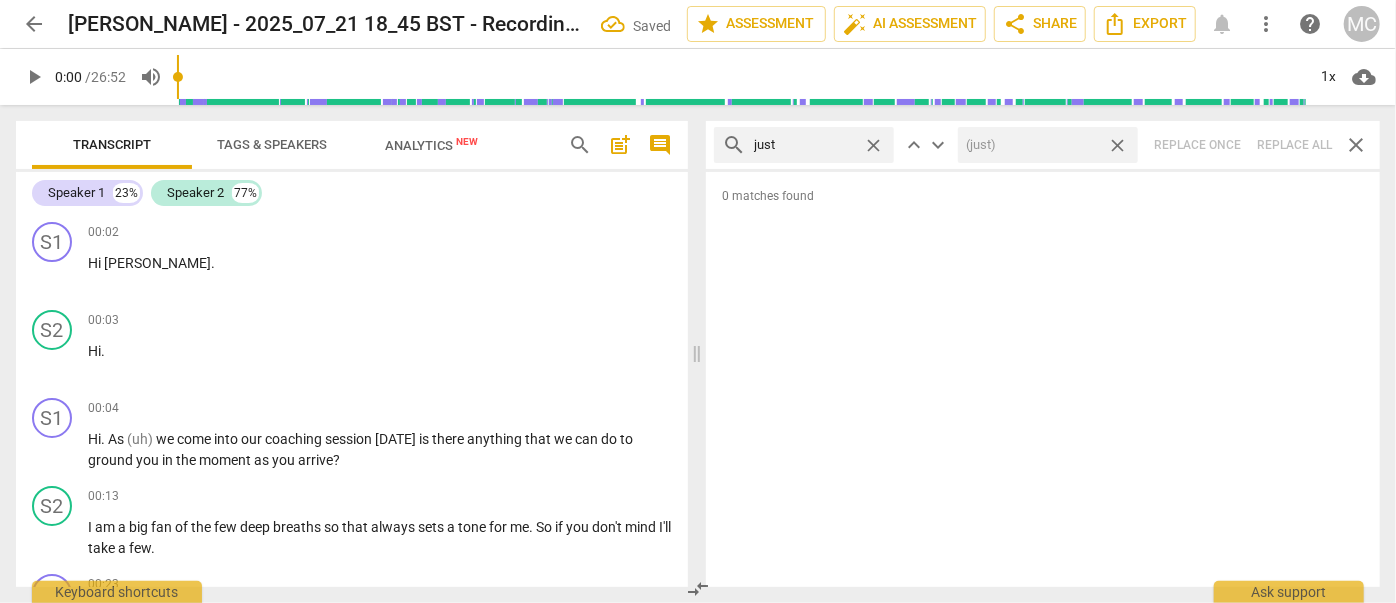 click on "close" at bounding box center [1117, 145] 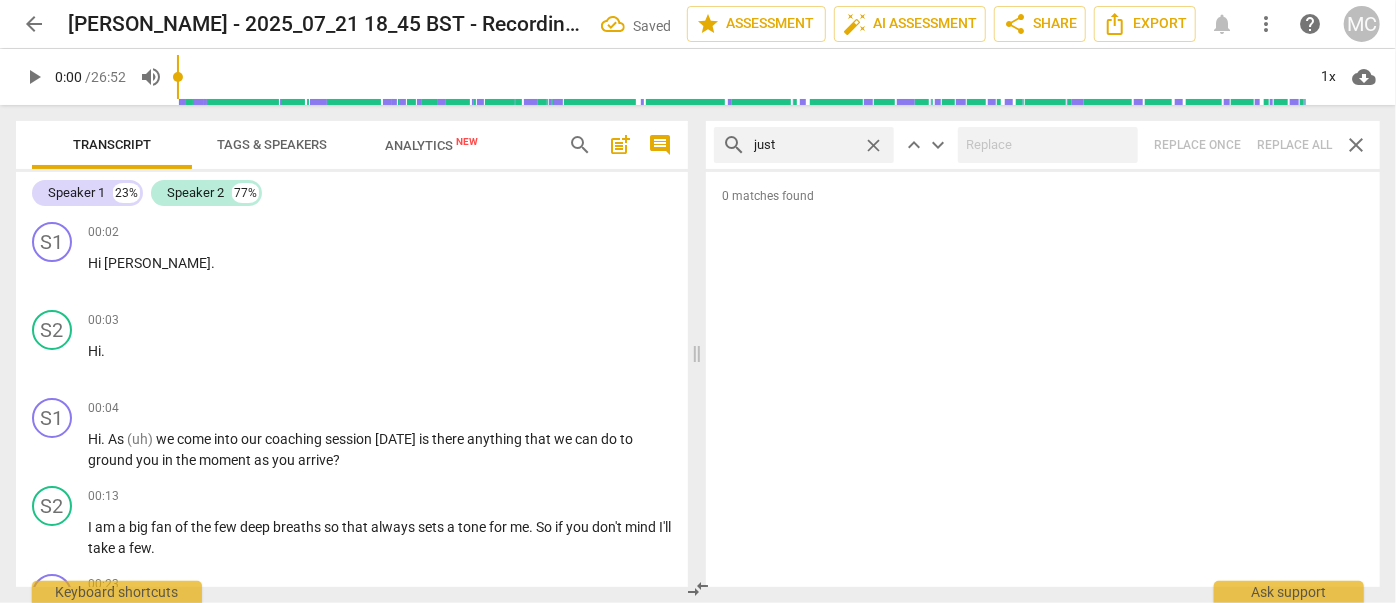click on "close" at bounding box center (873, 145) 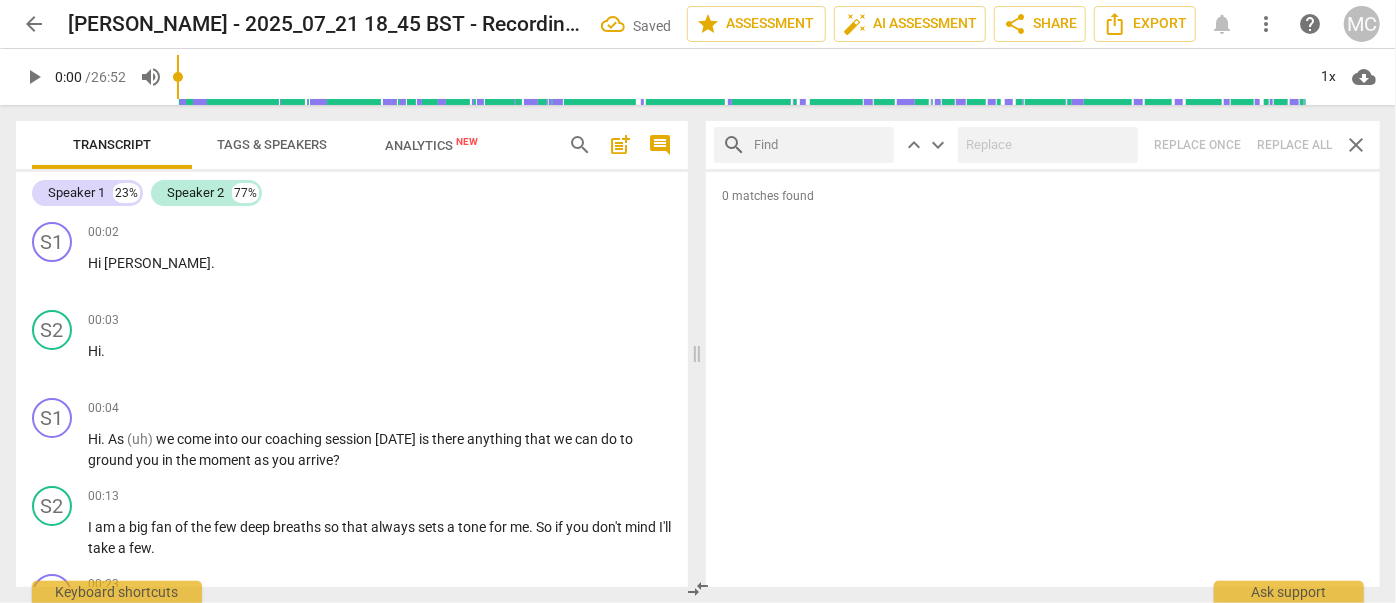 click at bounding box center (820, 145) 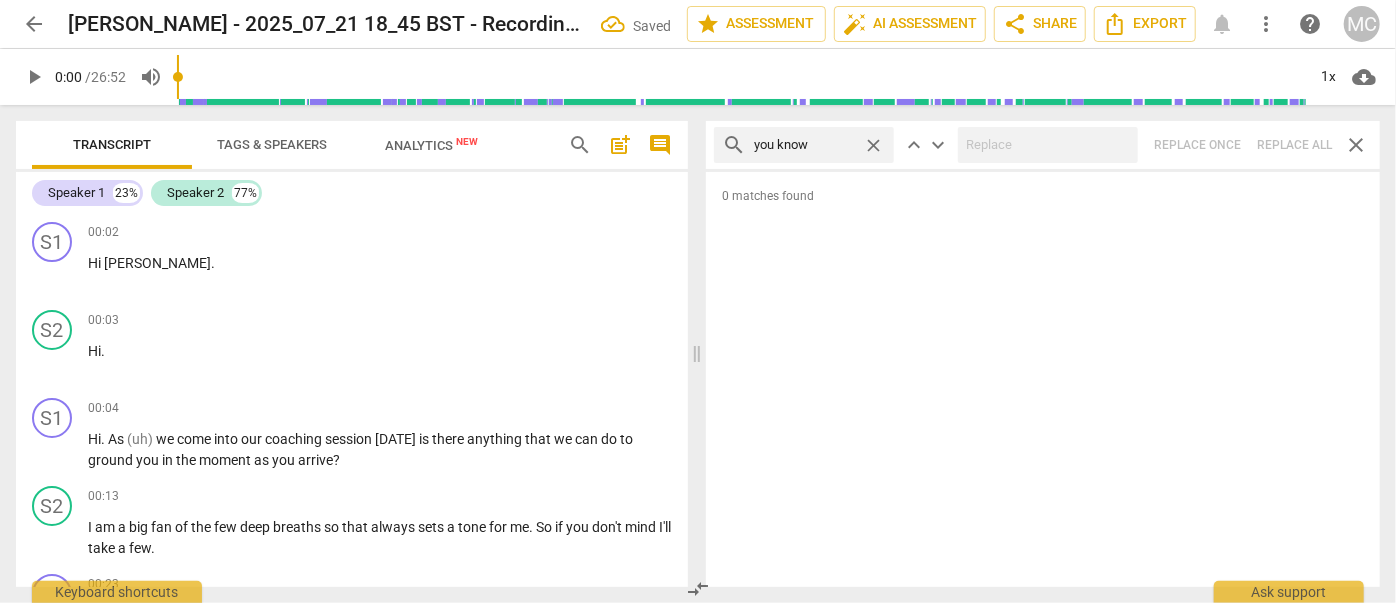 type on "you know" 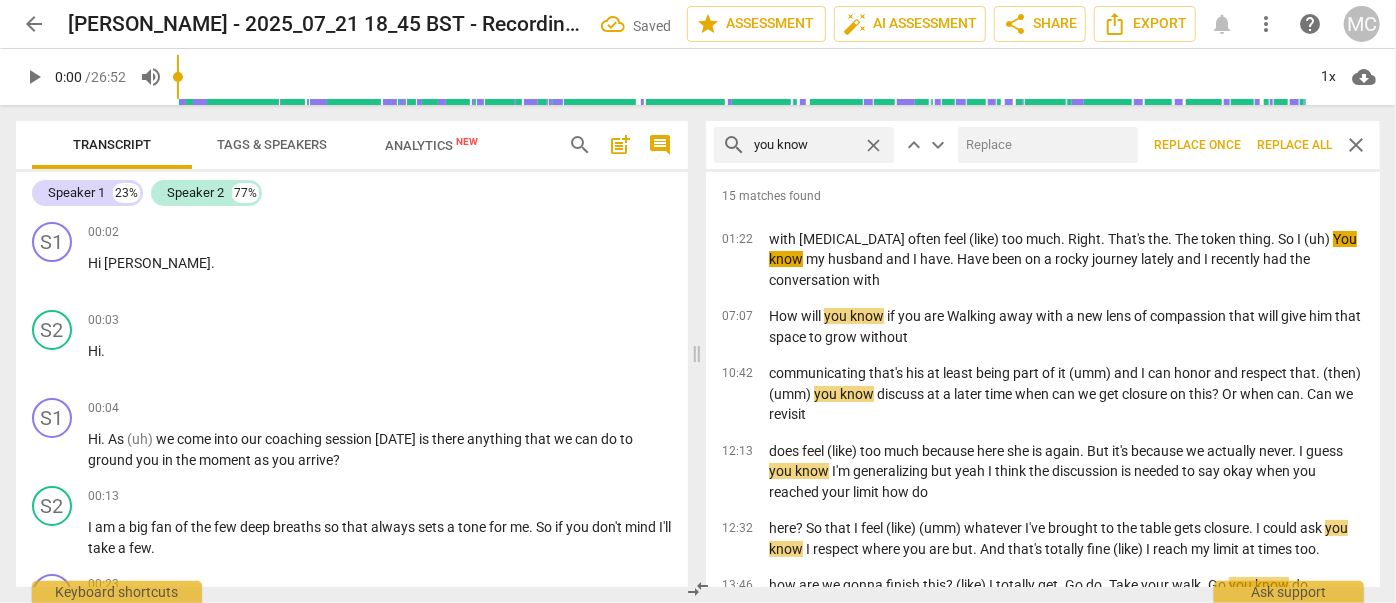 click at bounding box center [1044, 145] 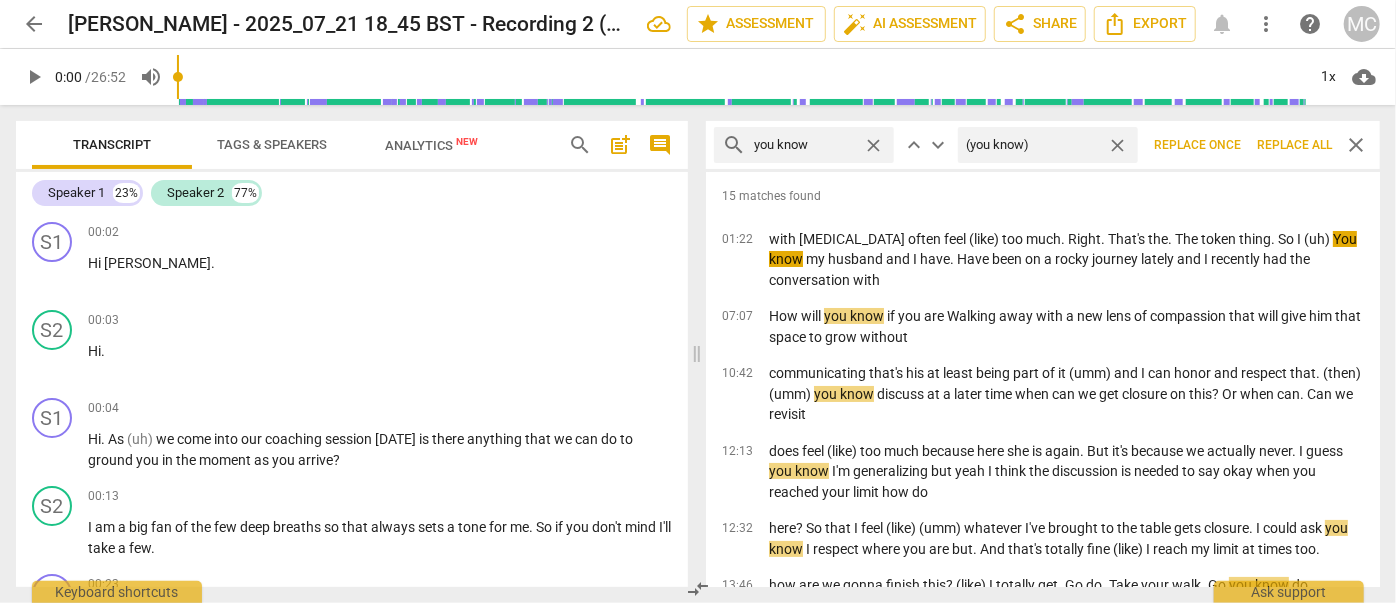 type on "(you know)" 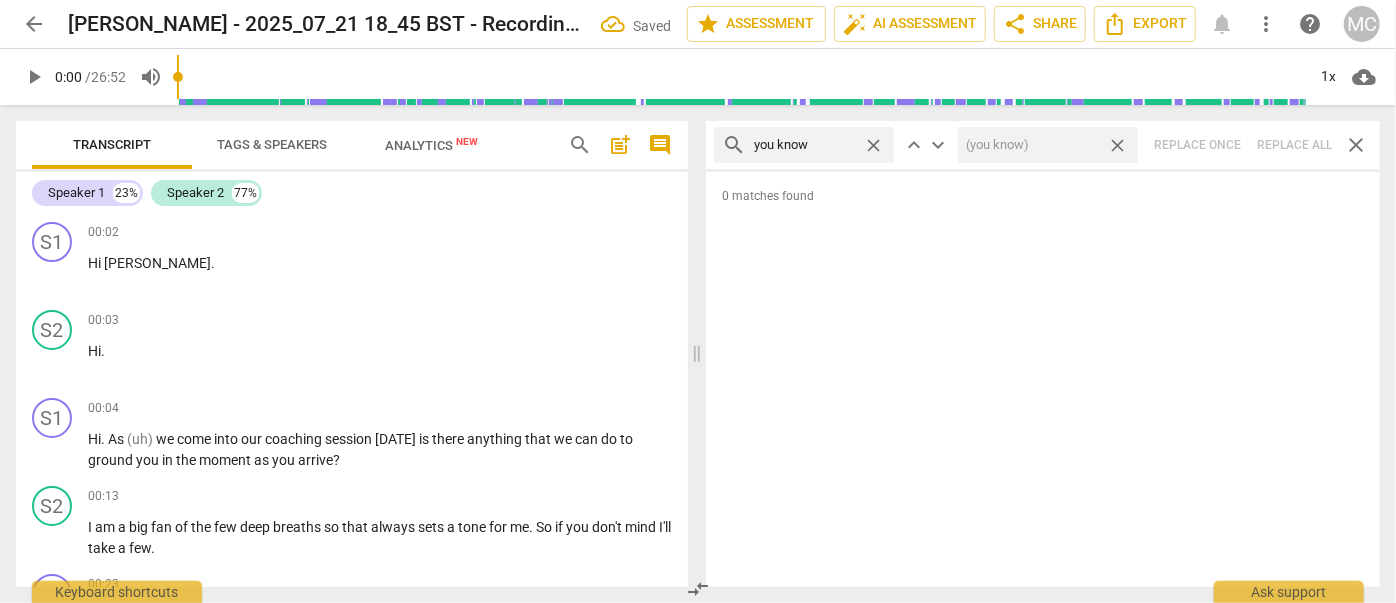 click on "close" at bounding box center [1117, 145] 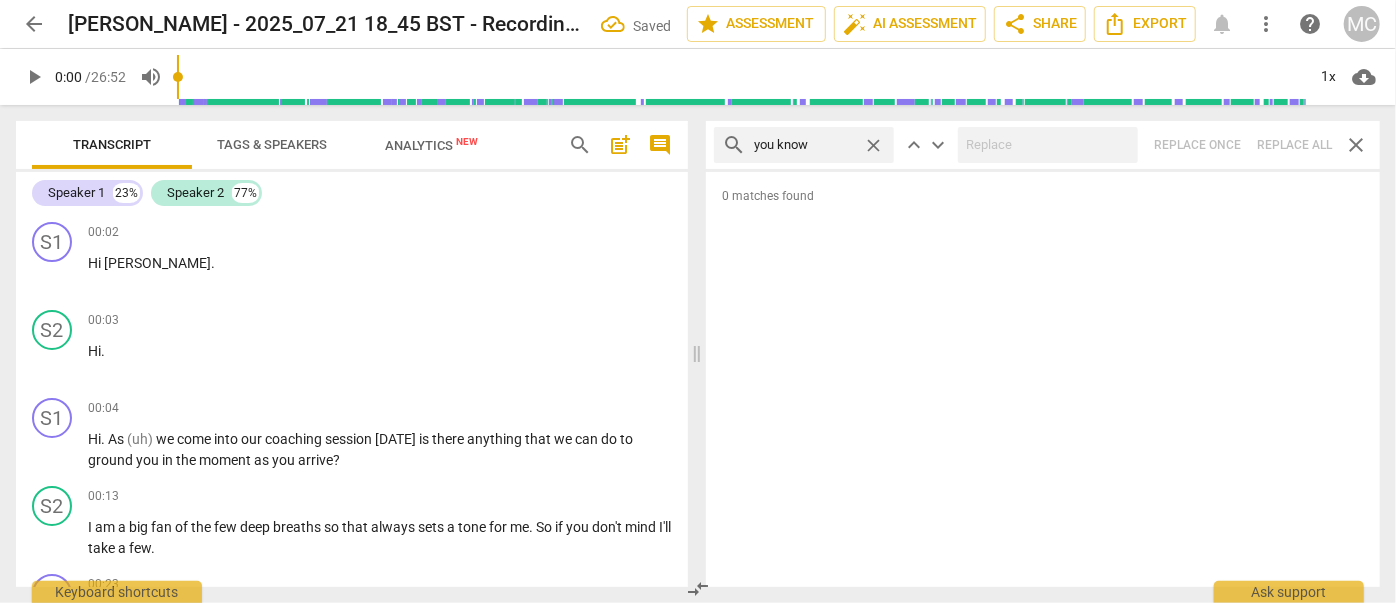 click on "close" at bounding box center (873, 145) 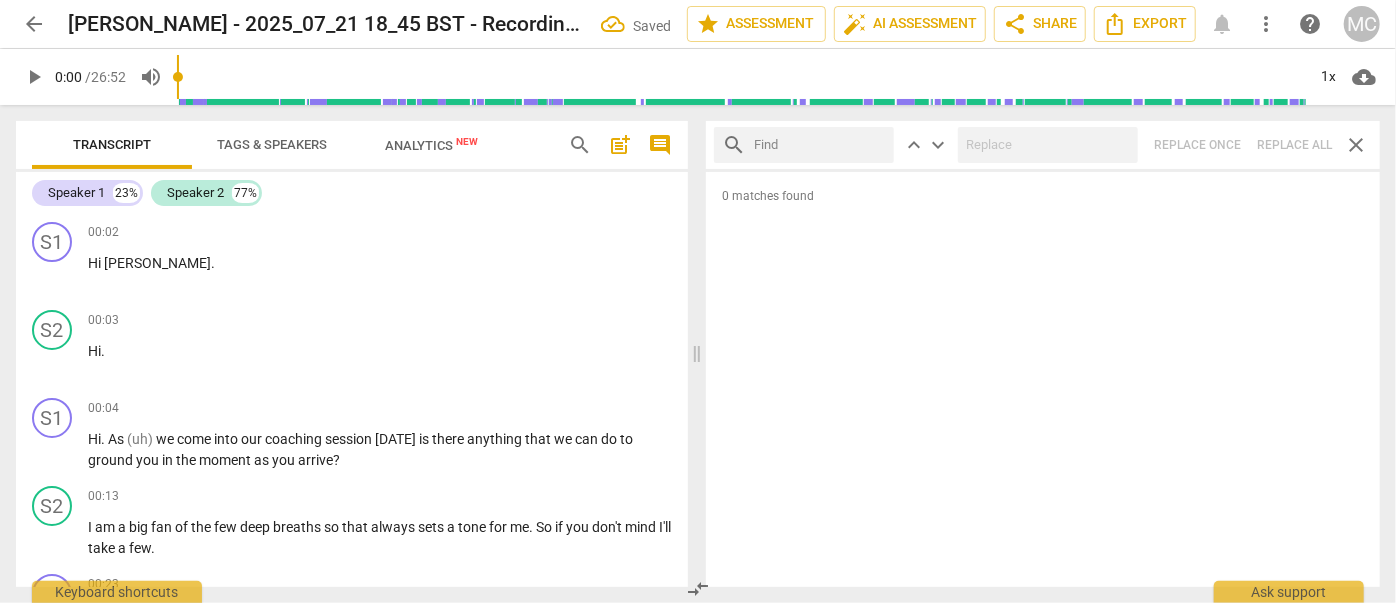 click at bounding box center (820, 145) 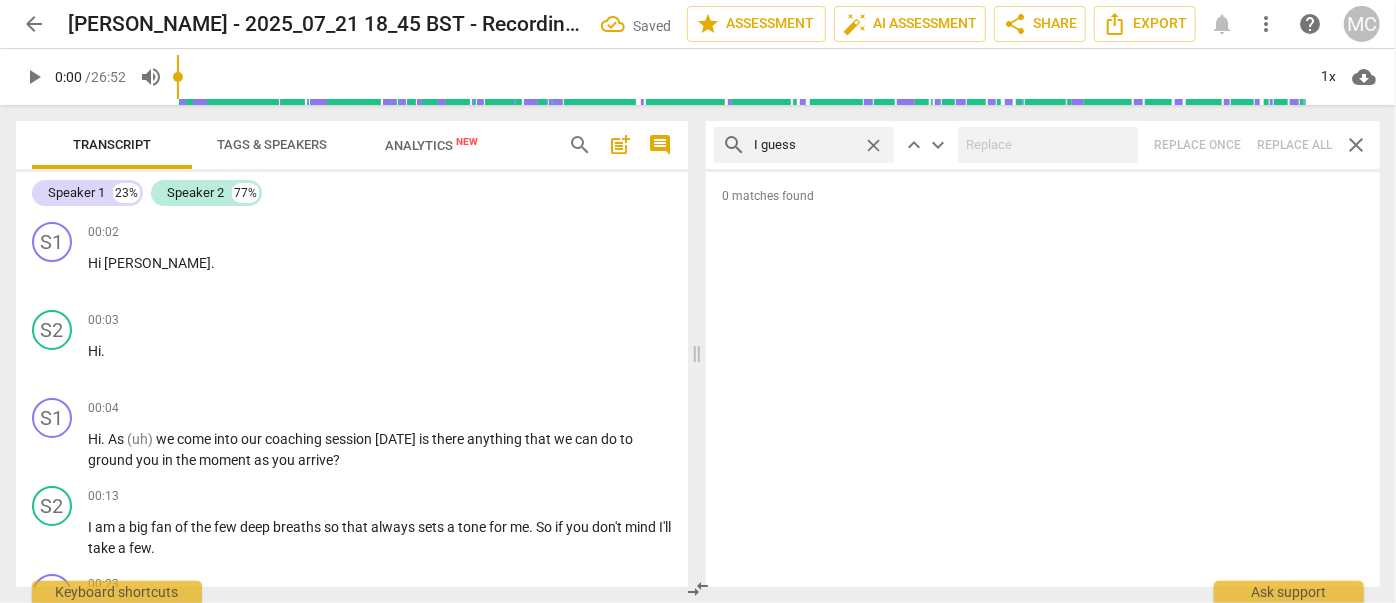 type on "I guess" 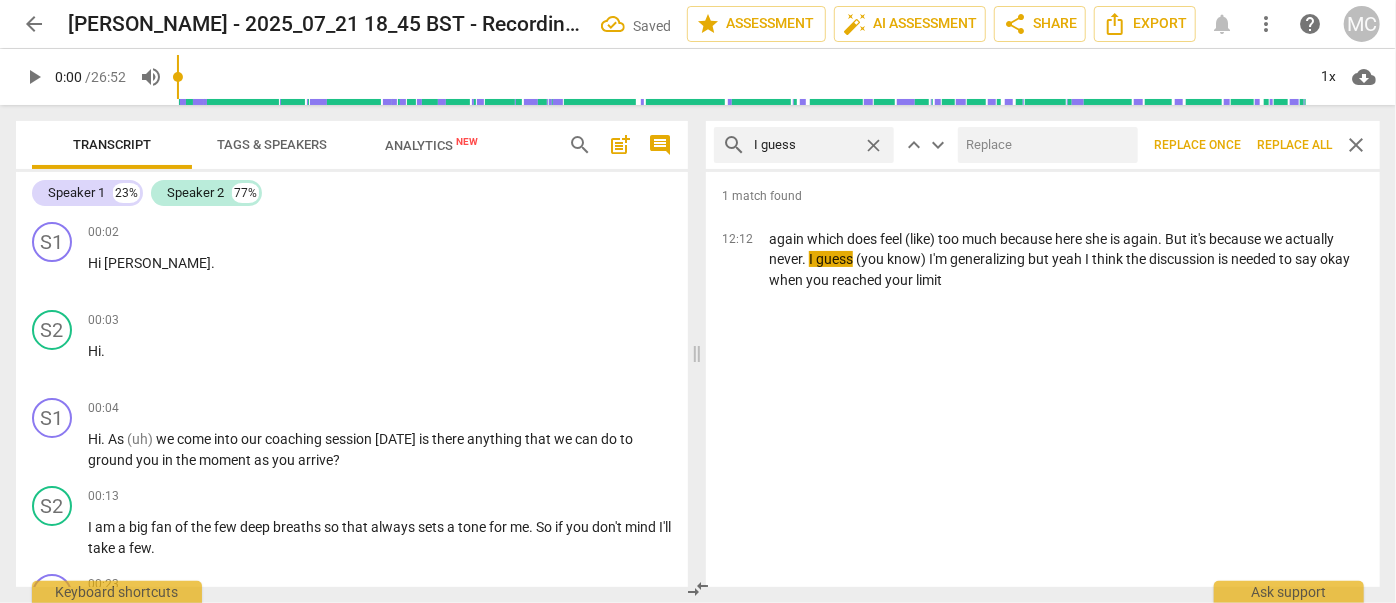 click at bounding box center (1044, 145) 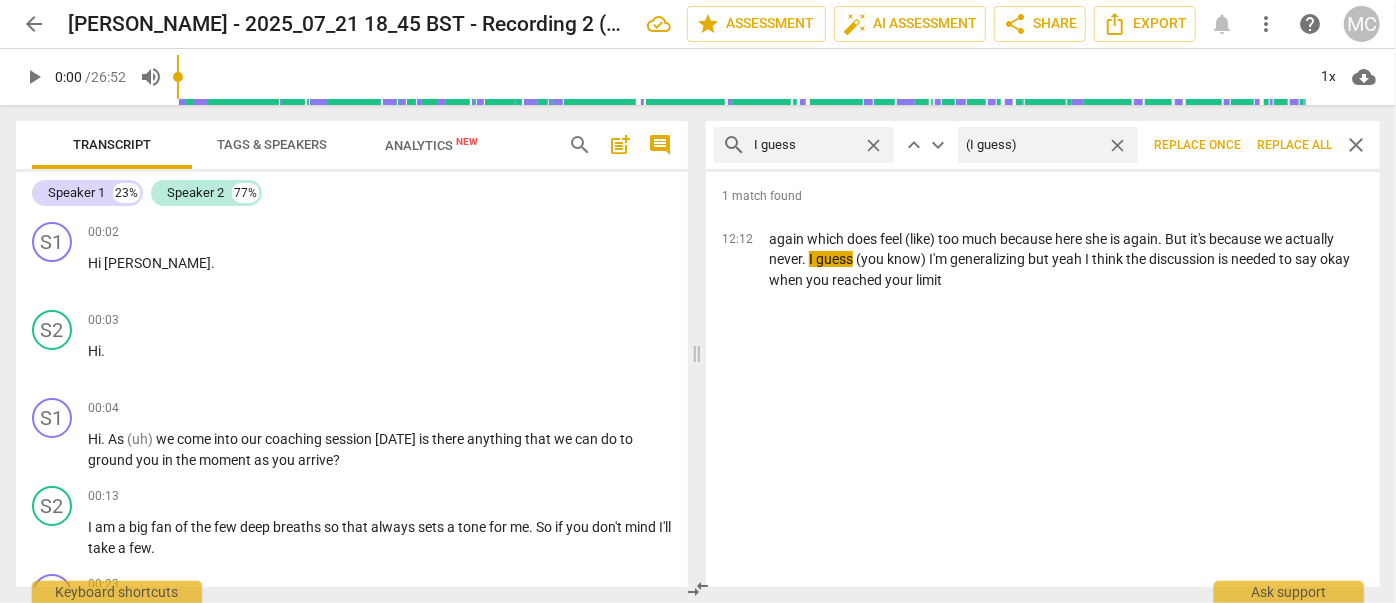 type on "(I guess)" 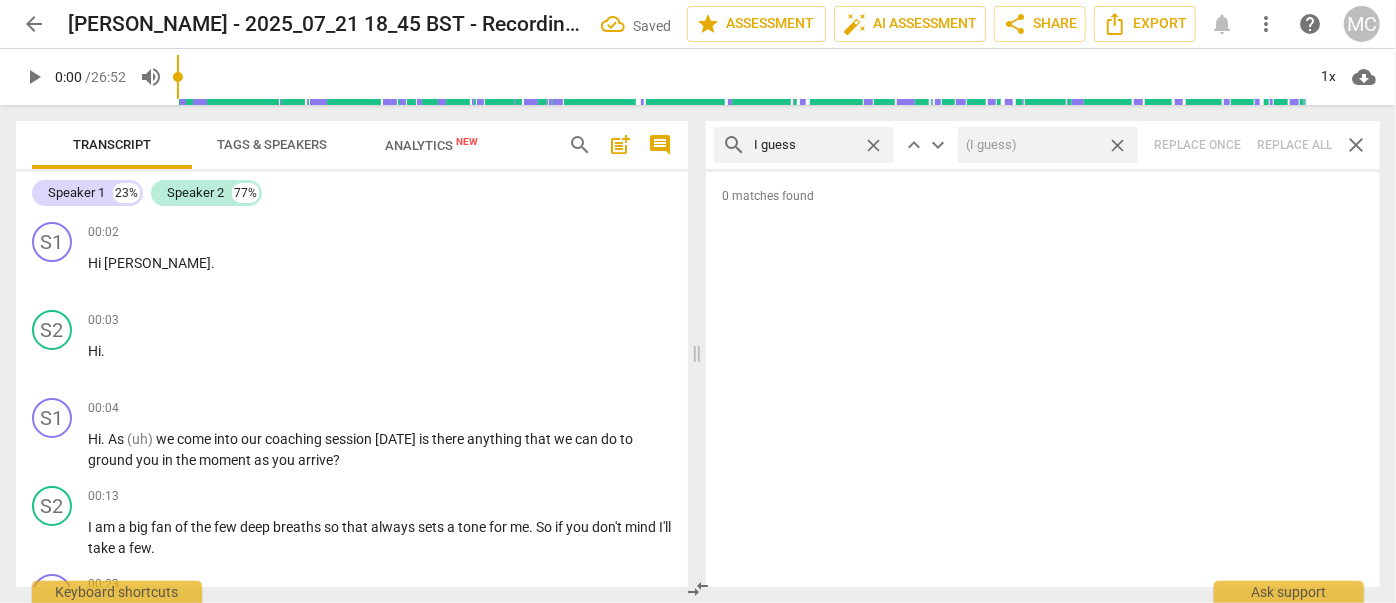 click on "close" at bounding box center [1117, 145] 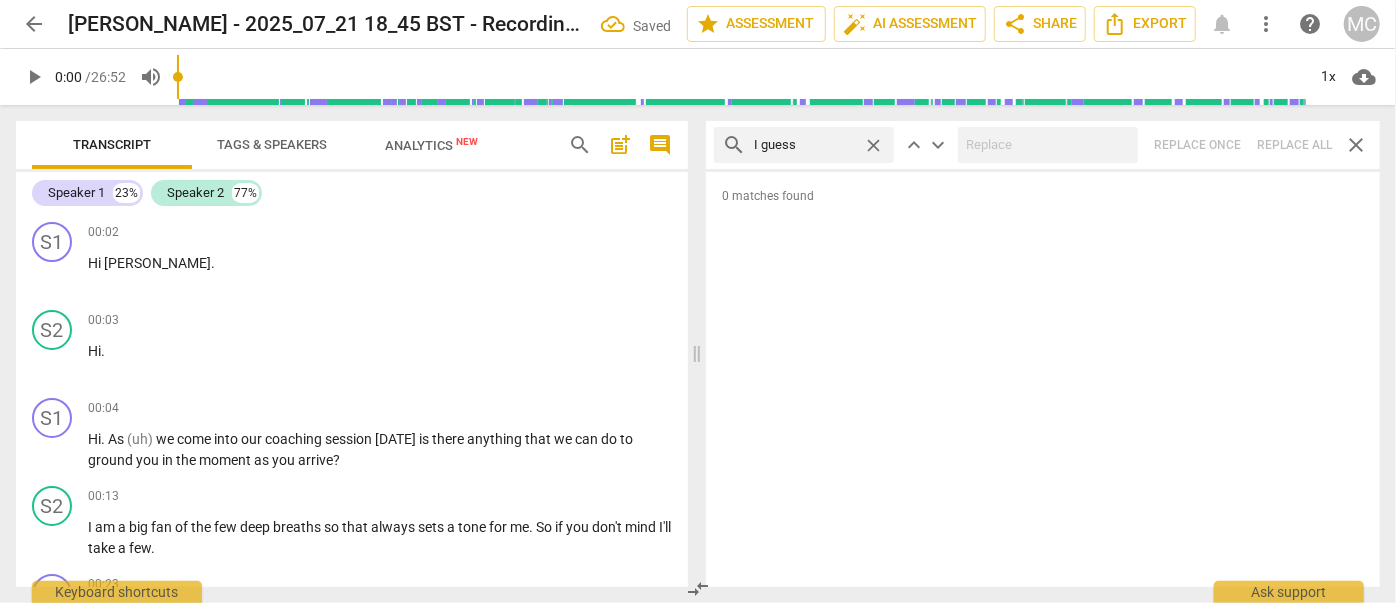 click on "close" at bounding box center [873, 145] 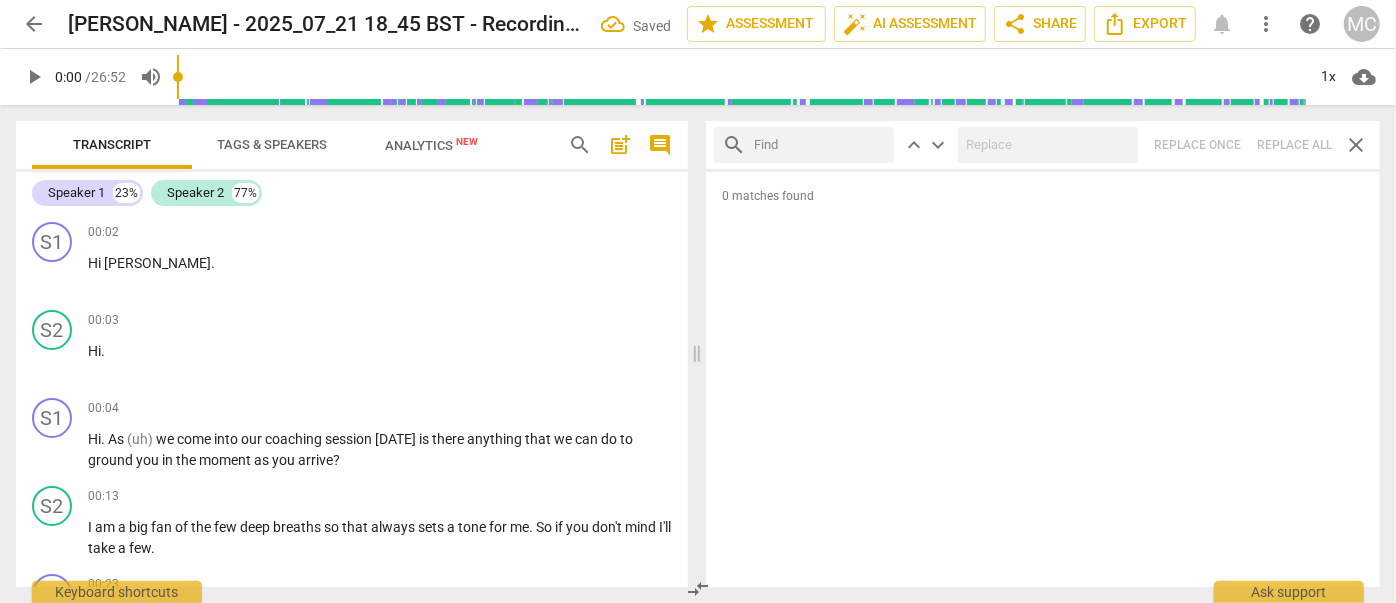 click at bounding box center (820, 145) 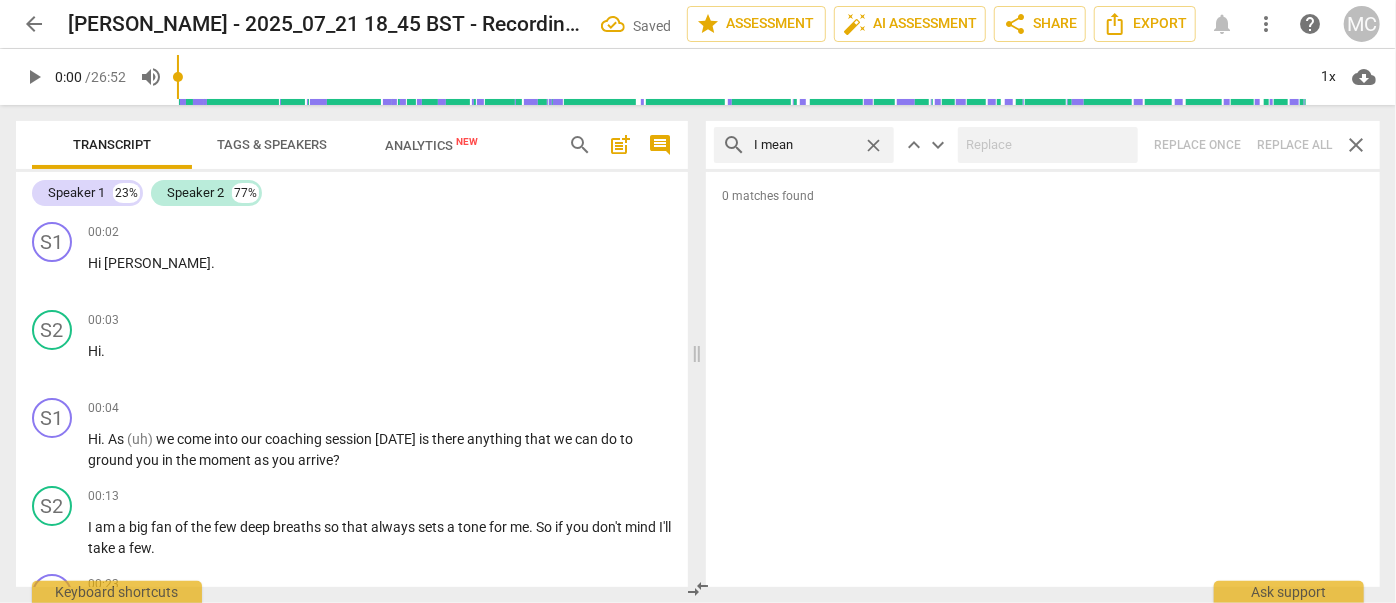 type on "I mean" 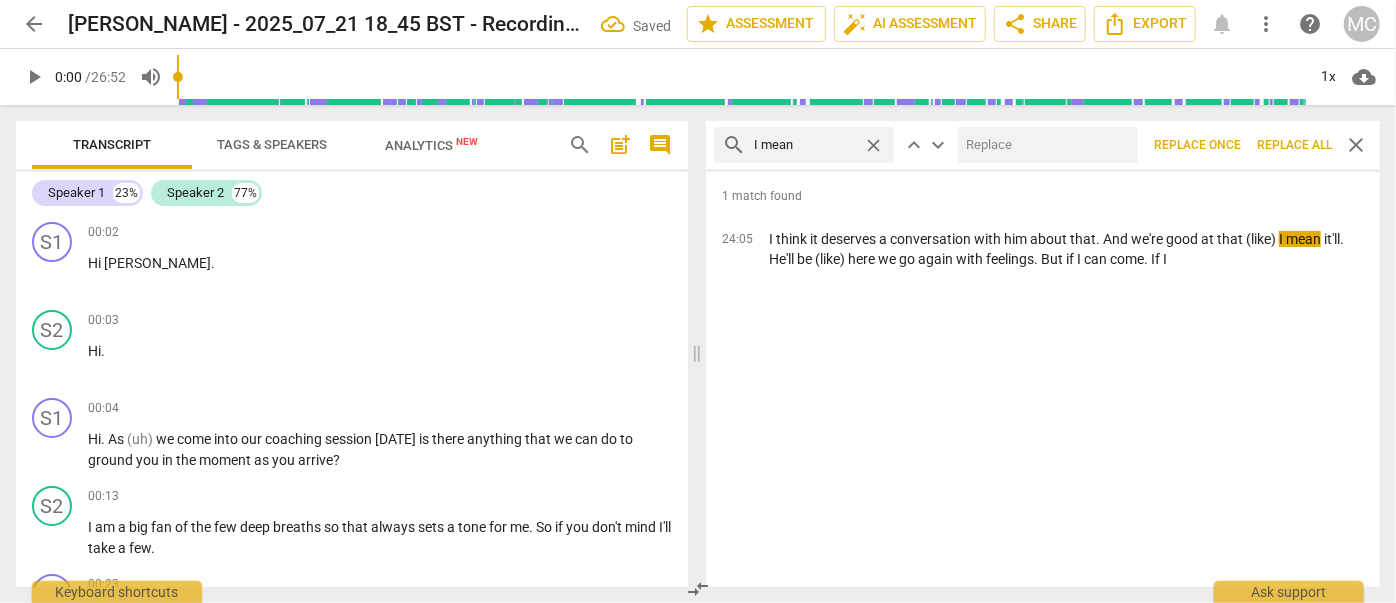 click at bounding box center [1044, 145] 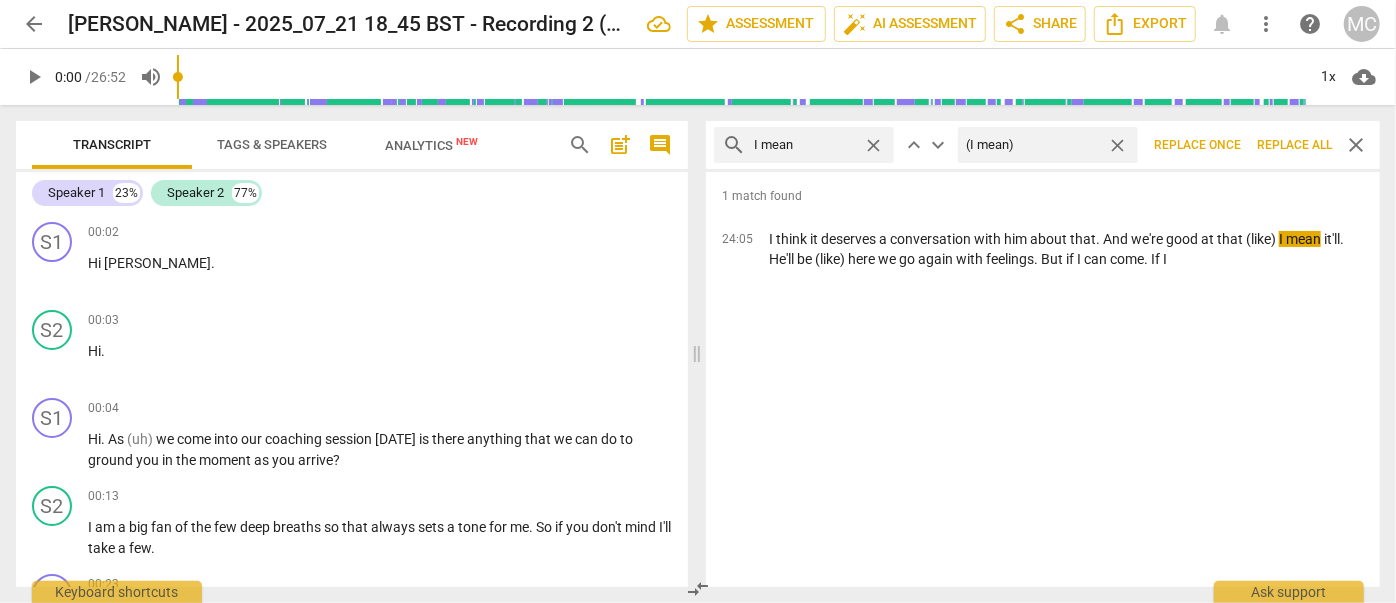 type on "(I mean)" 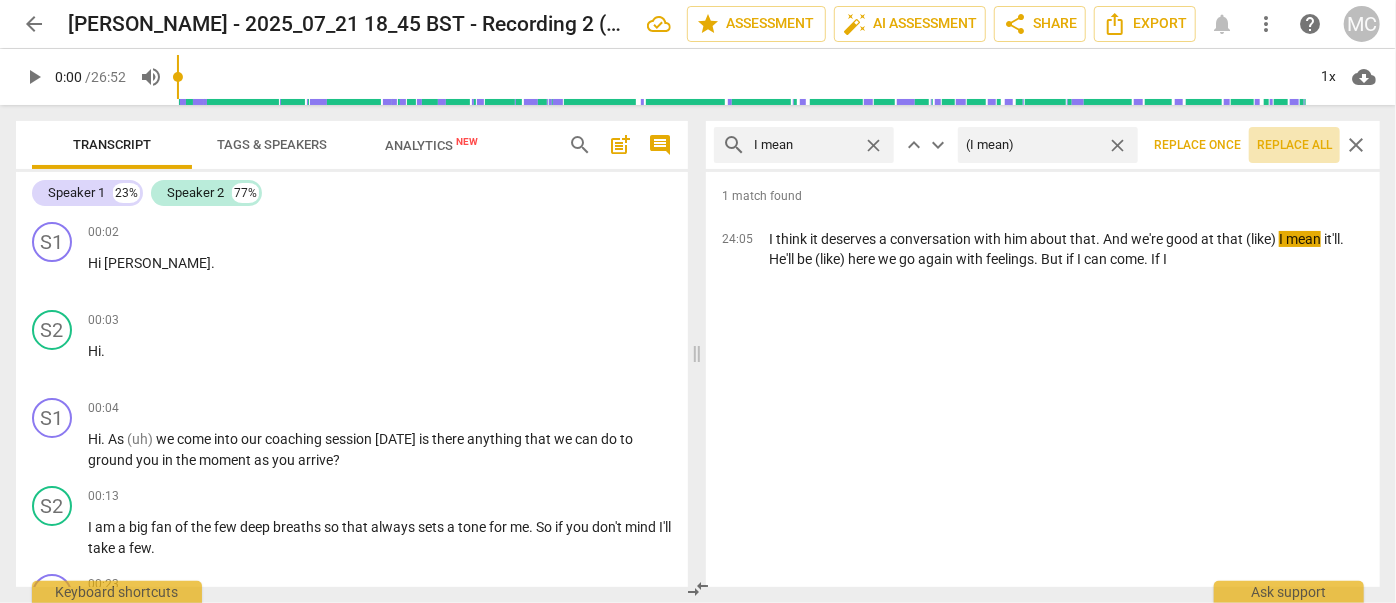 click on "Replace all" at bounding box center [1294, 145] 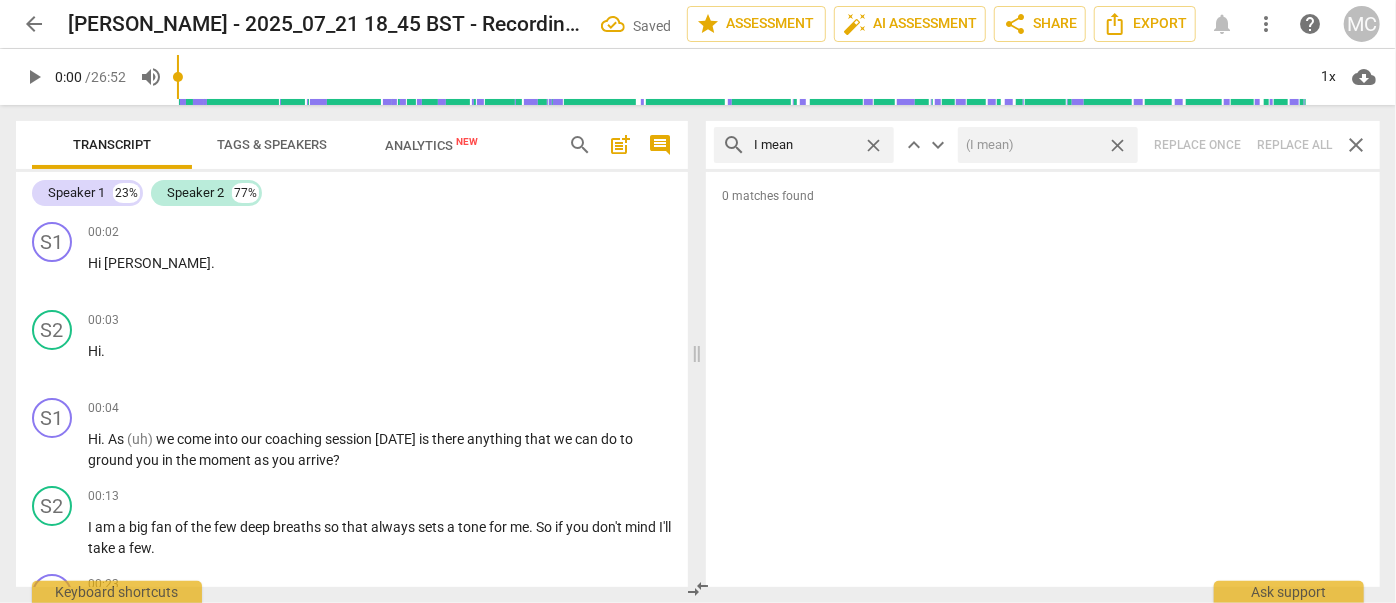 click on "close" at bounding box center (1117, 145) 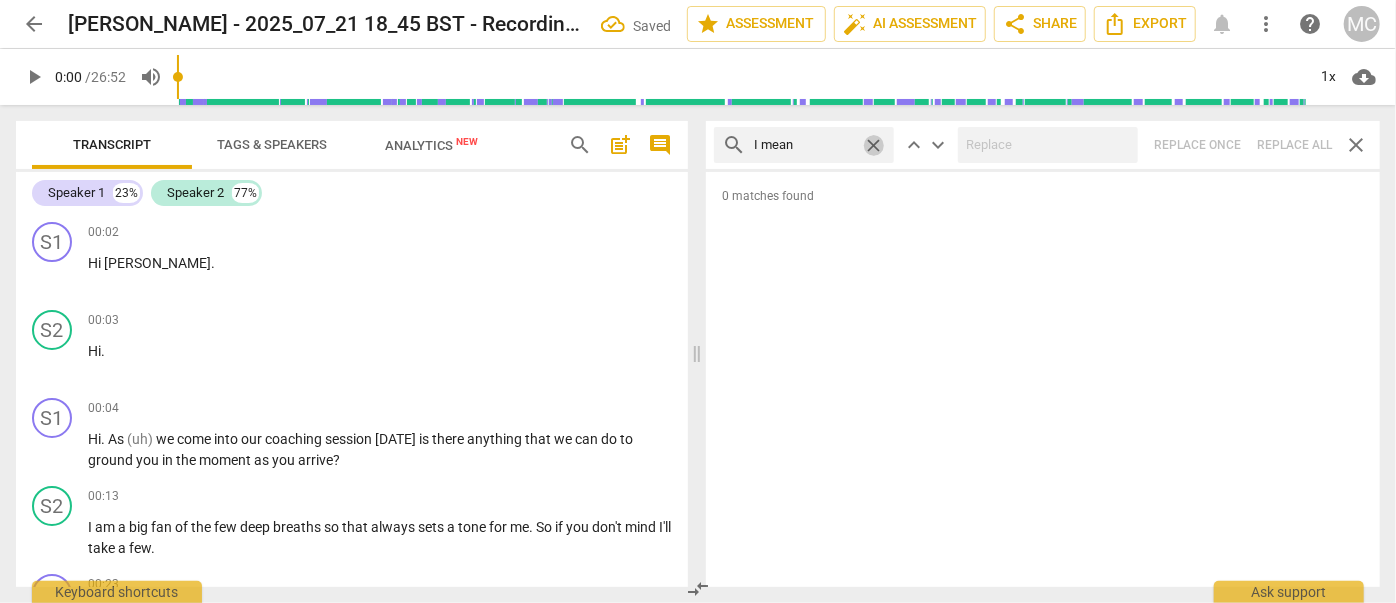 click on "close" at bounding box center [873, 145] 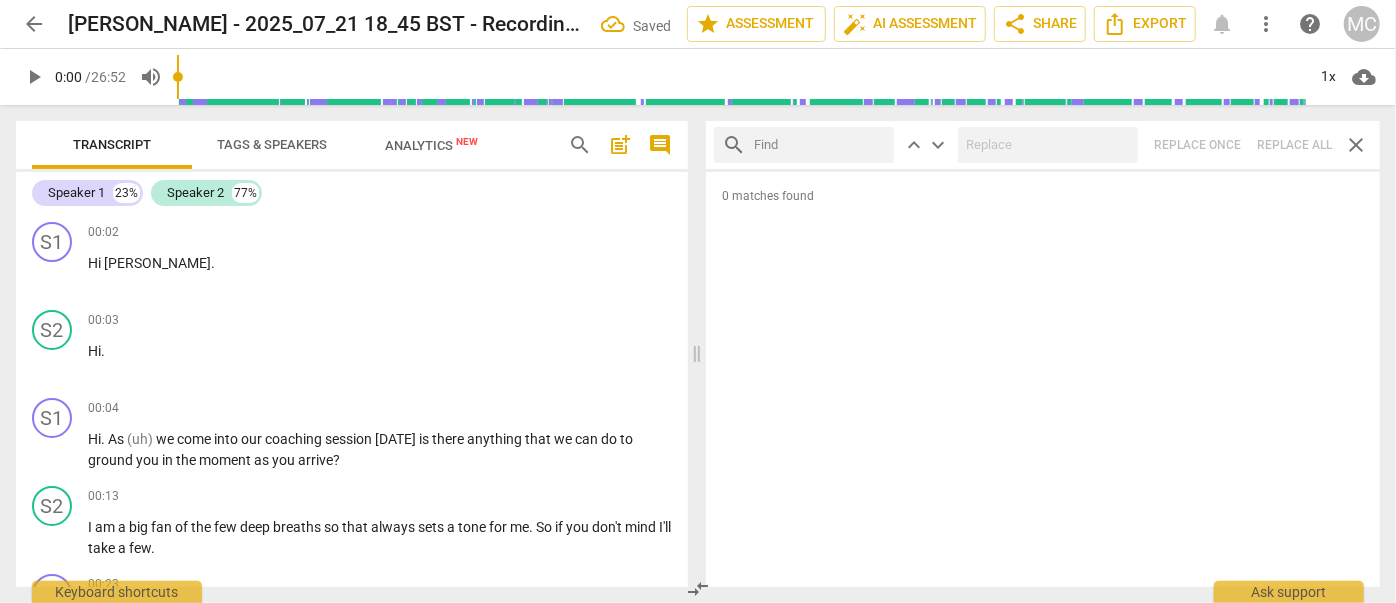click at bounding box center (820, 145) 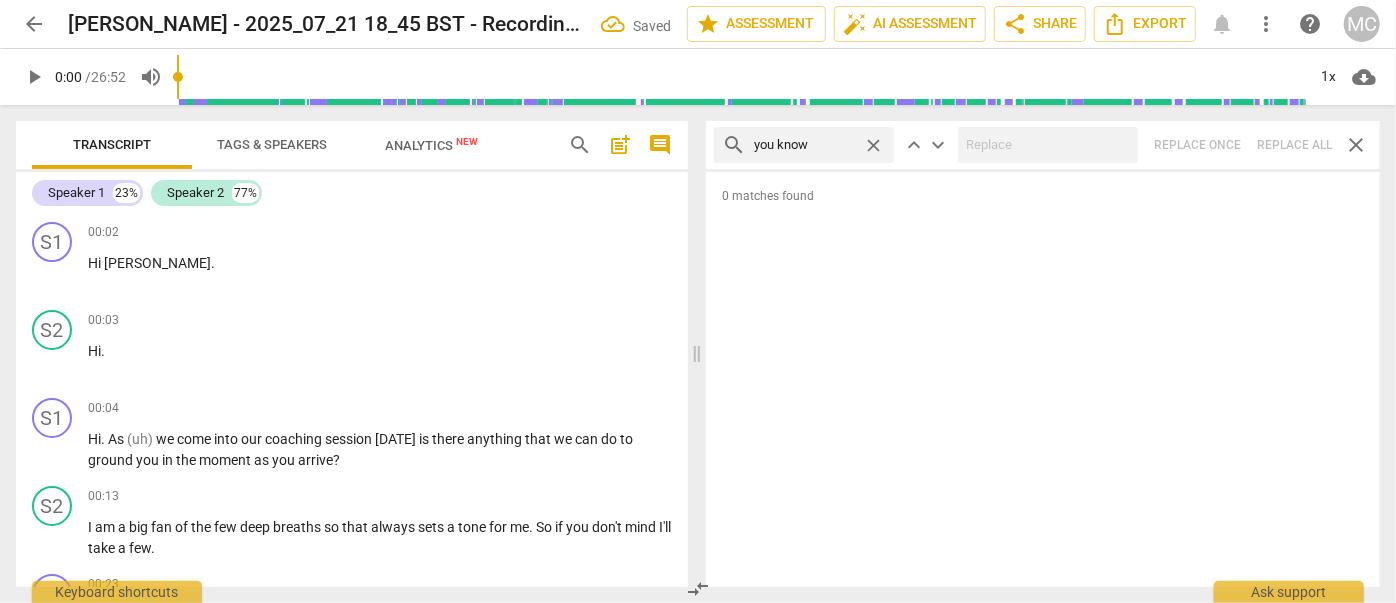 type on "you know" 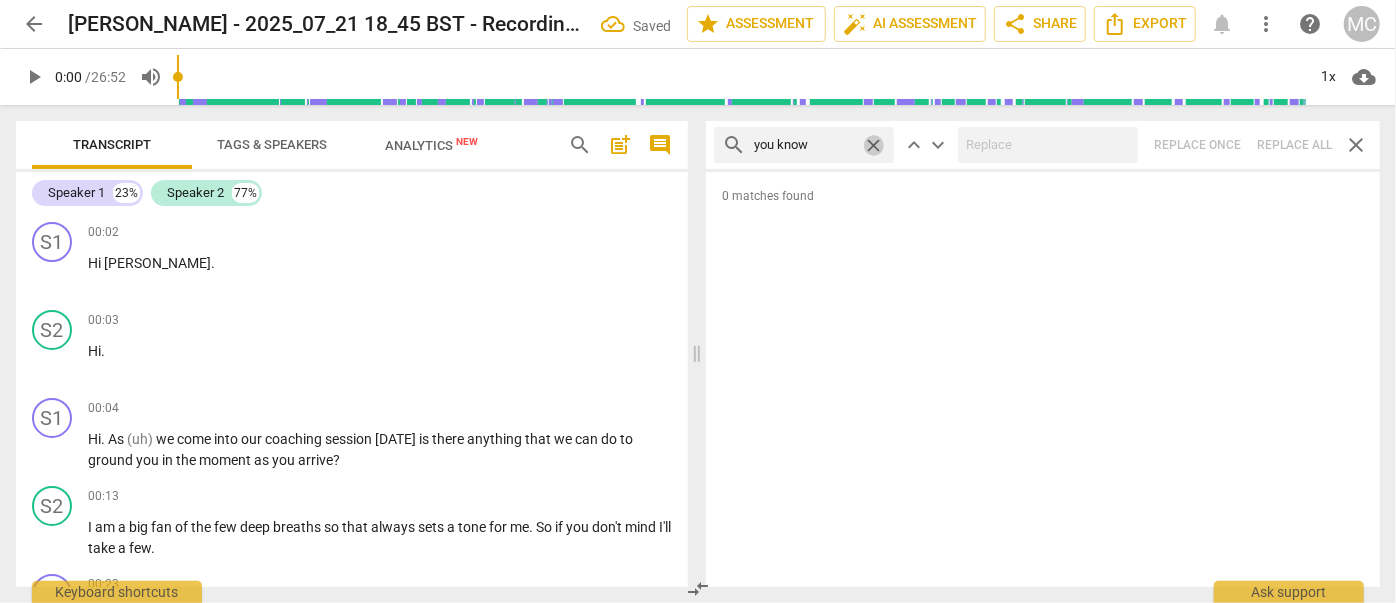 click on "close" at bounding box center (873, 145) 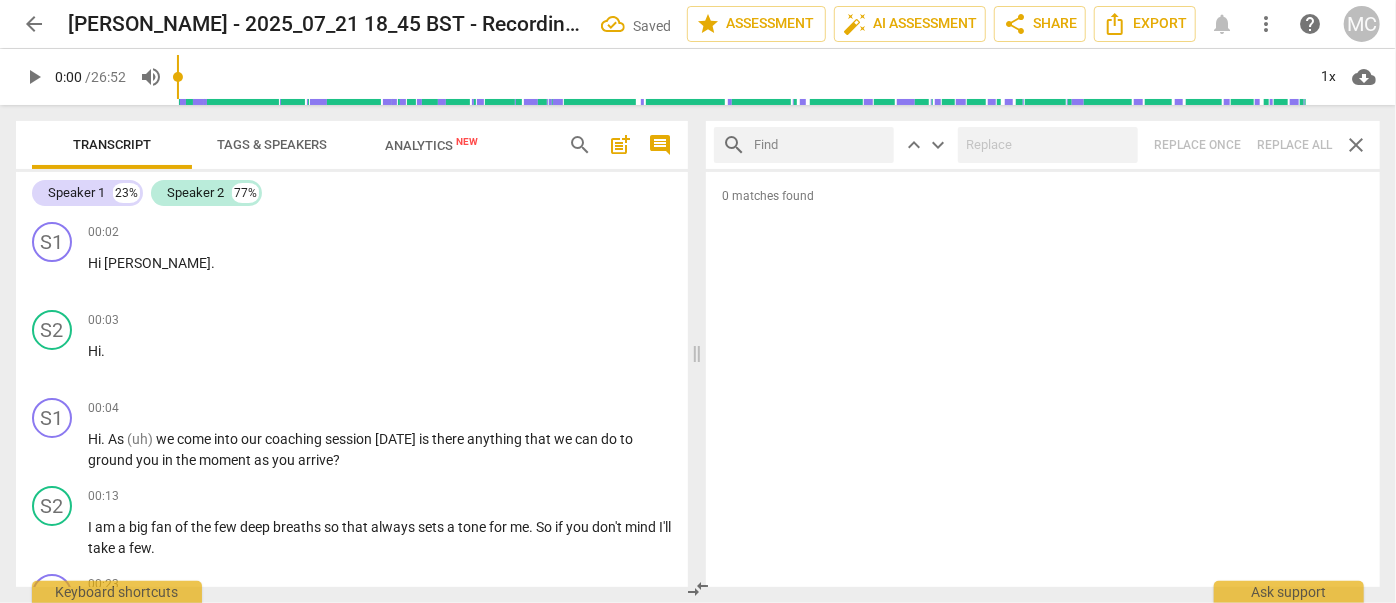 click at bounding box center [820, 145] 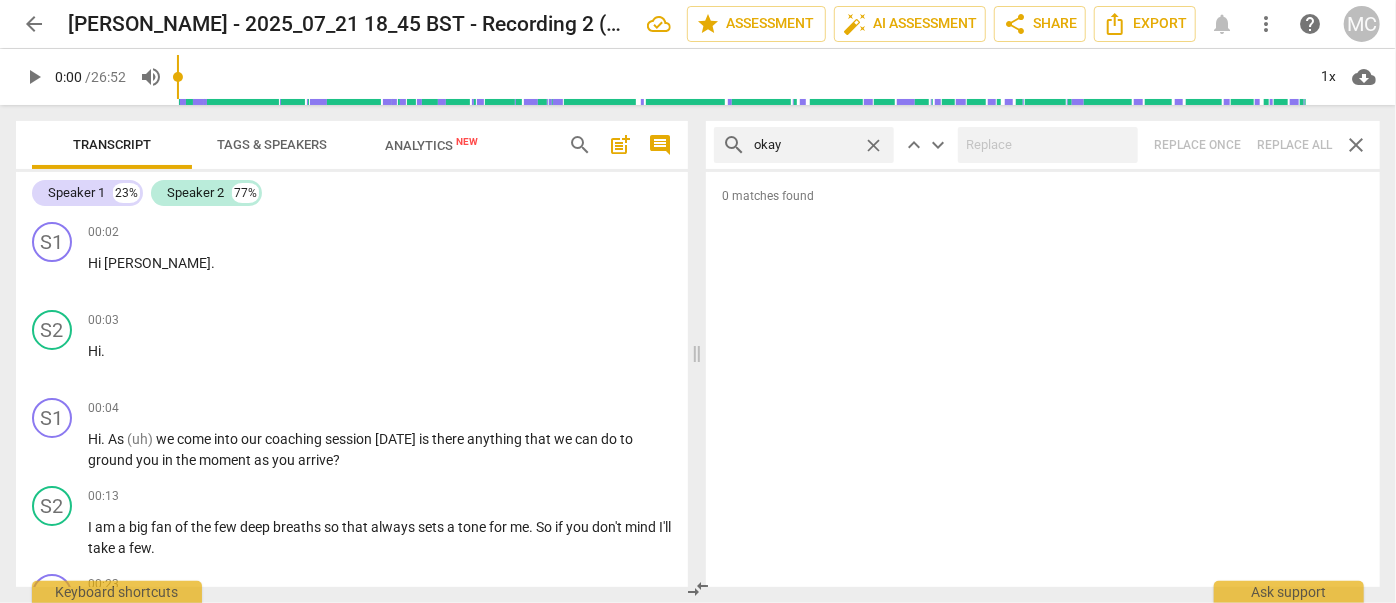 type on "okay" 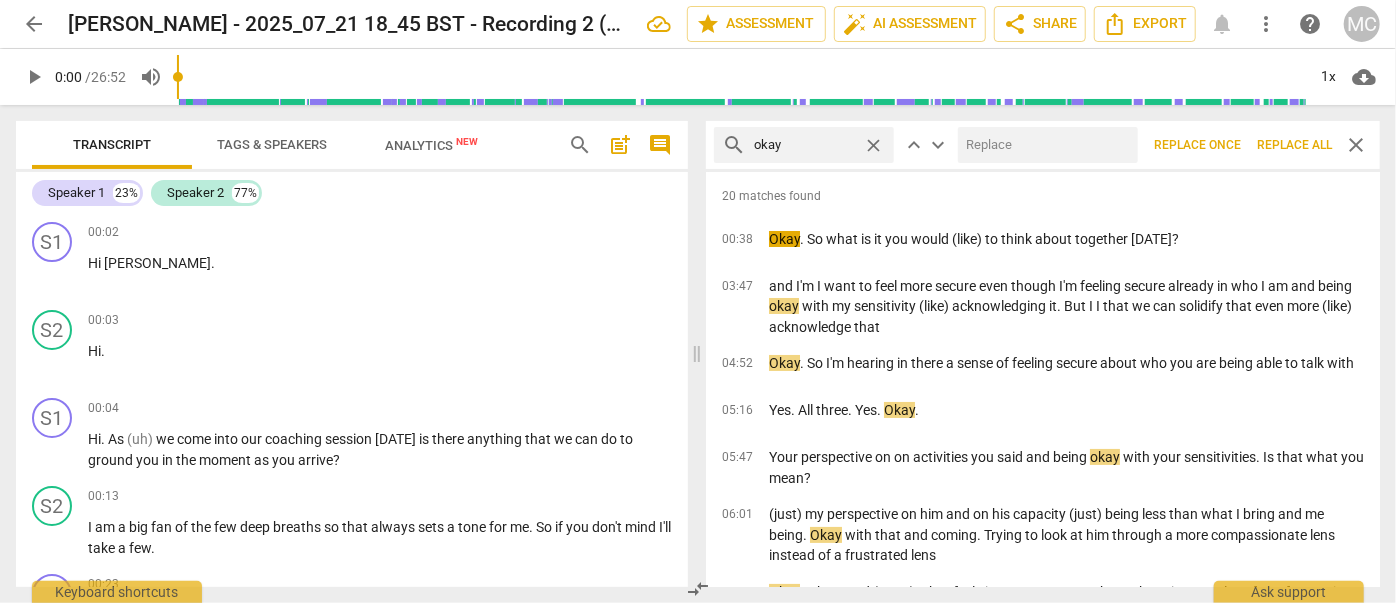 click at bounding box center (1044, 145) 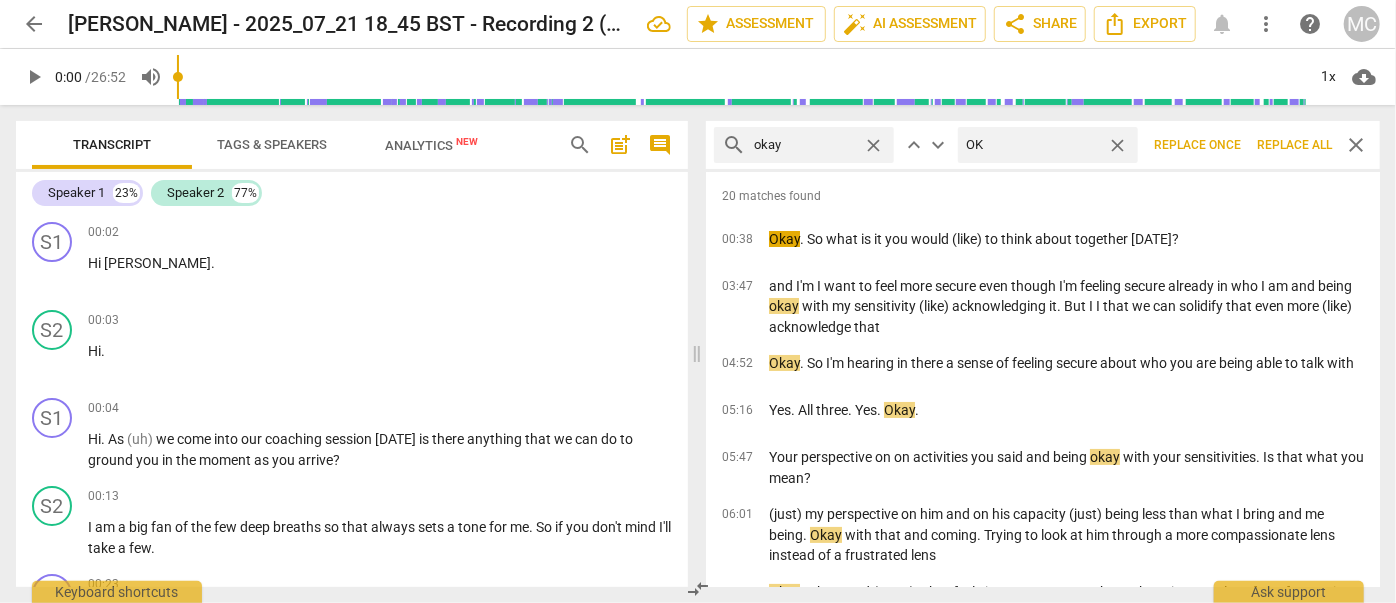 type on "OK" 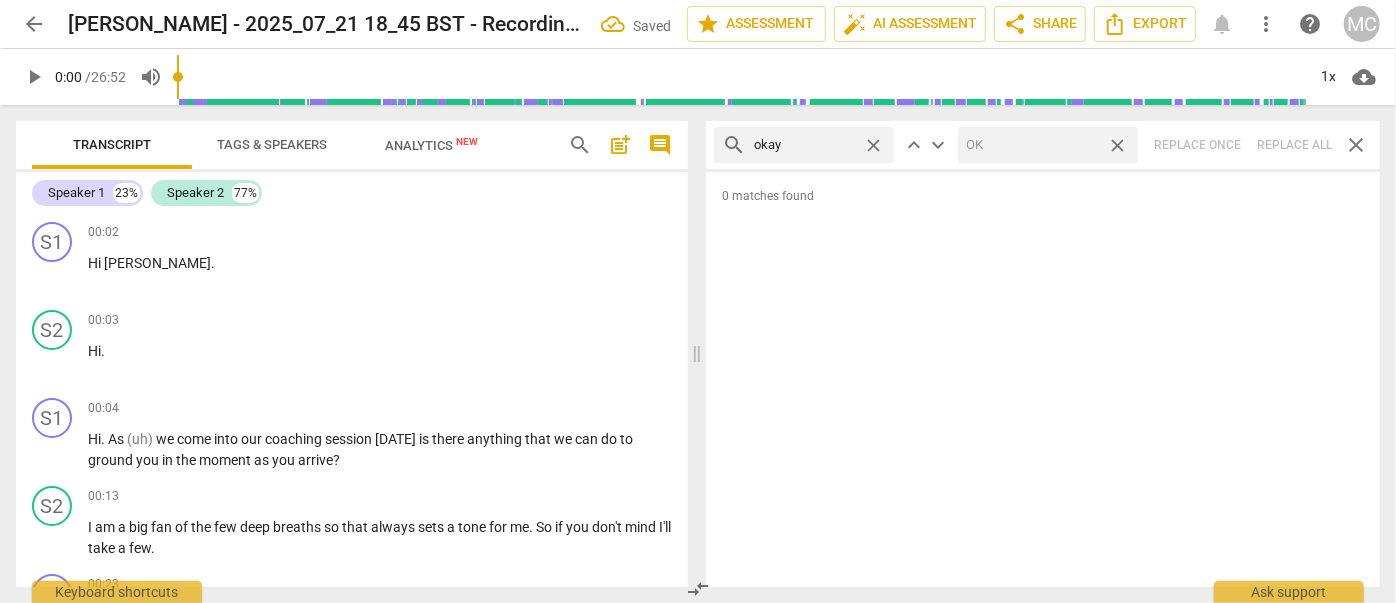 click on "close" at bounding box center [1117, 145] 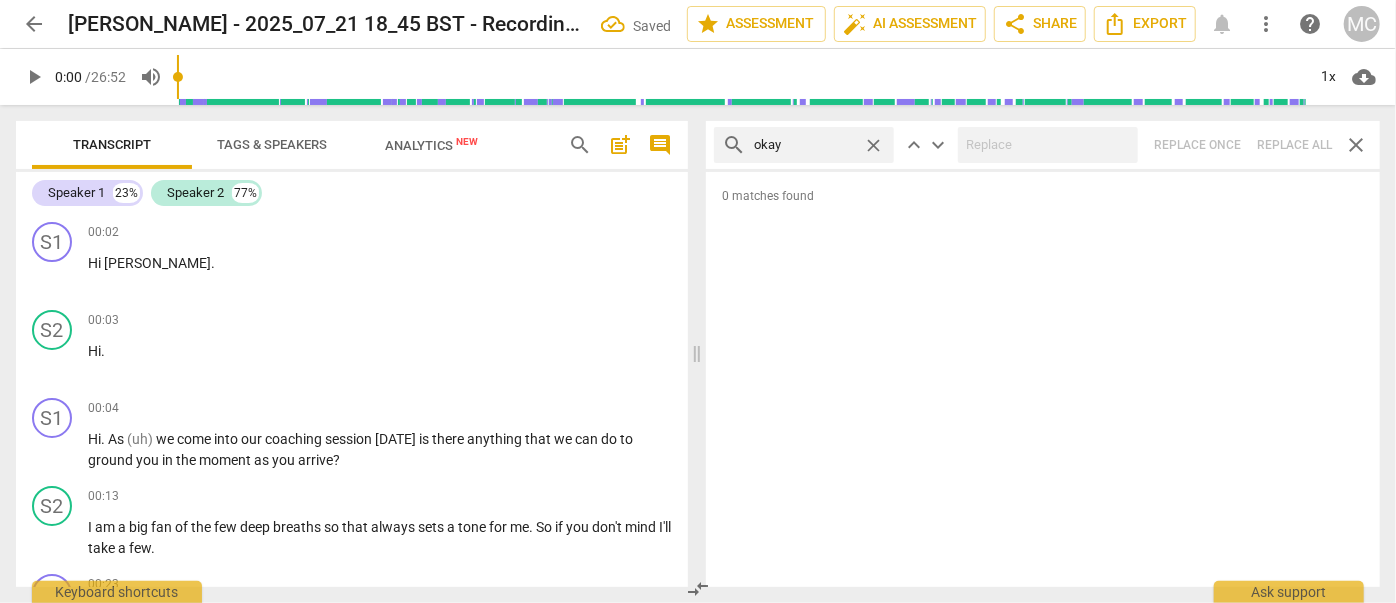 click on "close" at bounding box center [873, 145] 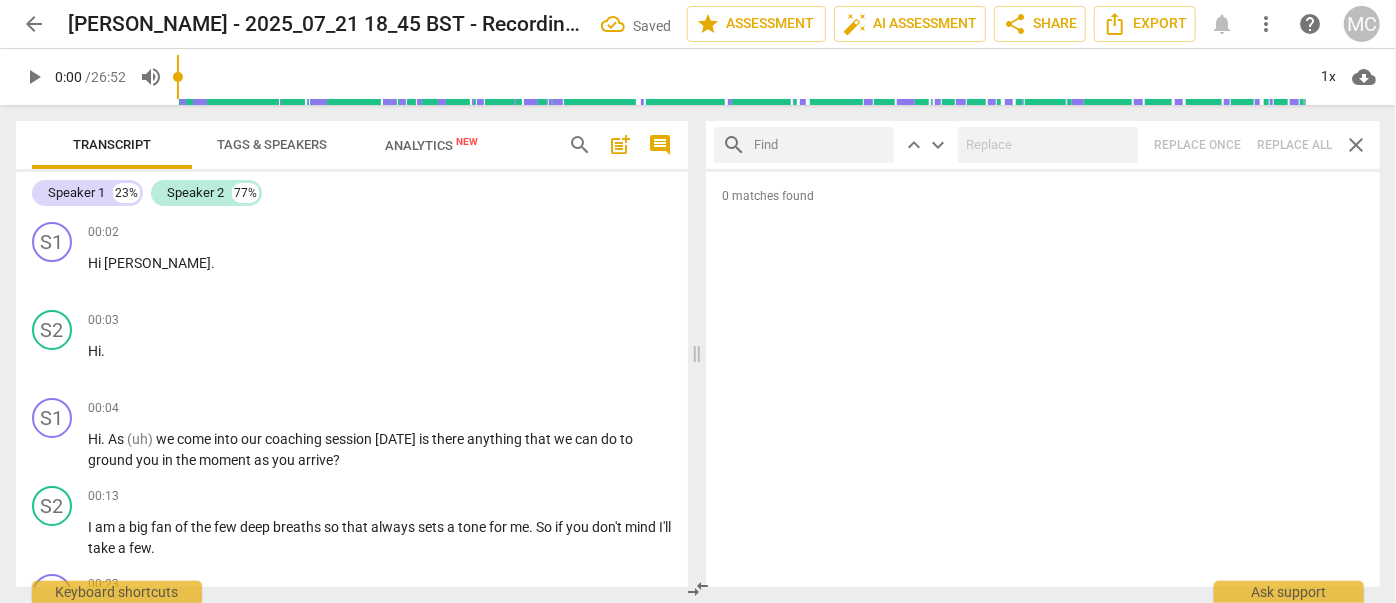 click at bounding box center (820, 145) 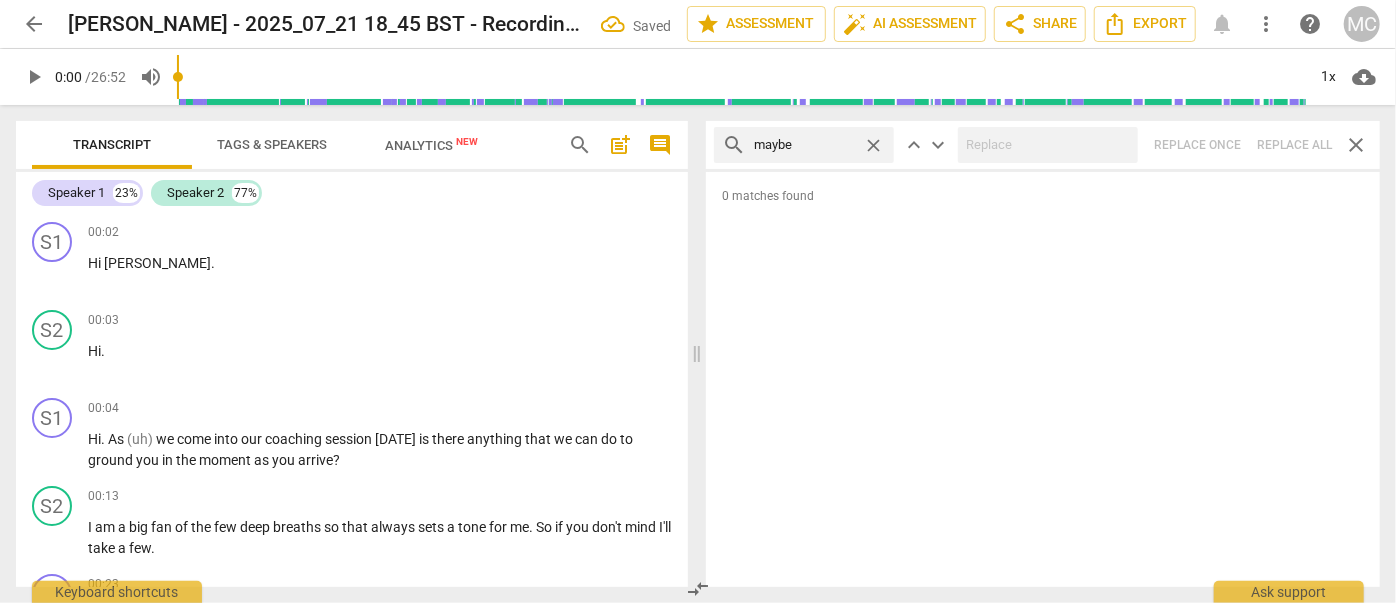 type on "maybe" 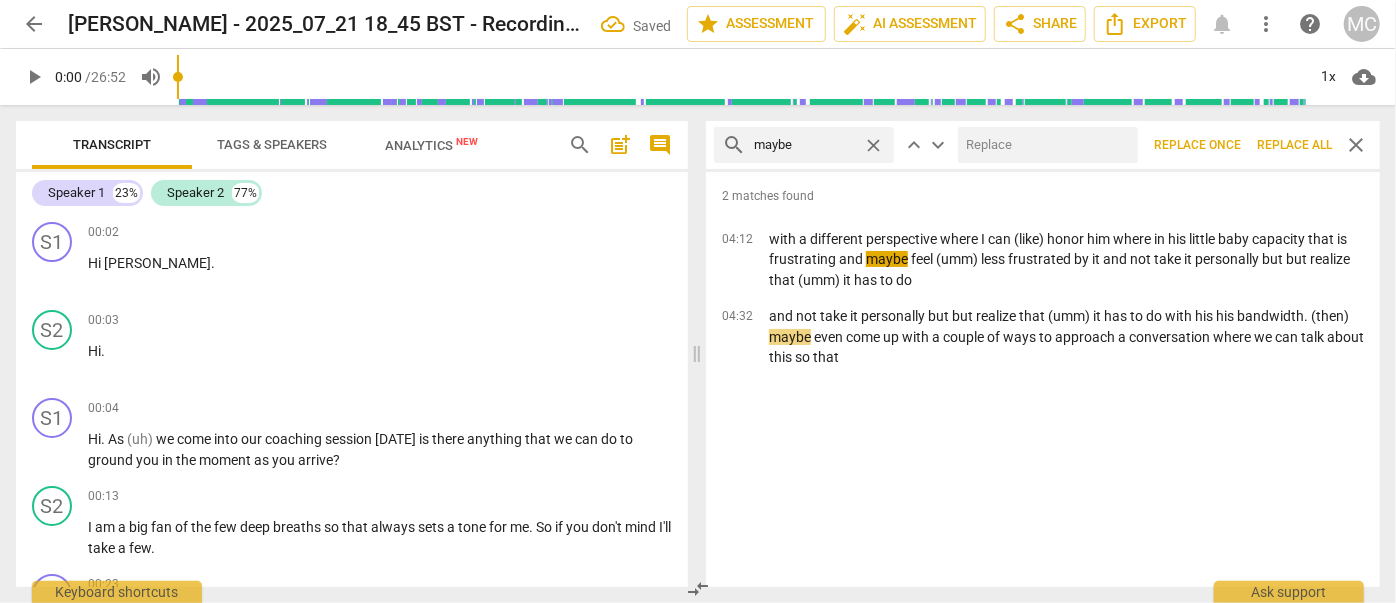 click at bounding box center [1044, 145] 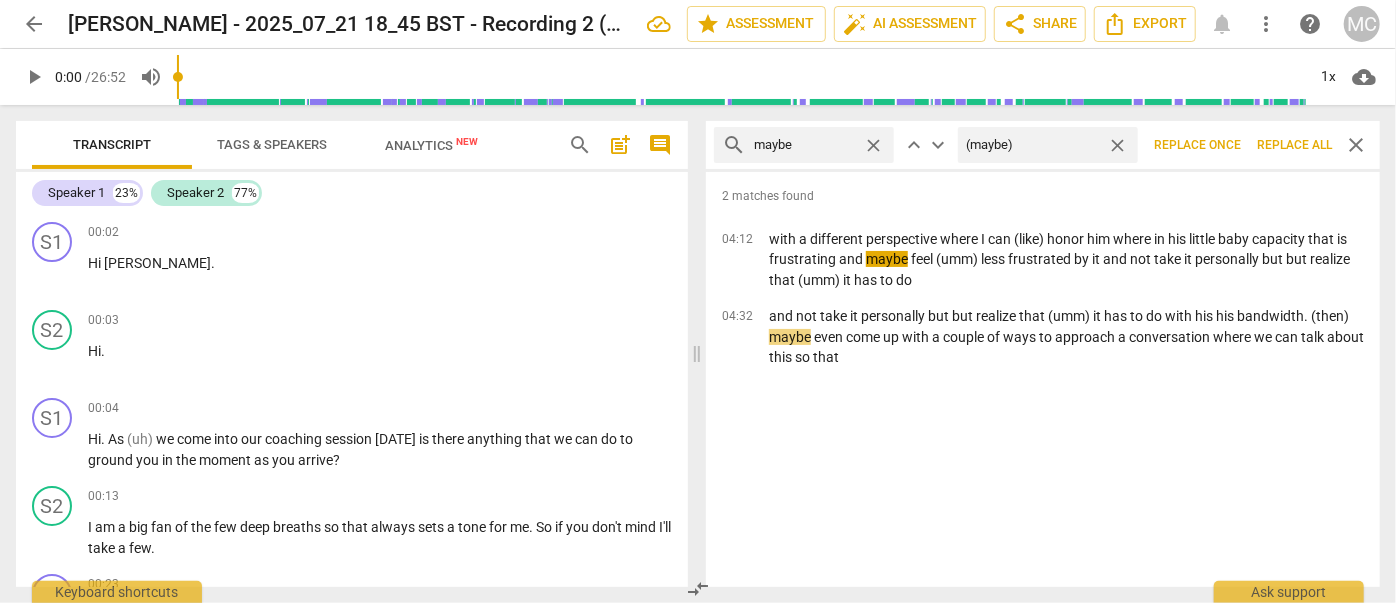 type on "(maybe)" 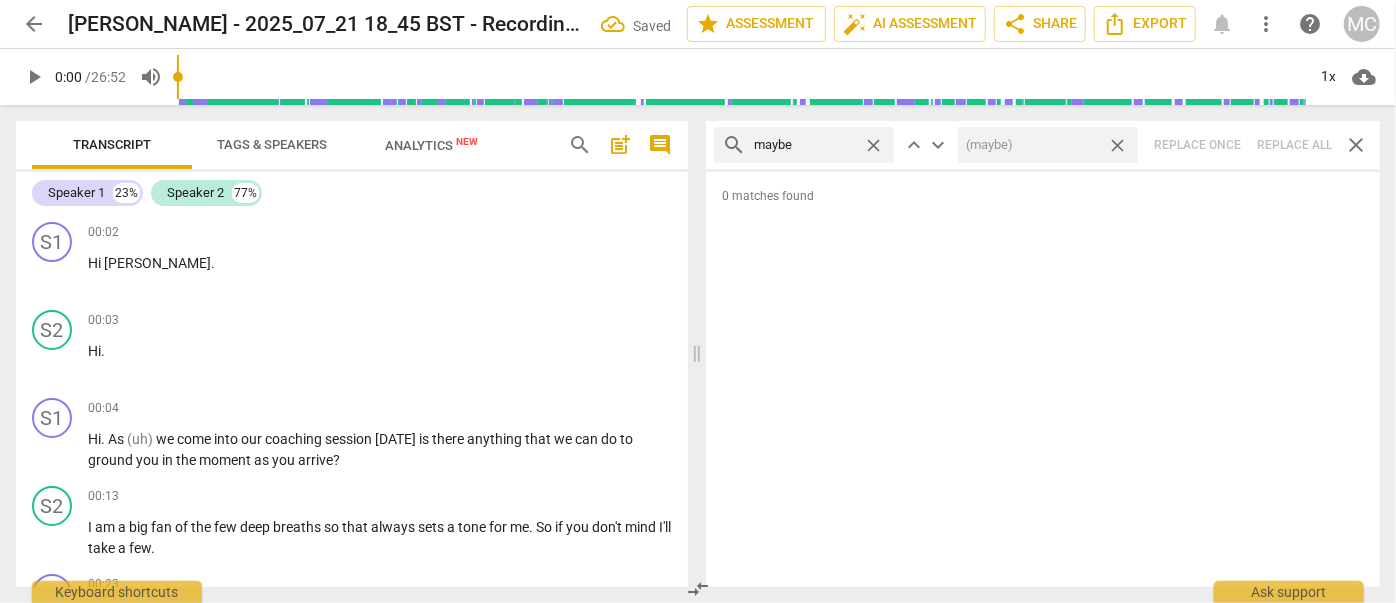 drag, startPoint x: 1120, startPoint y: 143, endPoint x: 973, endPoint y: 152, distance: 147.27525 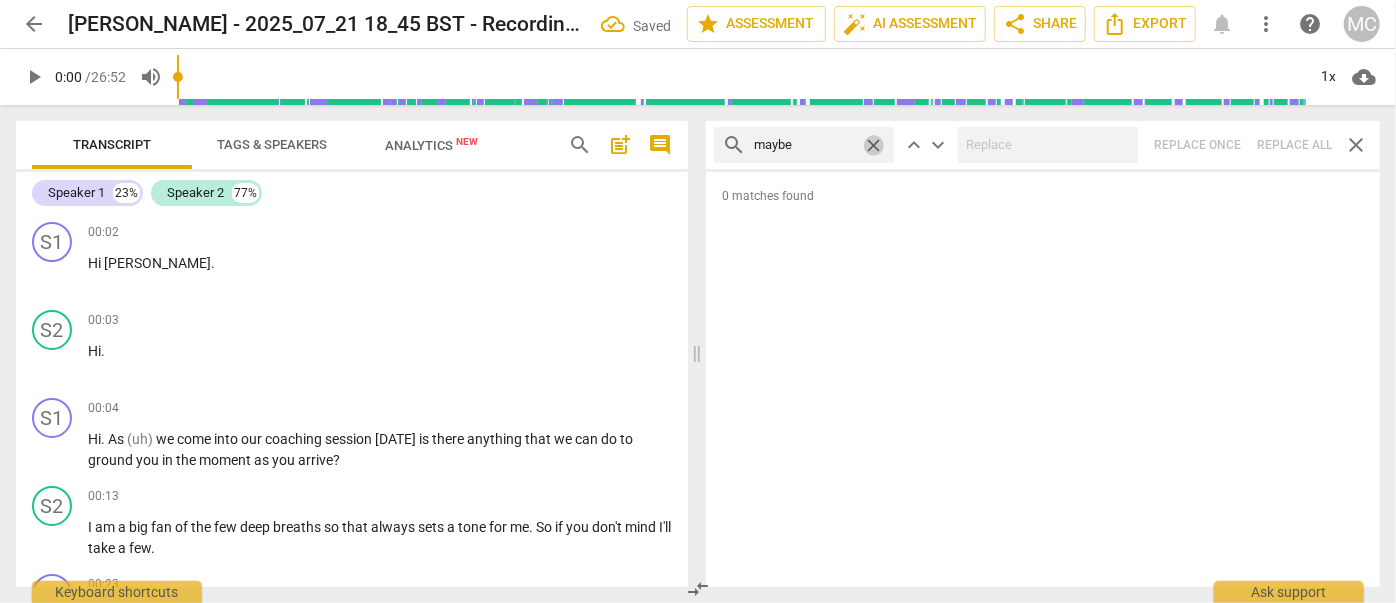 click on "close" at bounding box center [873, 145] 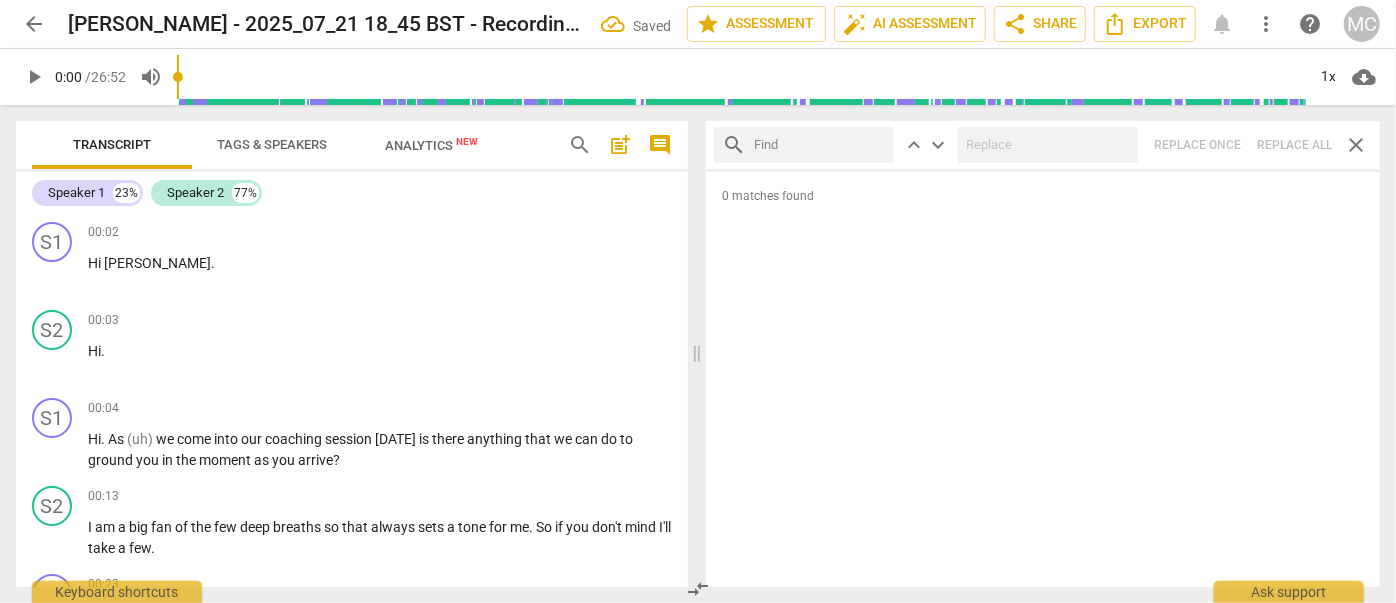 click at bounding box center (820, 145) 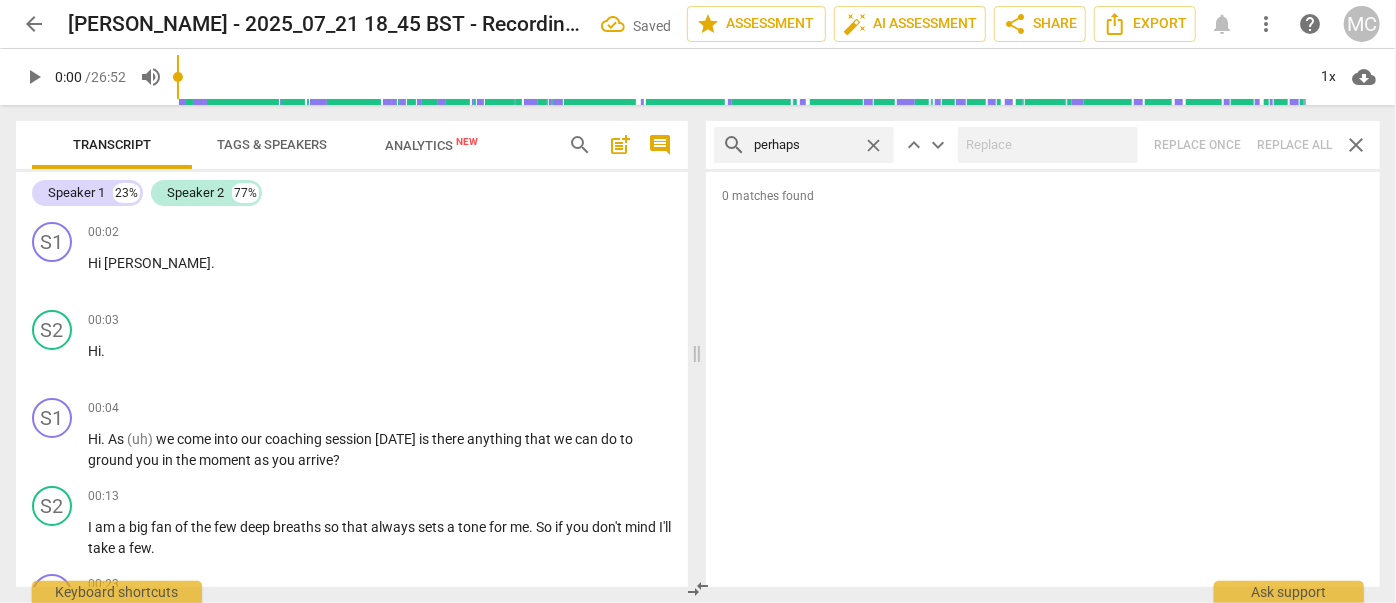 type on "perhaps" 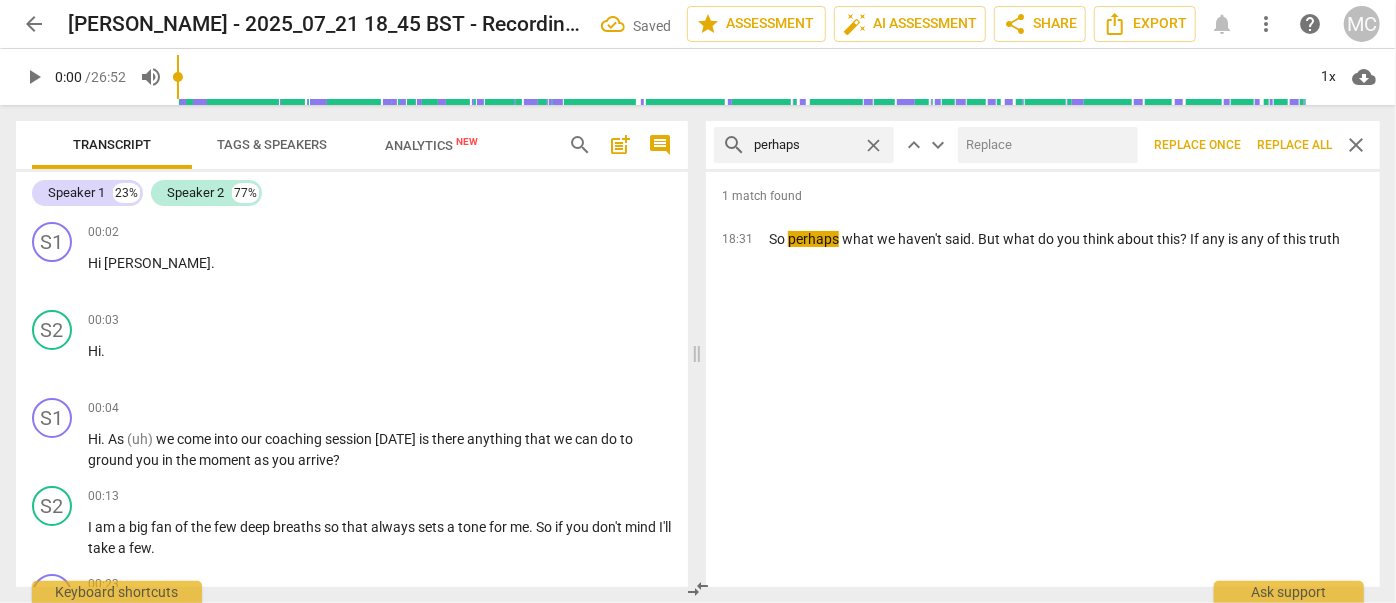click at bounding box center (1044, 145) 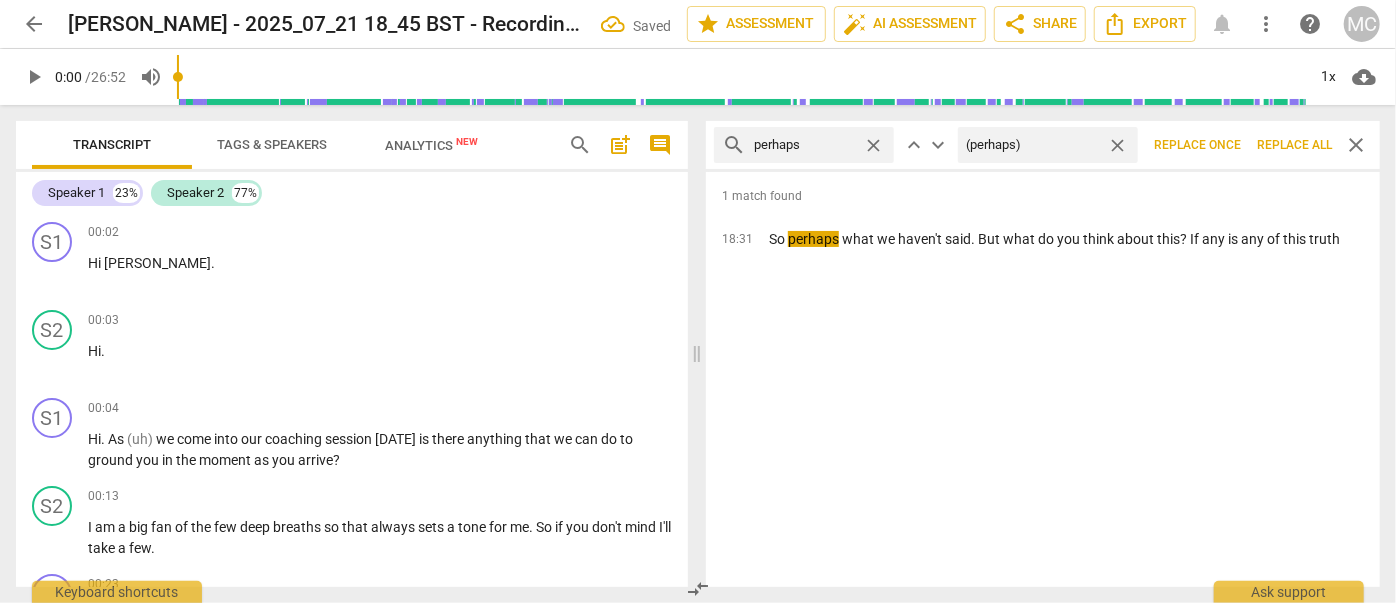 type on "(perhaps)" 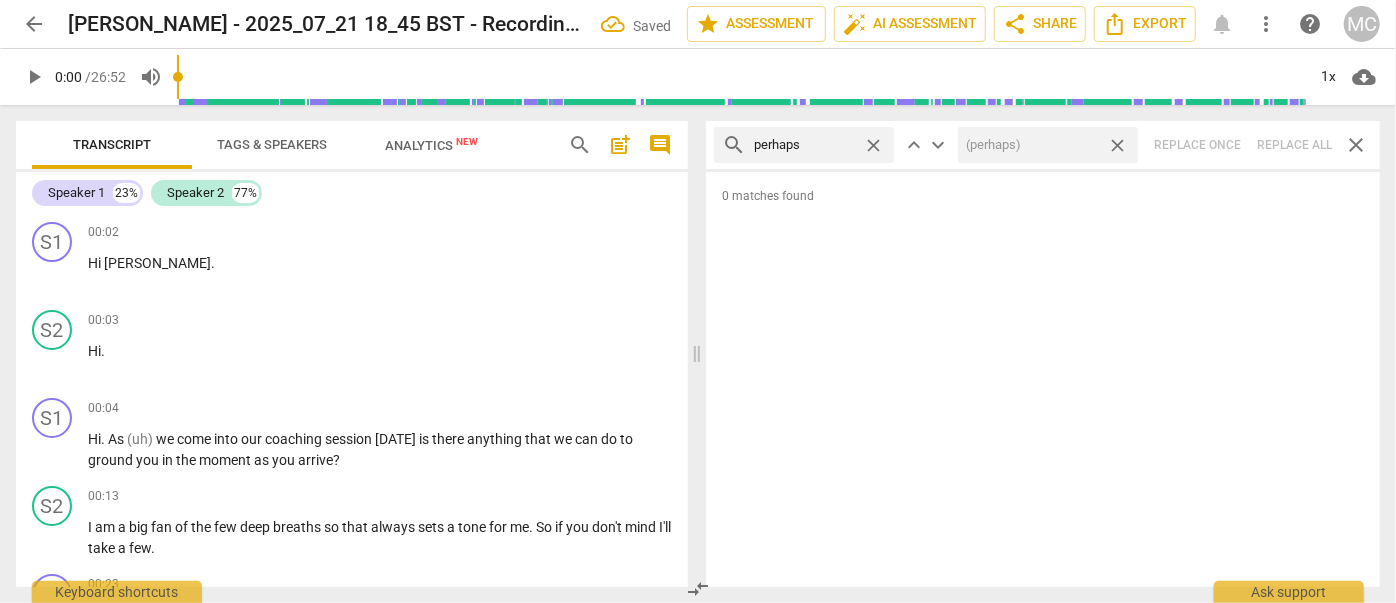 click on "close" at bounding box center (1117, 145) 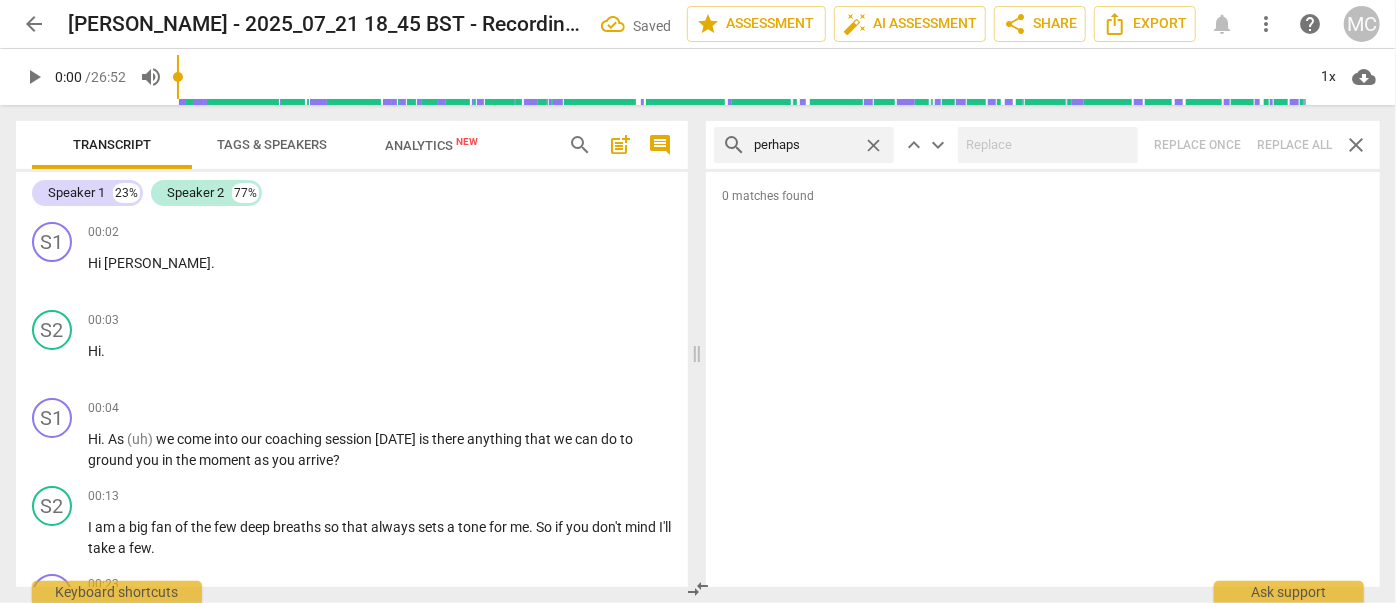 click on "close" at bounding box center (873, 145) 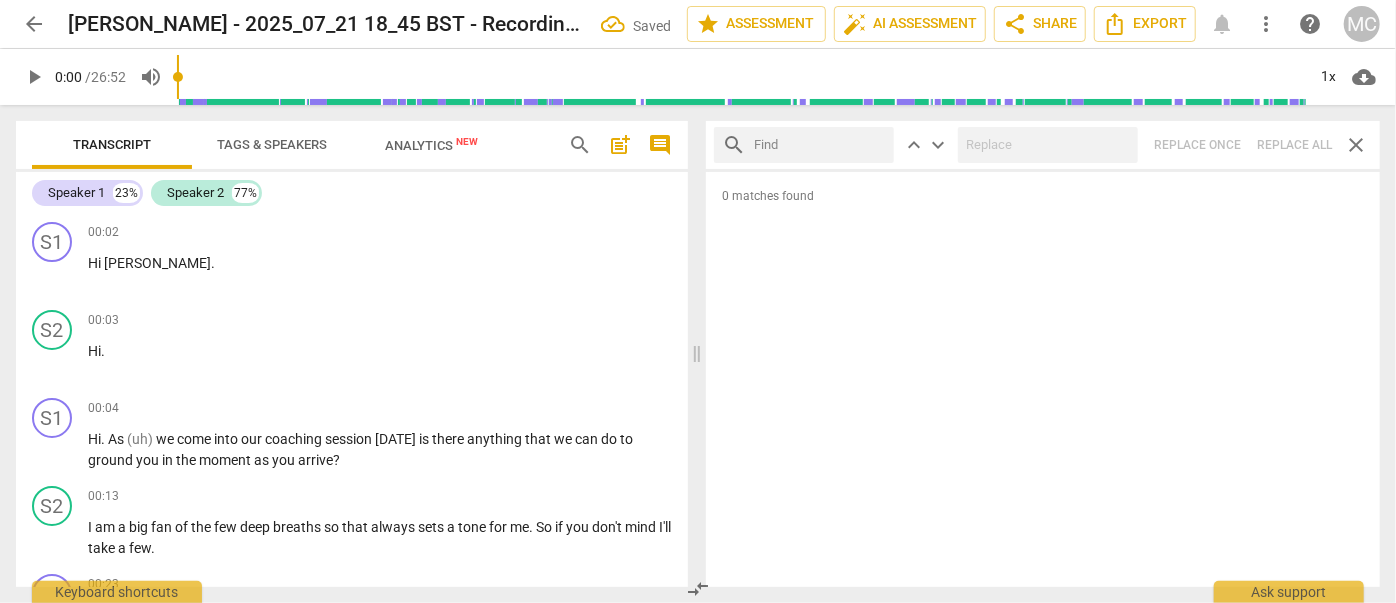 click at bounding box center (820, 145) 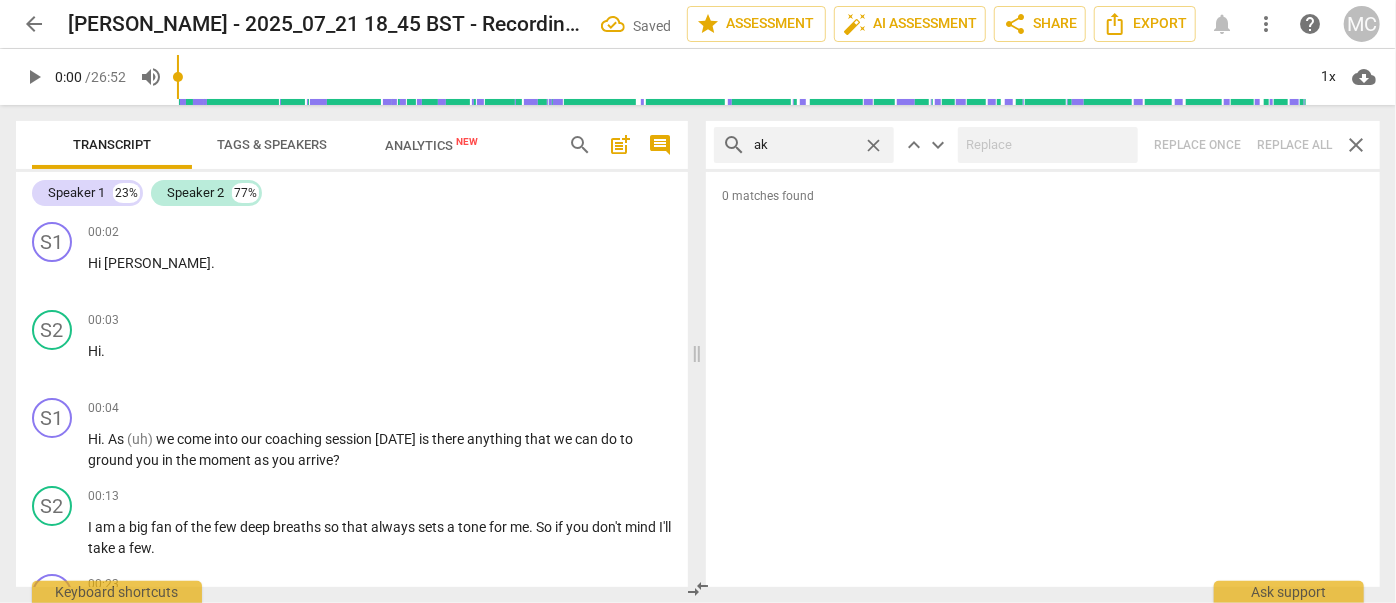type on "a" 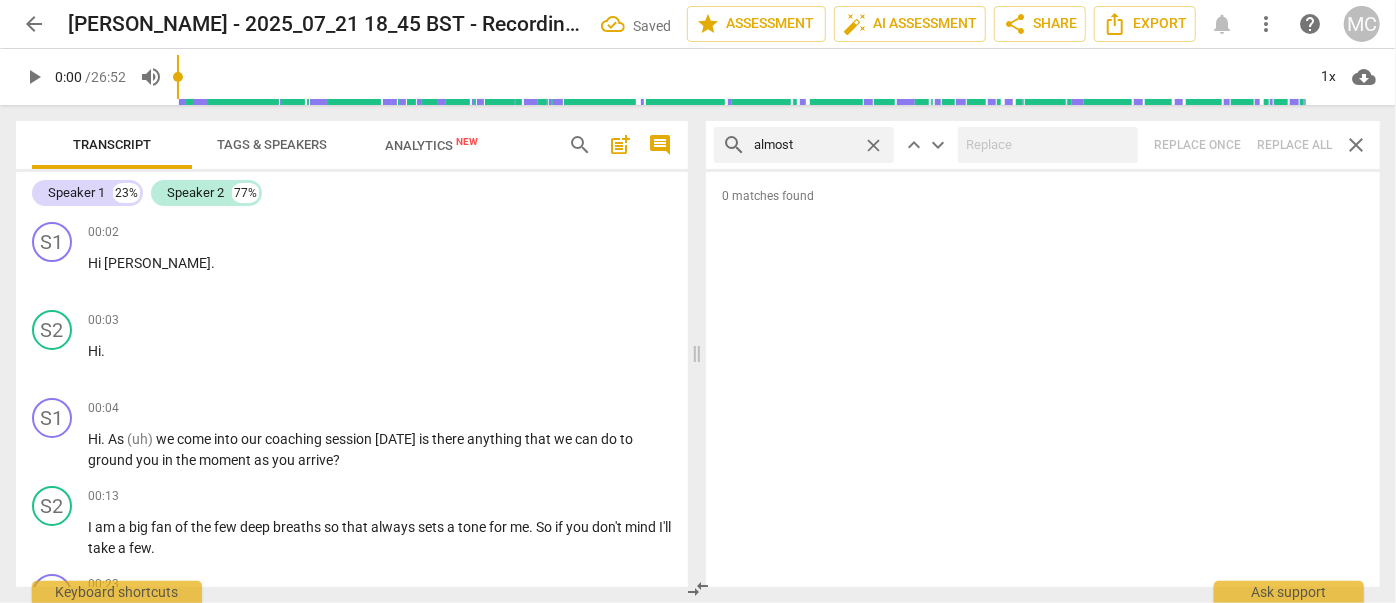 type on "almost" 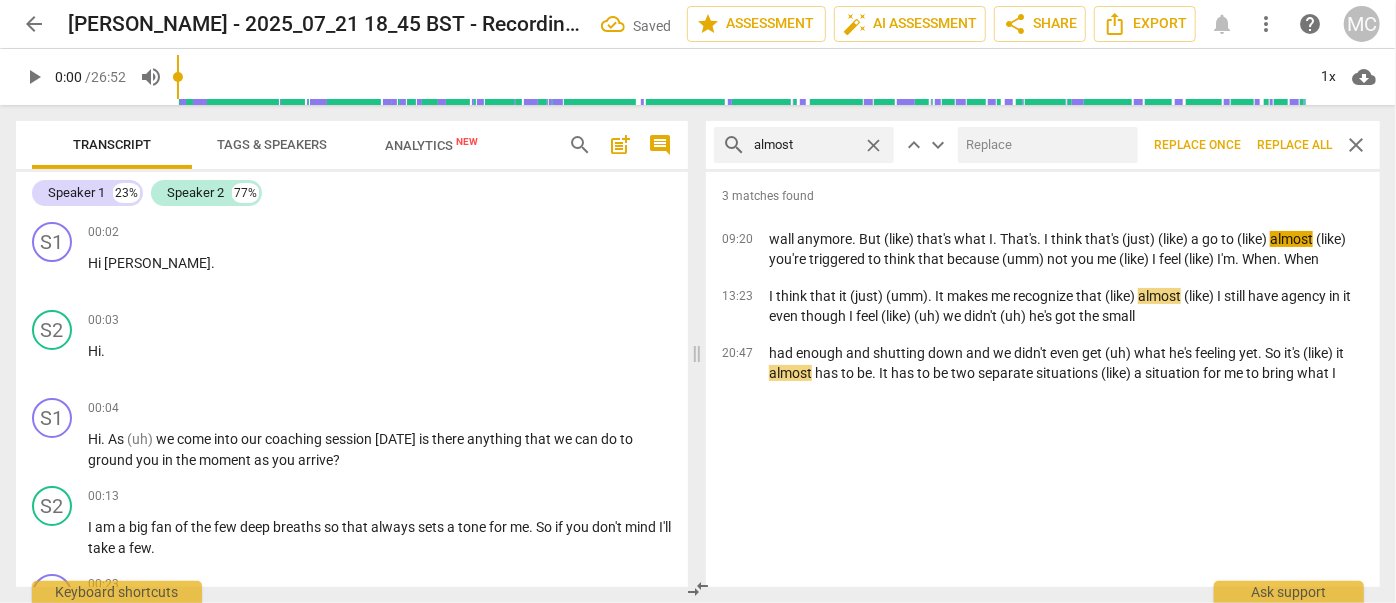 click at bounding box center (1044, 145) 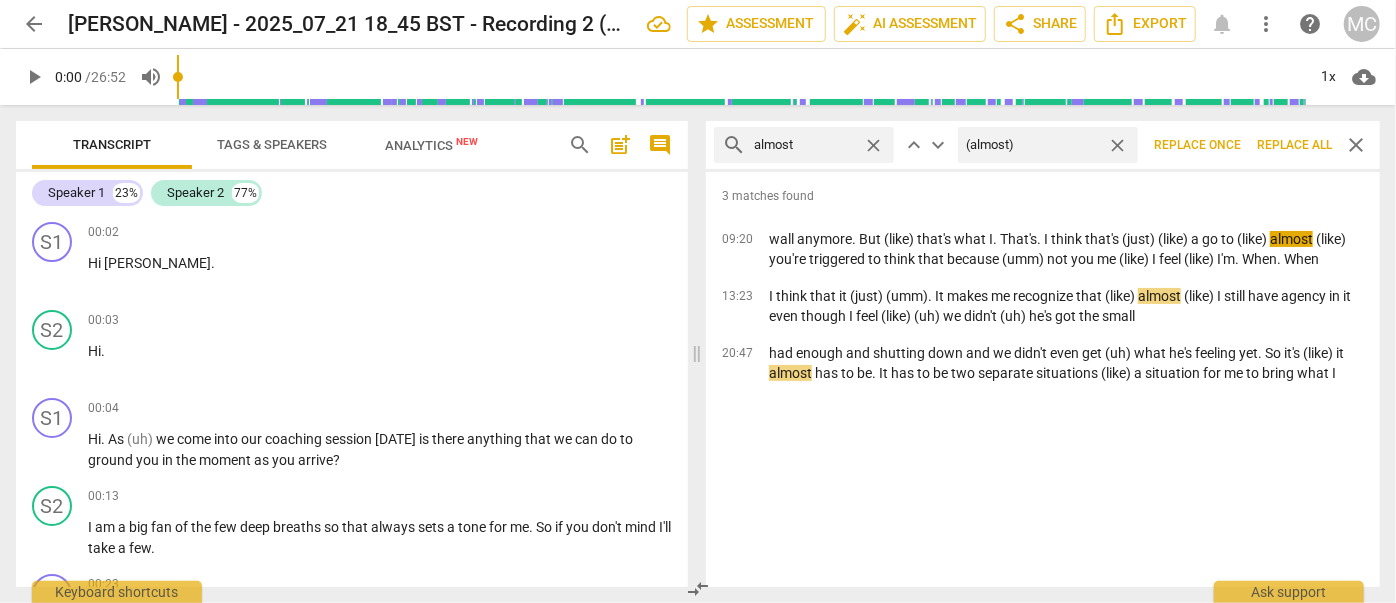 type on "(almost)" 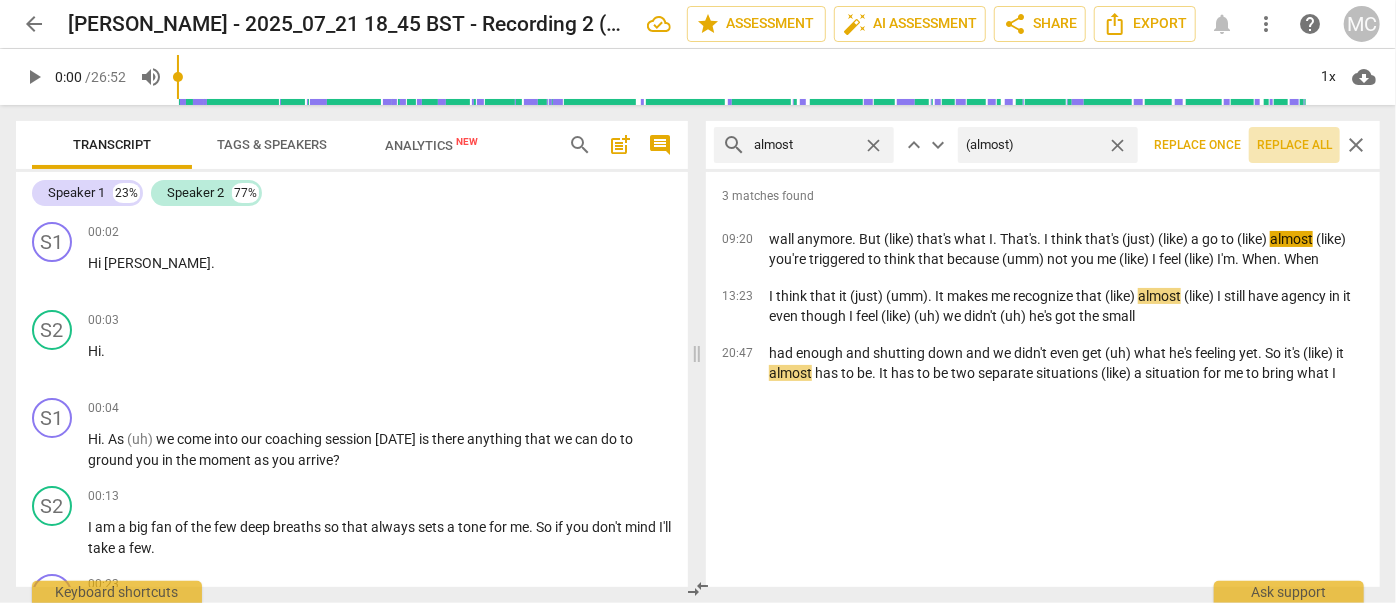 click on "Replace all" at bounding box center (1294, 145) 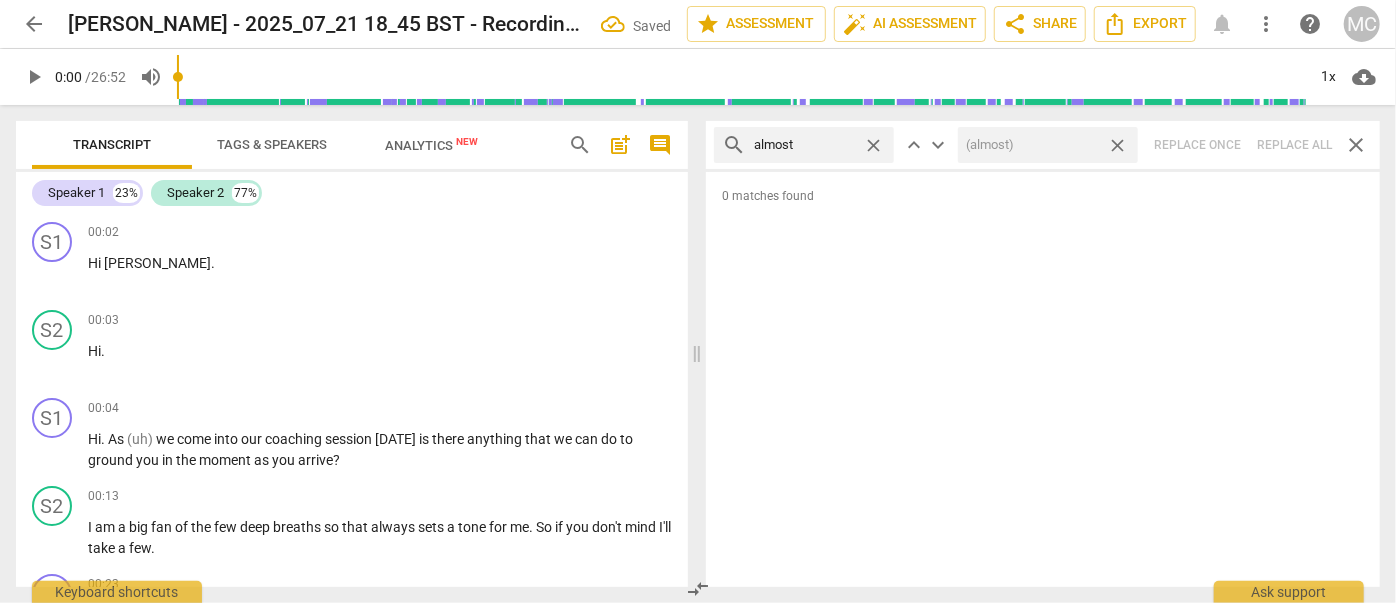 click on "search almost close keyboard_arrow_up keyboard_arrow_down (almost) close Replace once Replace all close" at bounding box center (1043, 145) 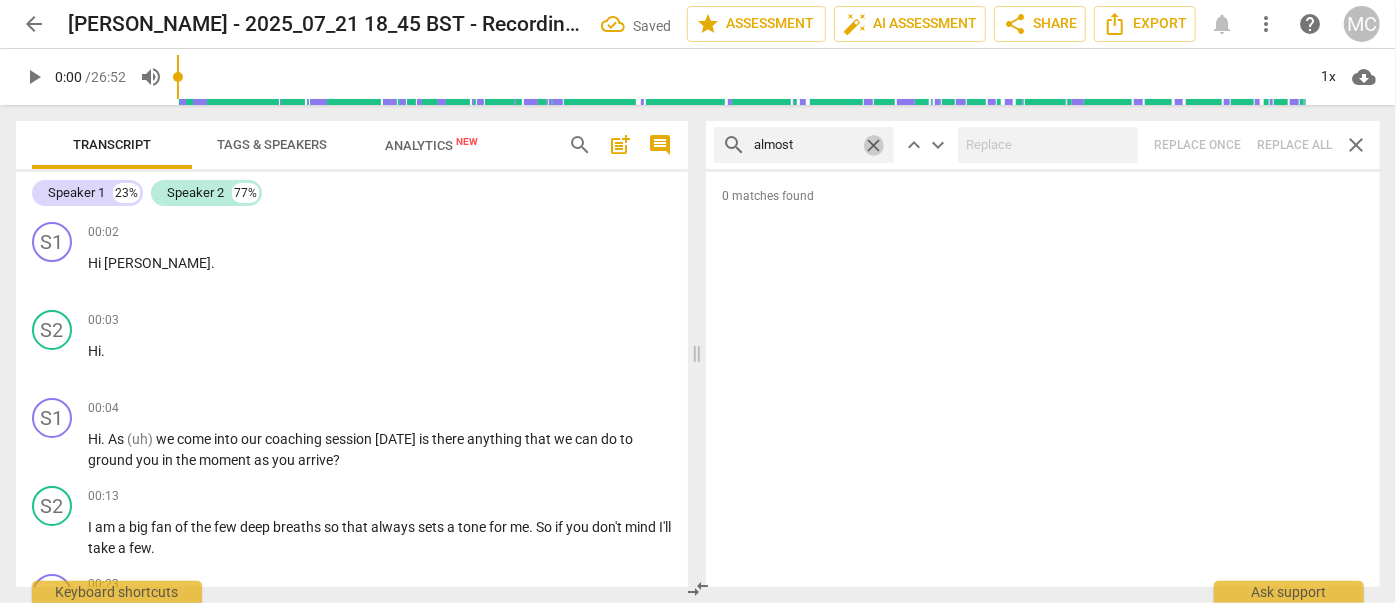 click on "close" at bounding box center [873, 145] 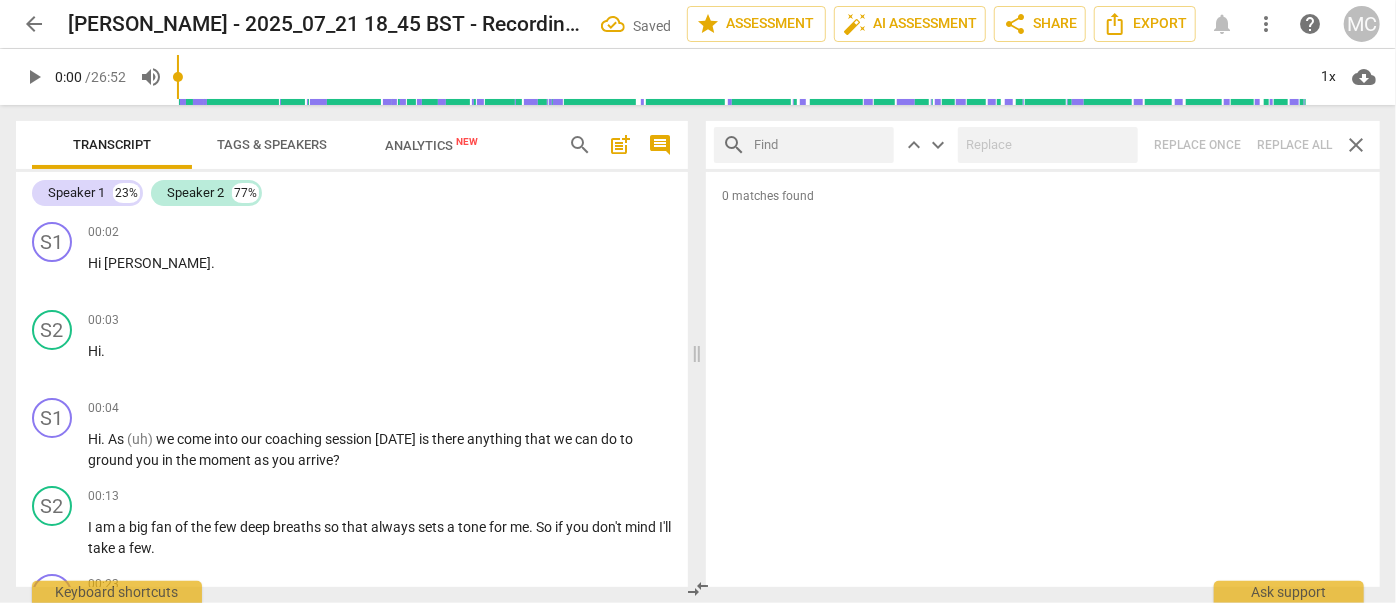 click at bounding box center (820, 145) 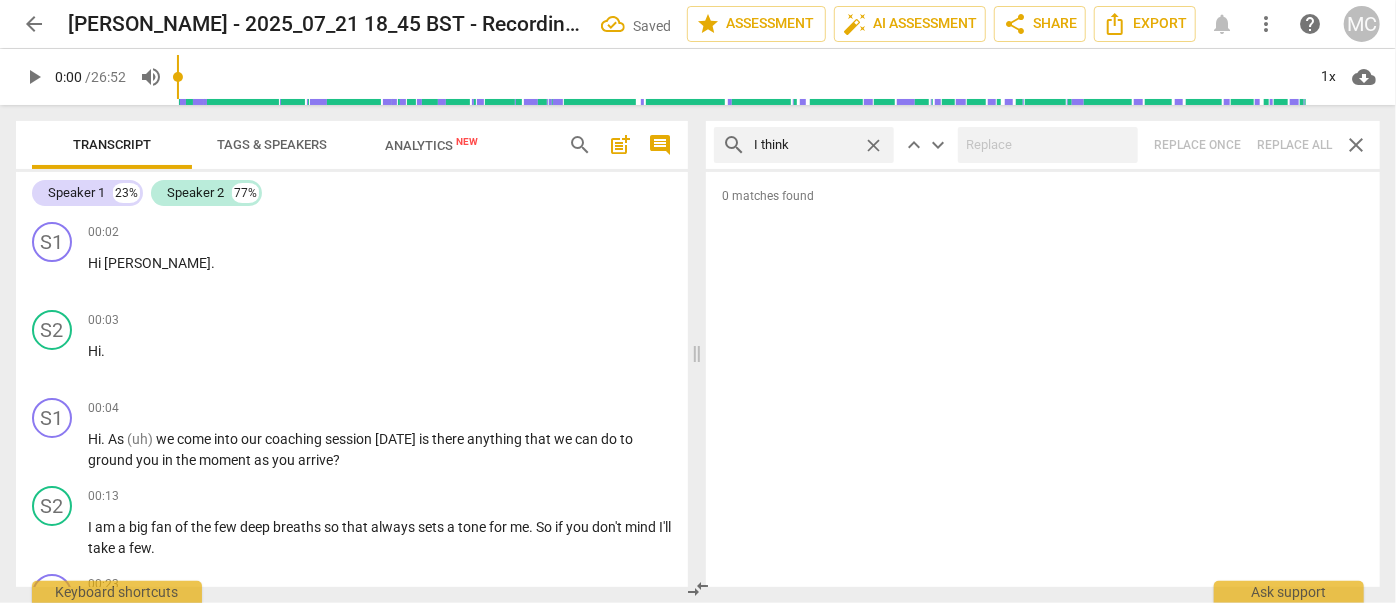 type on "I think" 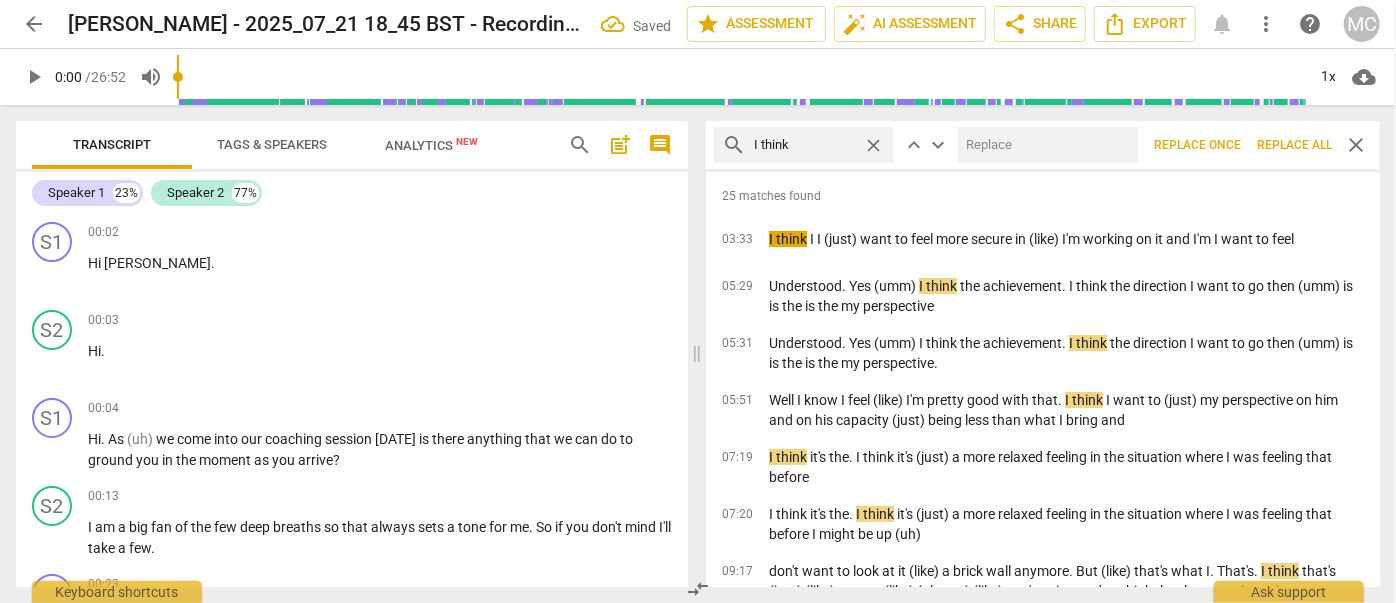 click at bounding box center [1044, 145] 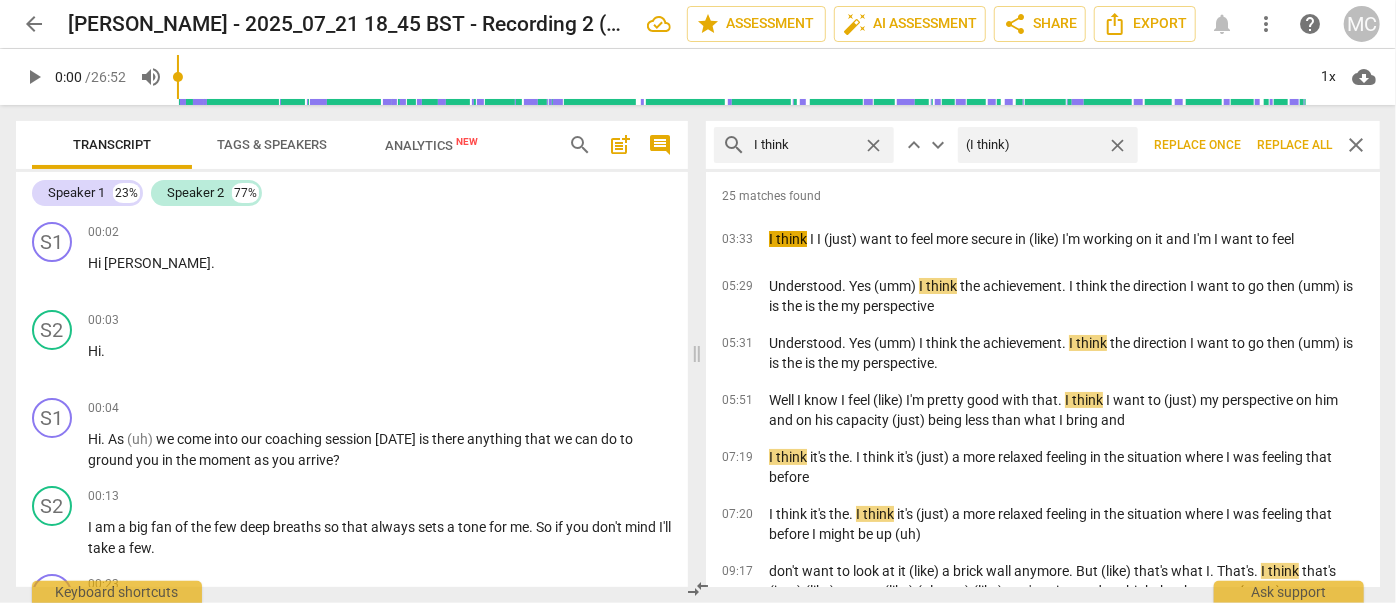 type on "(I think)" 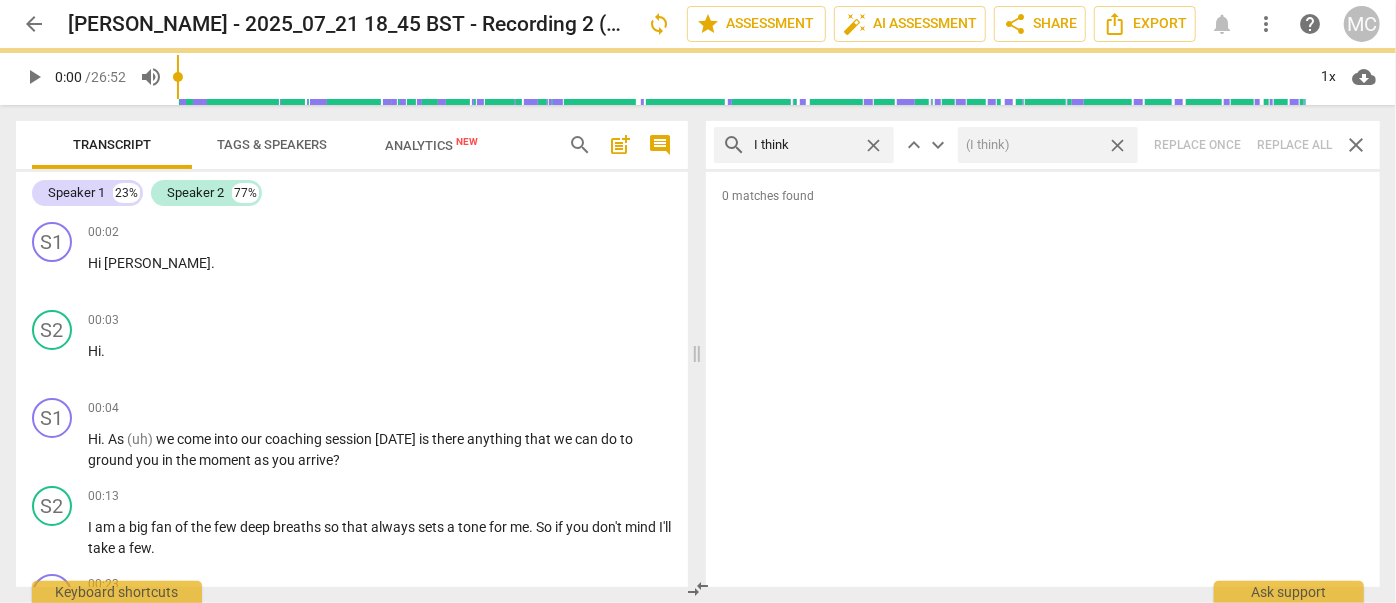 drag, startPoint x: 1120, startPoint y: 142, endPoint x: 908, endPoint y: 141, distance: 212.00237 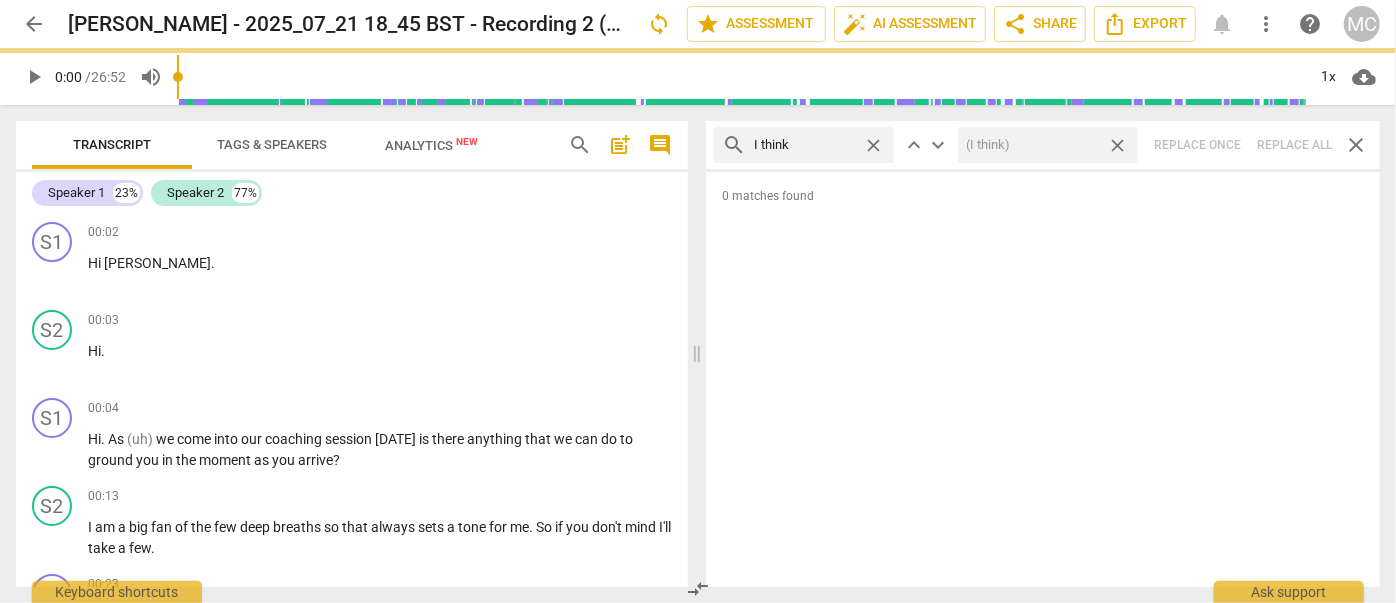 click on "close" at bounding box center (1117, 145) 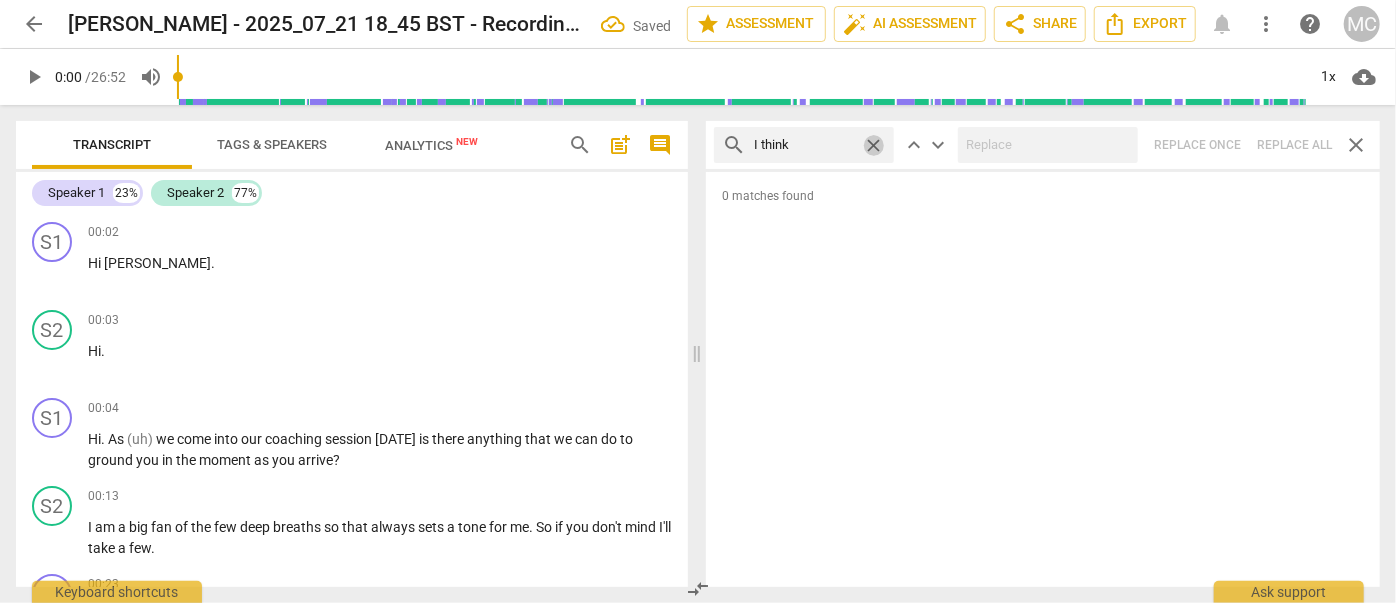 click on "close" at bounding box center [873, 145] 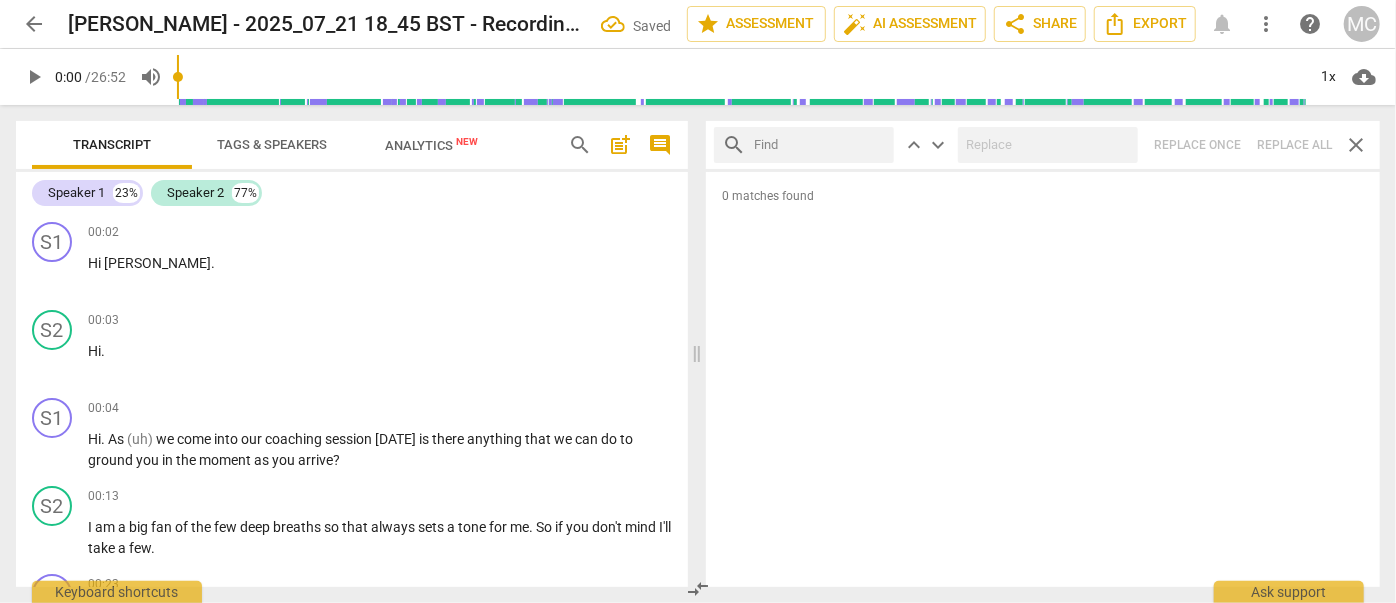 click at bounding box center [820, 145] 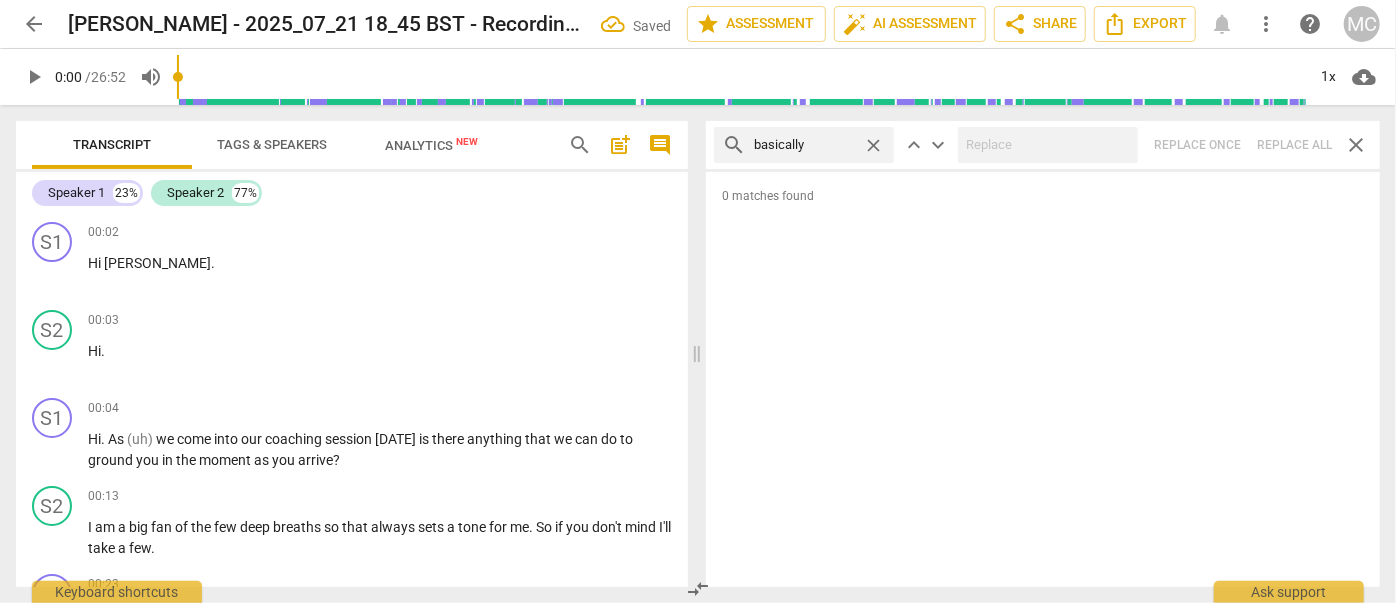 type on "basically" 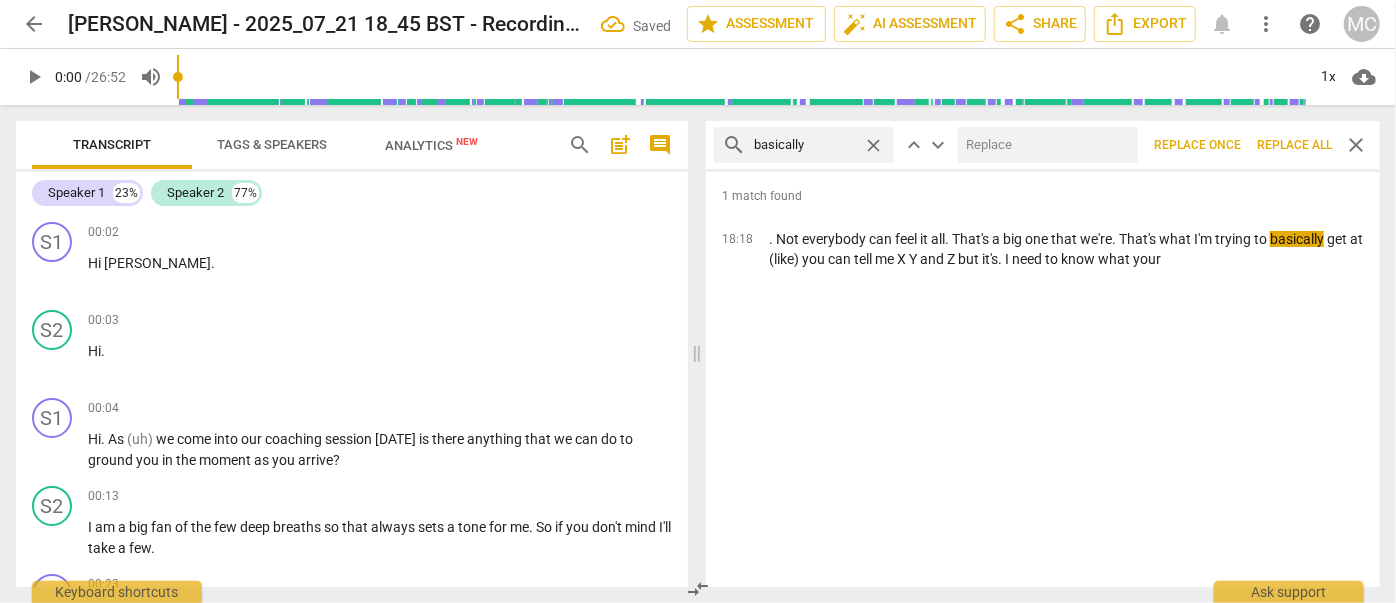 click at bounding box center (1044, 145) 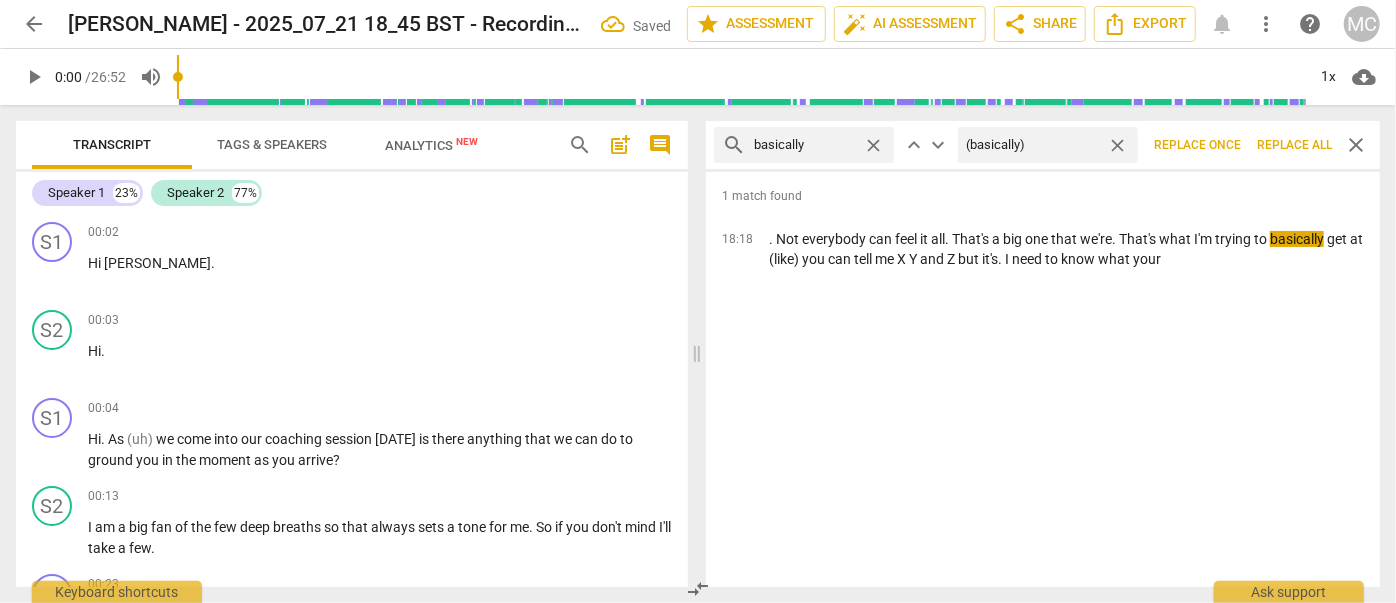 type on "(basically)" 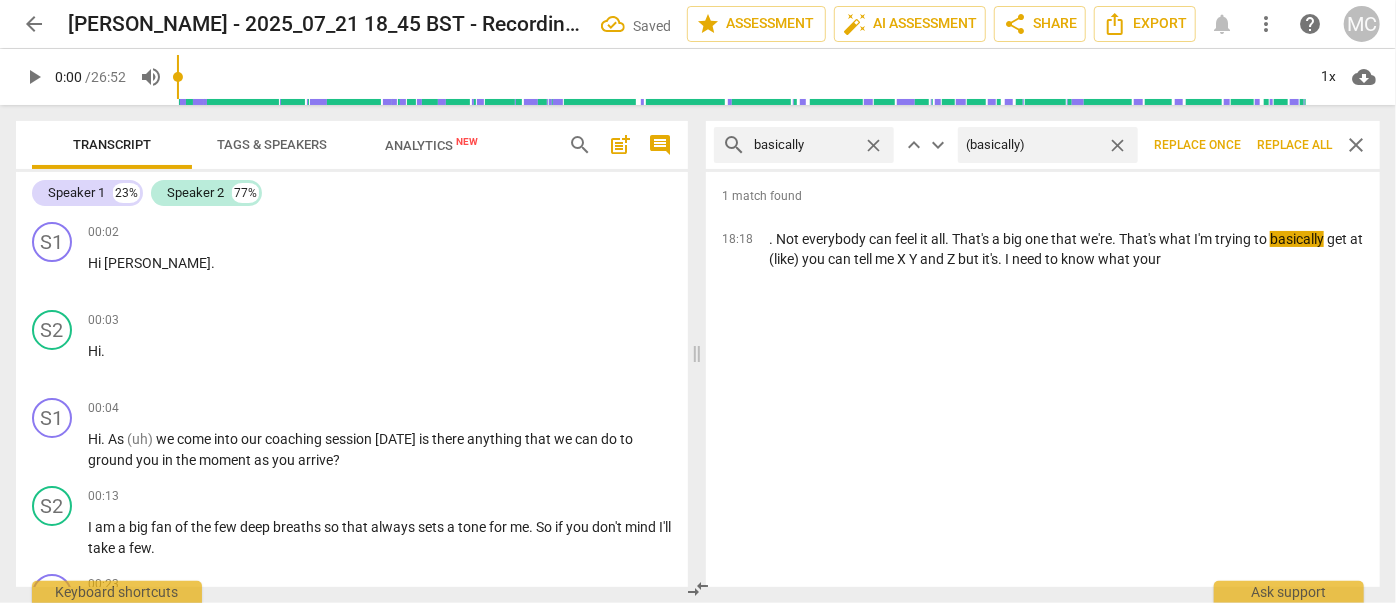click on "Replace all" at bounding box center (1294, 145) 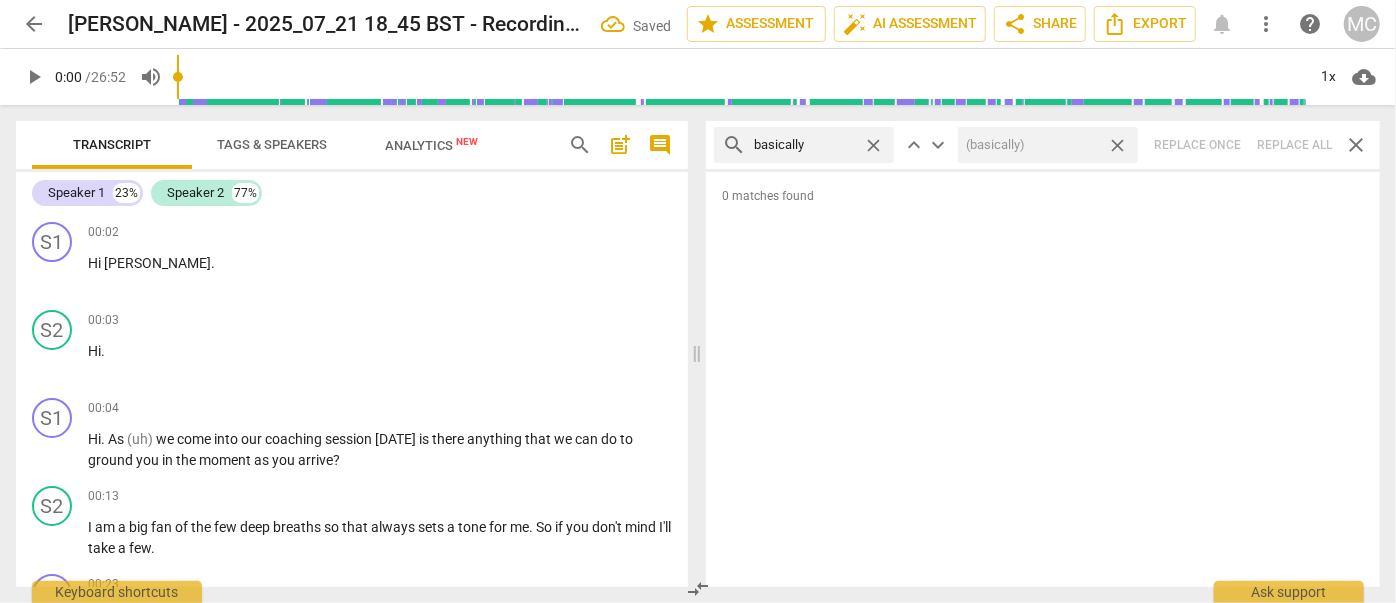 click on "close" at bounding box center [1117, 145] 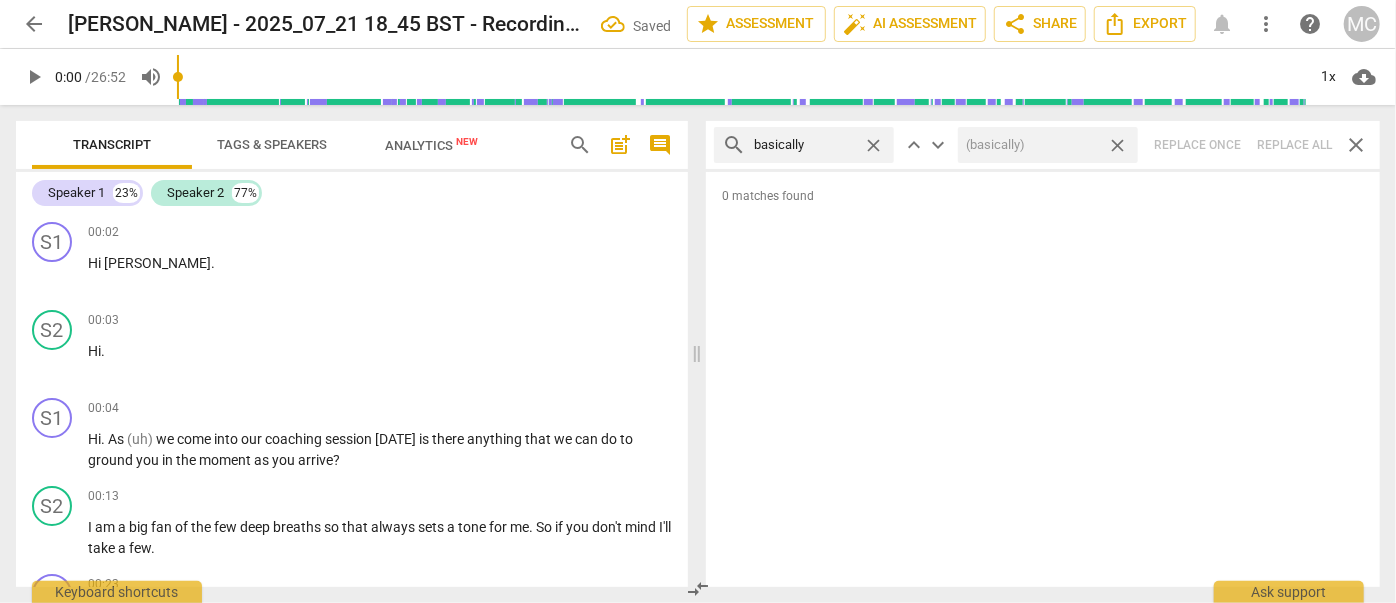 type 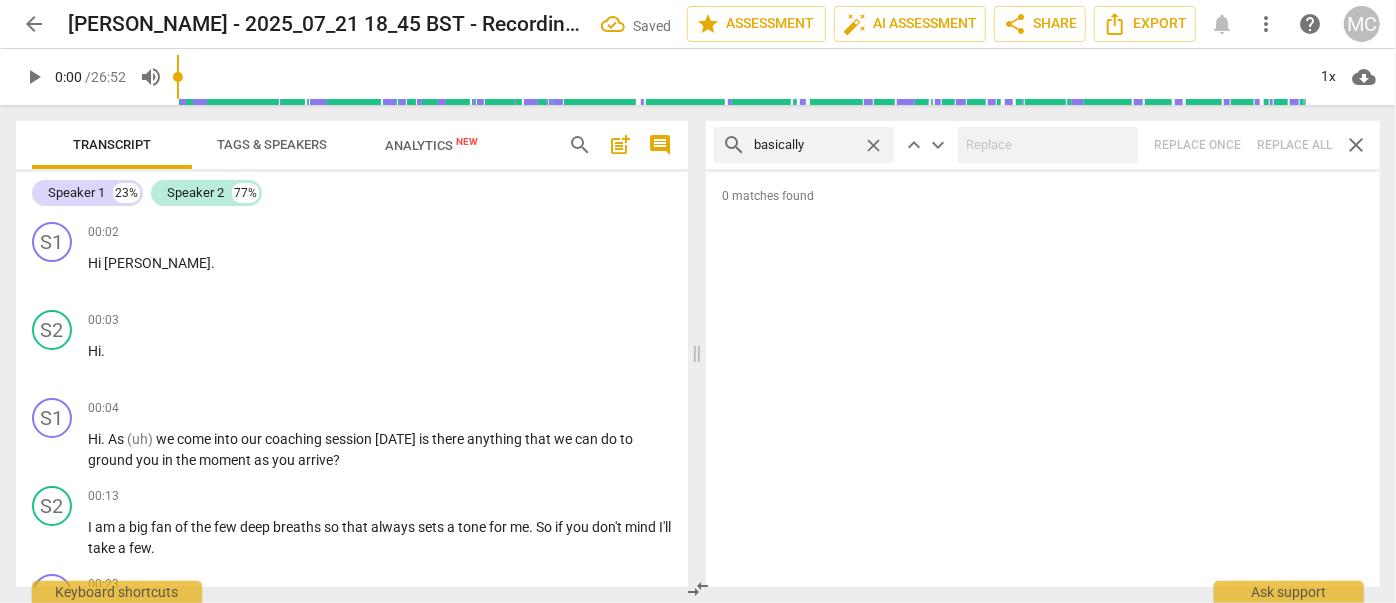 click on "close" at bounding box center (873, 145) 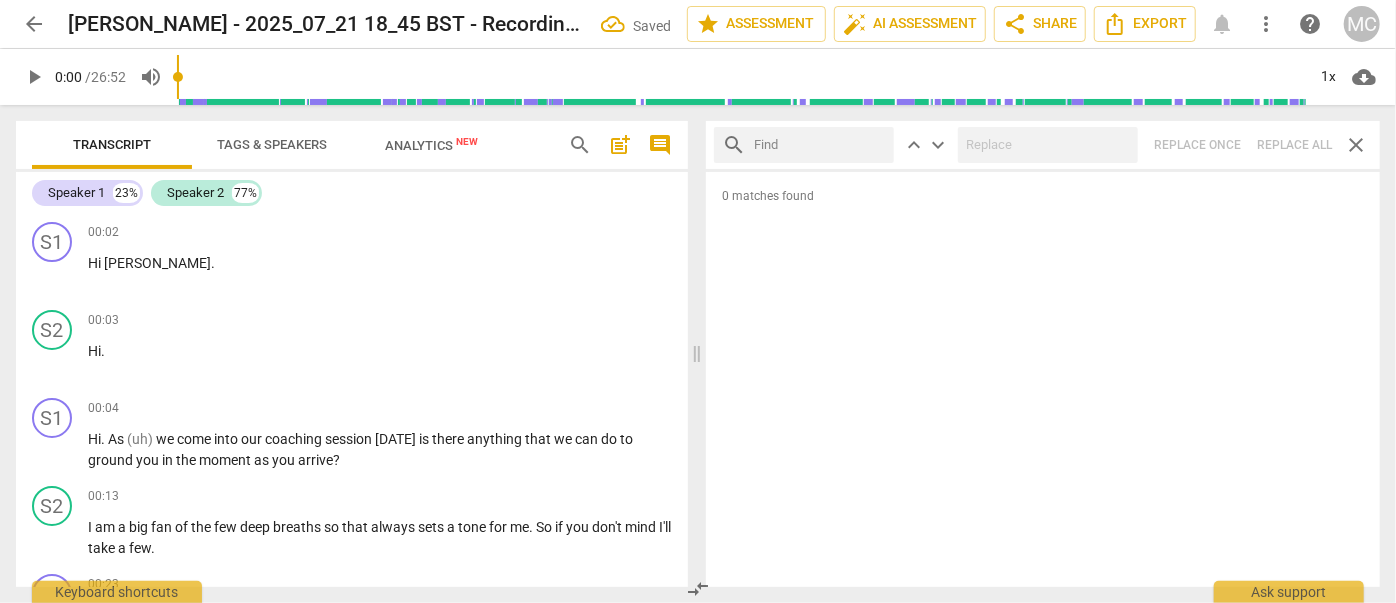 click at bounding box center [820, 145] 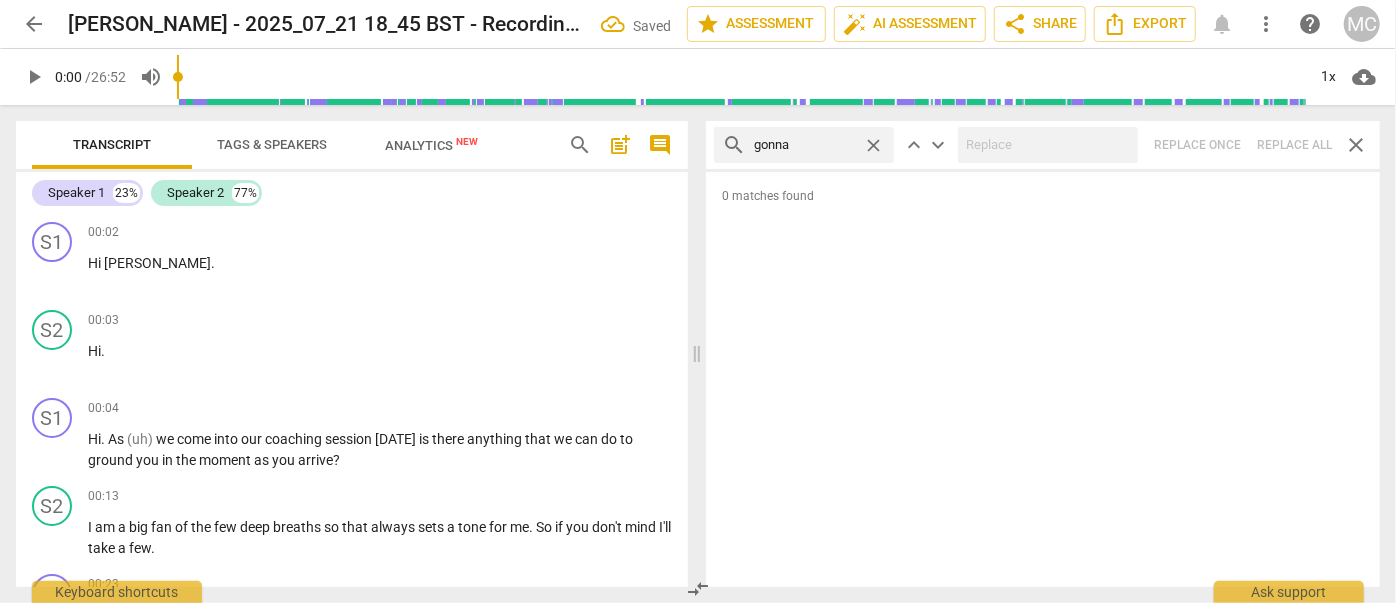 type on "gonna" 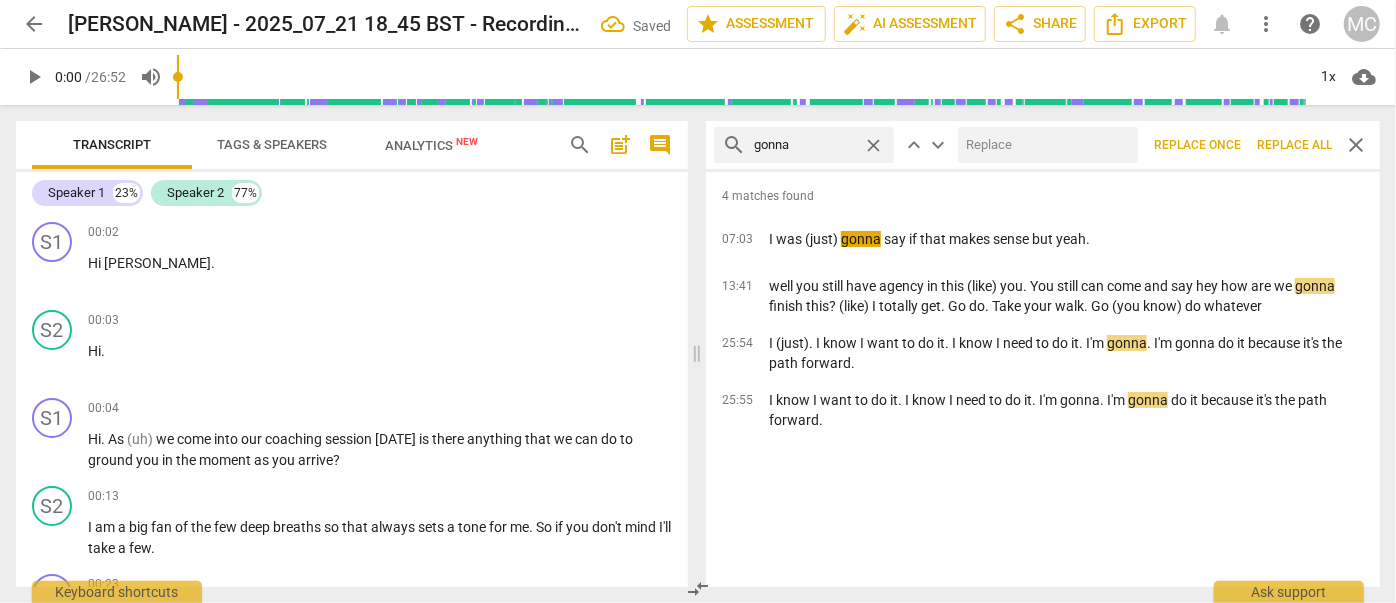 click at bounding box center (1044, 145) 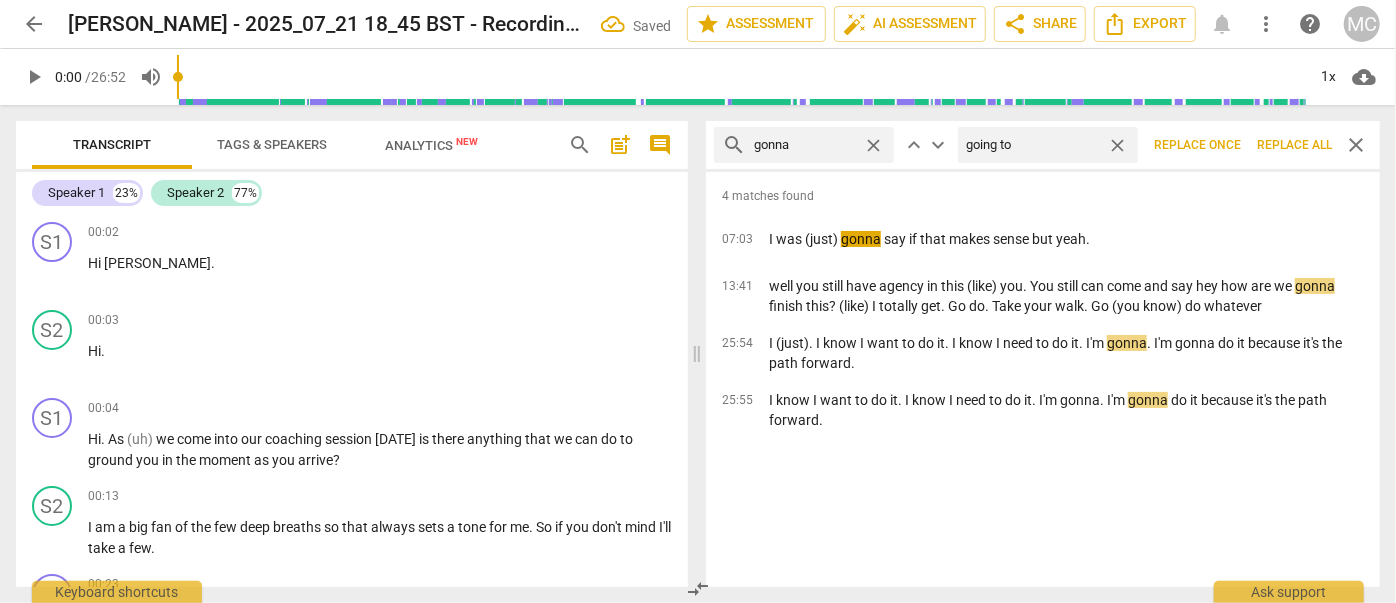 type on "going to" 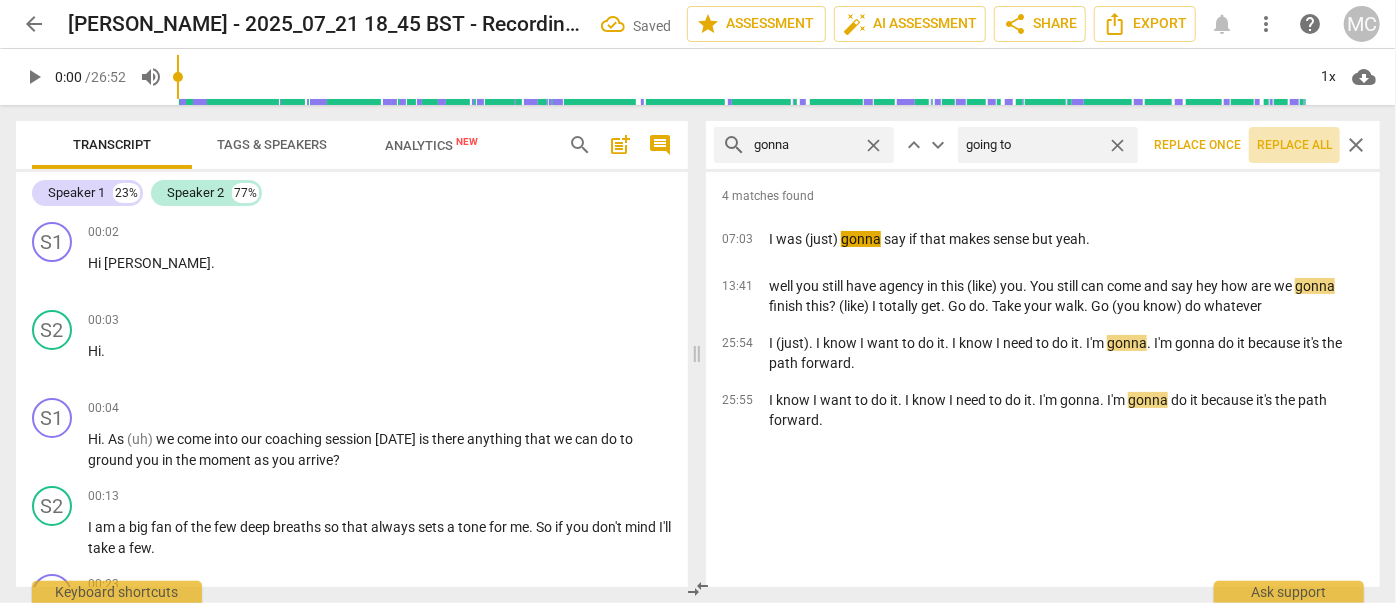 click on "Replace all" at bounding box center (1294, 145) 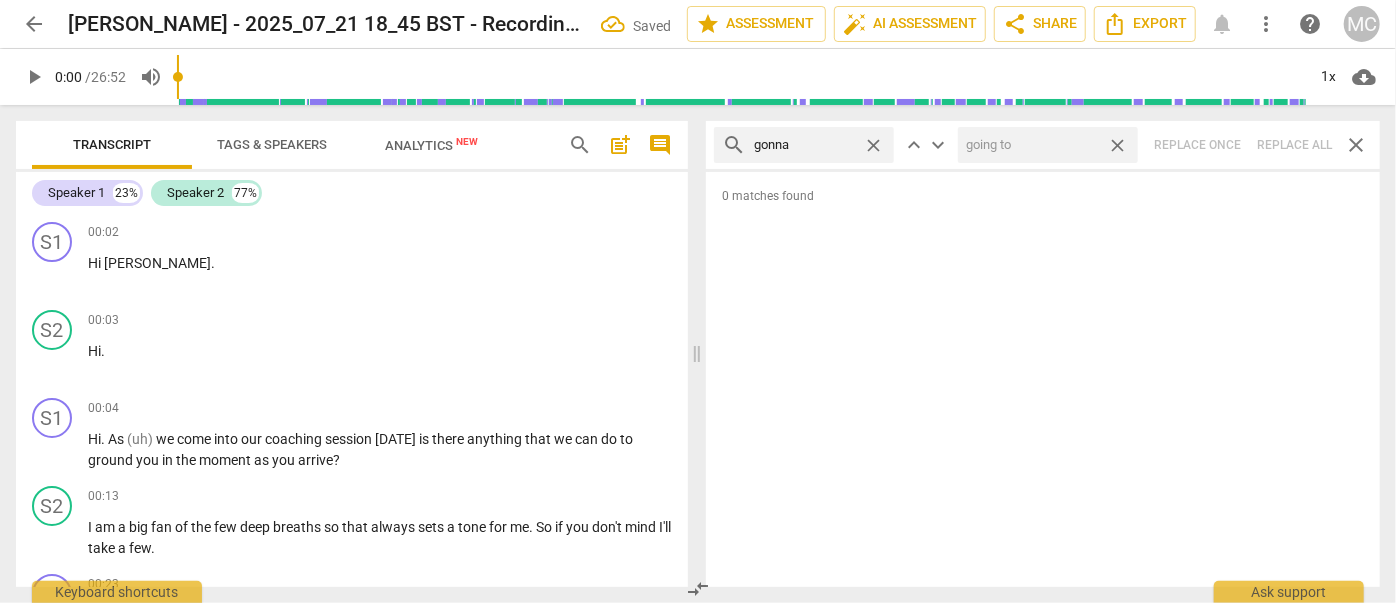 click on "close" at bounding box center [1117, 145] 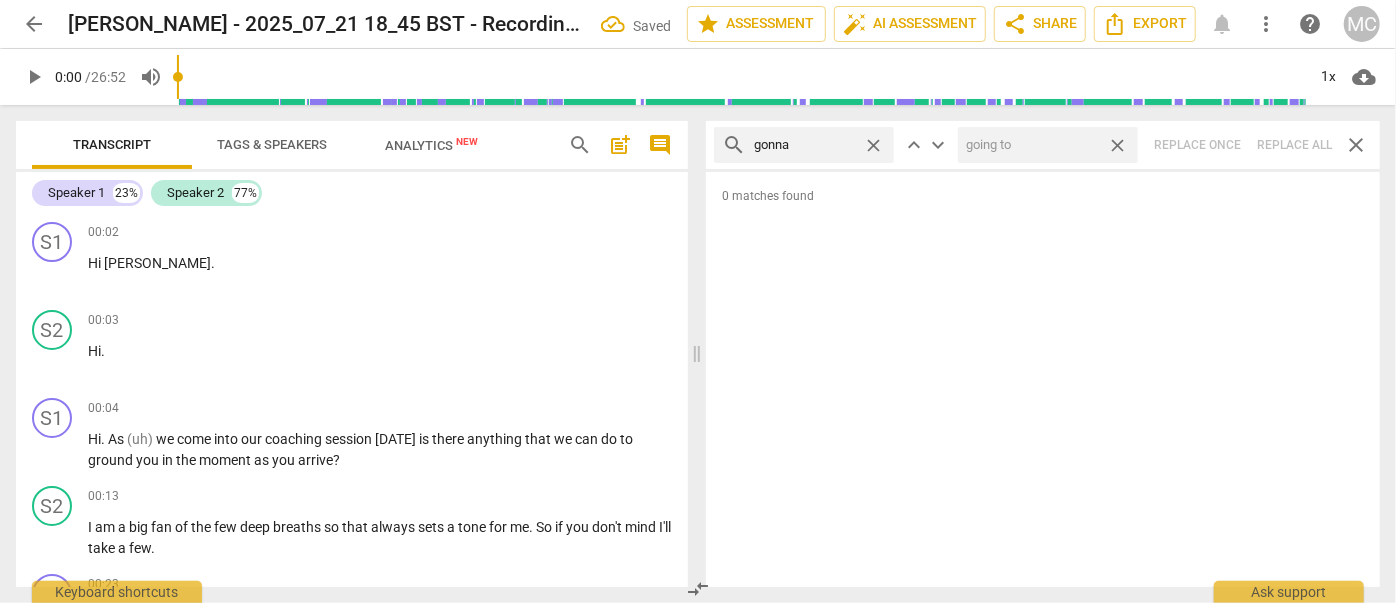 type 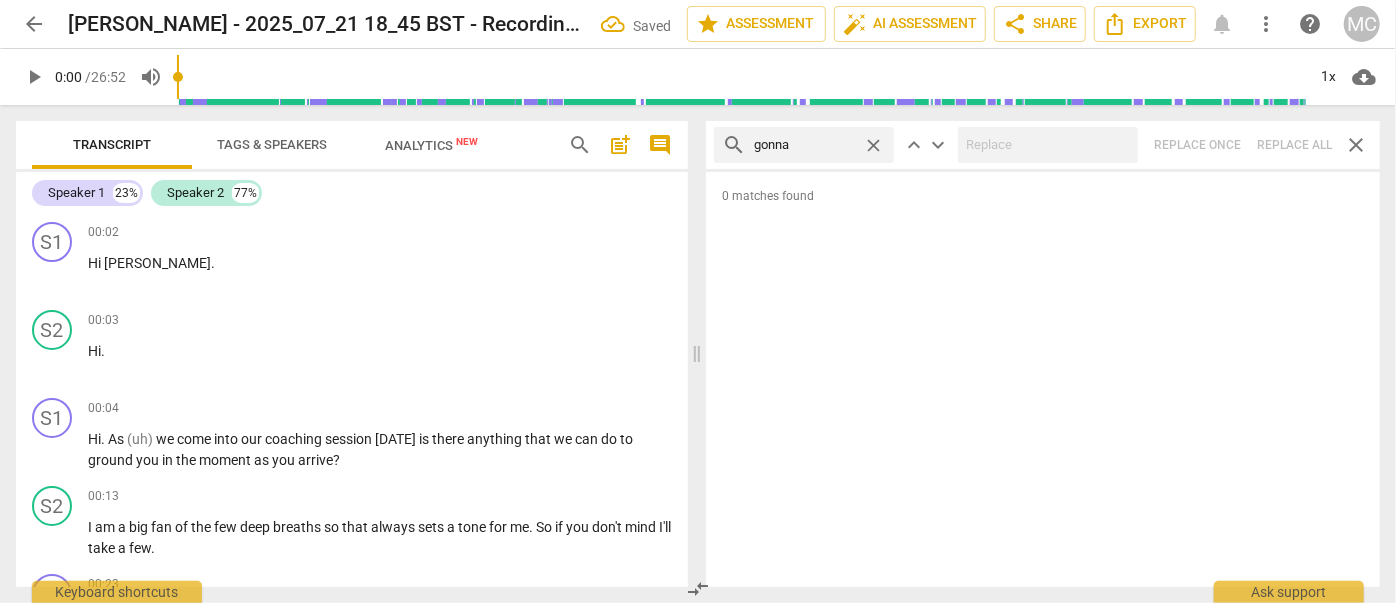 click on "close" at bounding box center [873, 145] 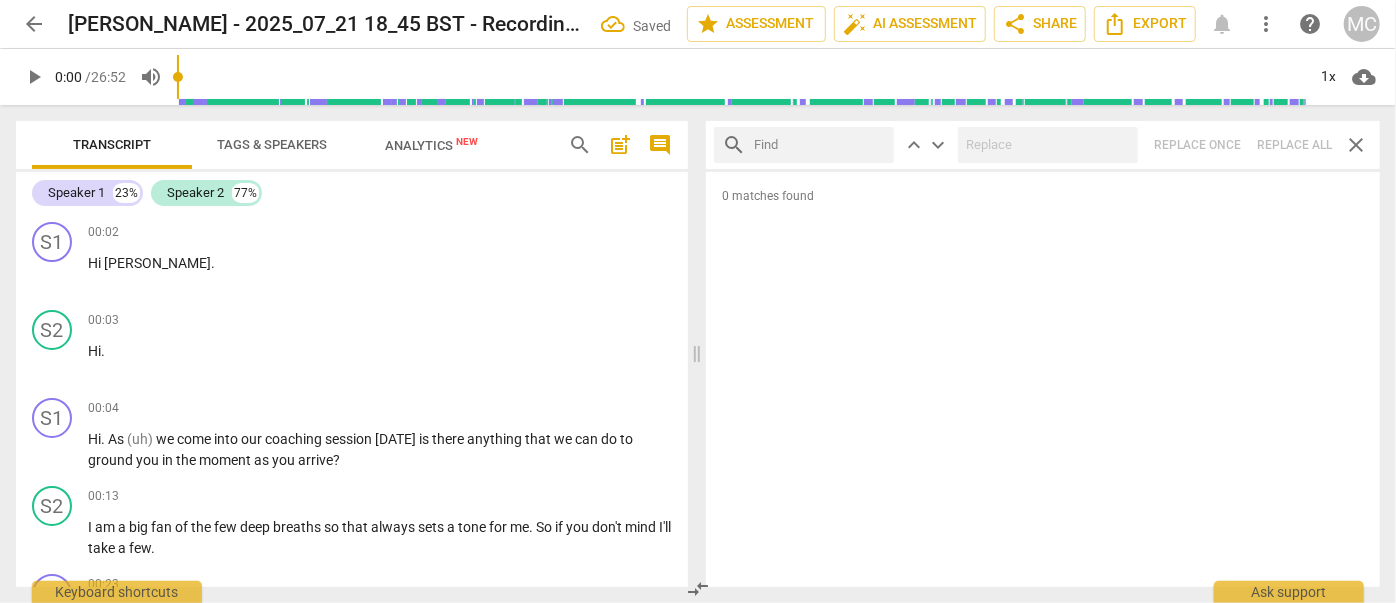 click at bounding box center [820, 145] 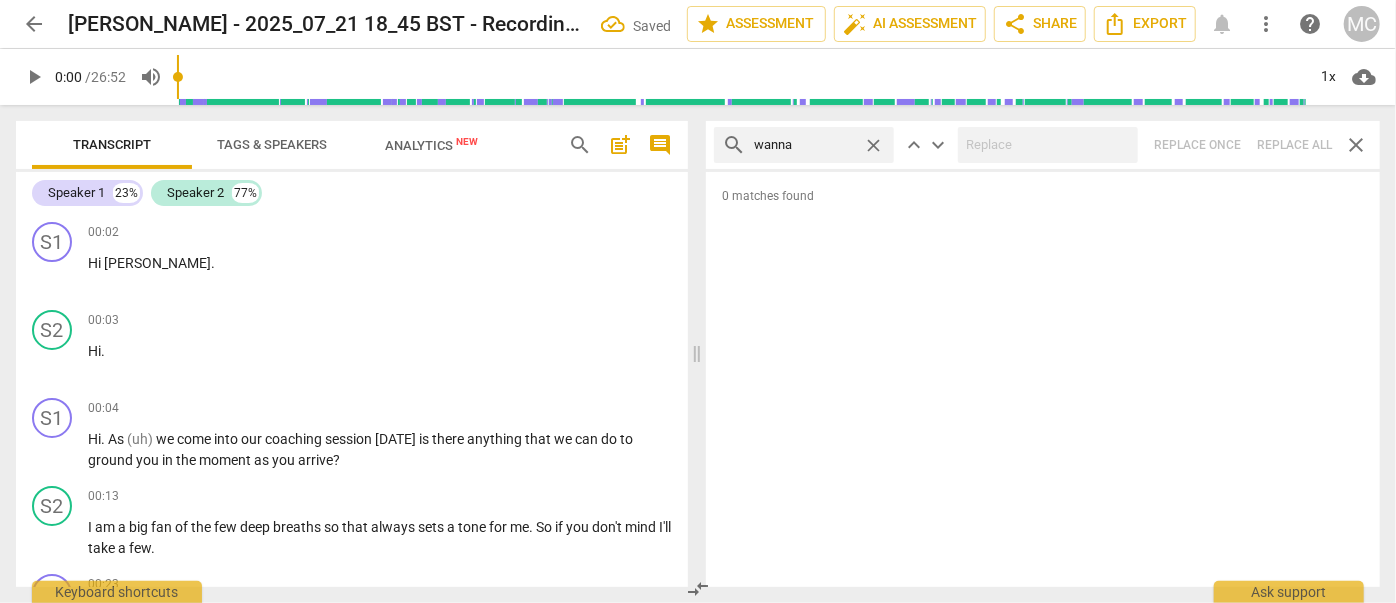 type on "wanna" 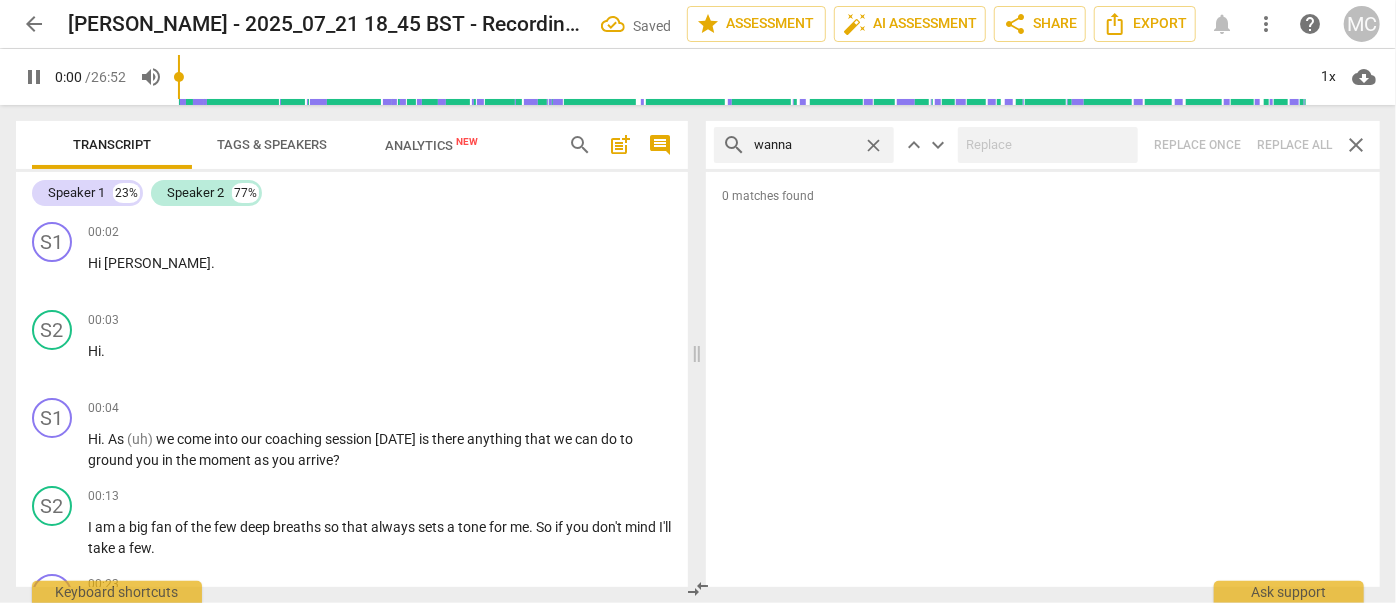 click on "search wanna close keyboard_arrow_up keyboard_arrow_down Replace once Replace all close" at bounding box center [1043, 145] 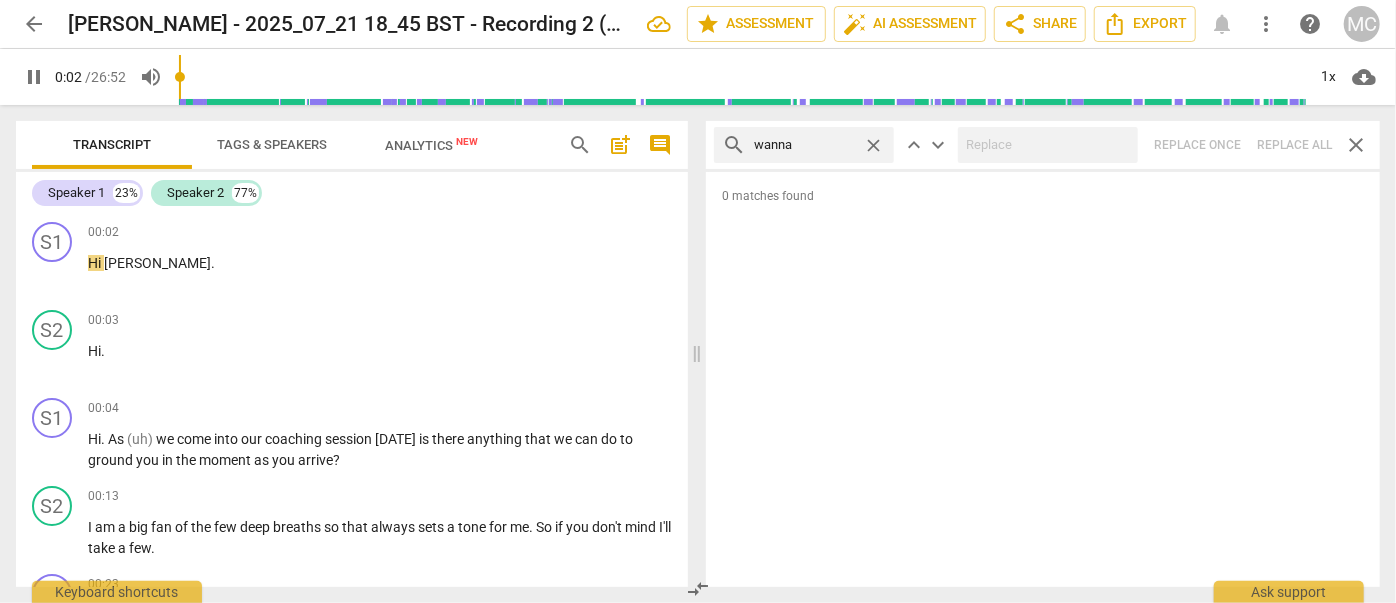 type on "3" 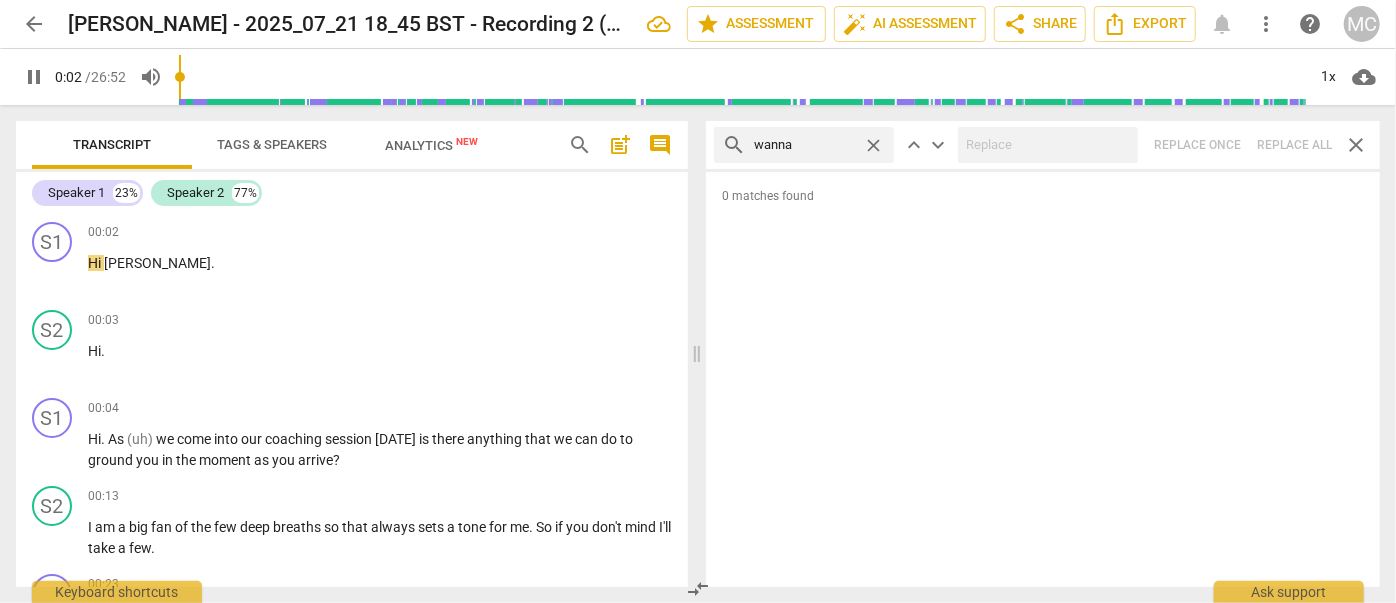 click on "close" at bounding box center (873, 145) 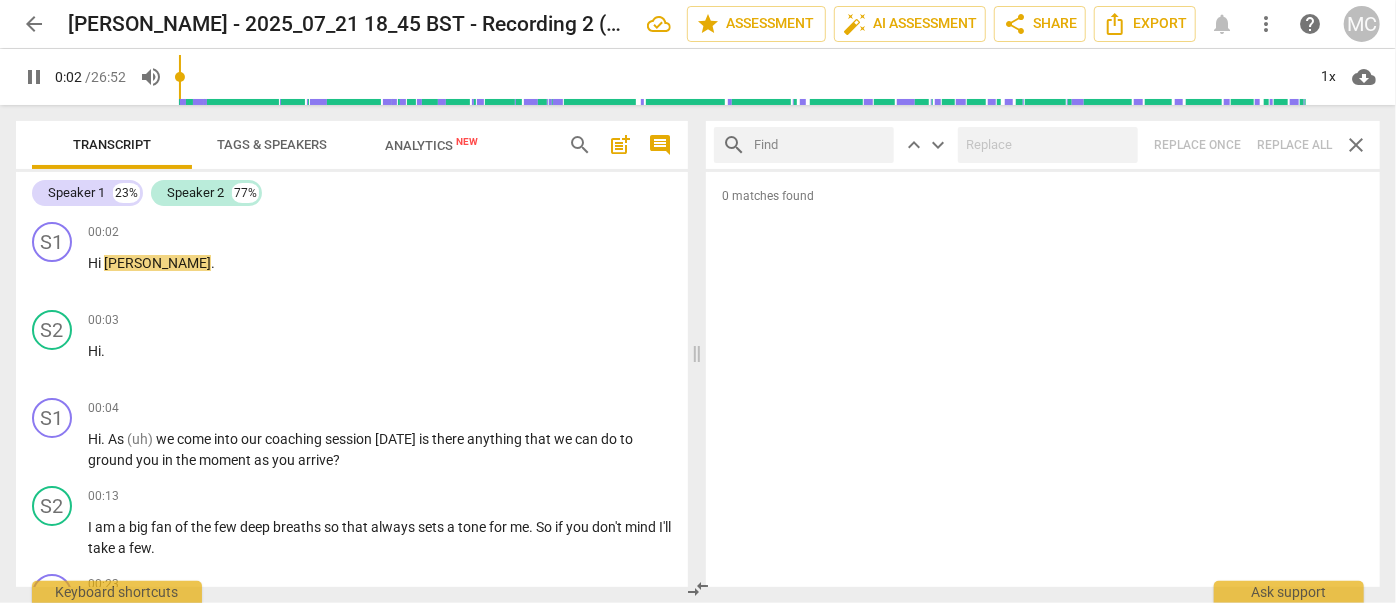 click at bounding box center [820, 145] 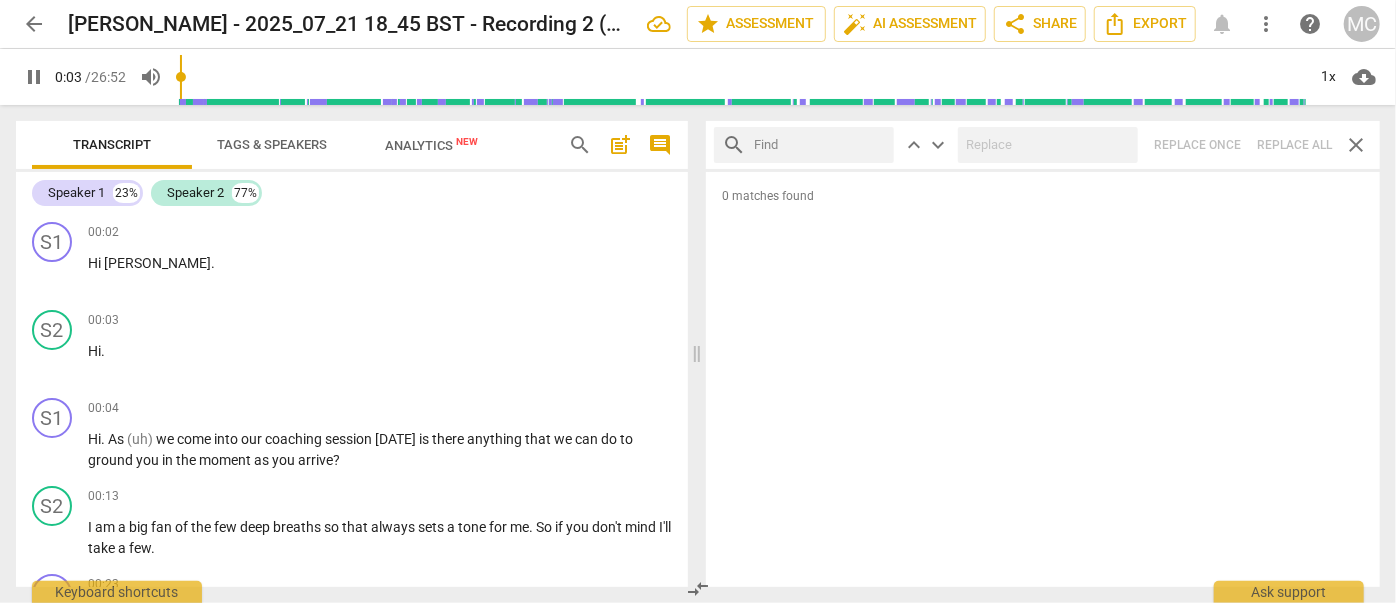 type on "4" 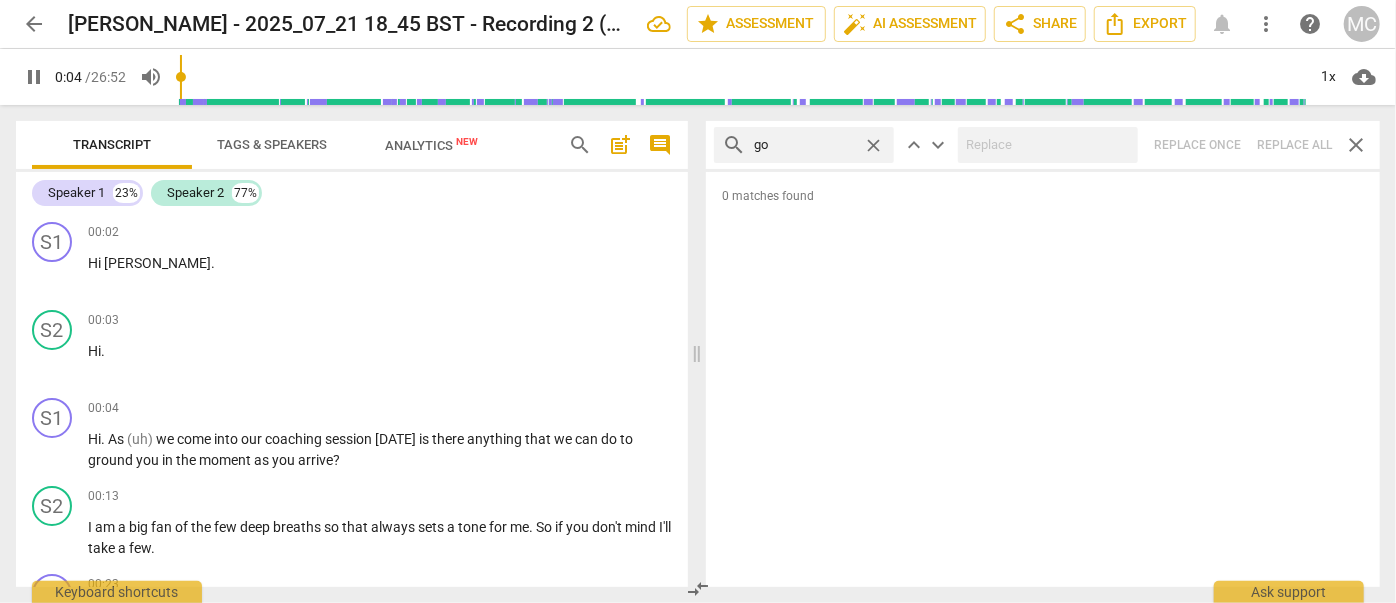 type on "got" 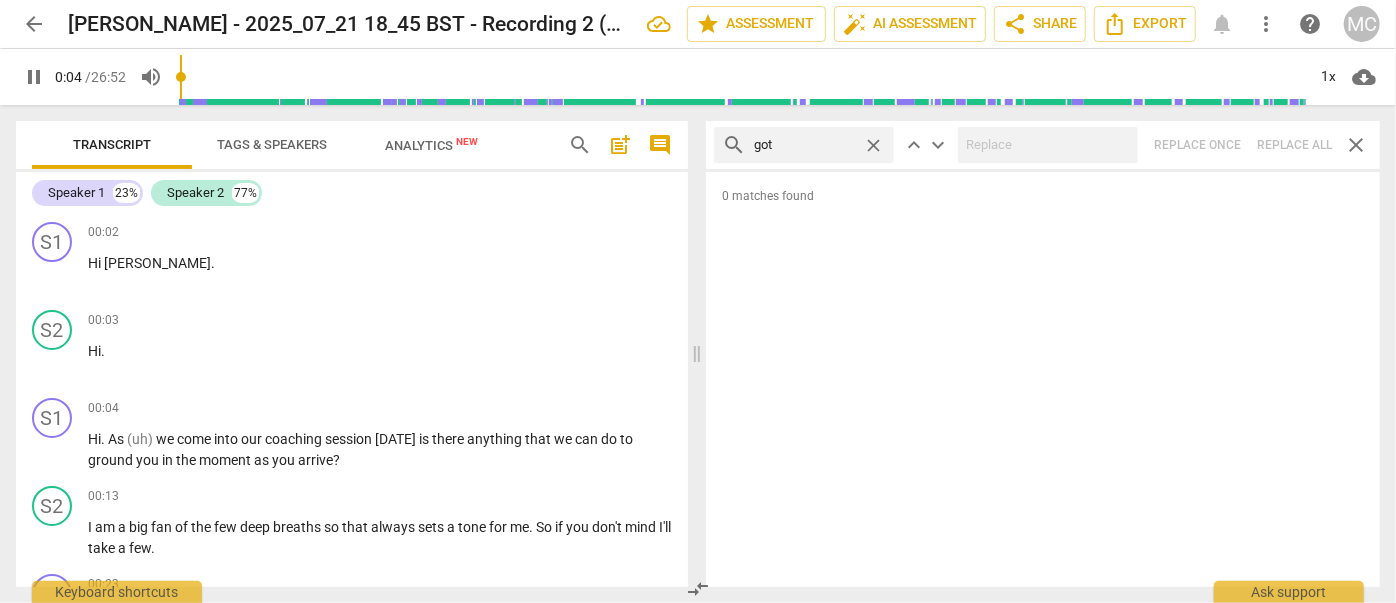 type on "4" 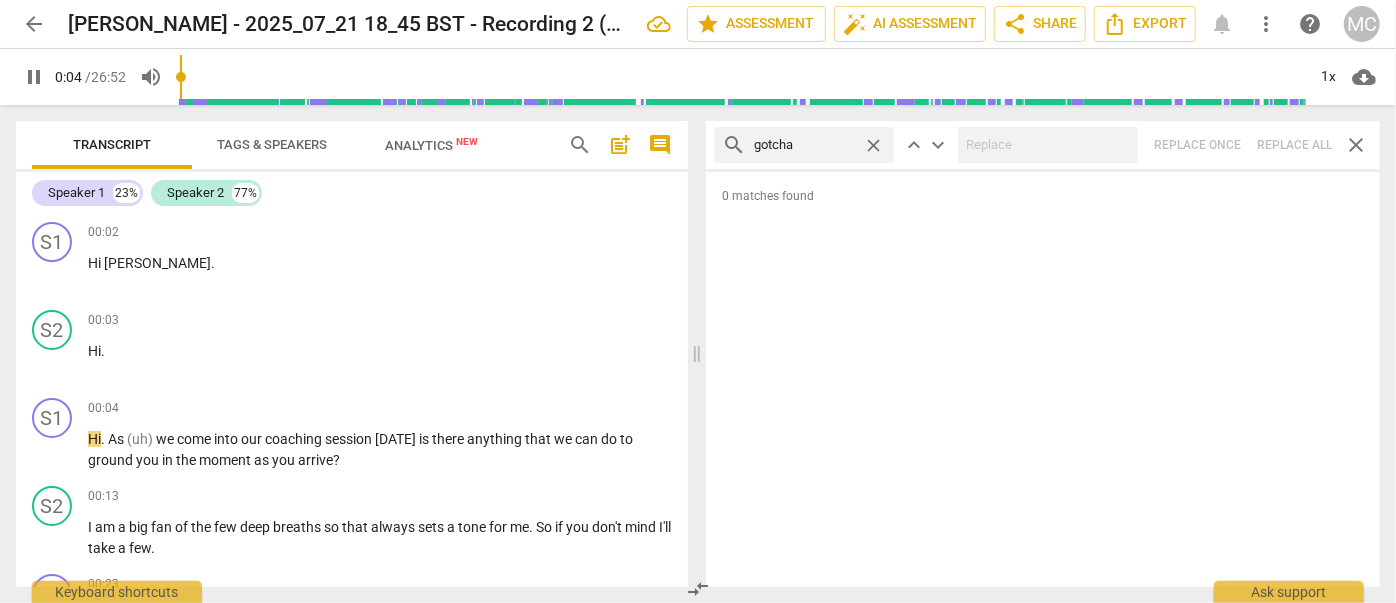type on "gotcha" 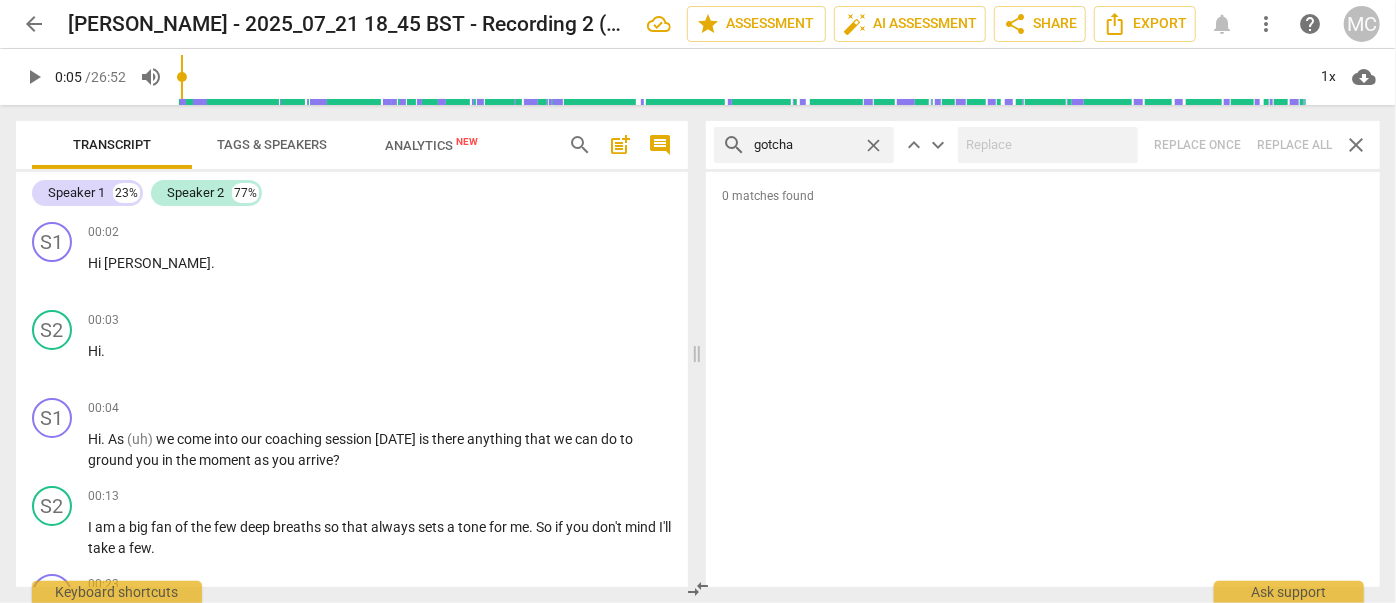 type on "6" 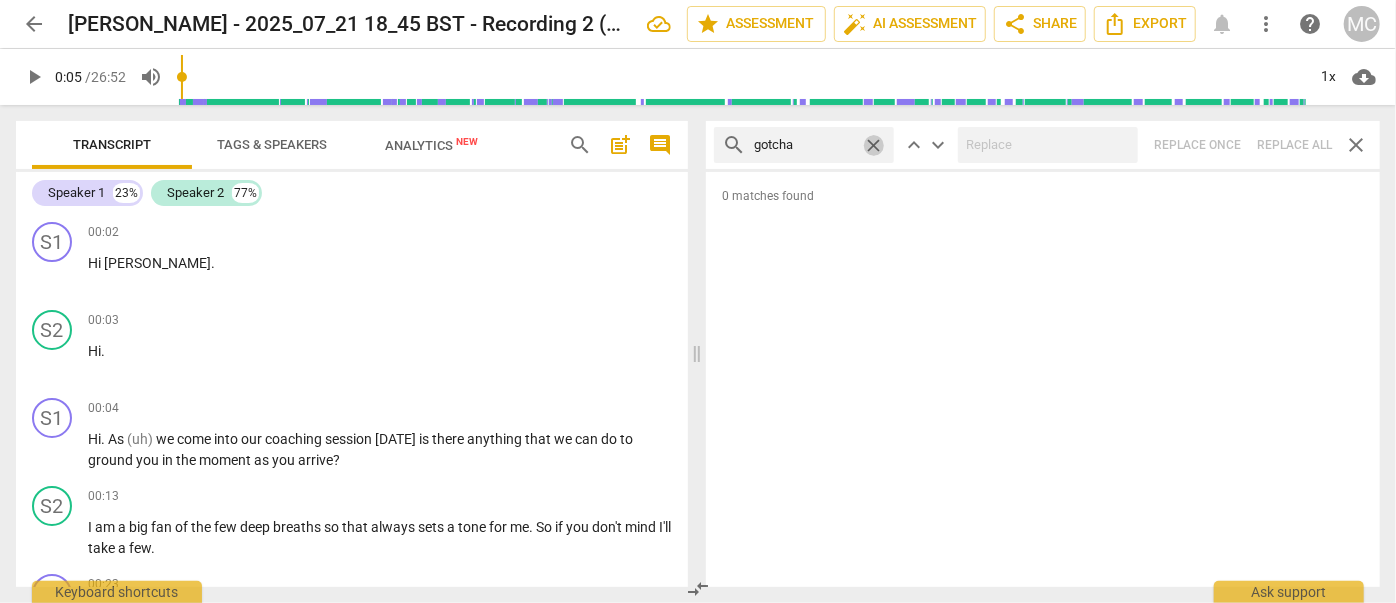 click on "close" at bounding box center (873, 145) 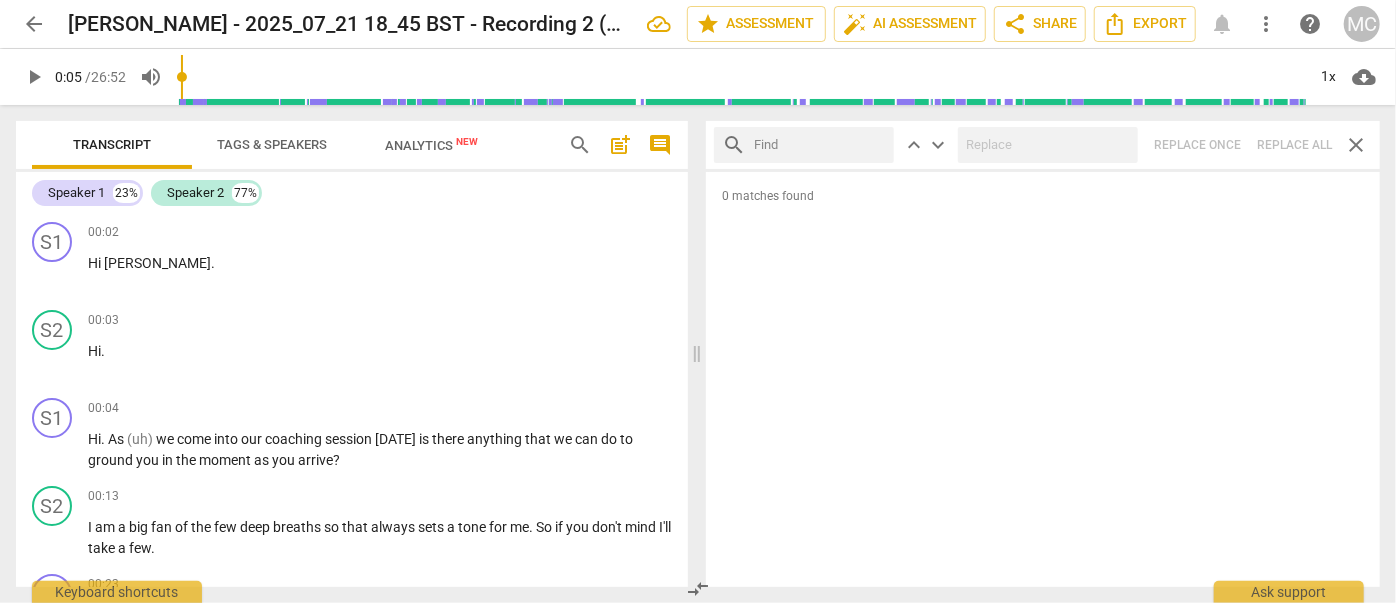click at bounding box center (820, 145) 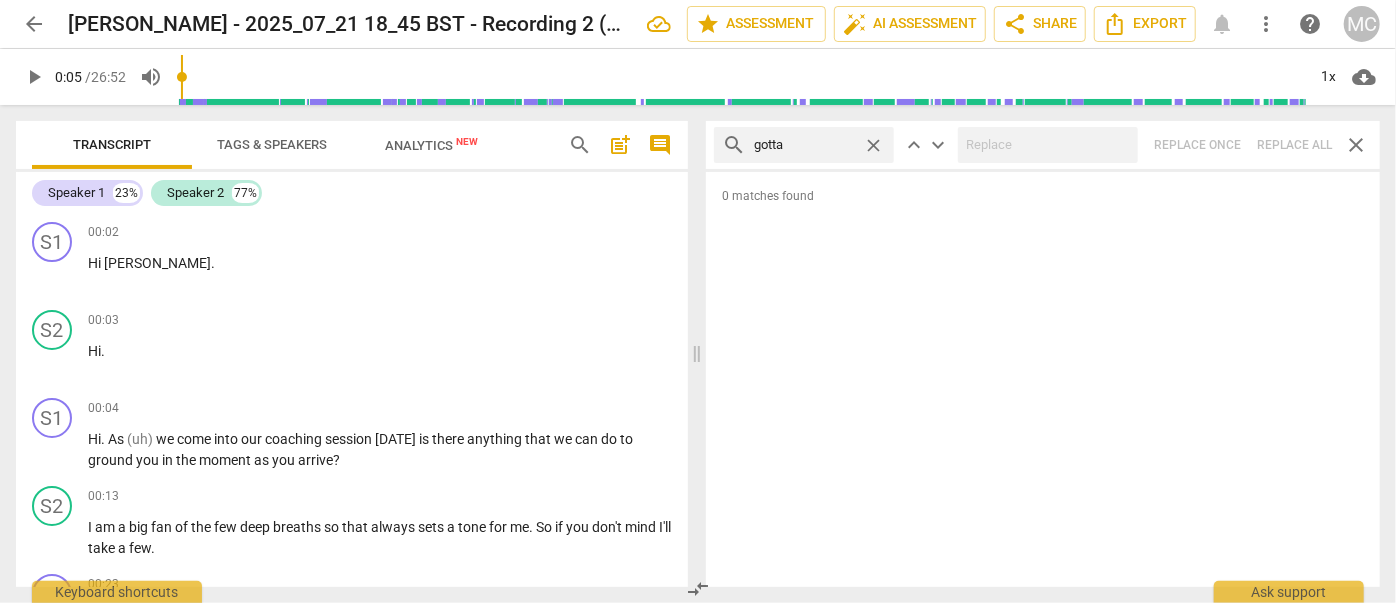 type on "gotta" 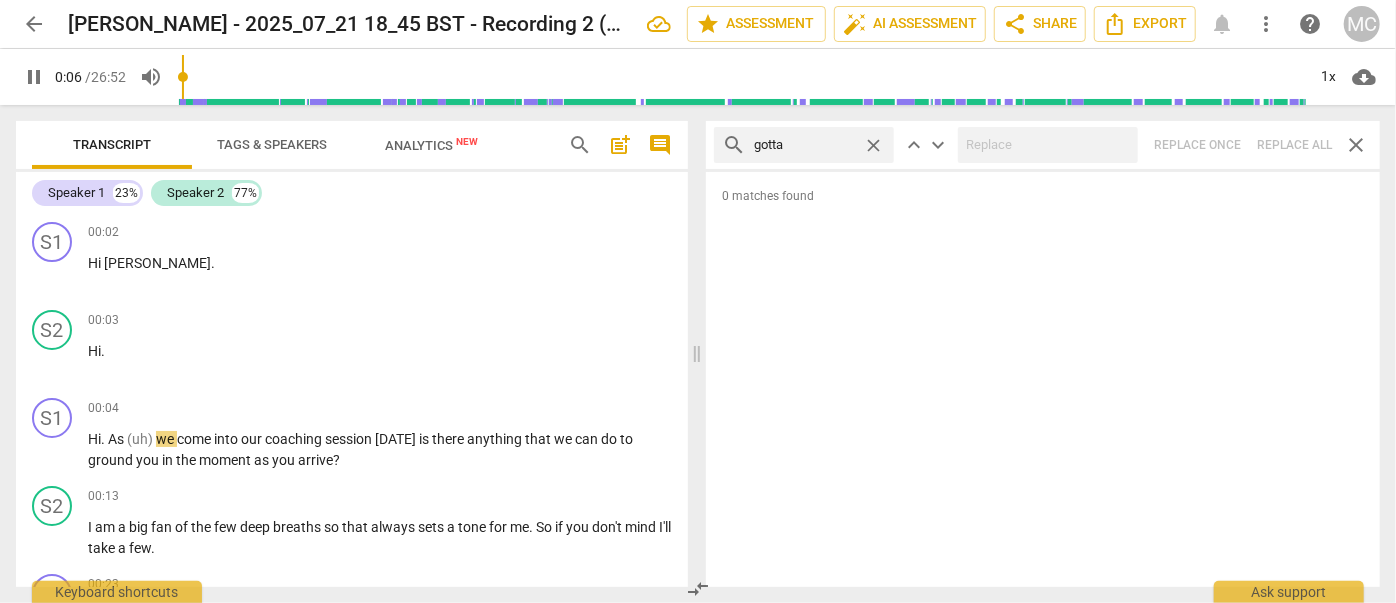 click on "search gotta close keyboard_arrow_up keyboard_arrow_down Replace once Replace all close" at bounding box center [1043, 145] 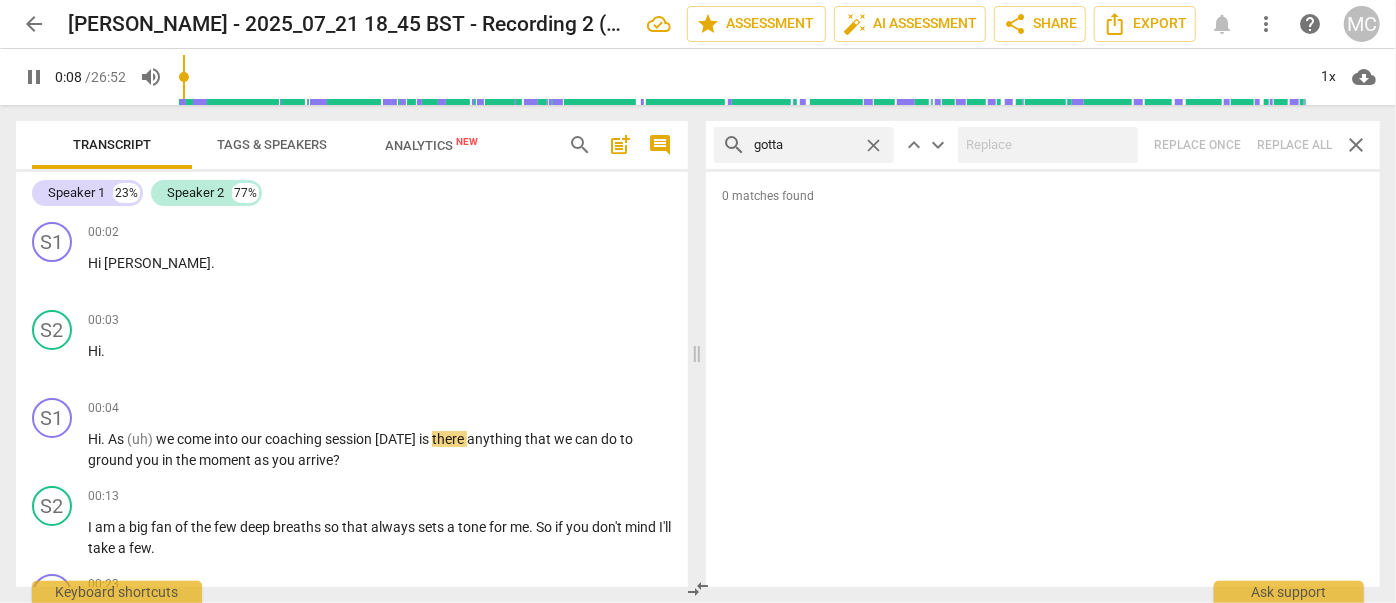 type on "9" 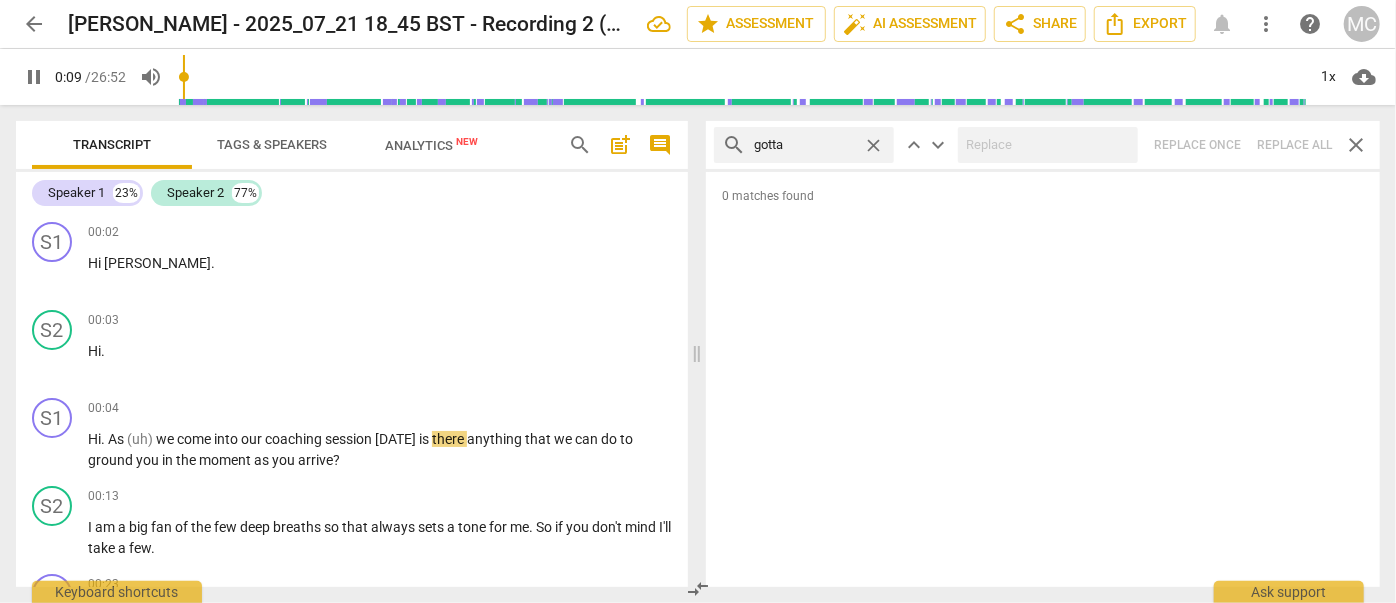 click on "close" at bounding box center (873, 145) 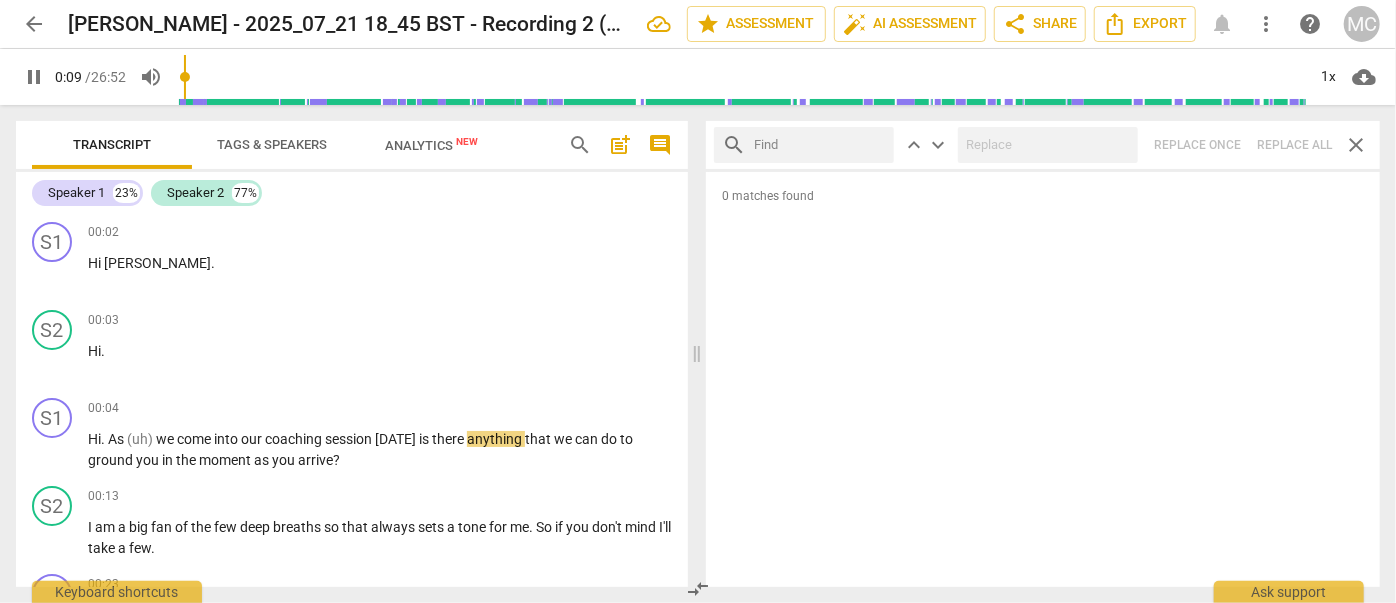 click at bounding box center (820, 145) 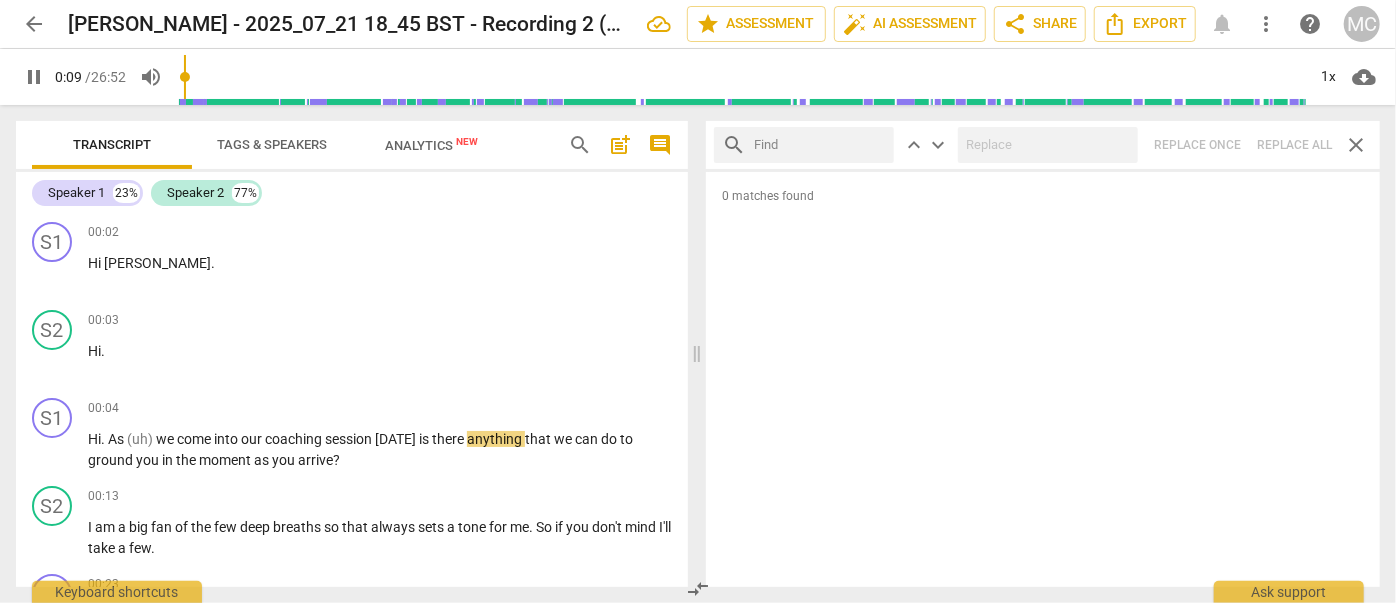 type on "10" 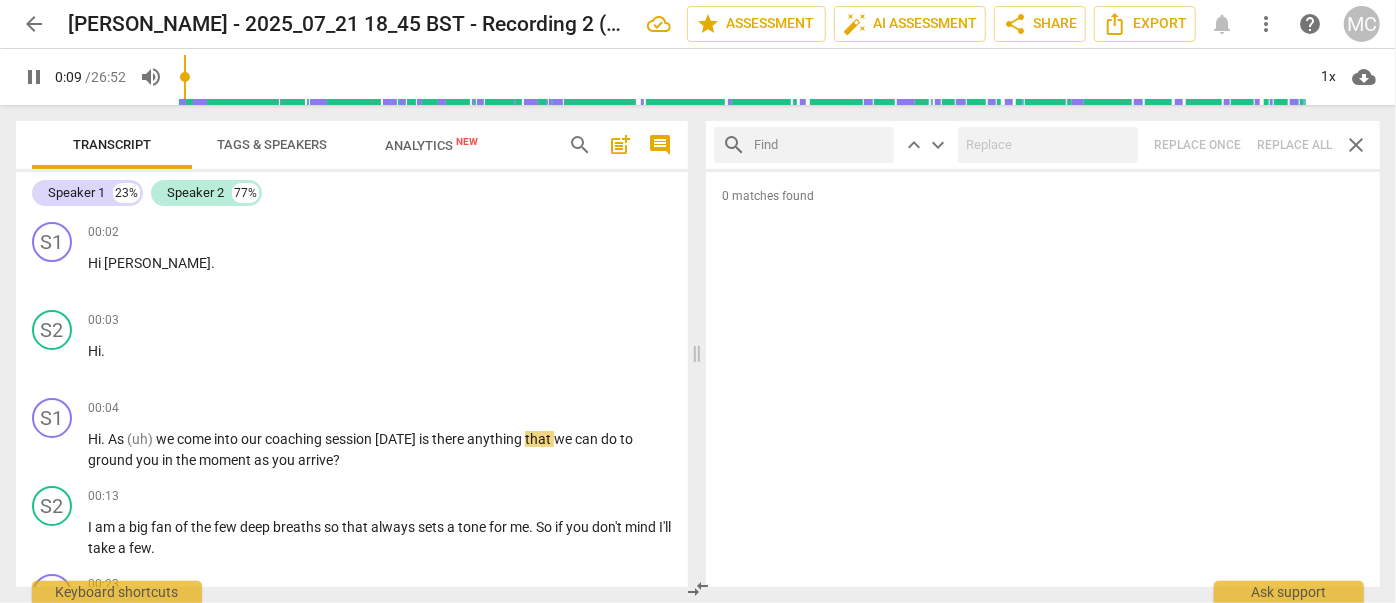 type on "." 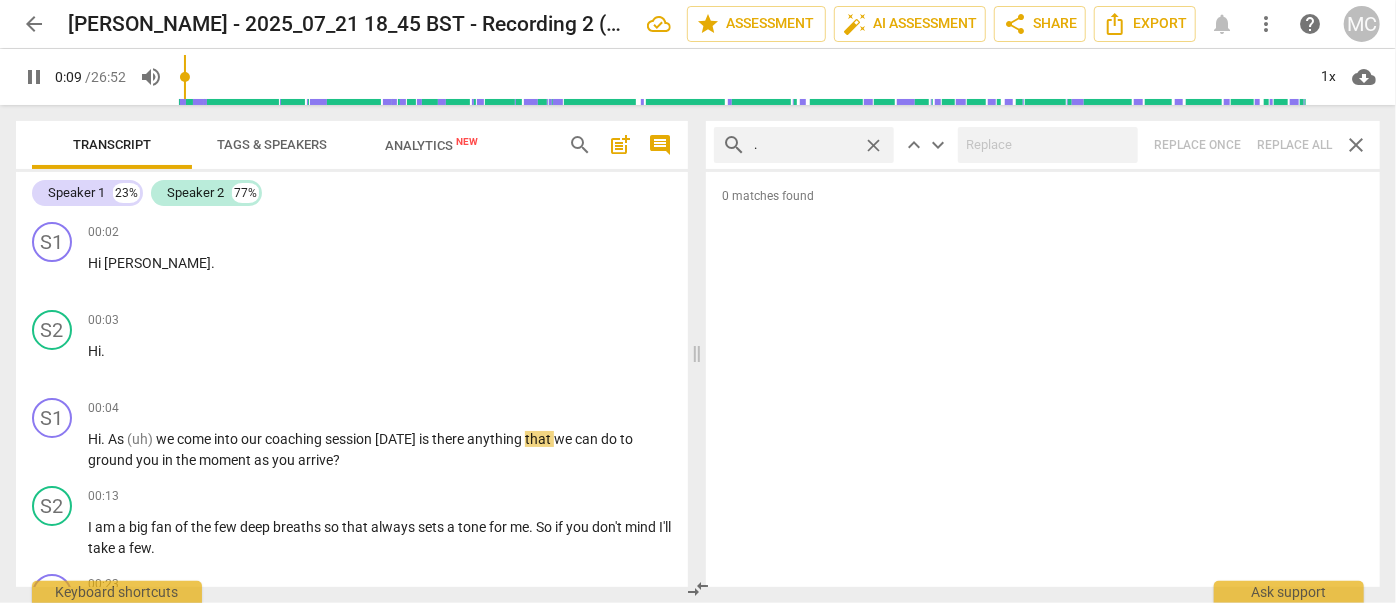 type on "10" 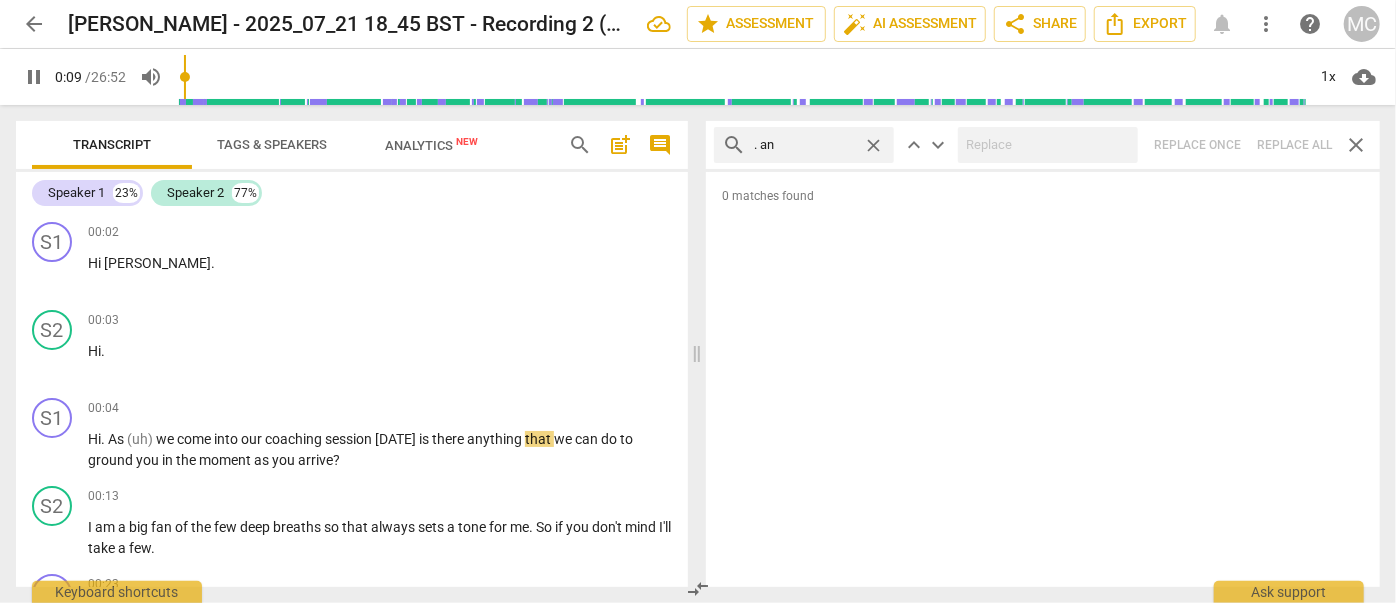 type on ". and" 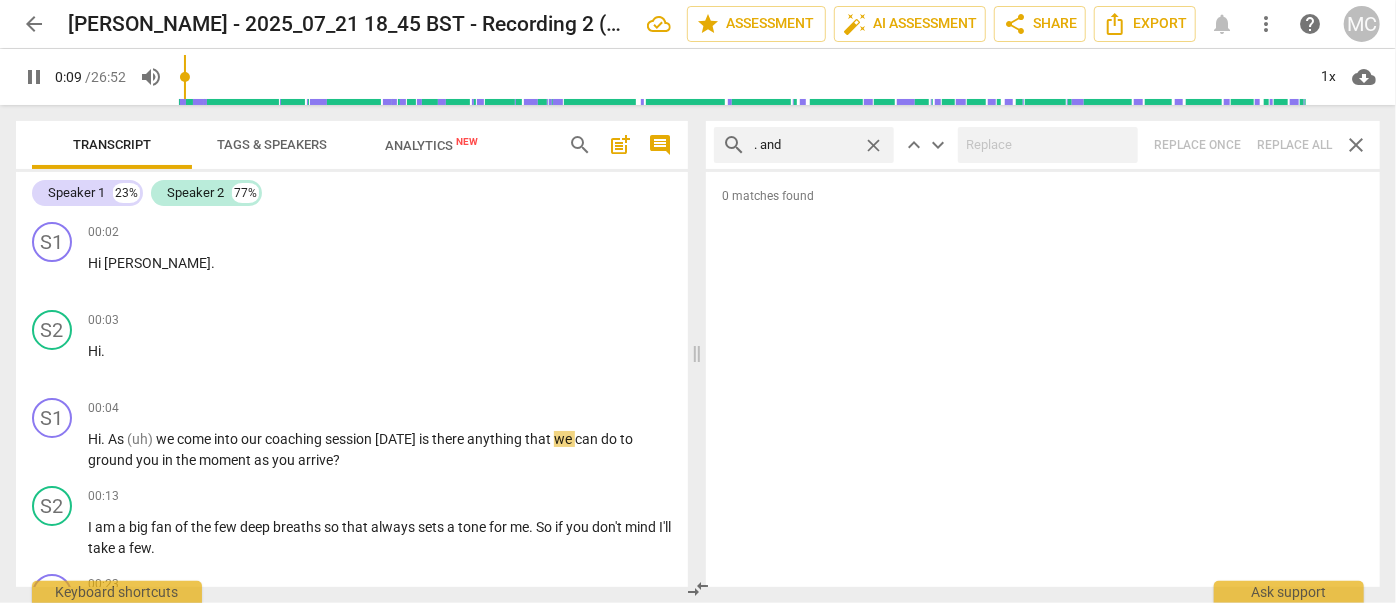 type on "10" 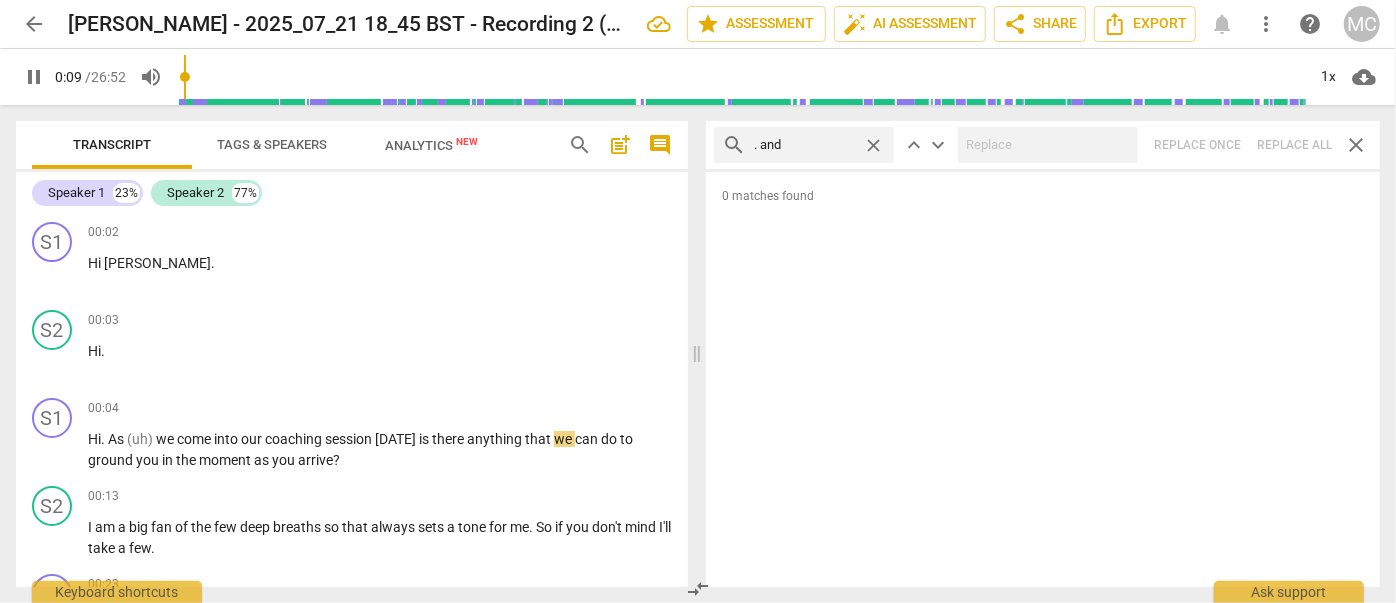 type on ". and" 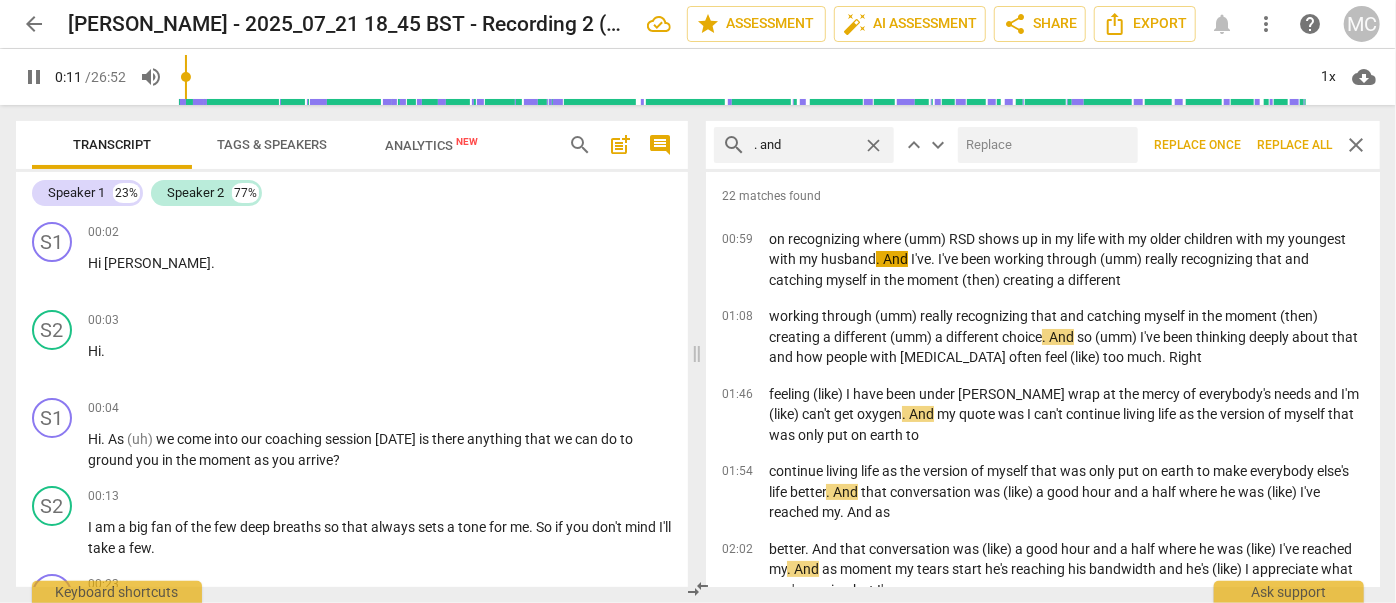 click at bounding box center (1044, 145) 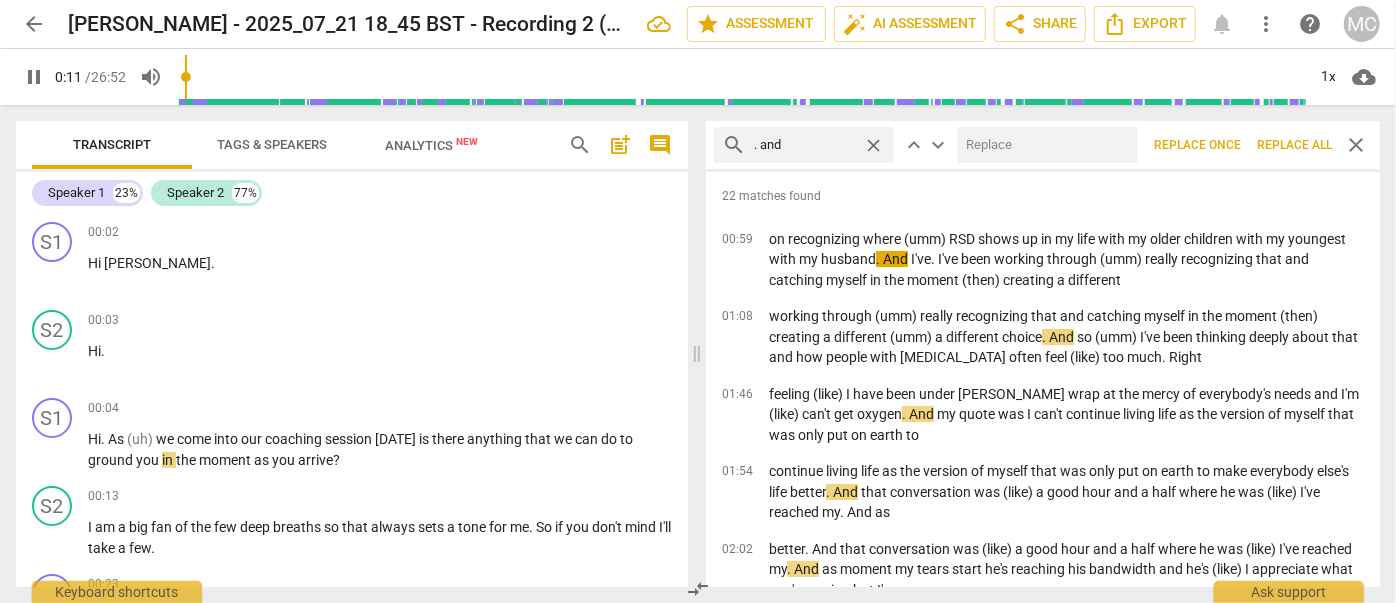 type on "12" 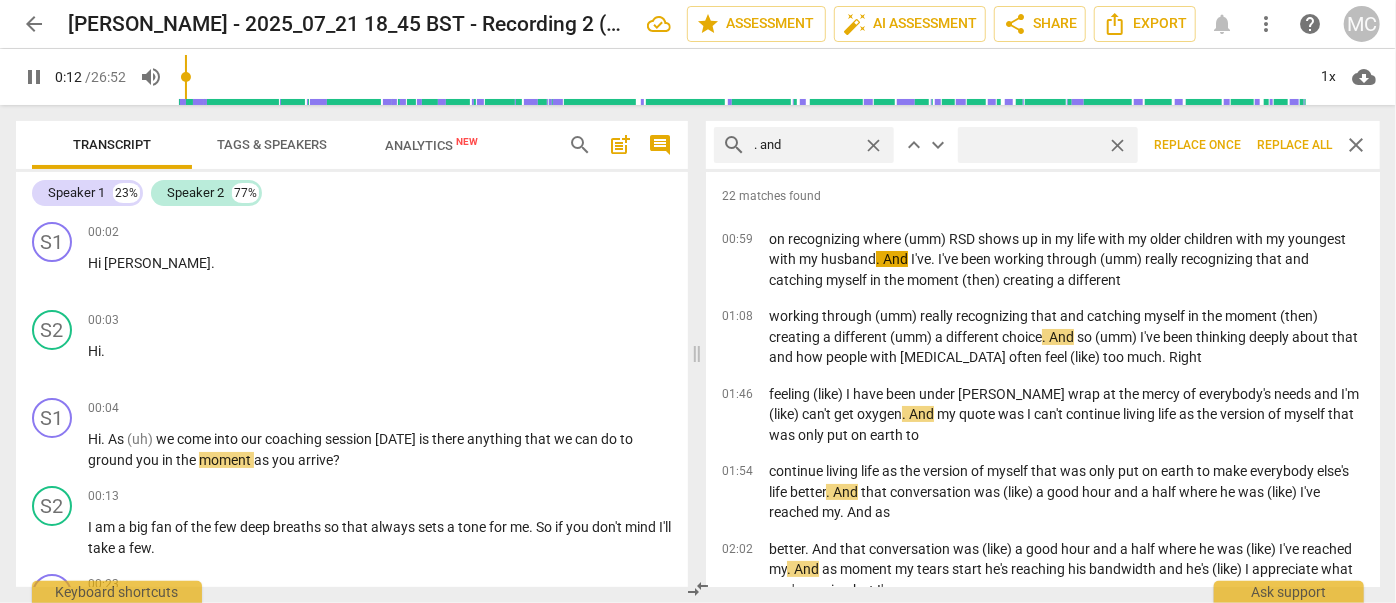 type on "(" 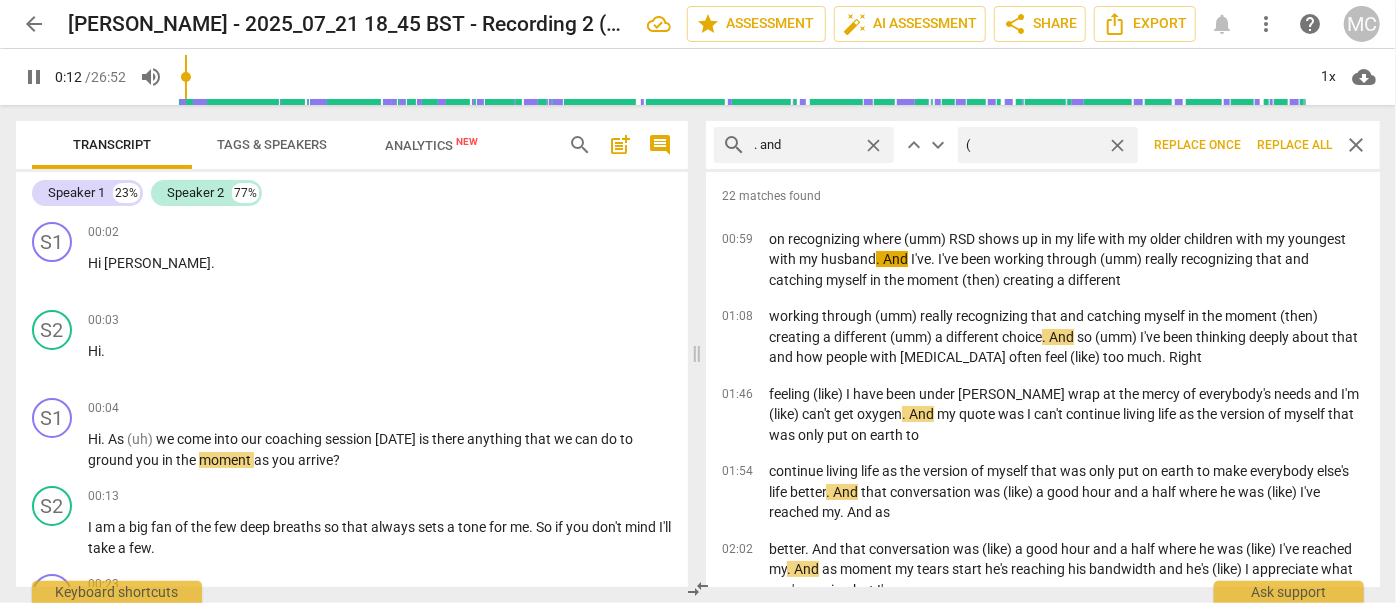type on "12" 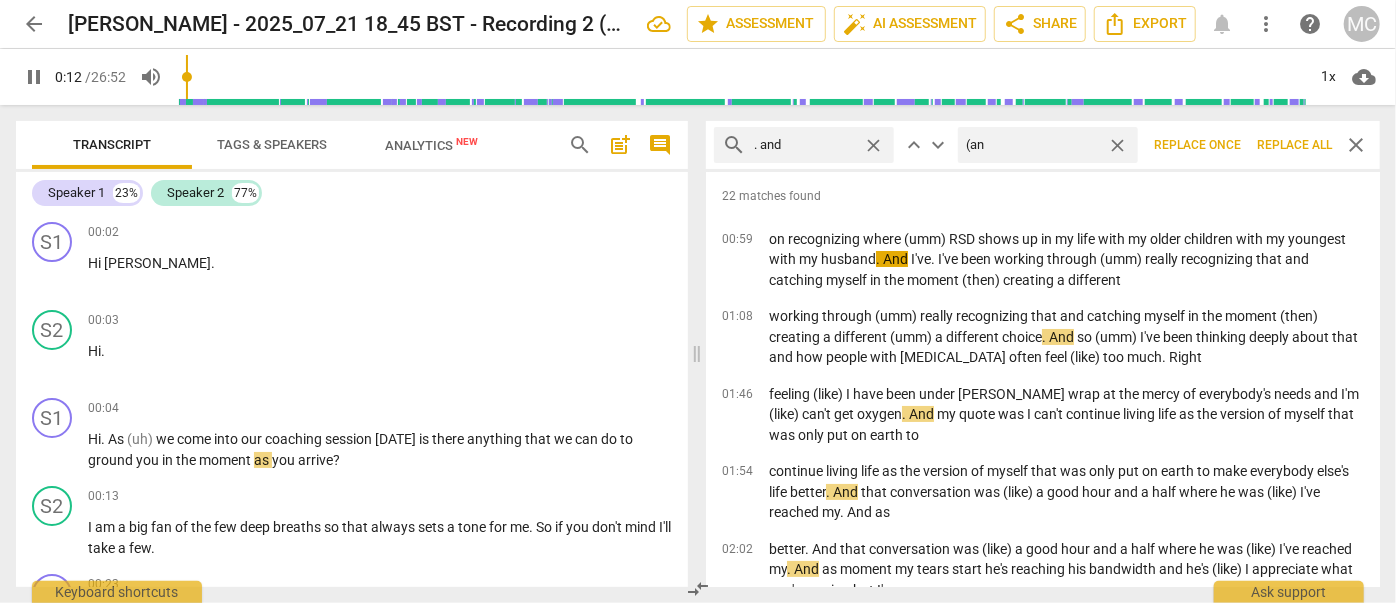 type on "(and" 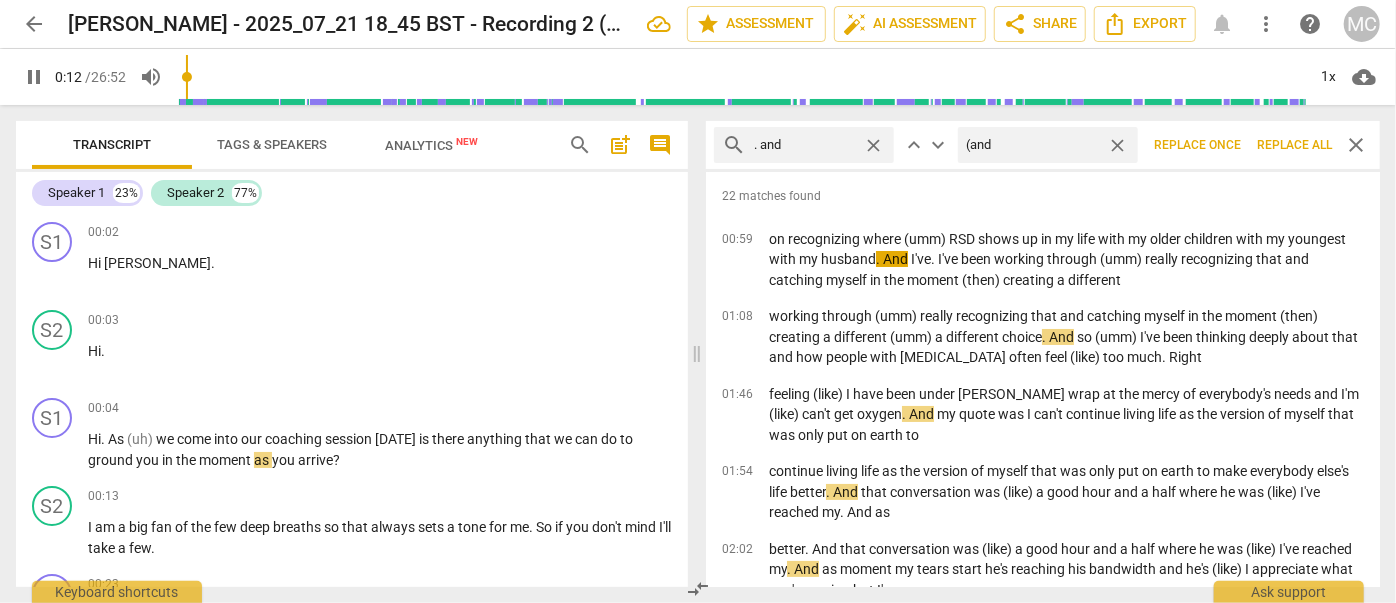 type on "13" 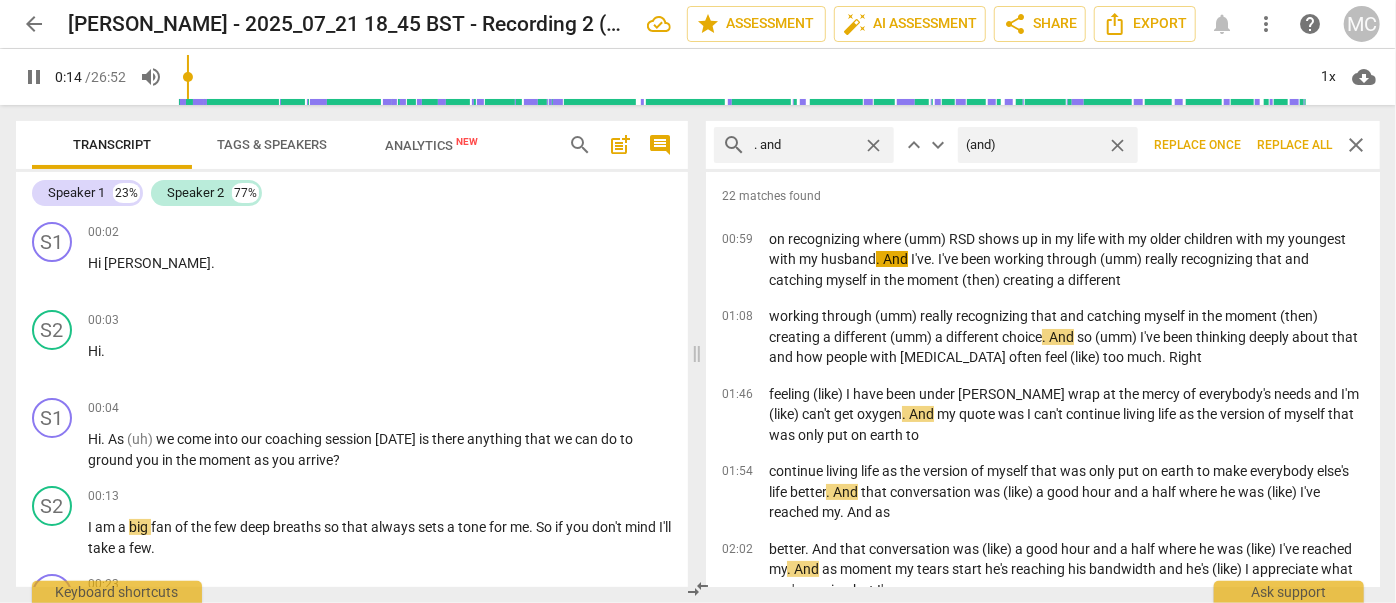 type on "14" 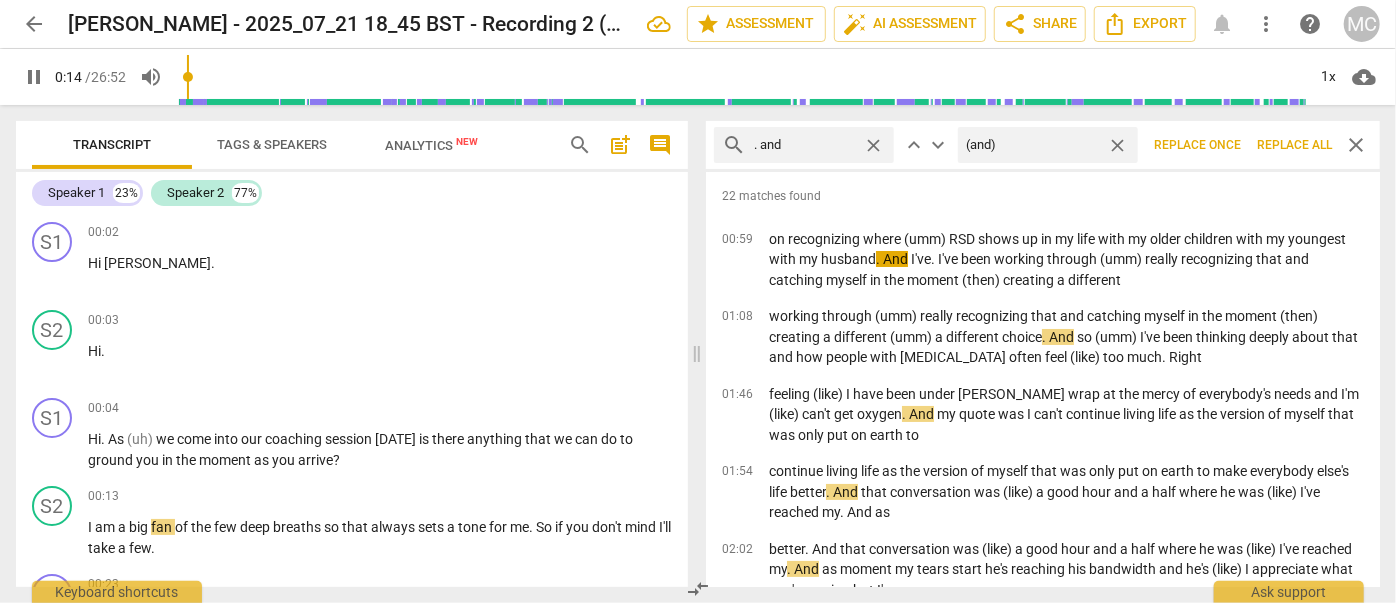 type on "(and)" 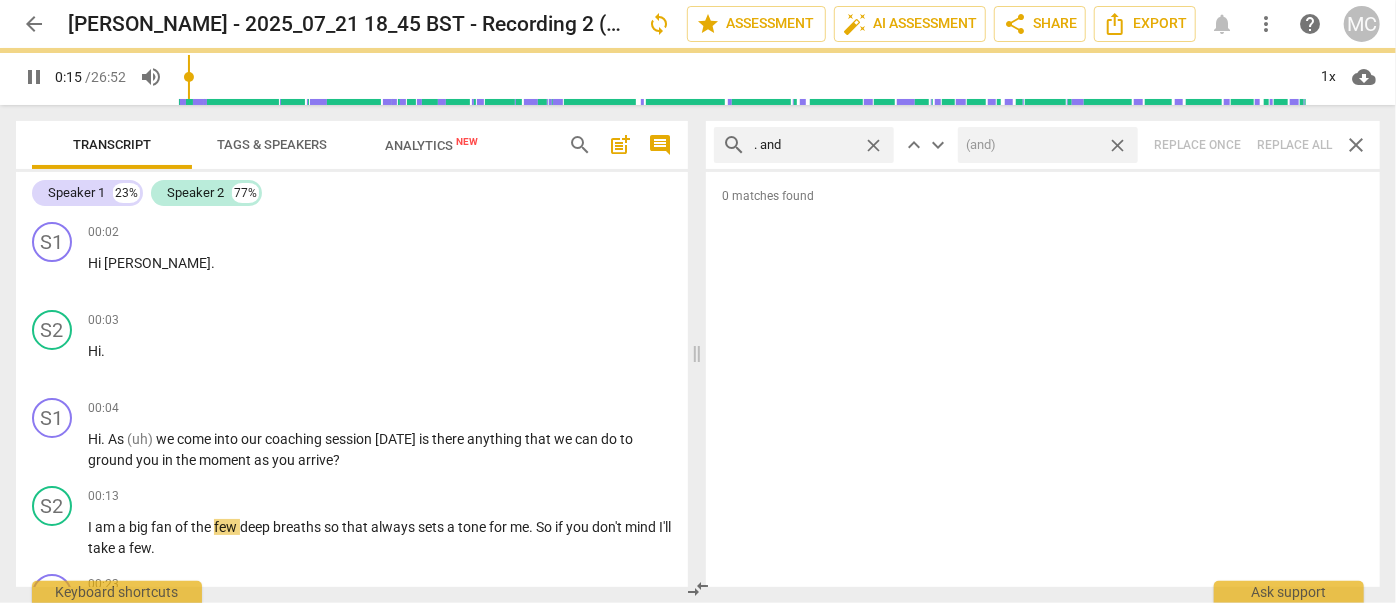 type on "16" 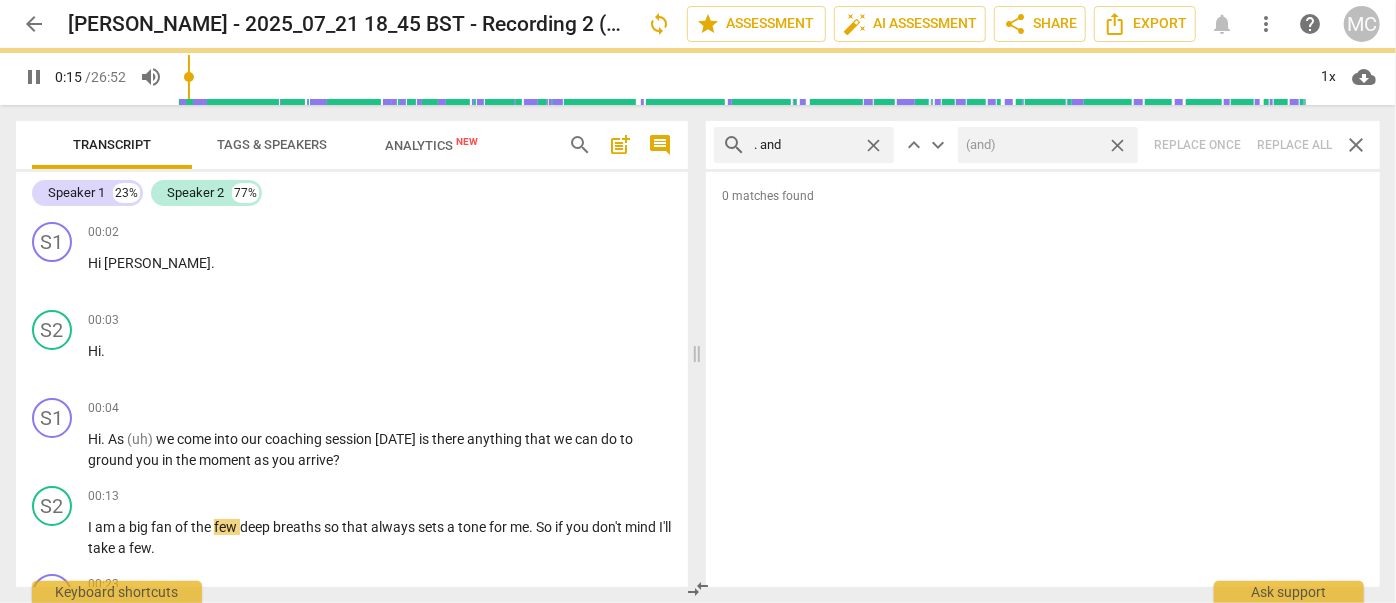 click on "close" at bounding box center [1117, 145] 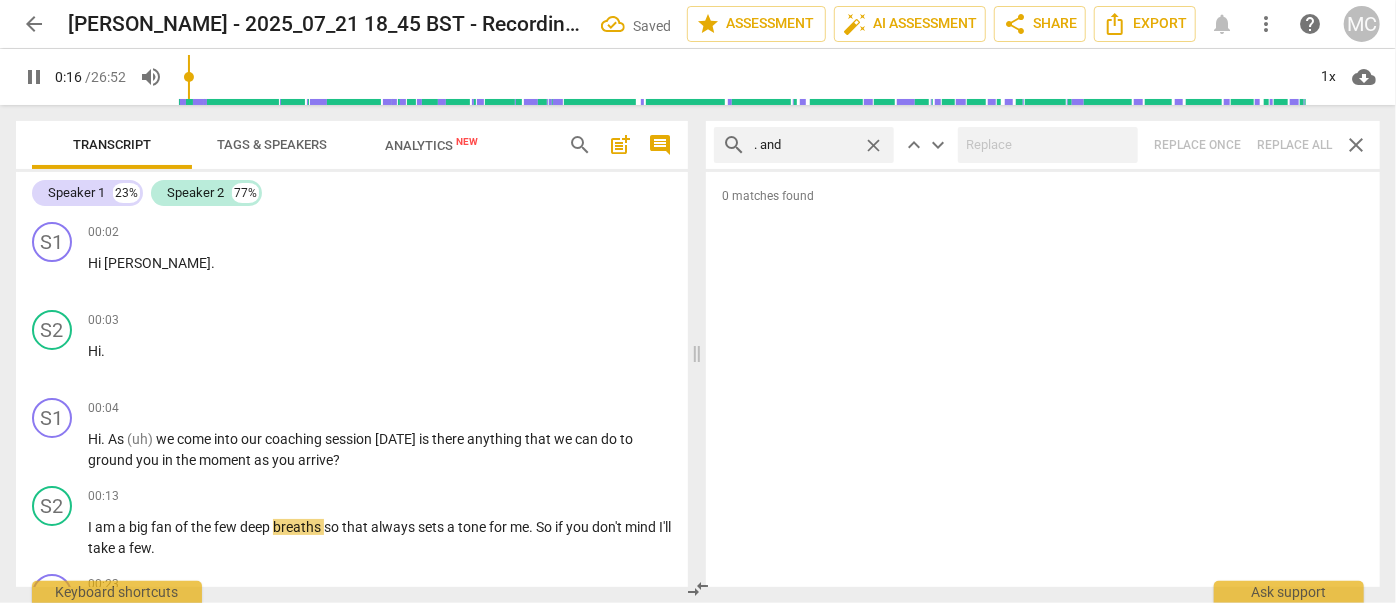 type on "17" 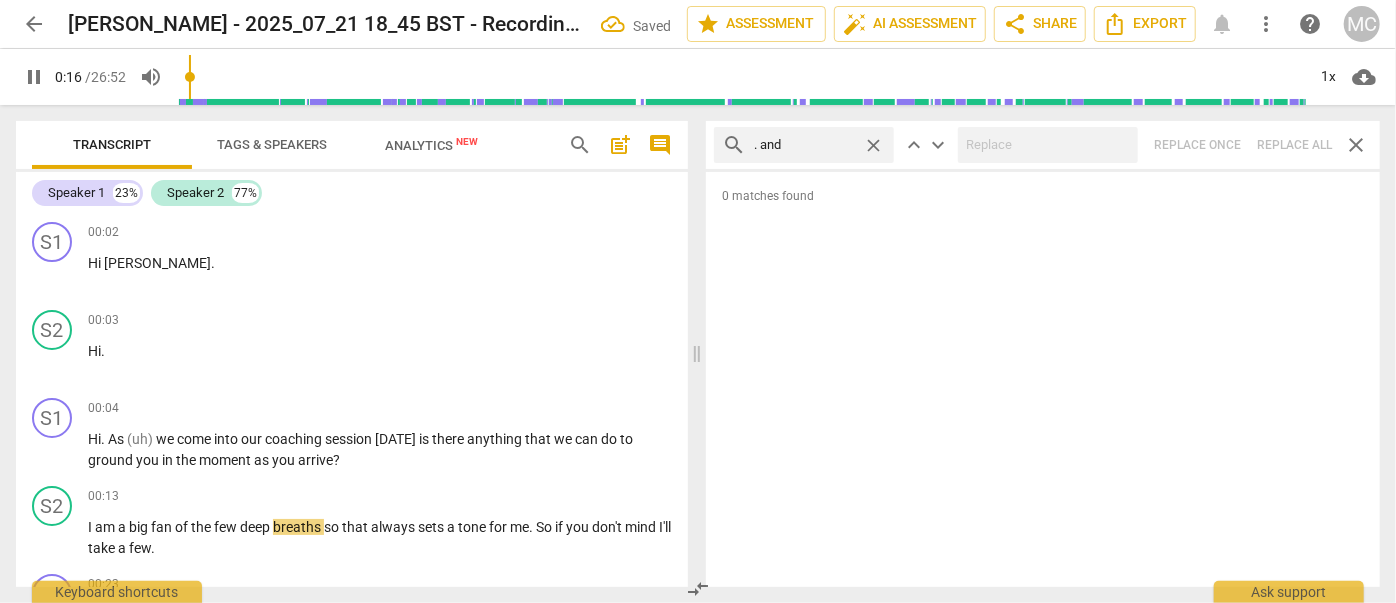 click on "close" at bounding box center [873, 145] 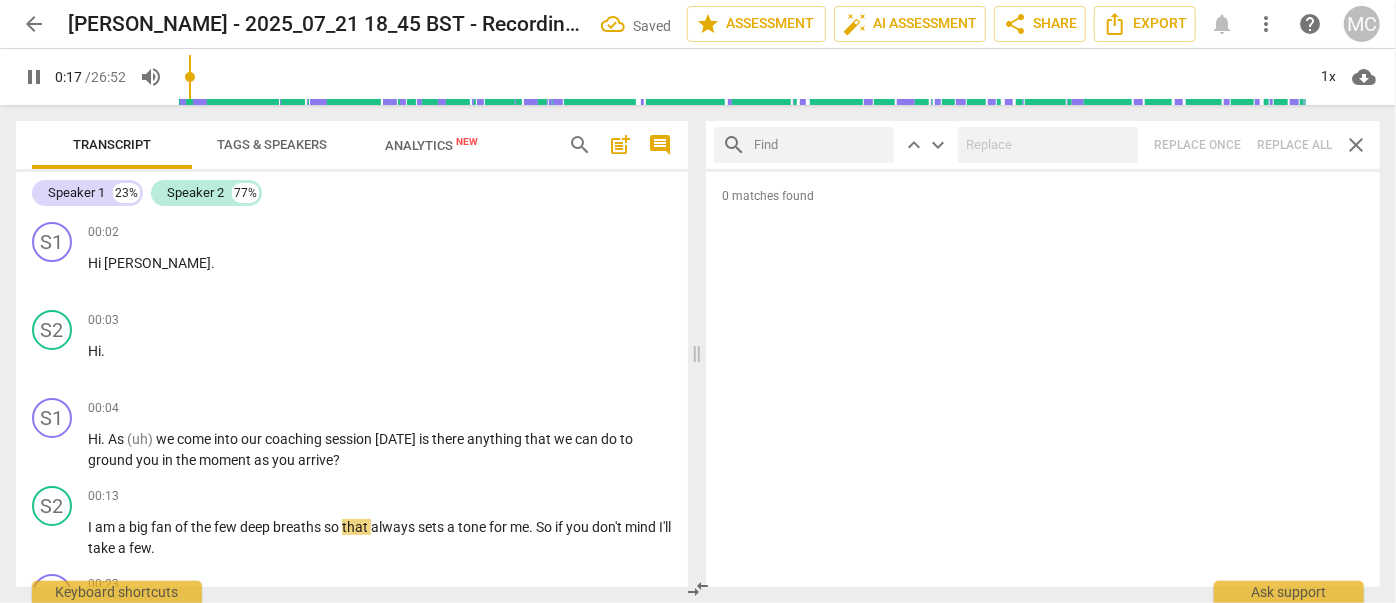 click at bounding box center [820, 145] 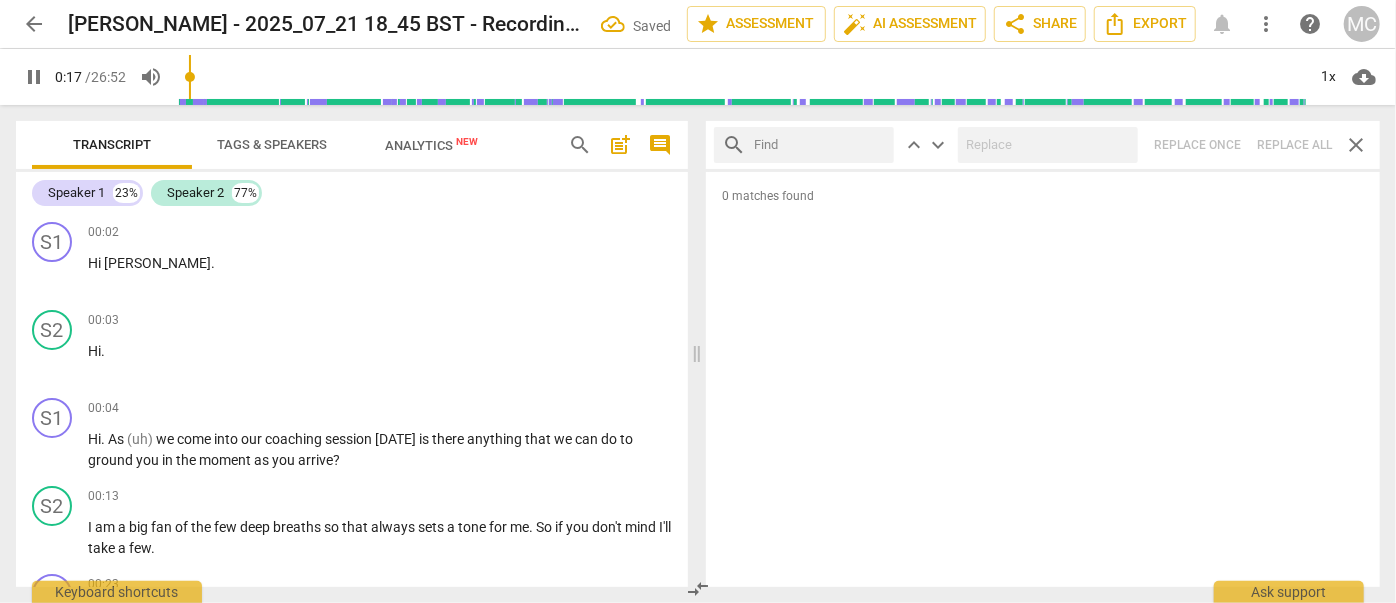 type on "18" 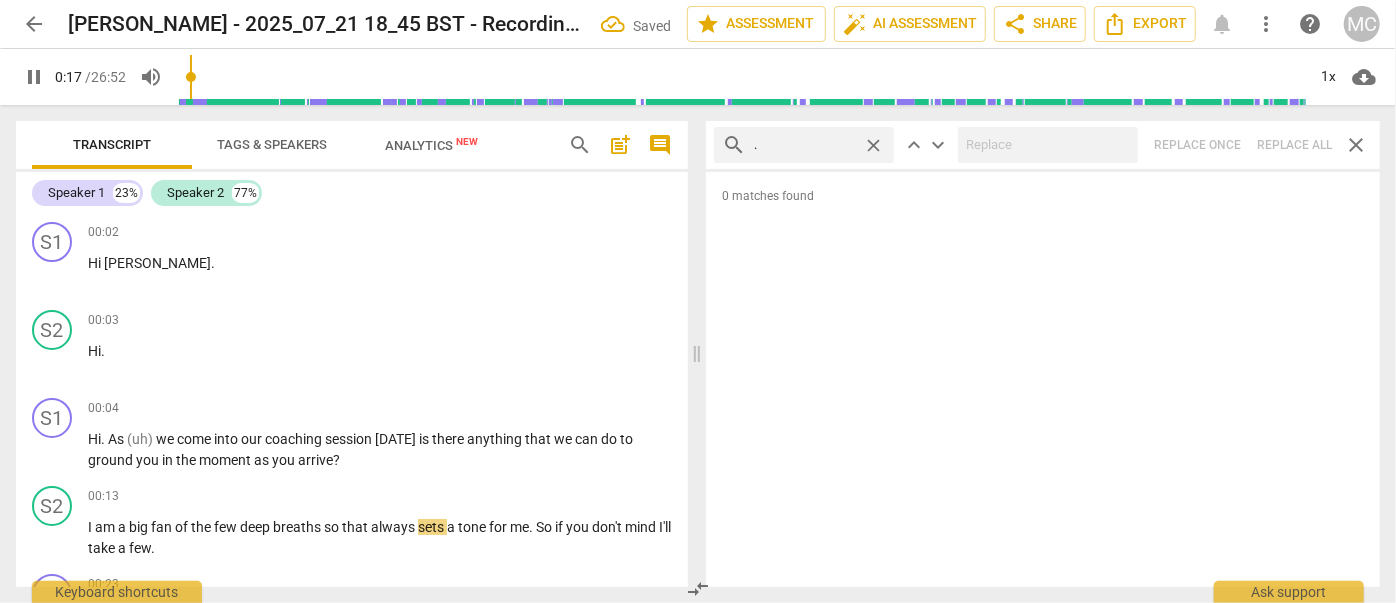 type on ". b" 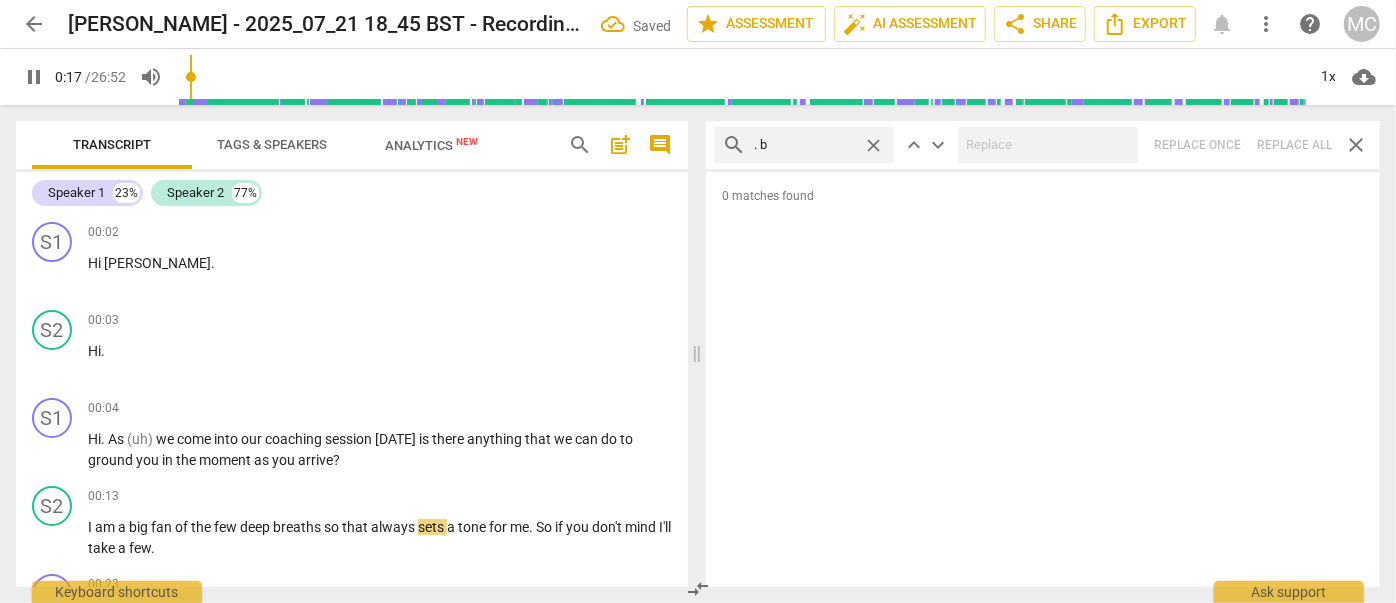 type on "18" 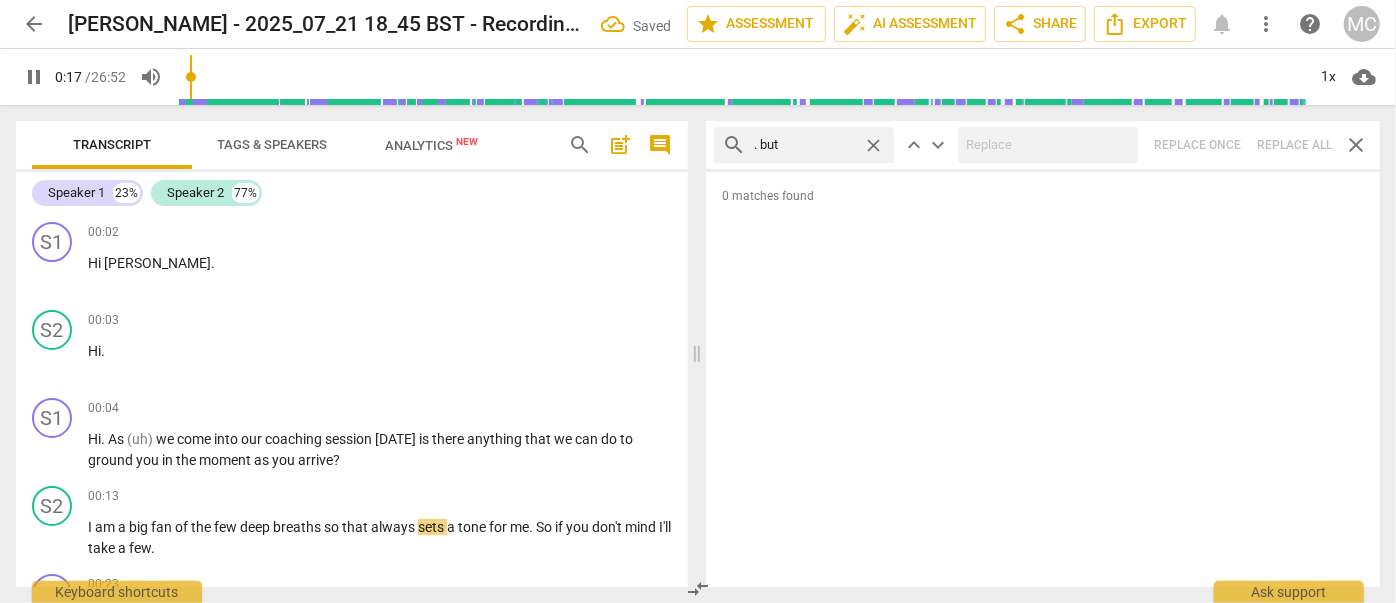 type on ". but" 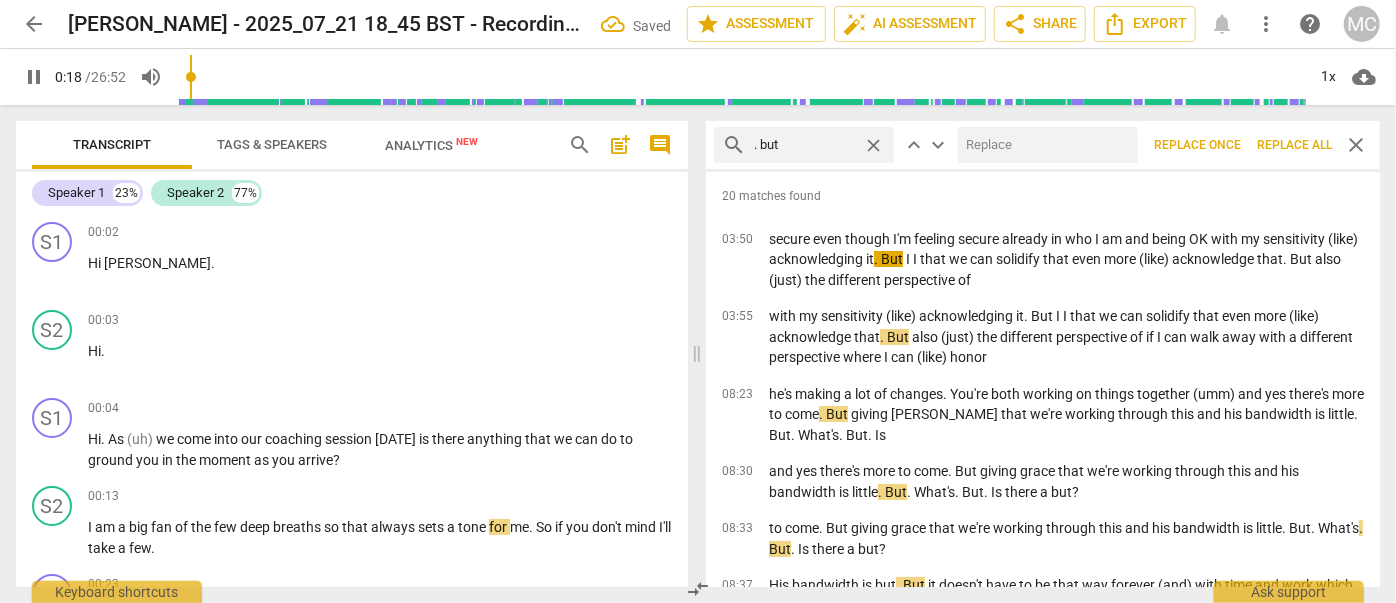 click at bounding box center (1044, 145) 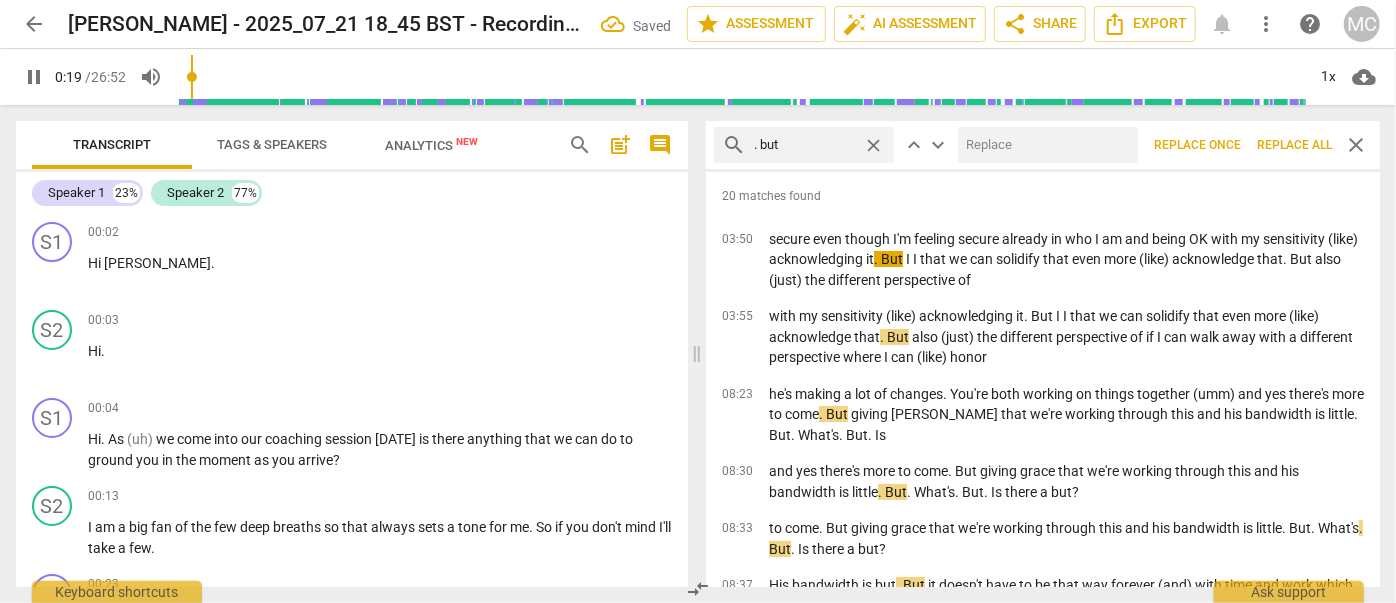 type on "20" 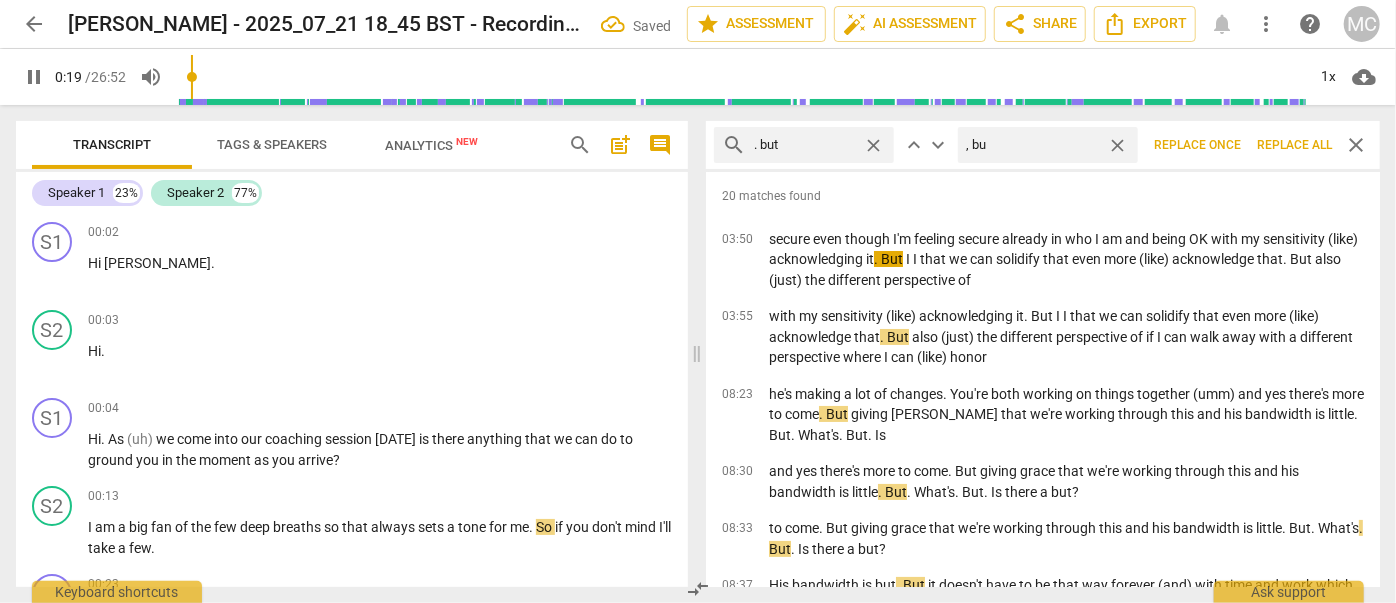 type on ", but" 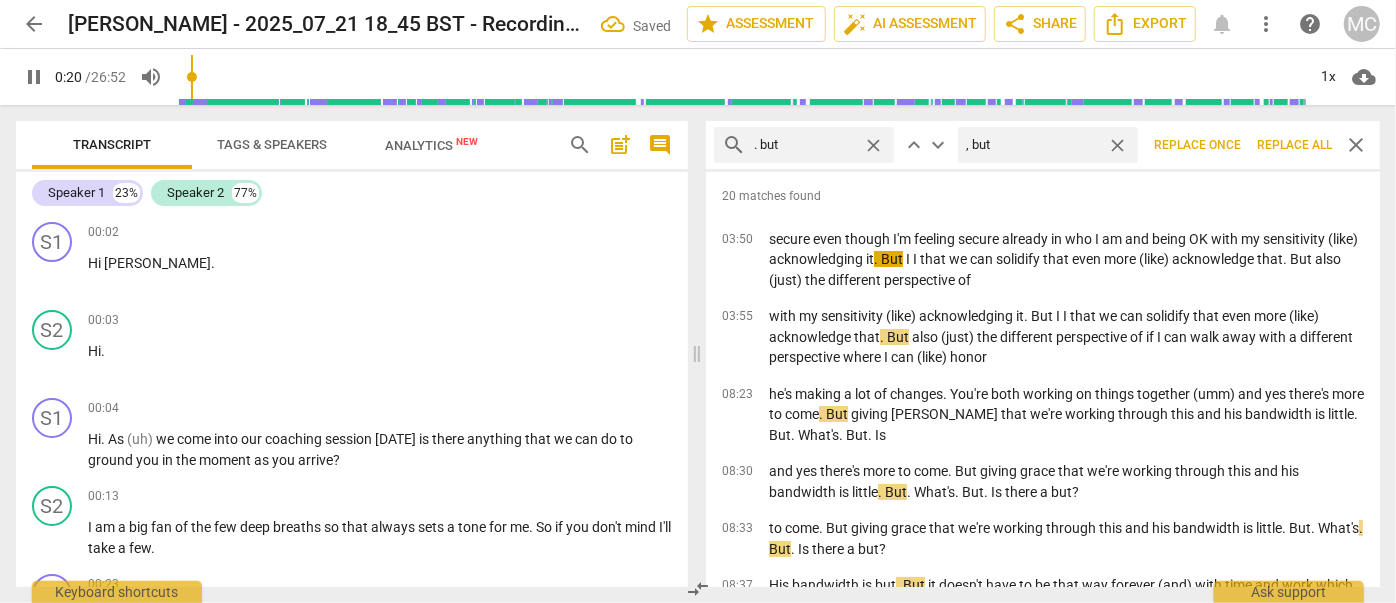 type on "21" 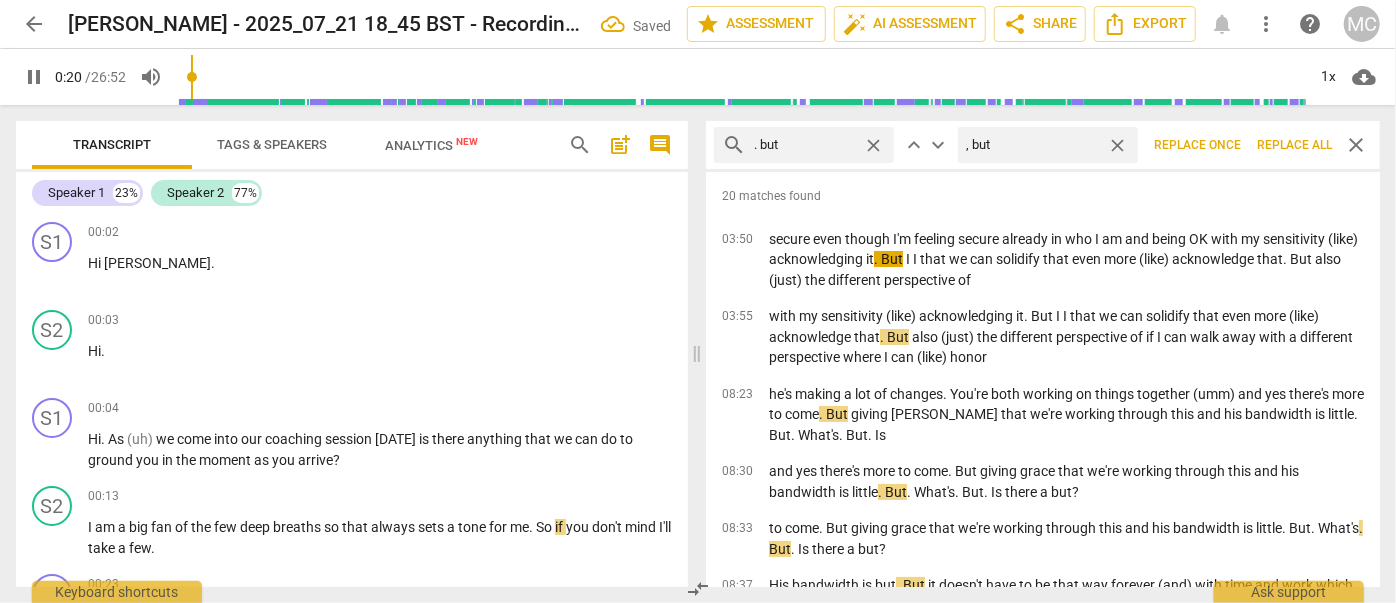 type on ", but" 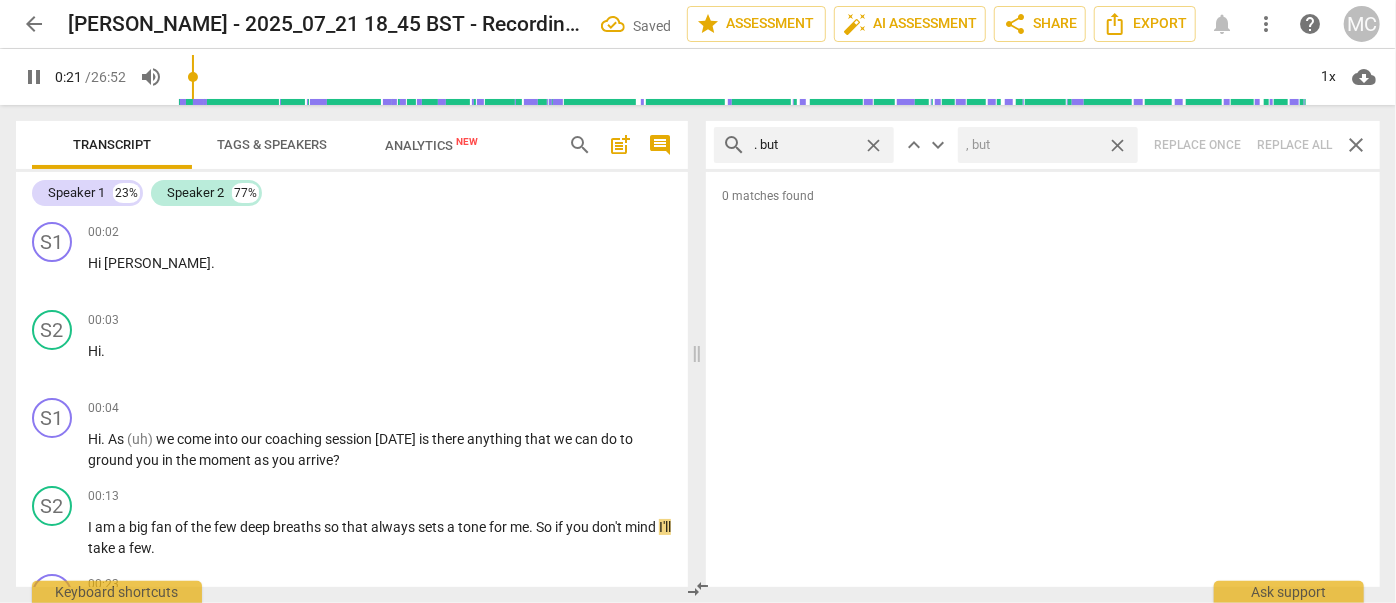 type on "22" 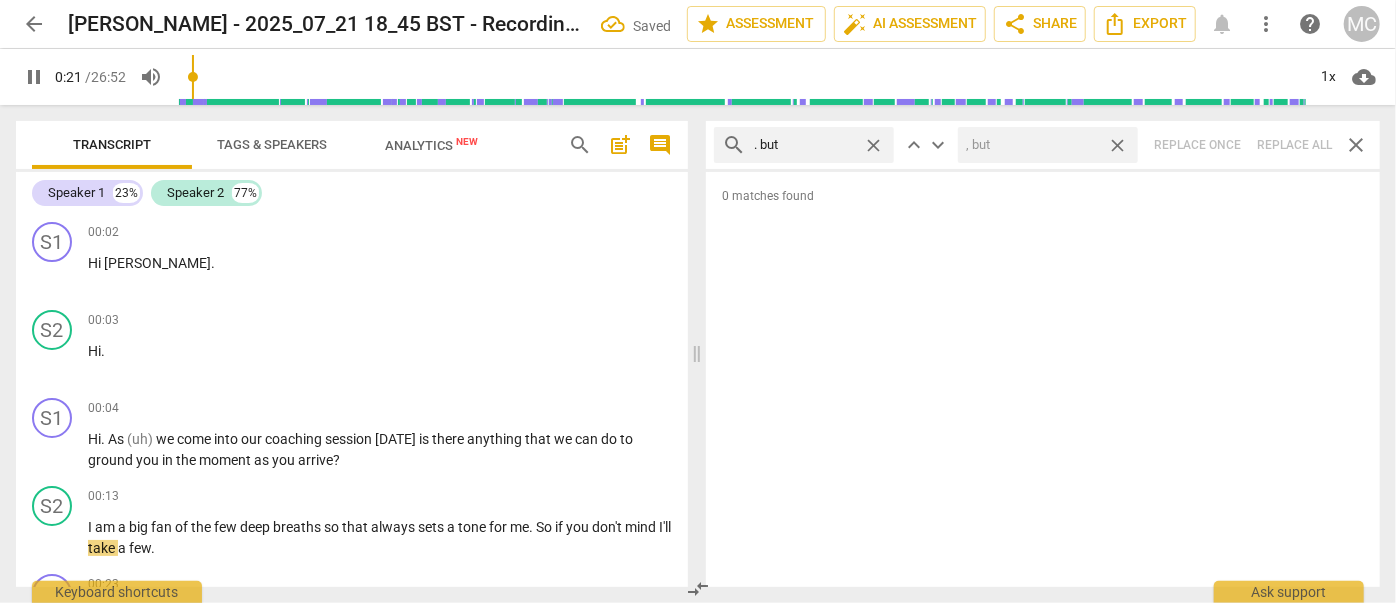 click on "close" at bounding box center (1117, 145) 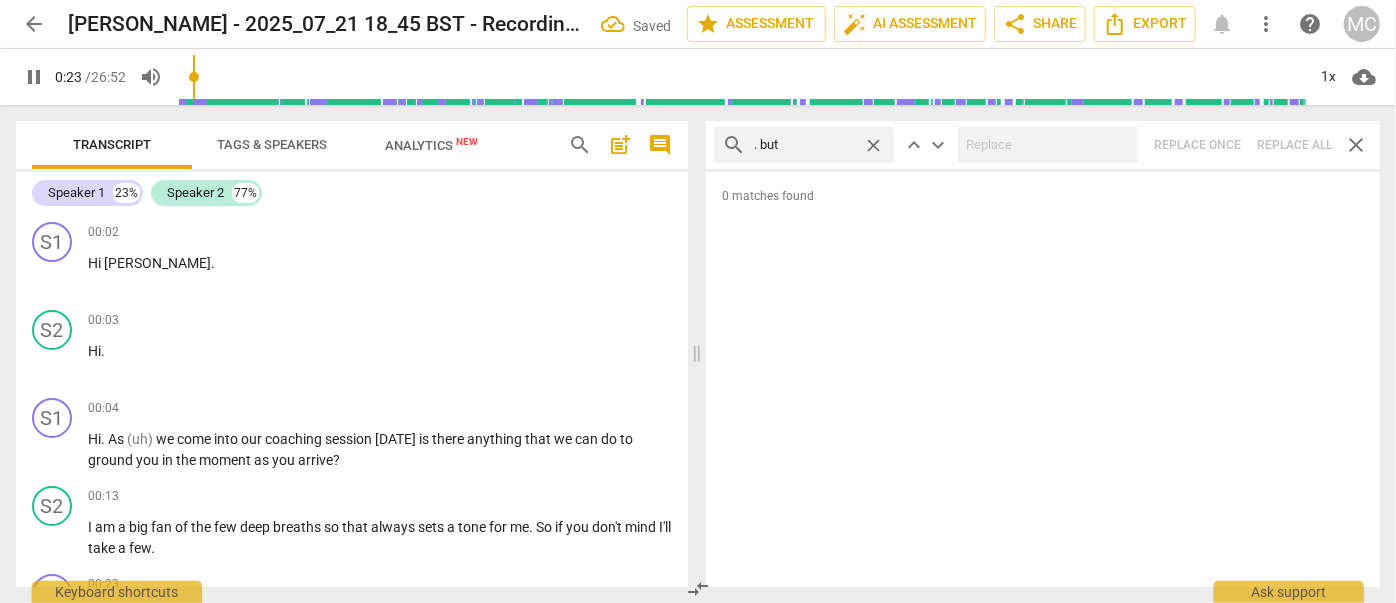 type on "23" 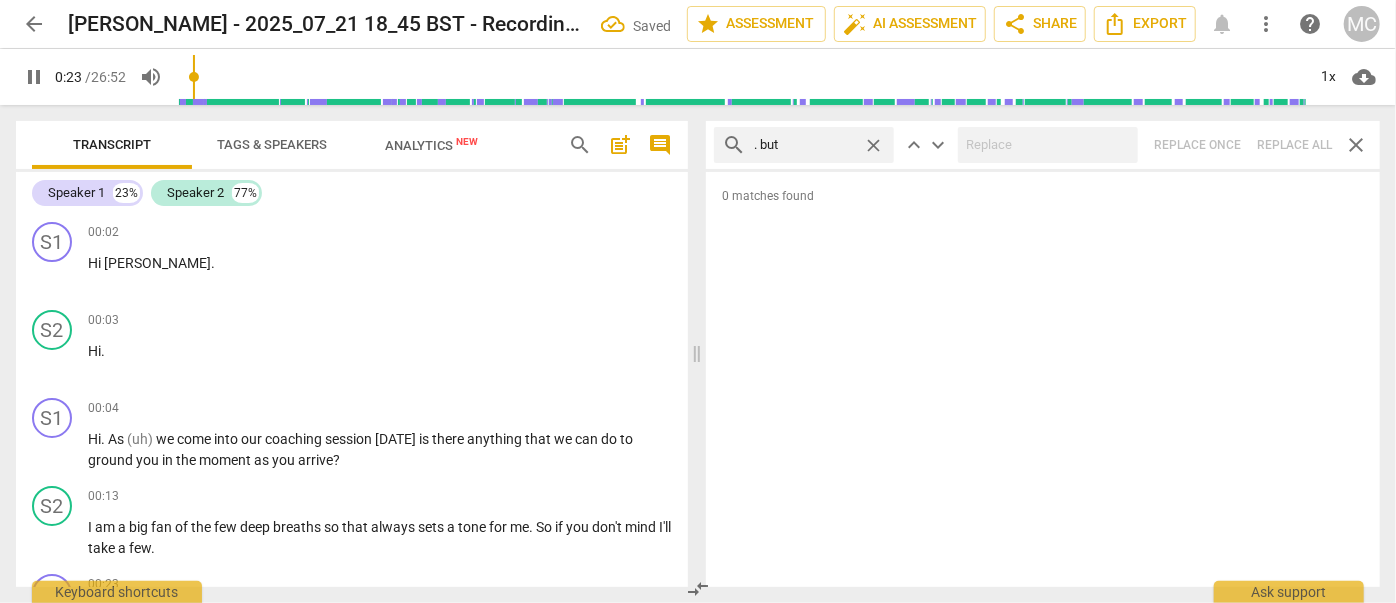 click on "close" at bounding box center [873, 145] 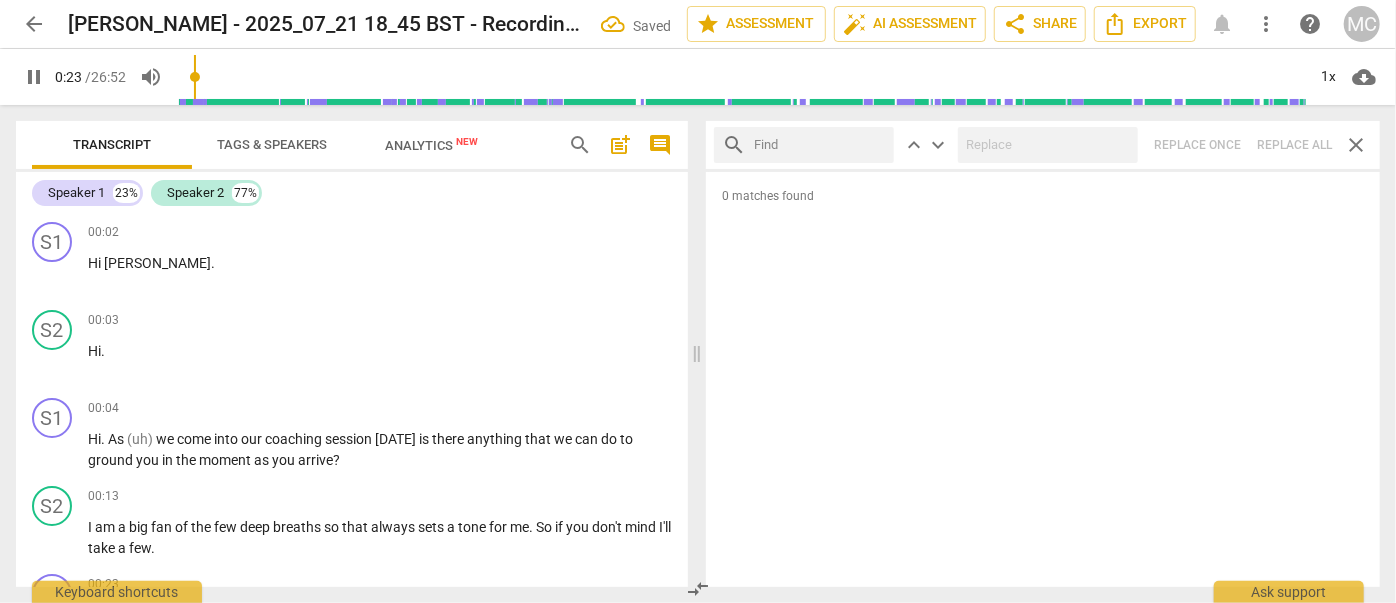 click at bounding box center (820, 145) 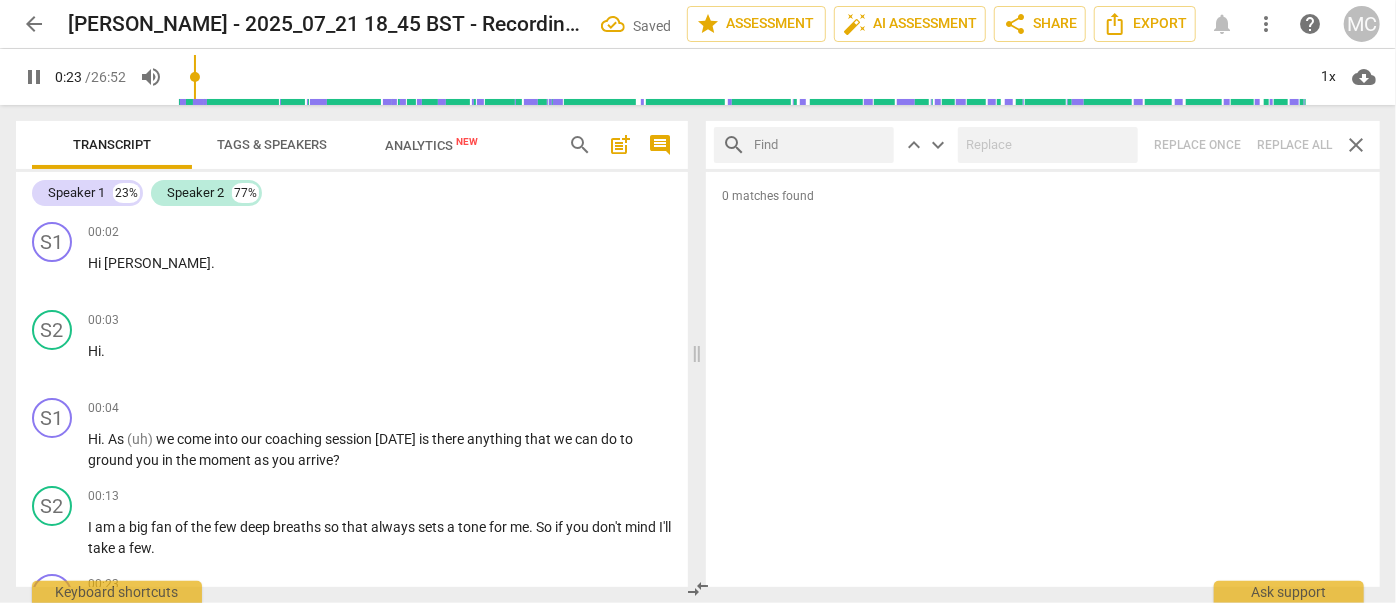 type on "24" 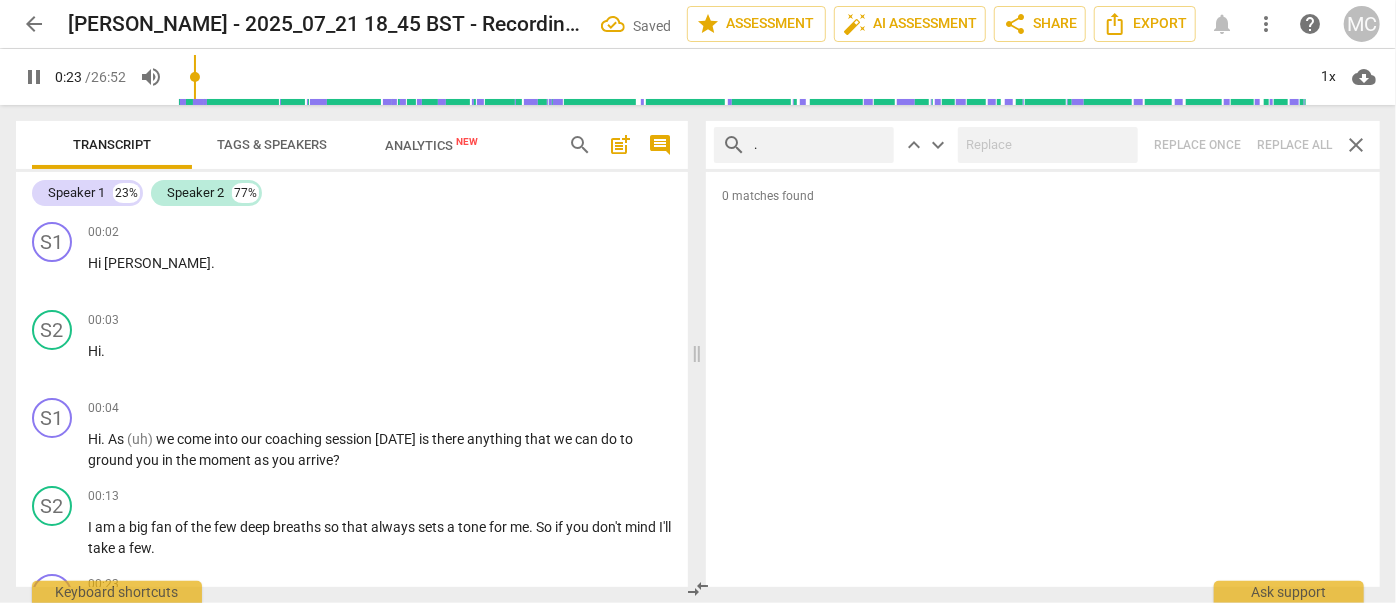 type on "." 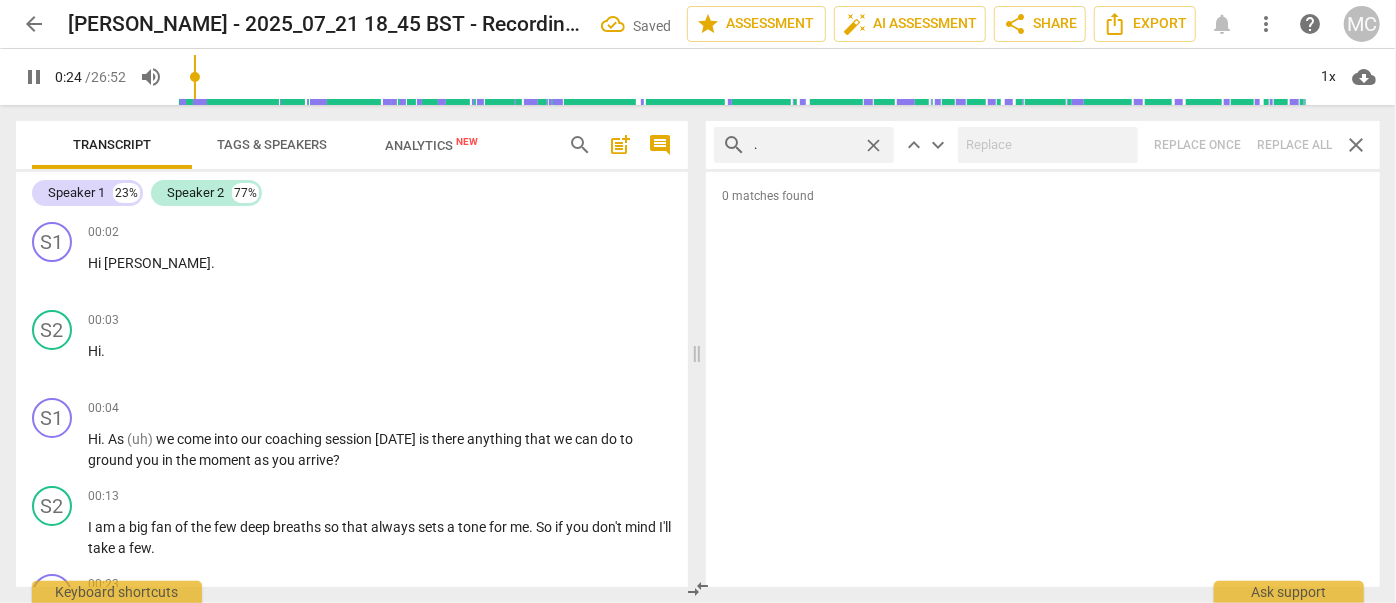 type on "24" 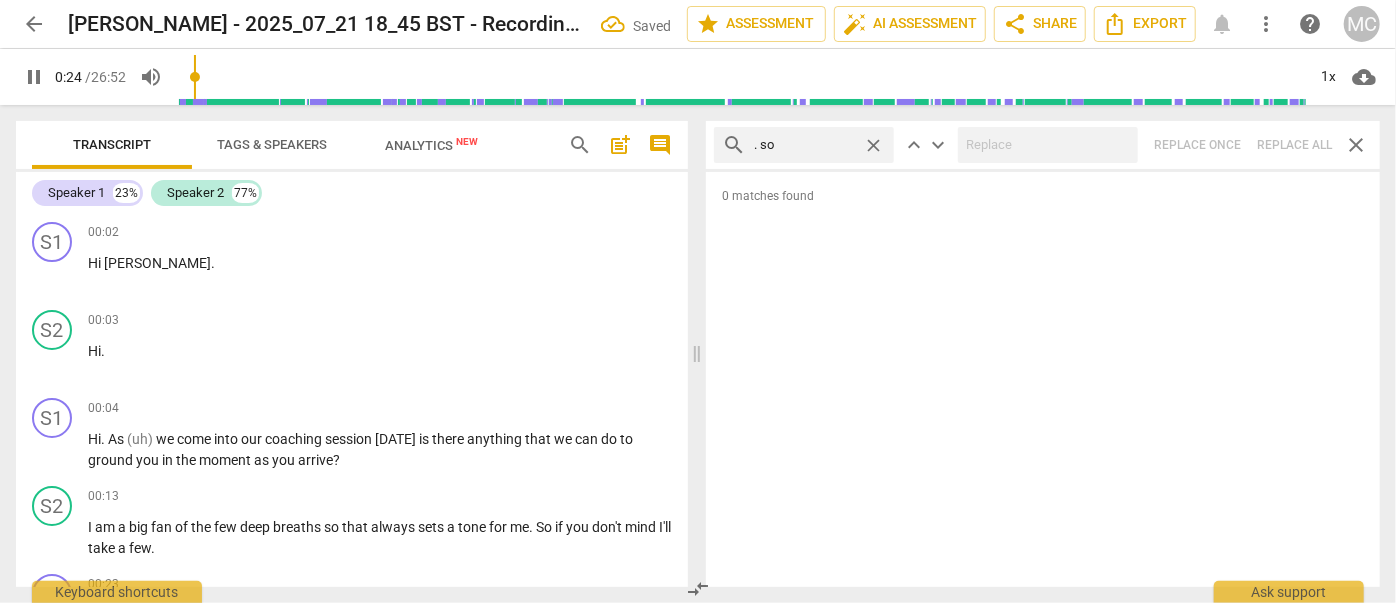type on ". so" 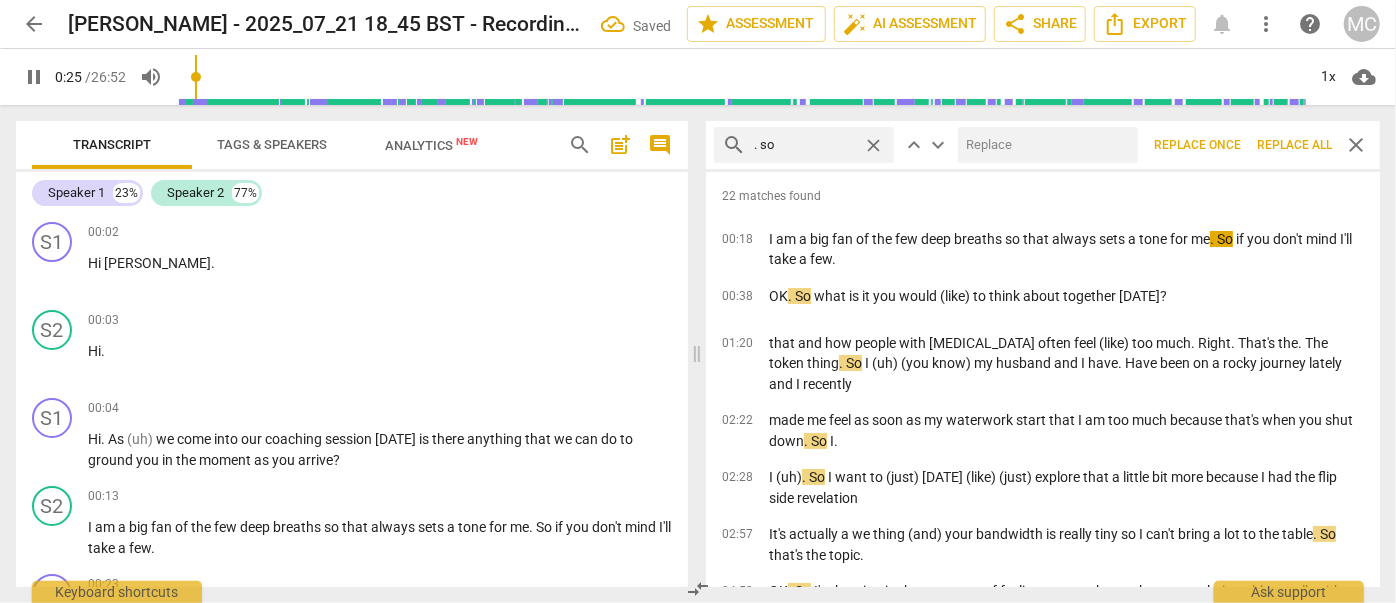 click at bounding box center [1044, 145] 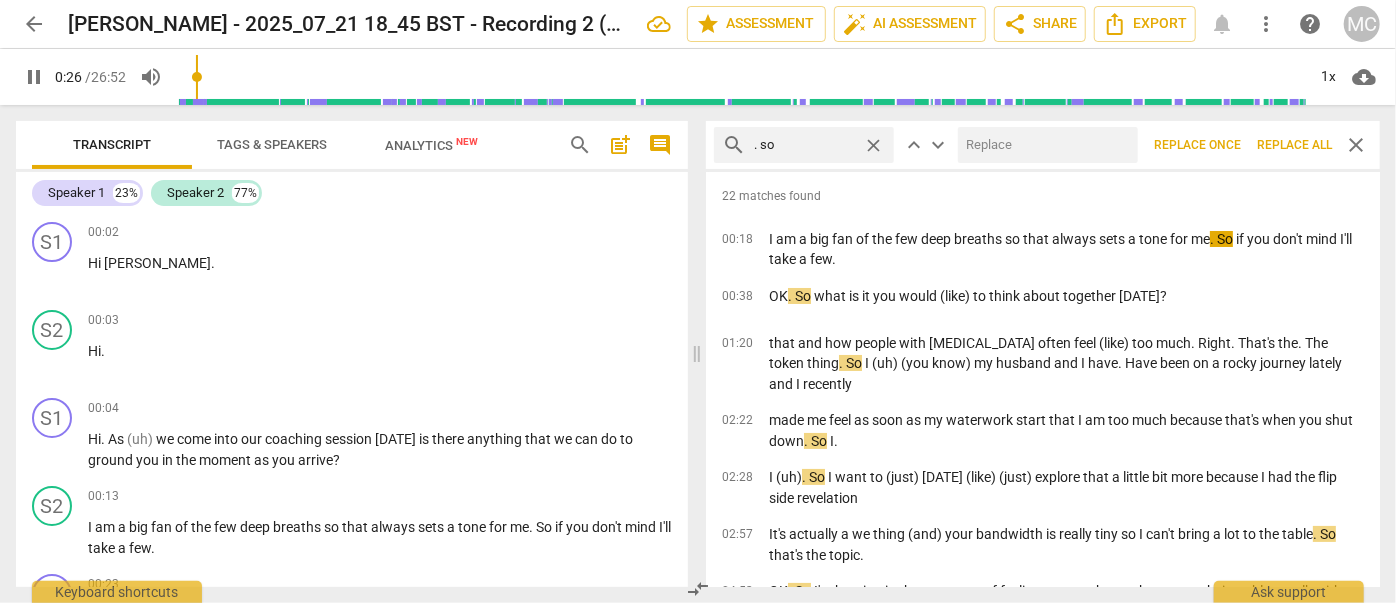 type on "27" 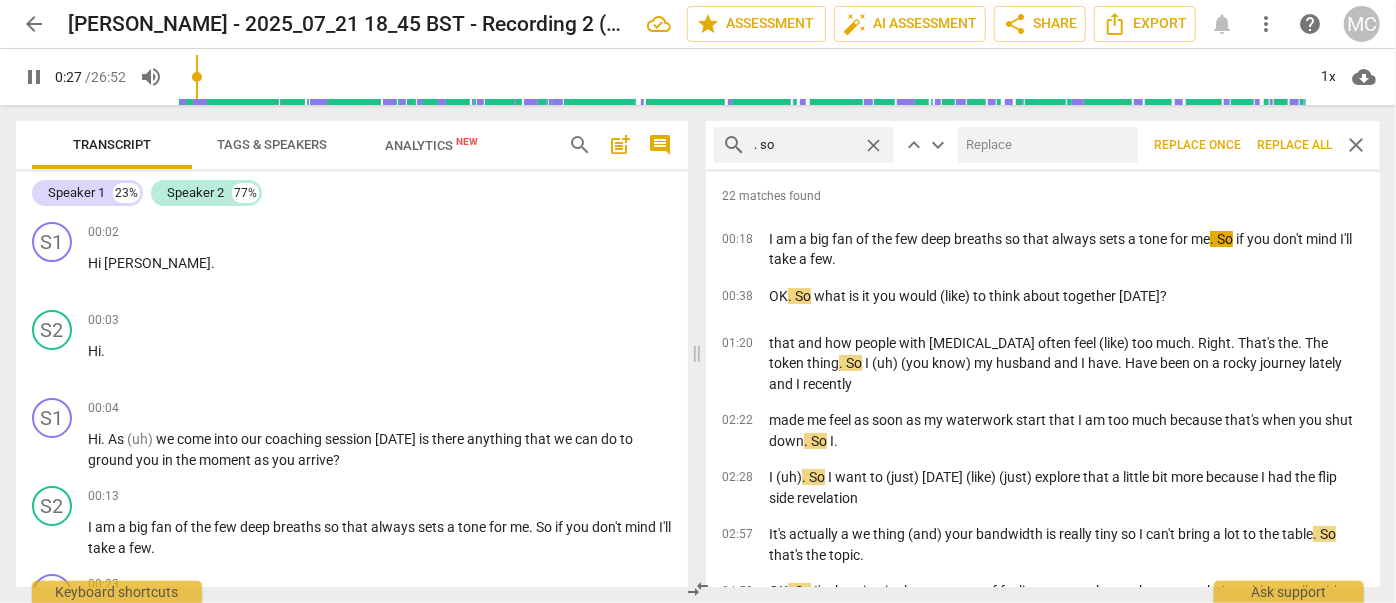 type 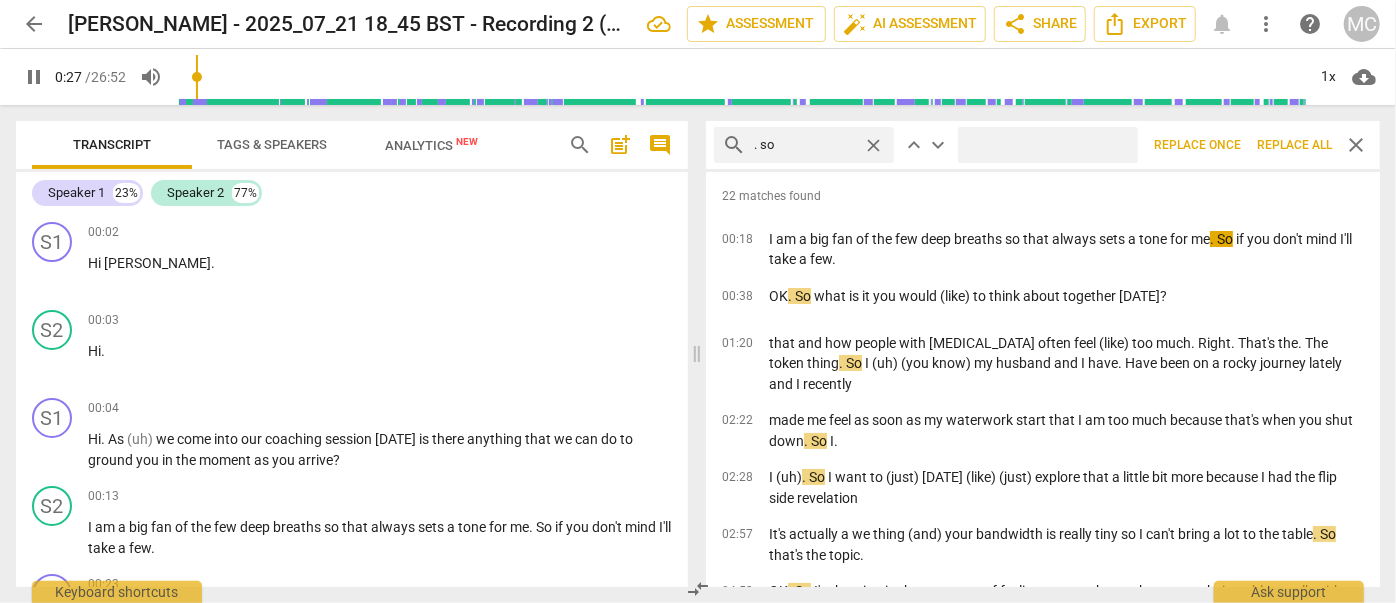 type on "27" 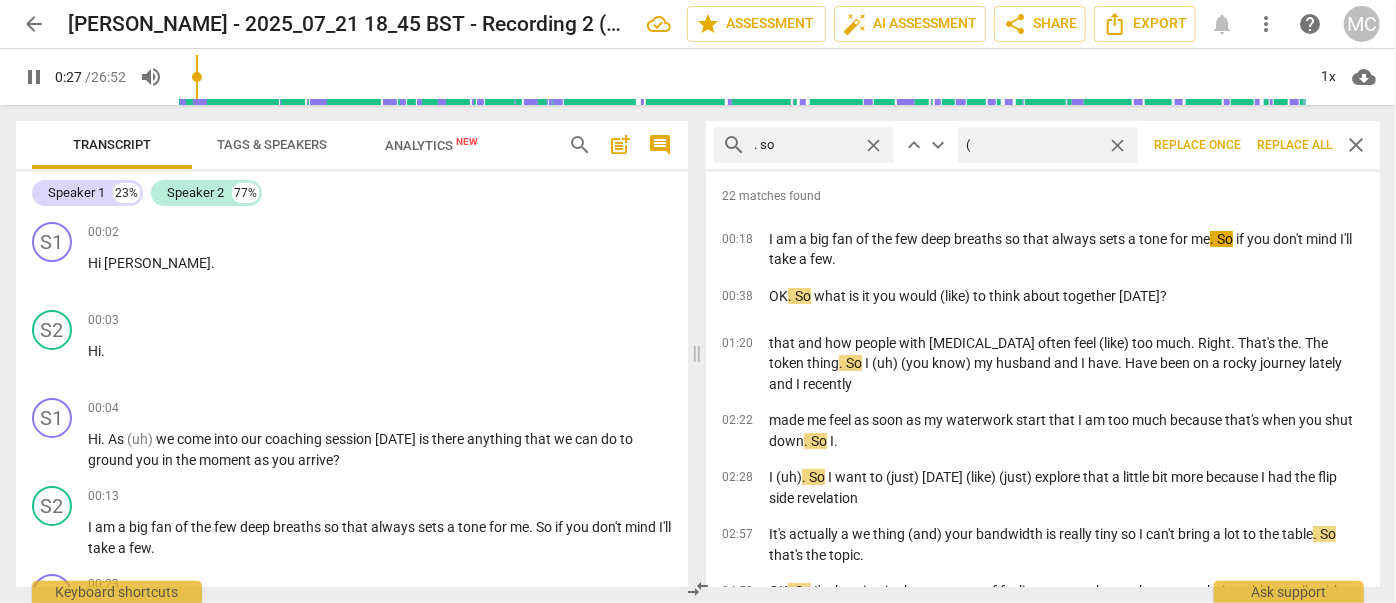 type on "(s" 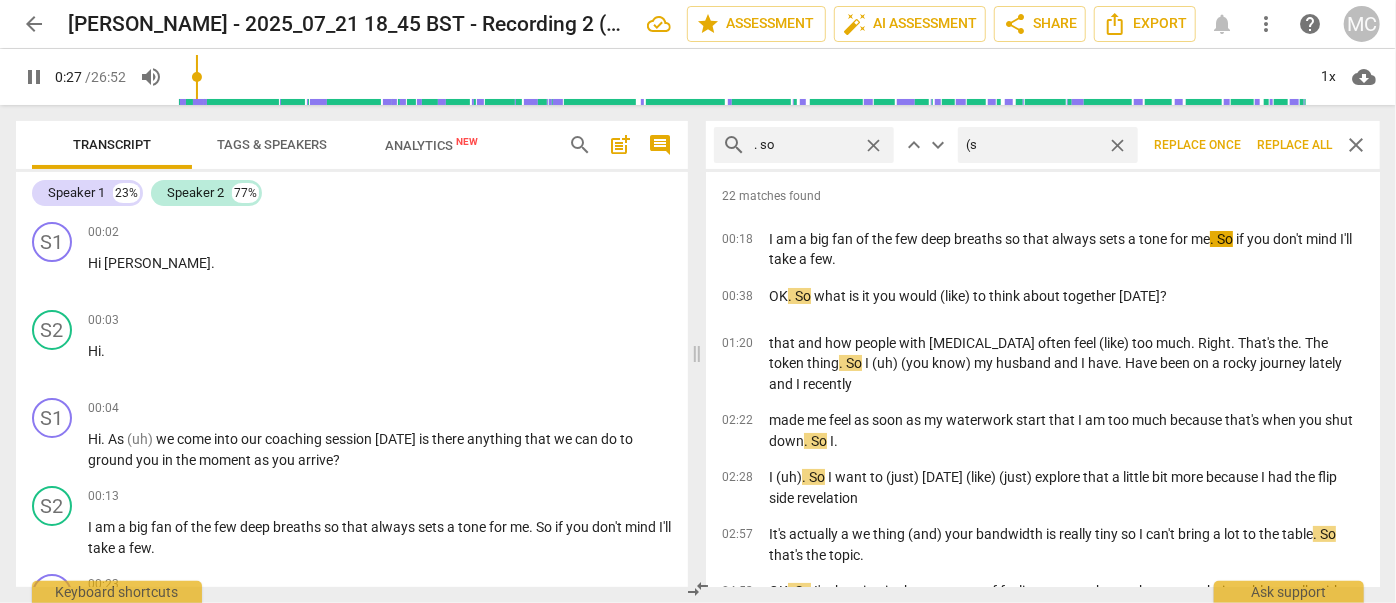 type on "28" 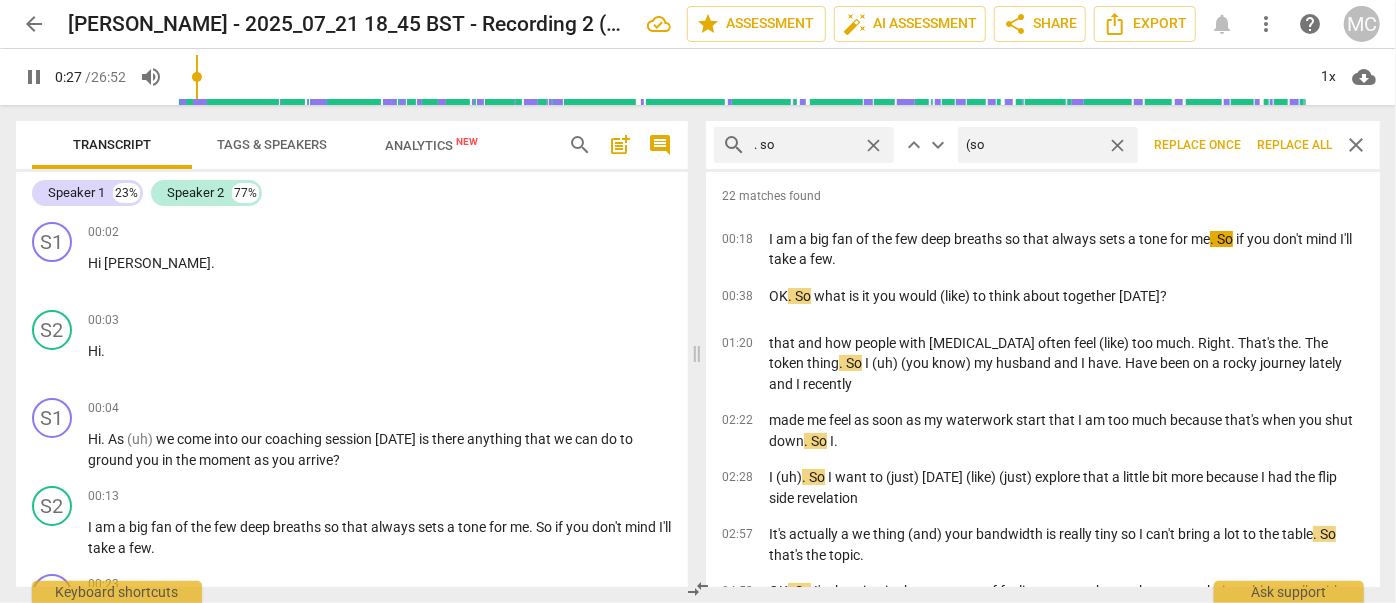 type on "(so)" 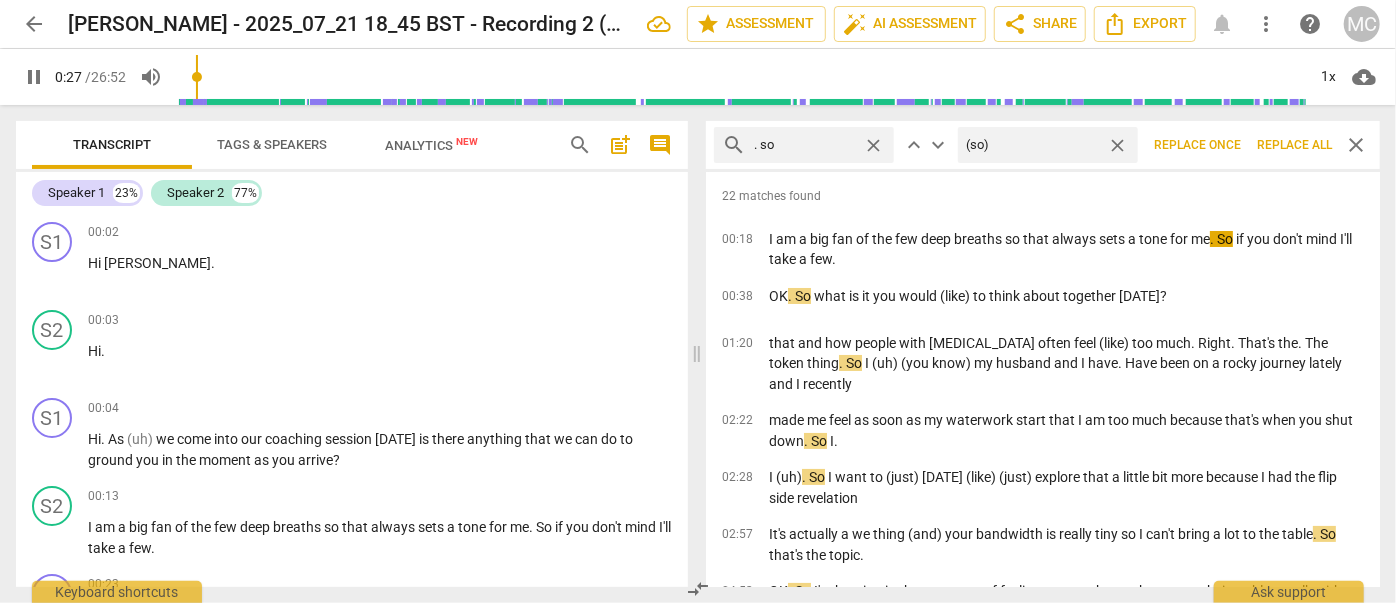 type on "28" 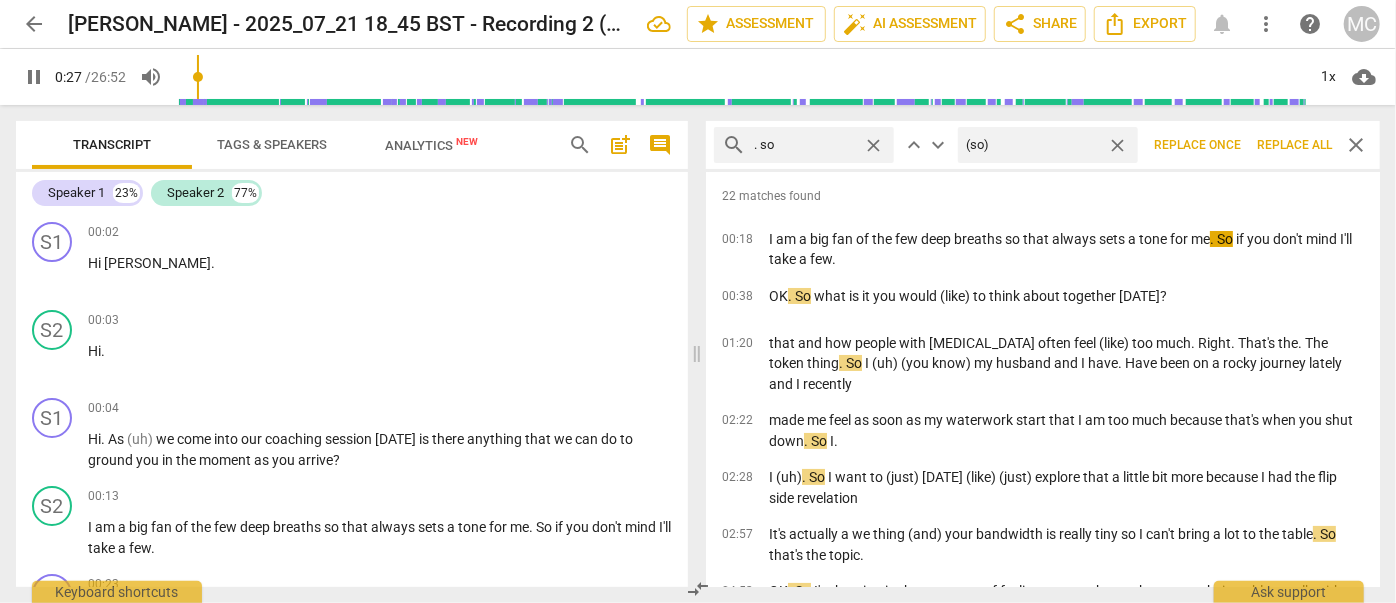 type on "(so)" 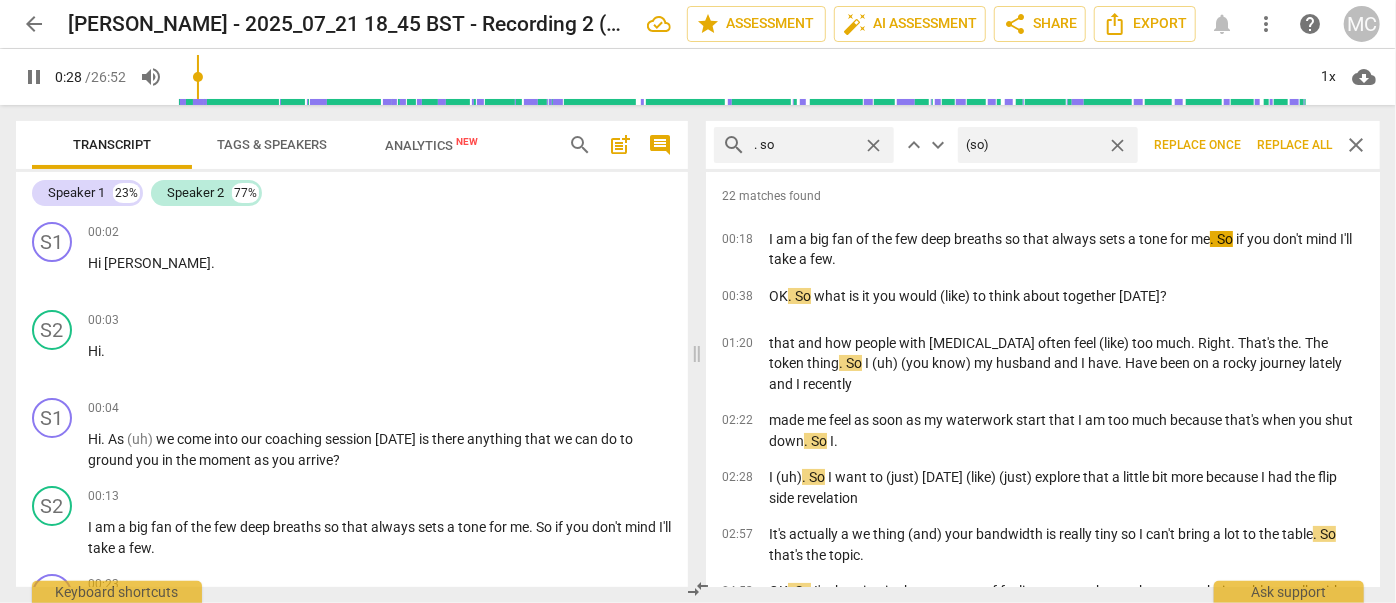 type on "29" 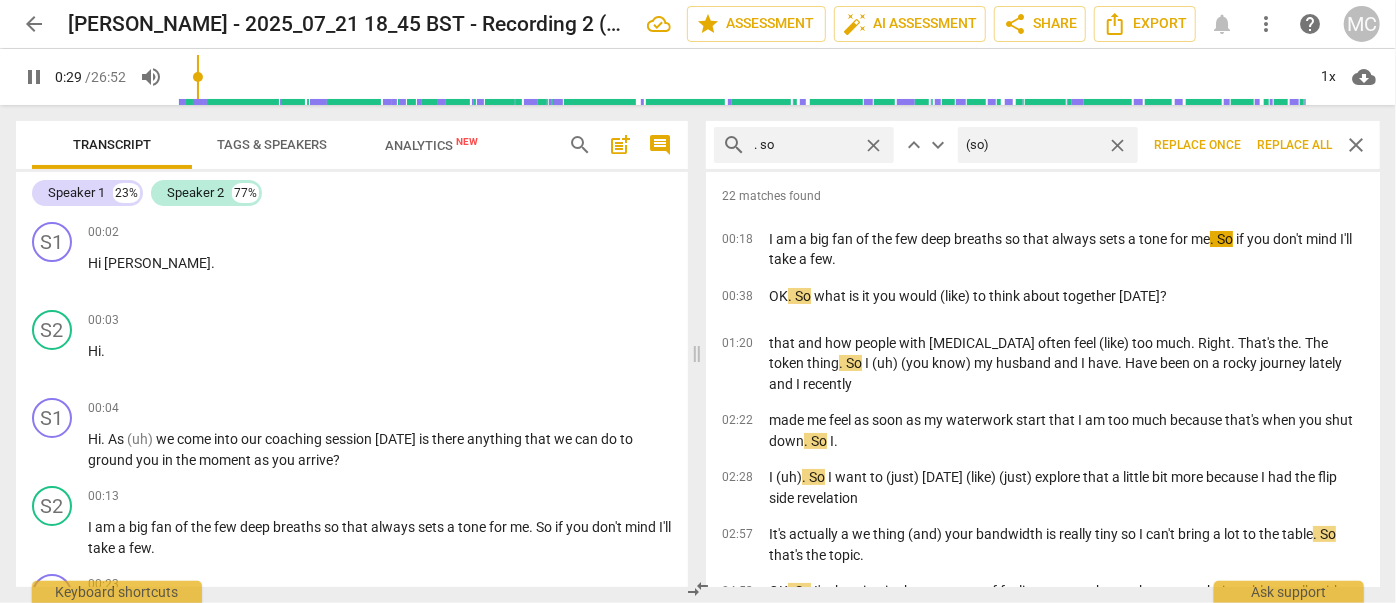 type on "29" 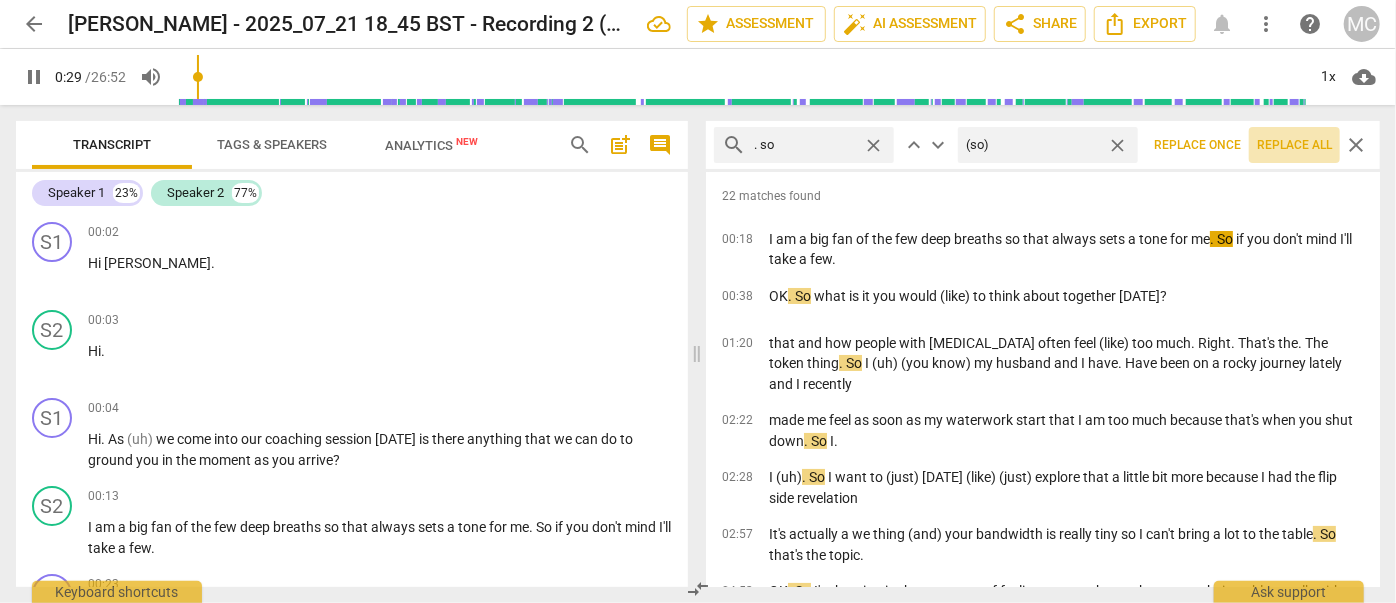 click on "Replace all" at bounding box center (1294, 145) 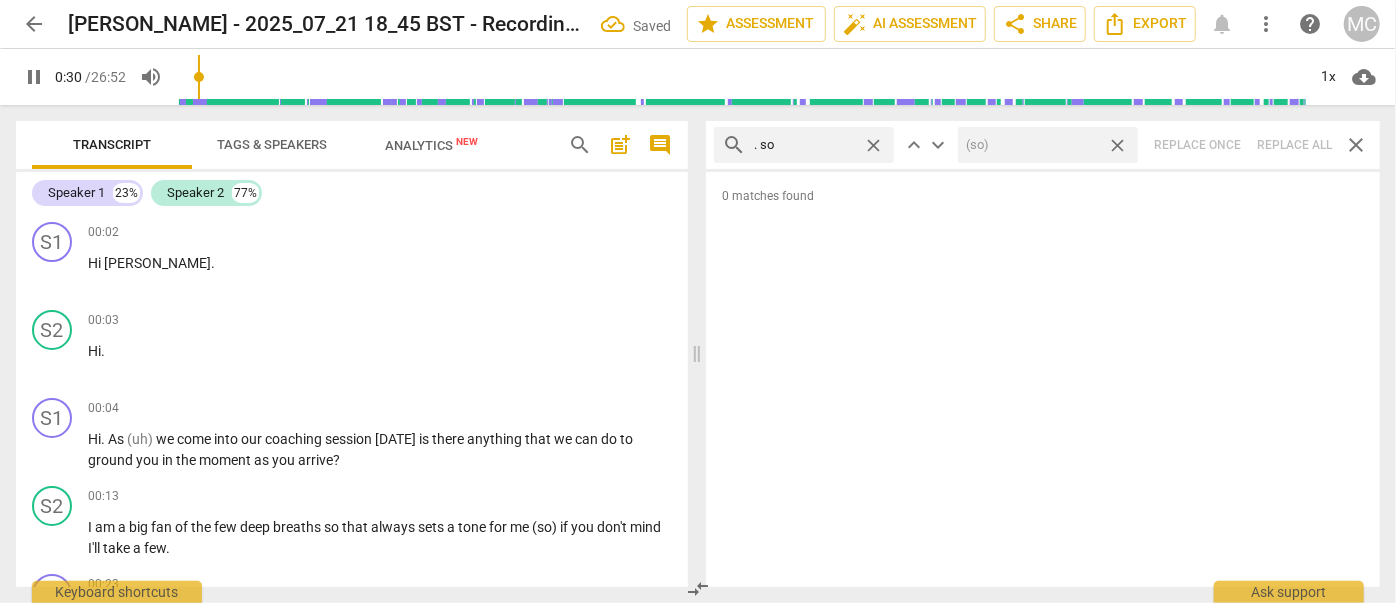 type on "31" 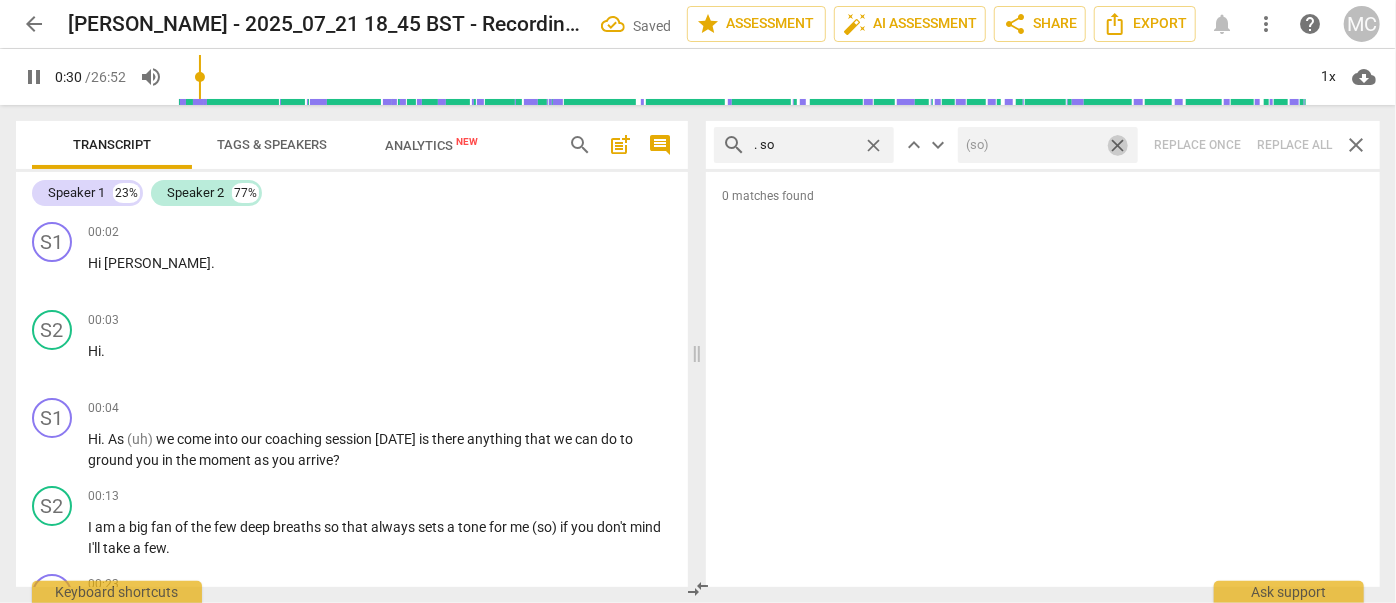 click on "close" at bounding box center [1117, 145] 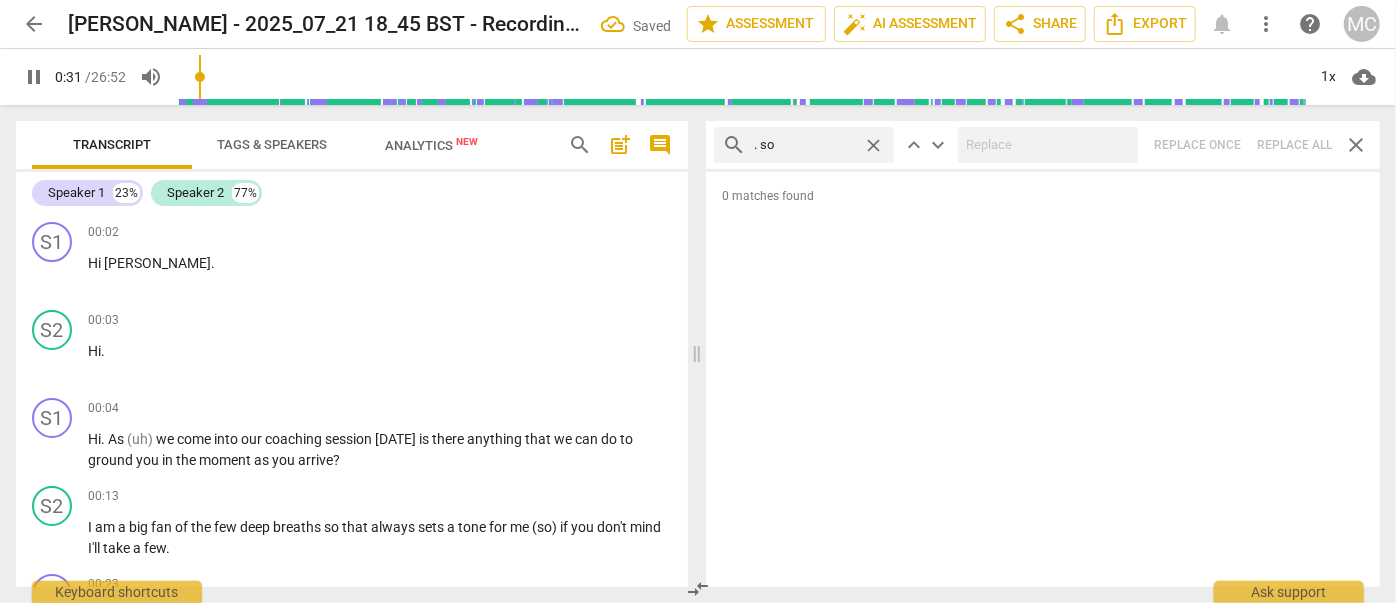 type on "32" 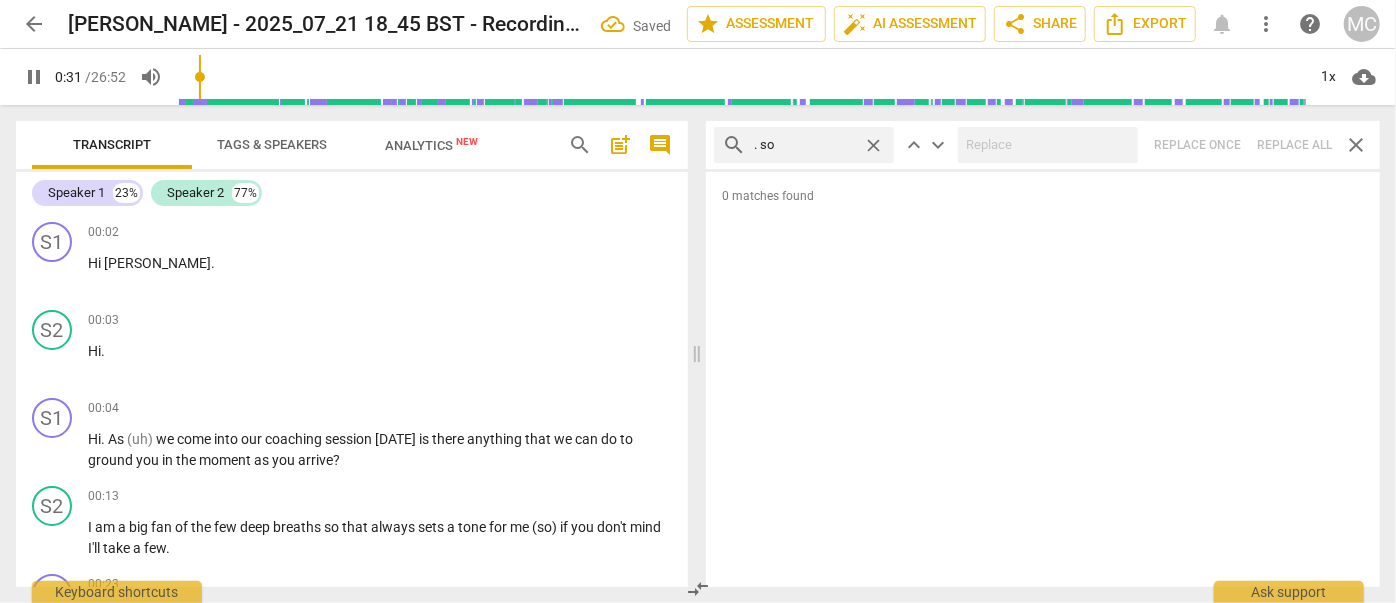 click on "close" at bounding box center [873, 145] 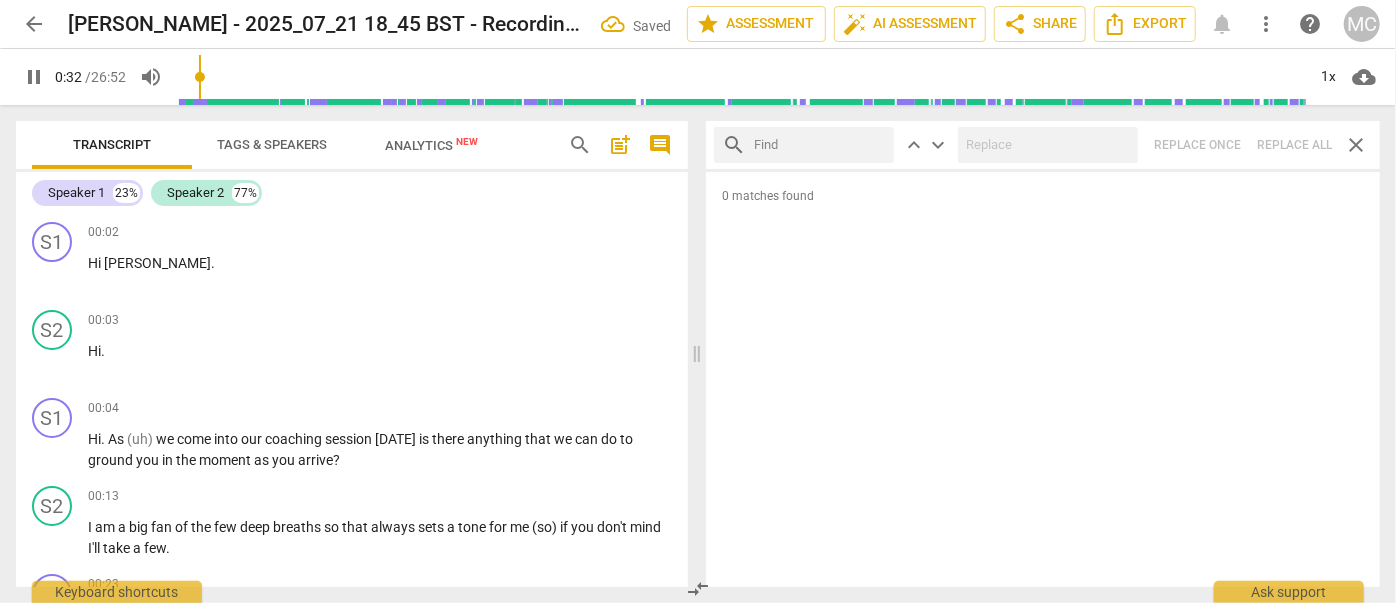 click at bounding box center [820, 145] 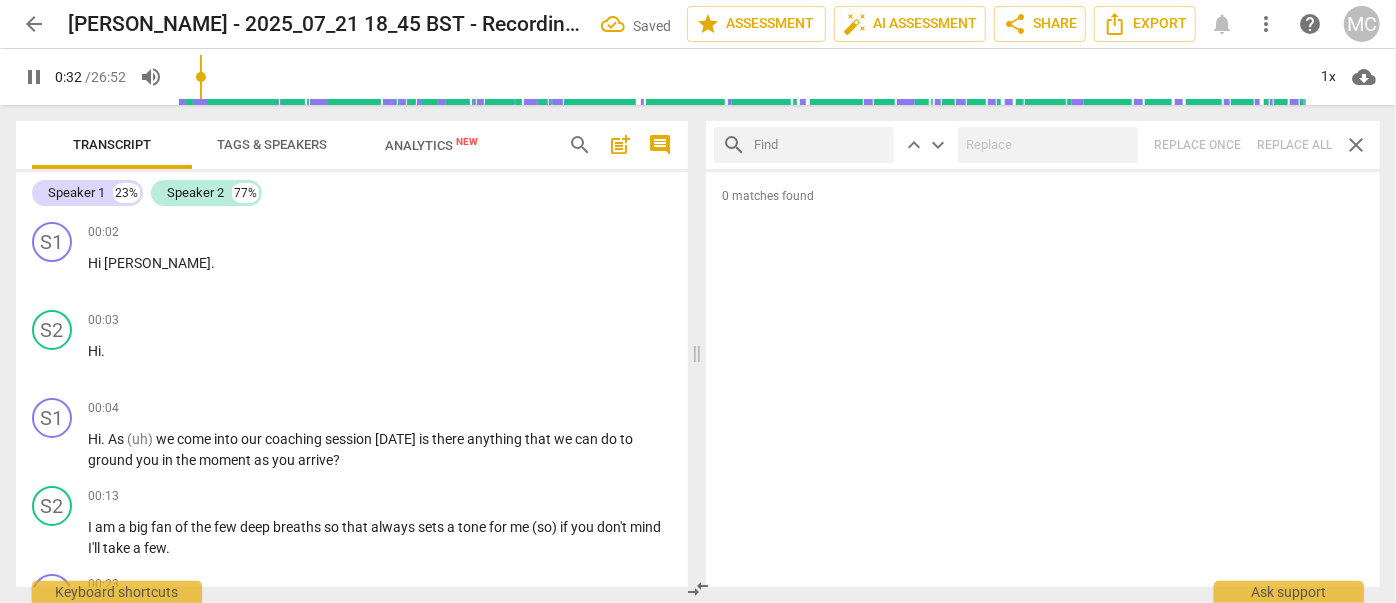 type on "33" 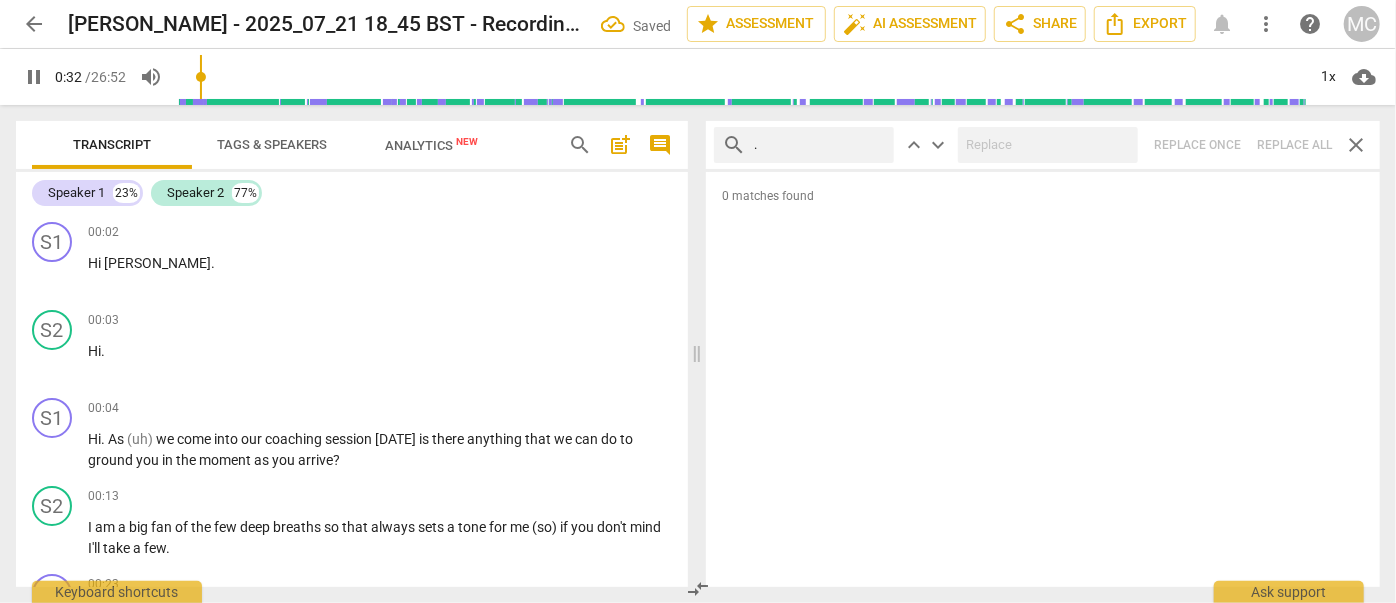 type on "33" 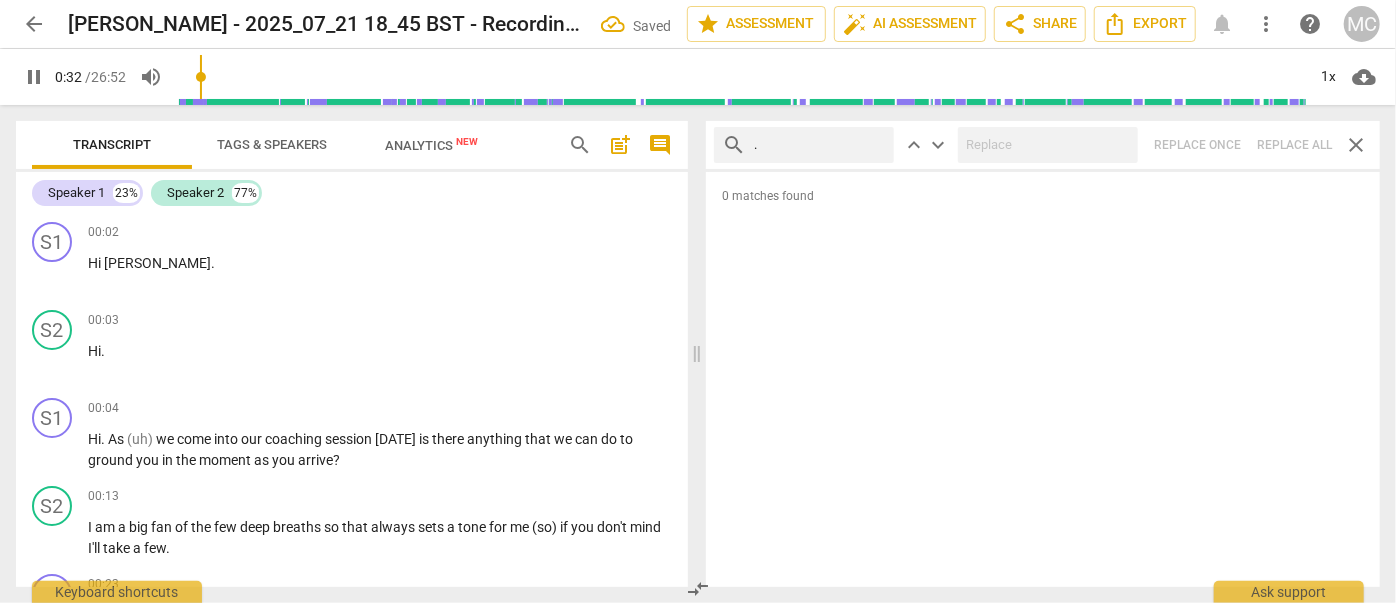 type on "." 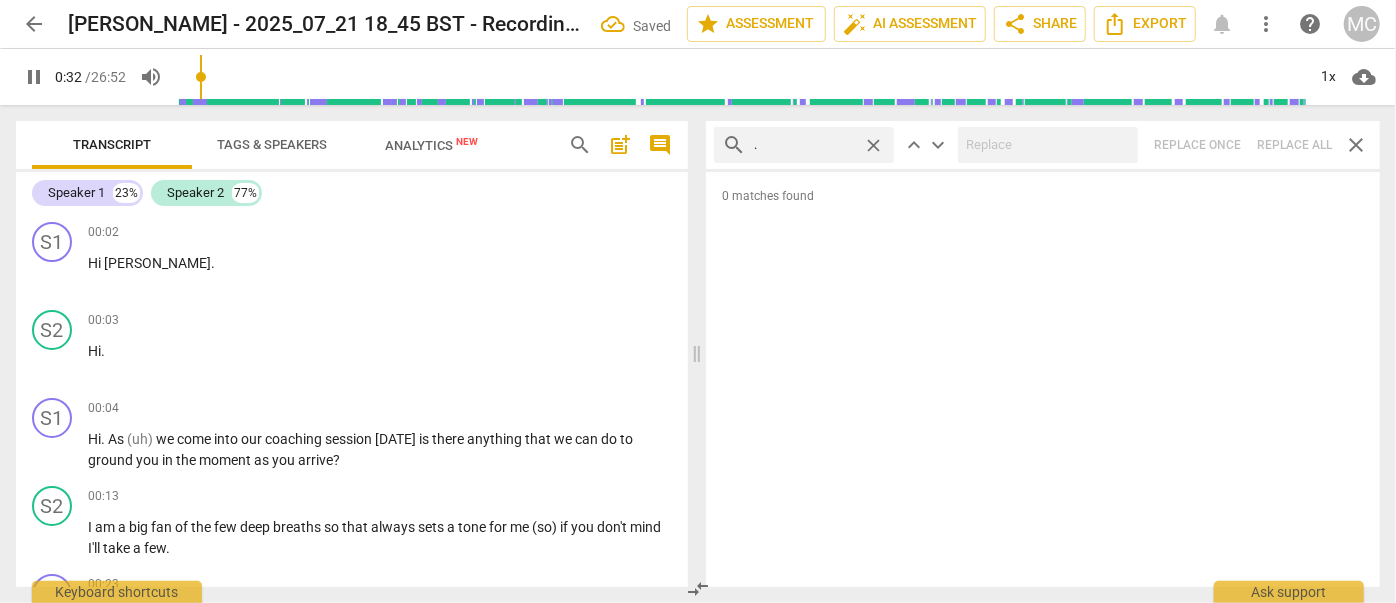 type on "33" 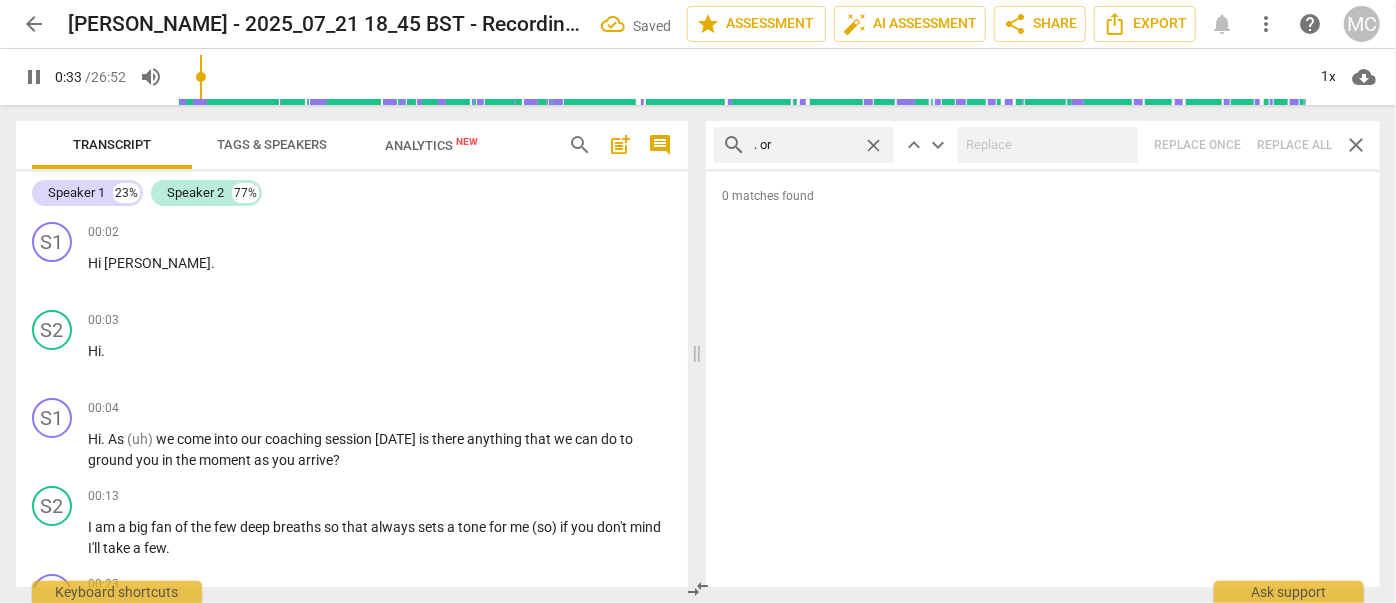 type on ". or" 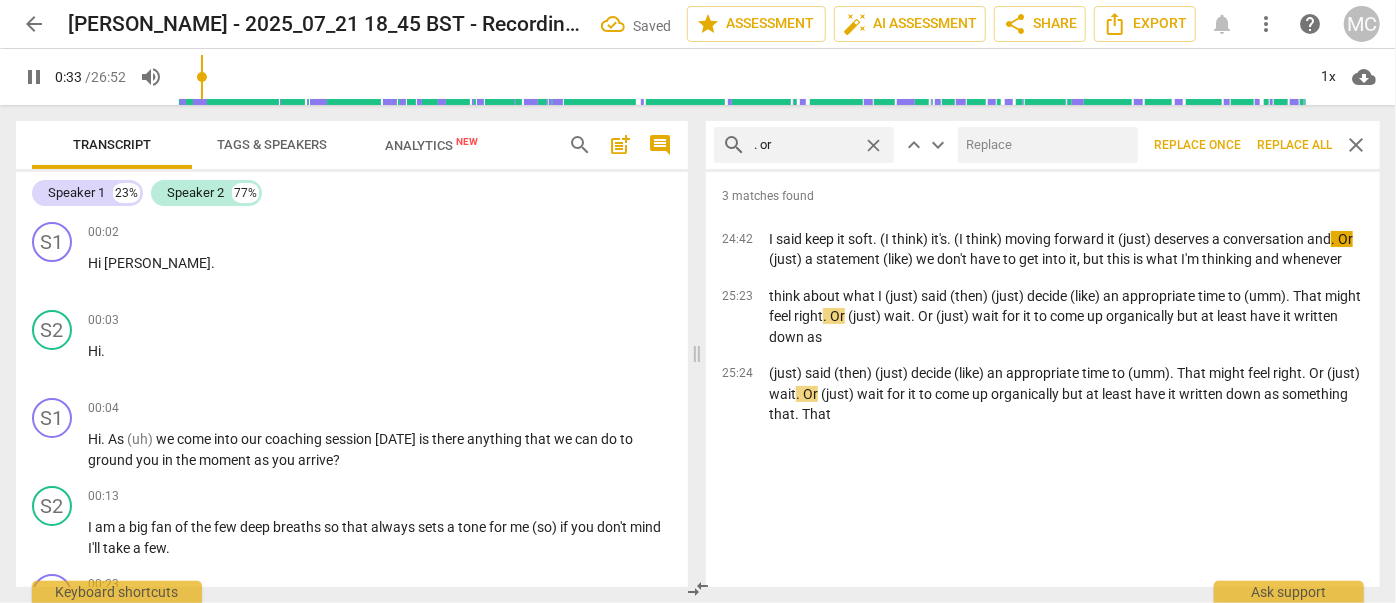 click at bounding box center (1044, 145) 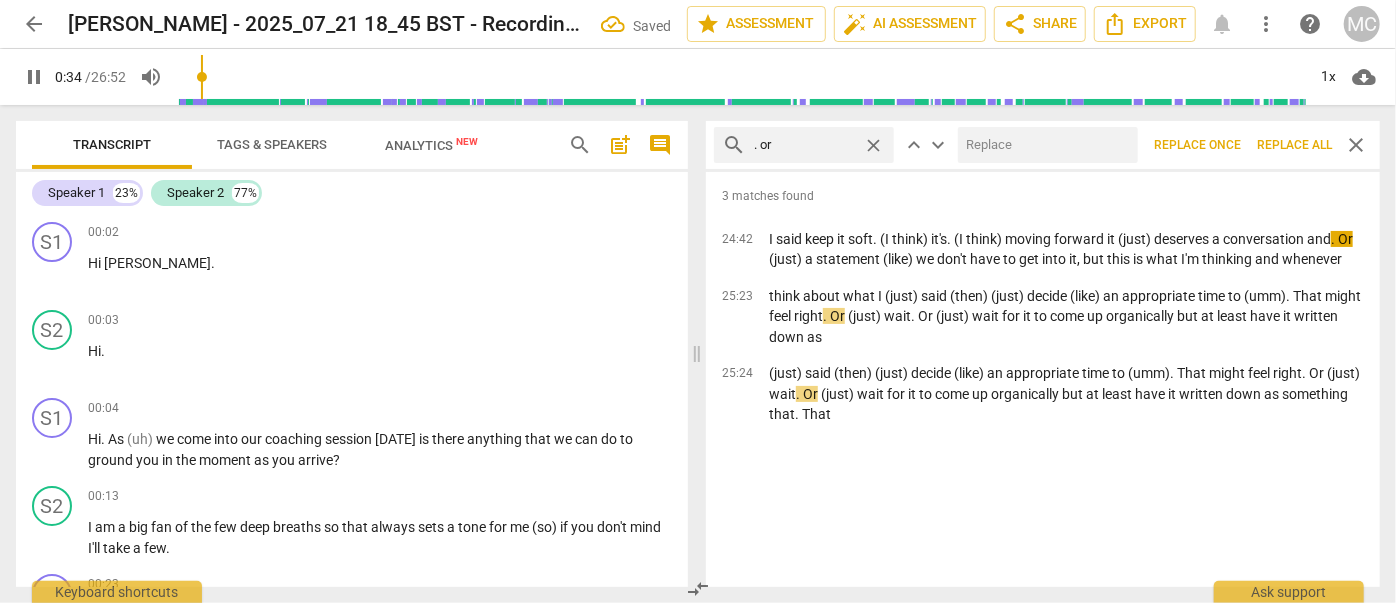 type on "34" 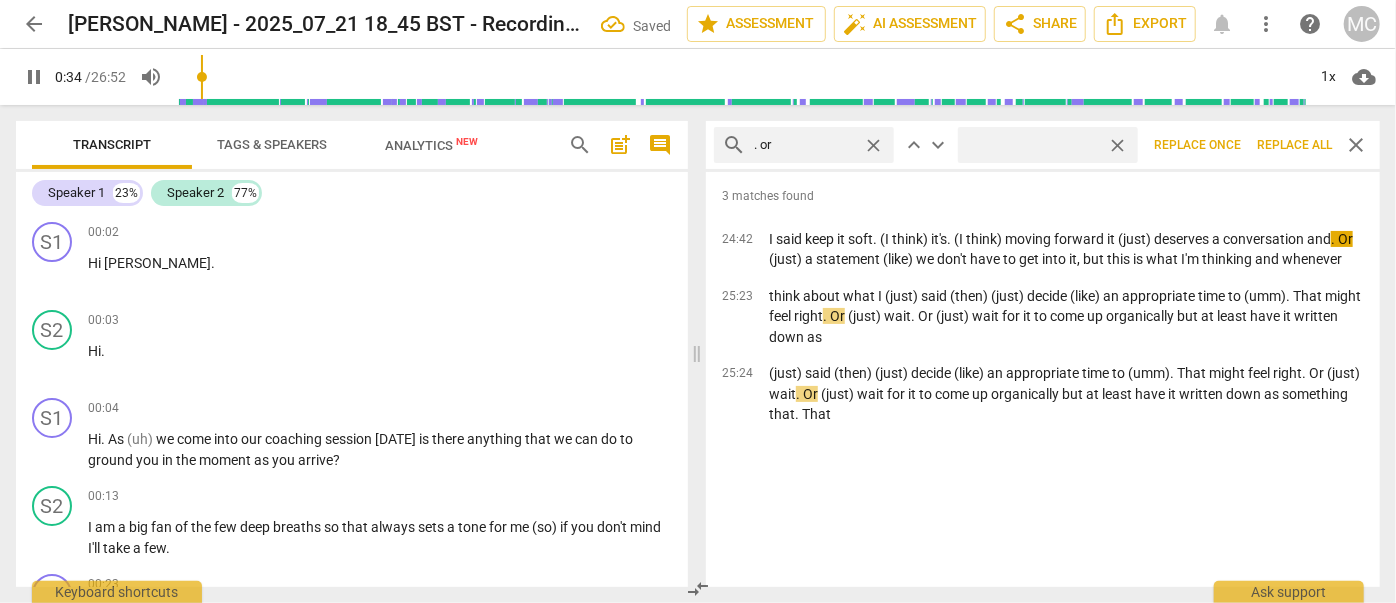 type on "(" 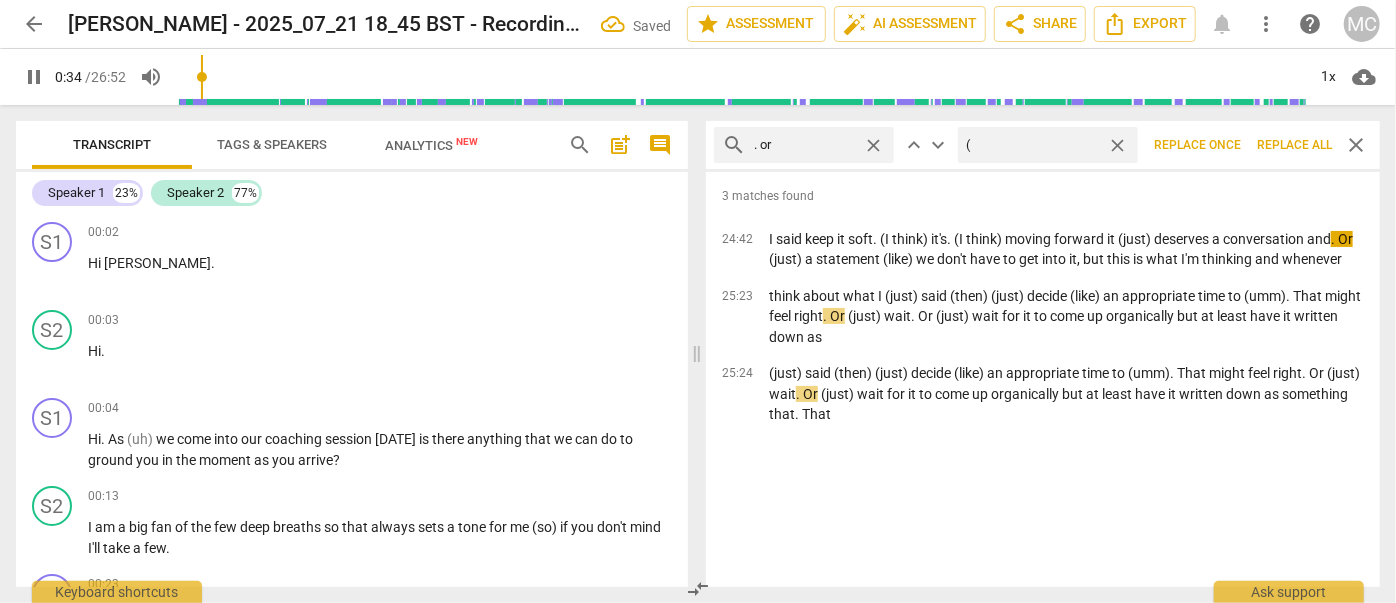 type on "35" 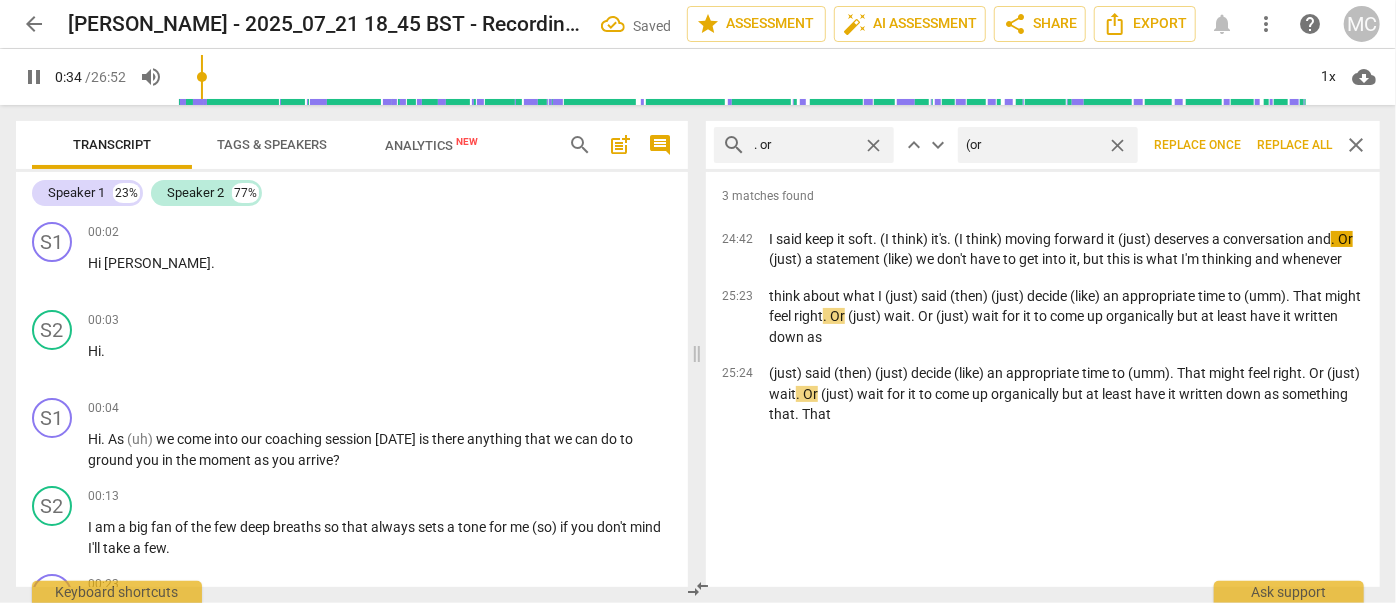 type on "(or)" 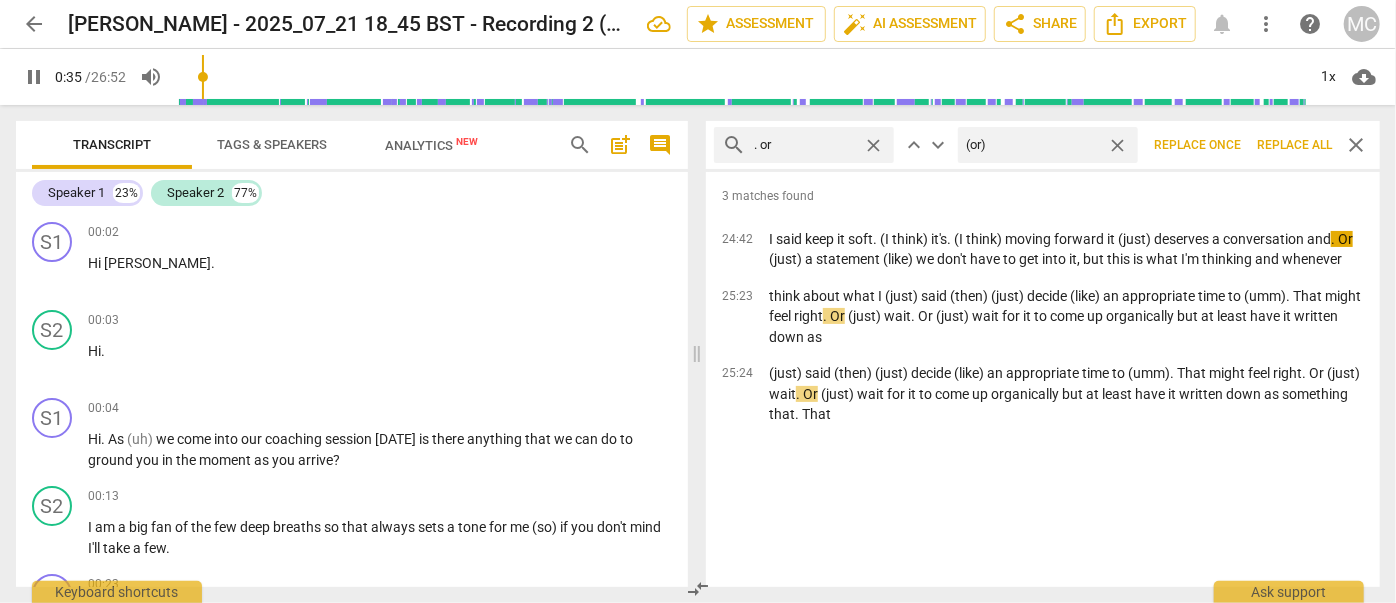 type on "36" 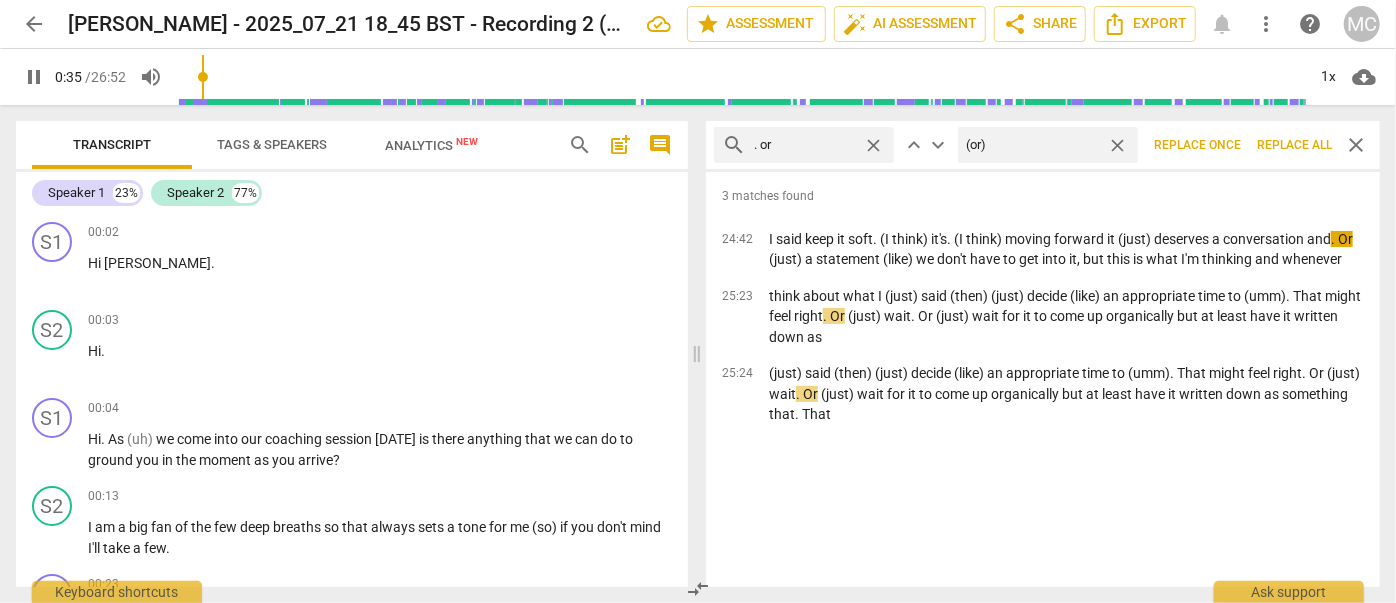type on "(or)" 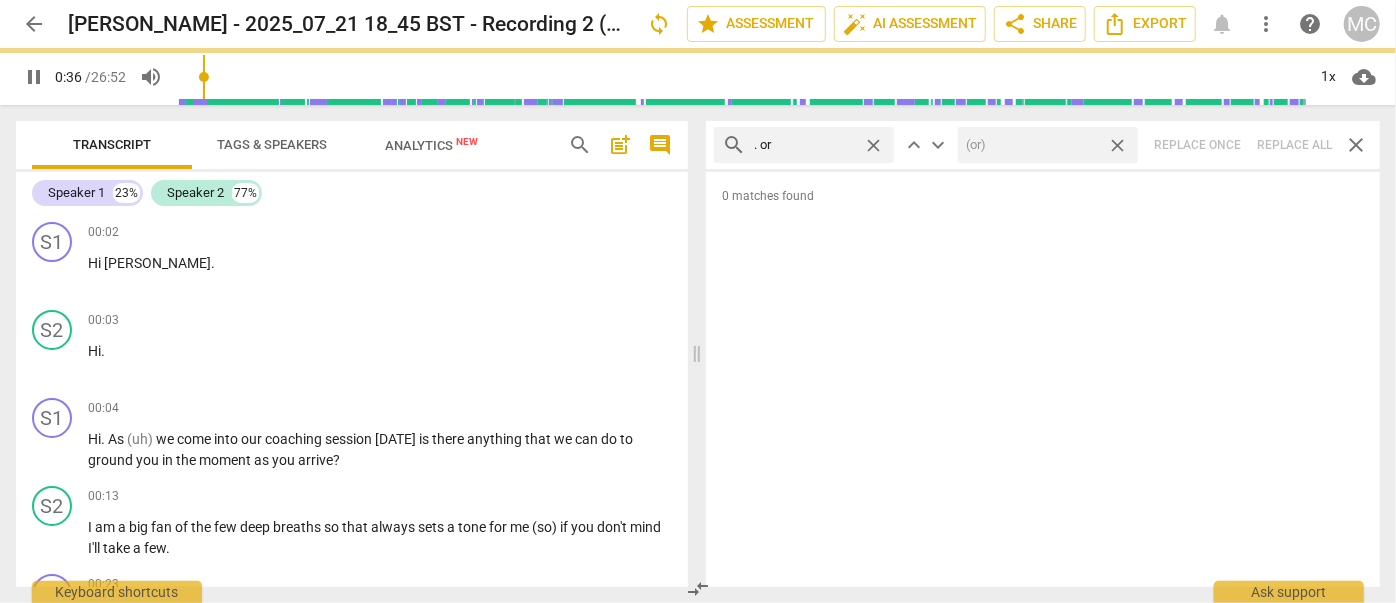 type on "37" 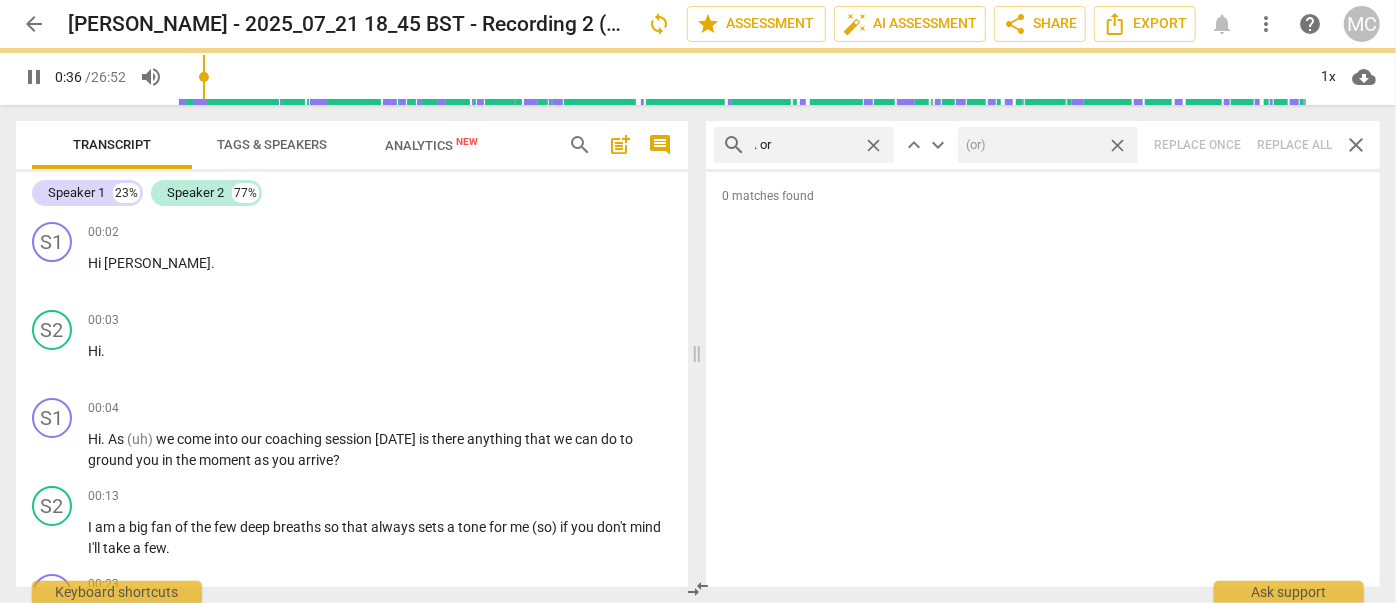 click on "close" at bounding box center (1117, 145) 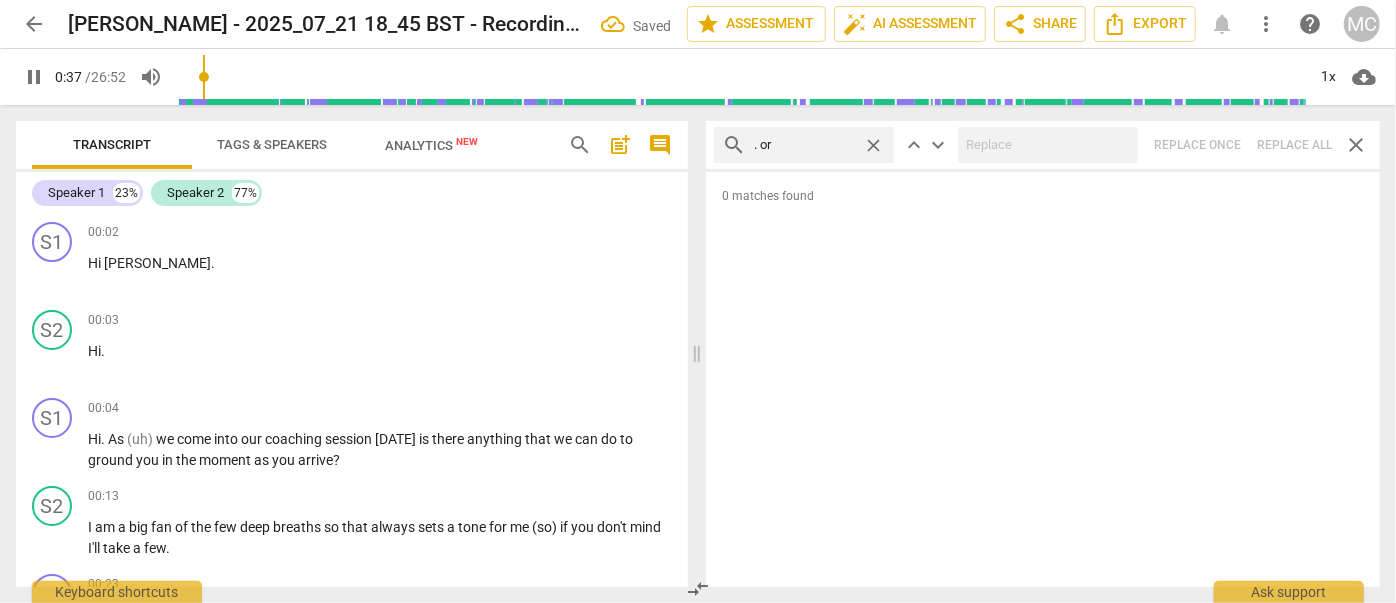 type on "38" 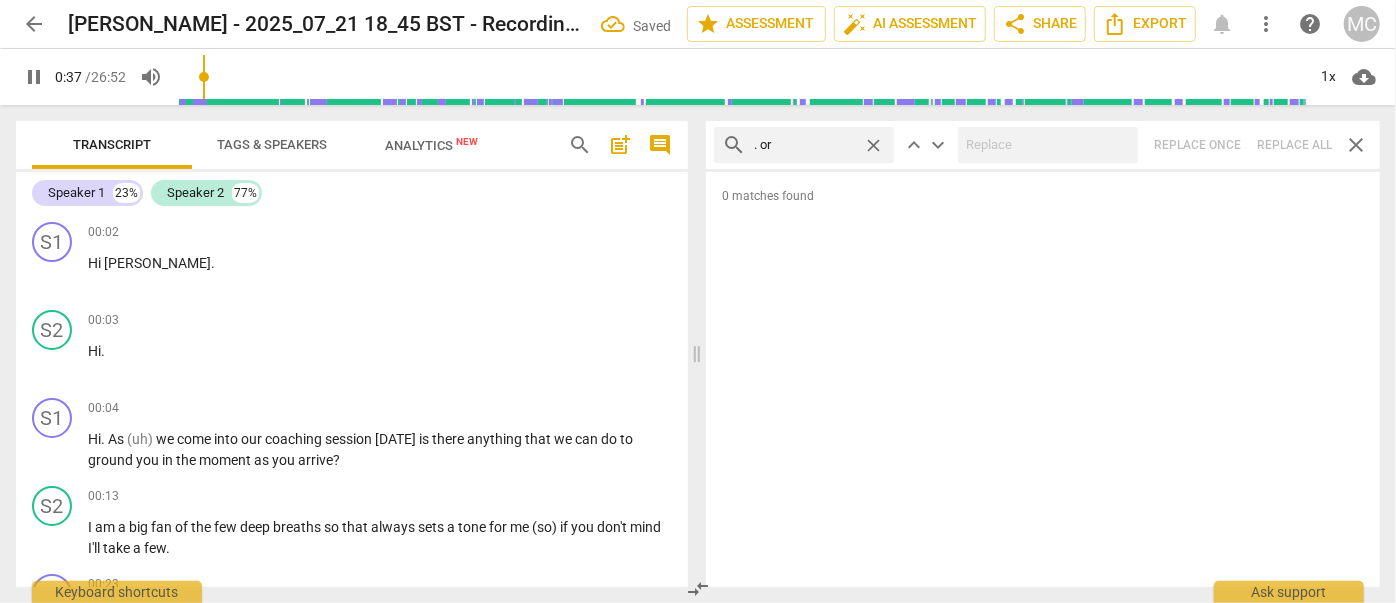 click on "close" at bounding box center (873, 145) 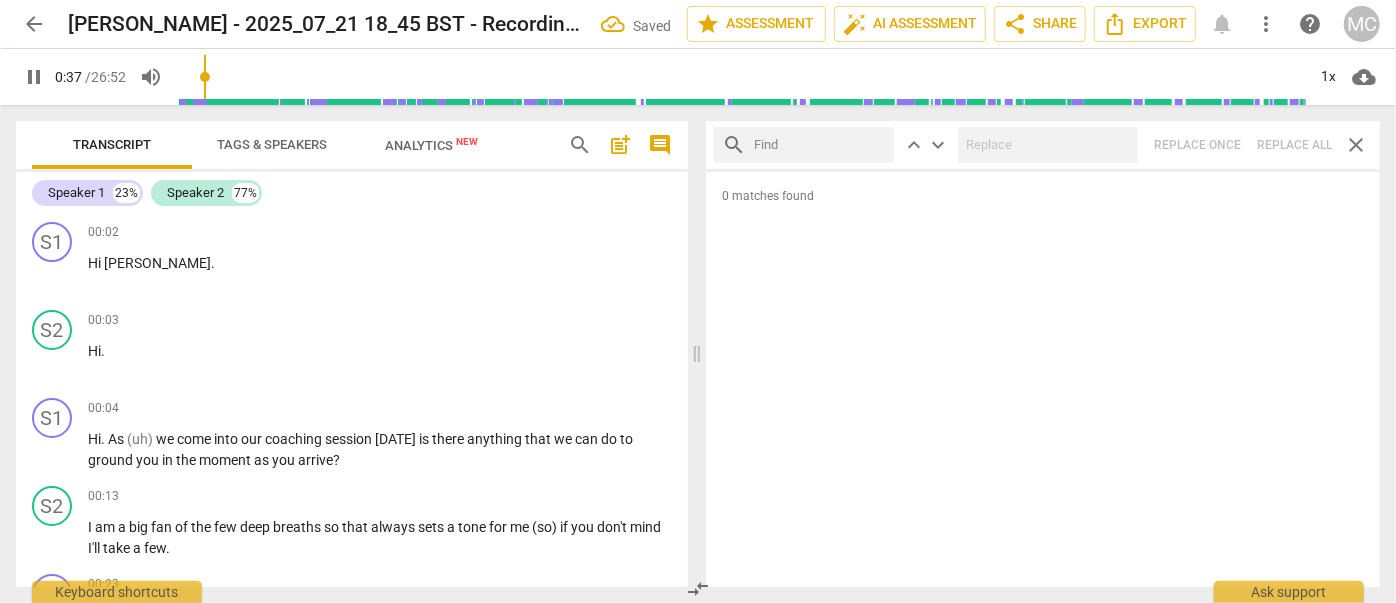 click at bounding box center [820, 145] 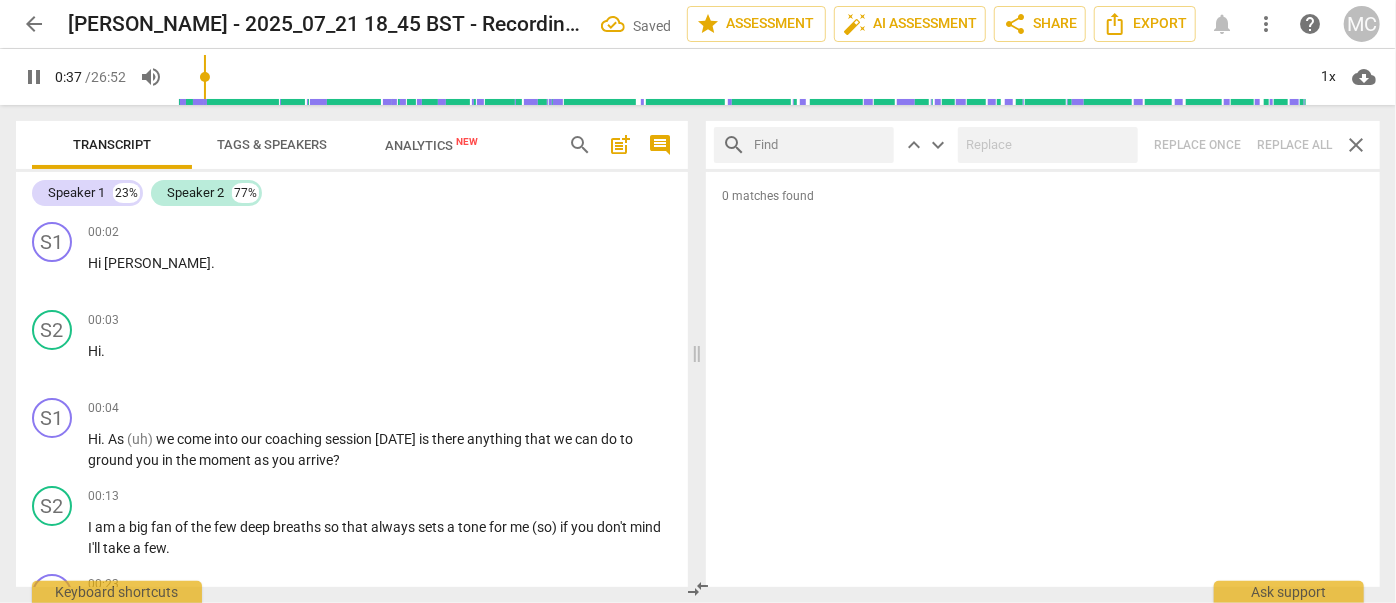 type on "38" 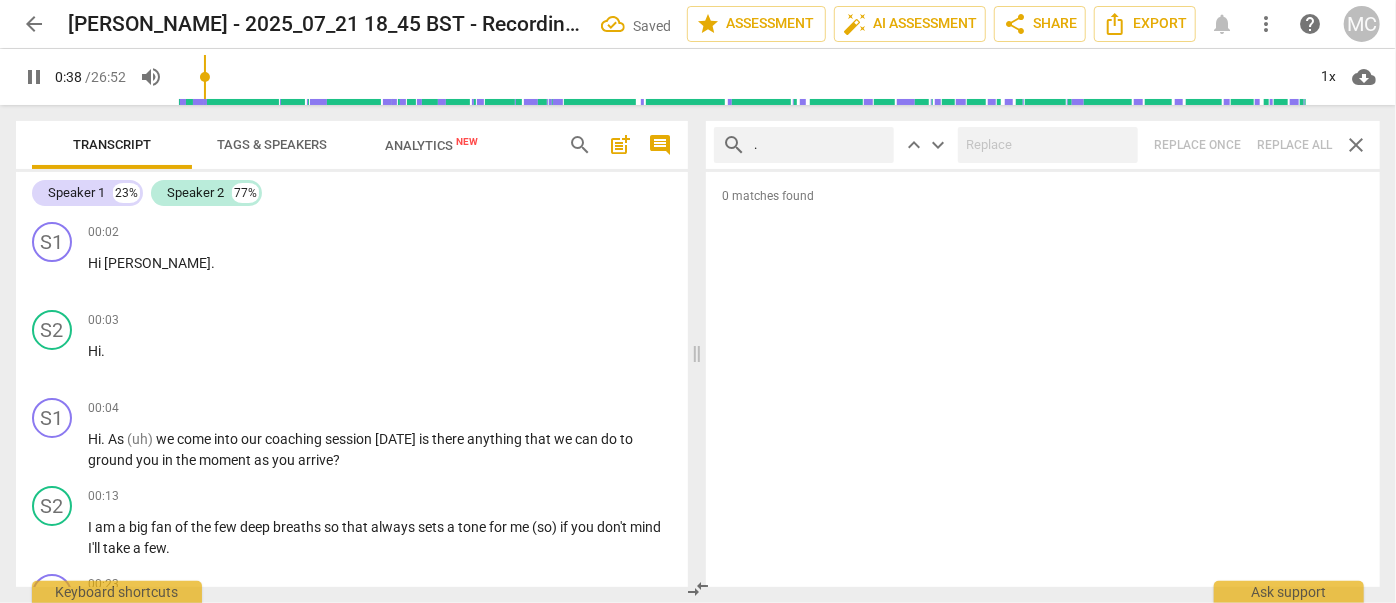 type on "." 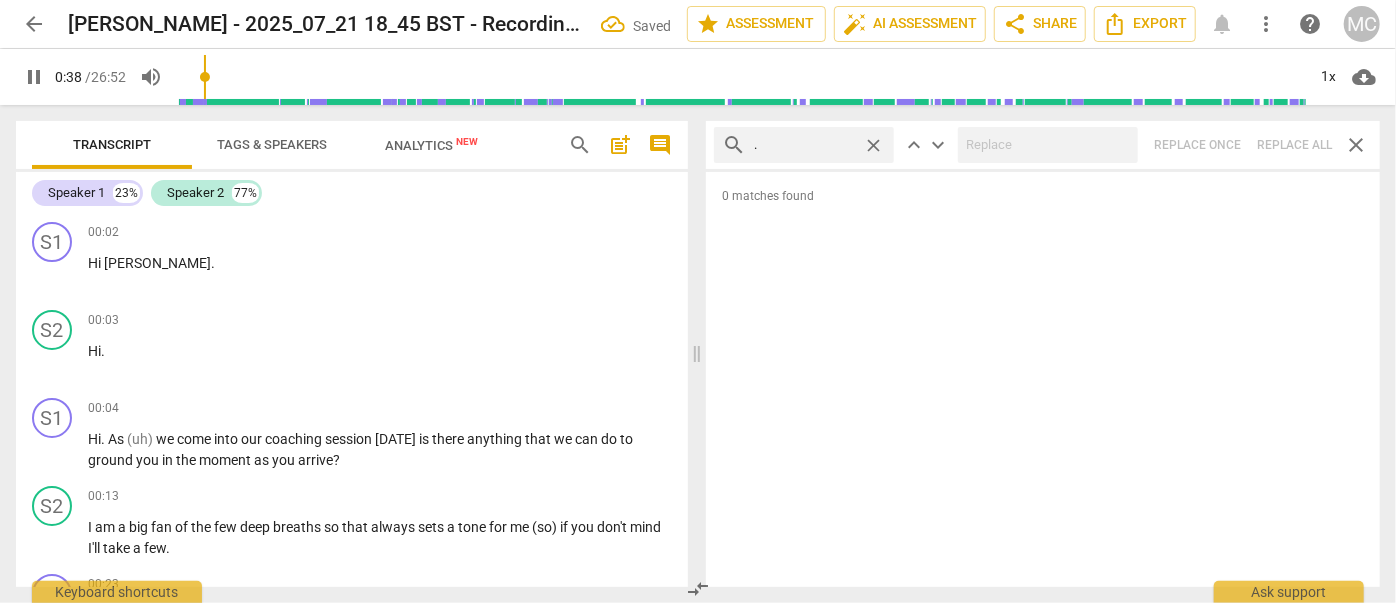 type on "38" 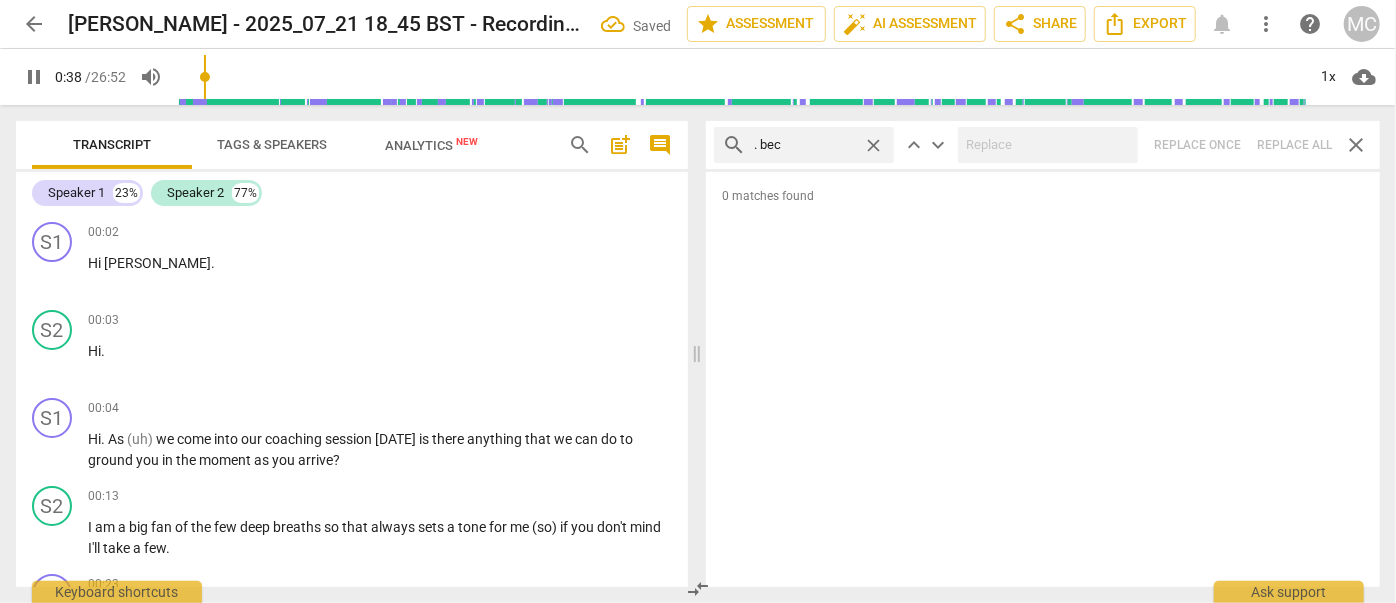 type on ". beca" 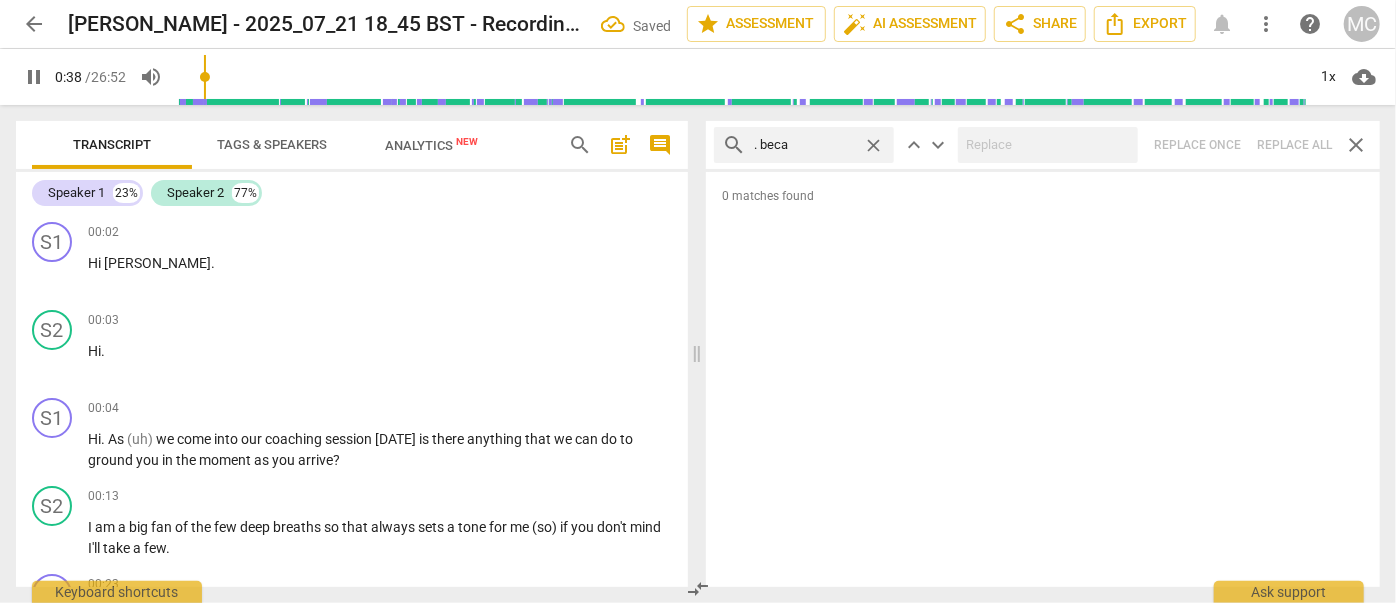 type on "39" 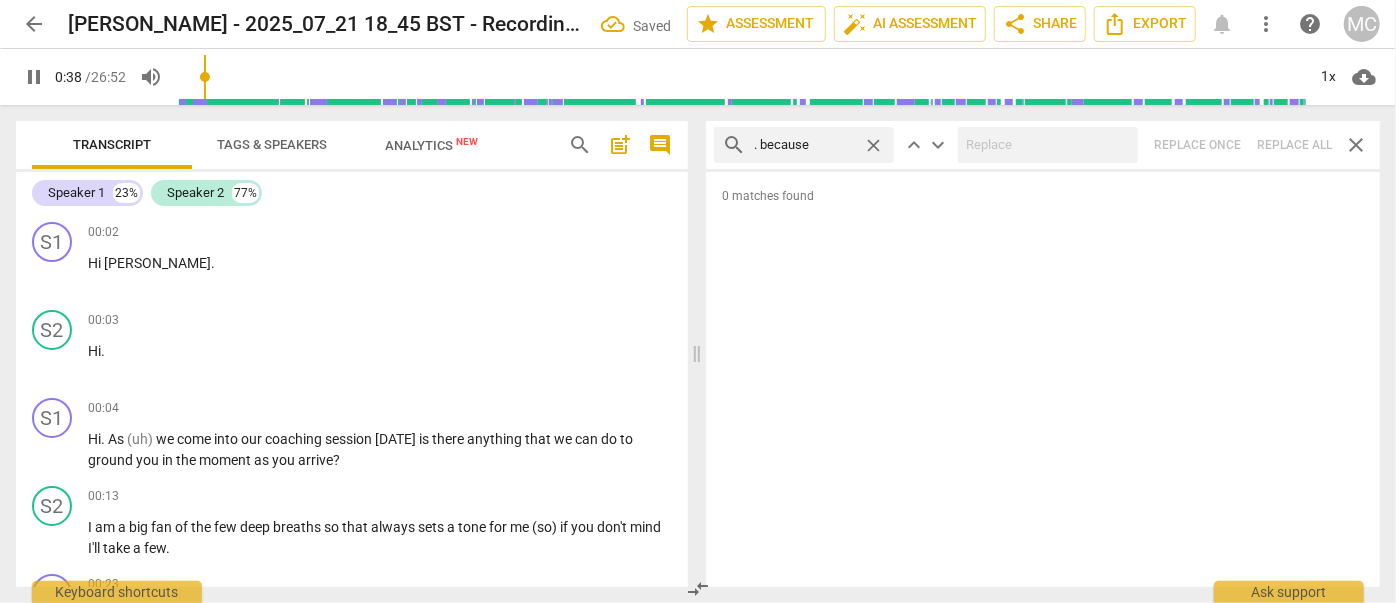 type on ". because" 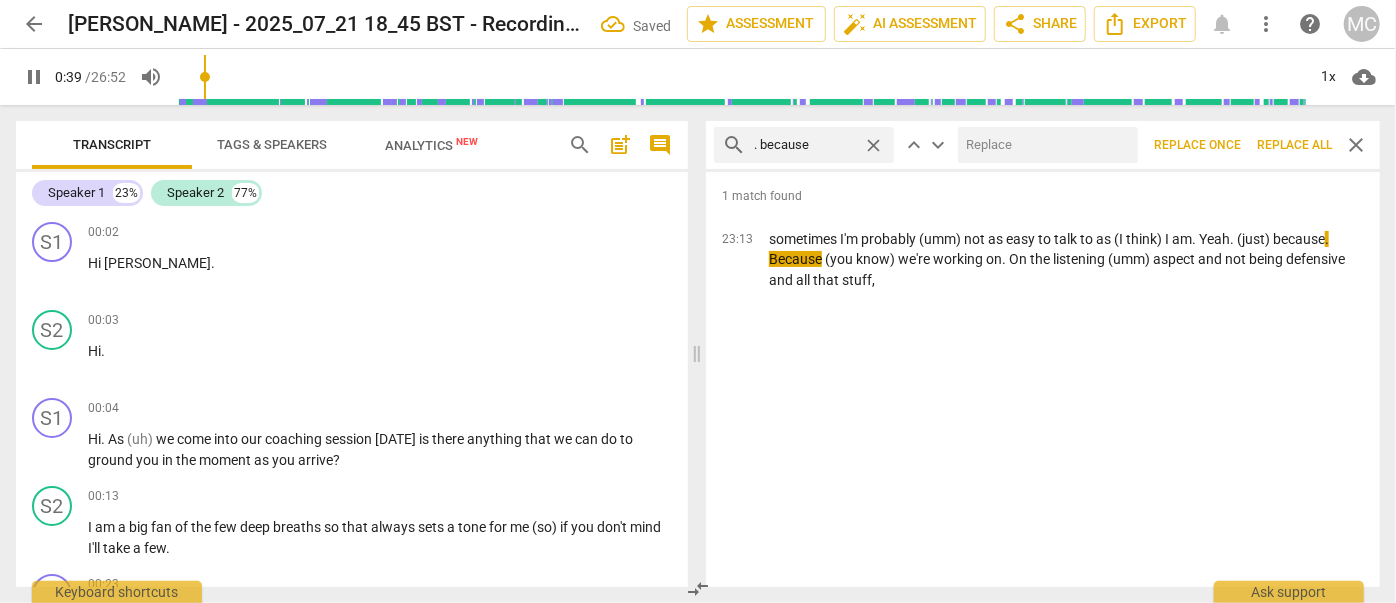 click at bounding box center [1044, 145] 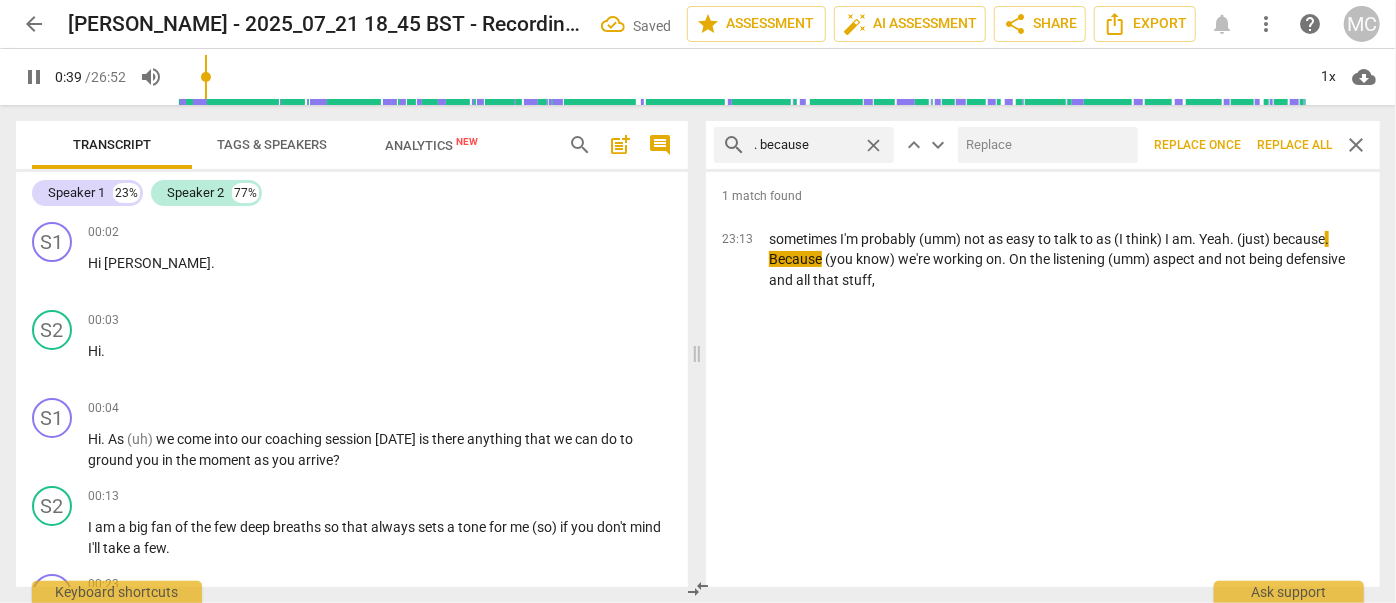type on "40" 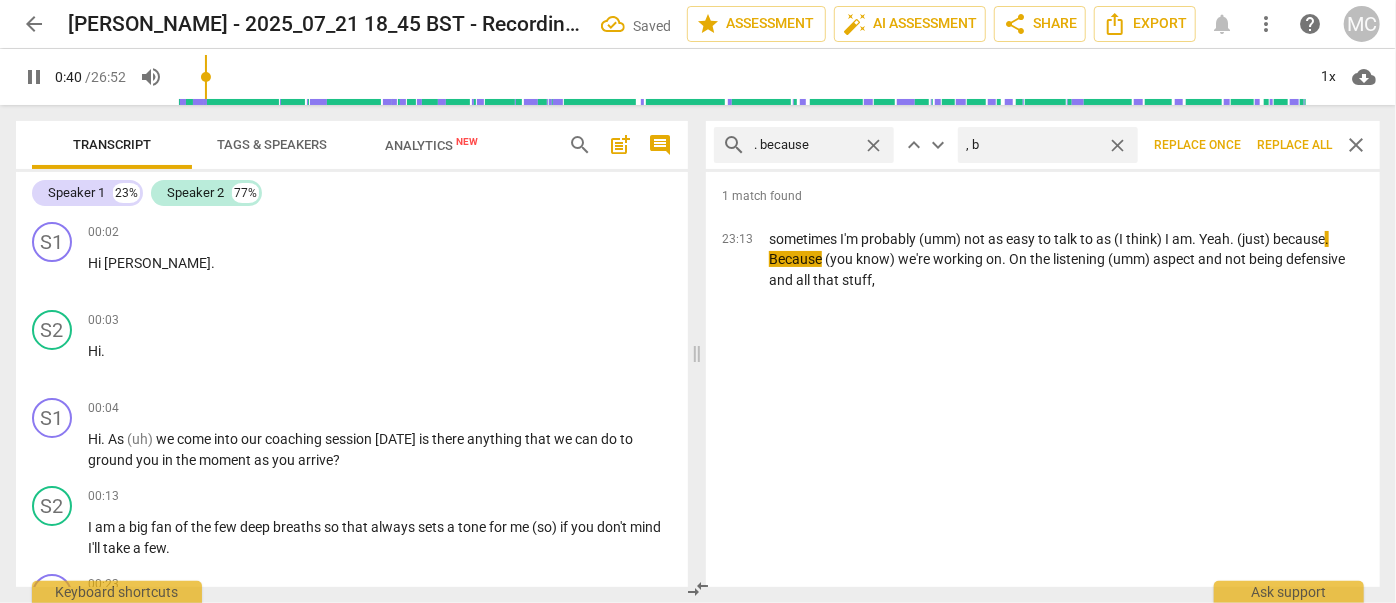 type on ", be" 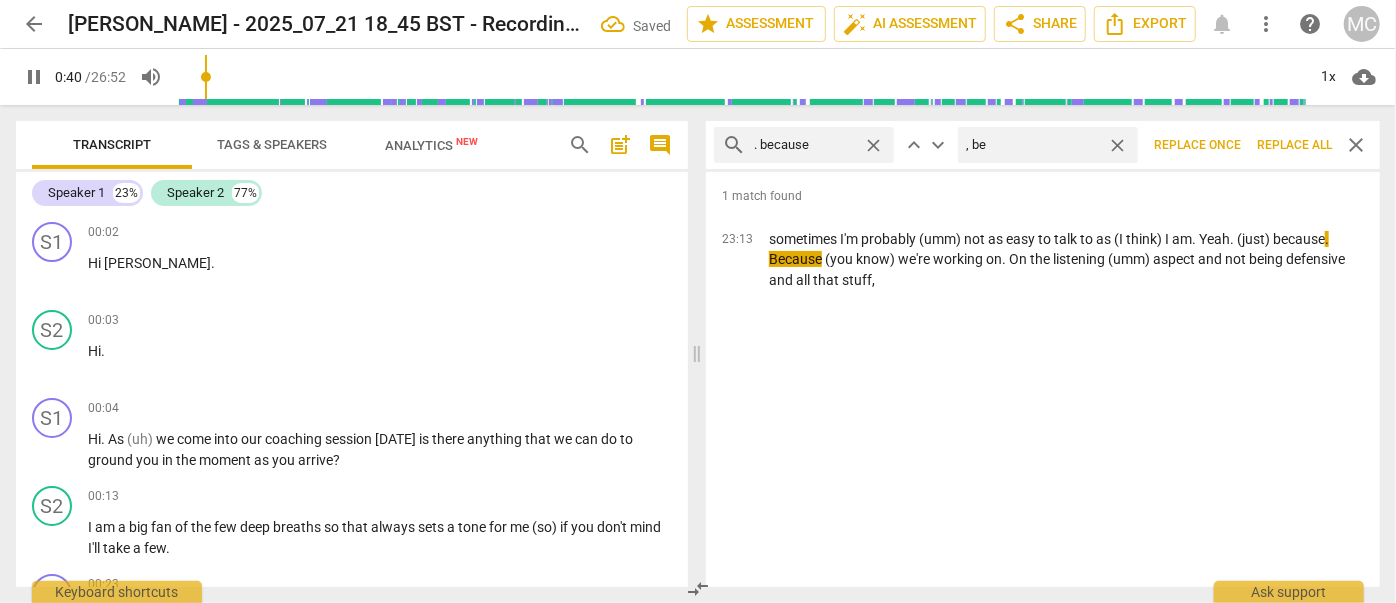 type on "40" 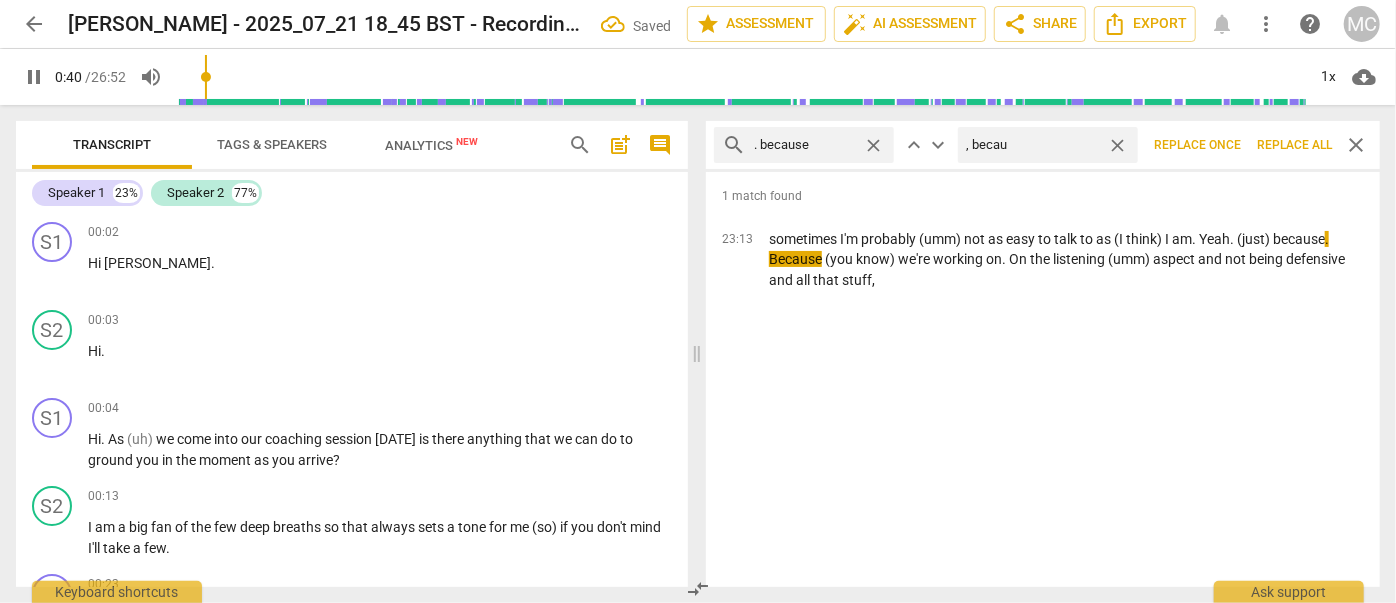 type on ", becaus" 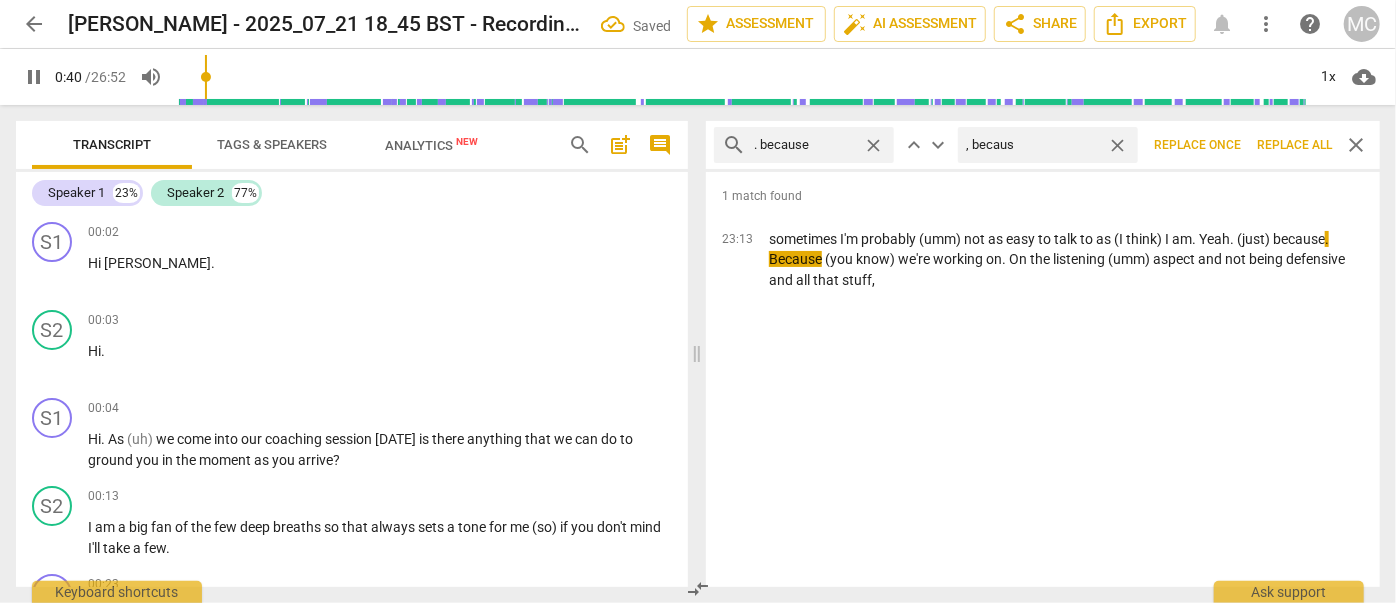 type on "41" 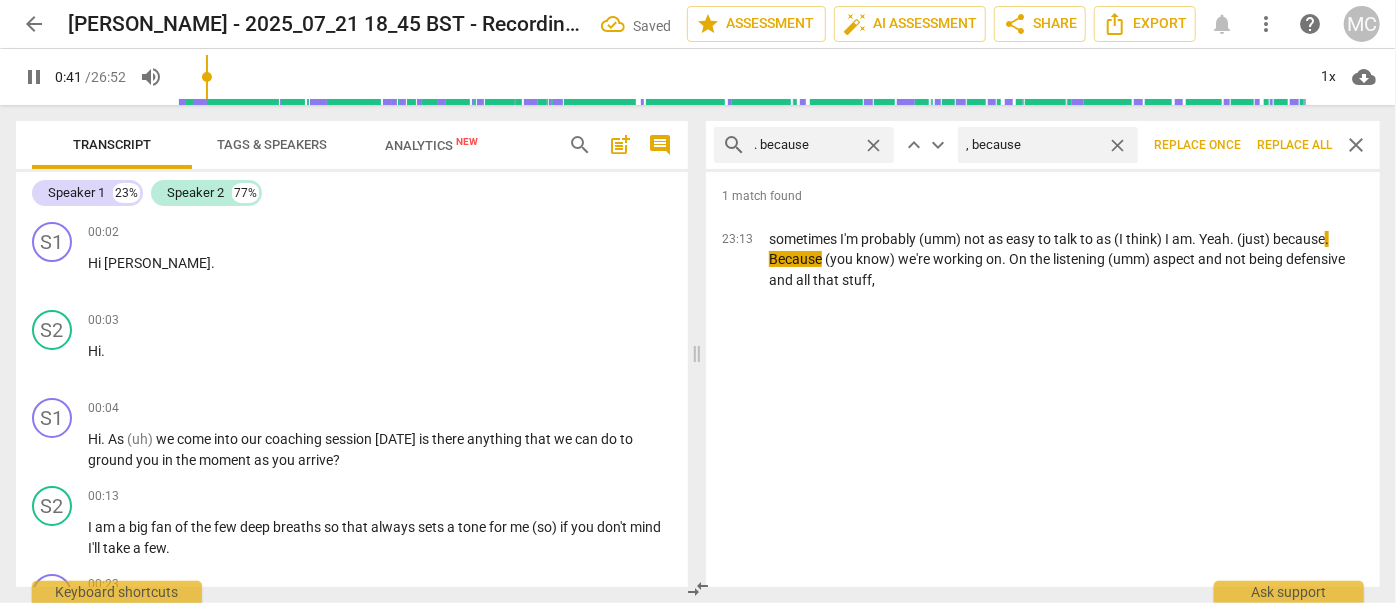 type on "41" 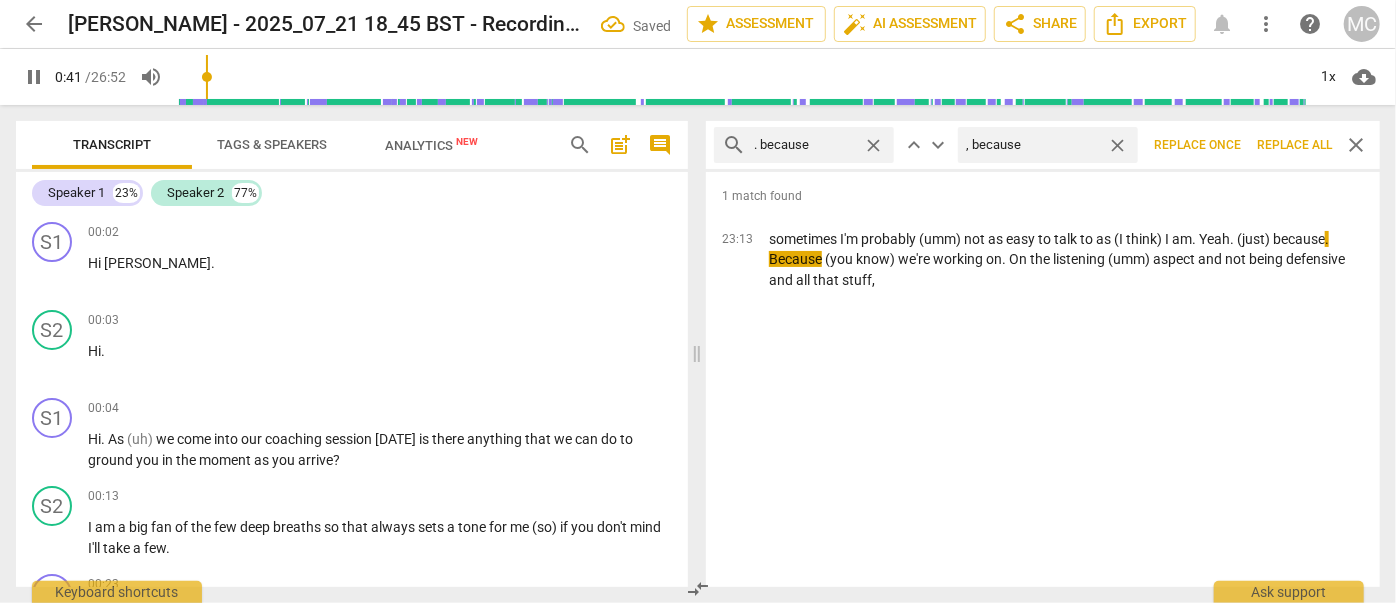 type on ", because" 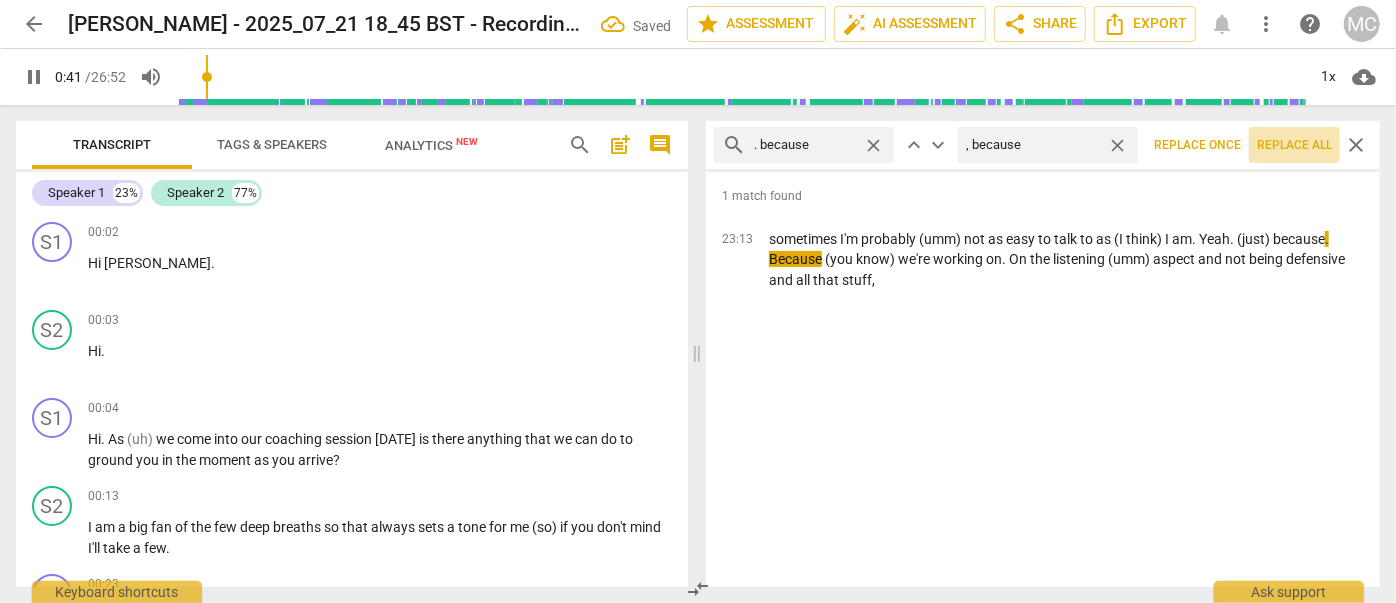 click on "Replace all" at bounding box center (1294, 145) 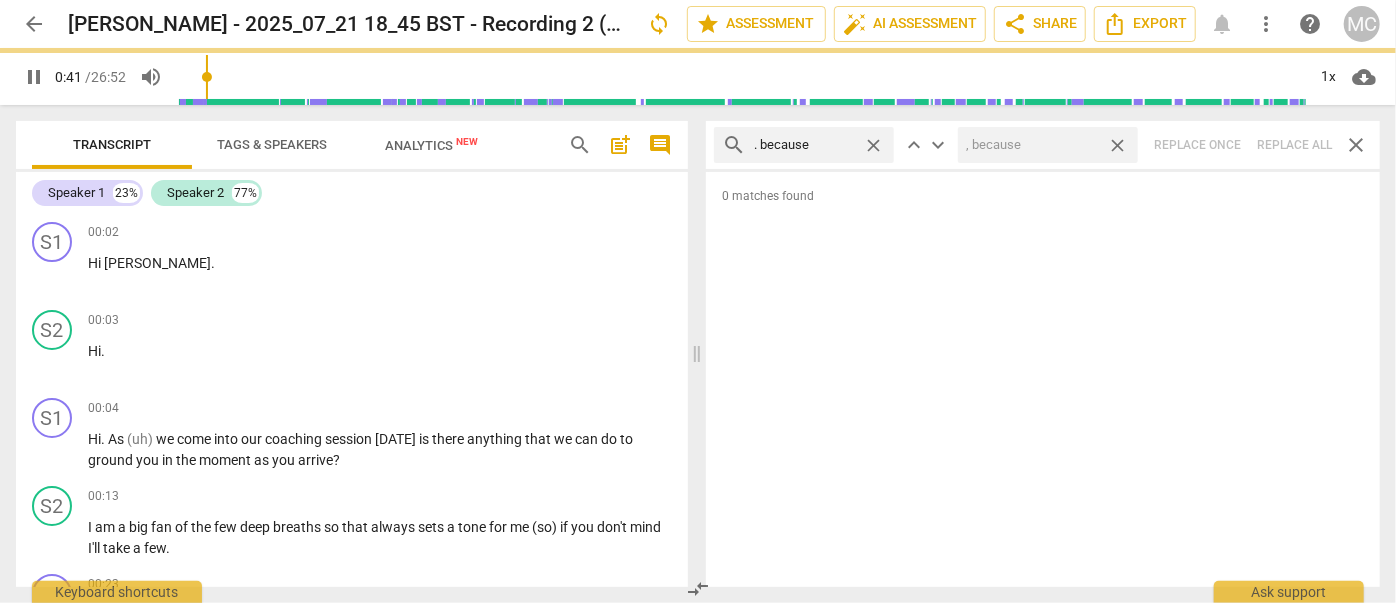 type on "42" 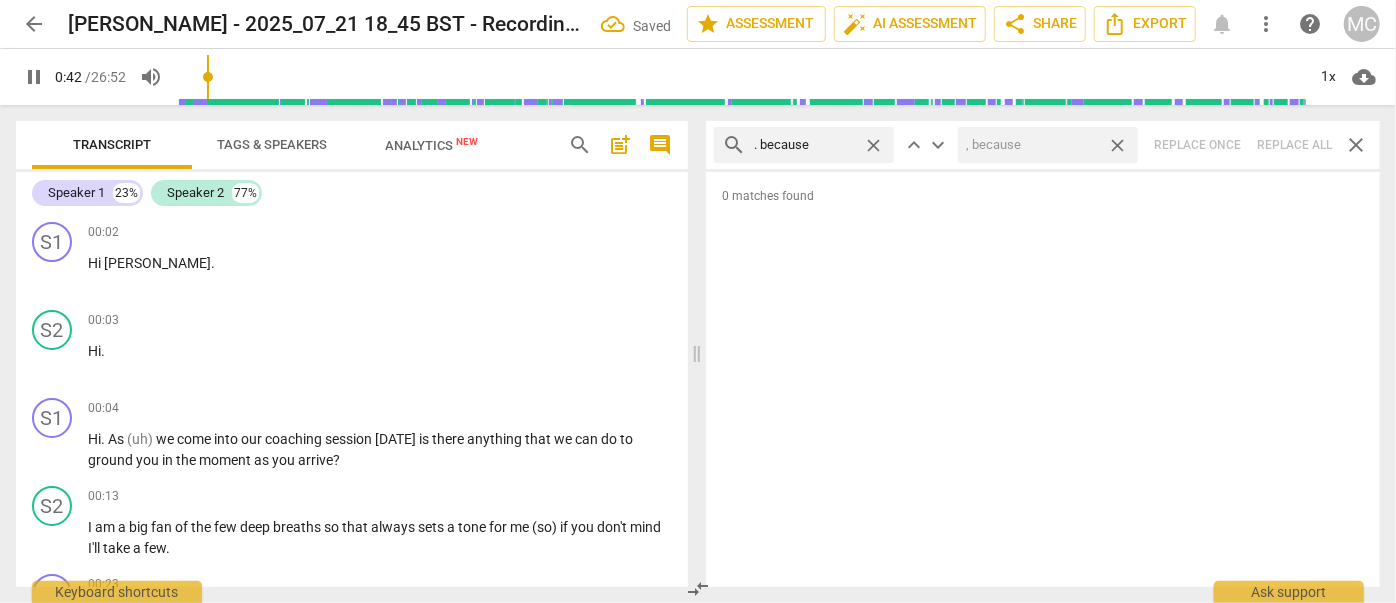 drag, startPoint x: 1119, startPoint y: 141, endPoint x: 1051, endPoint y: 138, distance: 68.06615 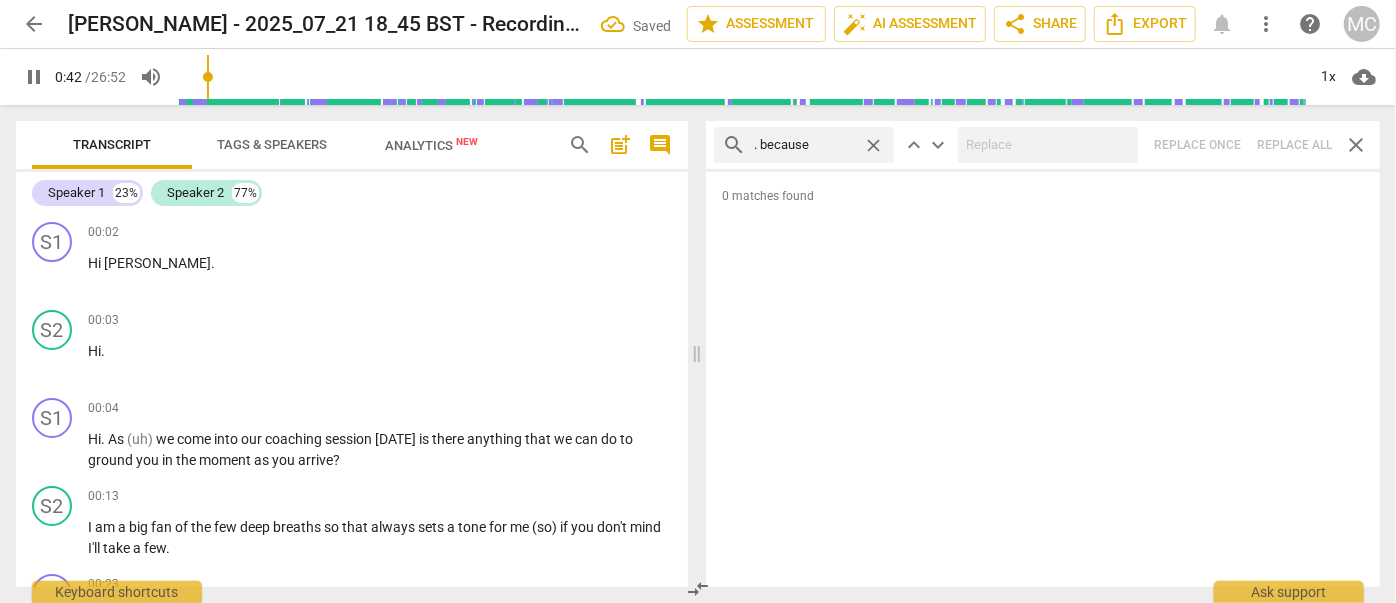 type on "43" 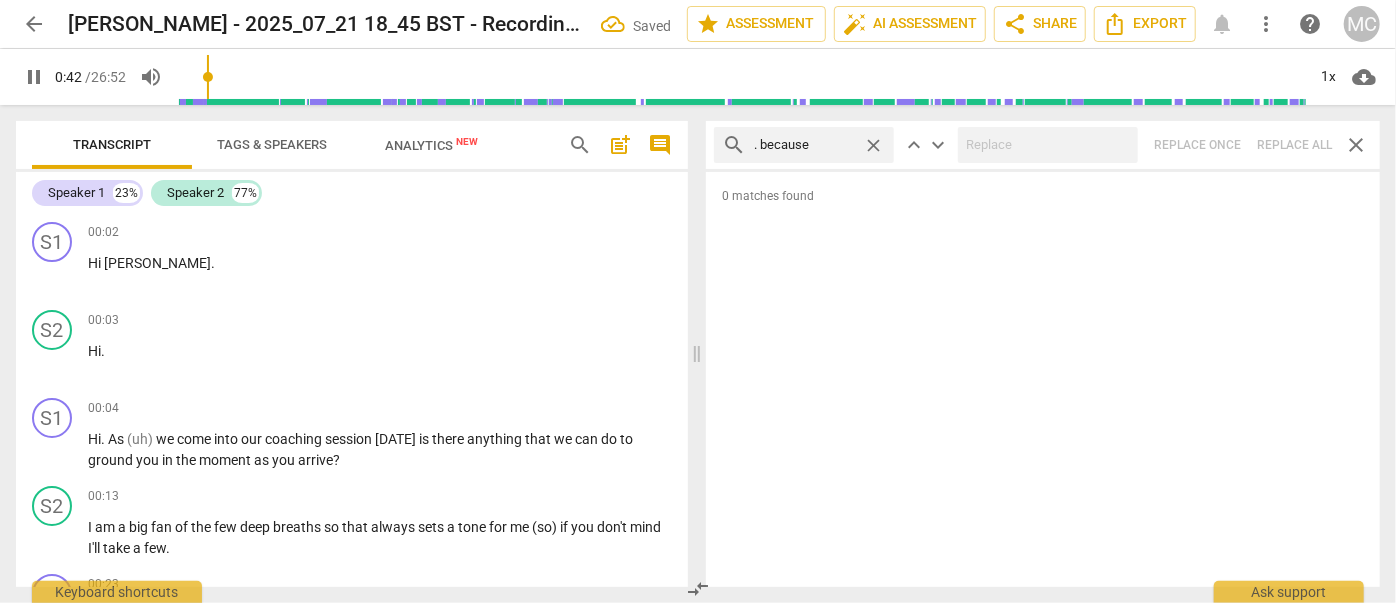 click on "close" at bounding box center (873, 145) 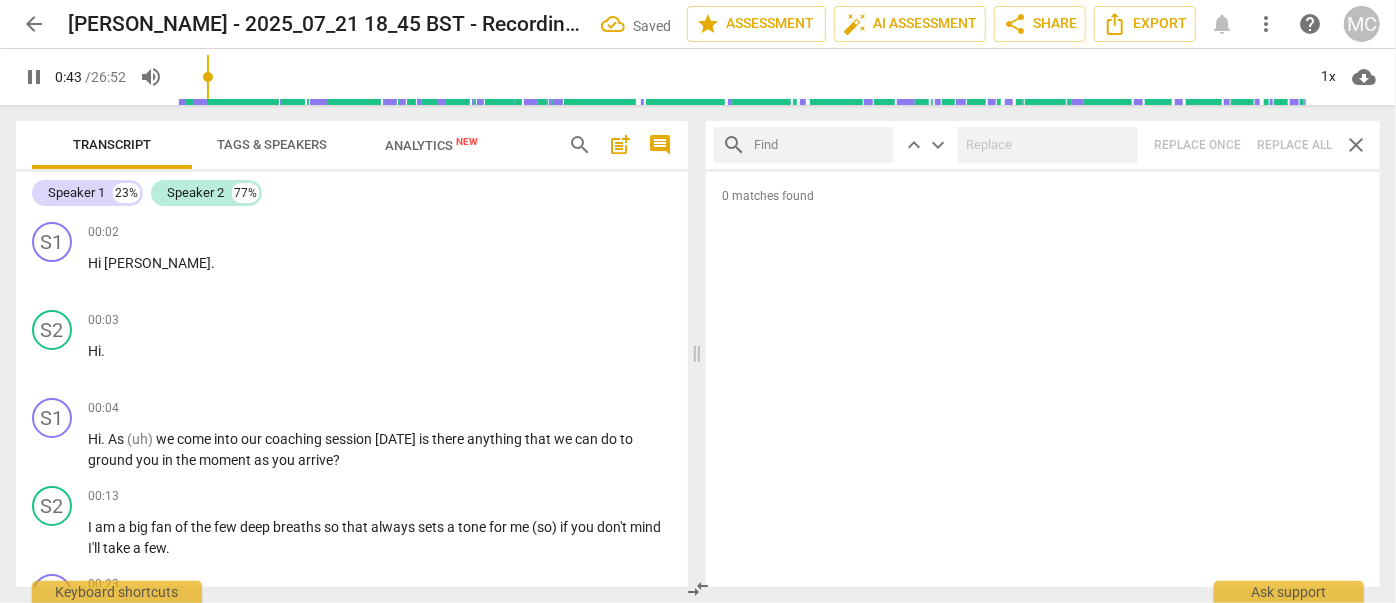 drag, startPoint x: 827, startPoint y: 141, endPoint x: 845, endPoint y: 143, distance: 18.110771 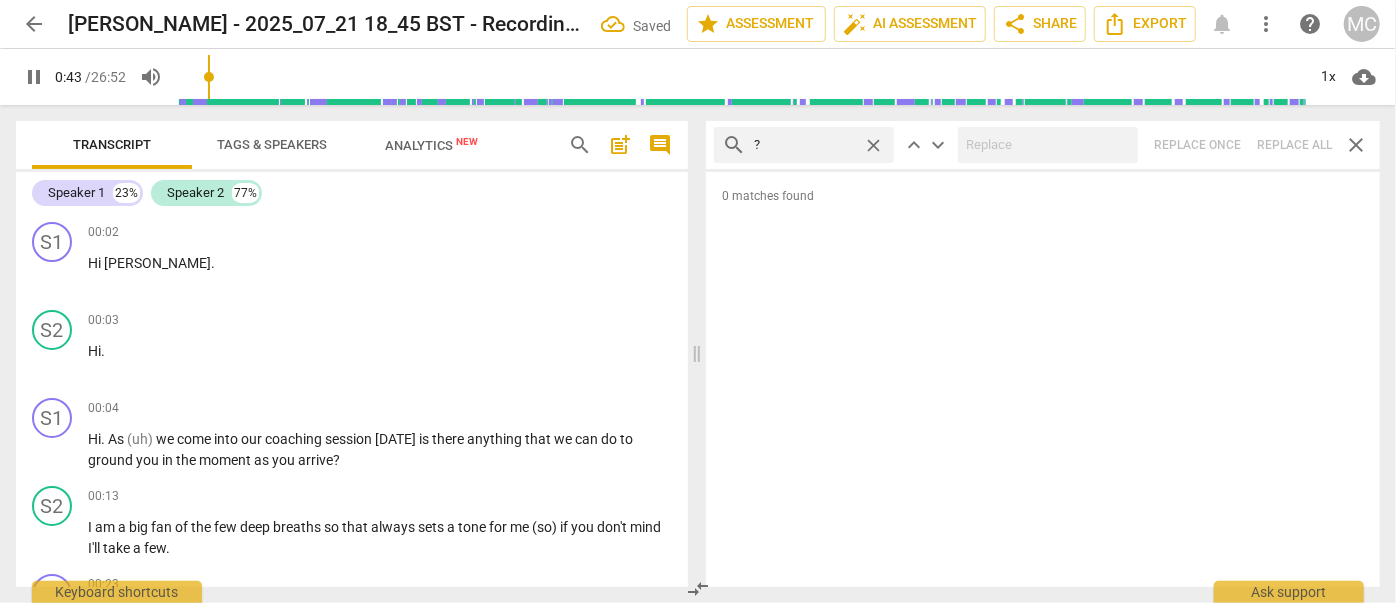 type on "44" 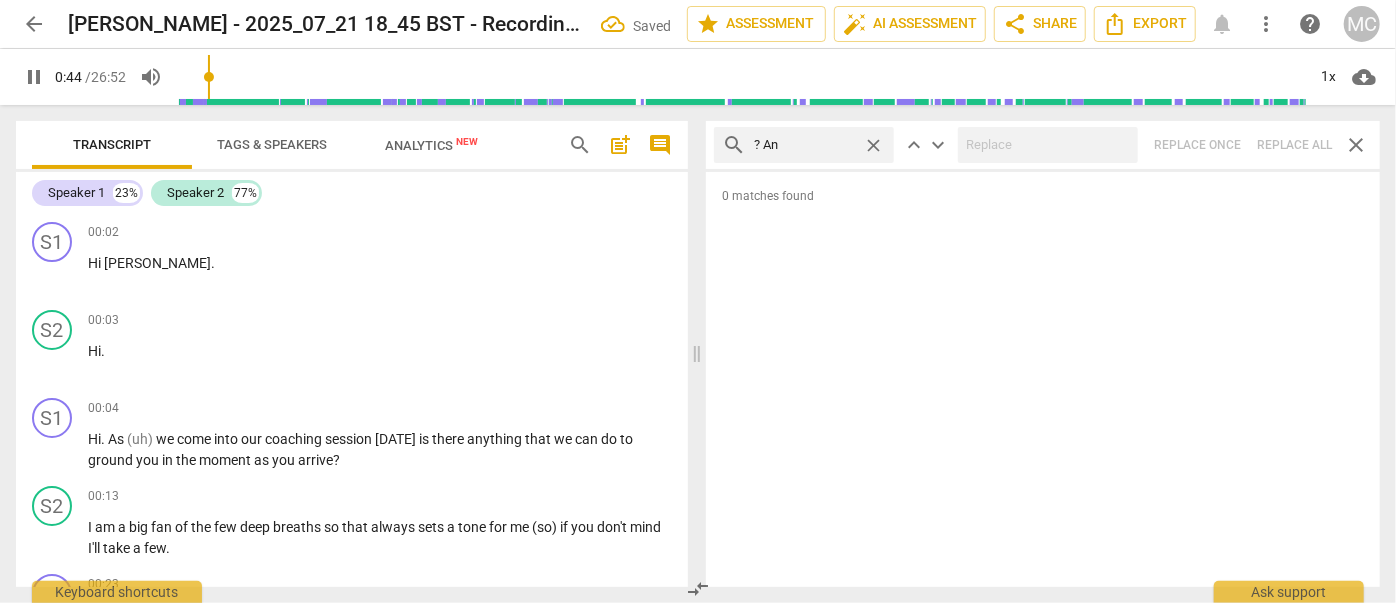 type on "? And" 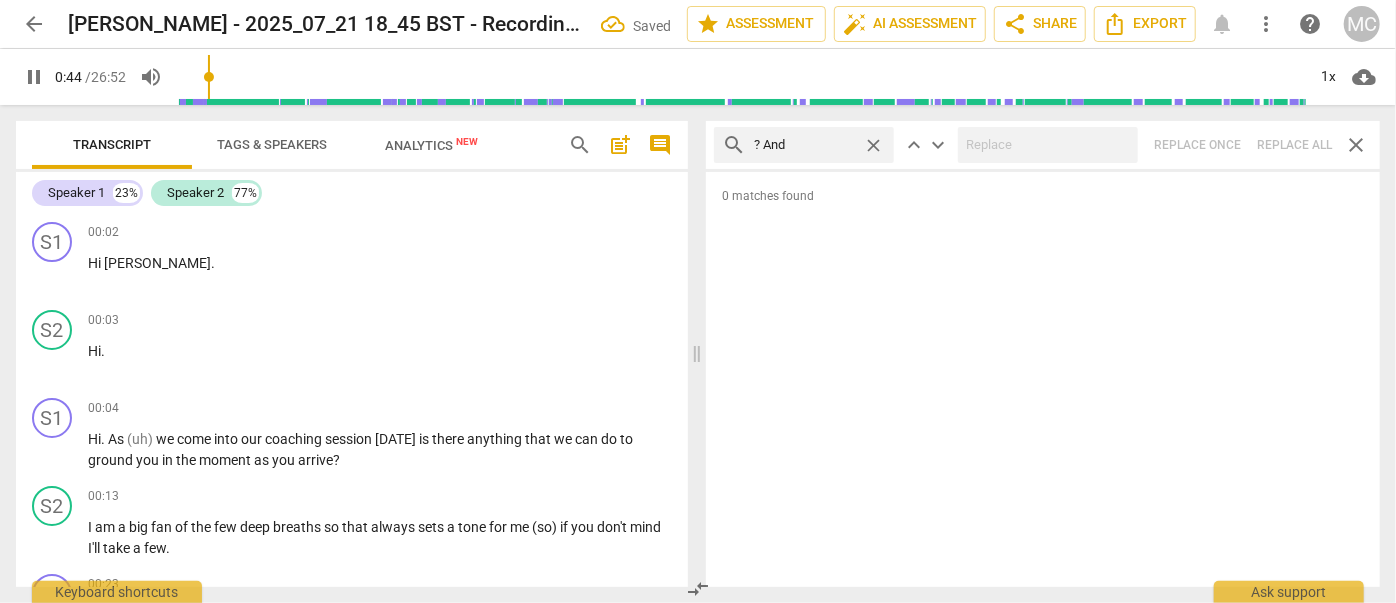 type on "44" 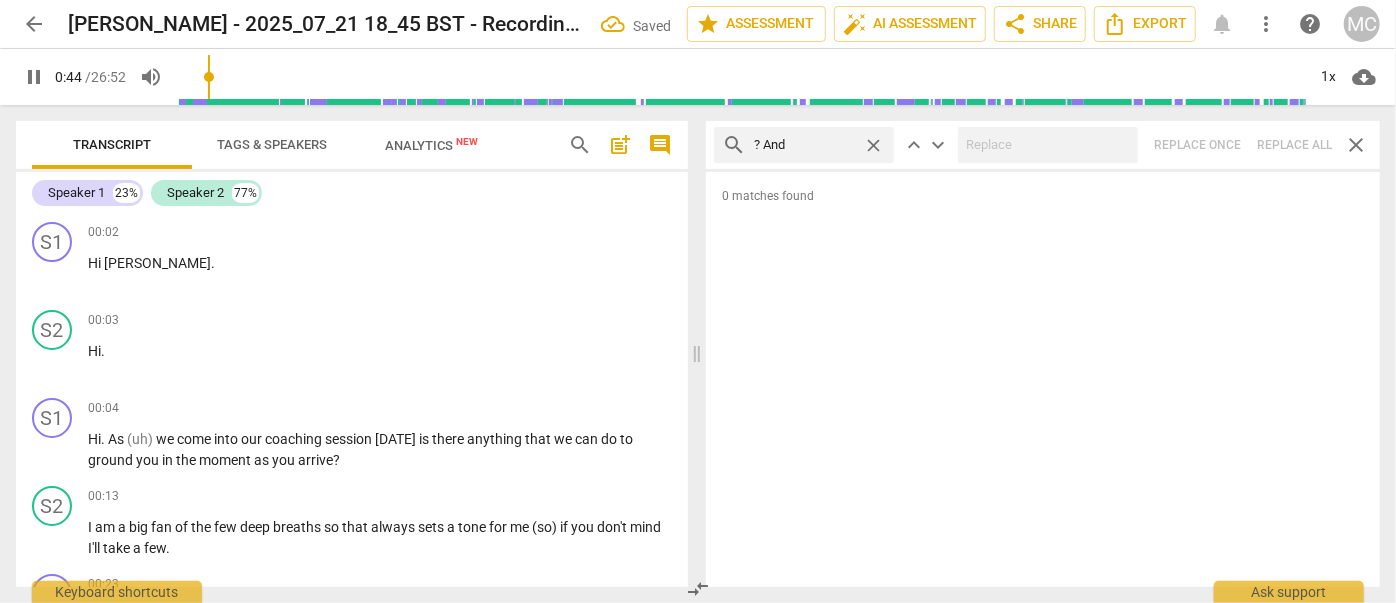 type on "? And" 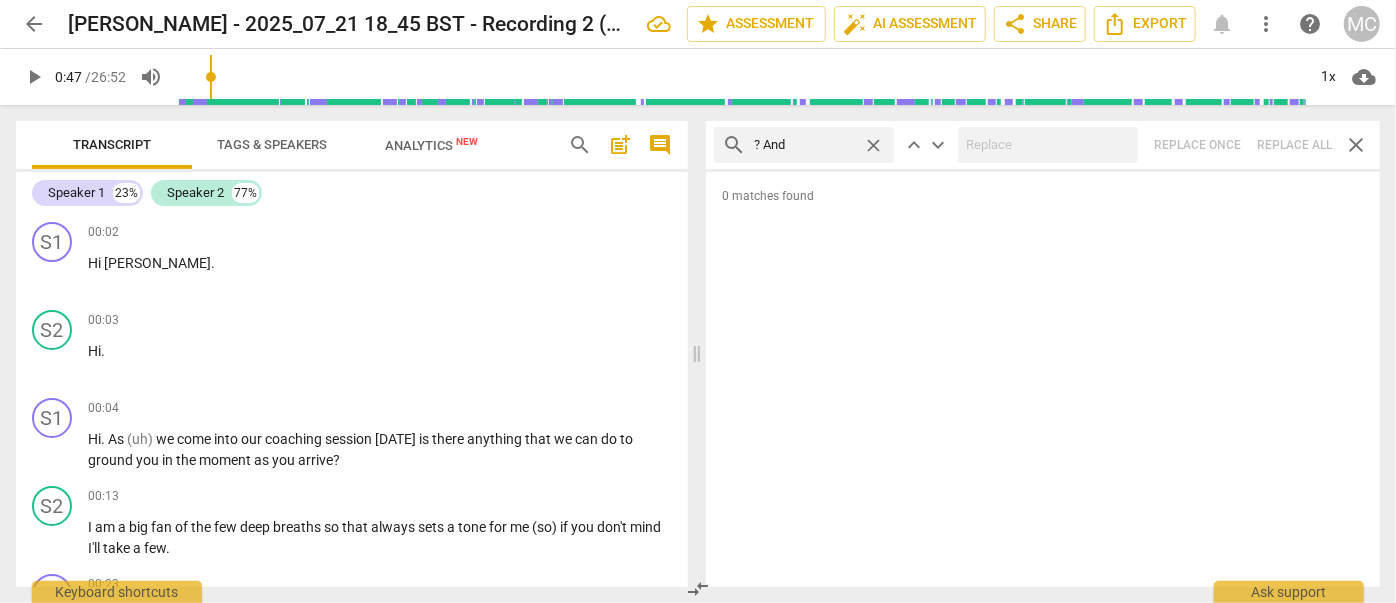 type on "47" 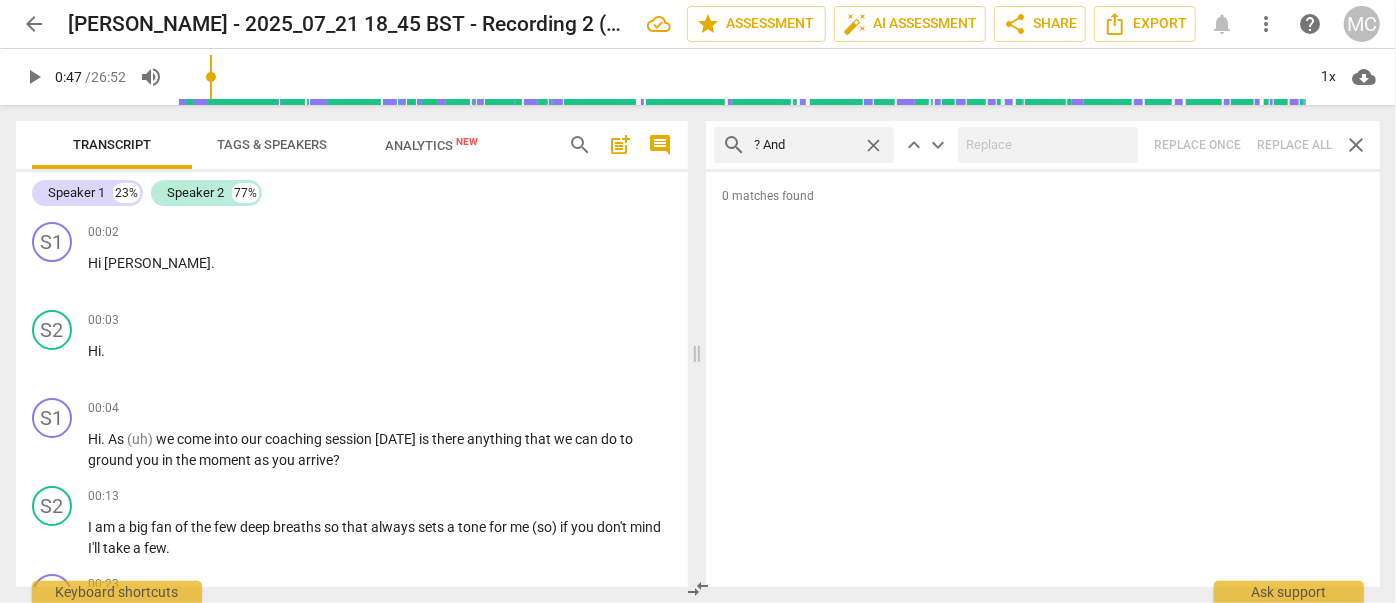 click on "search ? And close keyboard_arrow_up keyboard_arrow_down Replace once Replace all close" at bounding box center (1043, 145) 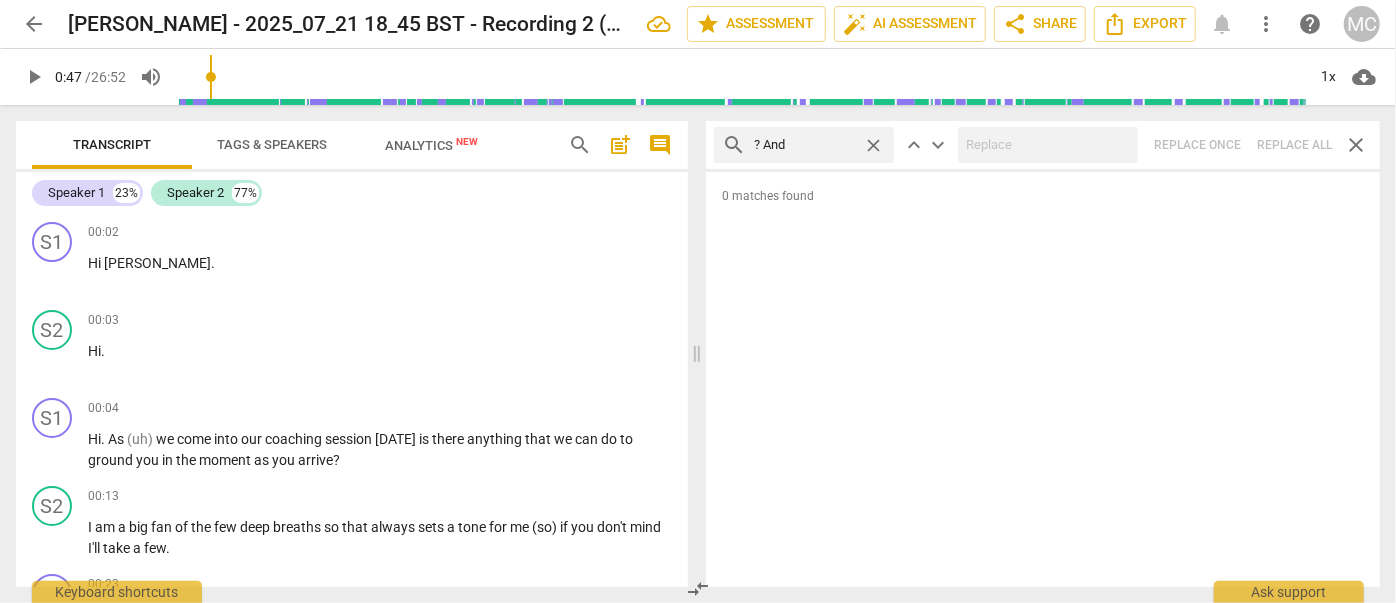 click on "close" at bounding box center [873, 145] 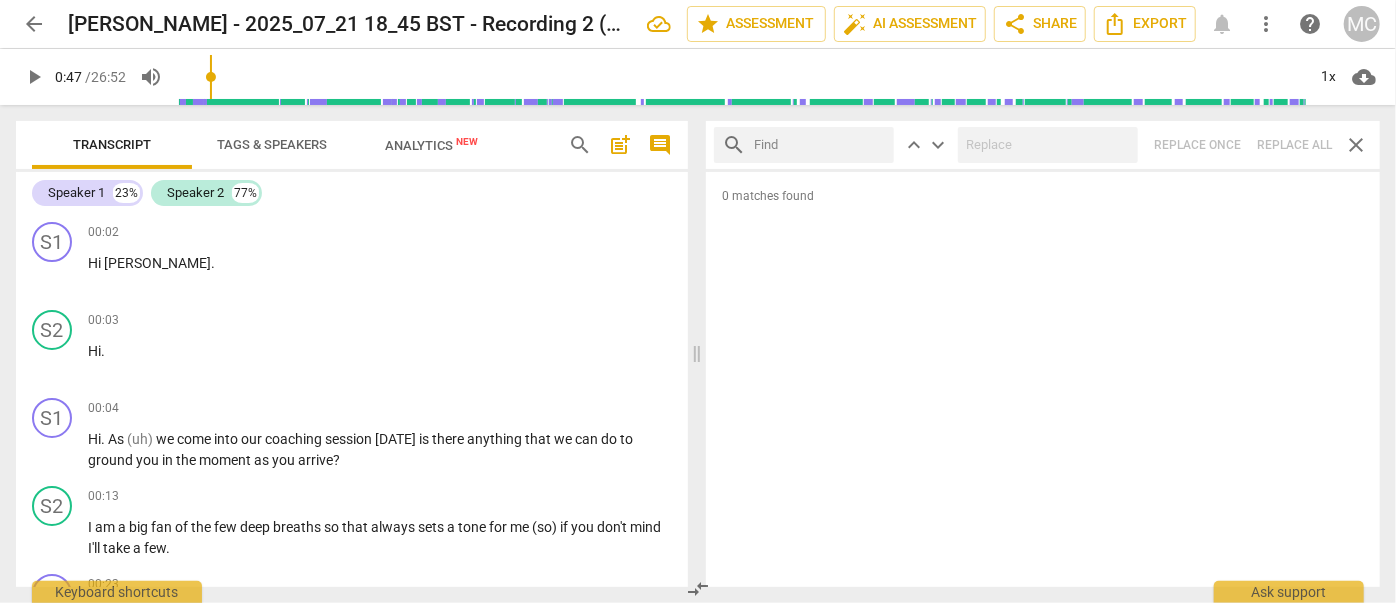 click at bounding box center [820, 145] 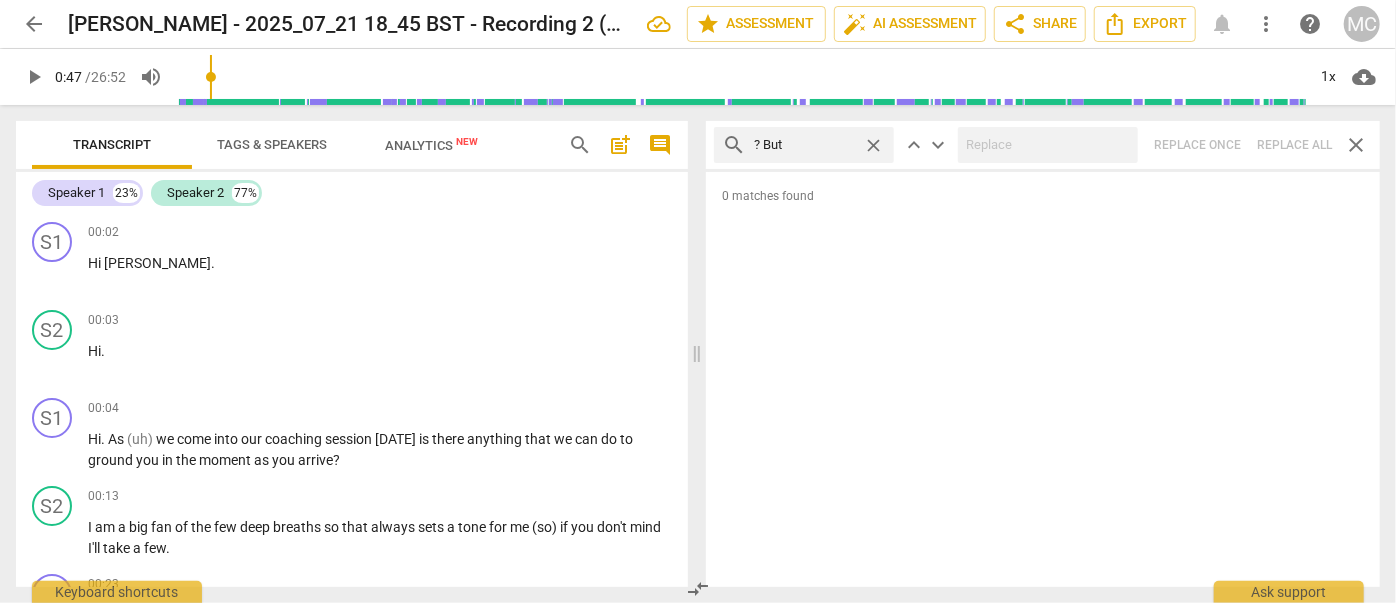 type on "? But" 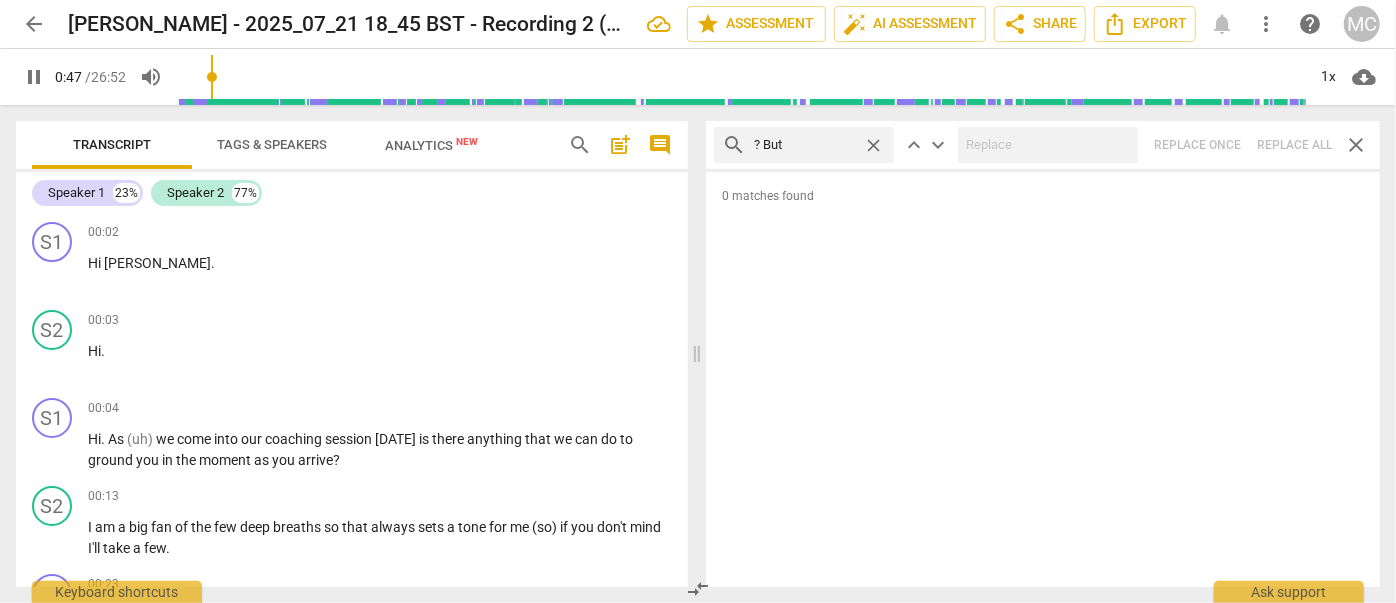 click on "search ? But close keyboard_arrow_up keyboard_arrow_down Replace once Replace all close" at bounding box center (1043, 145) 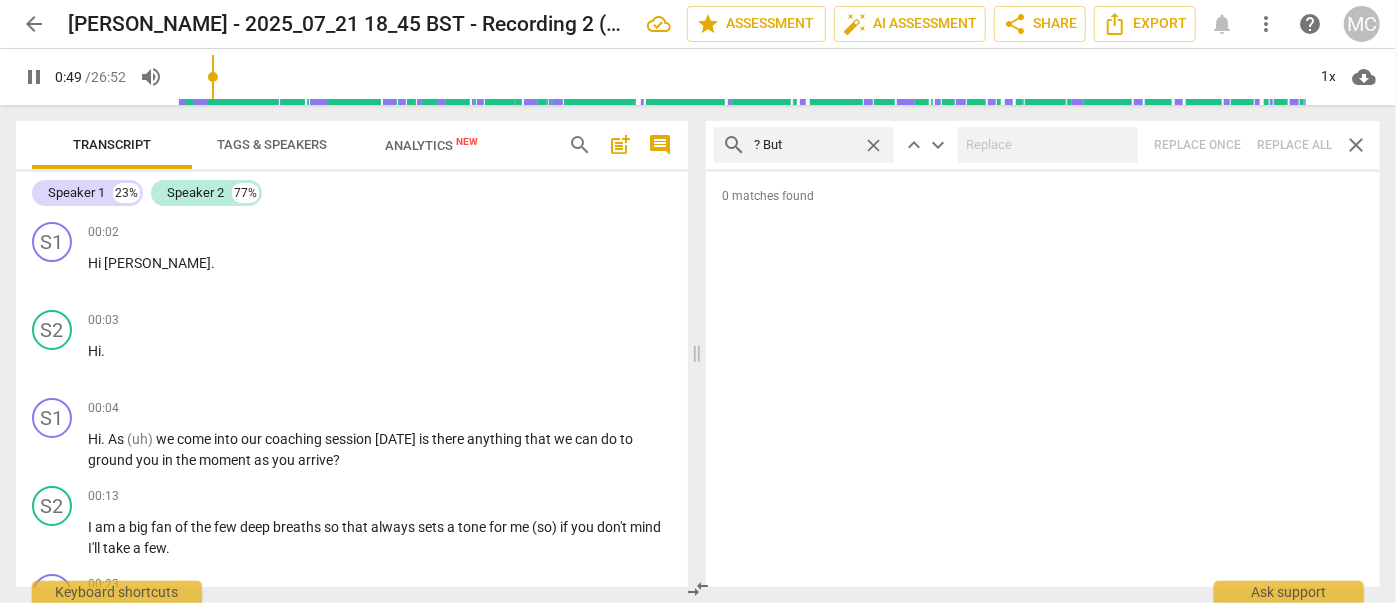 type on "50" 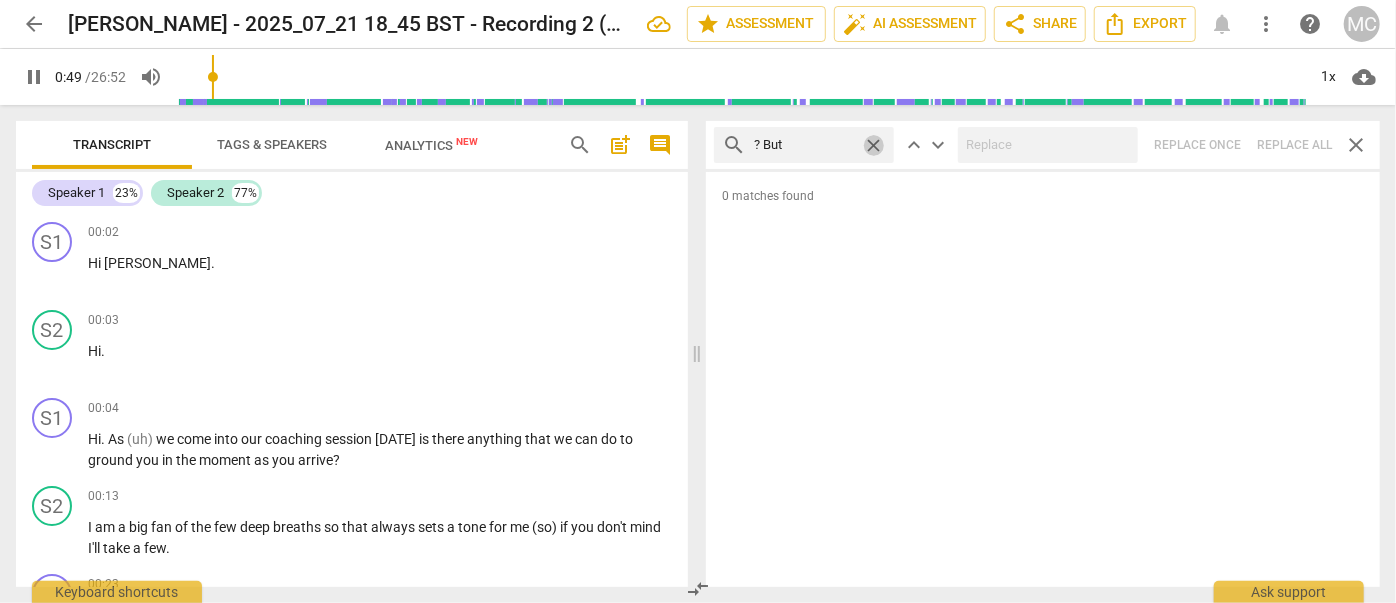 click on "close" at bounding box center (873, 145) 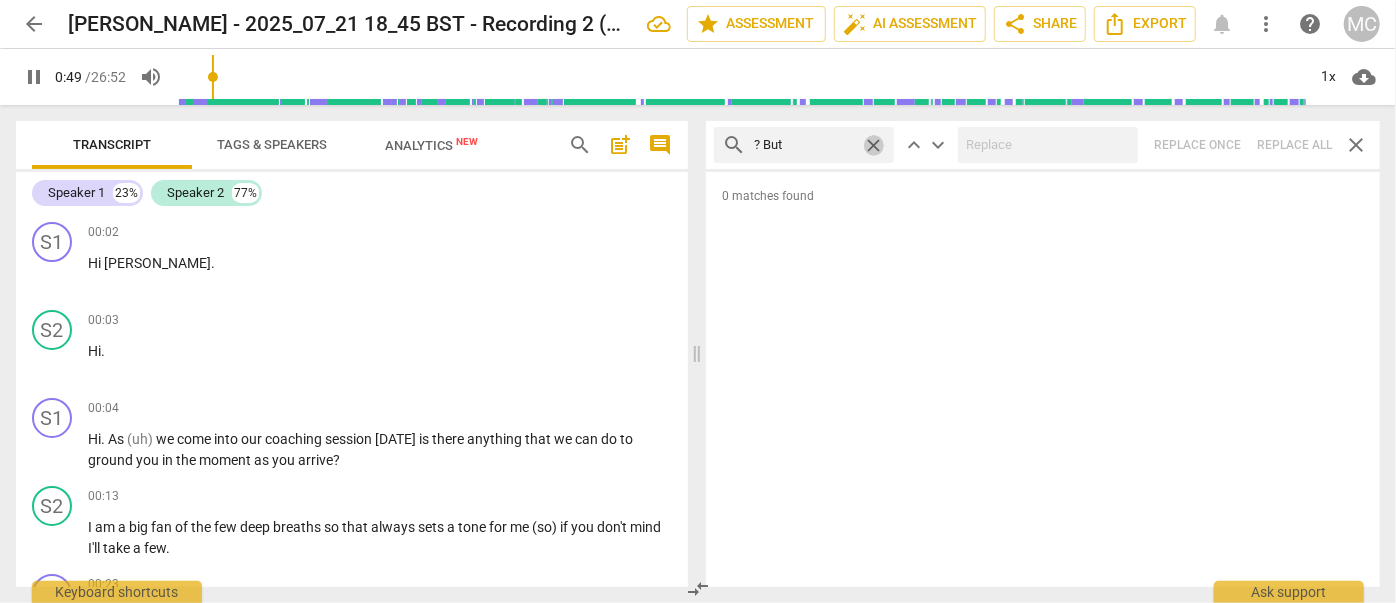 type 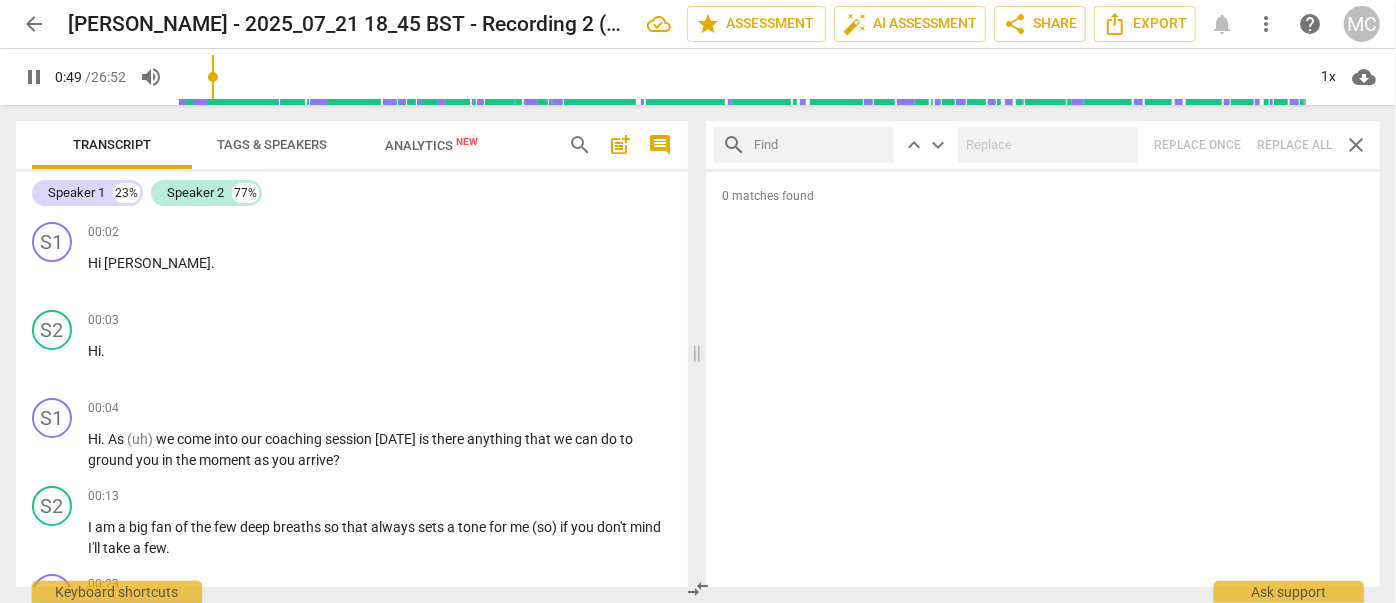 click at bounding box center (820, 145) 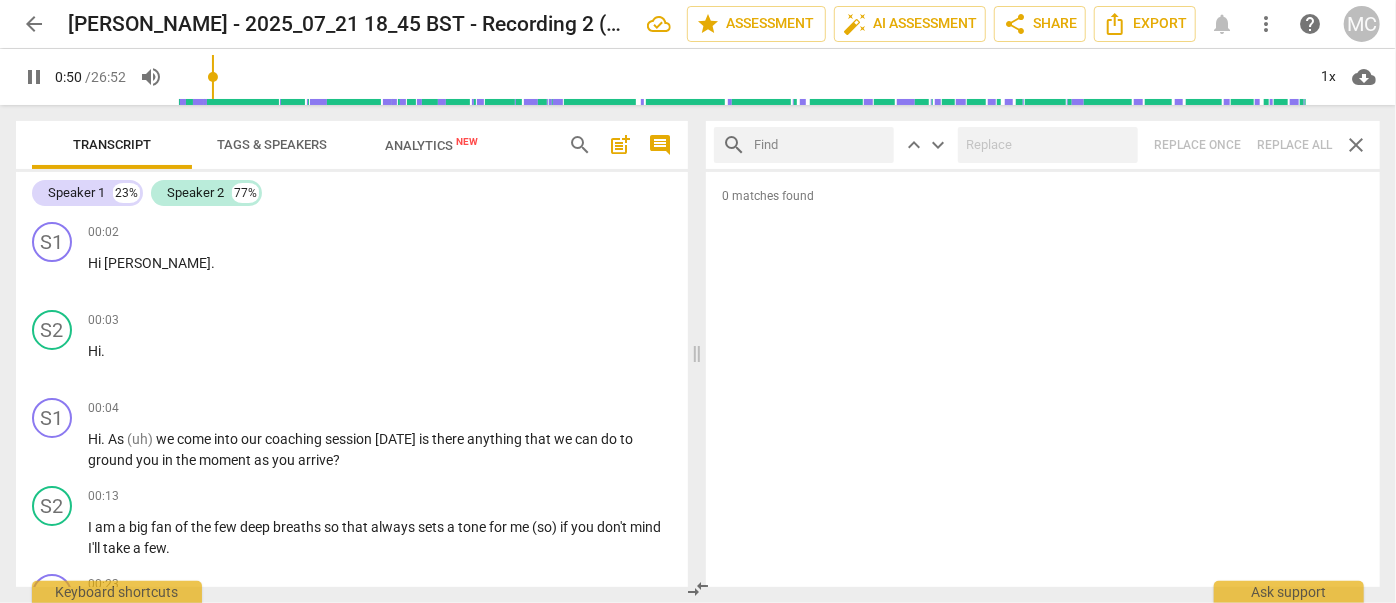 type on "51" 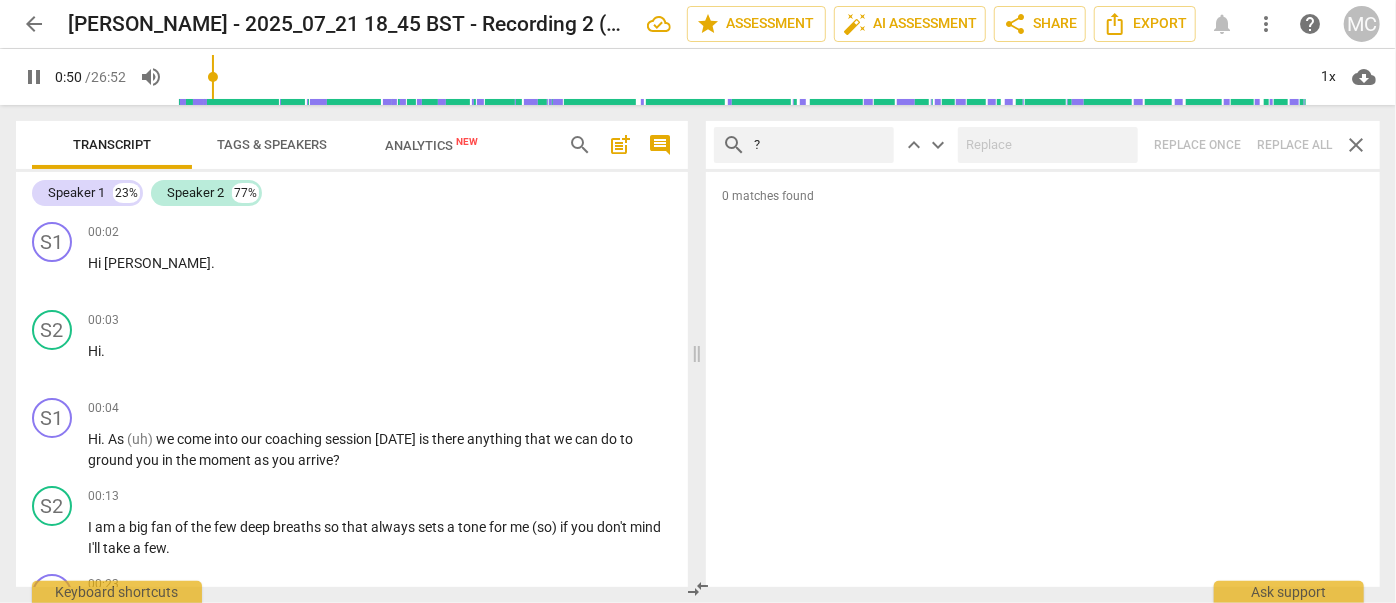 type on "?" 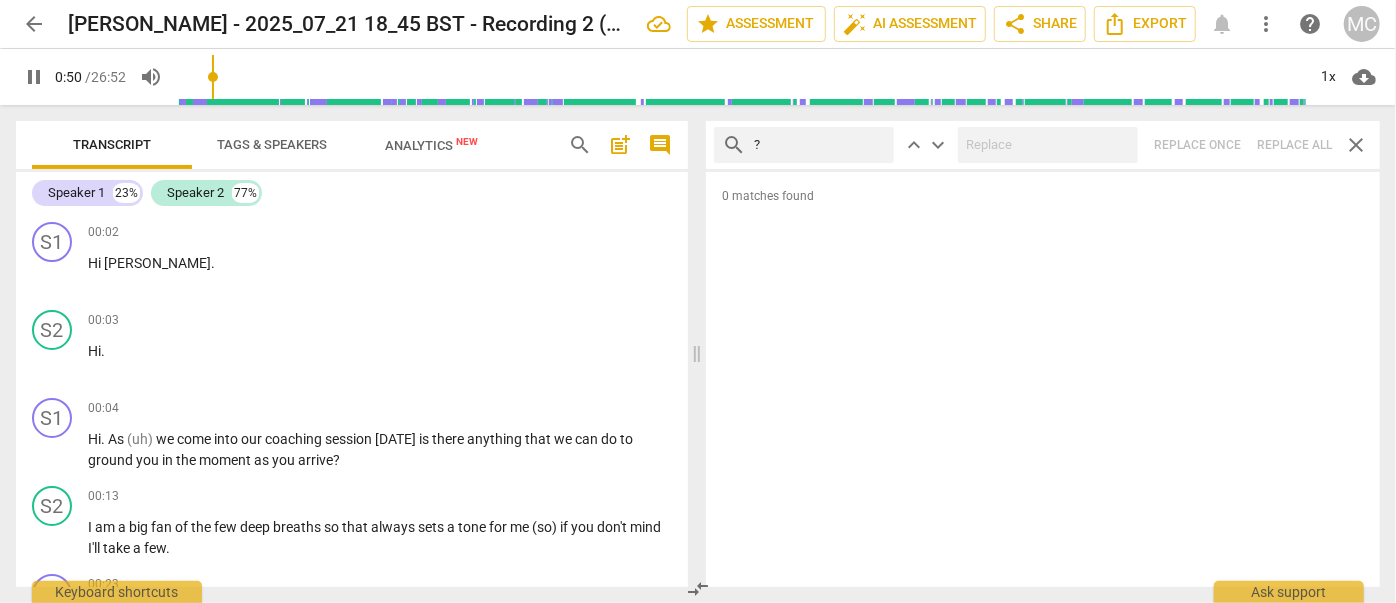 type on "51" 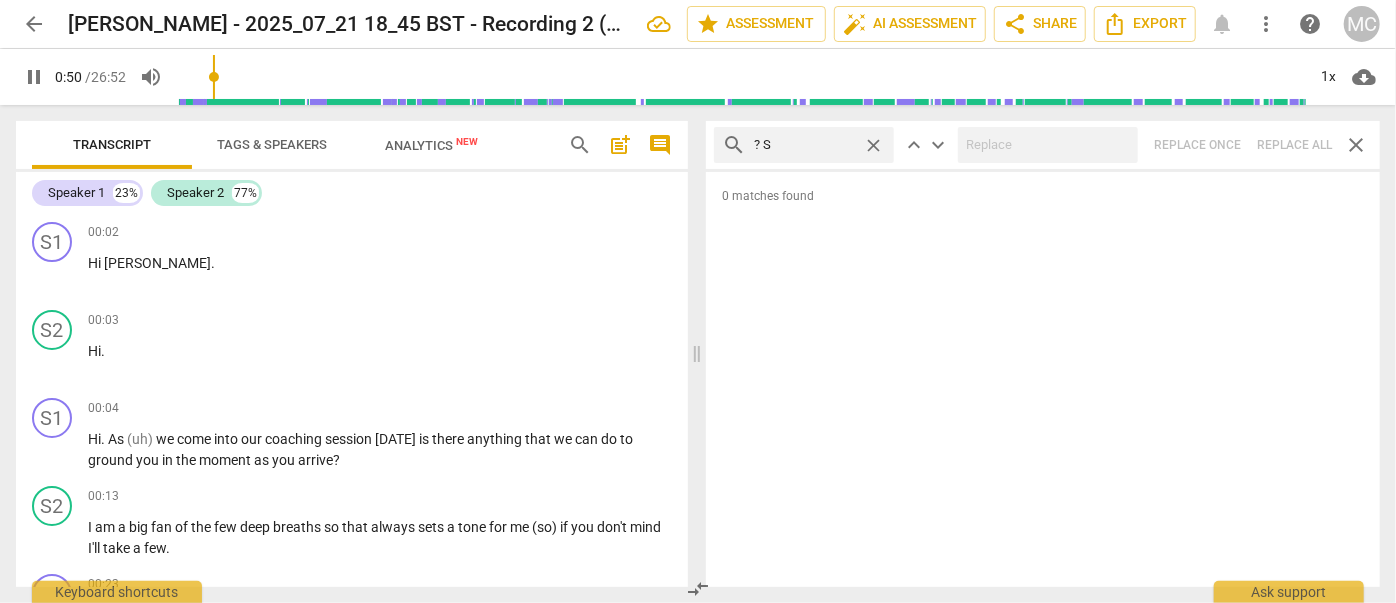 type on "? SO" 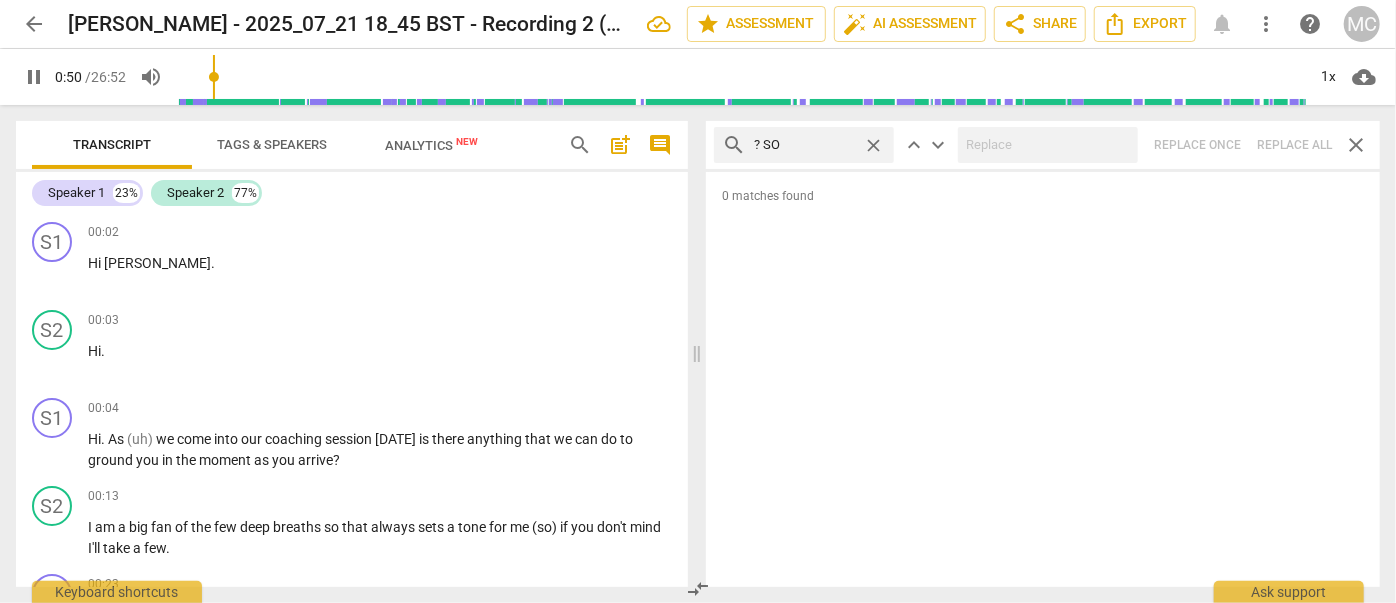type on "51" 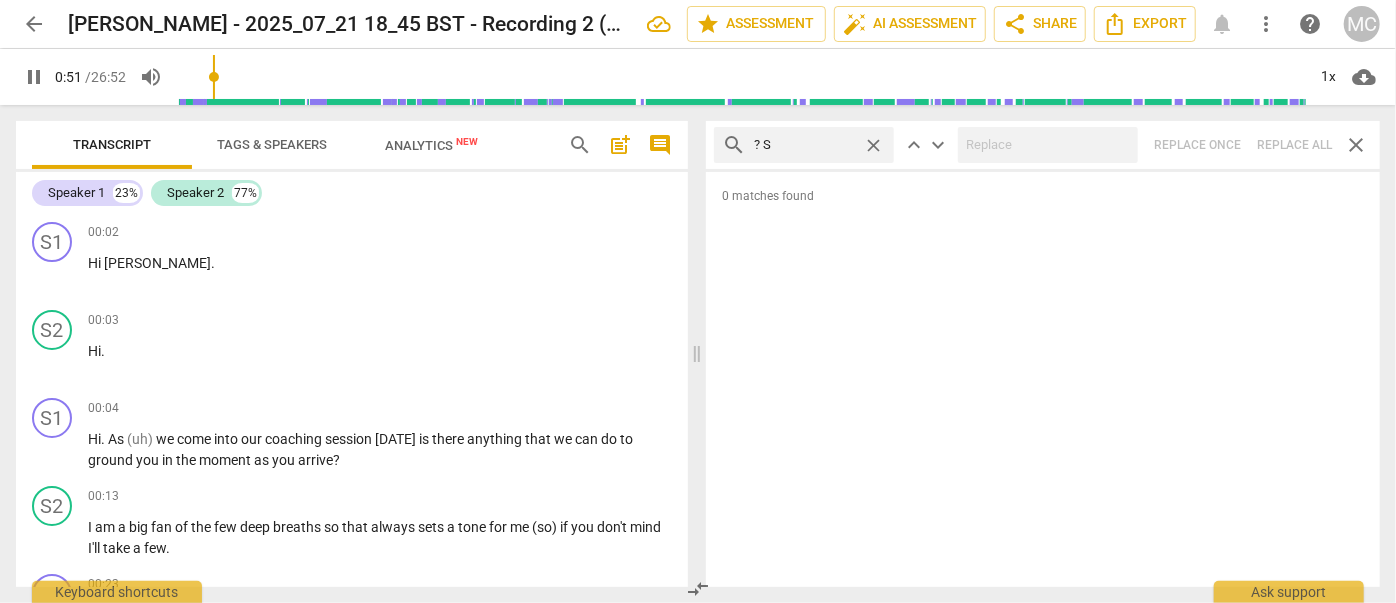 type on "? So" 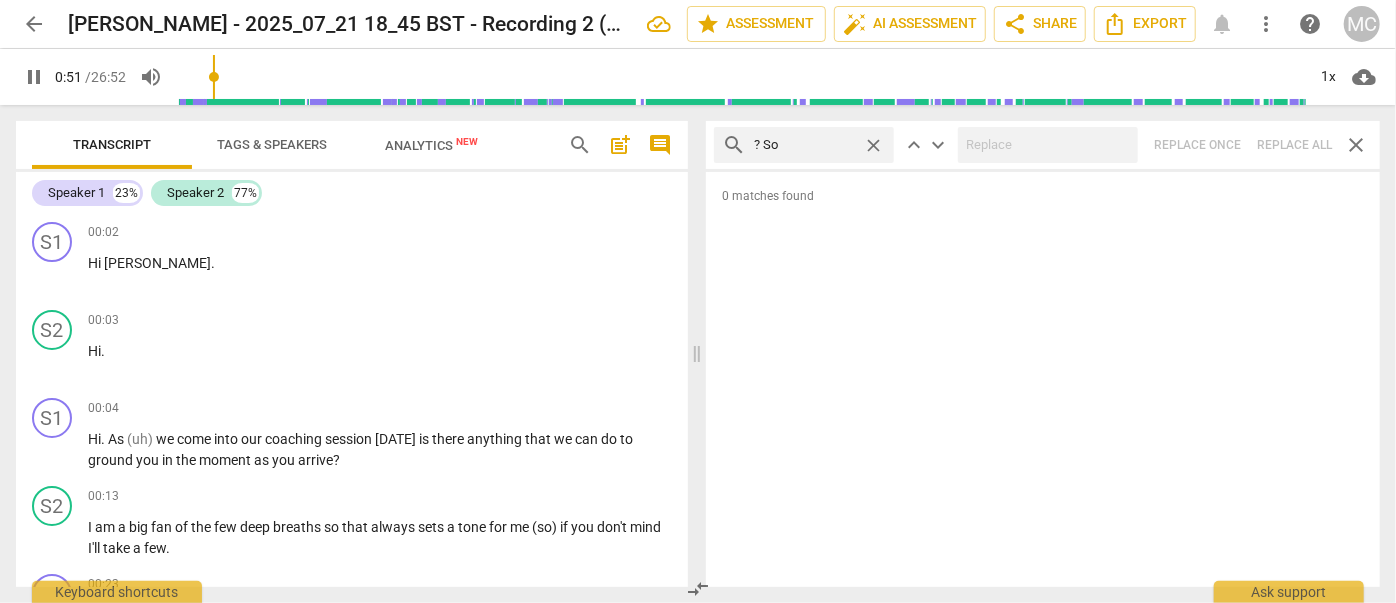 type on "51" 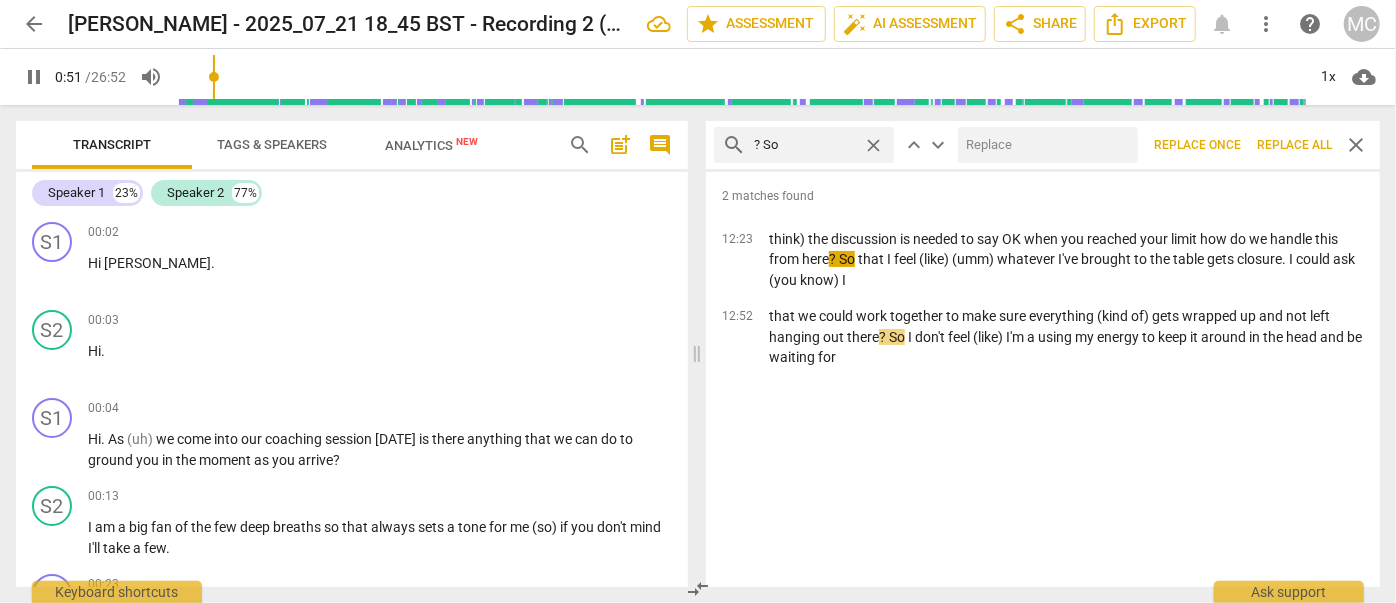 click at bounding box center [1044, 145] 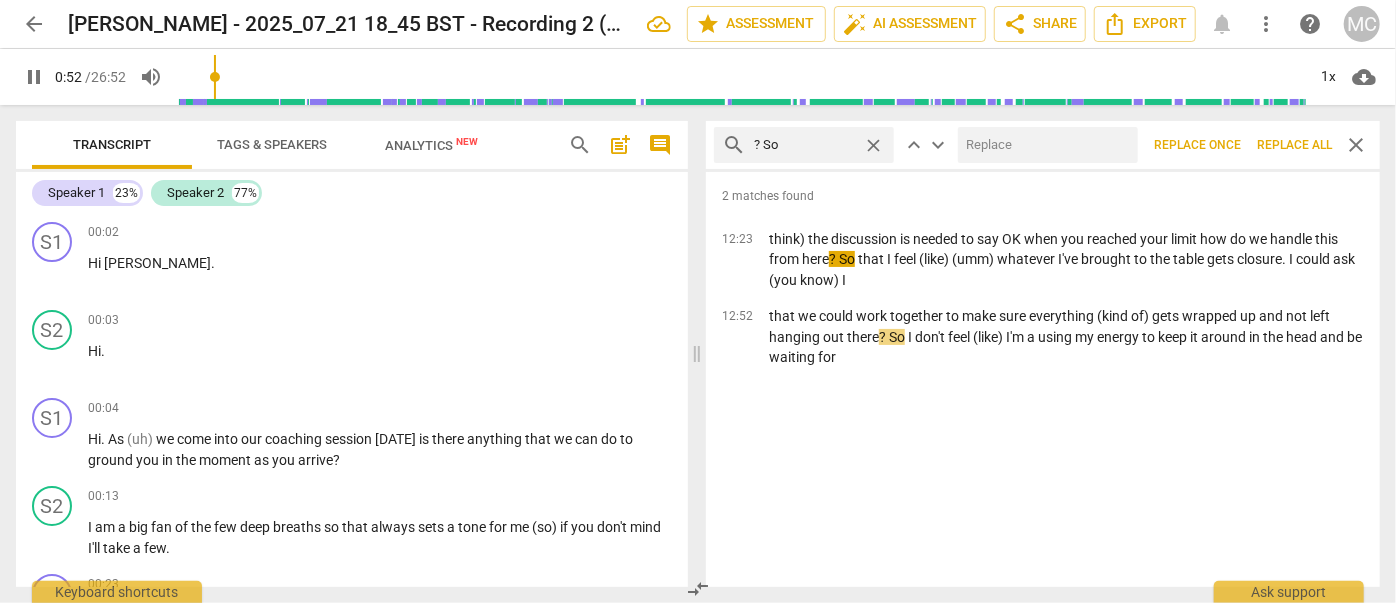 type on "53" 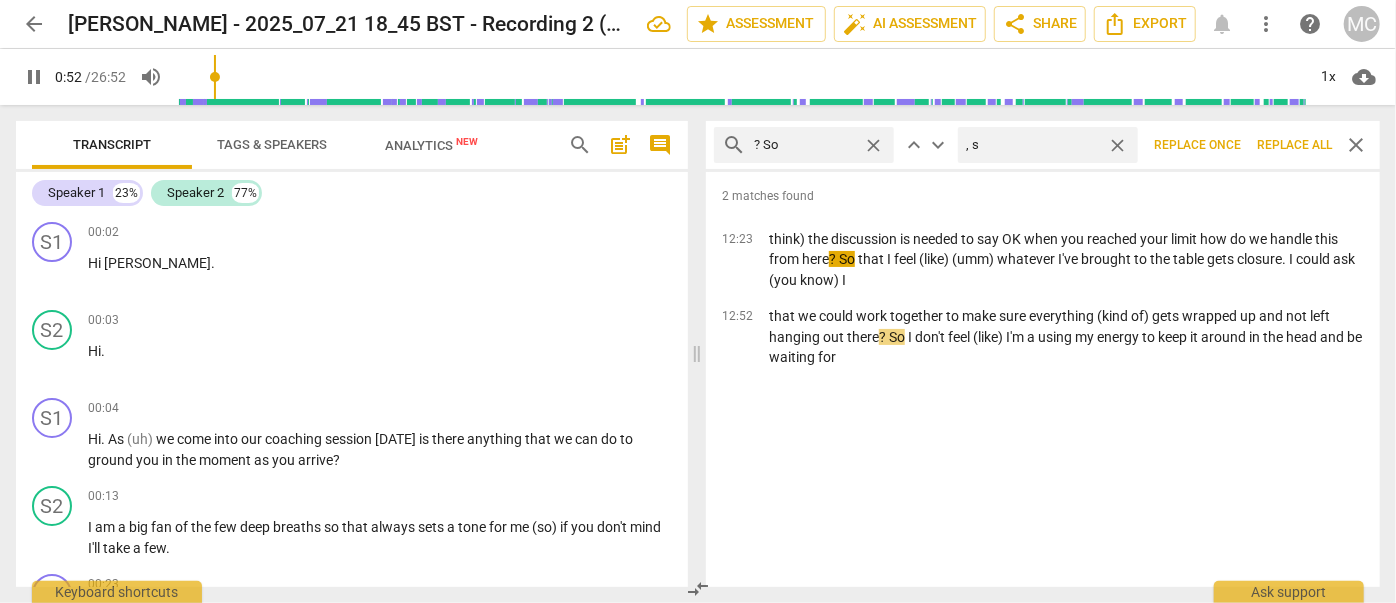 type on ", so" 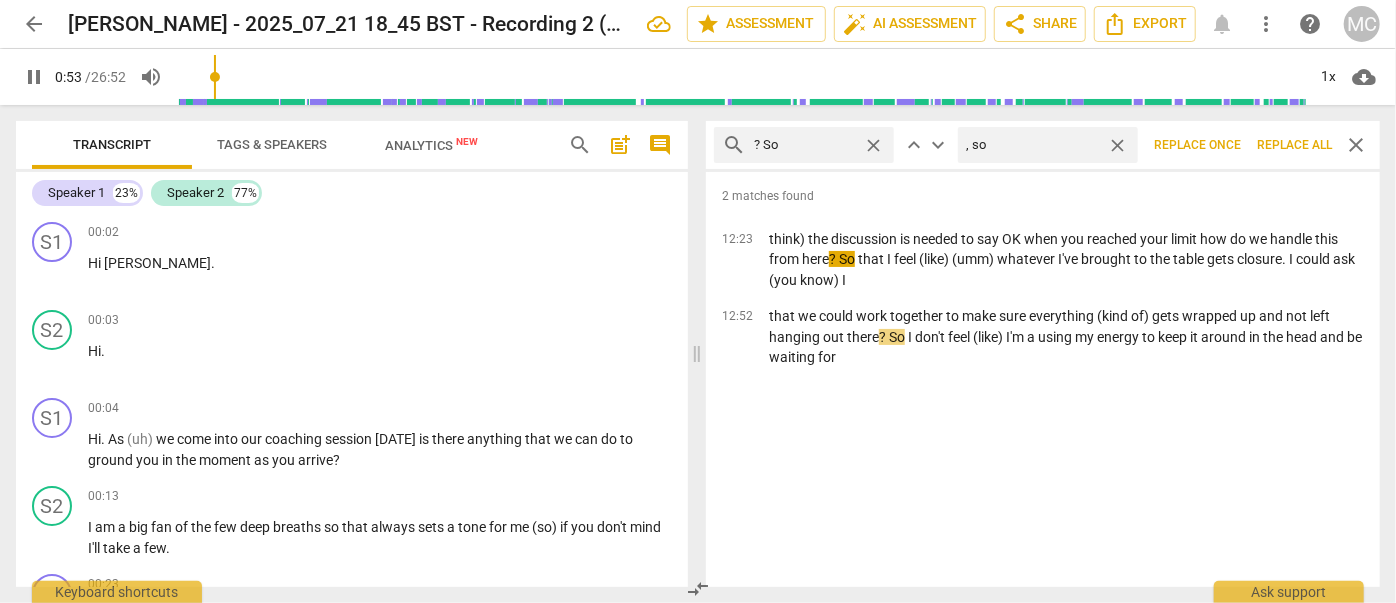 type on "53" 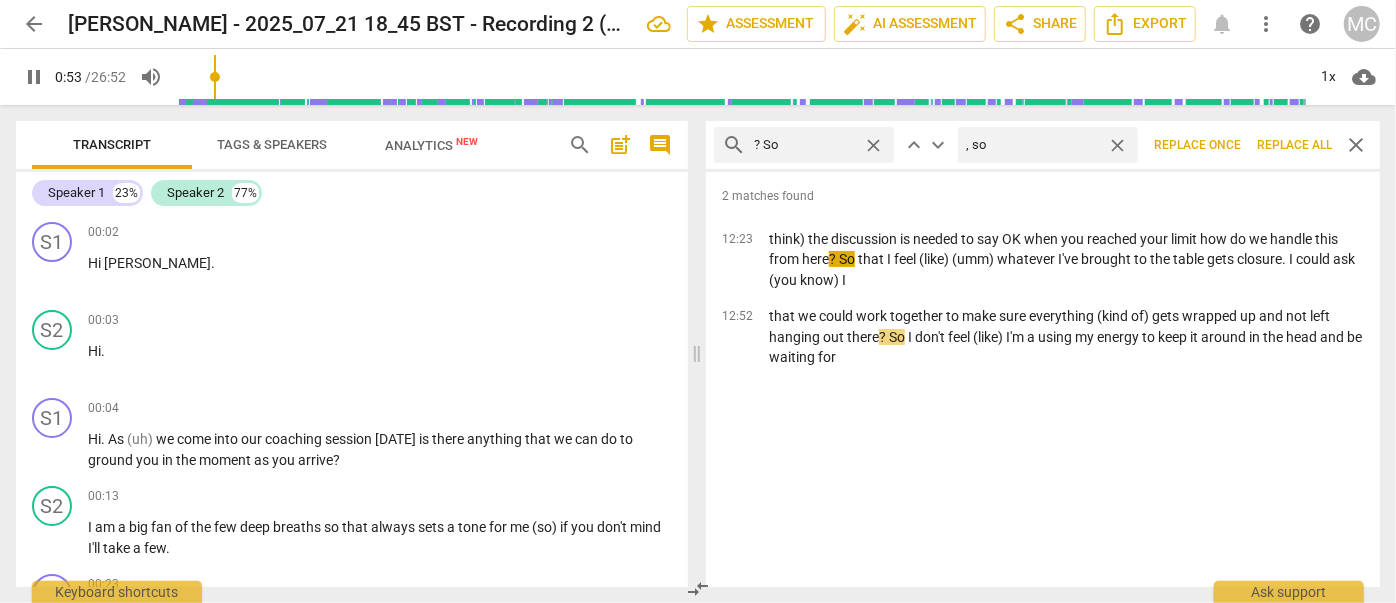 type on ", so" 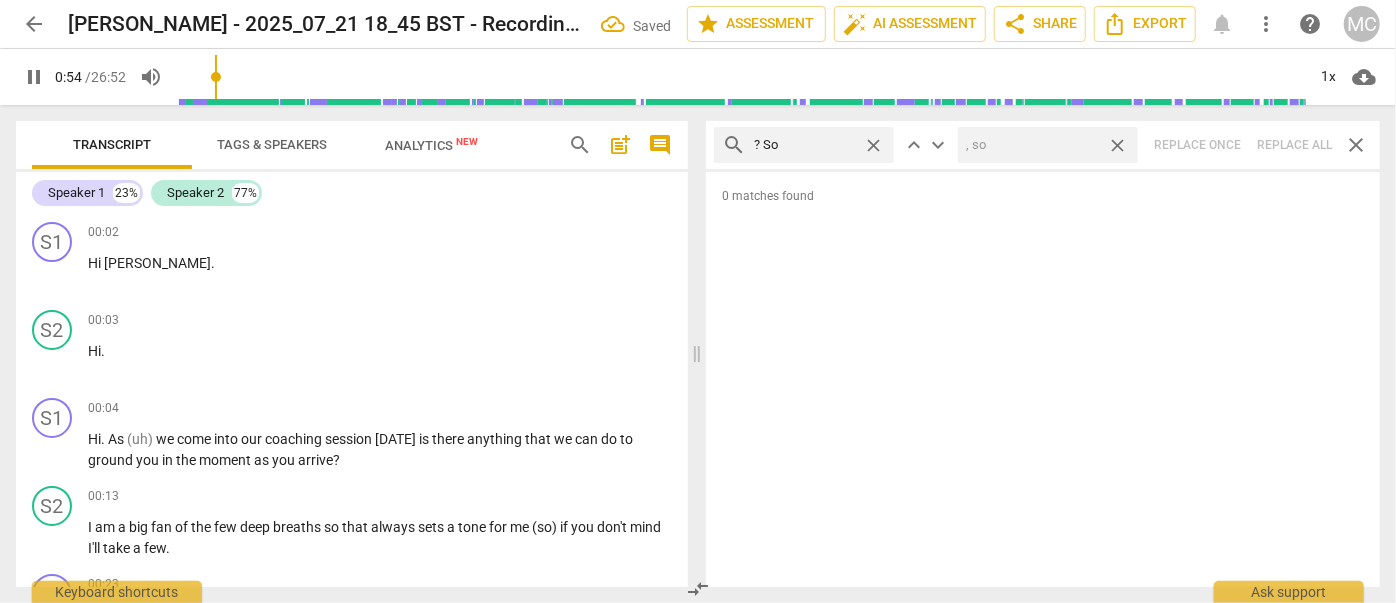 type on "55" 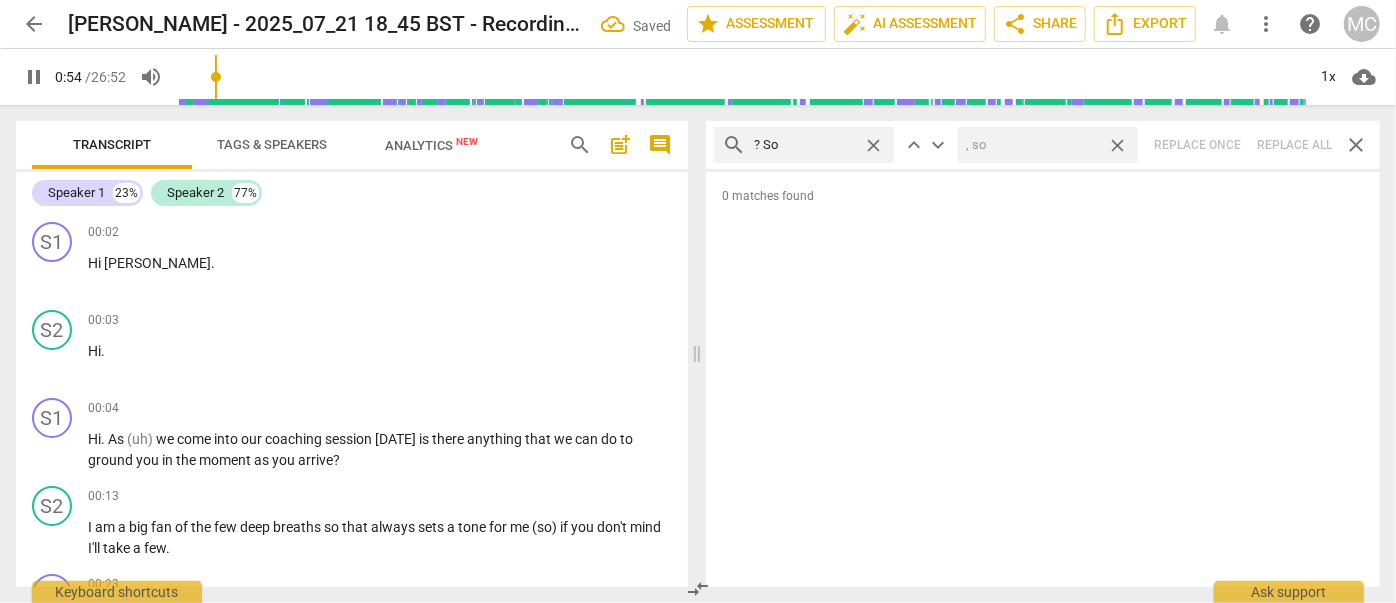 click on "close" at bounding box center (1117, 145) 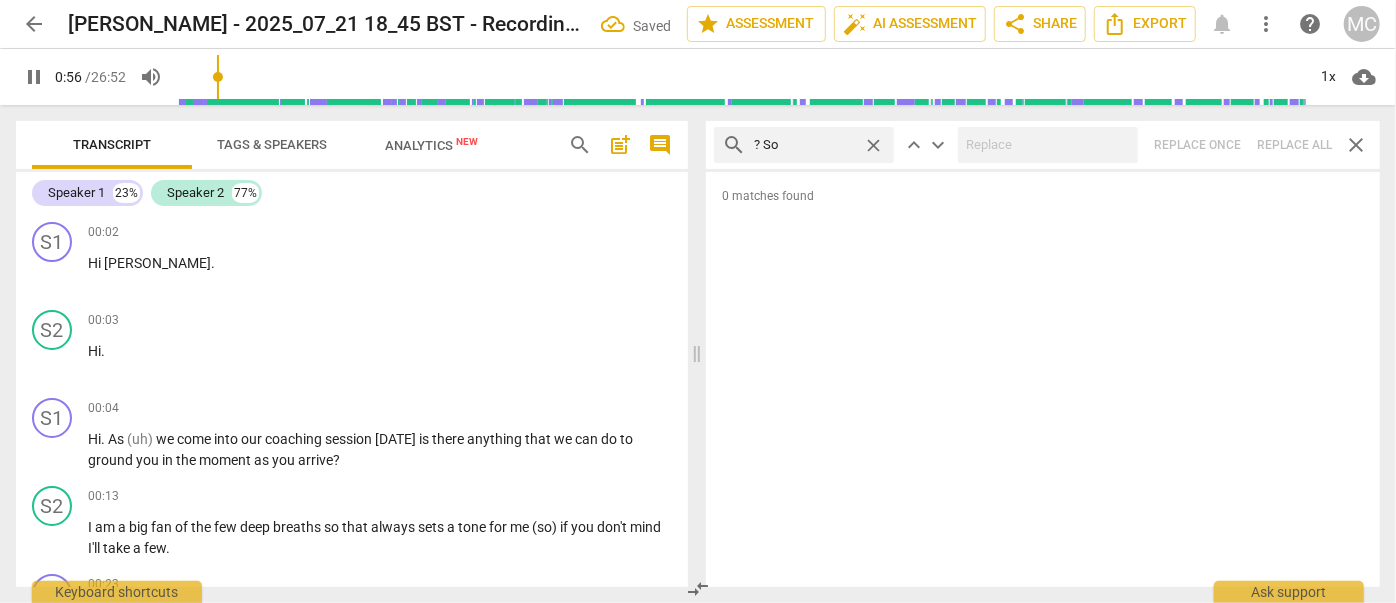 type on "57" 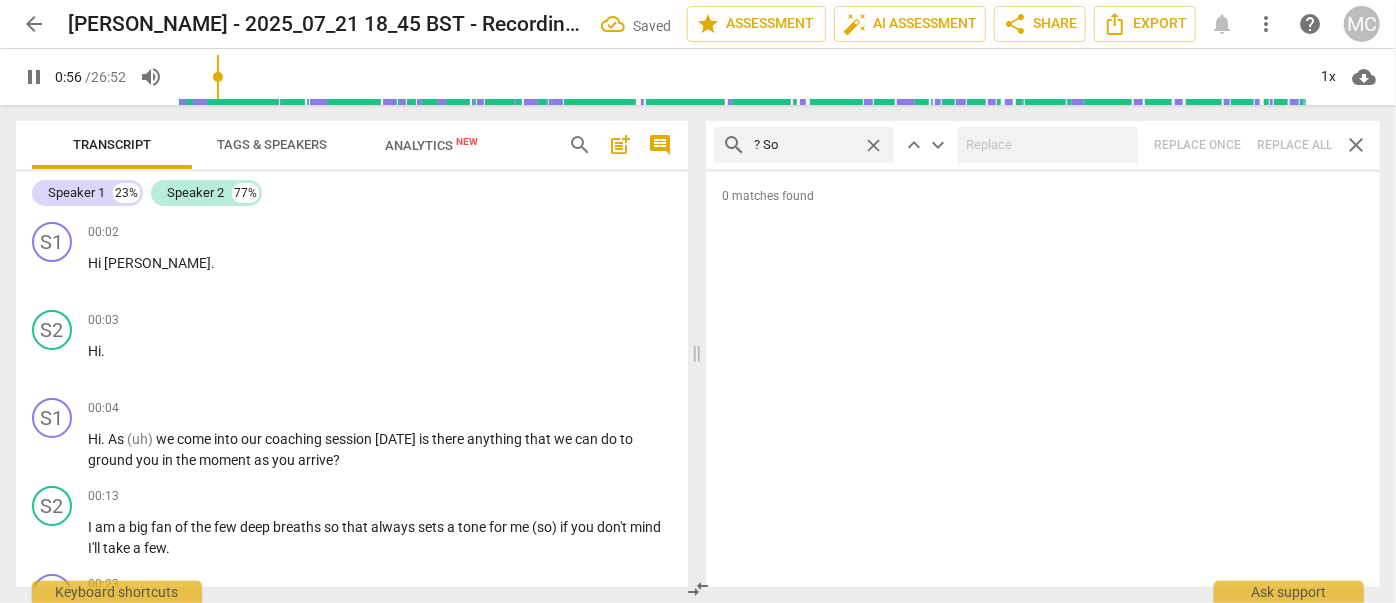click on "close" at bounding box center (873, 145) 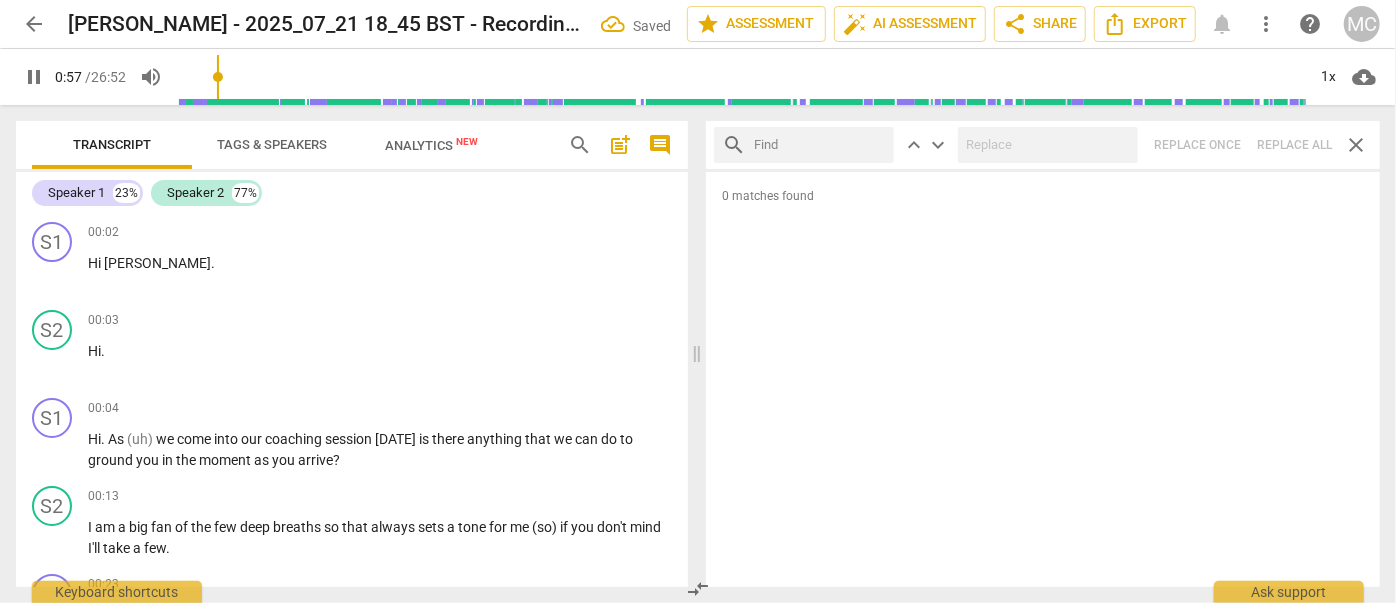 click at bounding box center (820, 145) 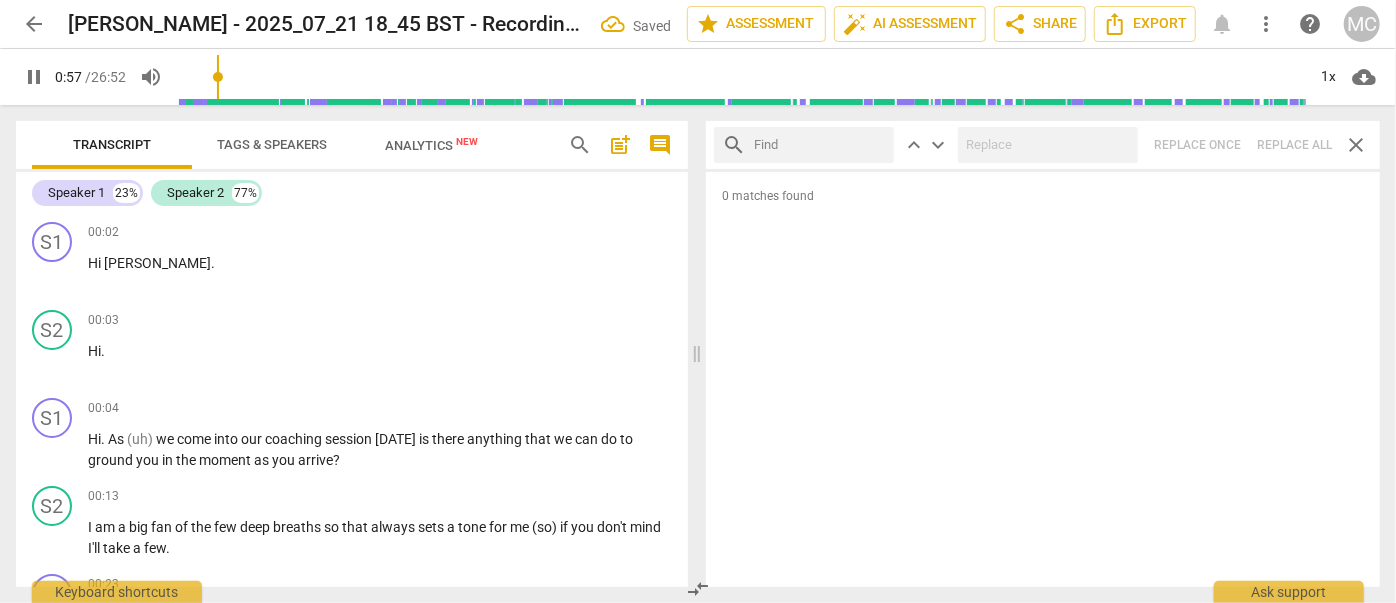 type on "58" 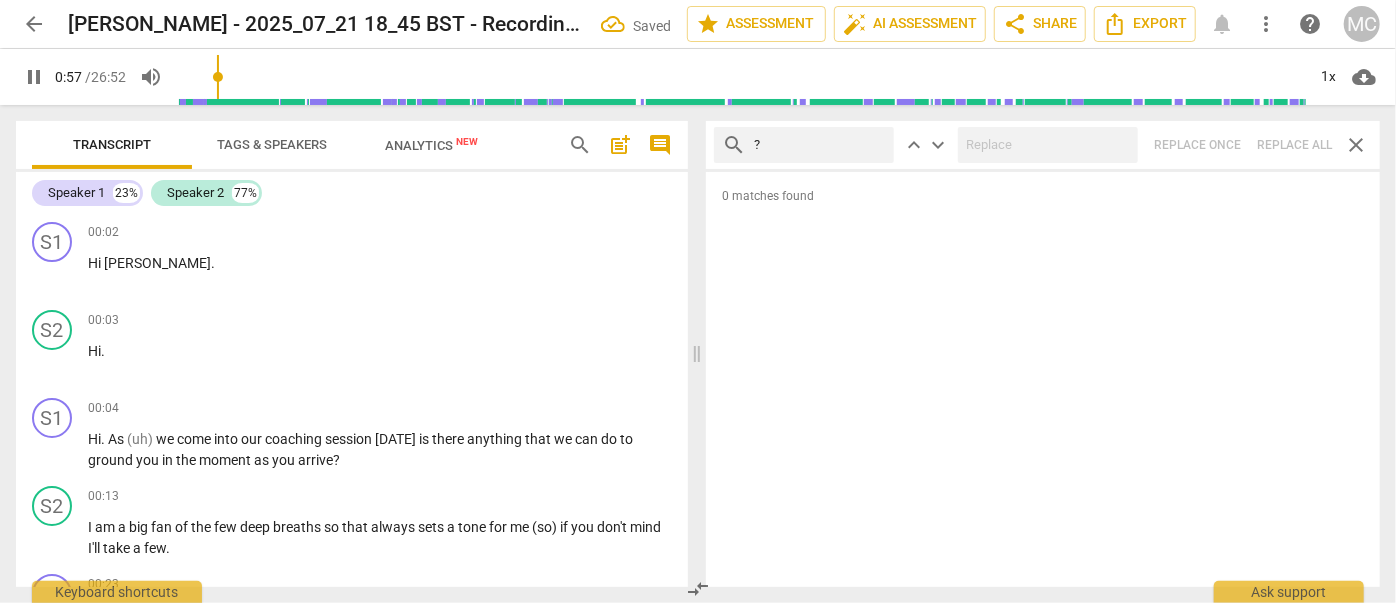 type on "58" 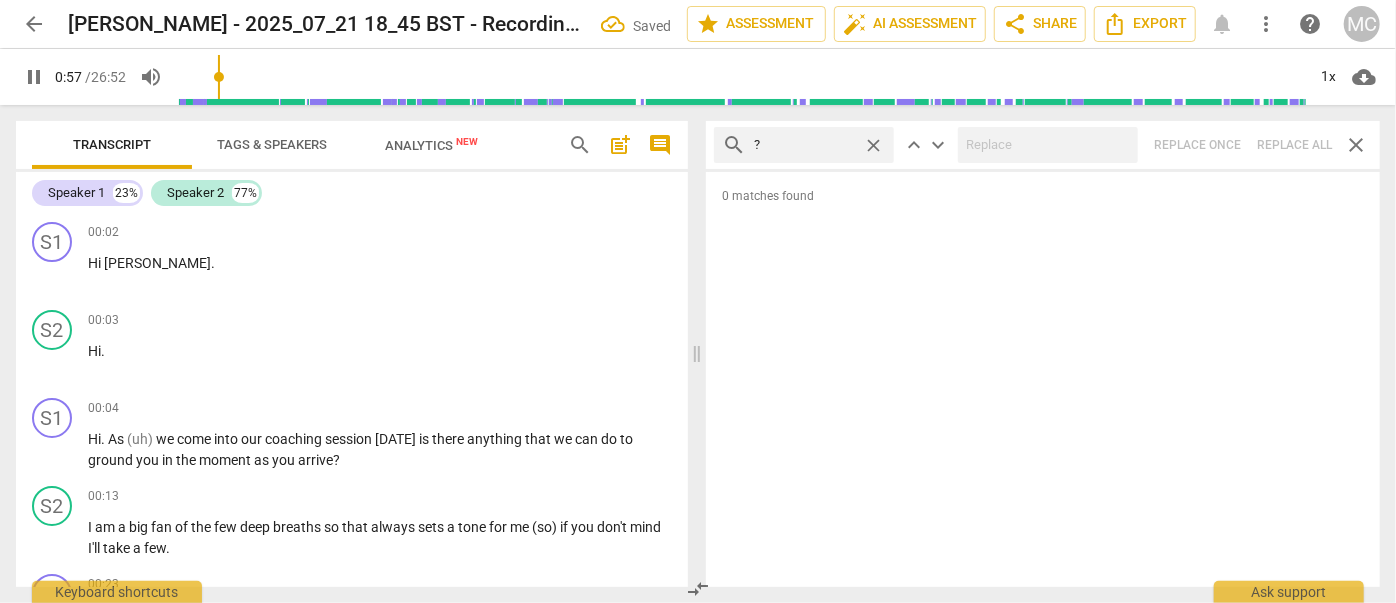 type on "? O" 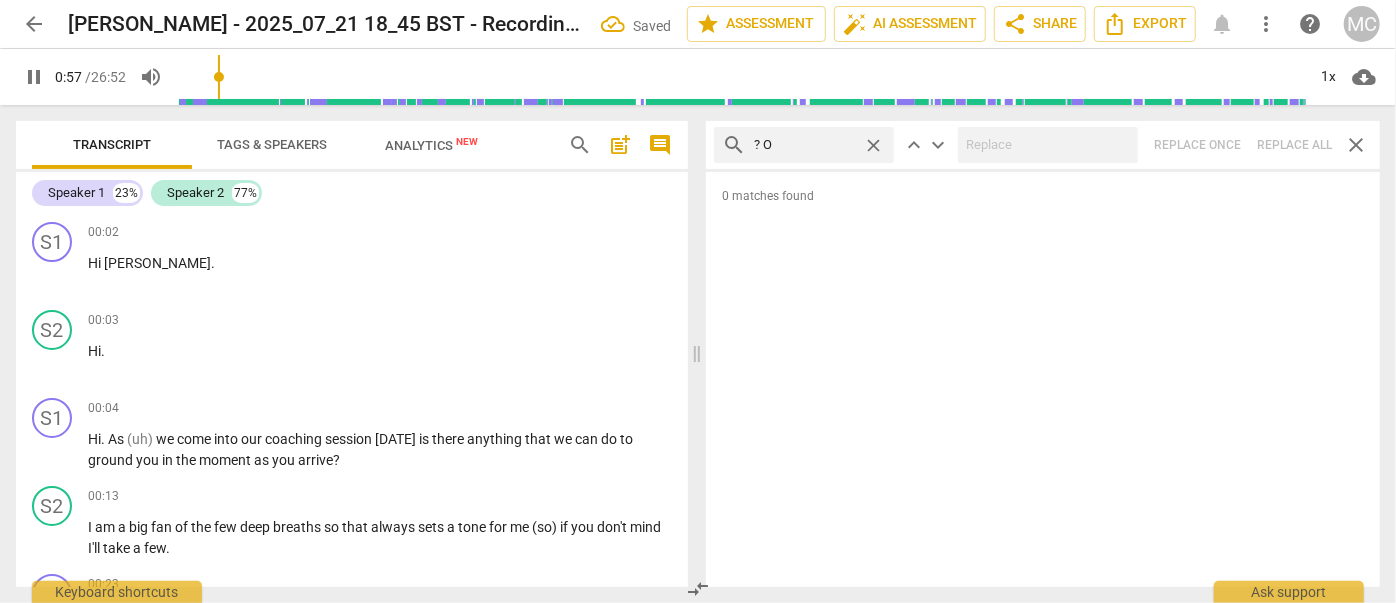 type on "58" 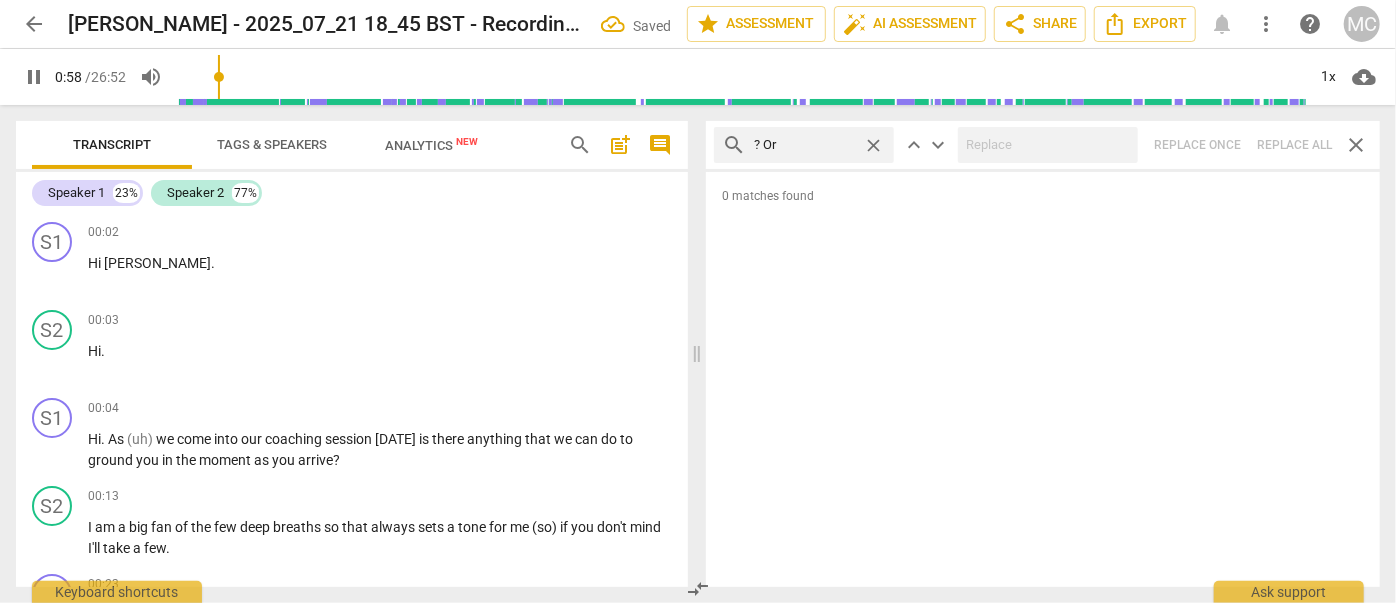 type on "? Or" 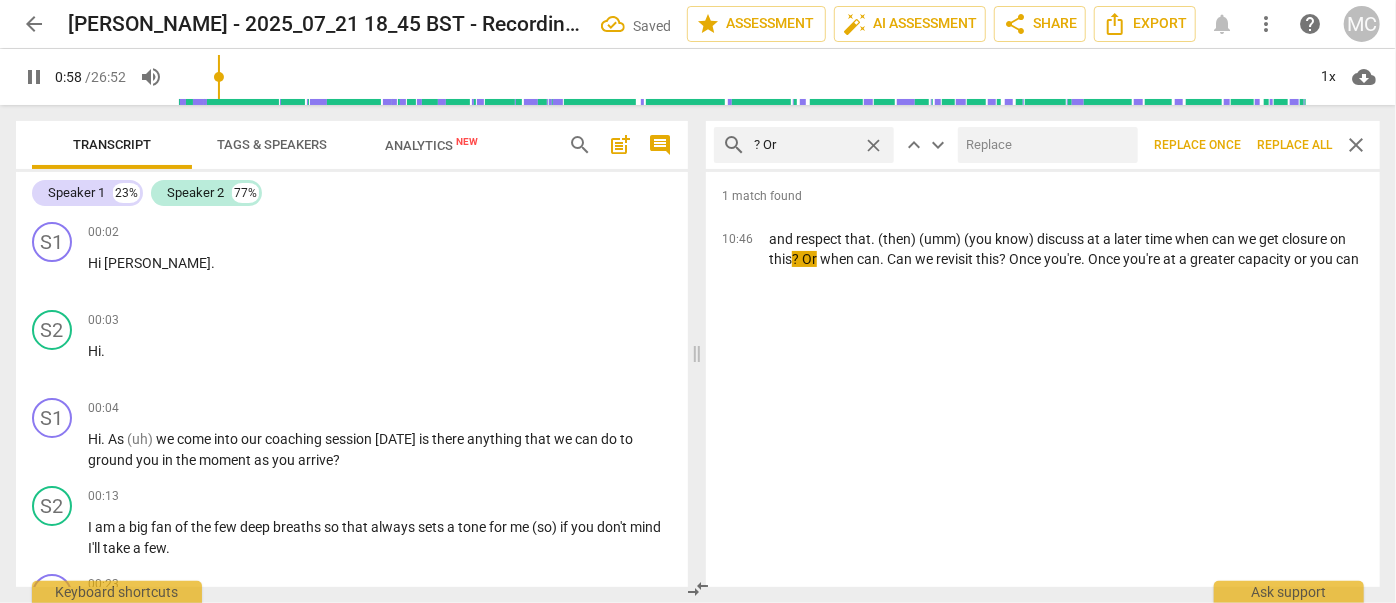 click at bounding box center [1044, 145] 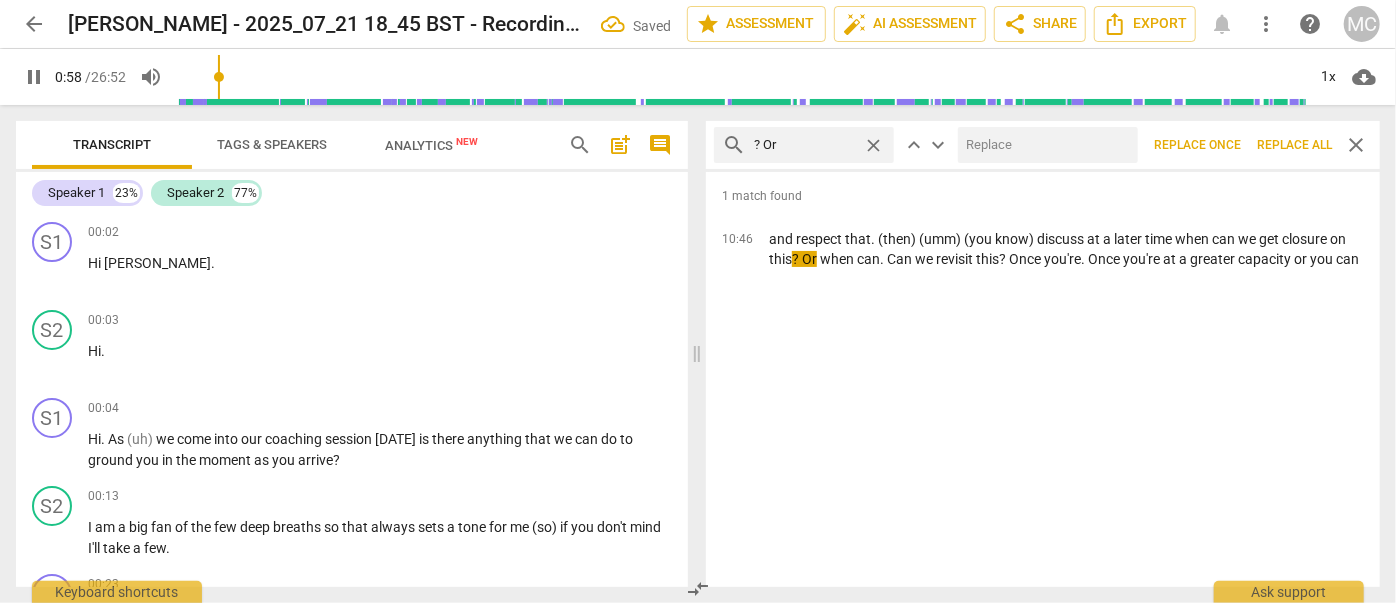 type on "59" 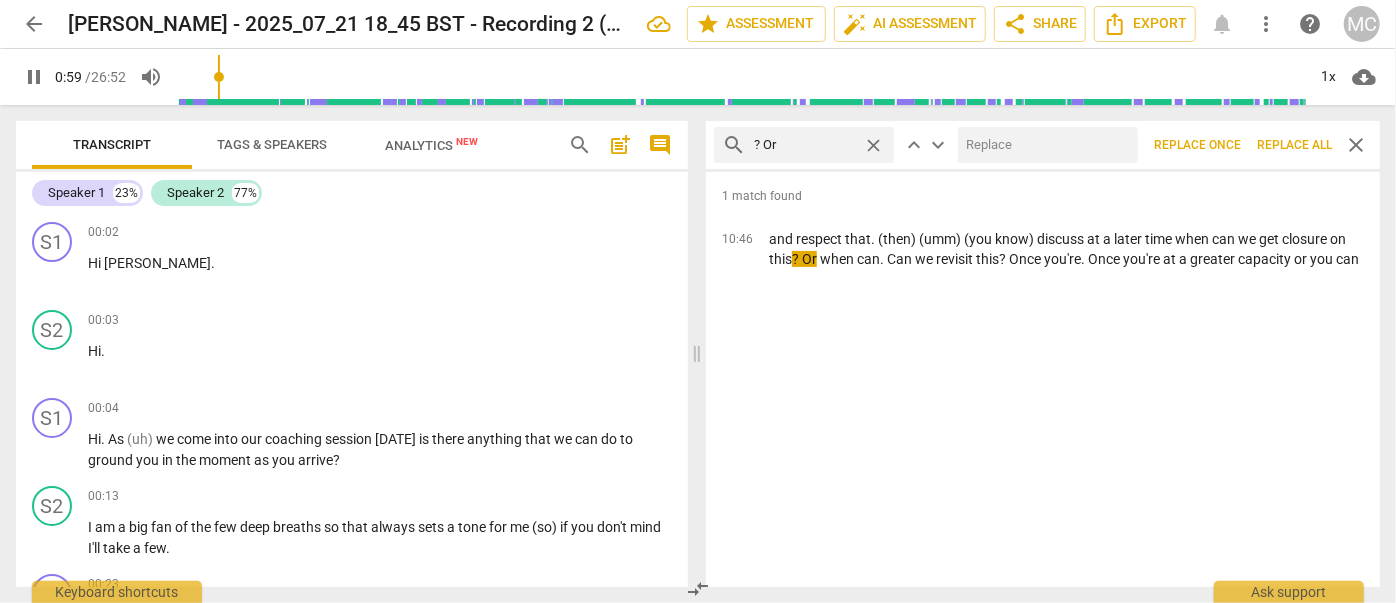 type on "," 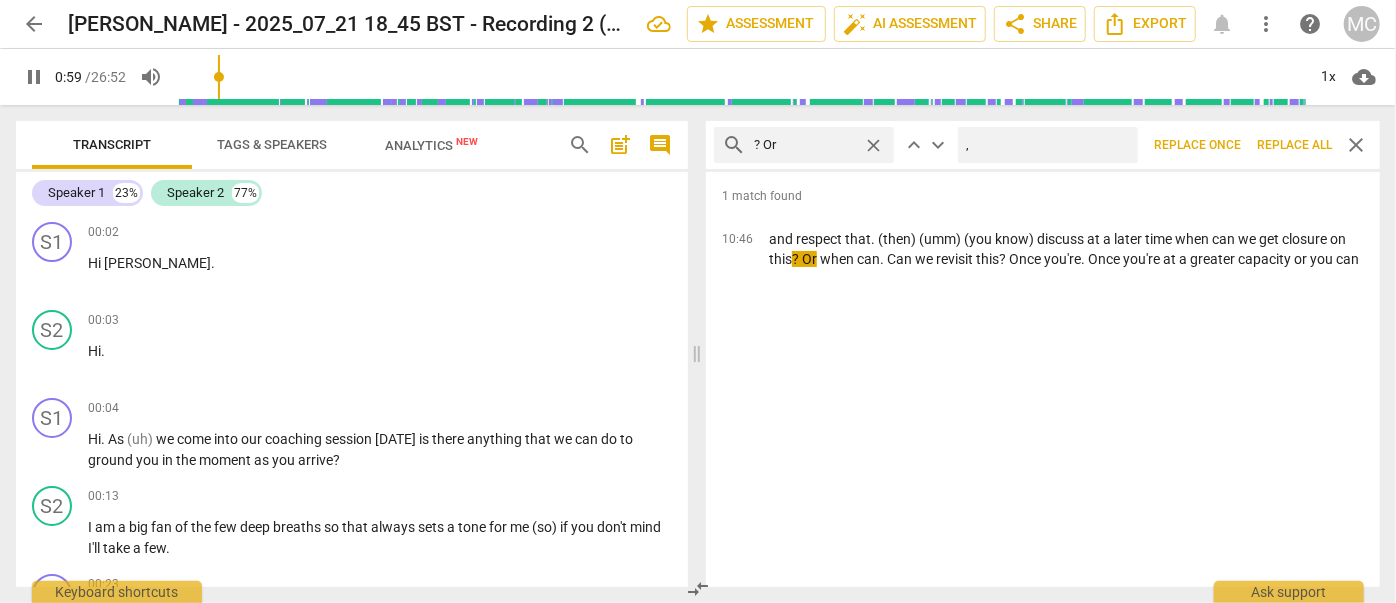 type on "59" 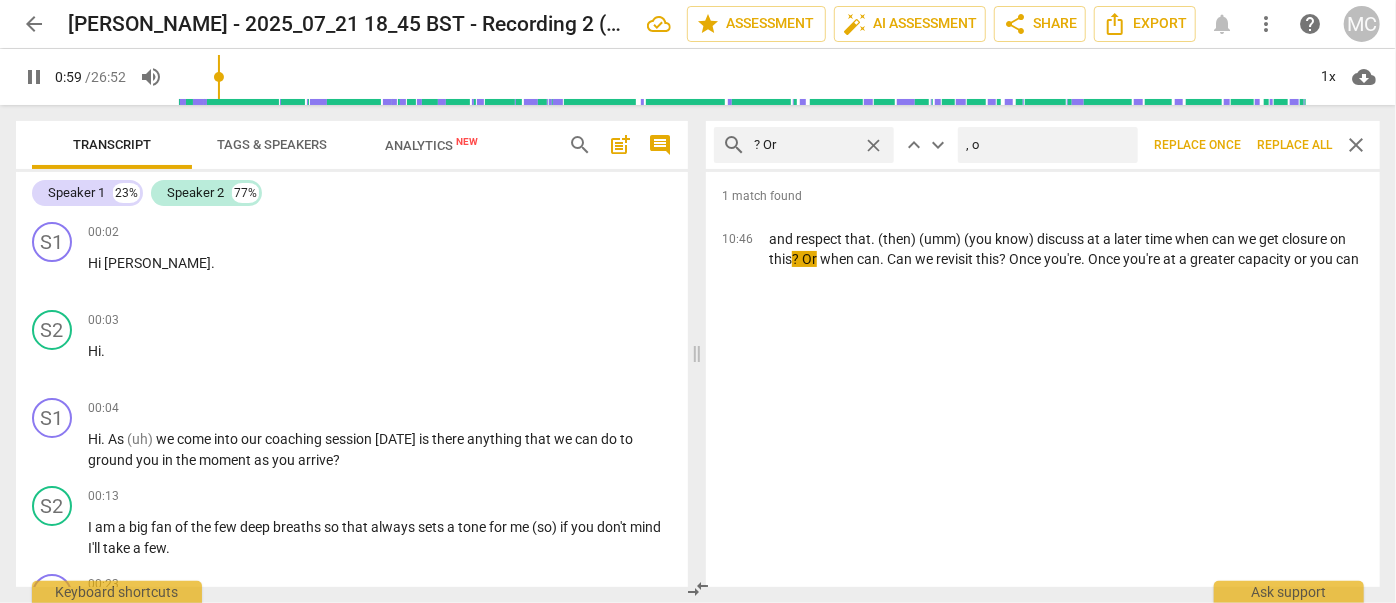 type on ", or" 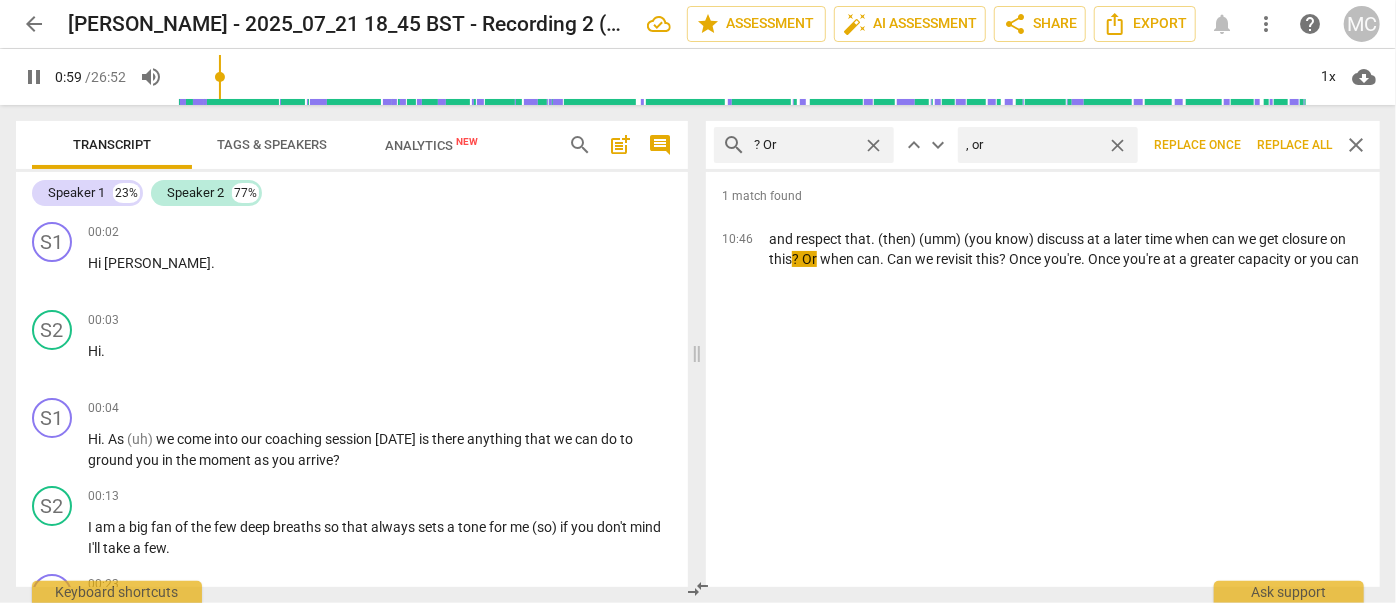 type on "60" 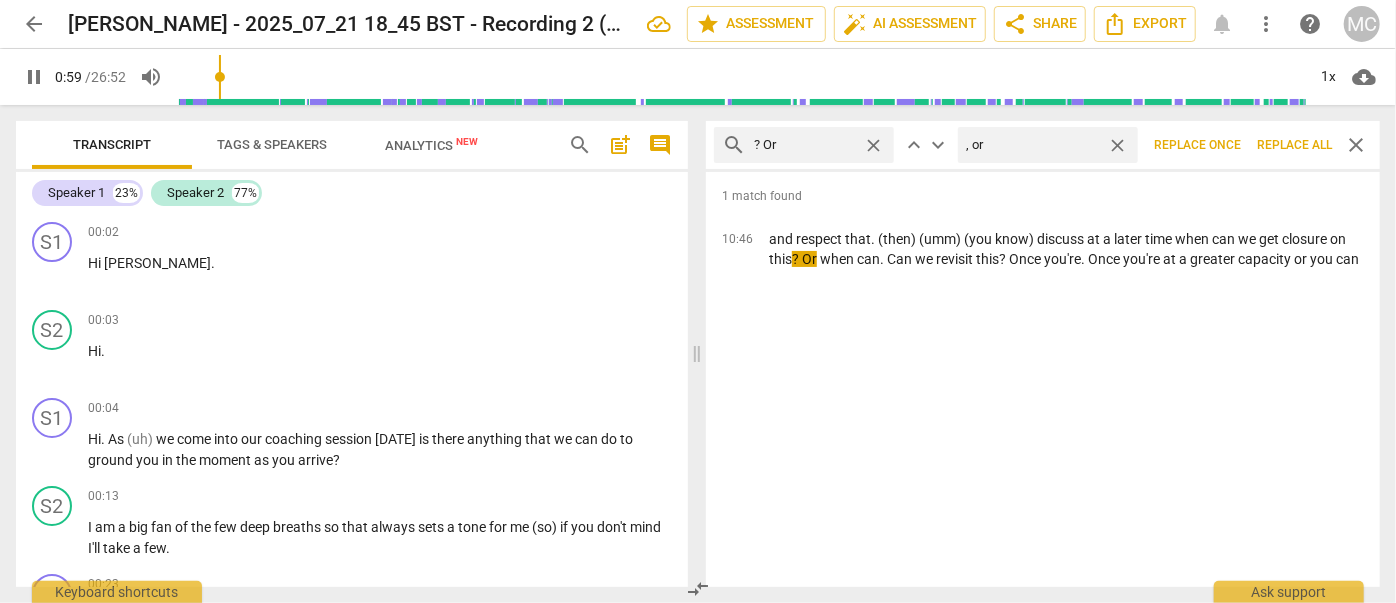 type on ", or" 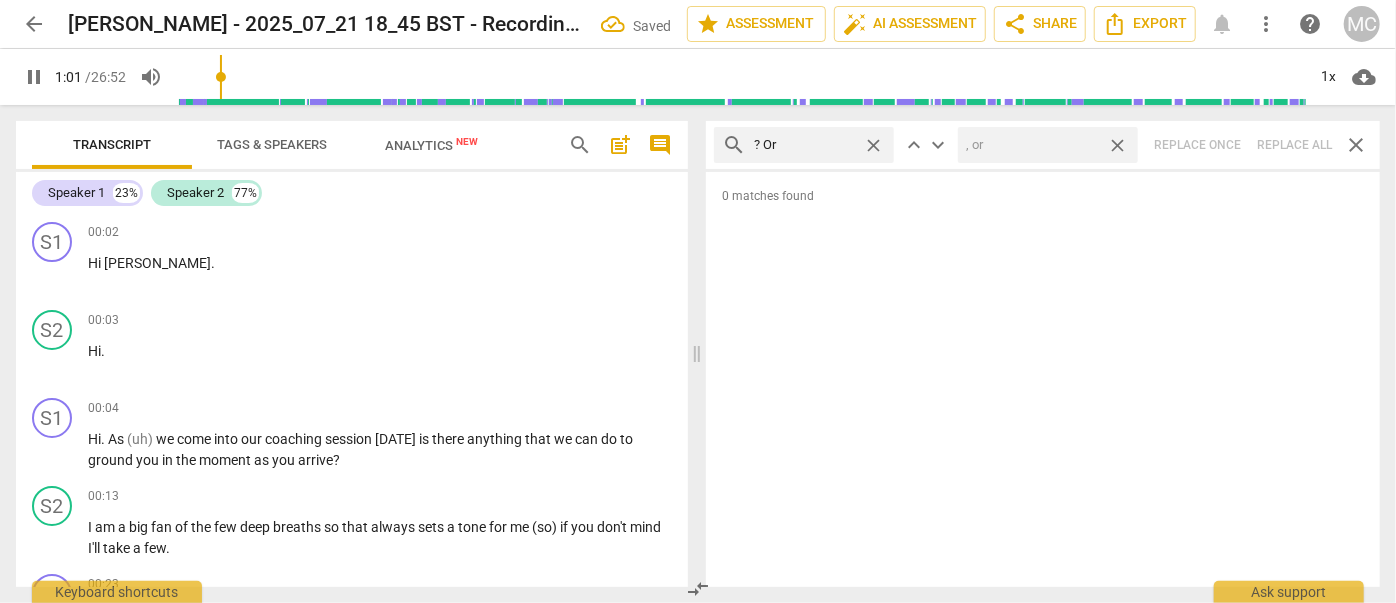 type on "61" 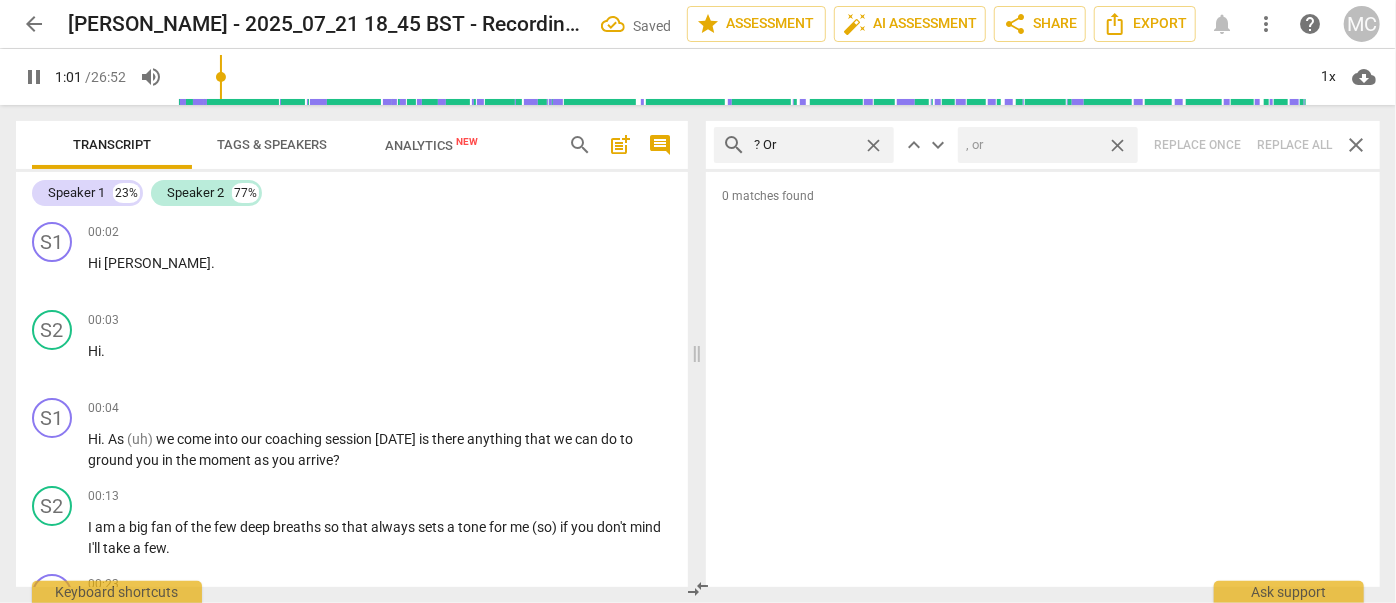 drag, startPoint x: 1117, startPoint y: 141, endPoint x: 926, endPoint y: 144, distance: 191.02356 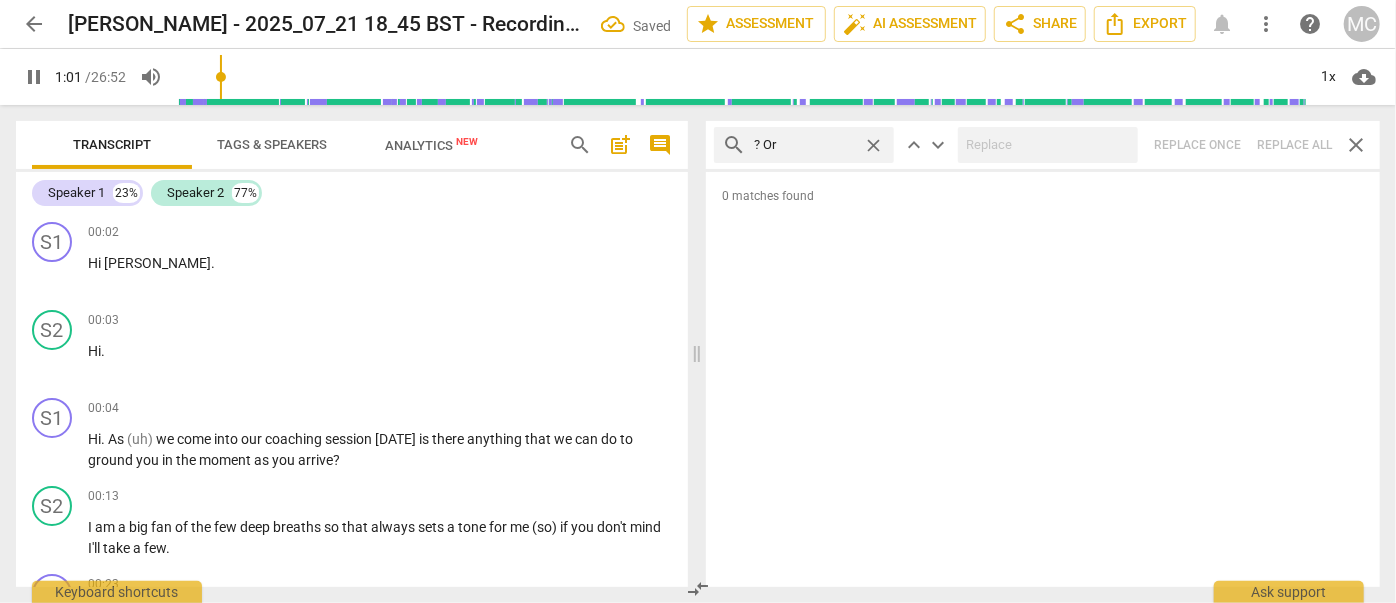 type 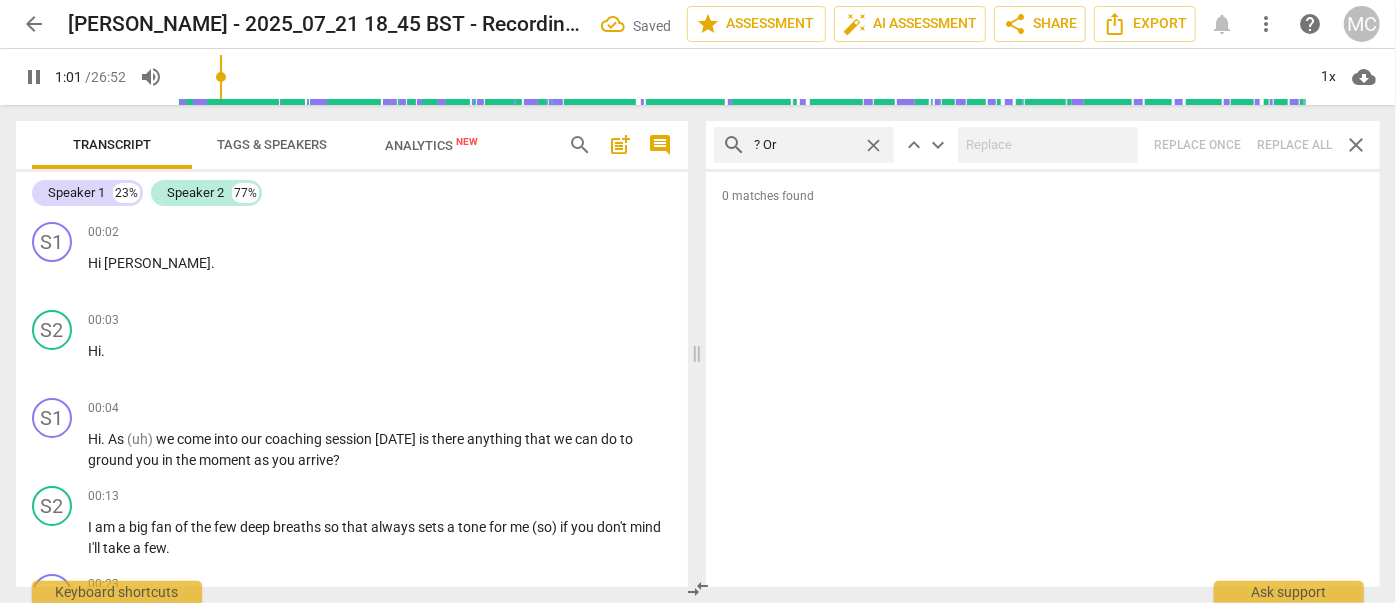 click on "close" at bounding box center (873, 145) 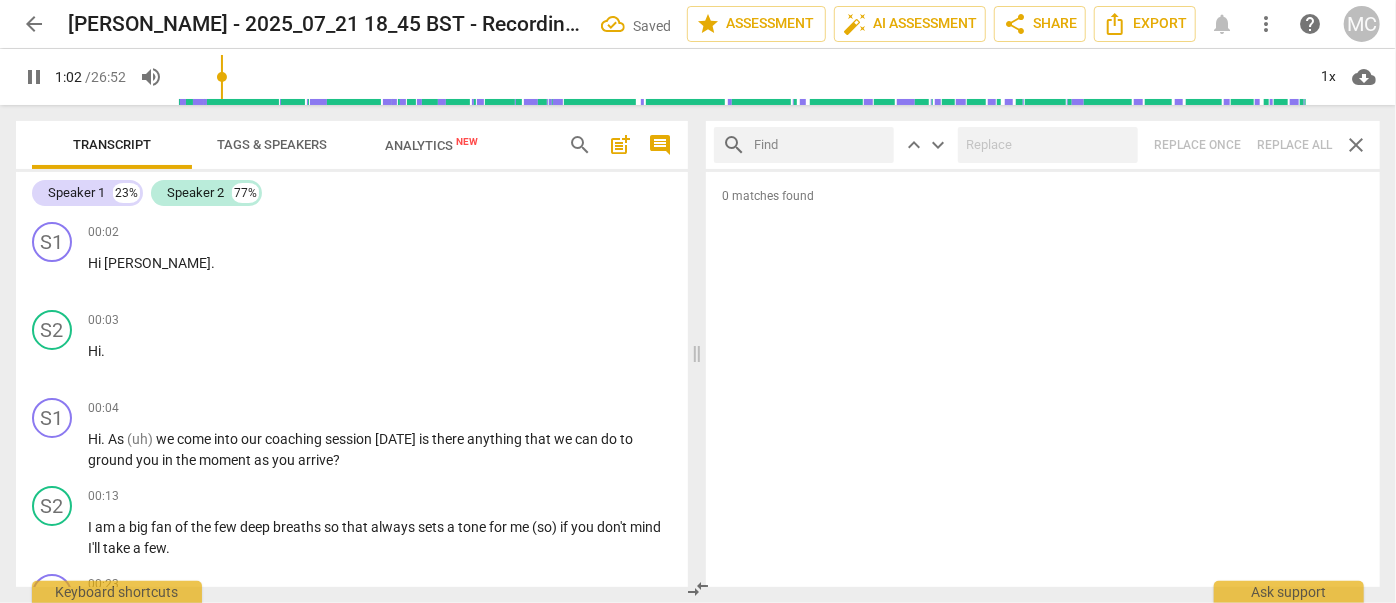 click at bounding box center (820, 145) 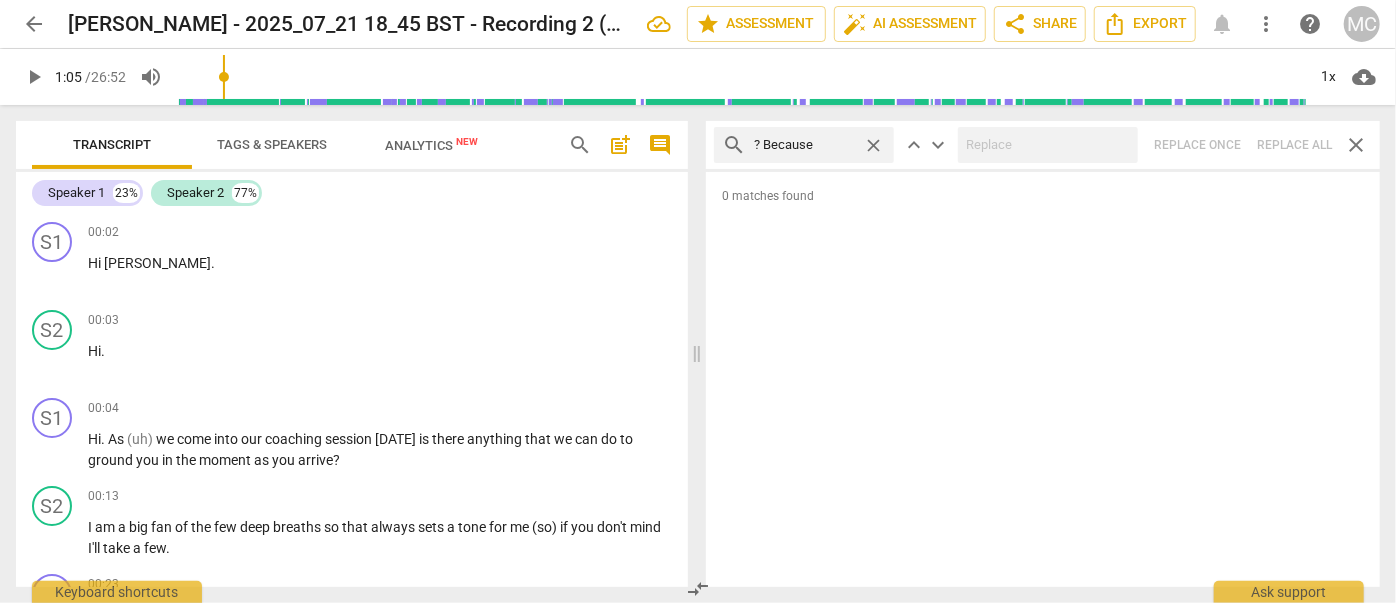 click on "search ? Because close keyboard_arrow_up keyboard_arrow_down Replace once Replace all close" at bounding box center (1043, 145) 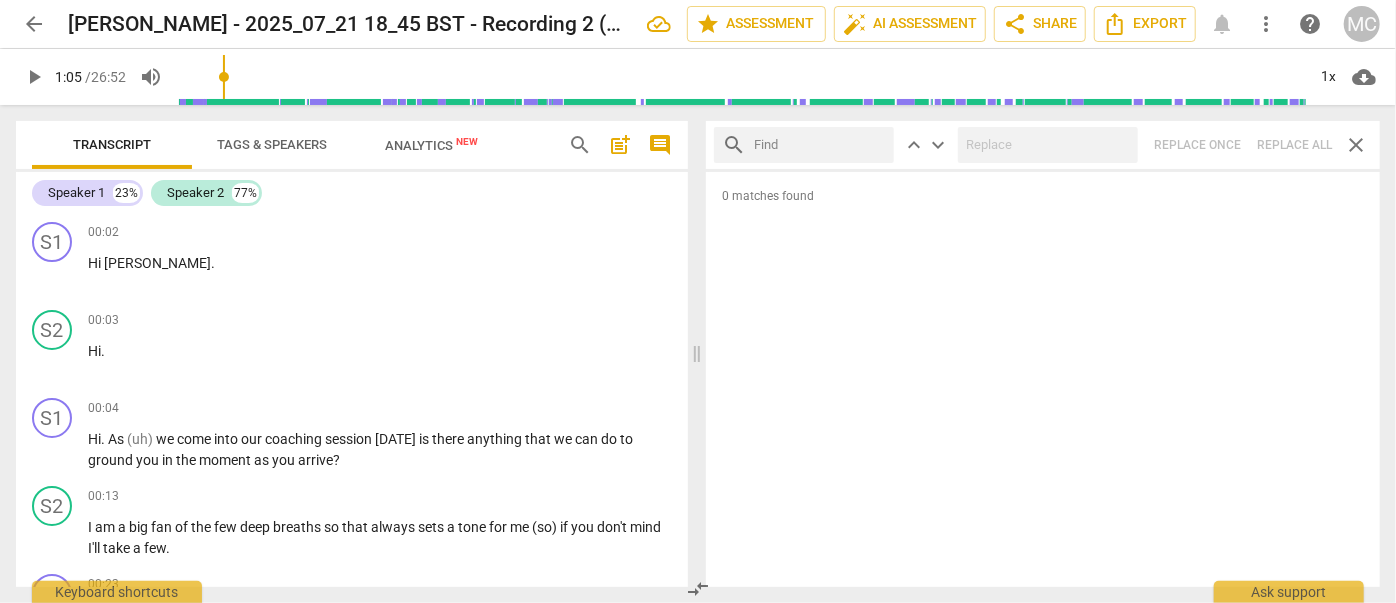 click at bounding box center (820, 145) 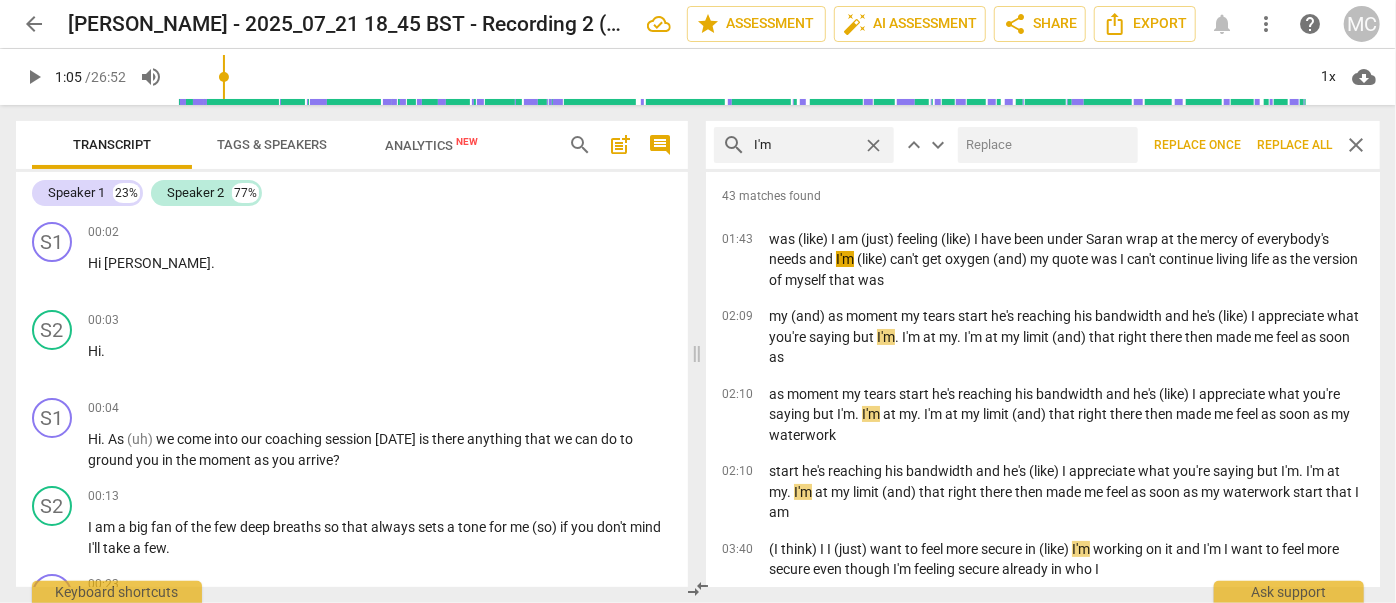 click at bounding box center (1044, 145) 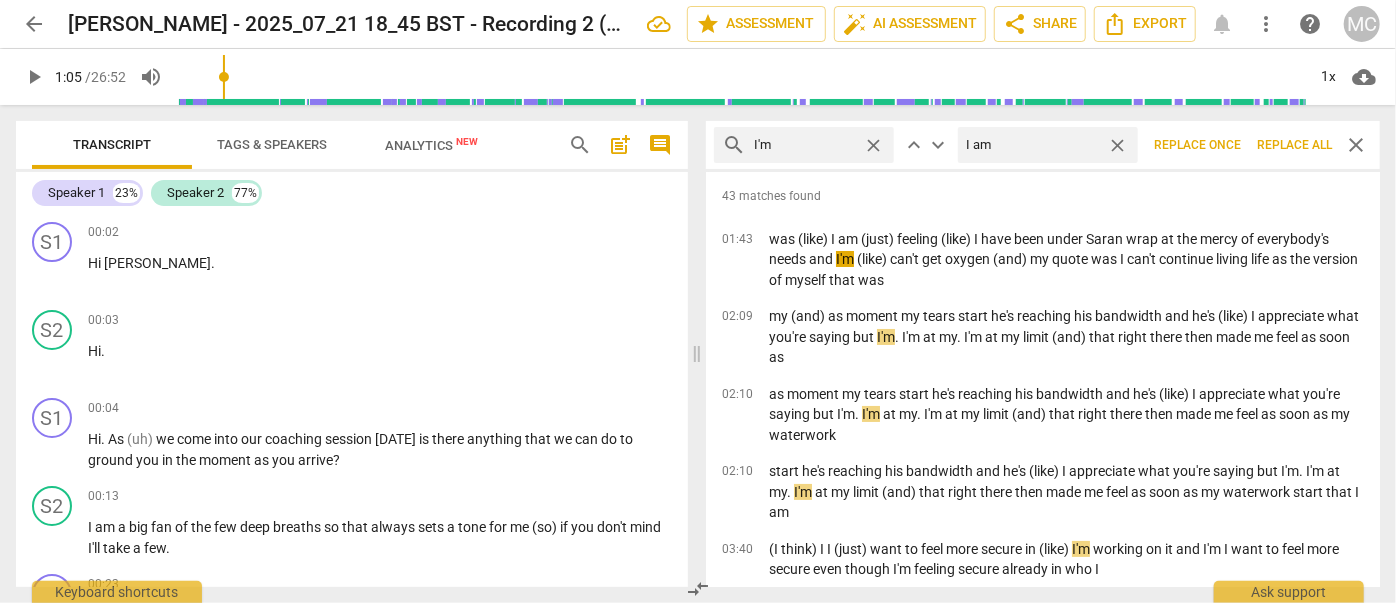click on "Replace all" at bounding box center [1294, 145] 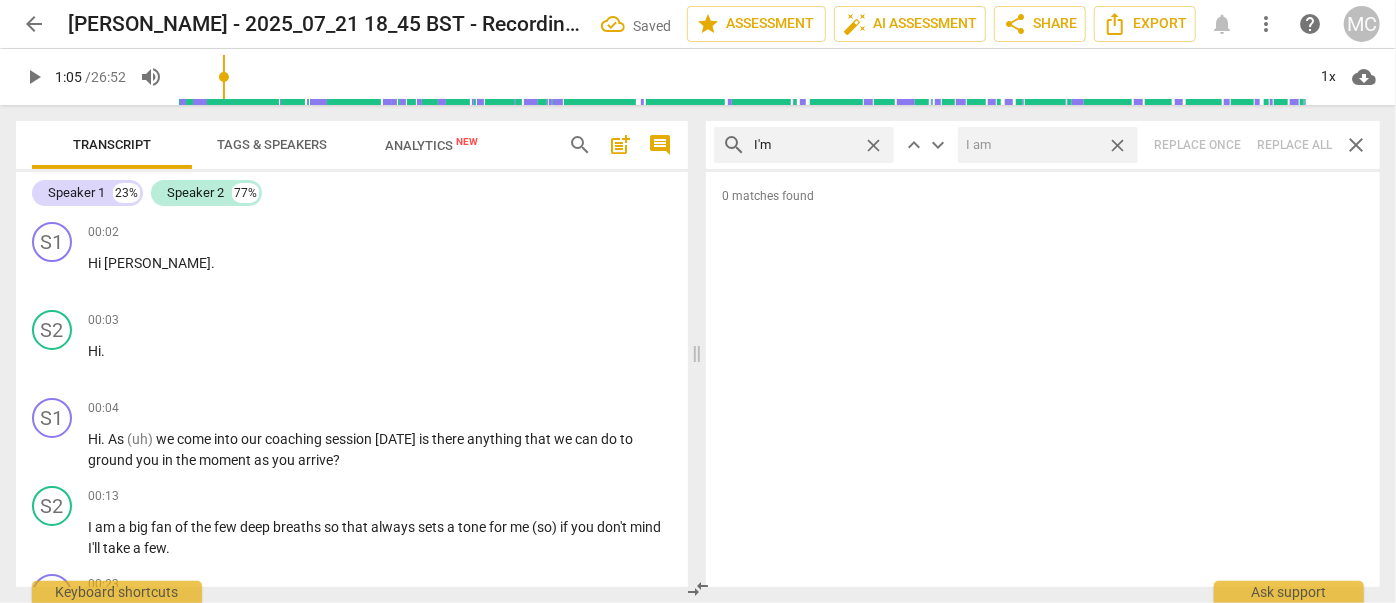 drag, startPoint x: 1122, startPoint y: 144, endPoint x: 1008, endPoint y: 136, distance: 114.28036 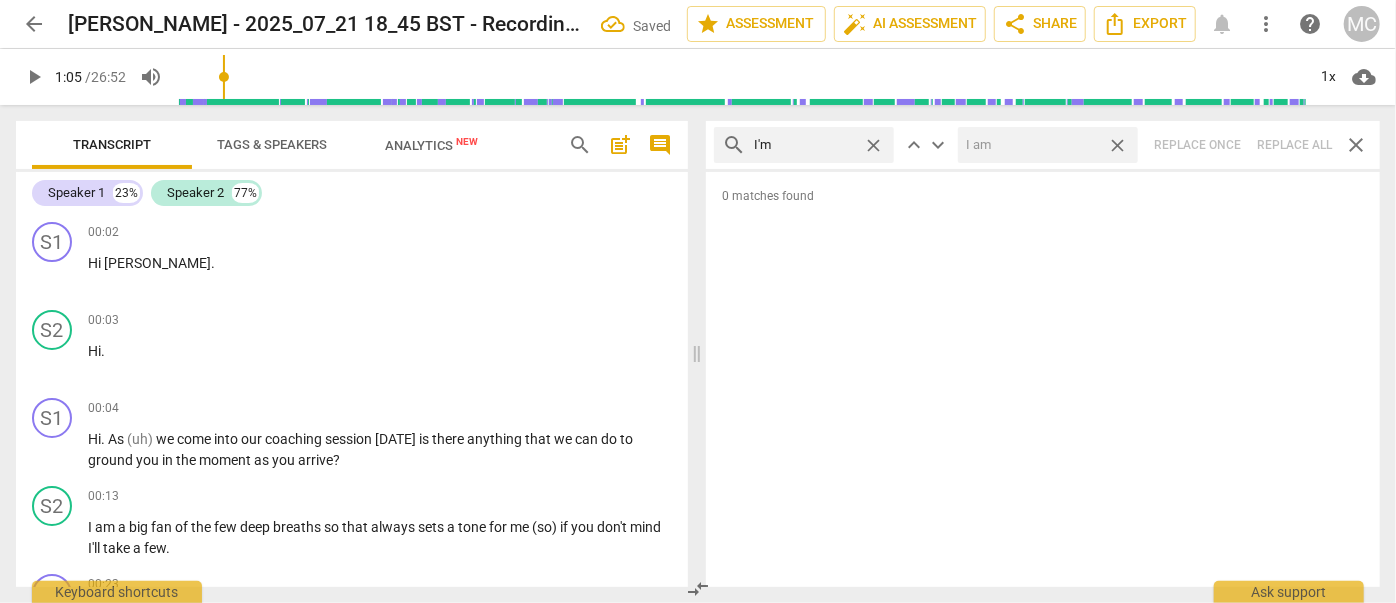 click on "close" at bounding box center [1117, 145] 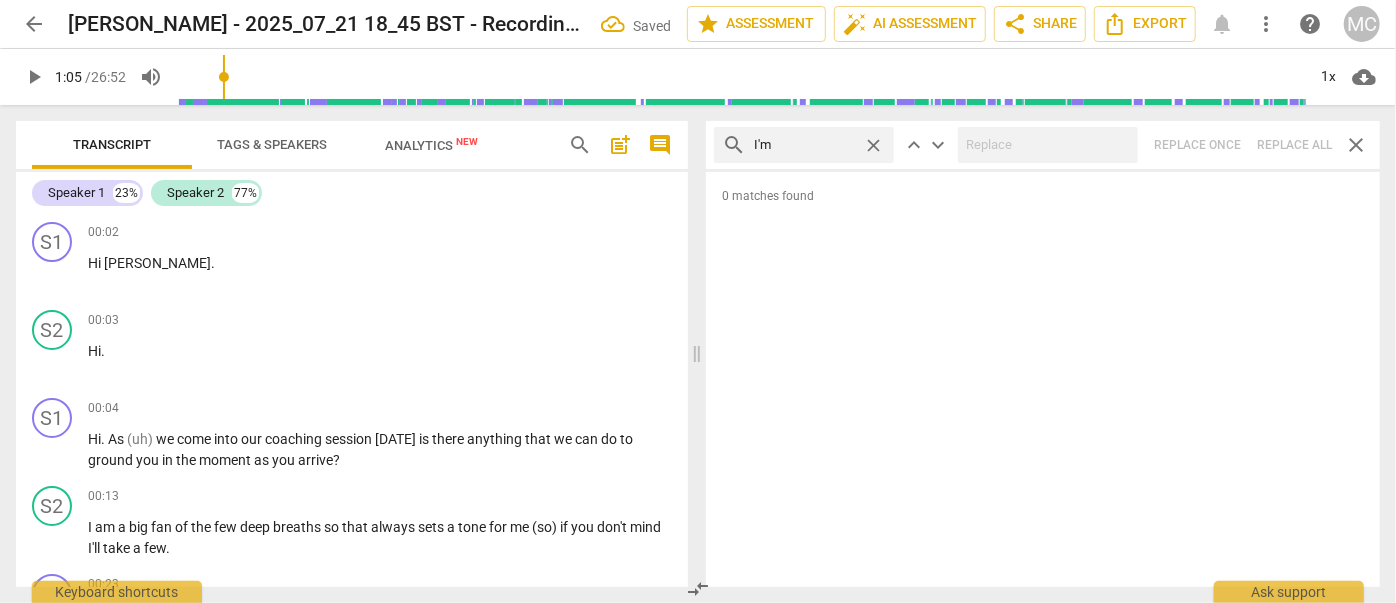 click on "close" at bounding box center (873, 145) 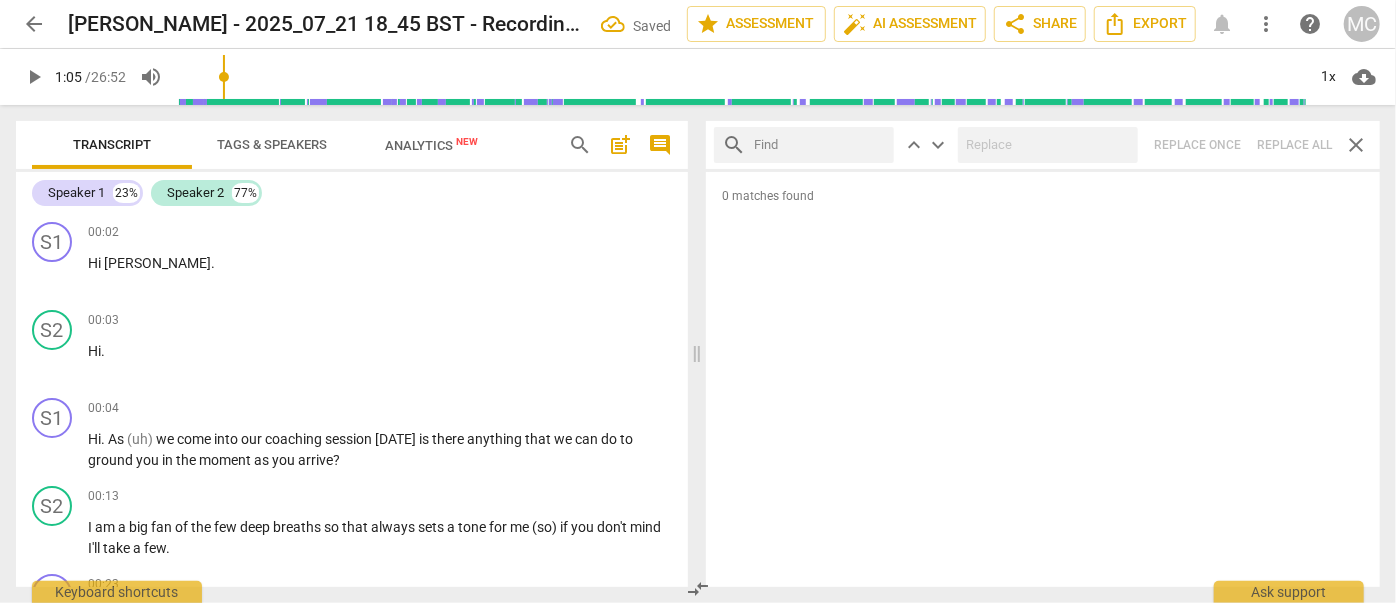 click at bounding box center [820, 145] 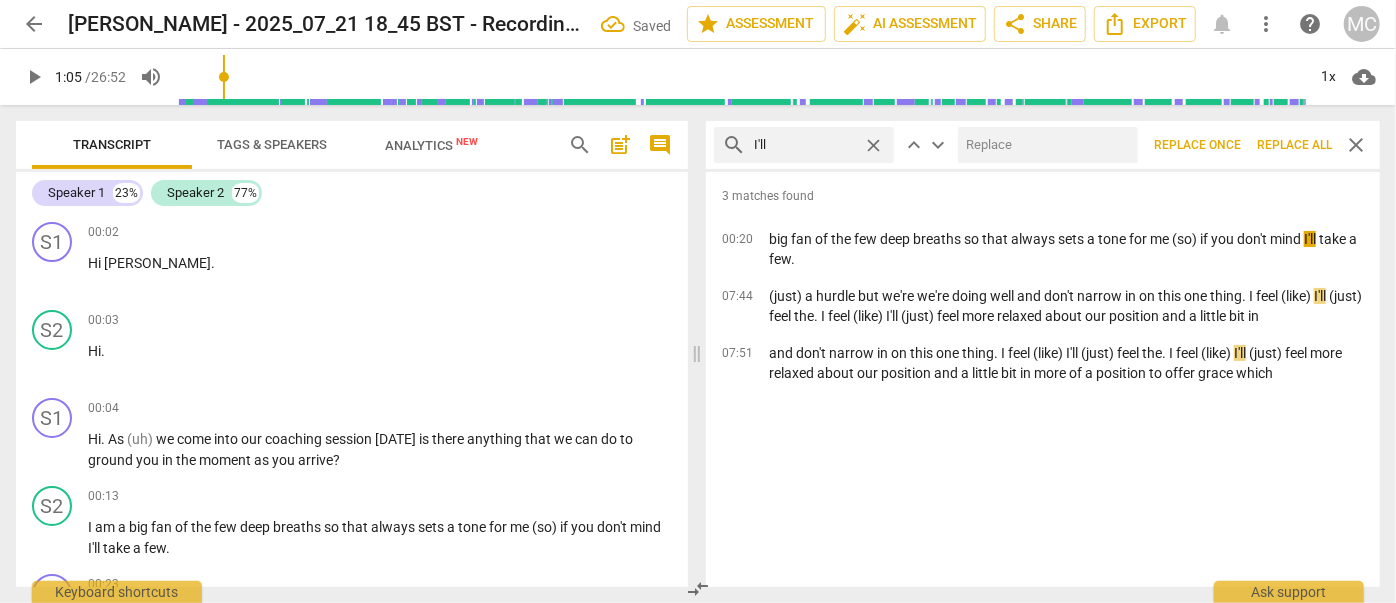 click at bounding box center (1044, 145) 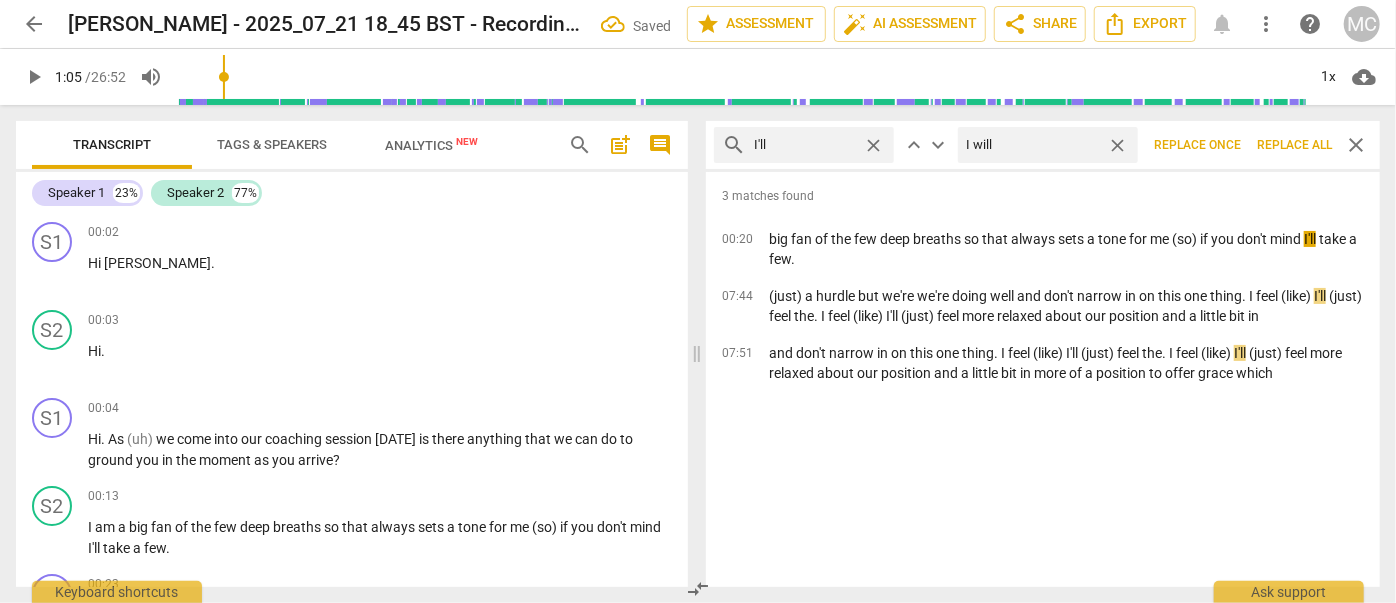 click on "Replace all" at bounding box center [1294, 145] 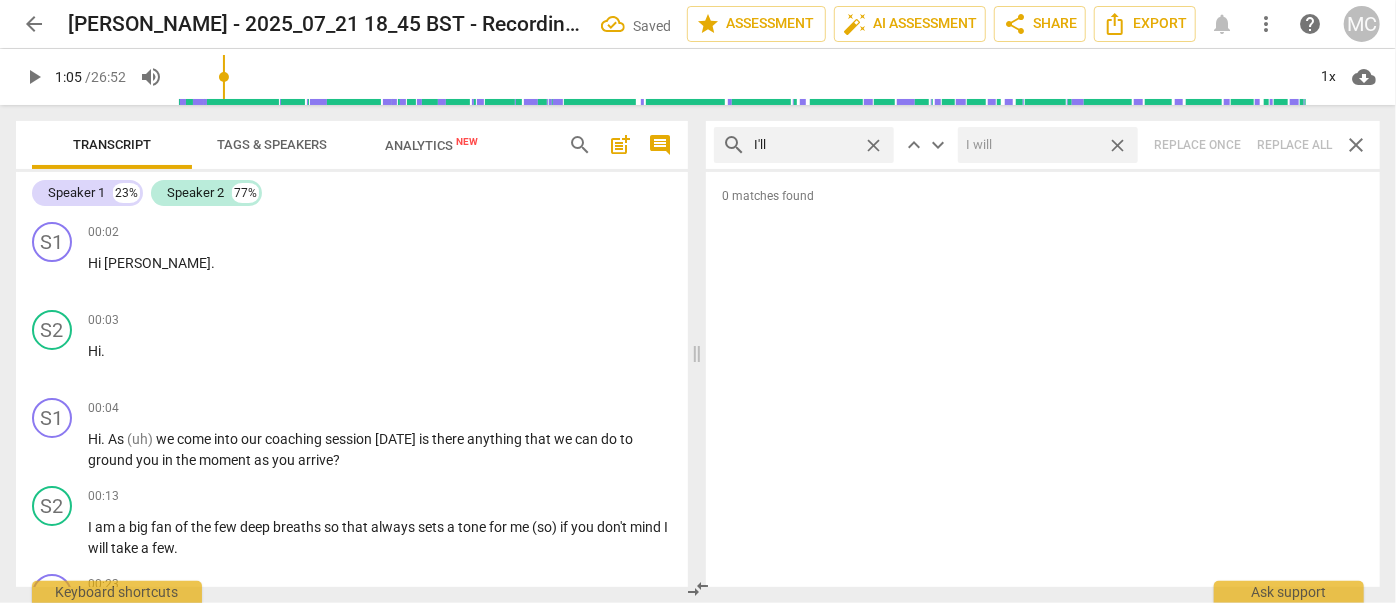 click on "close" at bounding box center (1117, 145) 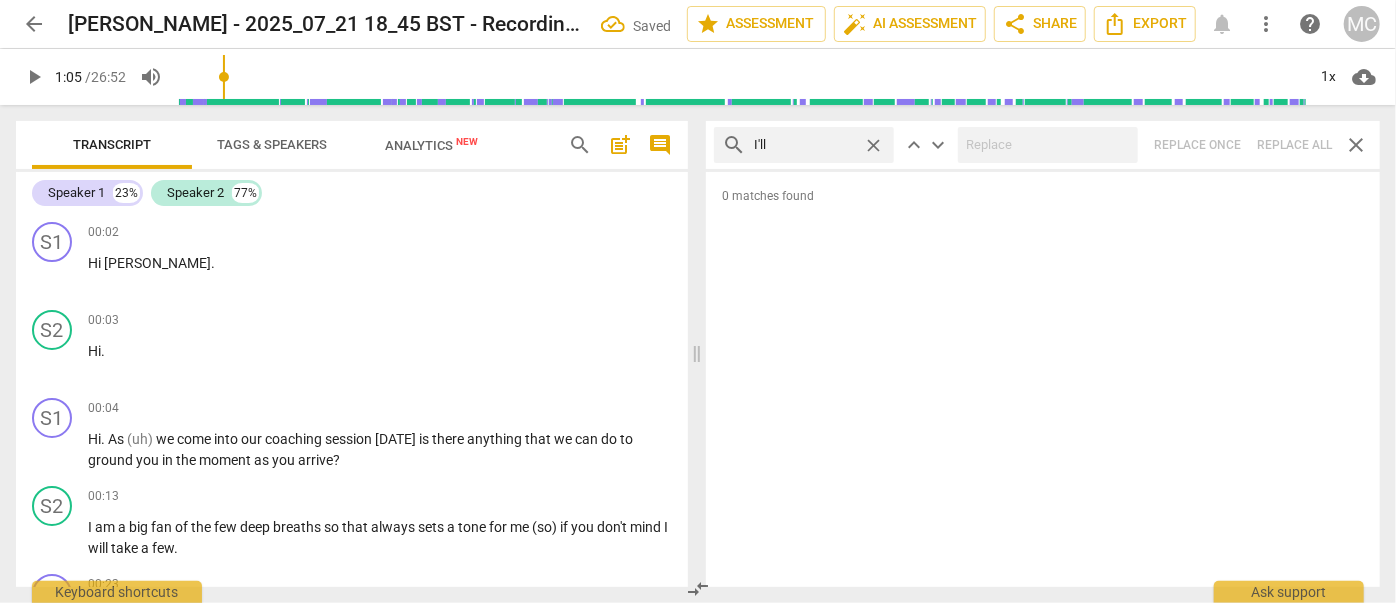 click on "close" at bounding box center (873, 145) 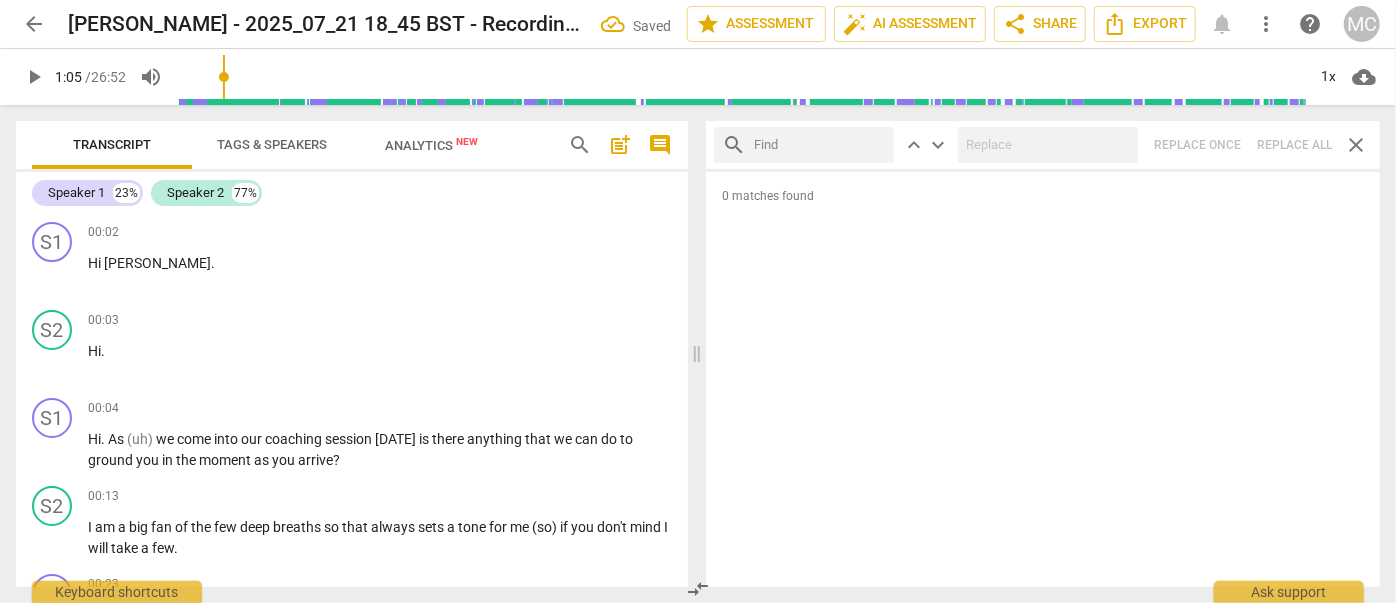 click at bounding box center (820, 145) 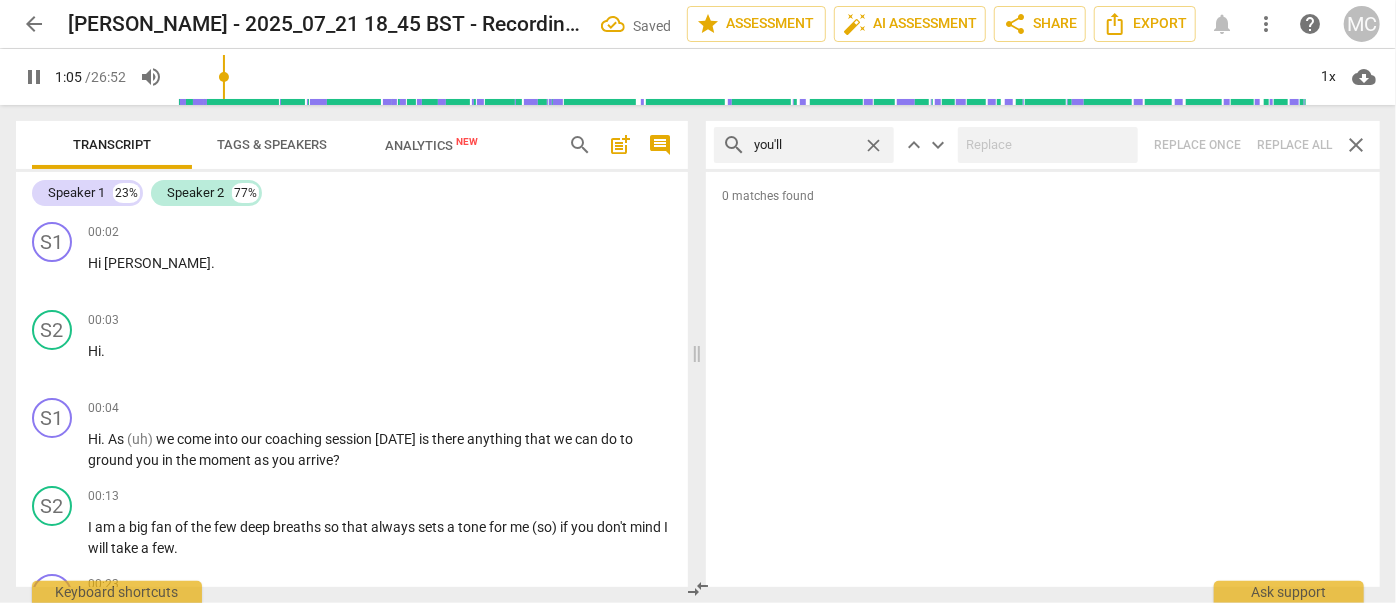 click on "search you'll close keyboard_arrow_up keyboard_arrow_down Replace once Replace all close" at bounding box center [1043, 145] 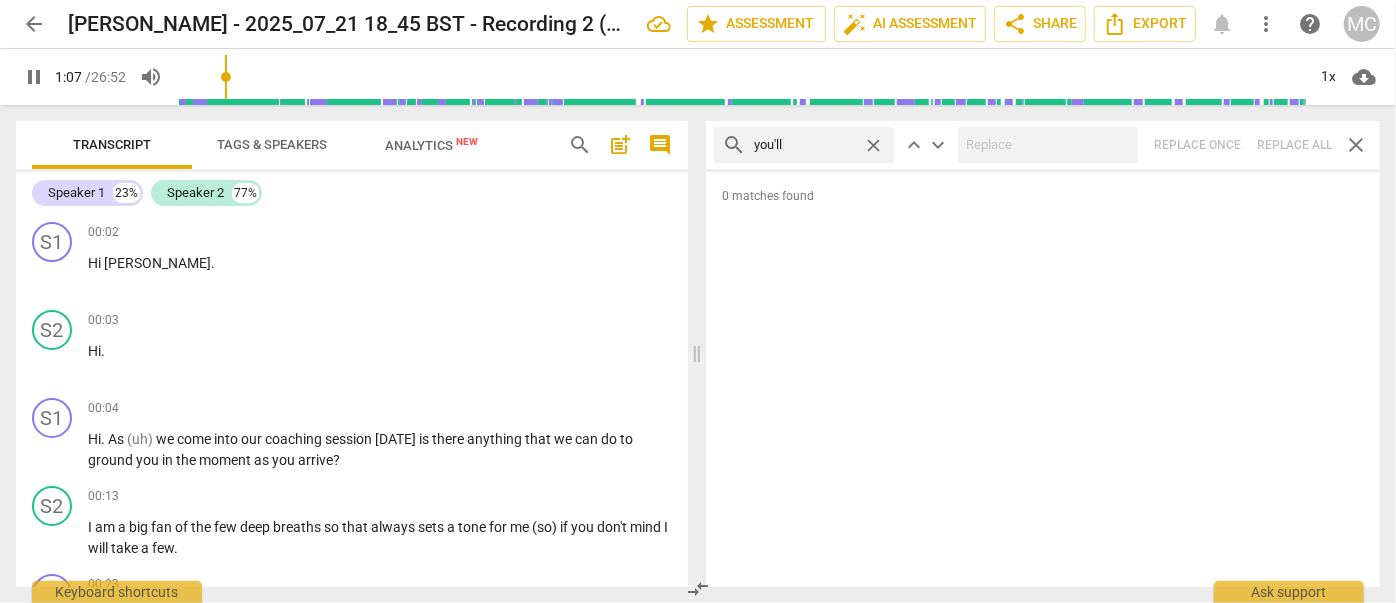 click on "close" at bounding box center (873, 145) 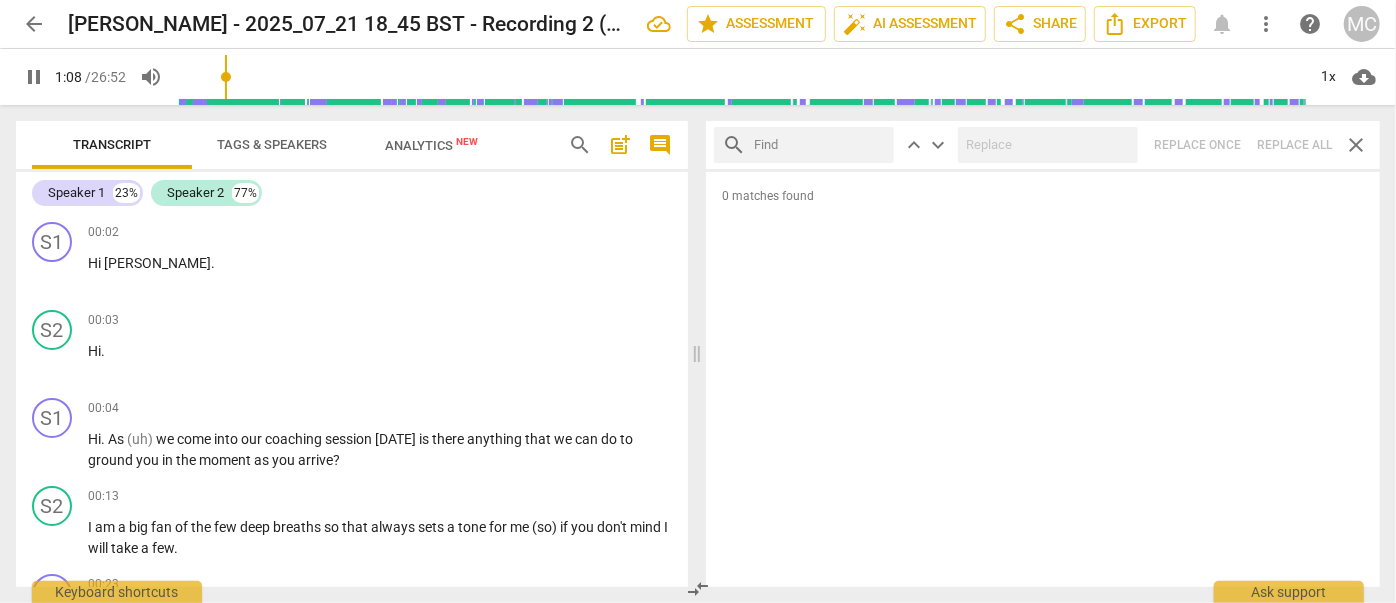 click at bounding box center (820, 145) 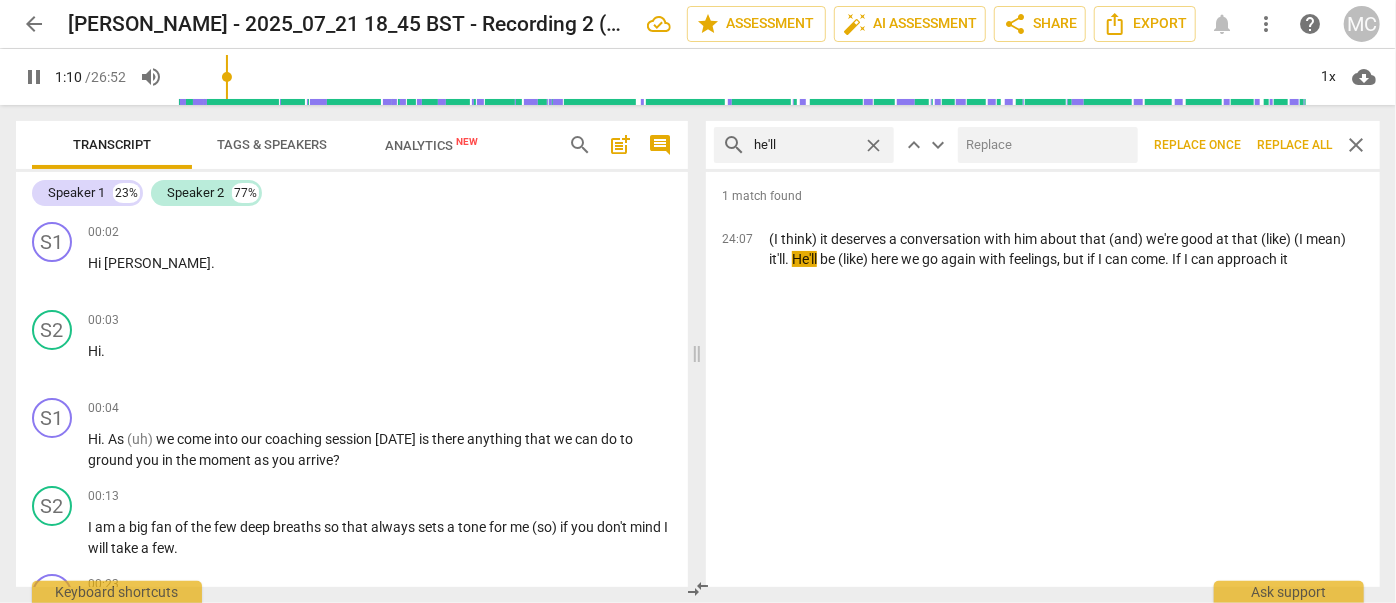 click at bounding box center (1044, 145) 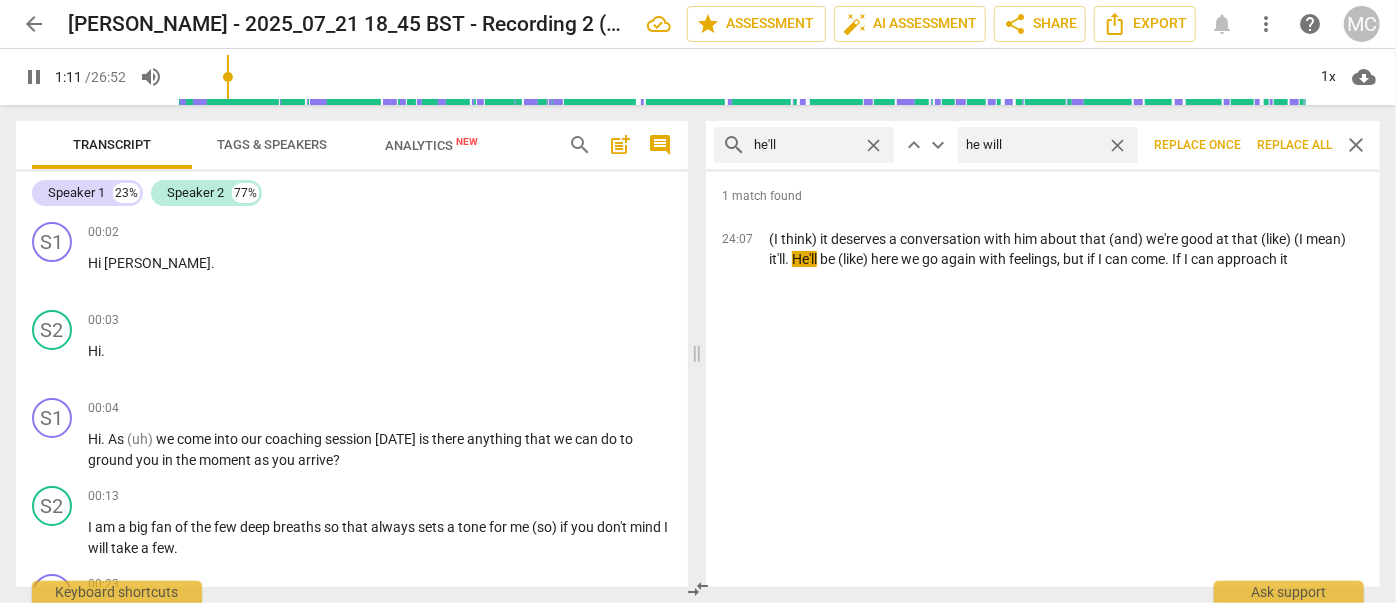 click on "Replace all" at bounding box center [1294, 145] 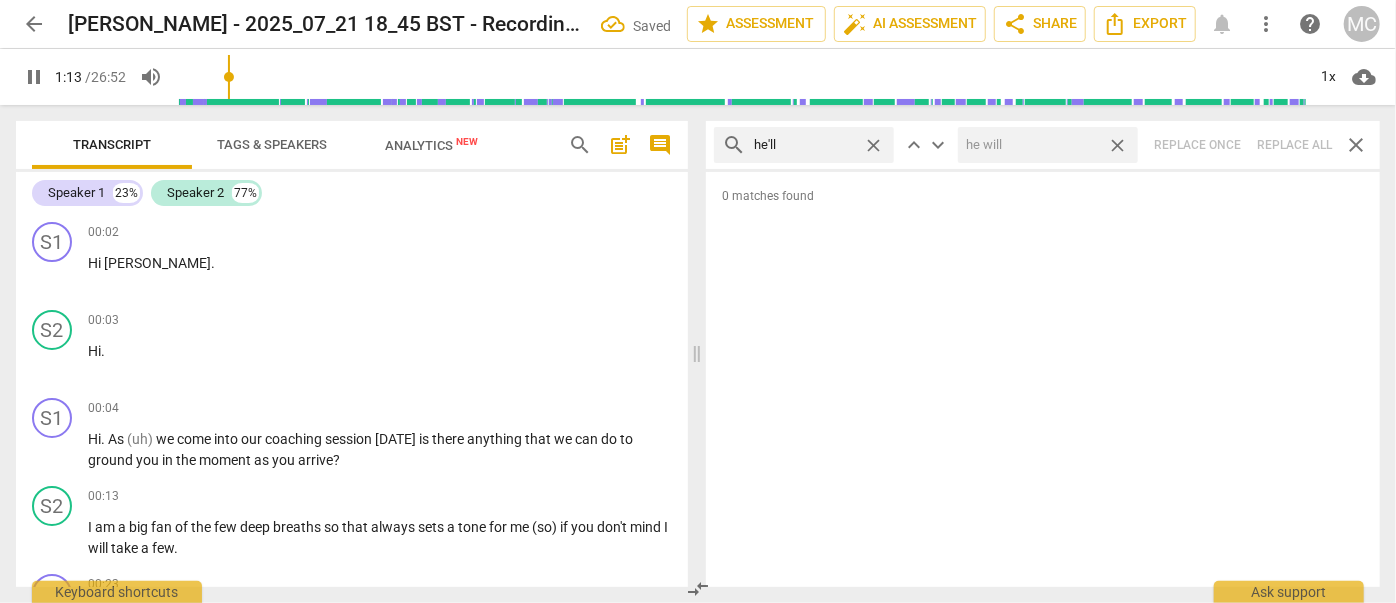 click on "close" at bounding box center (1117, 145) 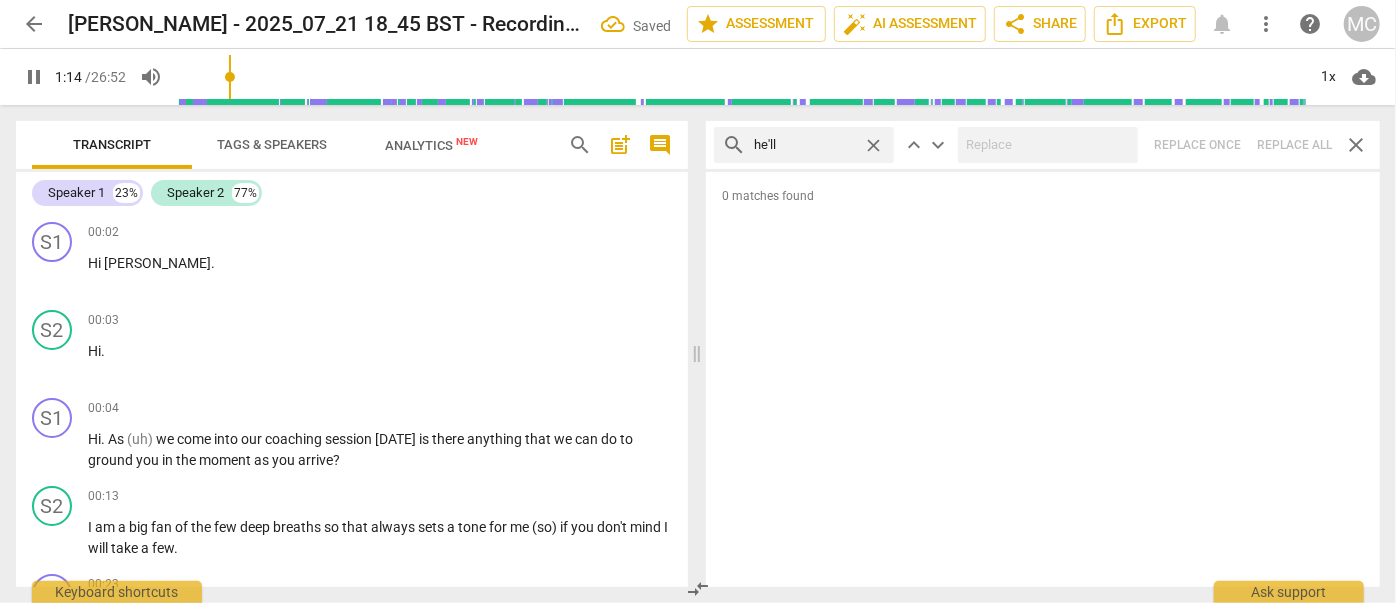 drag, startPoint x: 874, startPoint y: 143, endPoint x: 857, endPoint y: 143, distance: 17 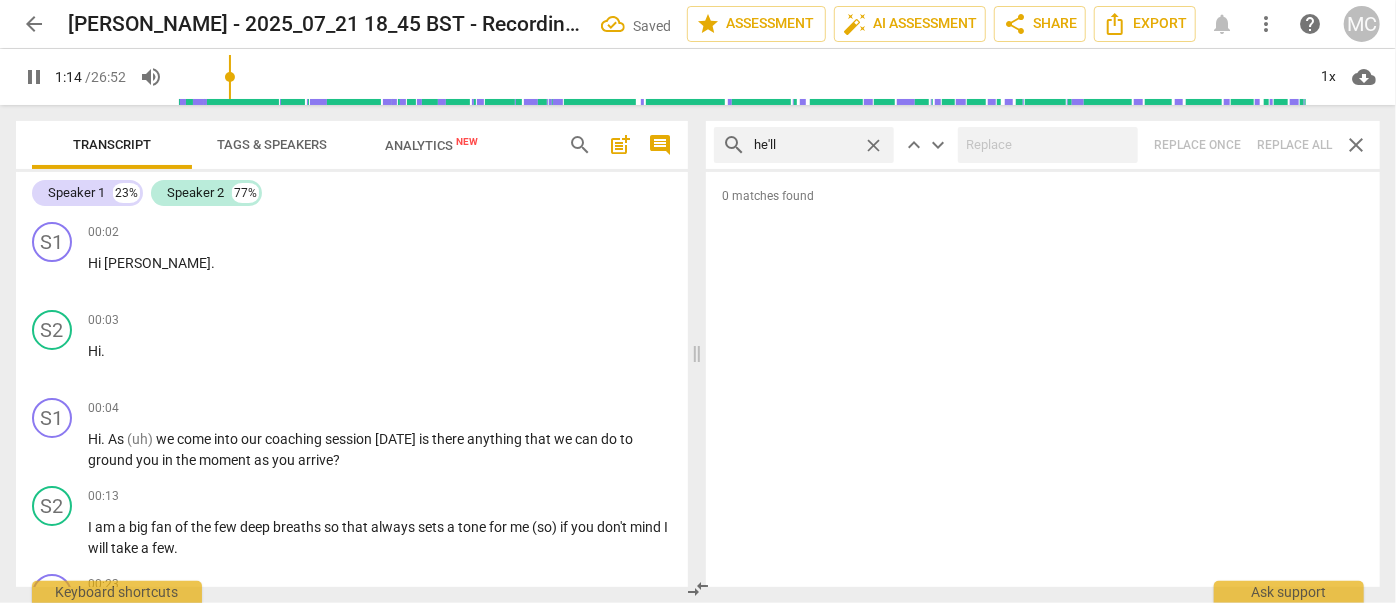 click on "close" at bounding box center (873, 145) 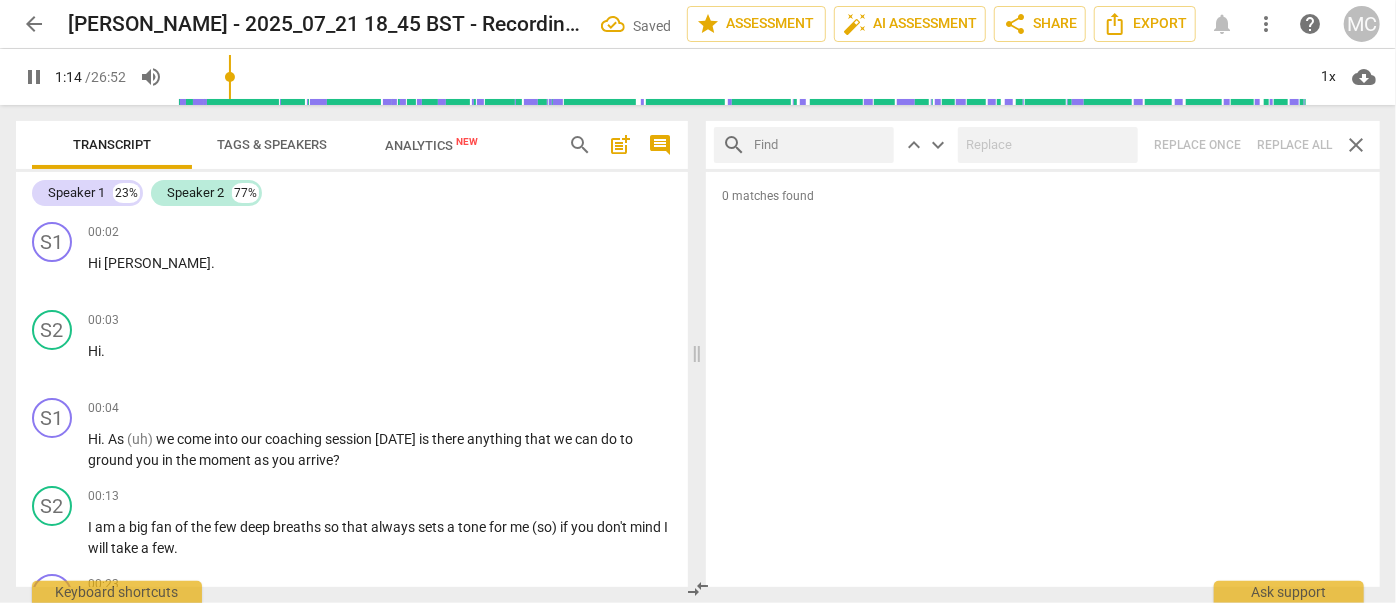 click at bounding box center (820, 145) 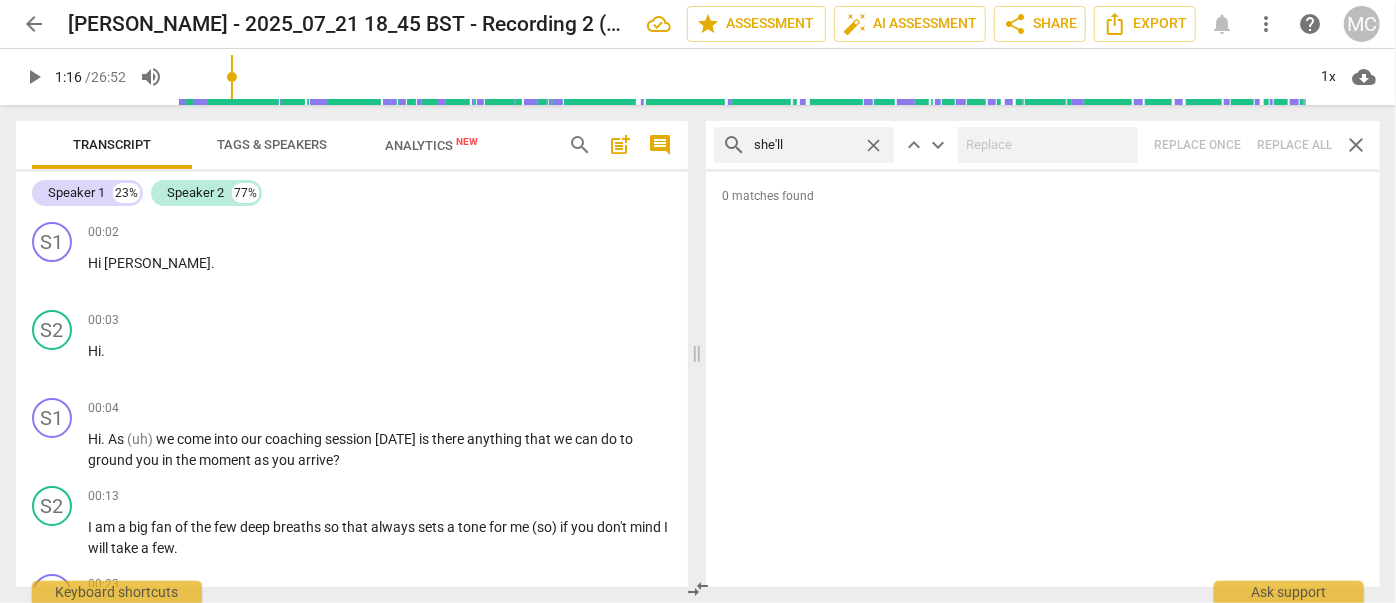 click on "search she'll close keyboard_arrow_up keyboard_arrow_down Replace once Replace all close" at bounding box center [1043, 145] 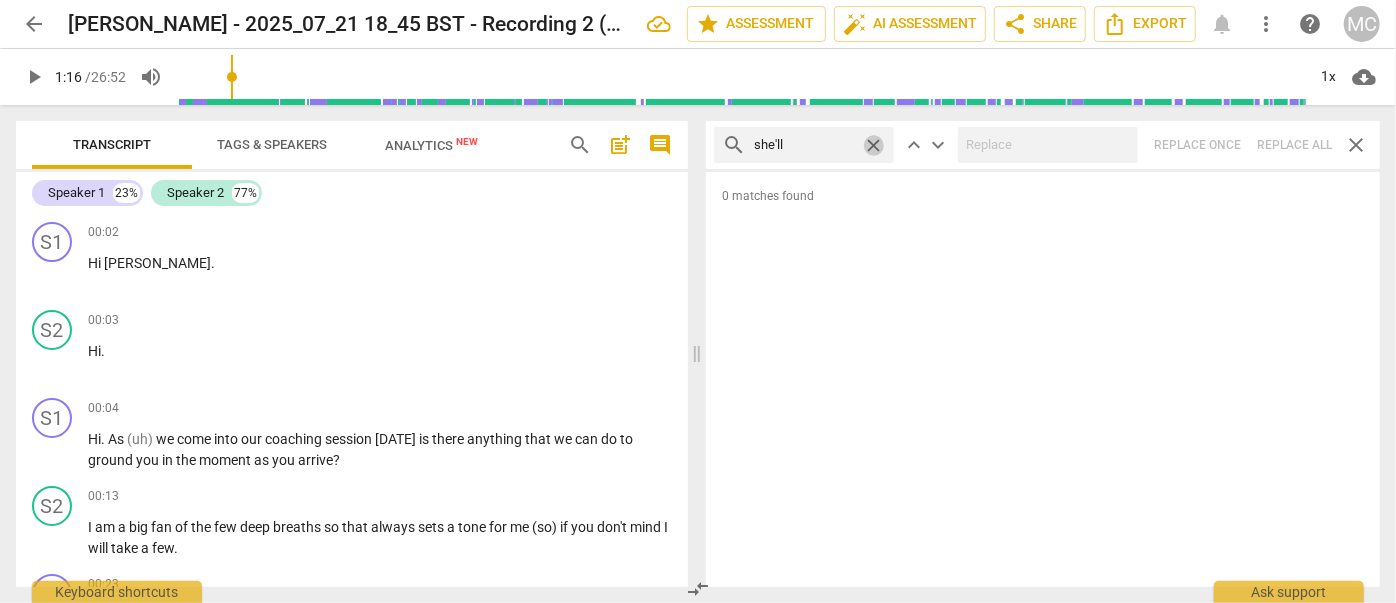 click on "close" at bounding box center [873, 145] 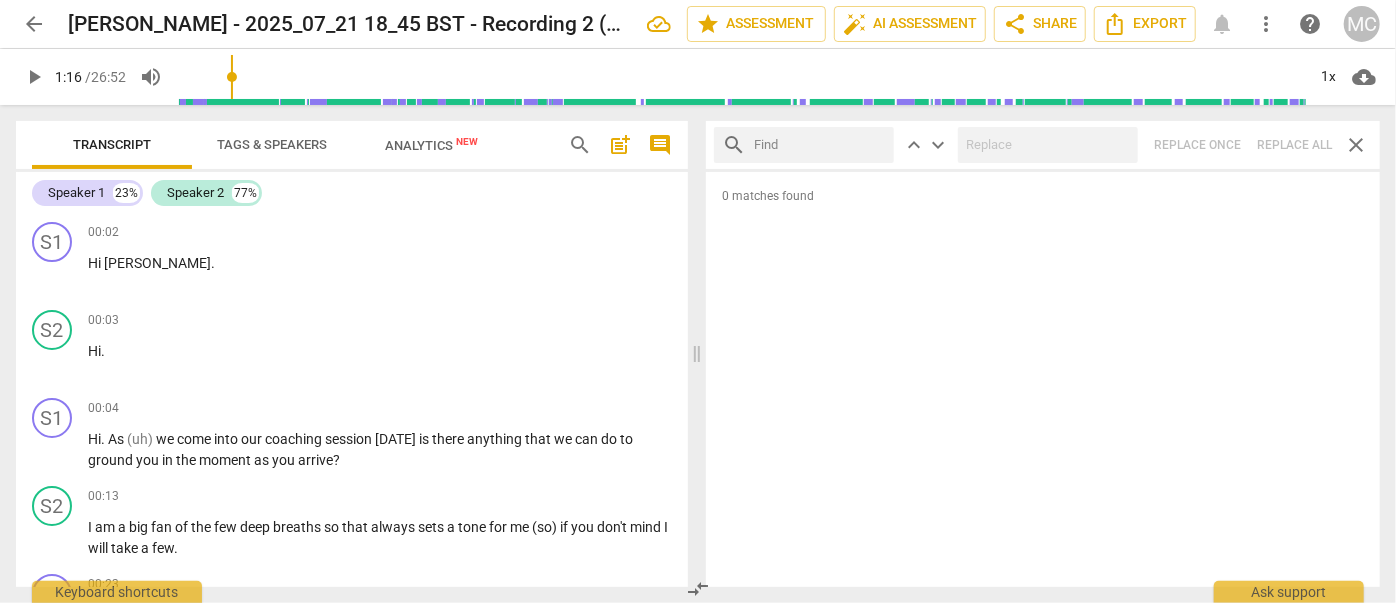 click at bounding box center (820, 145) 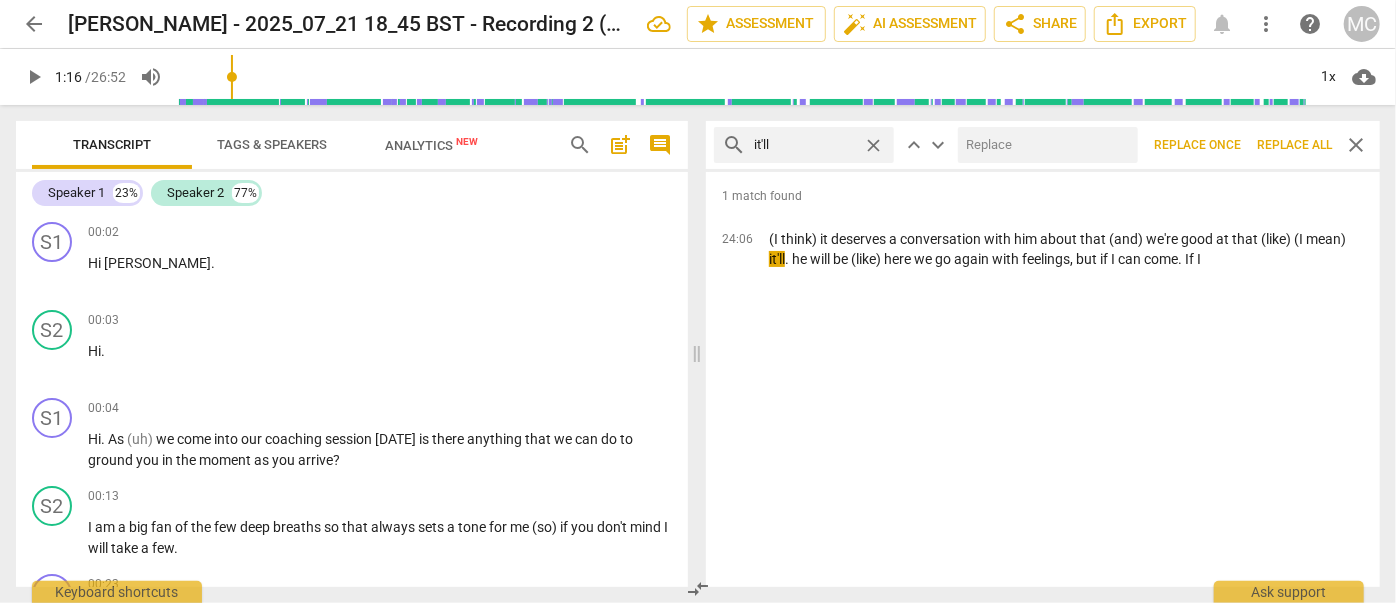 click at bounding box center (1044, 145) 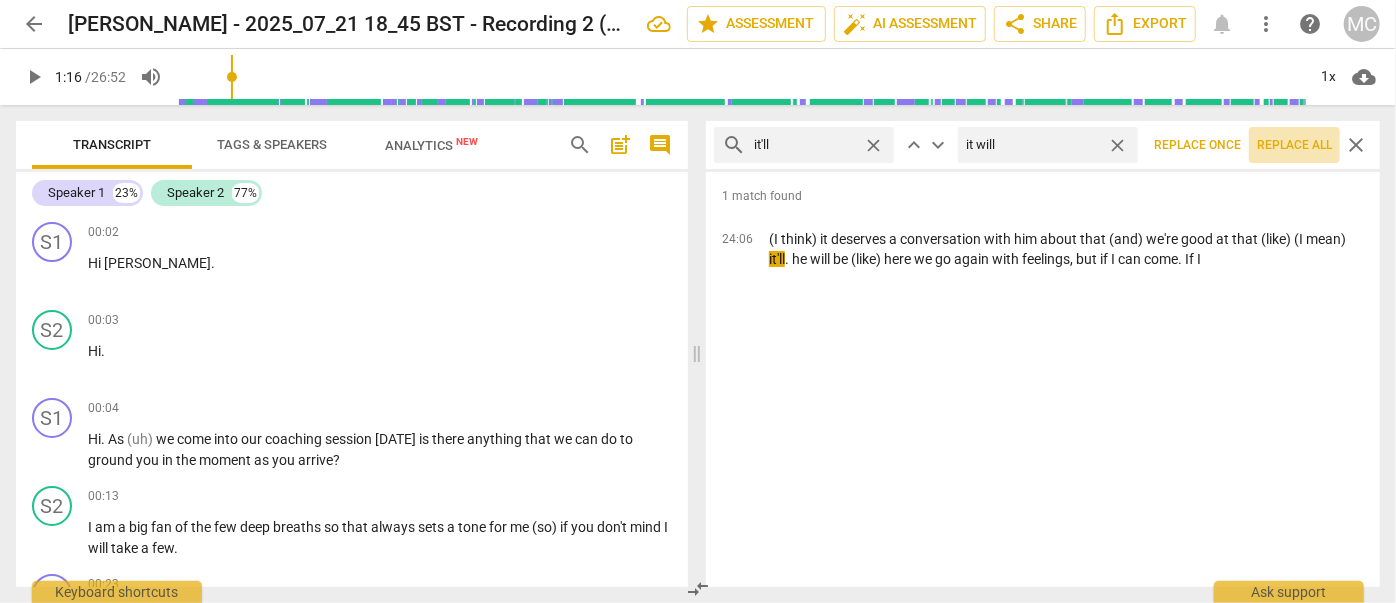 click on "Replace all" at bounding box center [1294, 145] 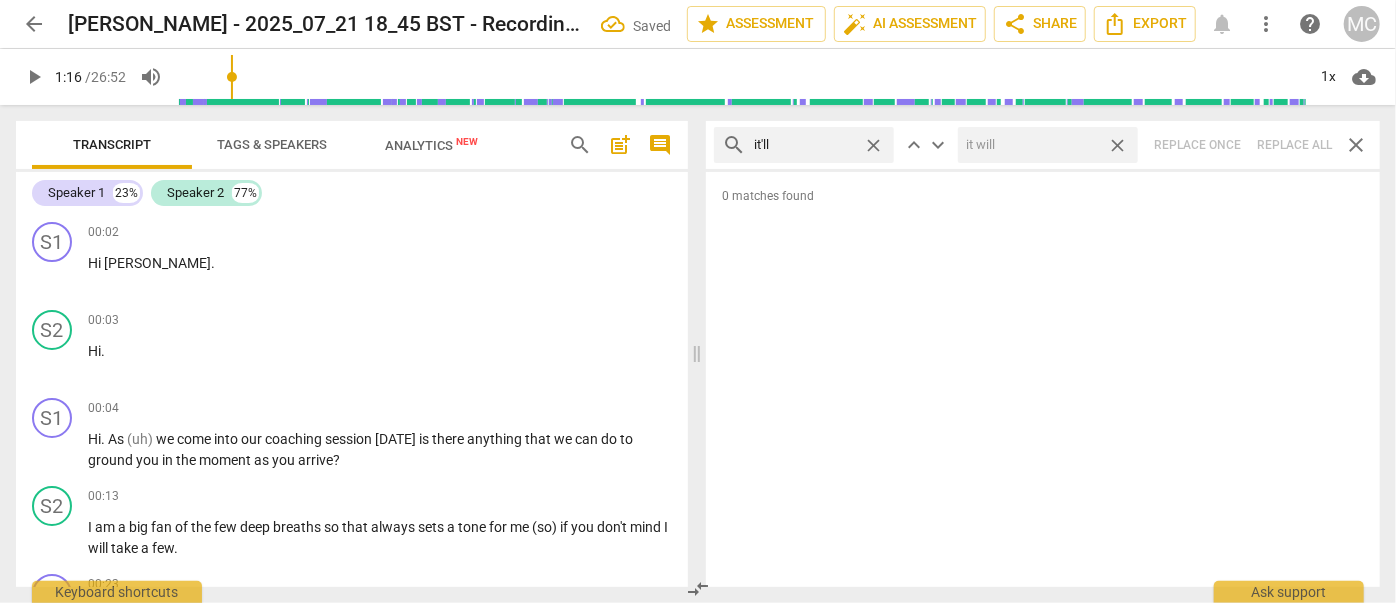 drag, startPoint x: 1122, startPoint y: 143, endPoint x: 971, endPoint y: 157, distance: 151.64761 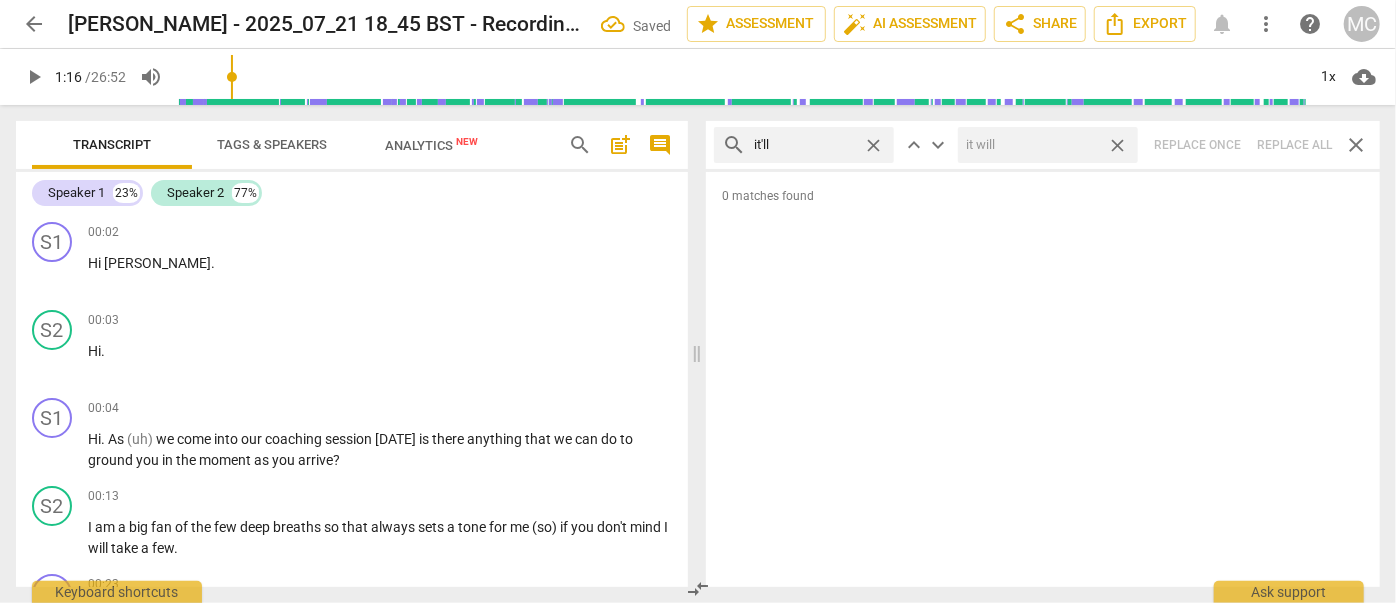 click on "close" at bounding box center [1117, 145] 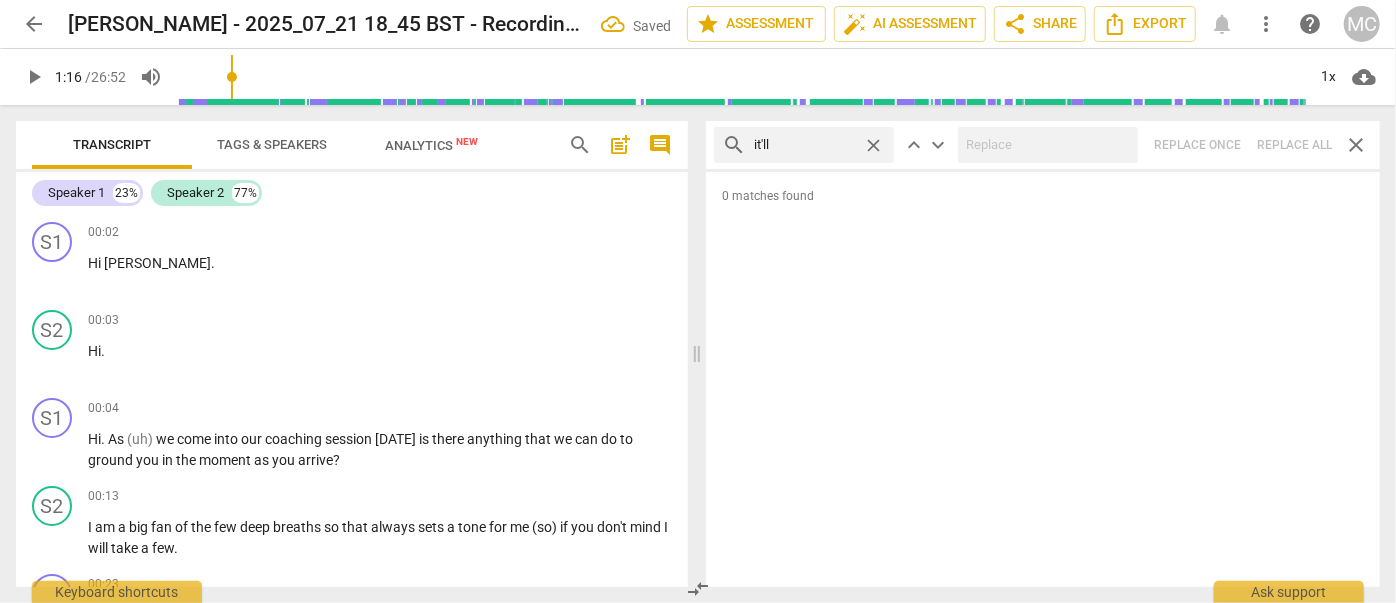 click on "close" at bounding box center (873, 145) 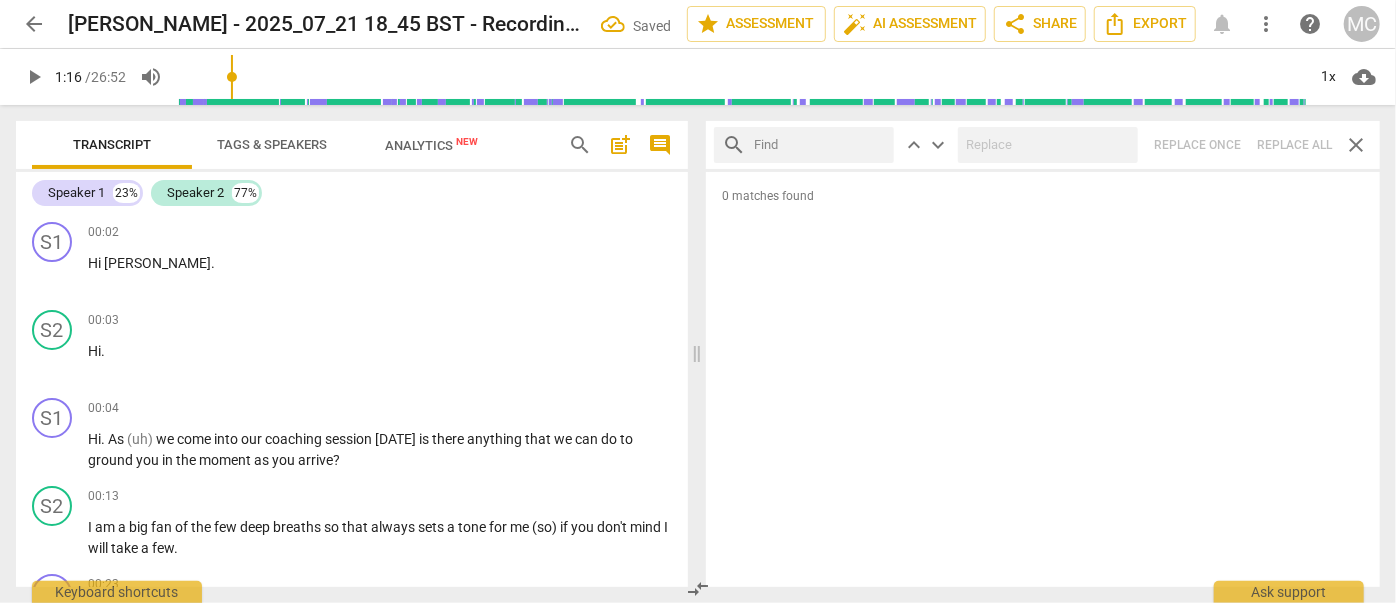 click at bounding box center (820, 145) 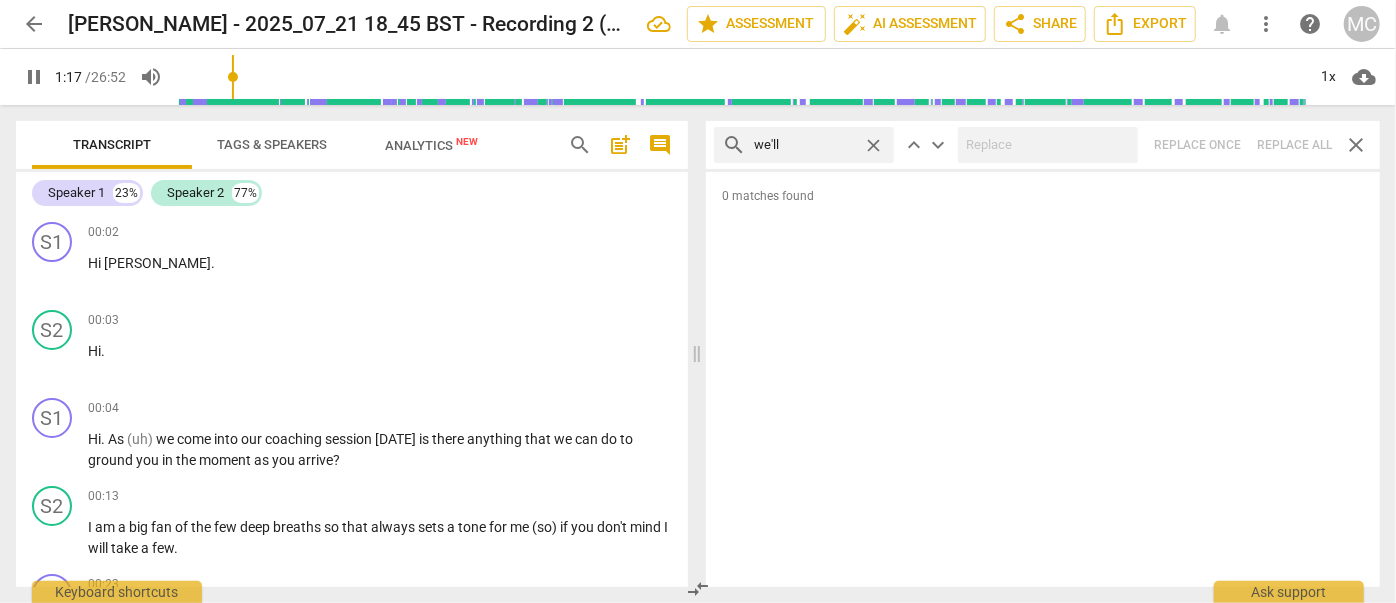 click on "search we'll close keyboard_arrow_up keyboard_arrow_down Replace once Replace all close" at bounding box center (1043, 145) 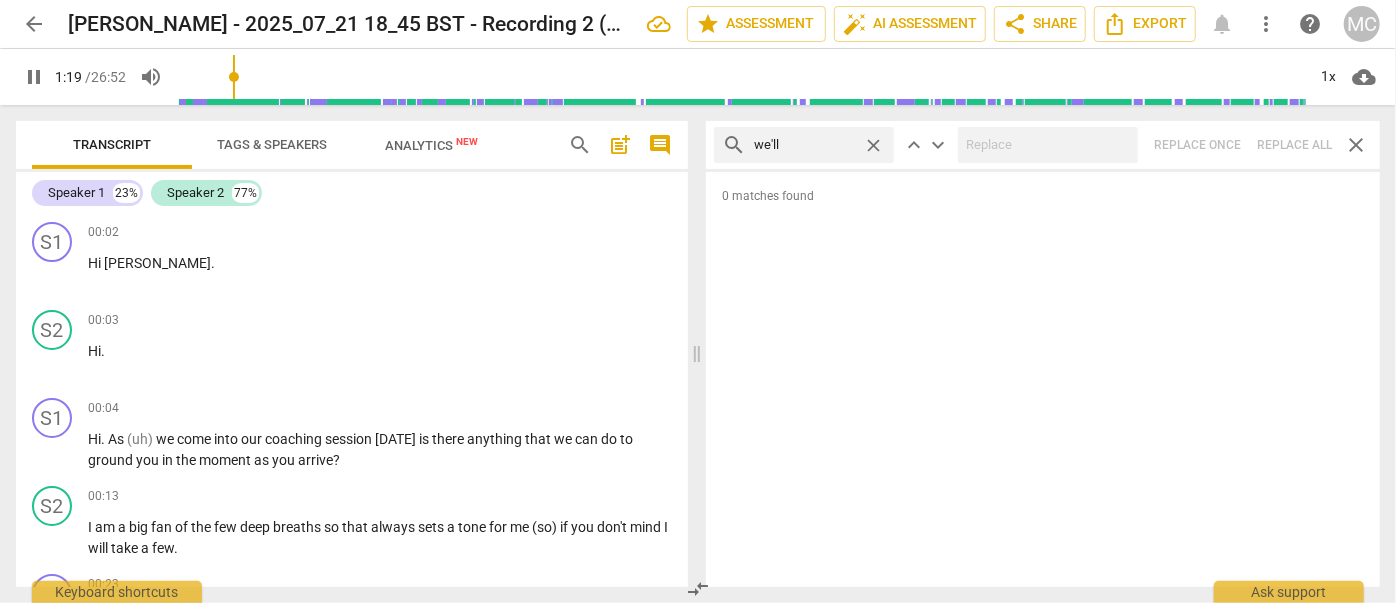 click on "close" at bounding box center [873, 145] 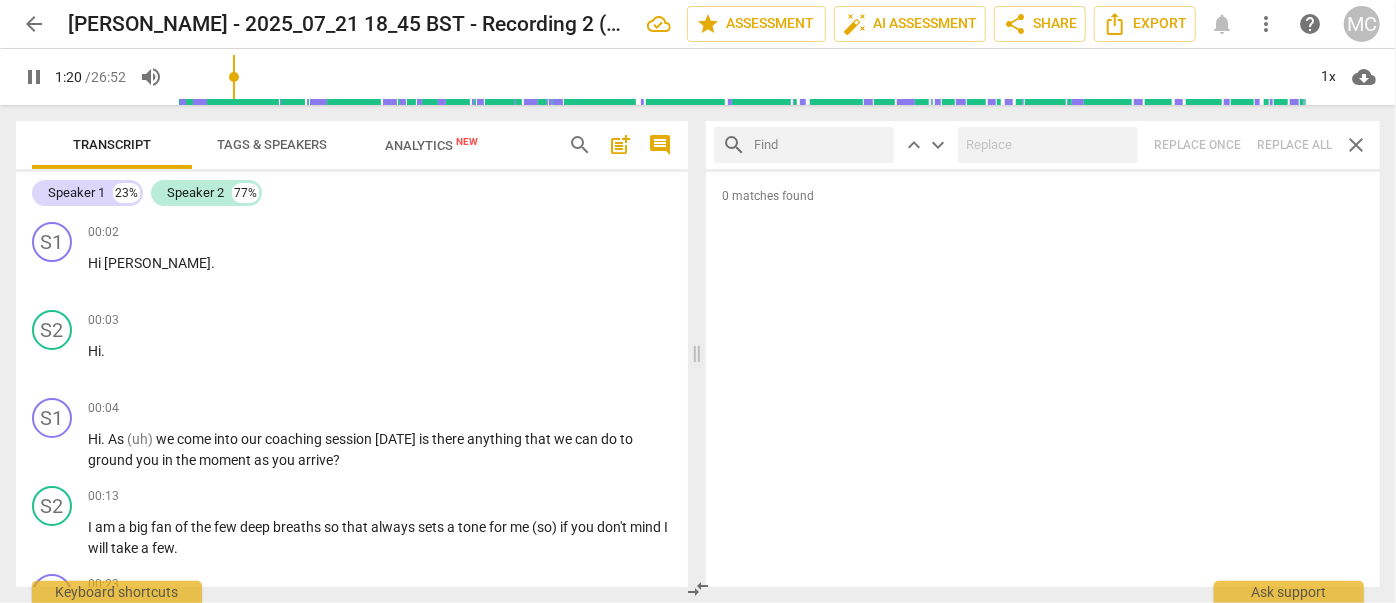 click at bounding box center [820, 145] 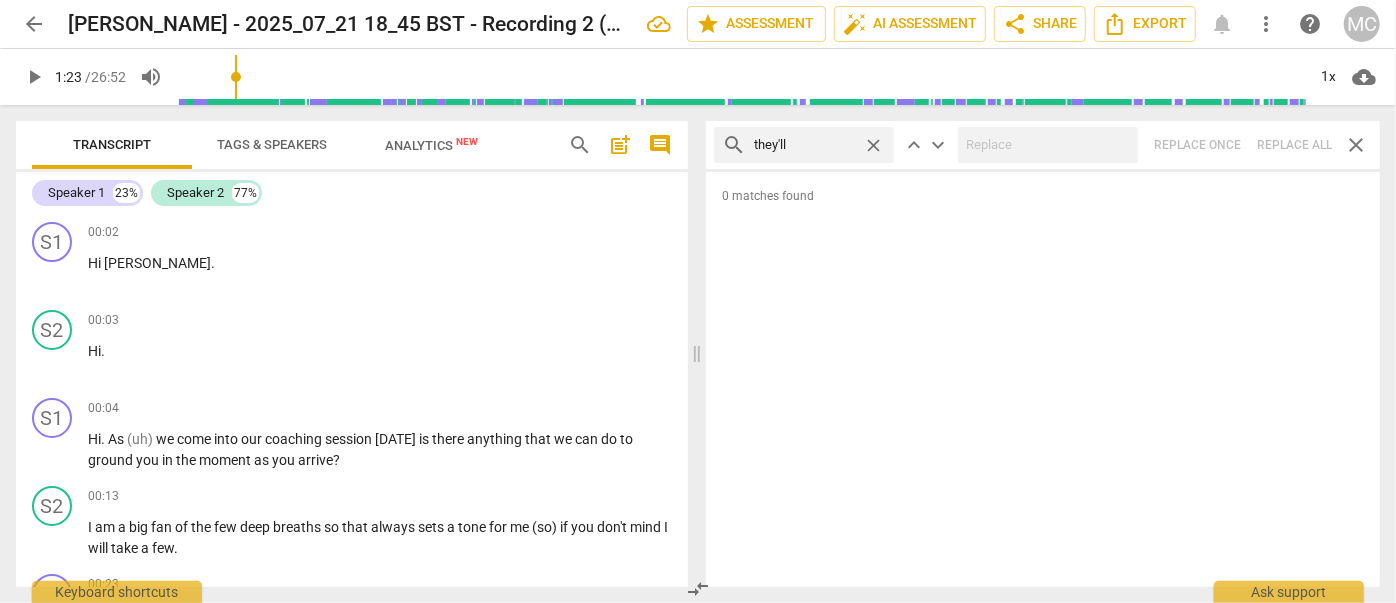 click on "search they'll close keyboard_arrow_up keyboard_arrow_down Replace once Replace all close" at bounding box center (1043, 145) 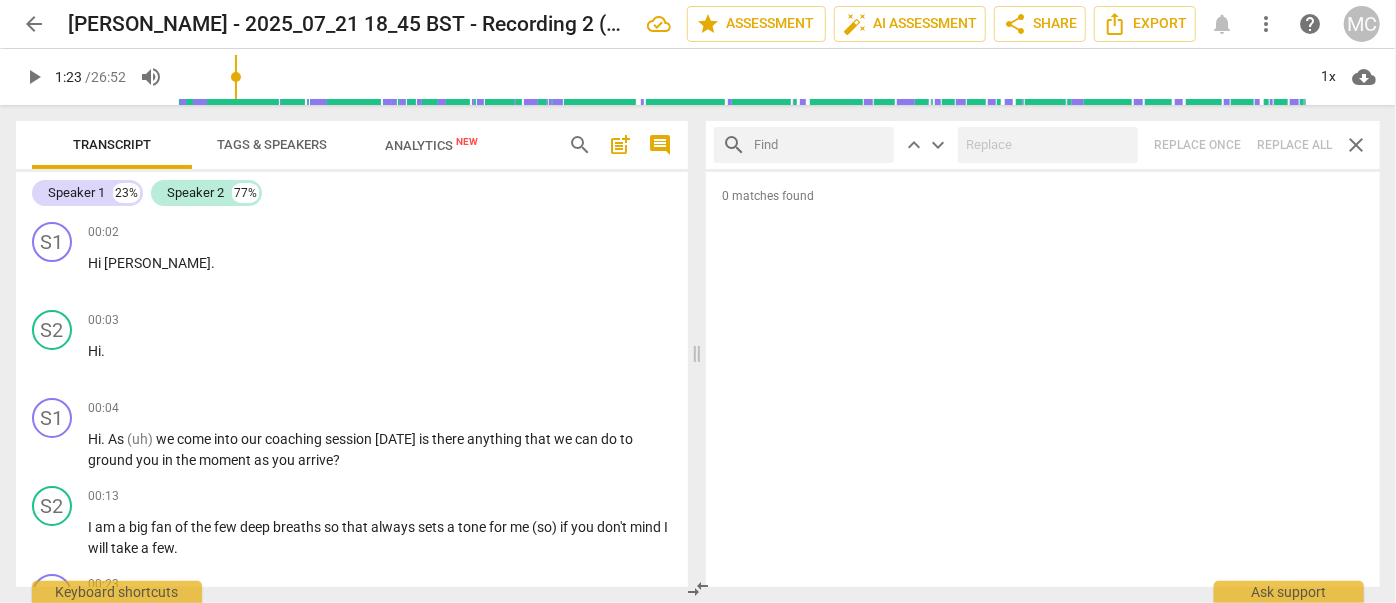 click at bounding box center (820, 145) 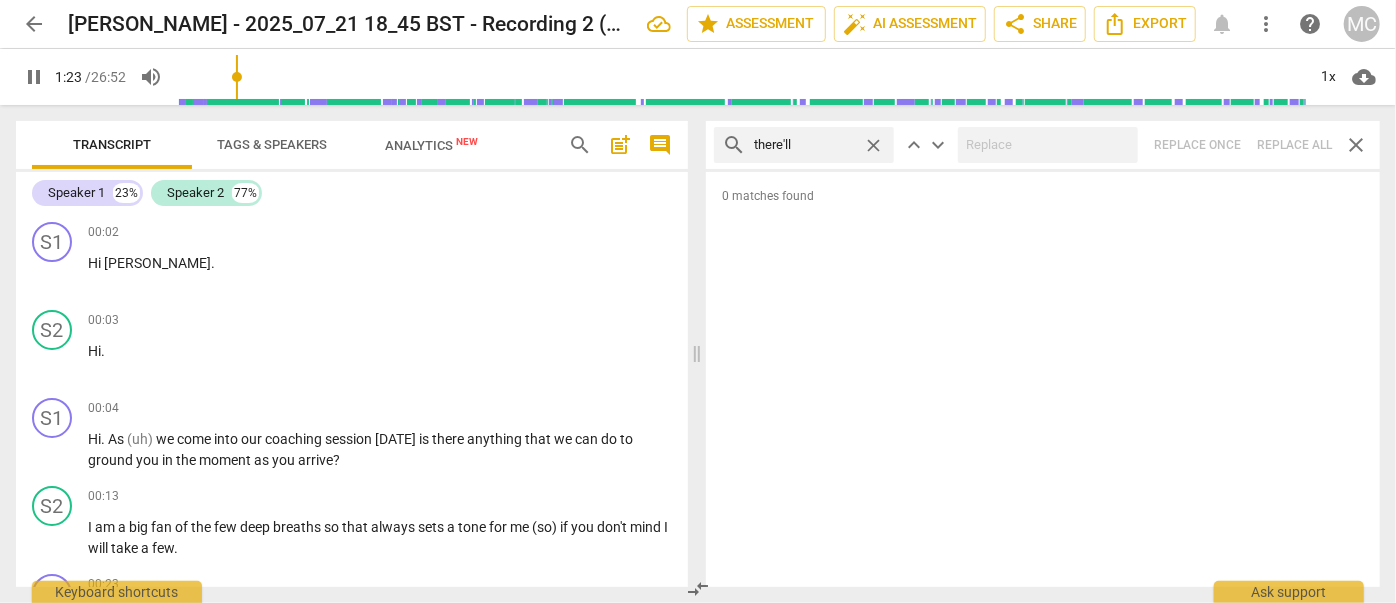 click on "search there'll close keyboard_arrow_up keyboard_arrow_down Replace once Replace all close" at bounding box center (1043, 145) 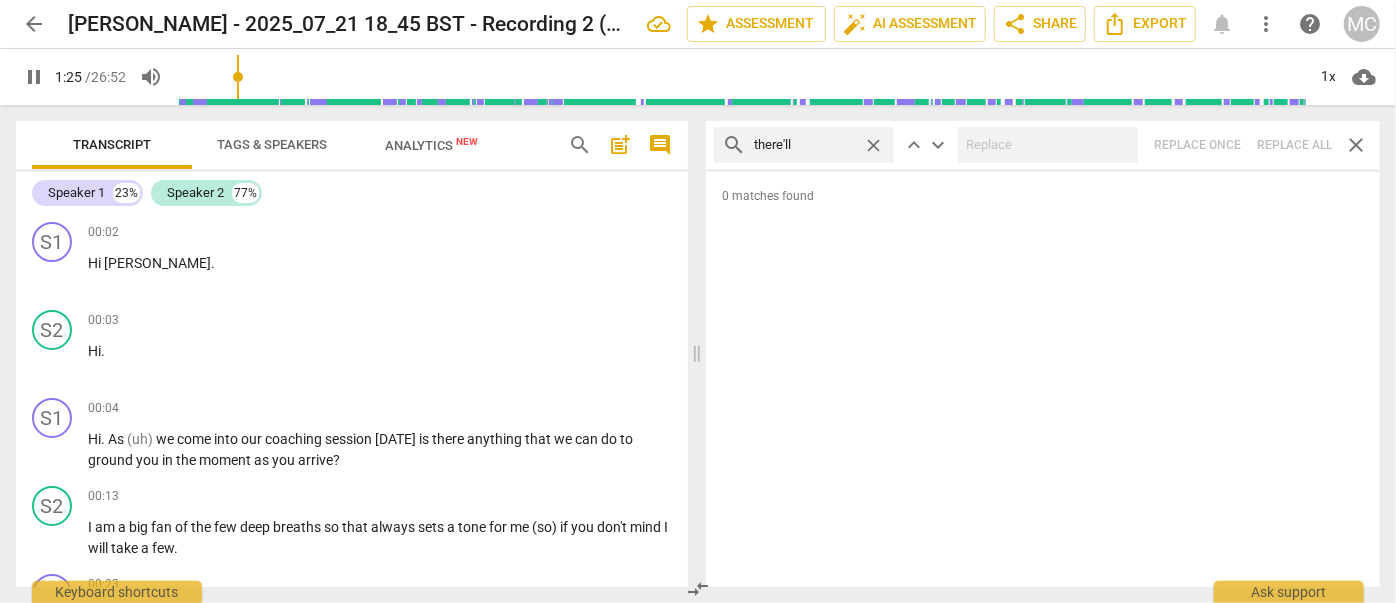 click on "close" at bounding box center (873, 145) 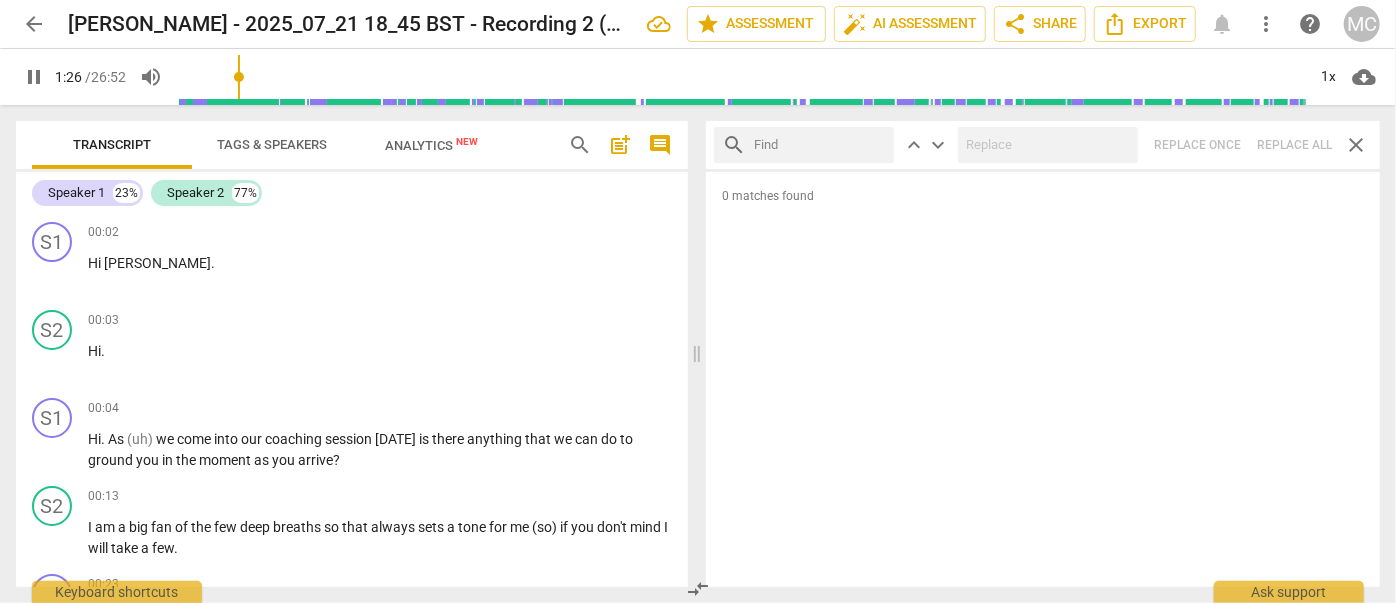 click at bounding box center (820, 145) 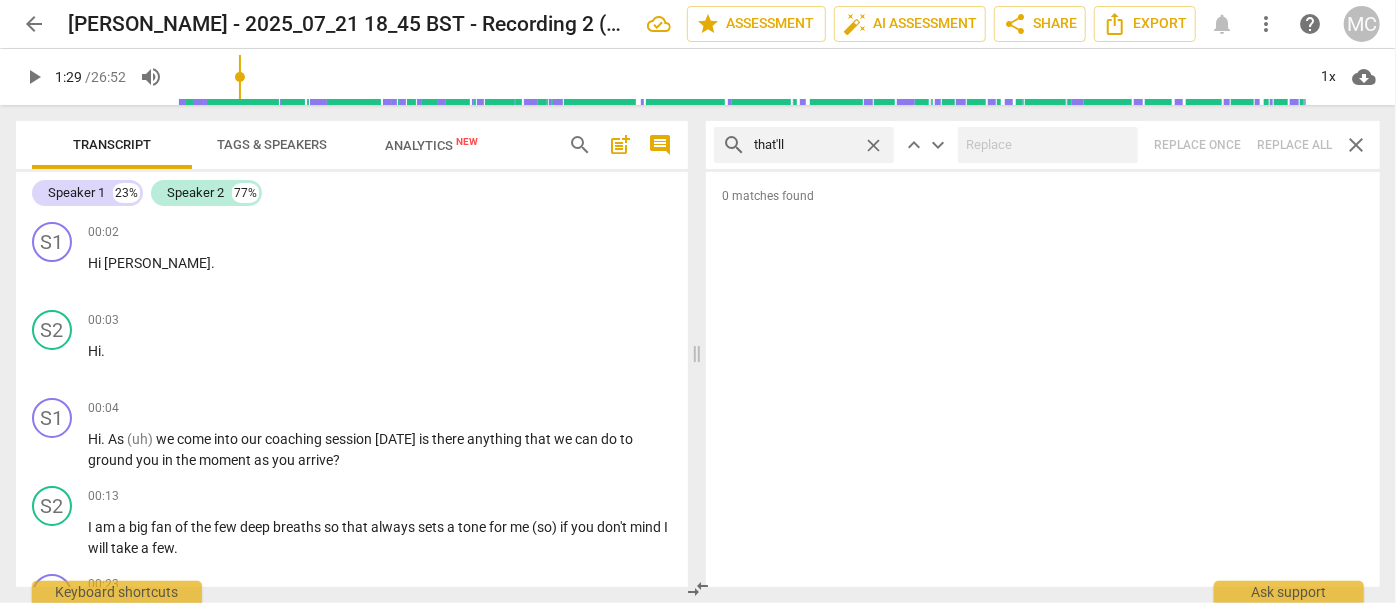 click on "search that'll close keyboard_arrow_up keyboard_arrow_down Replace once Replace all close" at bounding box center [1043, 145] 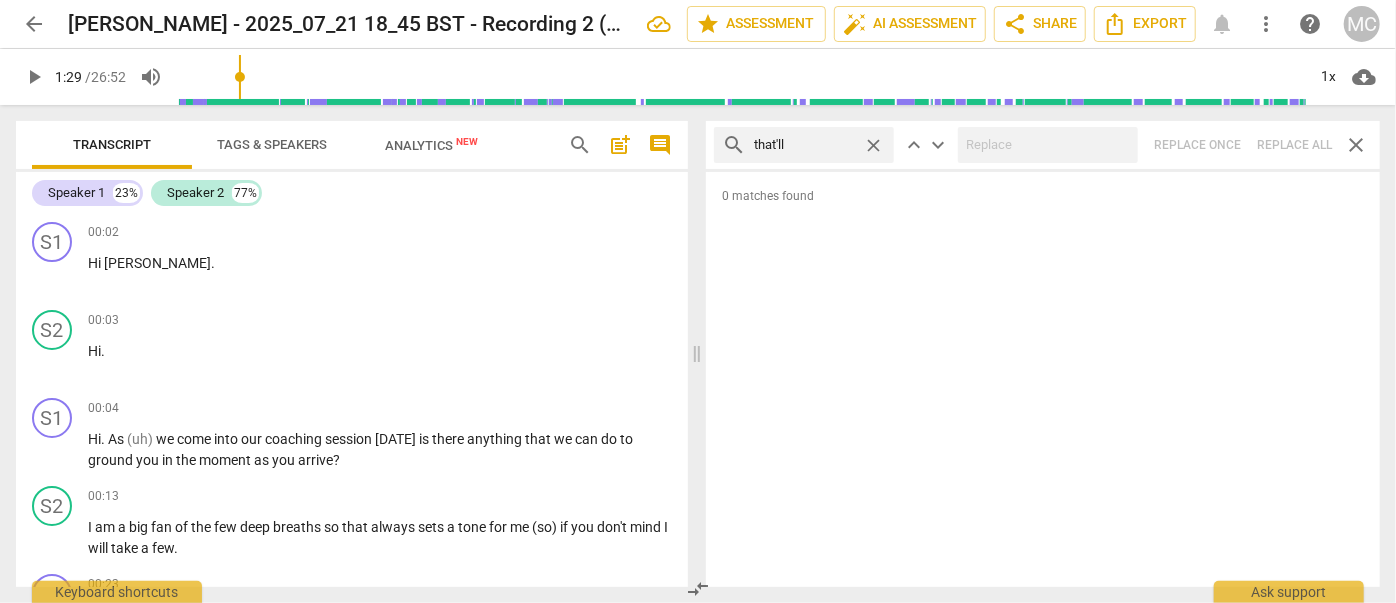 drag, startPoint x: 878, startPoint y: 141, endPoint x: 862, endPoint y: 141, distance: 16 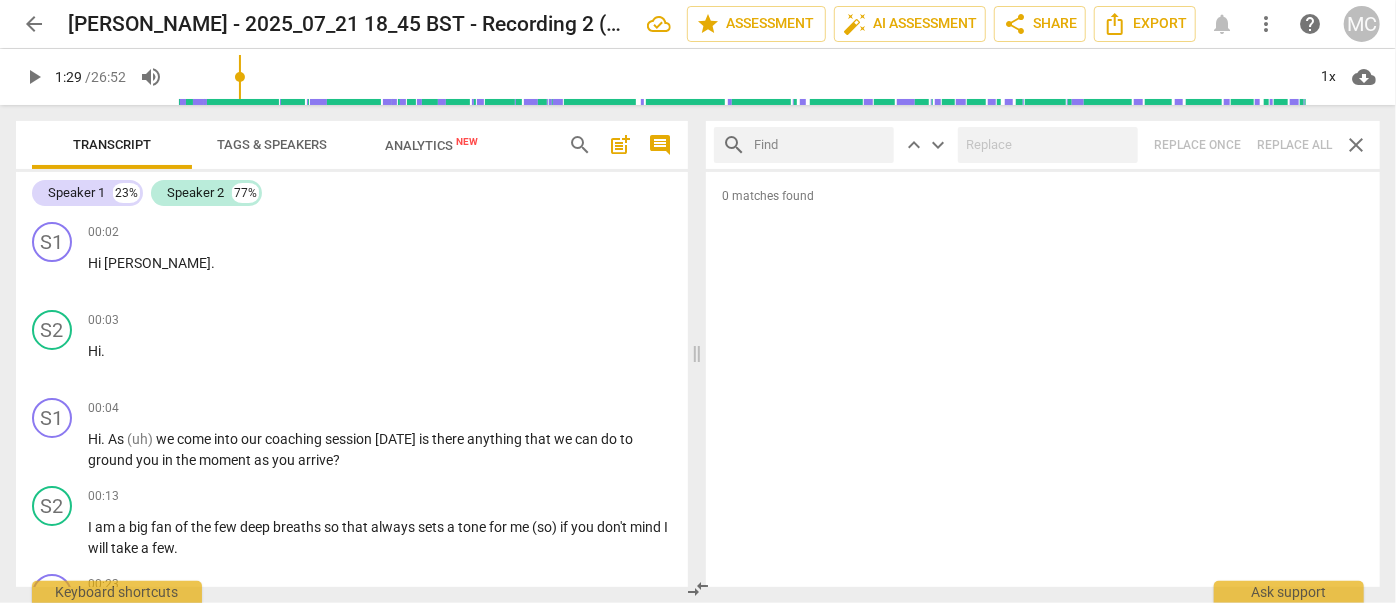 click at bounding box center [820, 145] 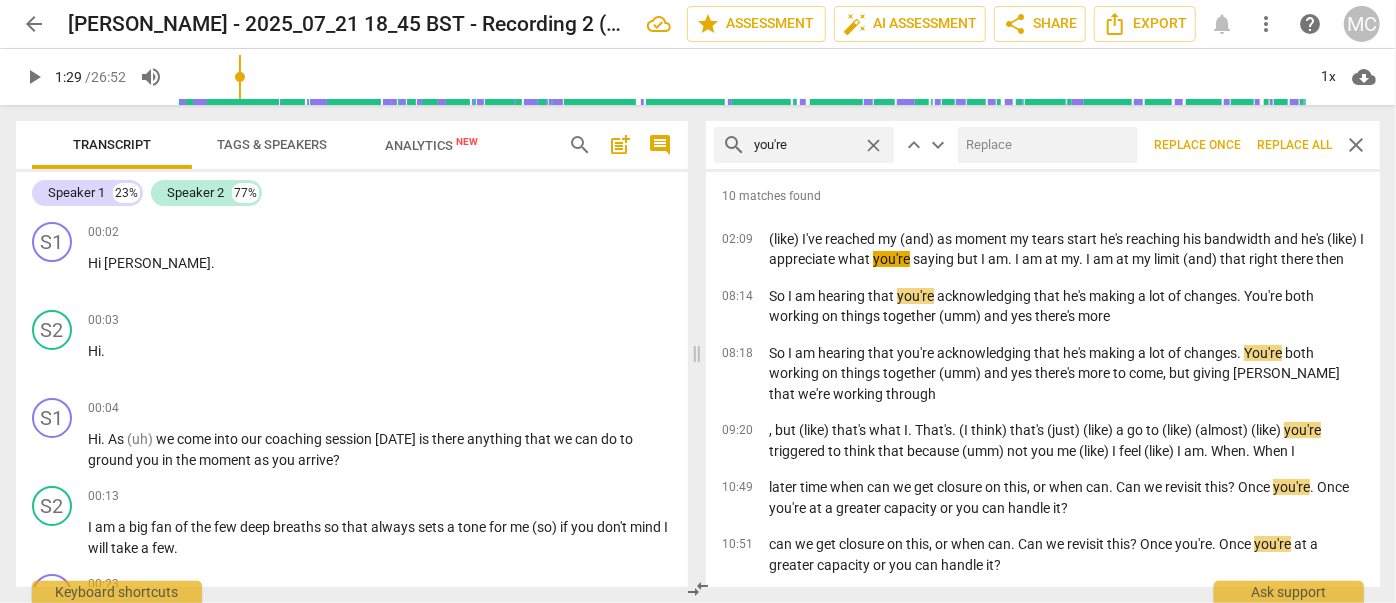 click at bounding box center (1044, 145) 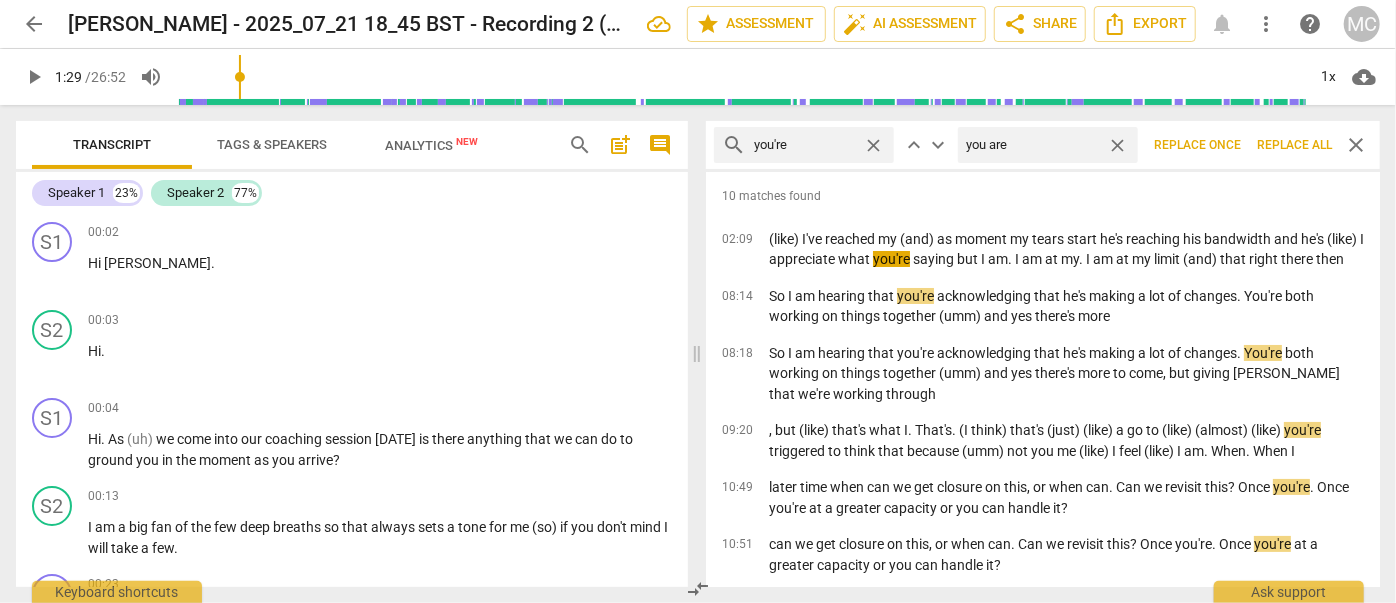 click on "Replace all" at bounding box center (1294, 145) 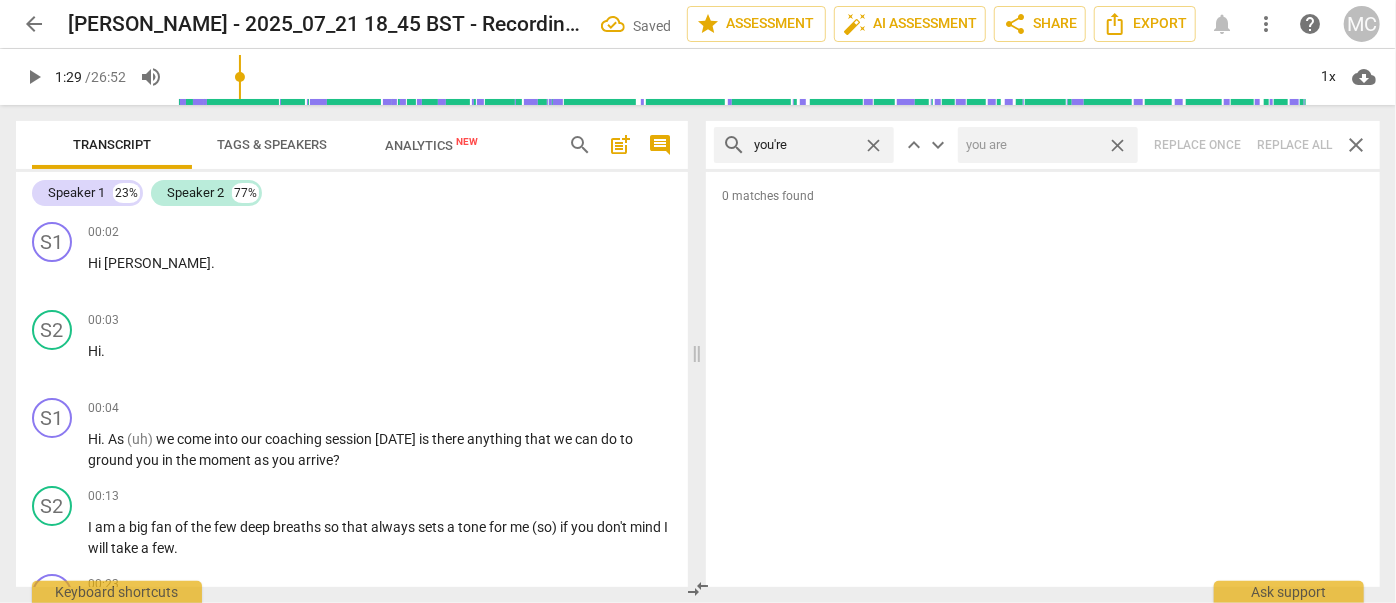 click on "close" at bounding box center (1117, 145) 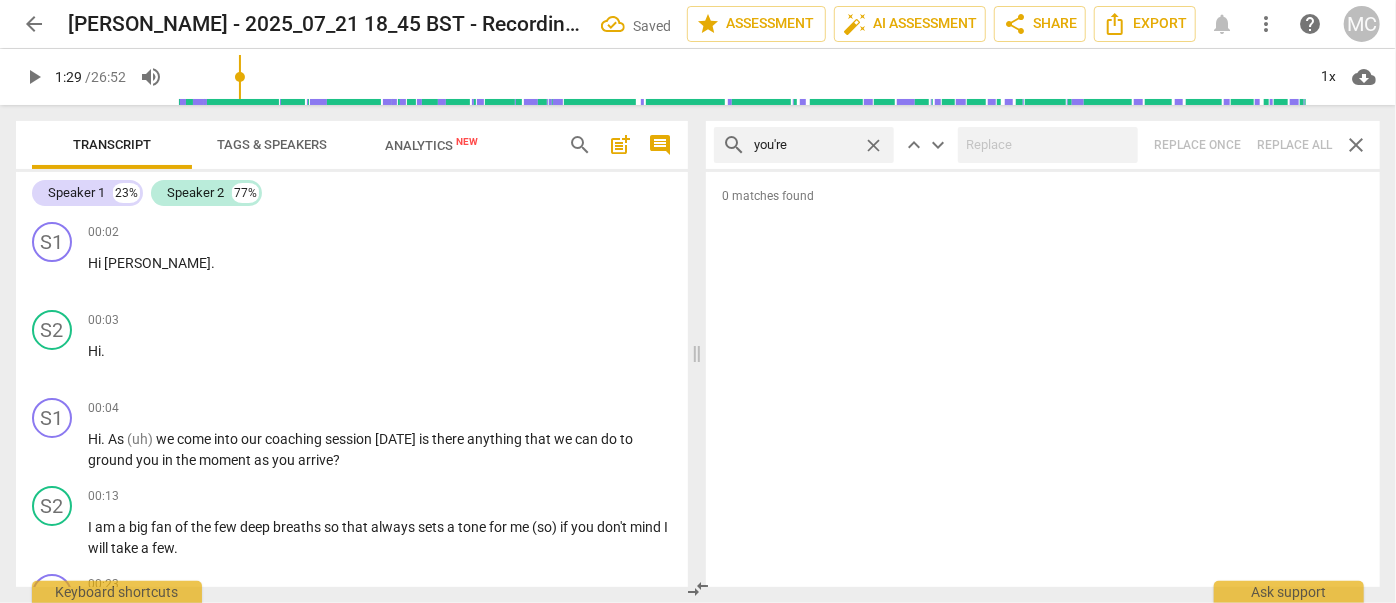 click on "close" at bounding box center (873, 145) 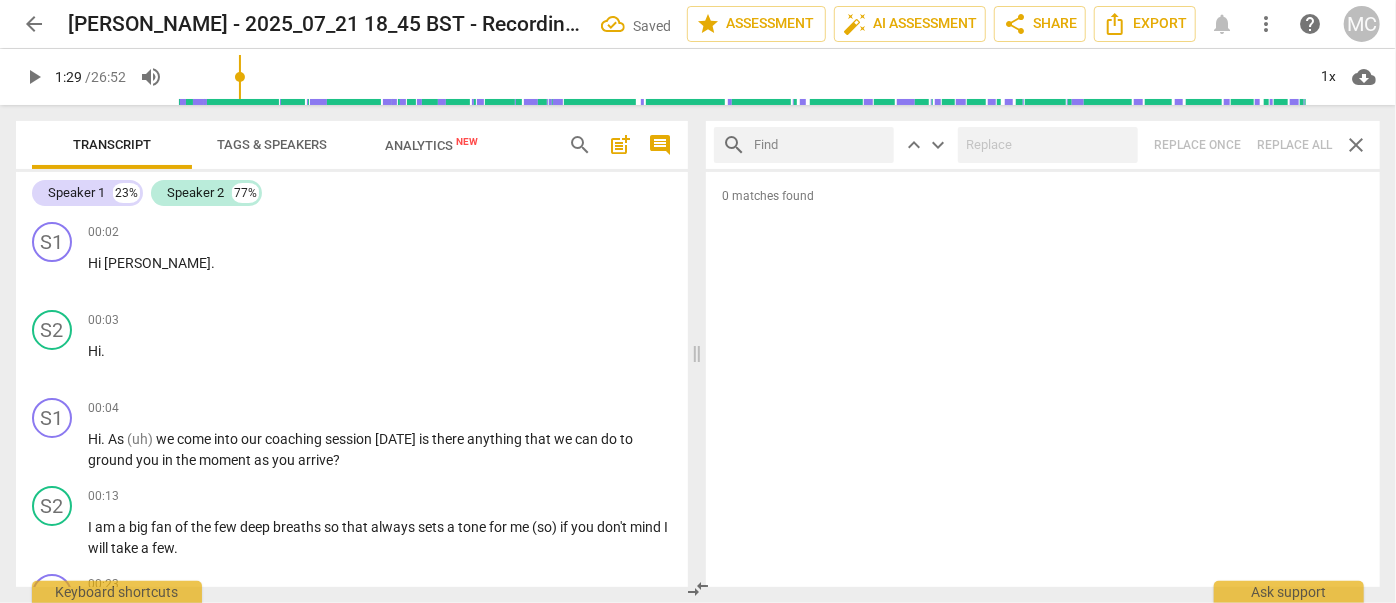 drag, startPoint x: 805, startPoint y: 144, endPoint x: 792, endPoint y: 164, distance: 23.853722 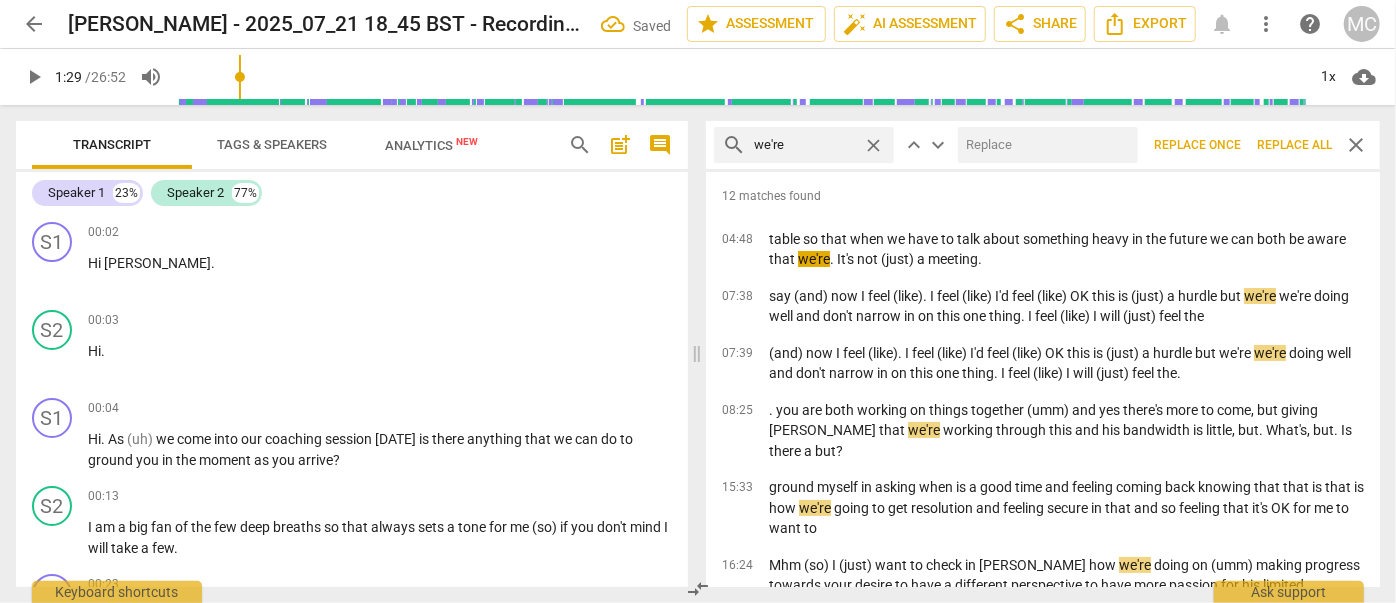 click at bounding box center (1044, 145) 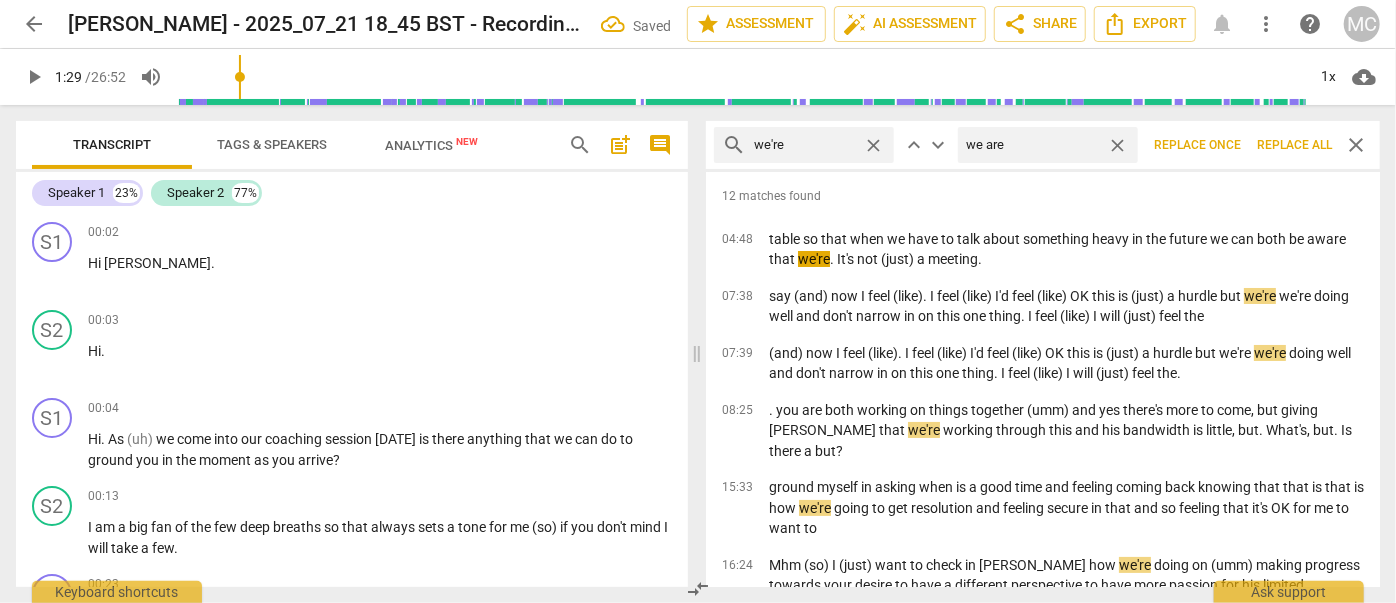 click on "Replace all" at bounding box center [1294, 145] 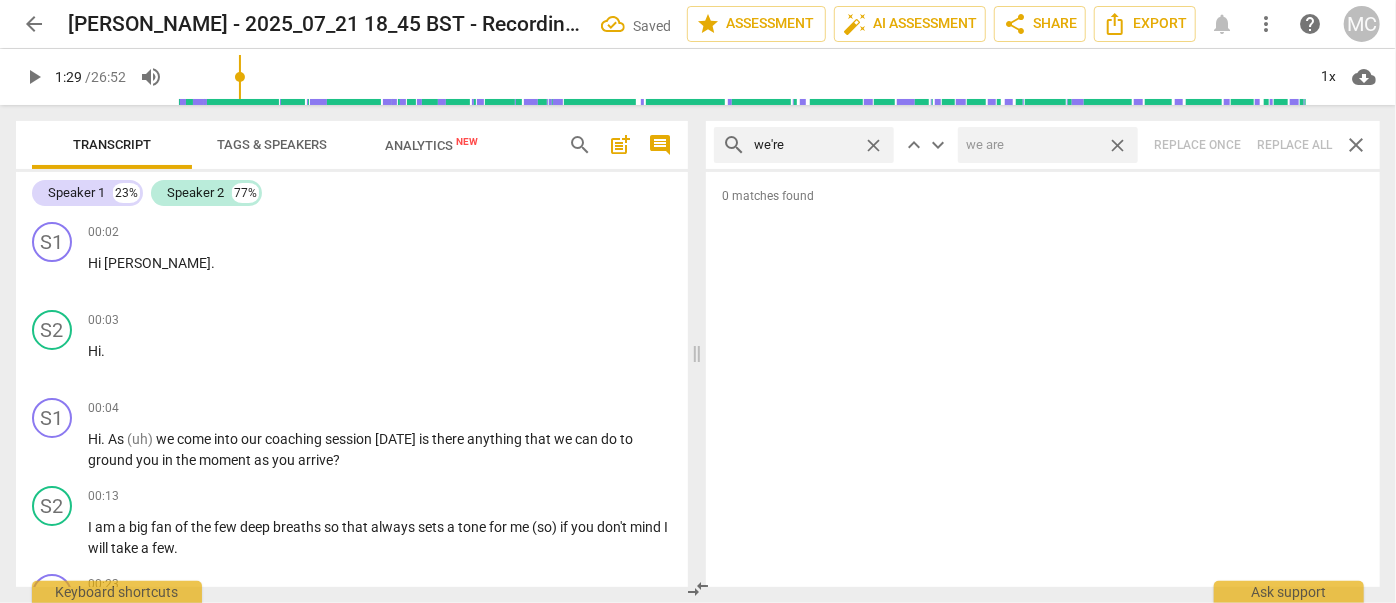 click on "close" at bounding box center [1117, 145] 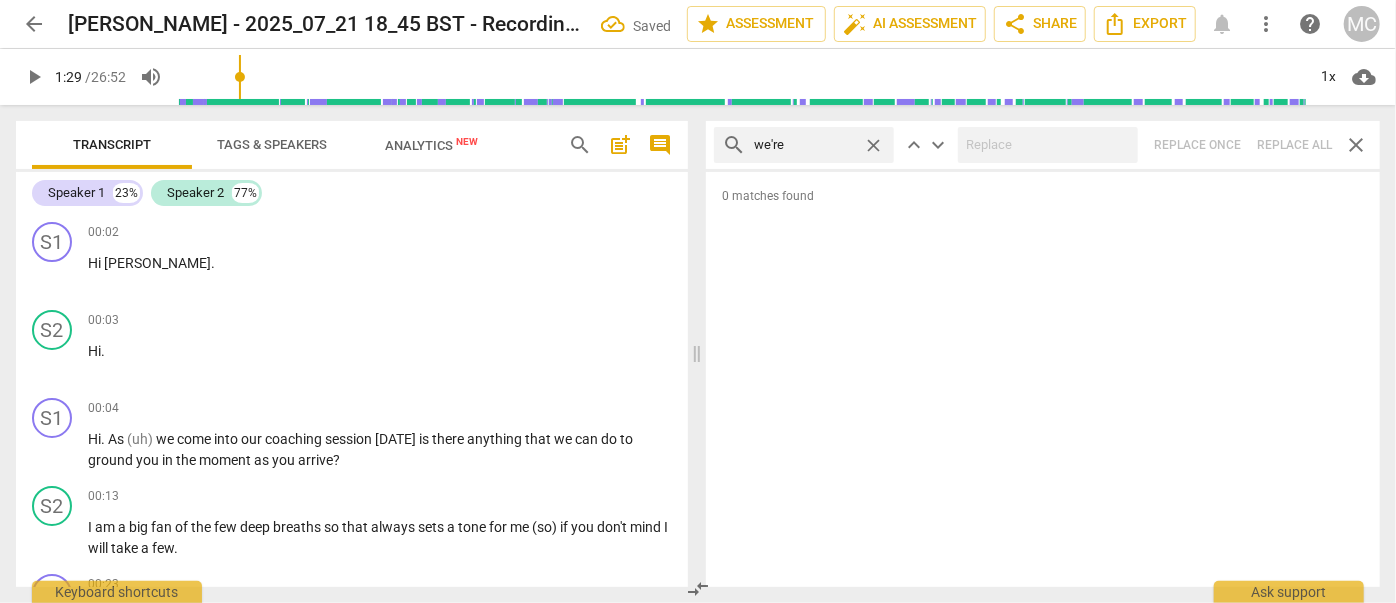 click on "close" at bounding box center (873, 145) 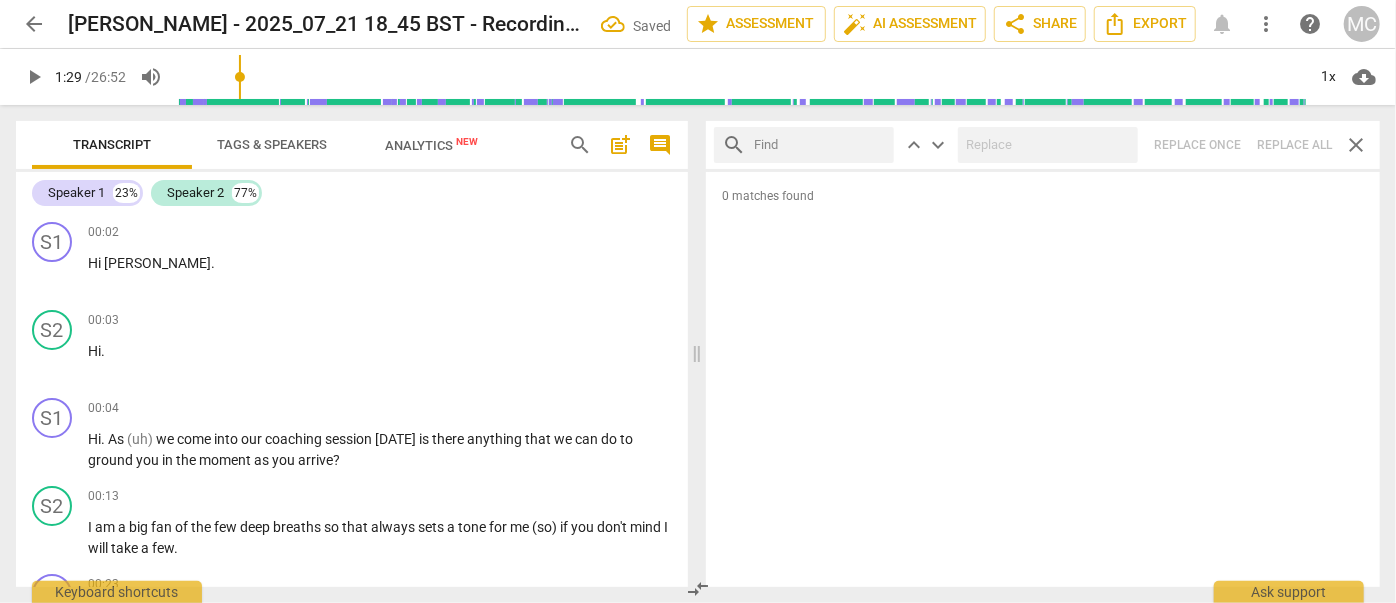 drag, startPoint x: 823, startPoint y: 151, endPoint x: 838, endPoint y: 165, distance: 20.518284 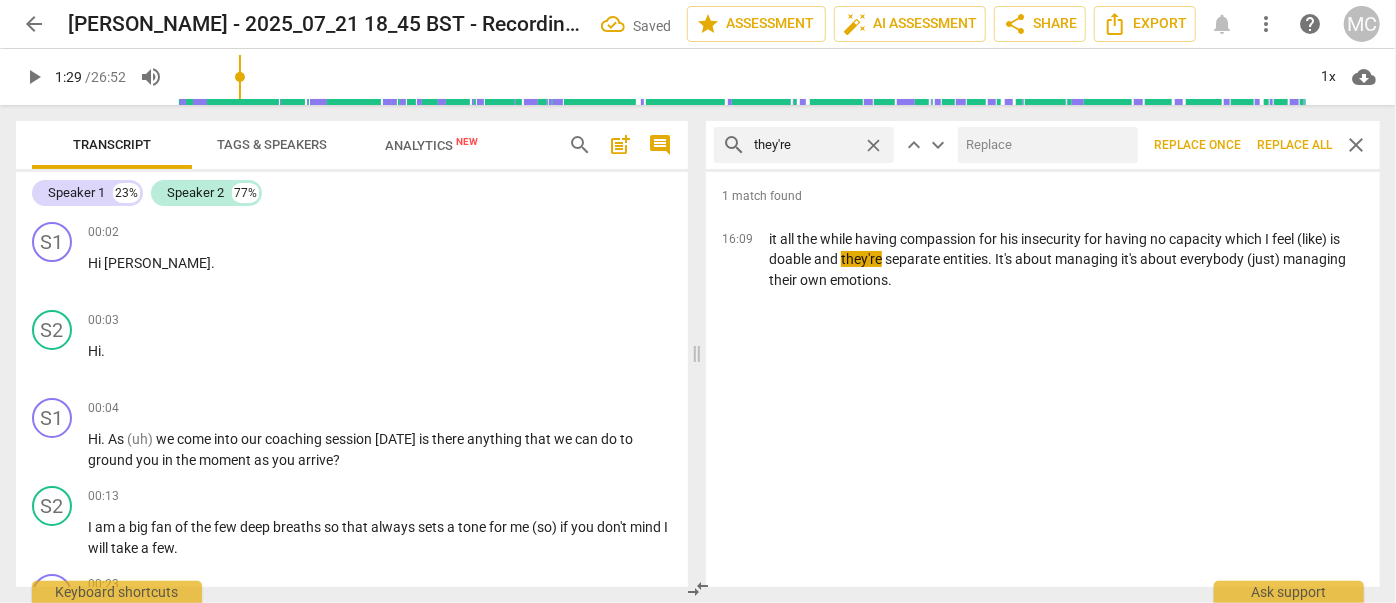 click at bounding box center (1044, 145) 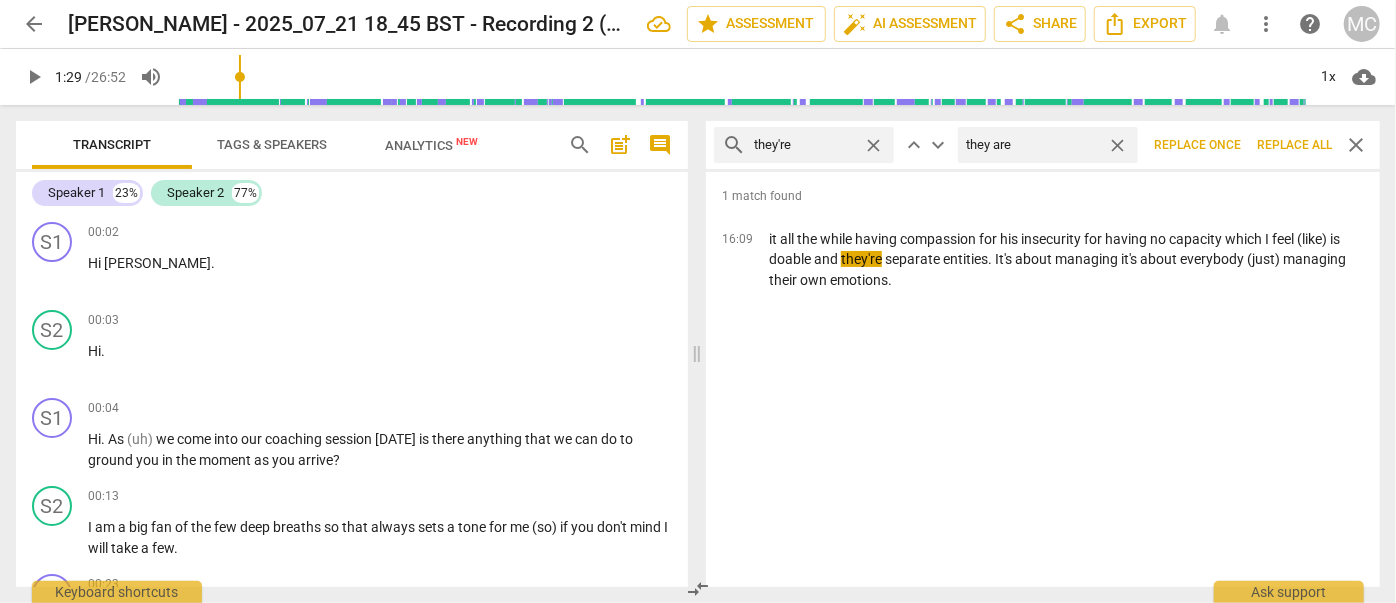 click on "Replace all" at bounding box center [1294, 145] 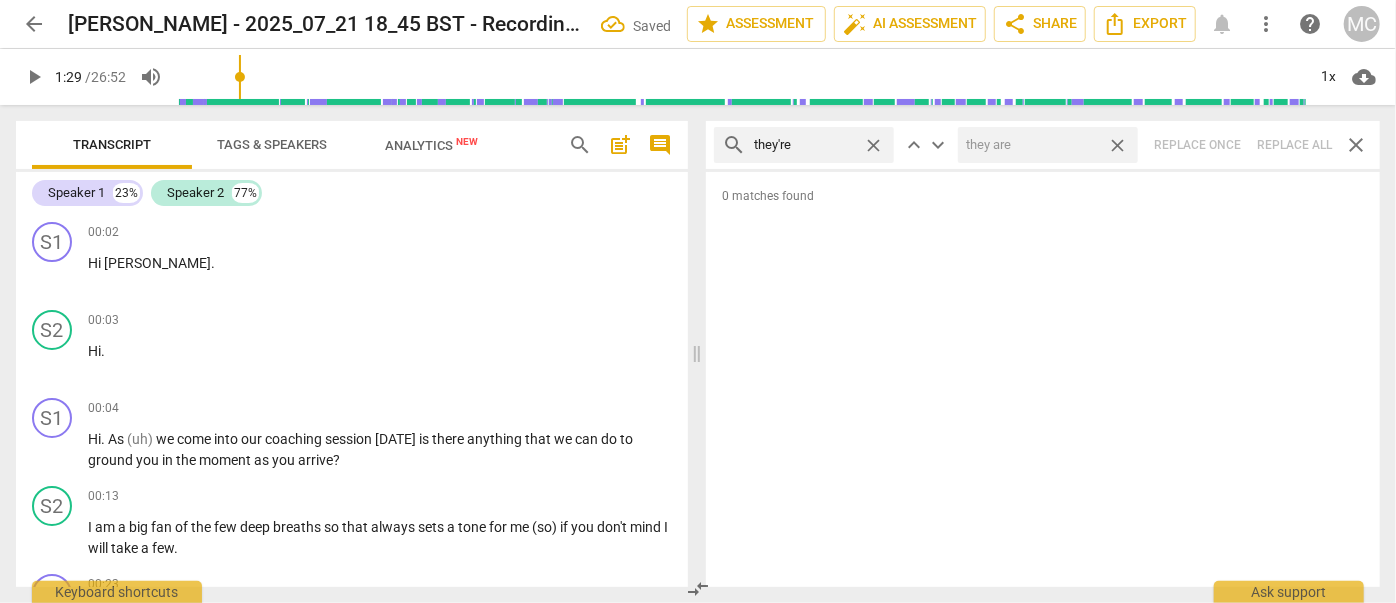 click on "close" at bounding box center [1117, 145] 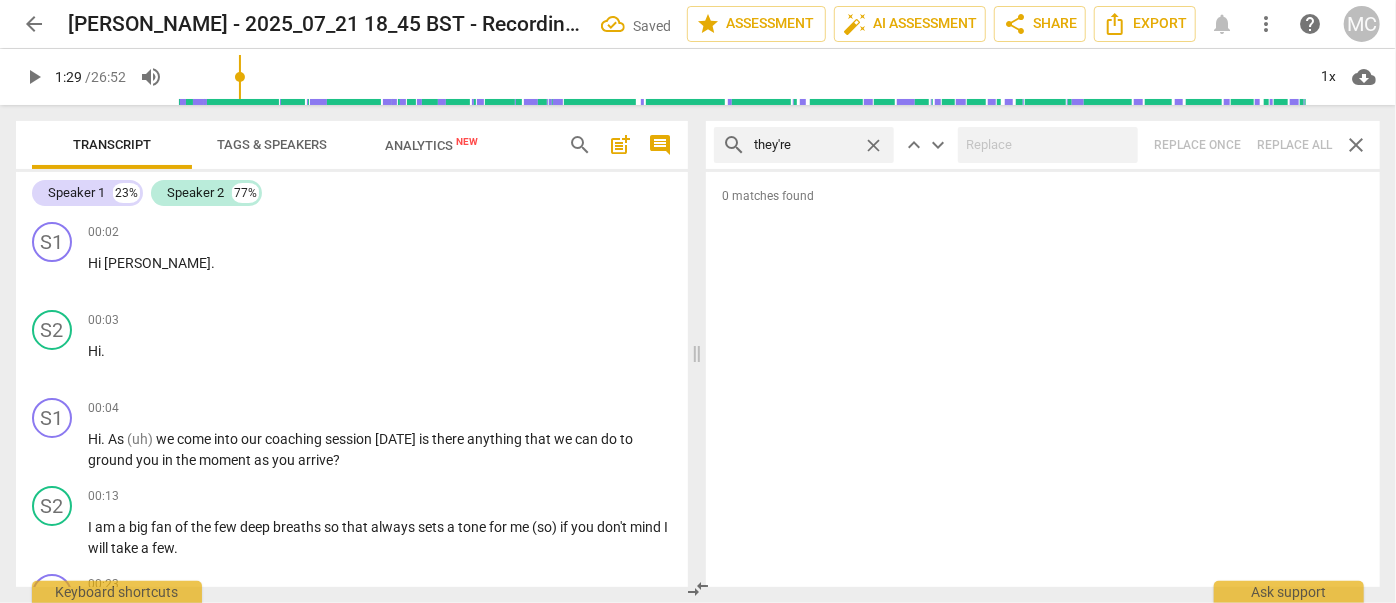click on "close" at bounding box center (873, 145) 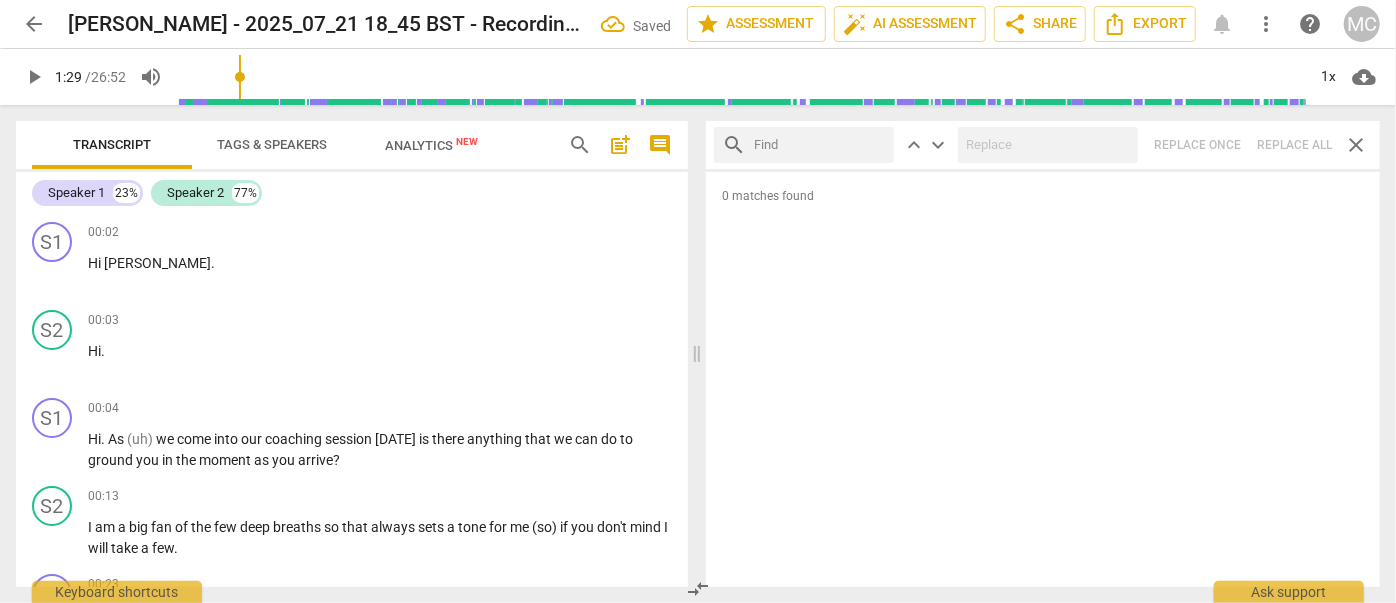 click at bounding box center [820, 145] 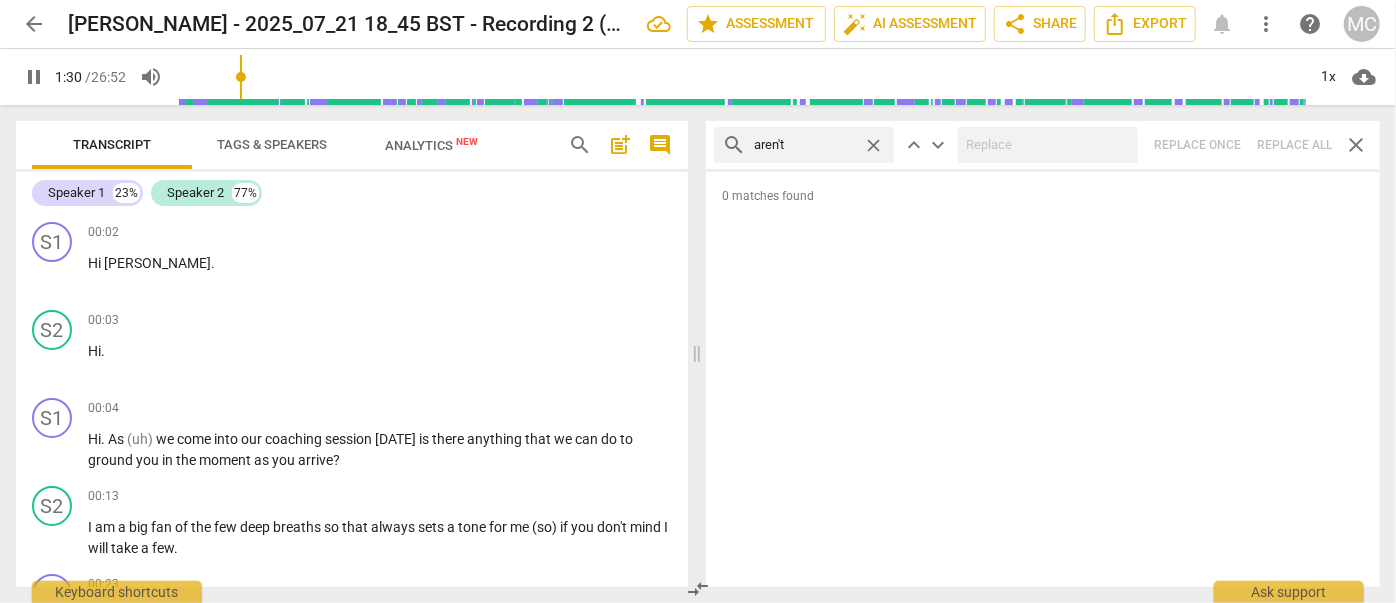click on "search aren't close keyboard_arrow_up keyboard_arrow_down Replace once Replace all close" at bounding box center [1043, 145] 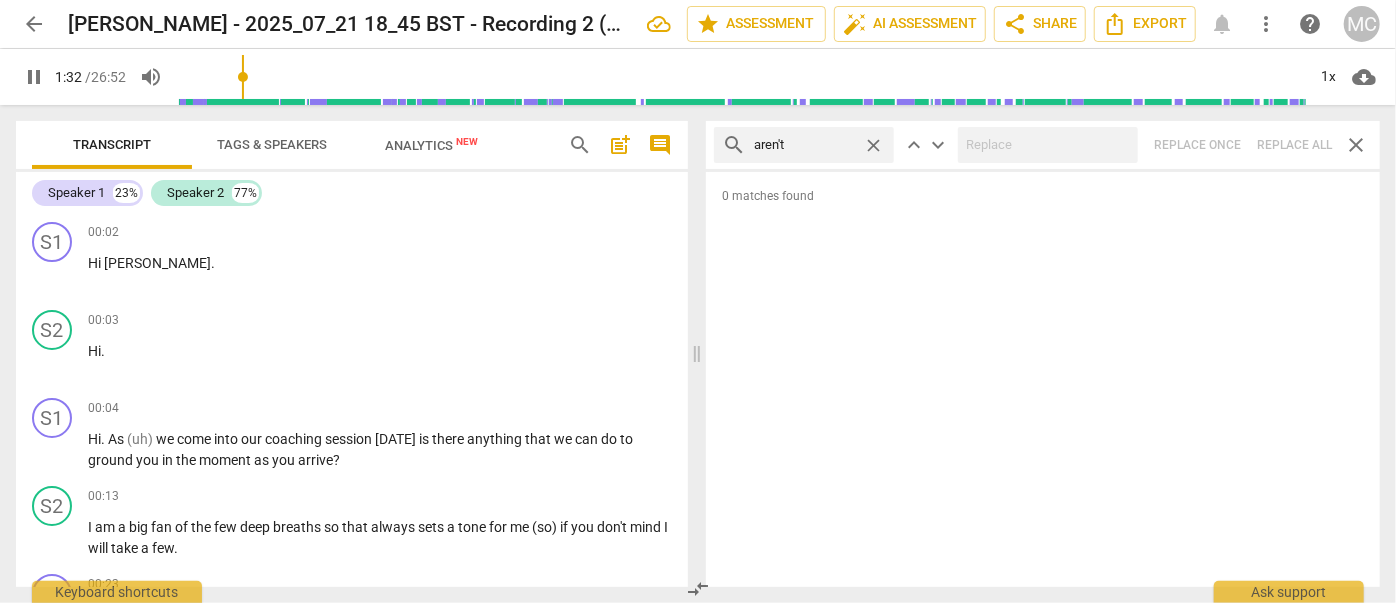 click on "close" at bounding box center (873, 145) 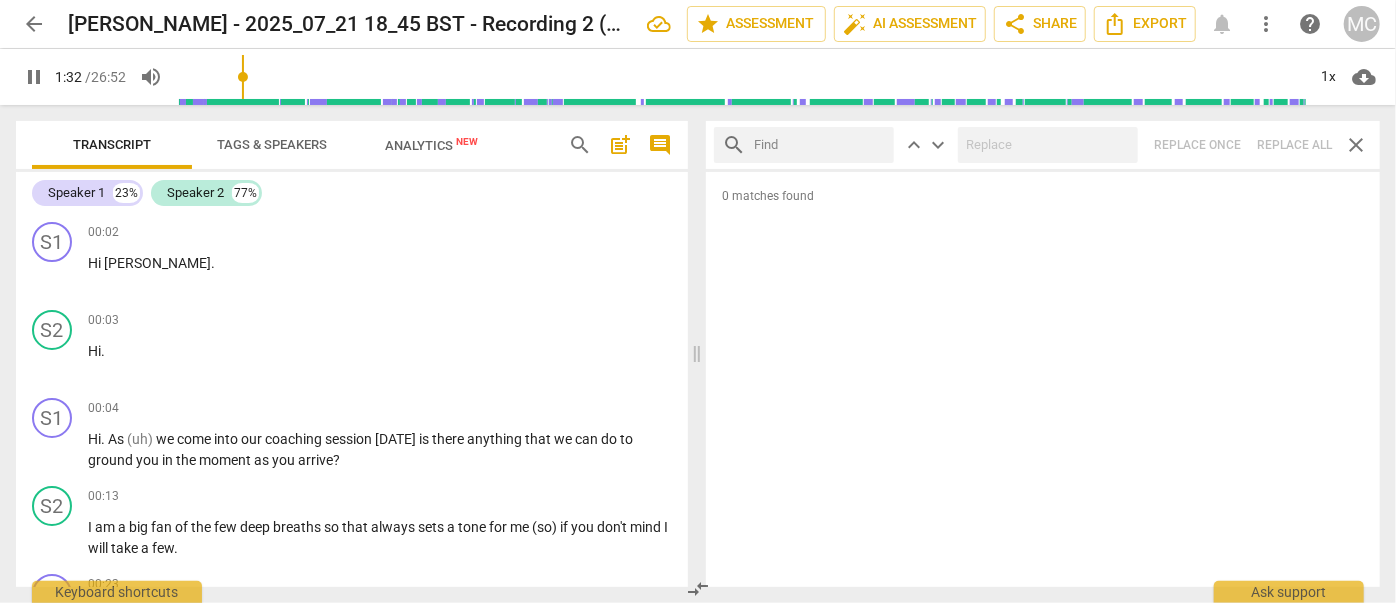 click at bounding box center (820, 145) 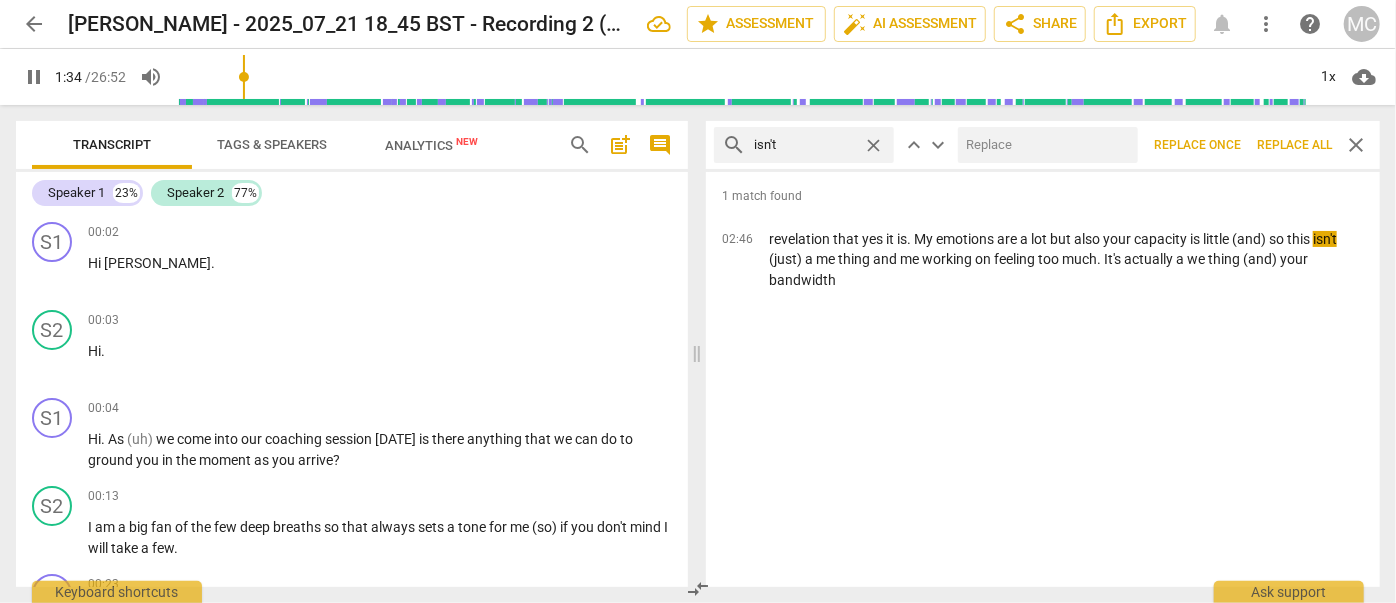 click at bounding box center [1044, 145] 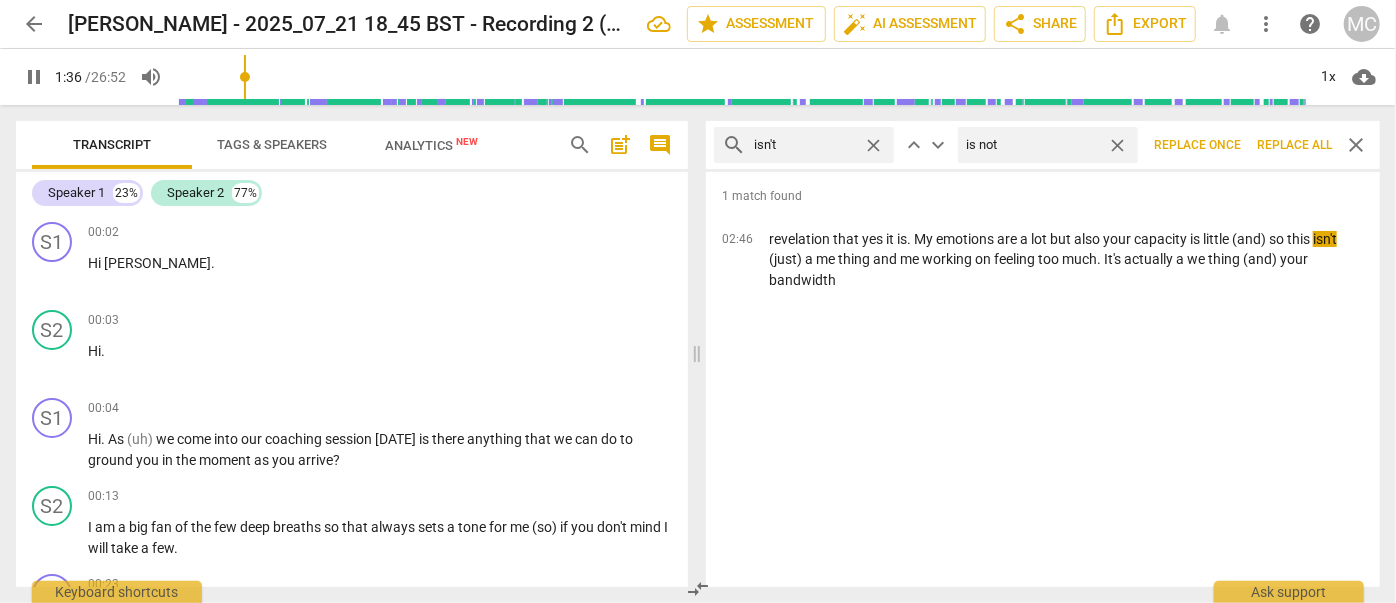 click on "Replace all" at bounding box center (1294, 145) 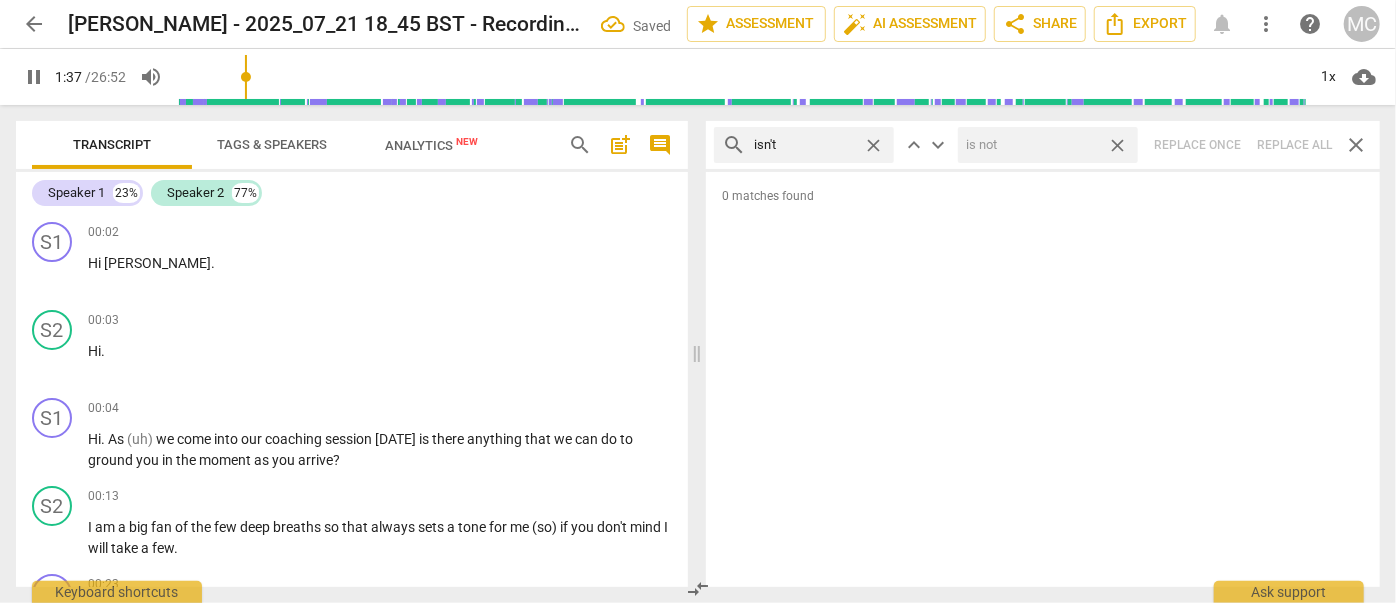 click on "close" at bounding box center (1117, 145) 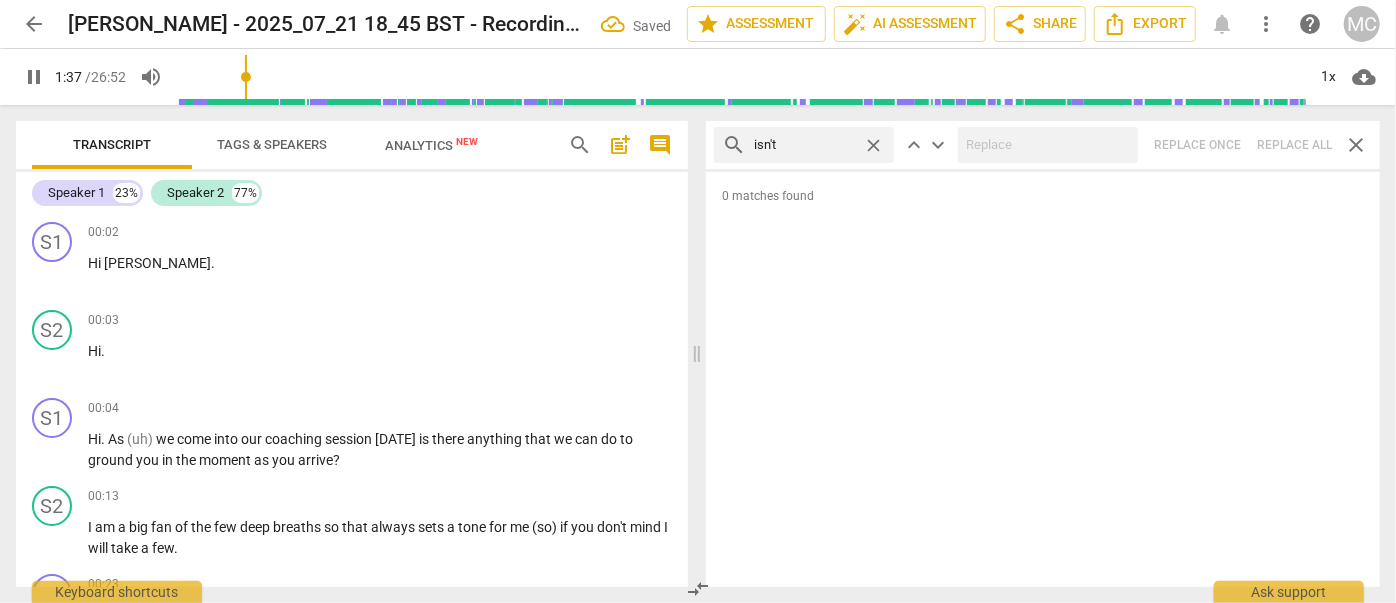 click on "close" at bounding box center [873, 145] 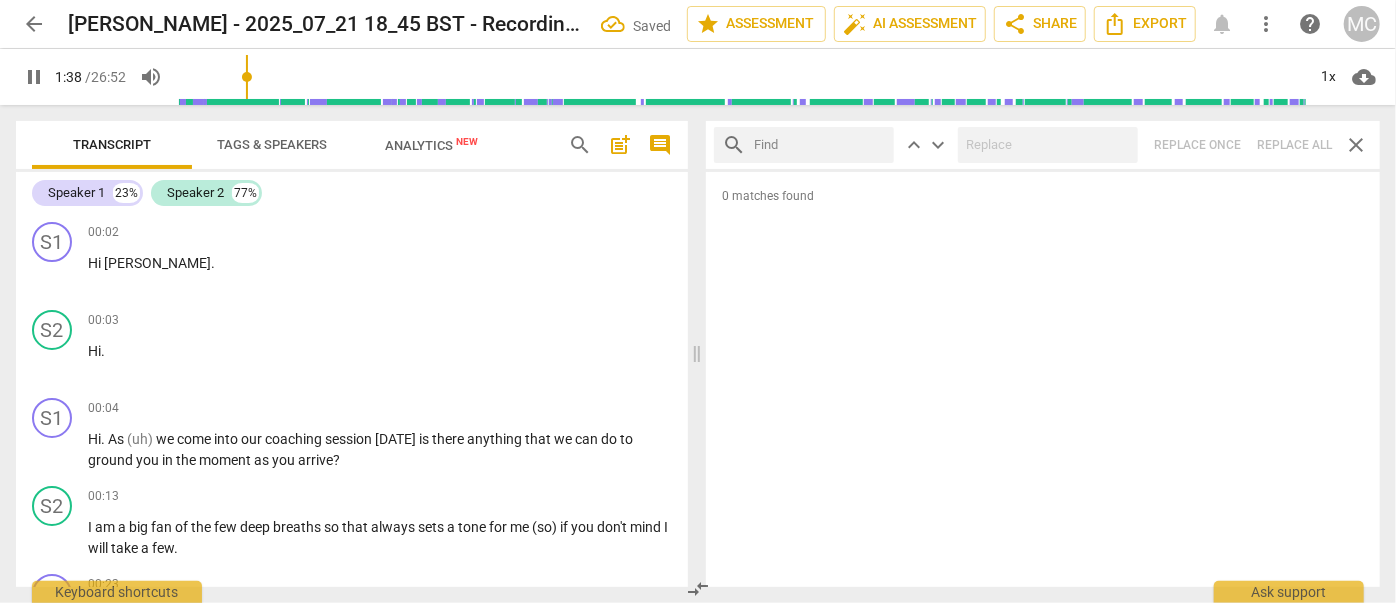 click at bounding box center (820, 145) 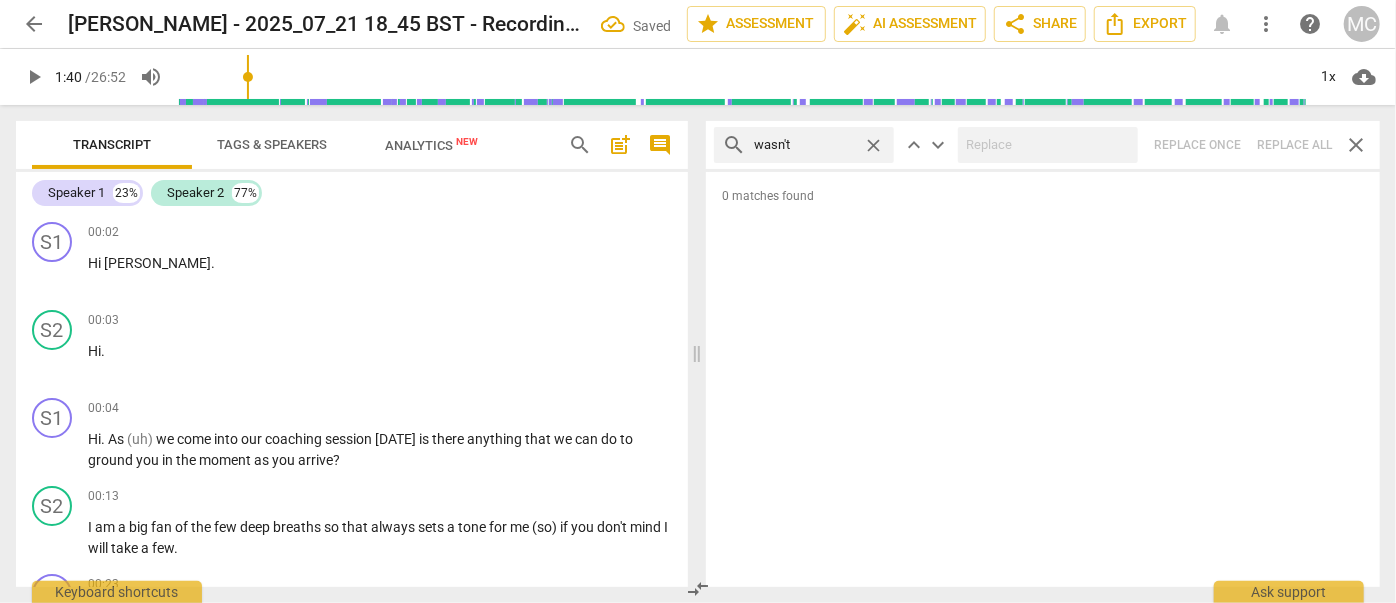 click on "search wasn't close keyboard_arrow_up keyboard_arrow_down Replace once Replace all close" at bounding box center (1043, 145) 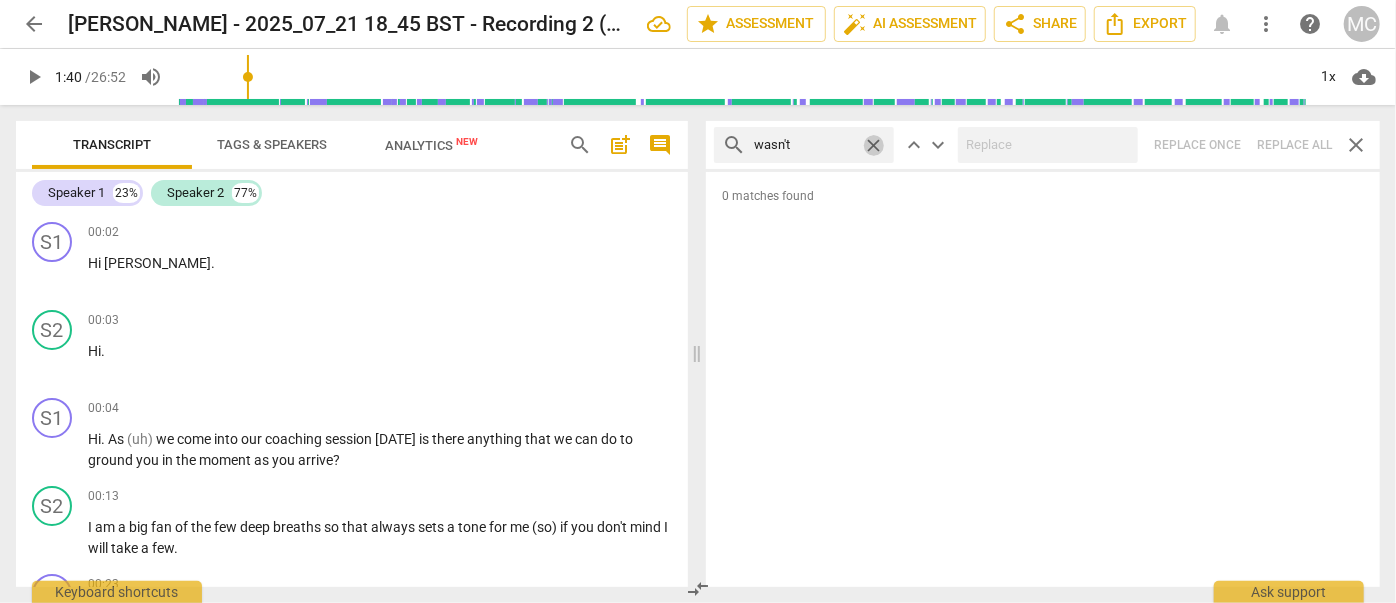 click on "close" at bounding box center (873, 145) 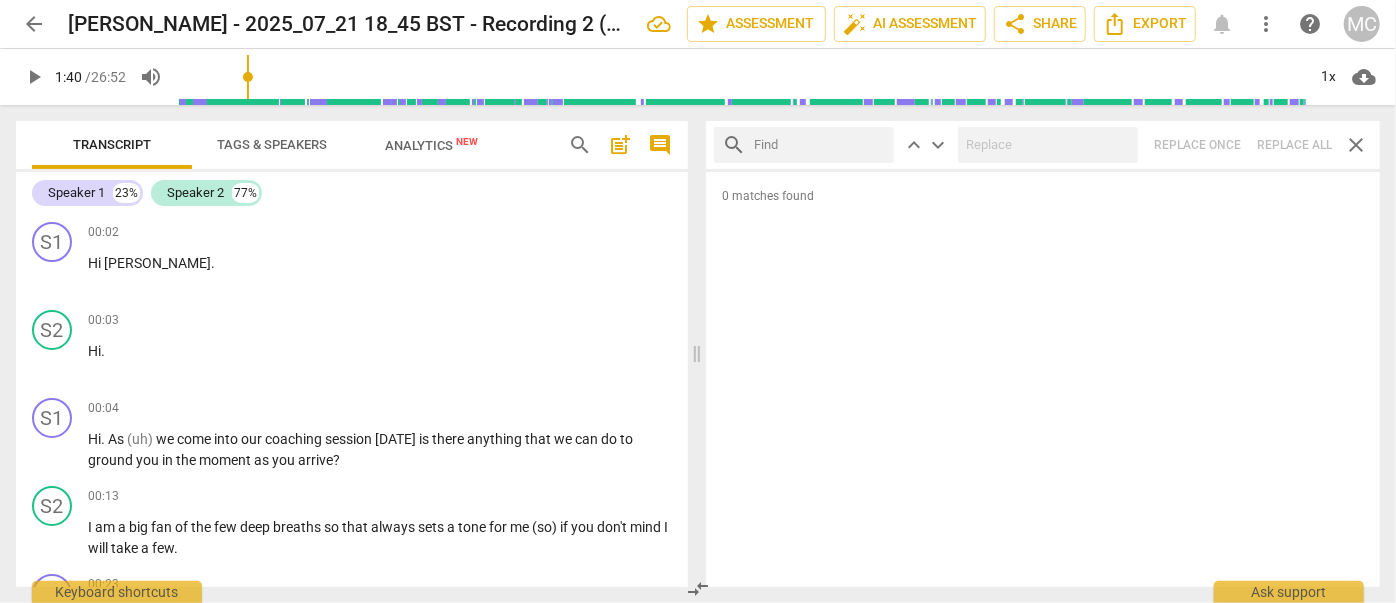 click at bounding box center [820, 145] 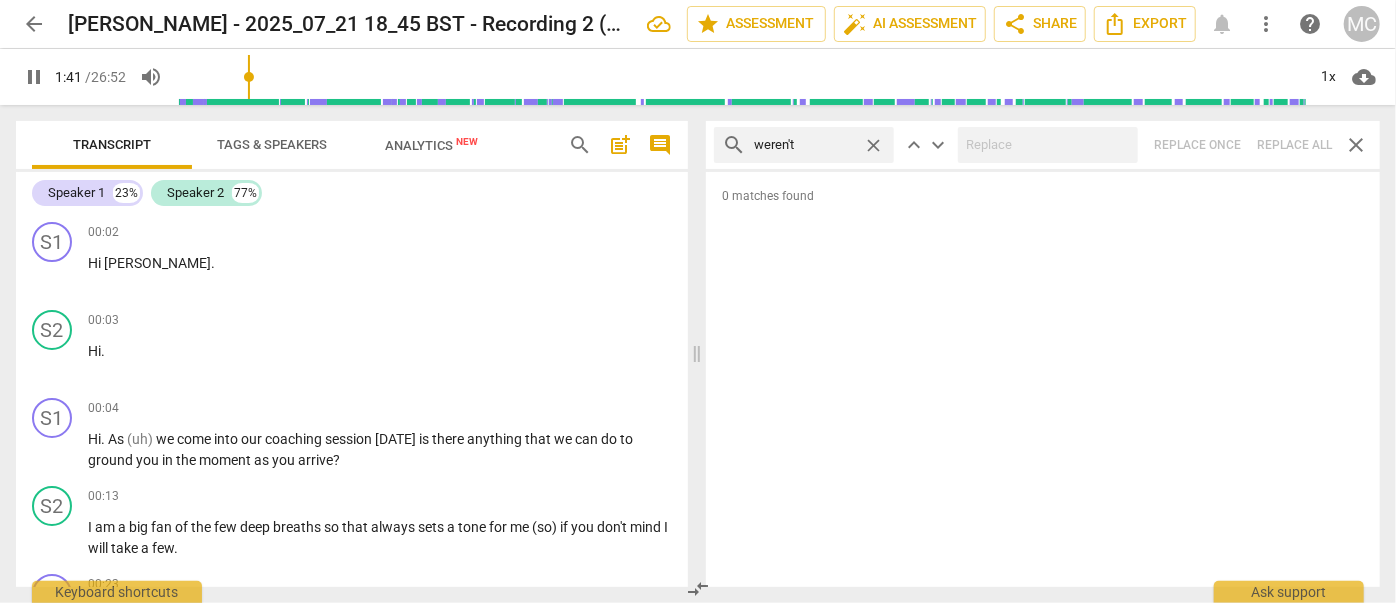 click on "search weren't close keyboard_arrow_up keyboard_arrow_down Replace once Replace all close" at bounding box center (1043, 145) 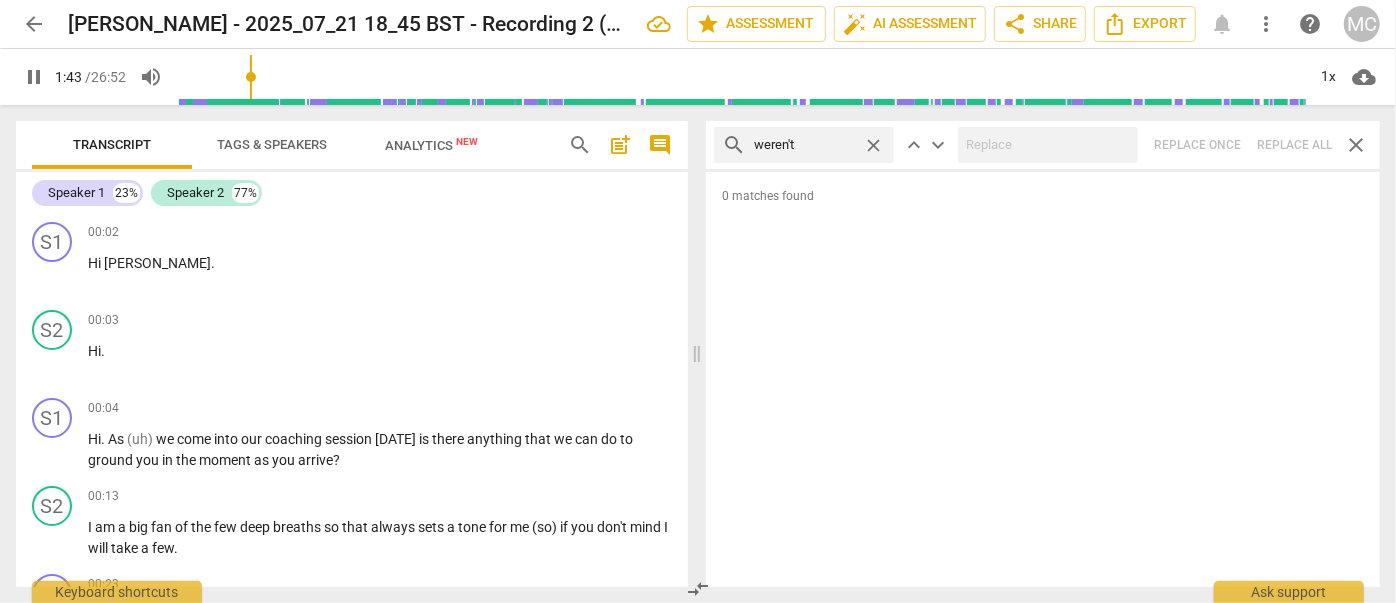 click on "close" at bounding box center (873, 145) 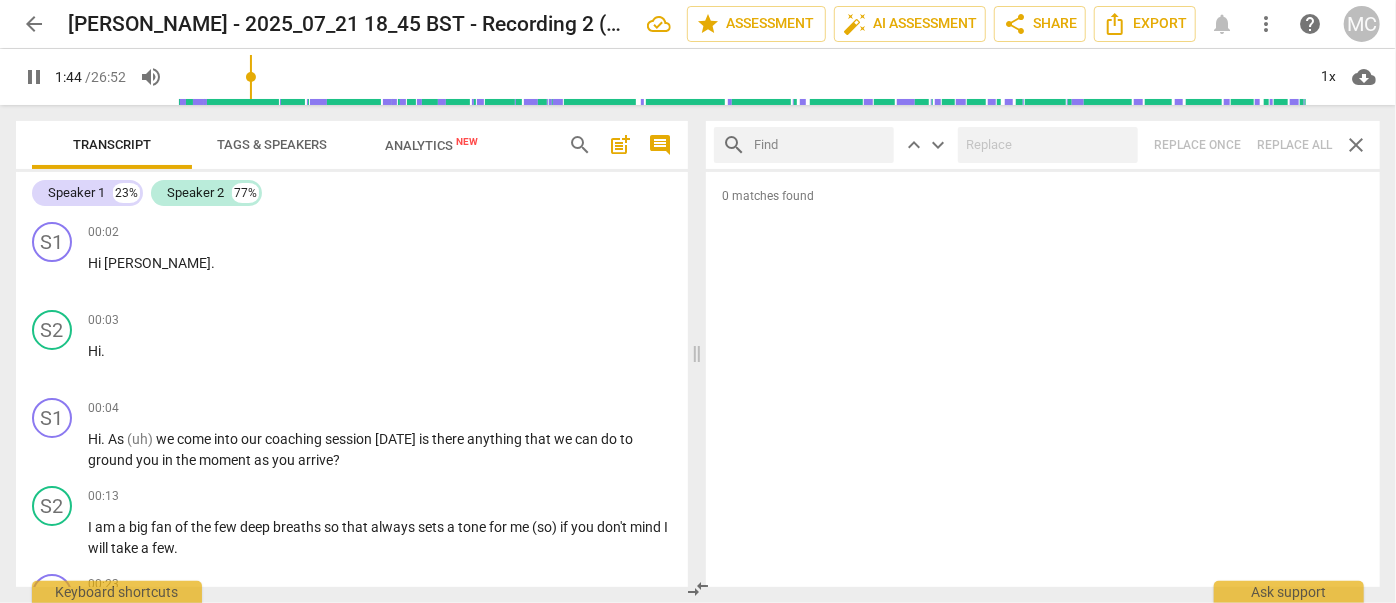 click at bounding box center (820, 145) 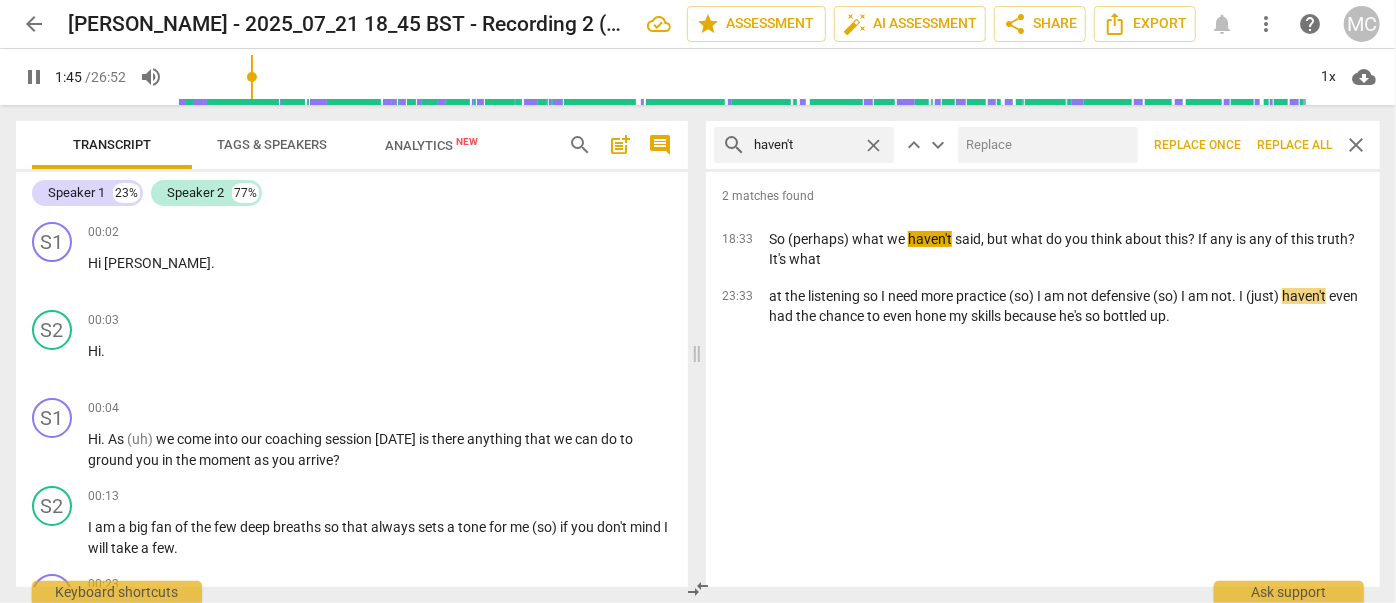 click at bounding box center [1044, 145] 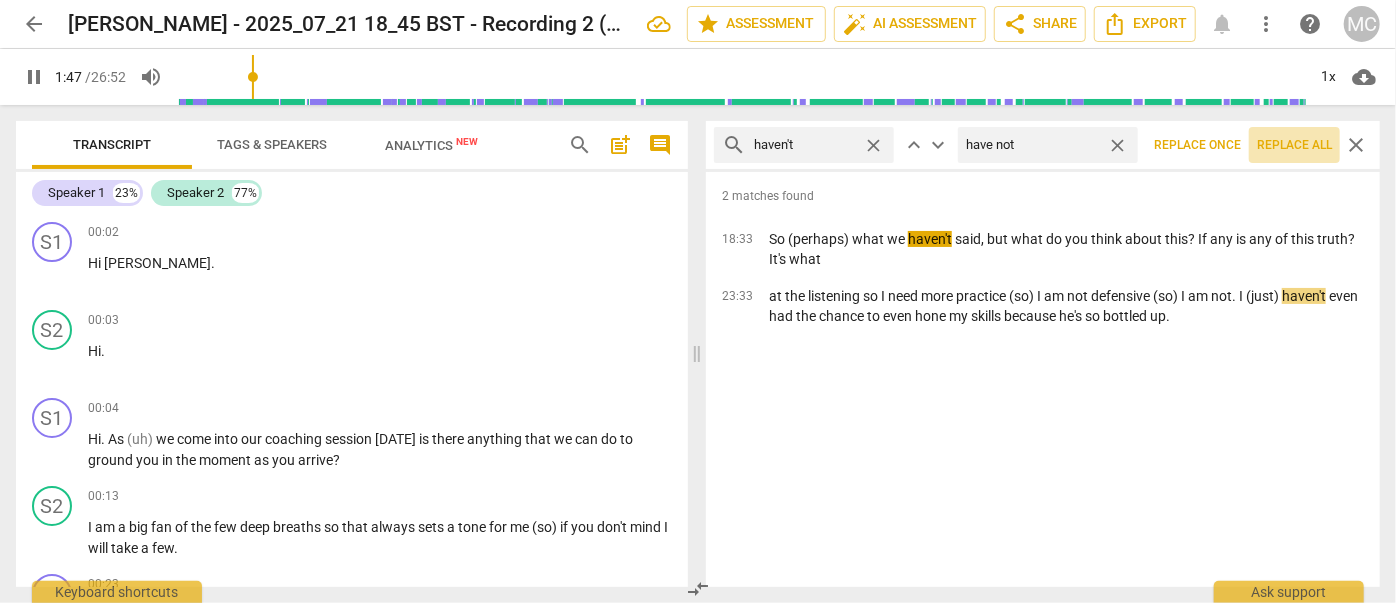 click on "Replace all" at bounding box center [1294, 145] 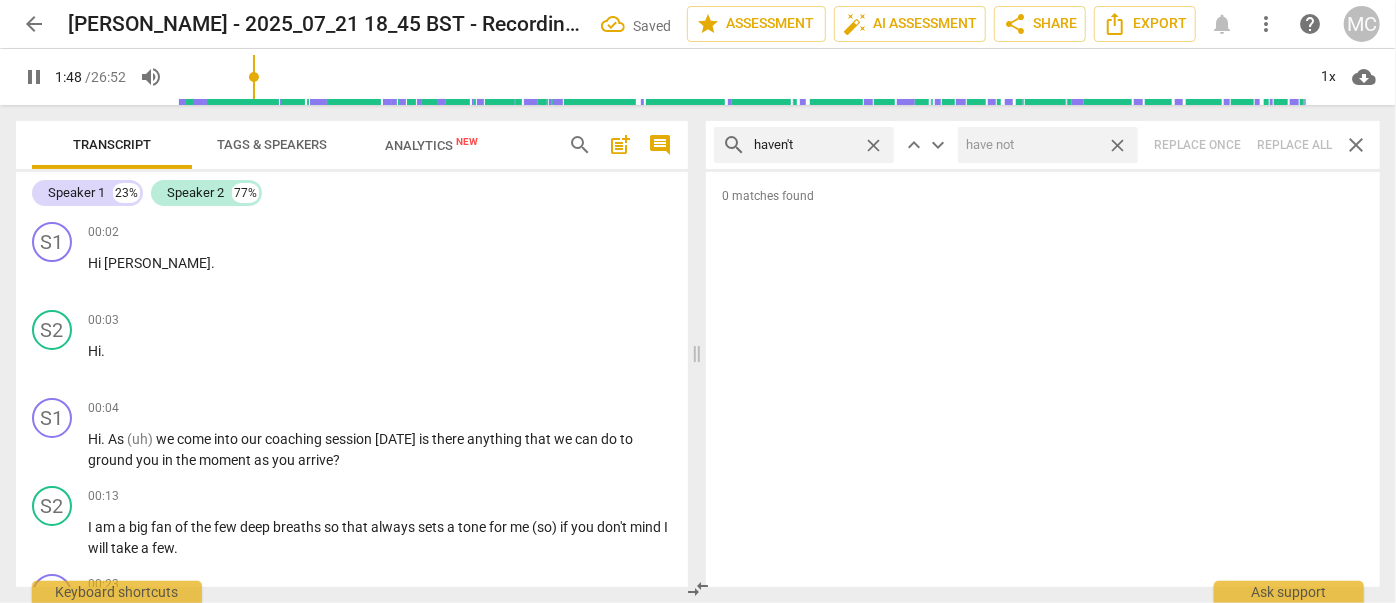 click on "close" at bounding box center (1117, 145) 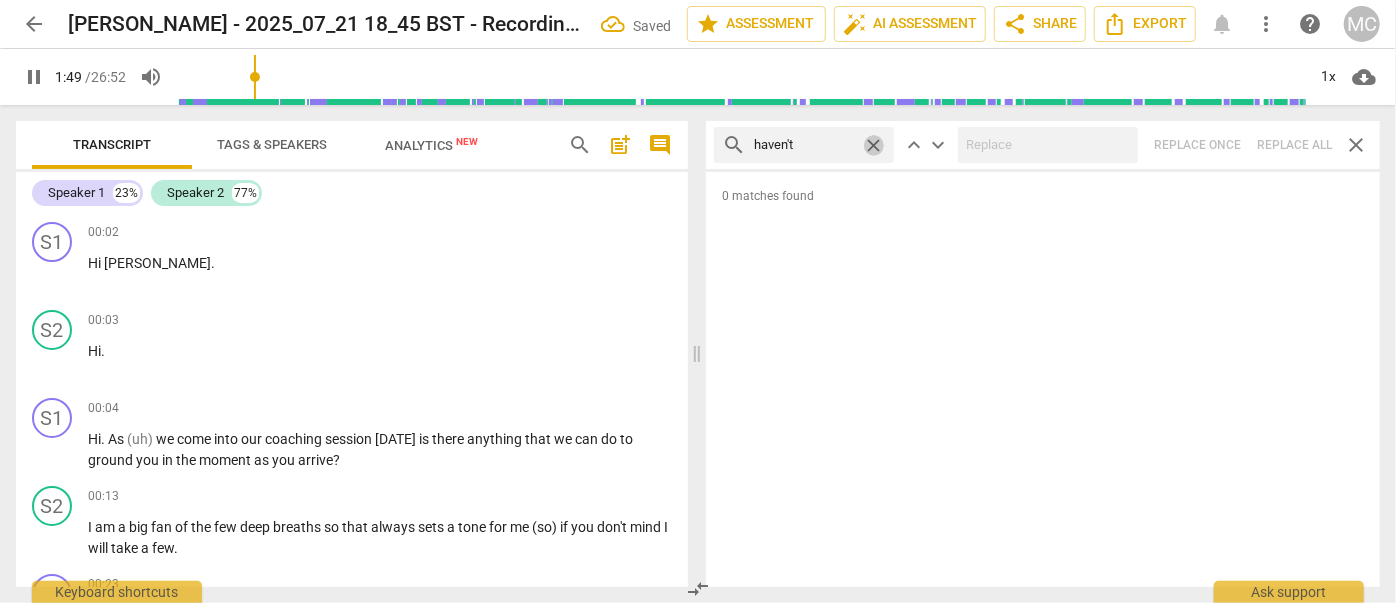 drag, startPoint x: 877, startPoint y: 141, endPoint x: 866, endPoint y: 141, distance: 11 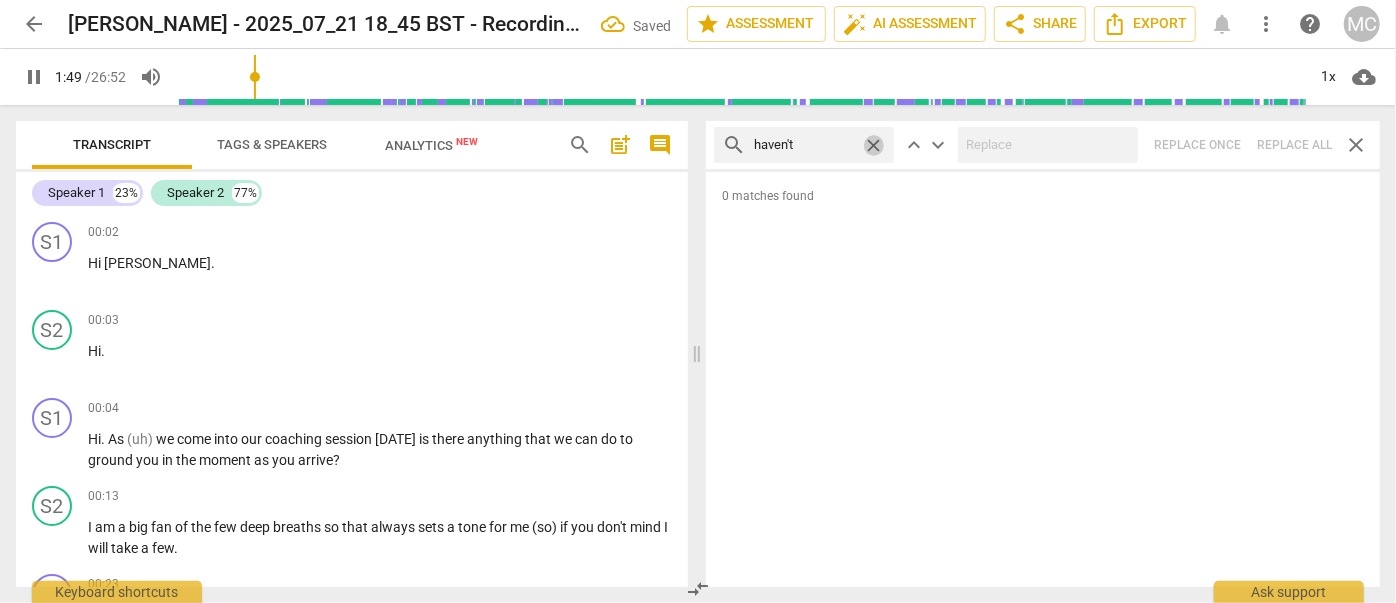 click on "close" at bounding box center (873, 145) 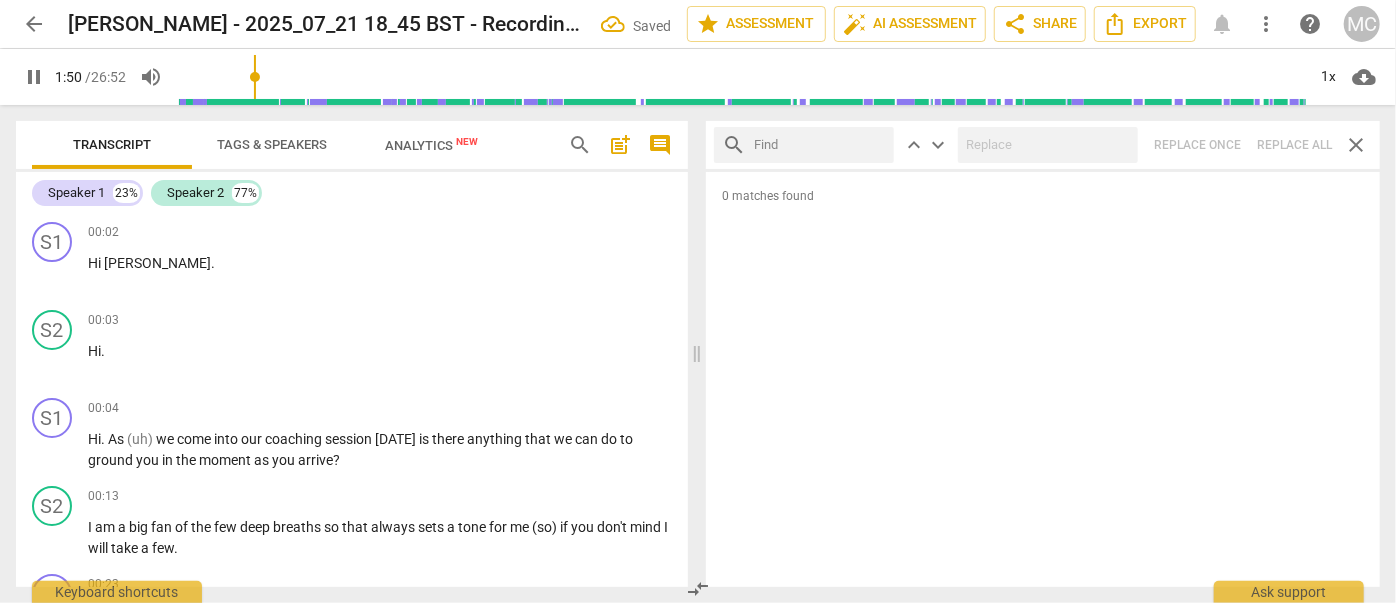 click at bounding box center (820, 145) 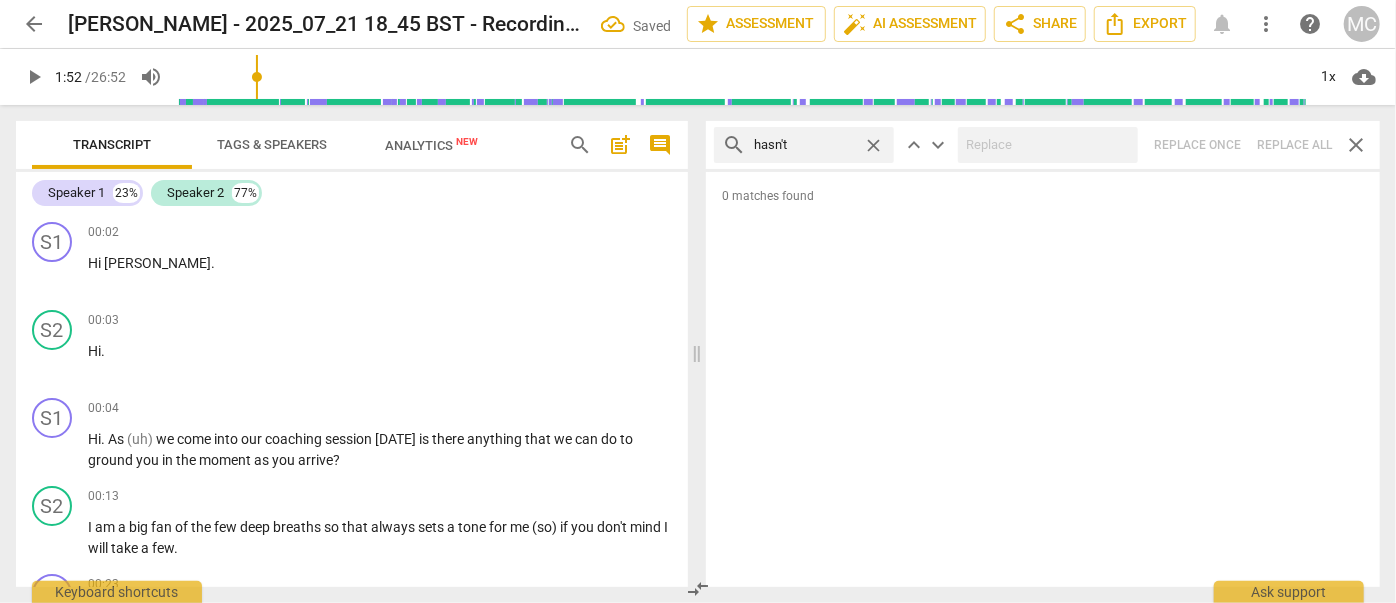click on "search hasn't close keyboard_arrow_up keyboard_arrow_down Replace once Replace all close" at bounding box center [1043, 145] 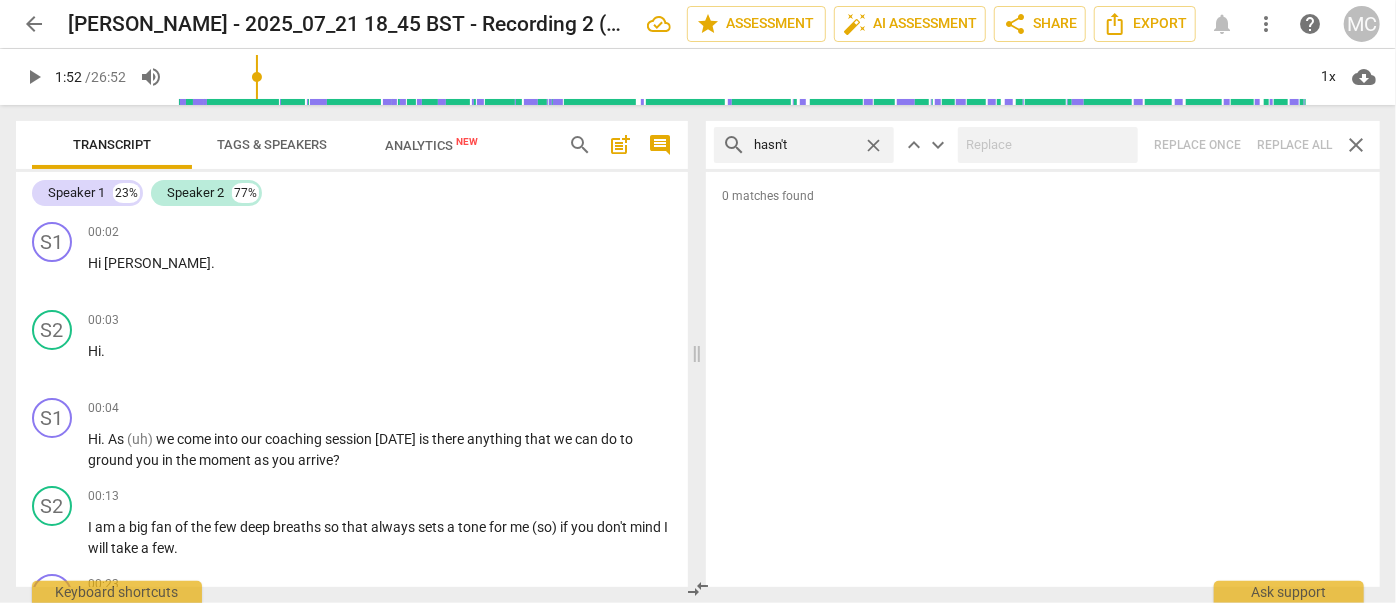 click on "close" at bounding box center (873, 145) 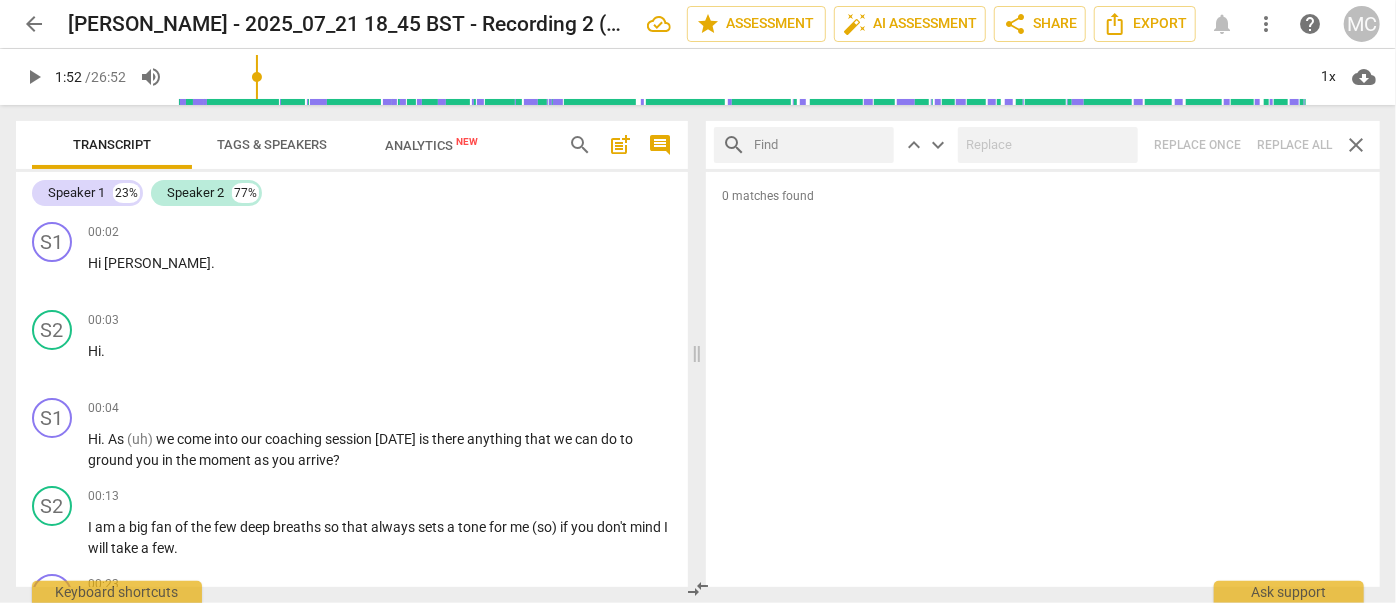 click at bounding box center (820, 145) 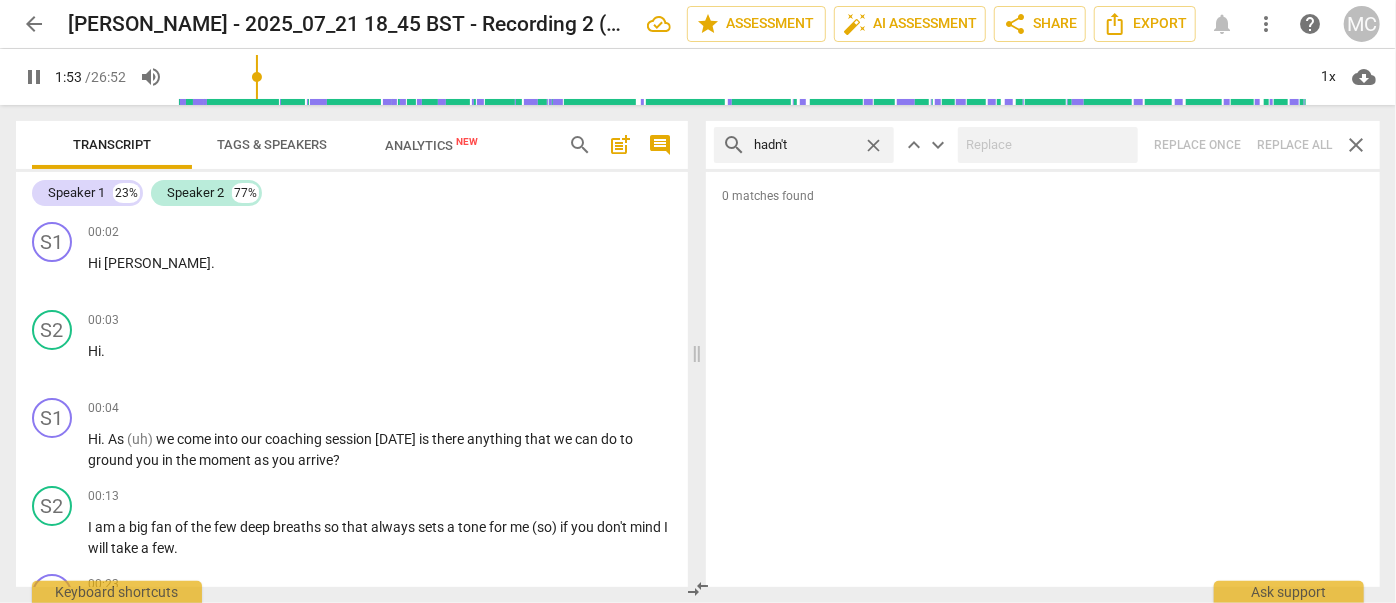 click on "search hadn't close keyboard_arrow_up keyboard_arrow_down Replace once Replace all close" at bounding box center (1043, 145) 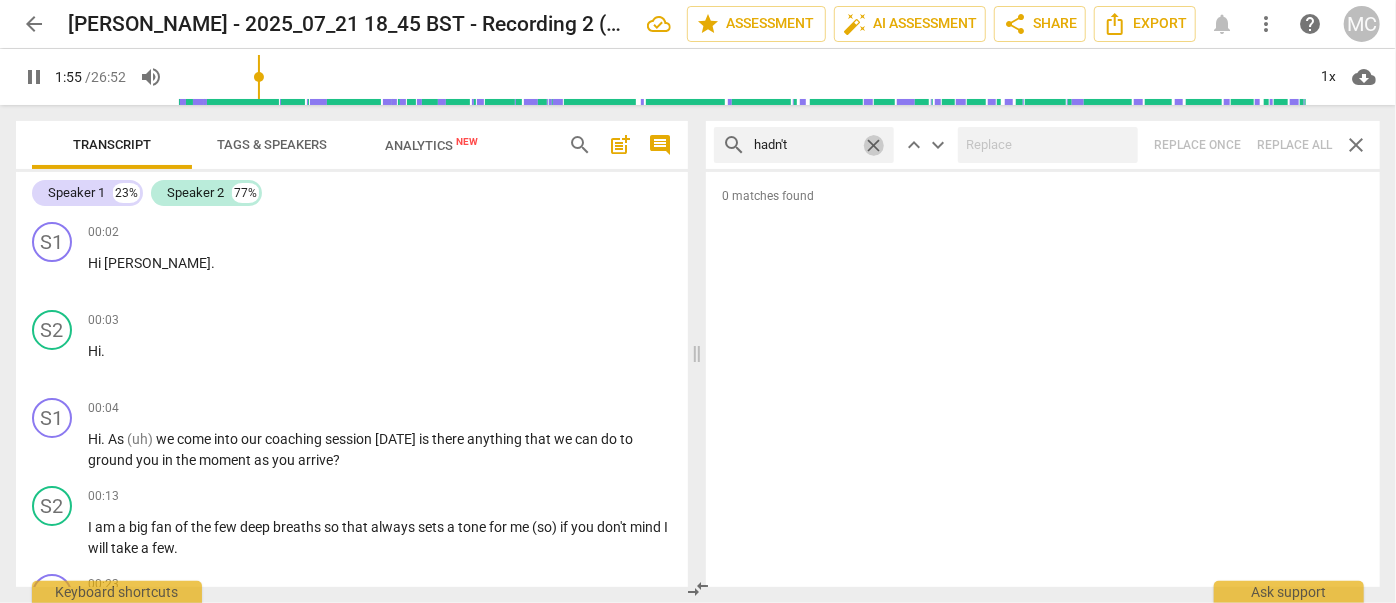 click on "close" at bounding box center (873, 145) 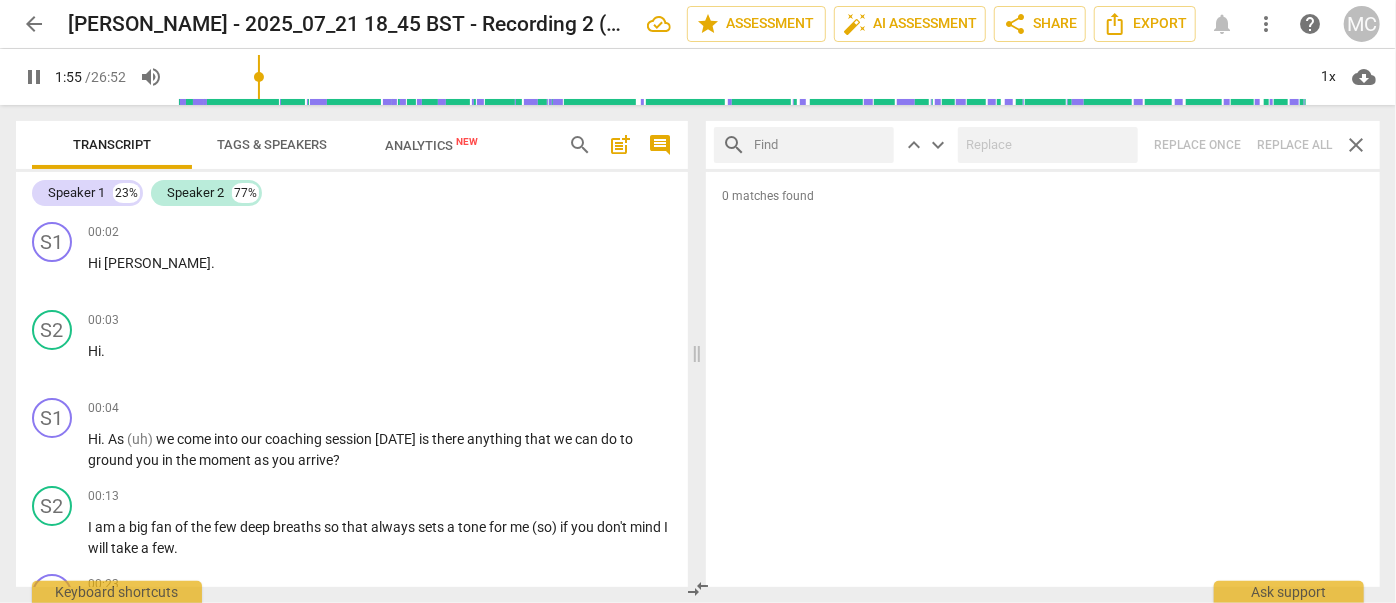 click at bounding box center (820, 145) 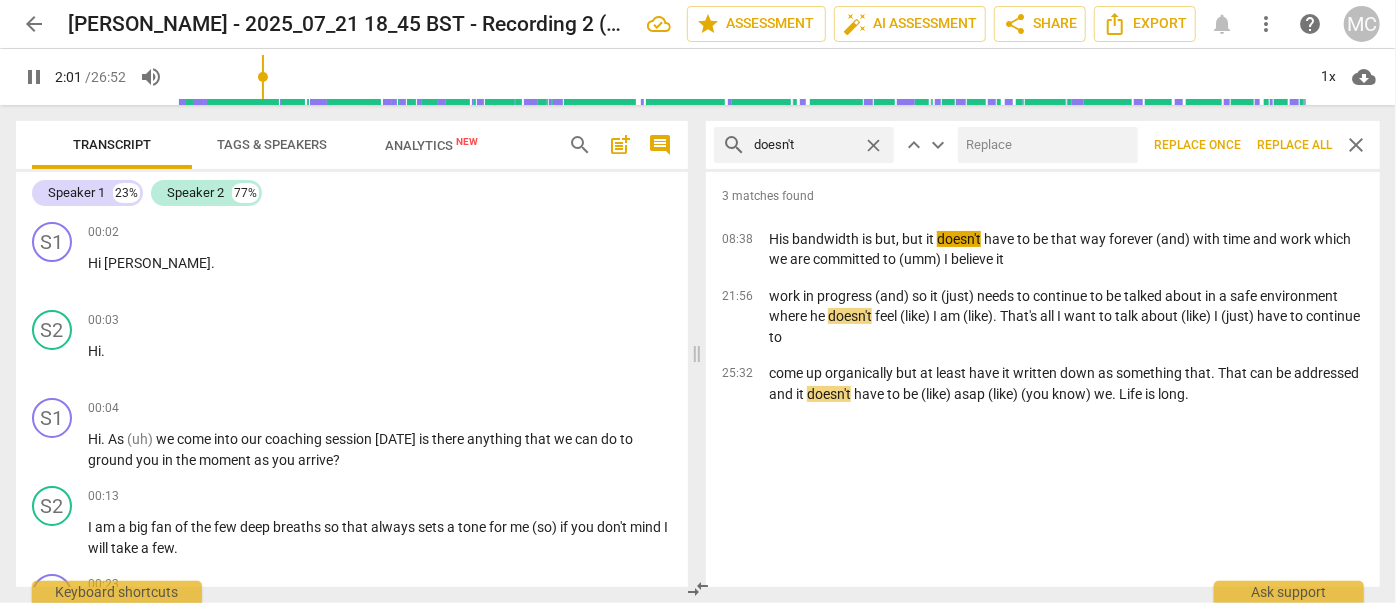 drag, startPoint x: 1051, startPoint y: 124, endPoint x: 1043, endPoint y: 142, distance: 19.697716 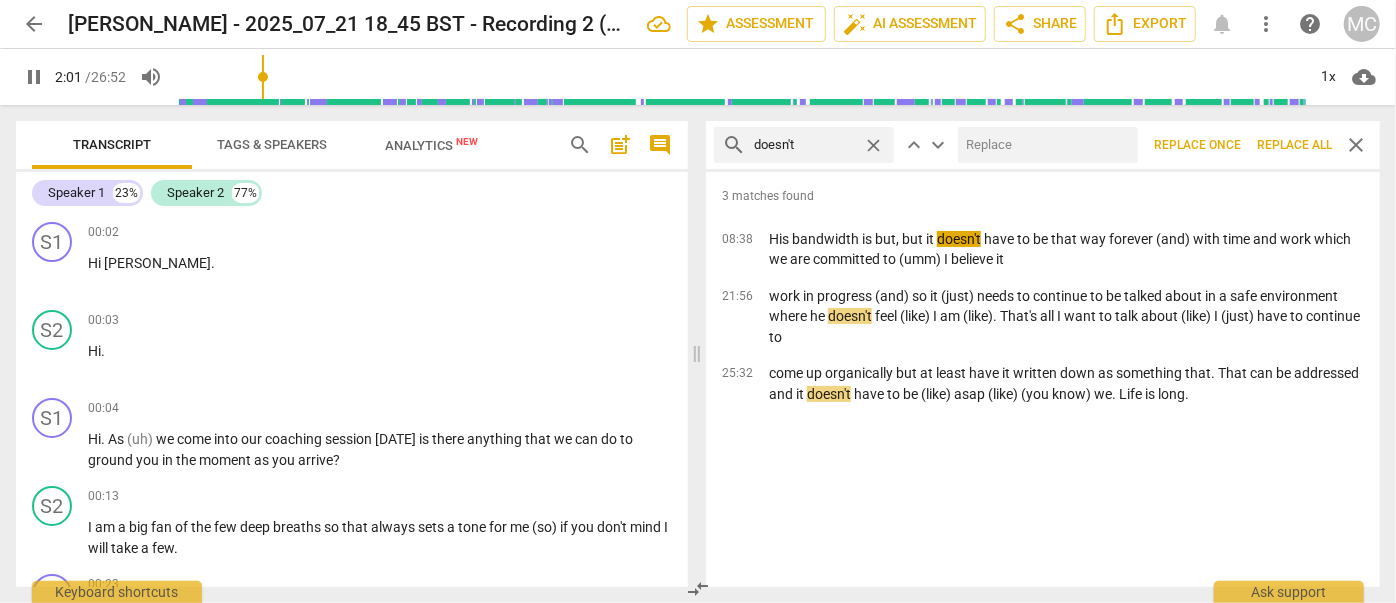 click on "search doesn't close keyboard_arrow_up keyboard_arrow_down Replace once Replace all close" at bounding box center [1043, 145] 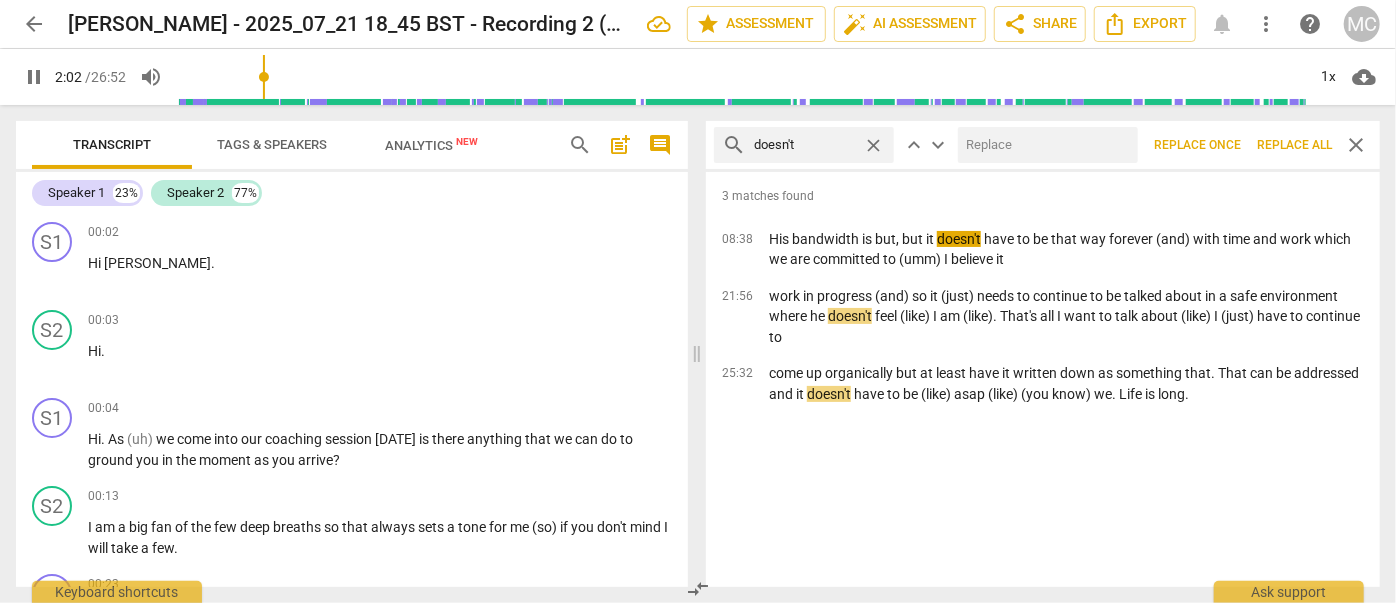 click at bounding box center (1044, 145) 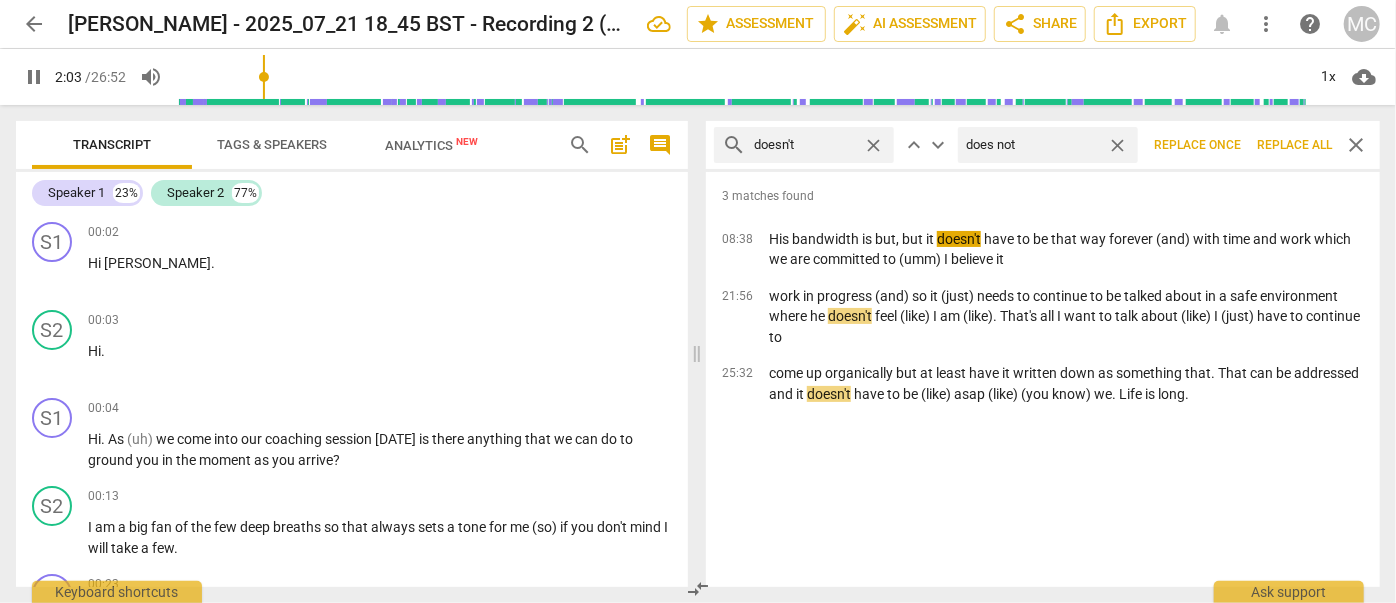 click on "Replace all" at bounding box center [1294, 145] 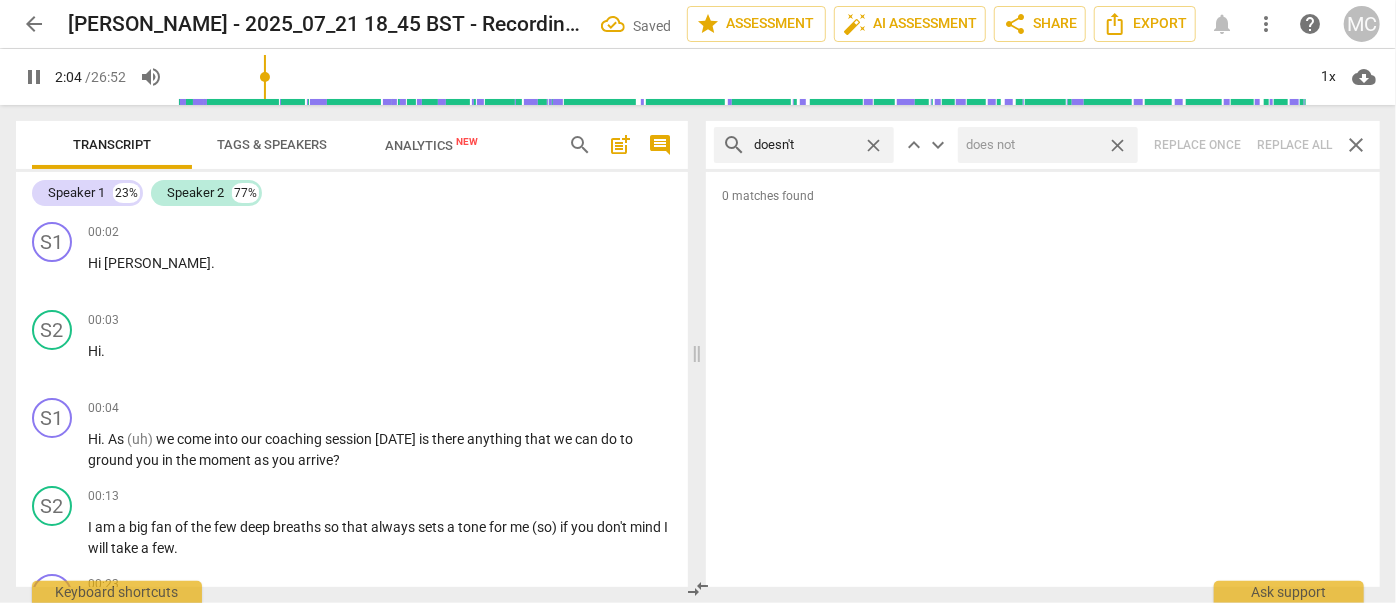 drag, startPoint x: 1122, startPoint y: 140, endPoint x: 1054, endPoint y: 151, distance: 68.88396 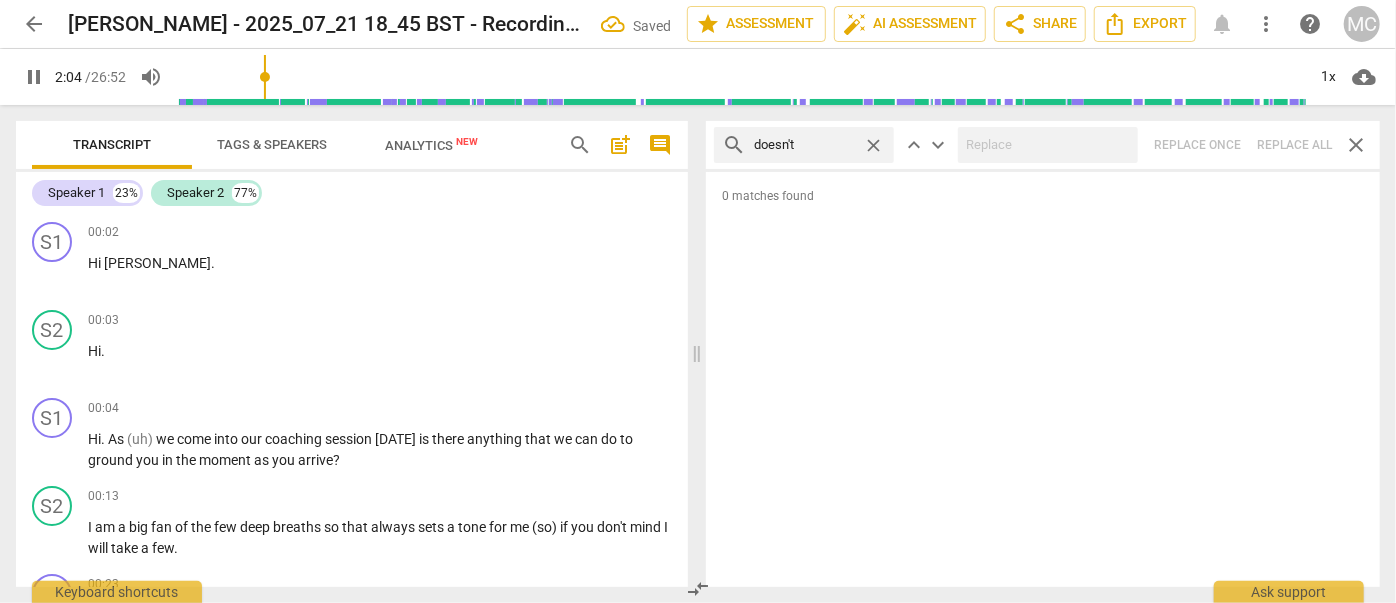 click on "close" at bounding box center [873, 145] 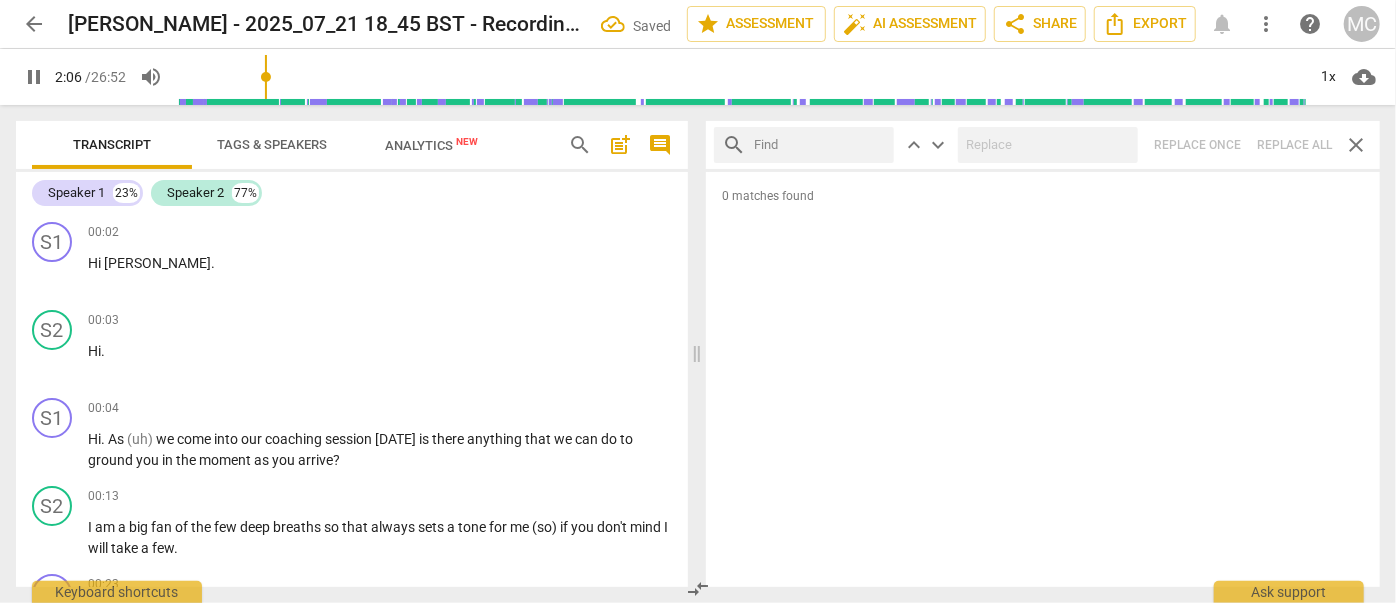 click at bounding box center [820, 145] 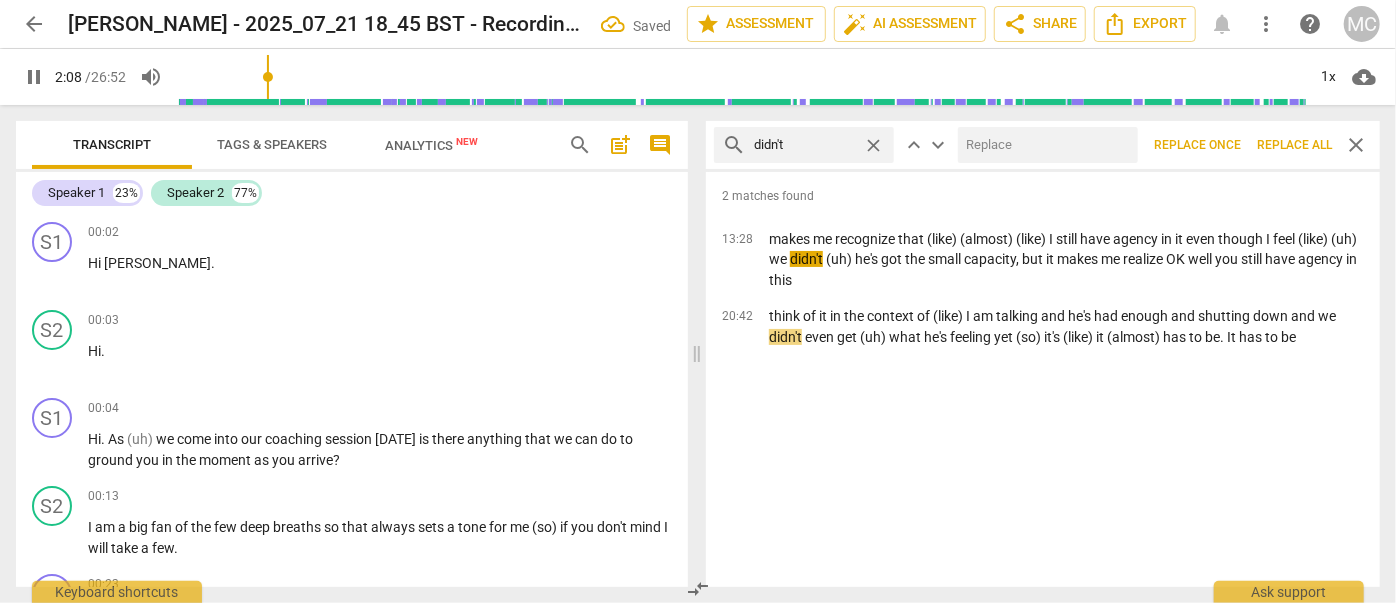 click at bounding box center (1048, 145) 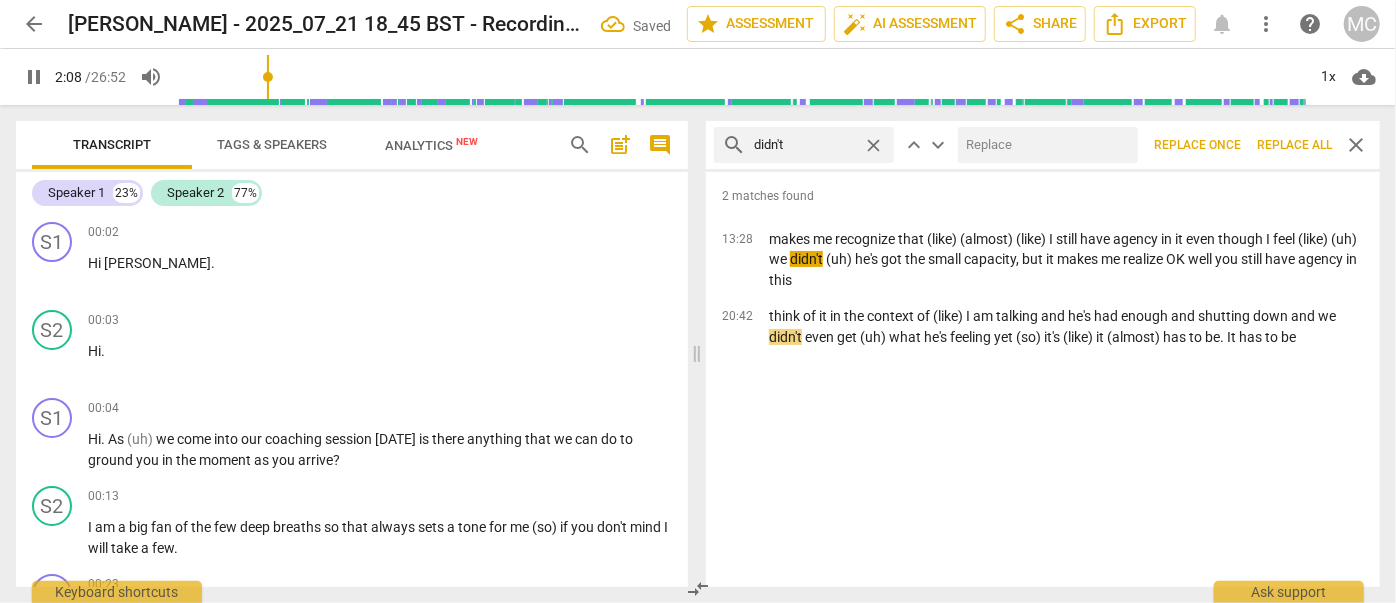 click at bounding box center (1044, 145) 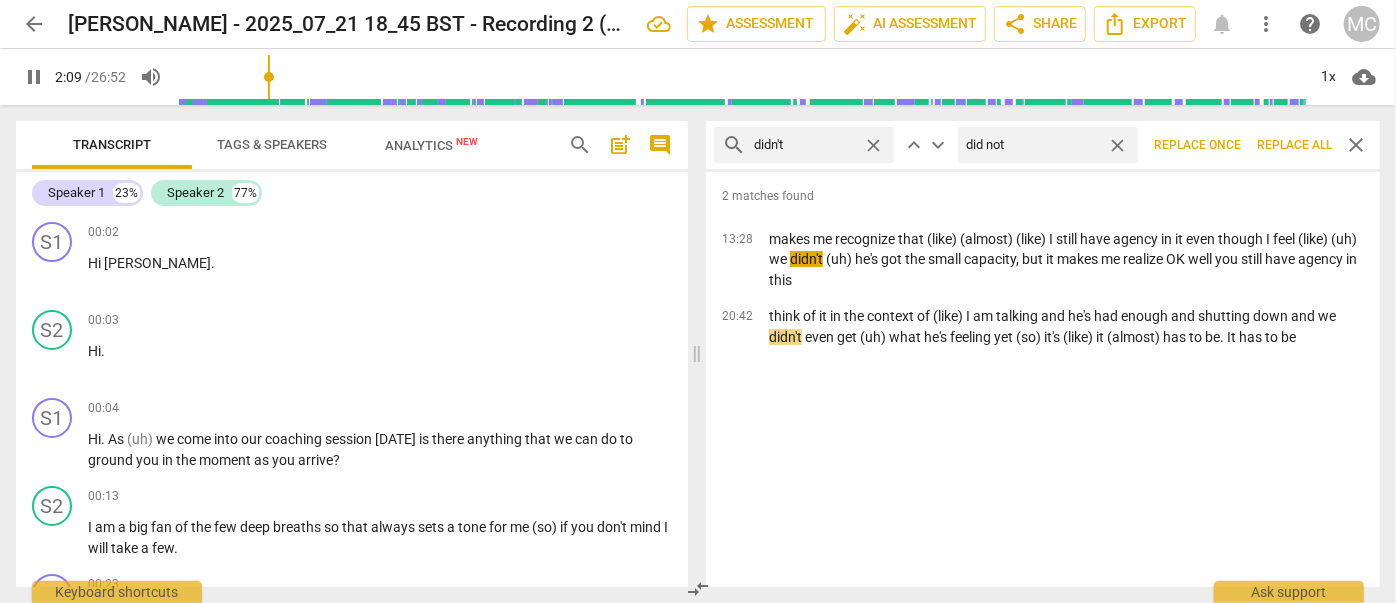 click on "Replace all" at bounding box center [1294, 145] 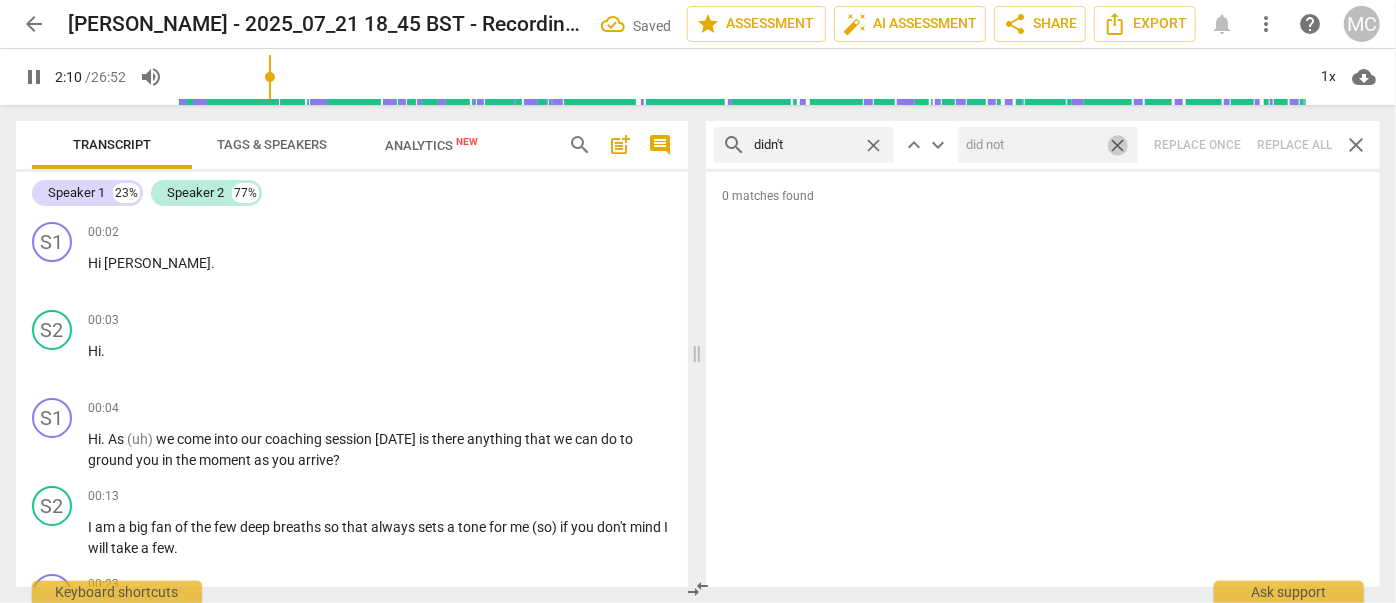 click on "close" at bounding box center [1117, 145] 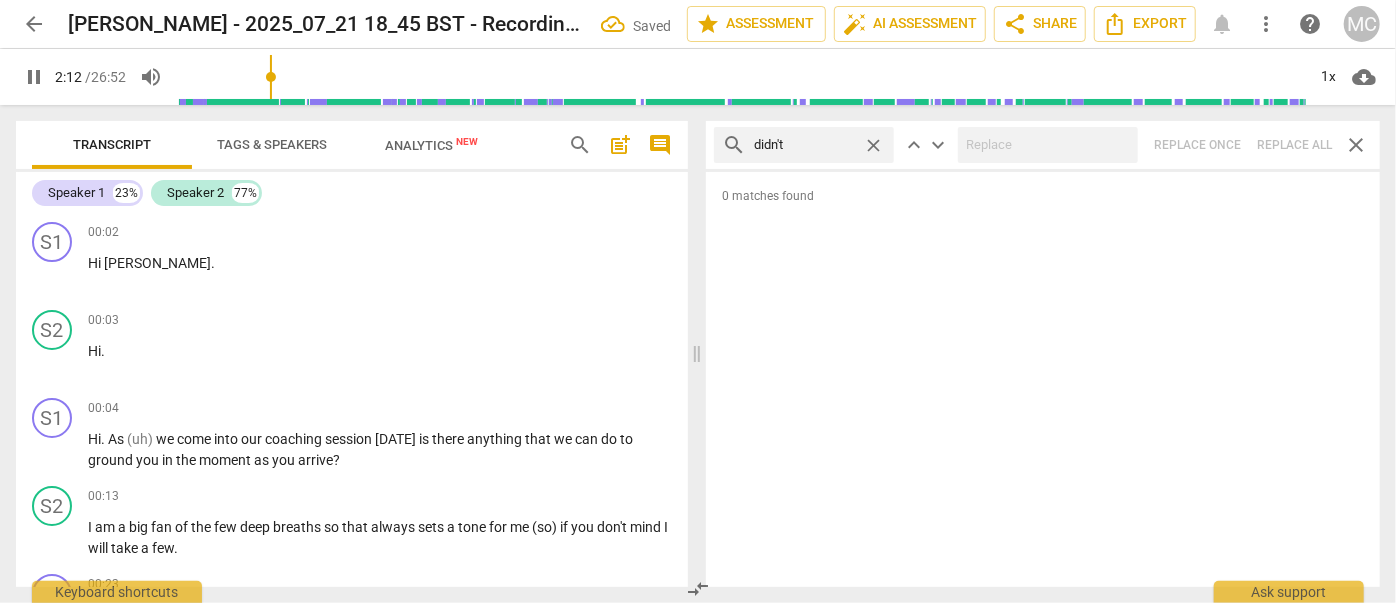 click on "close" at bounding box center [873, 145] 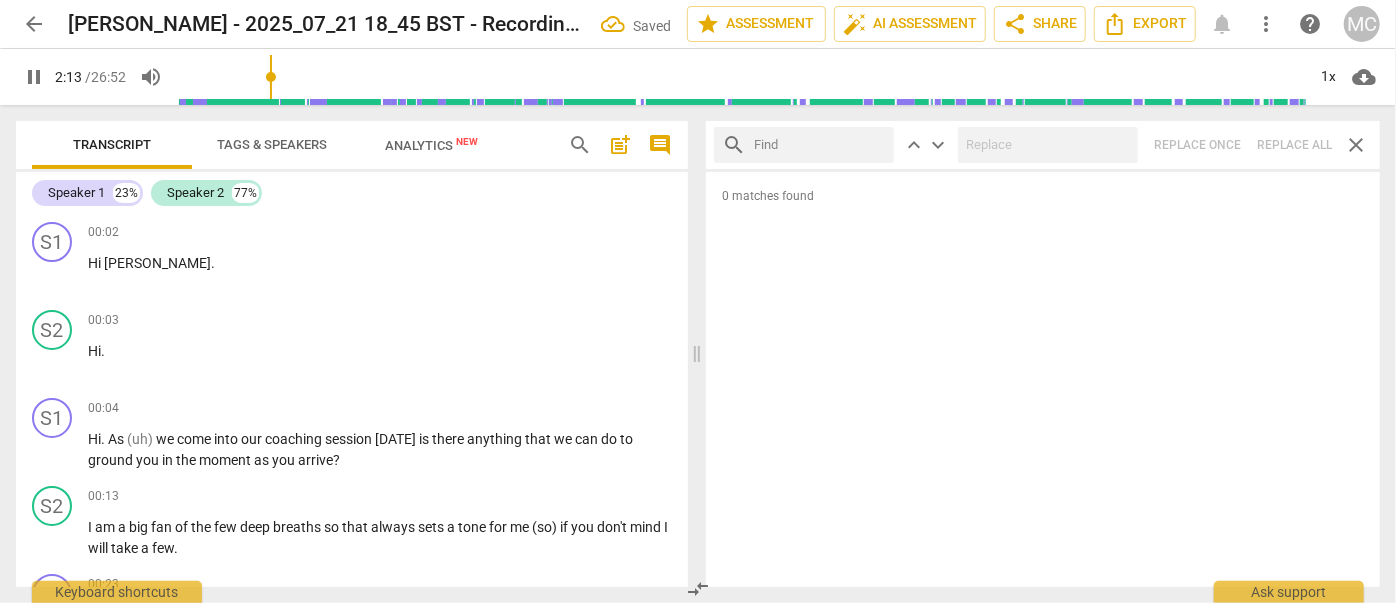 click at bounding box center (820, 145) 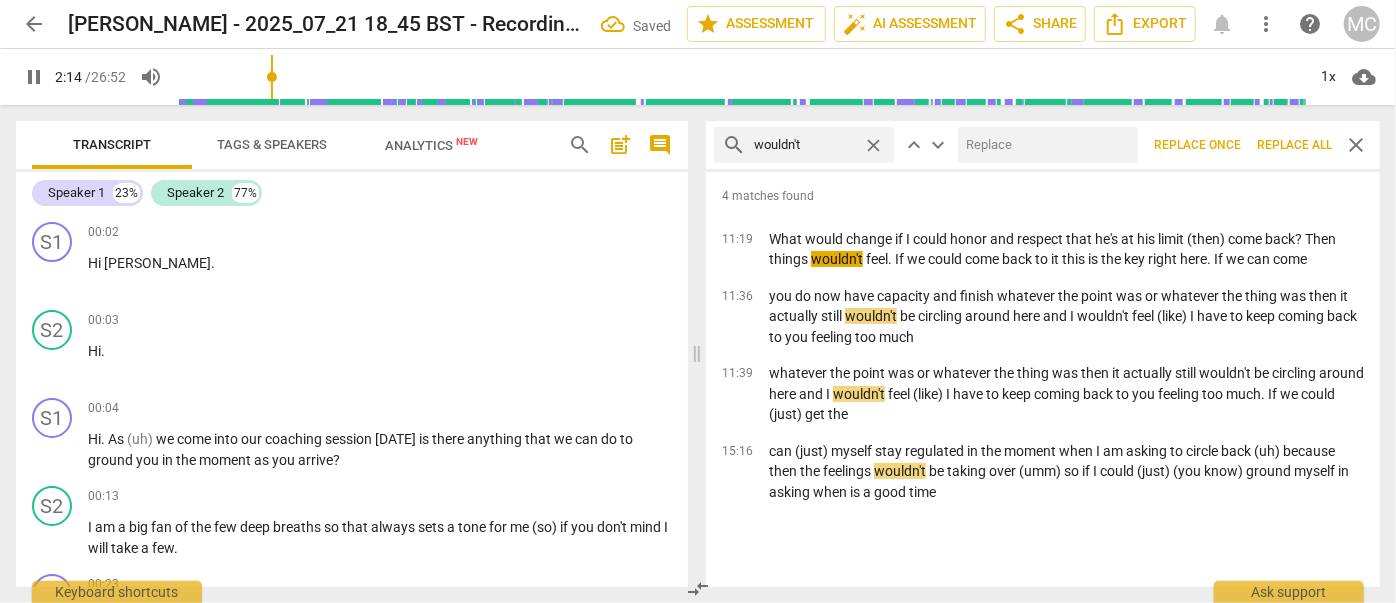 click at bounding box center [1044, 145] 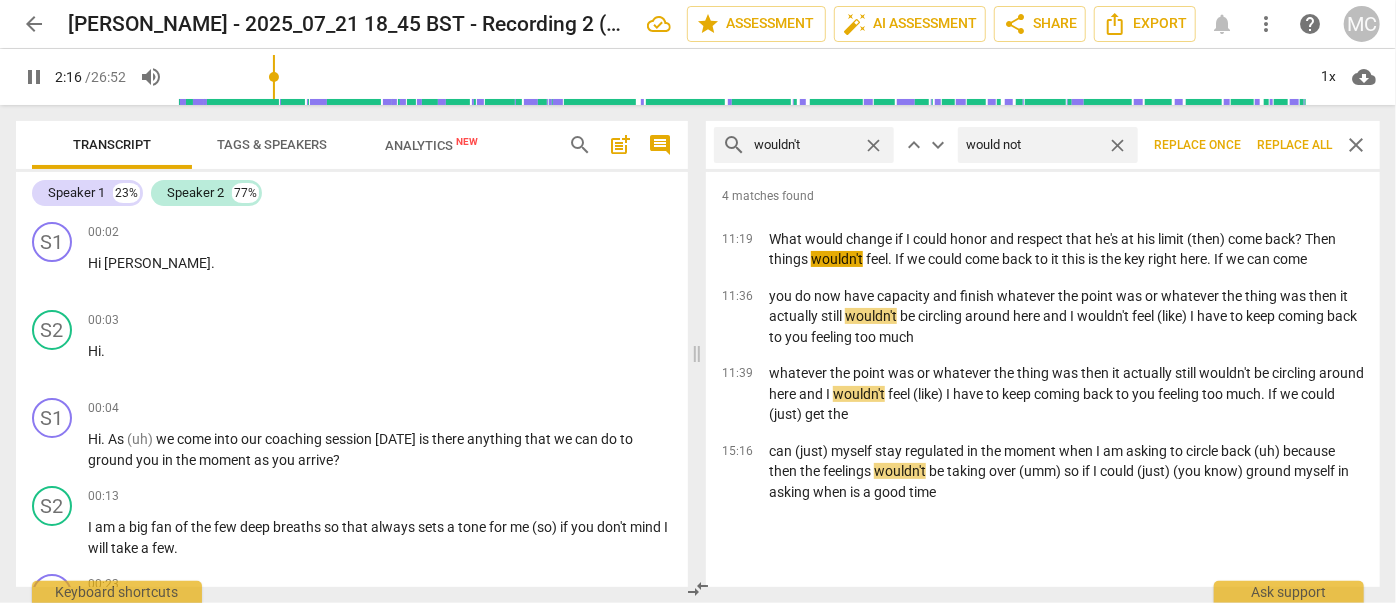 click on "Replace all" at bounding box center [1294, 145] 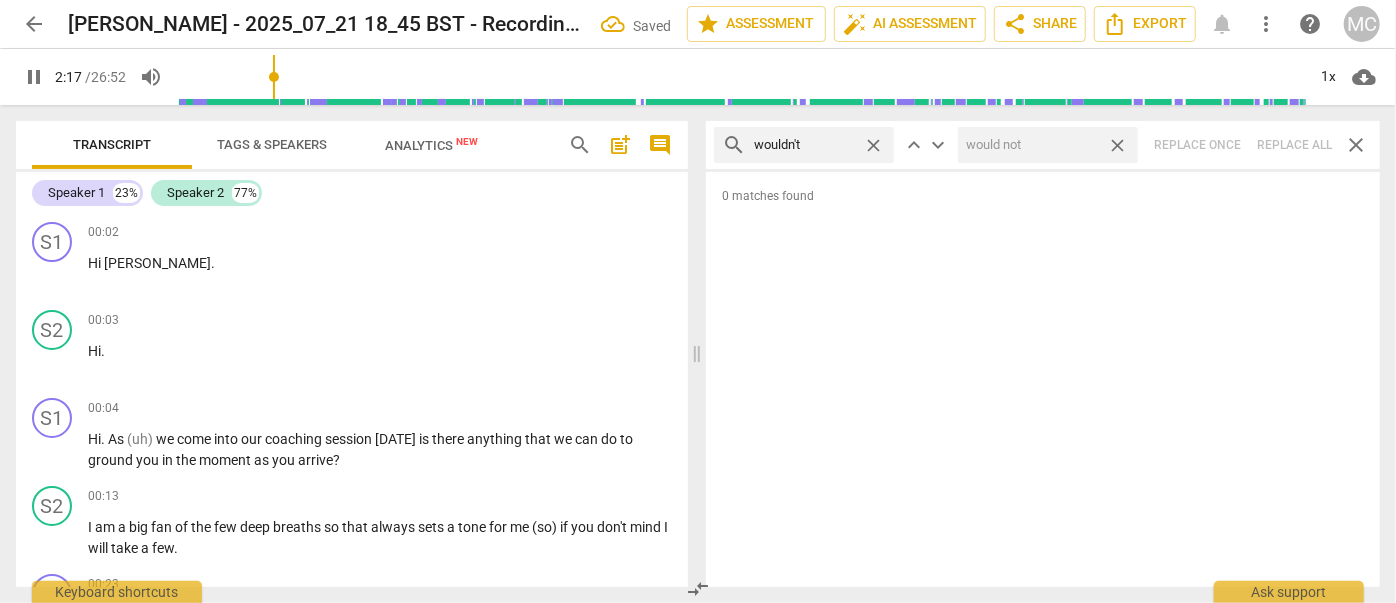 click on "close" at bounding box center [1117, 145] 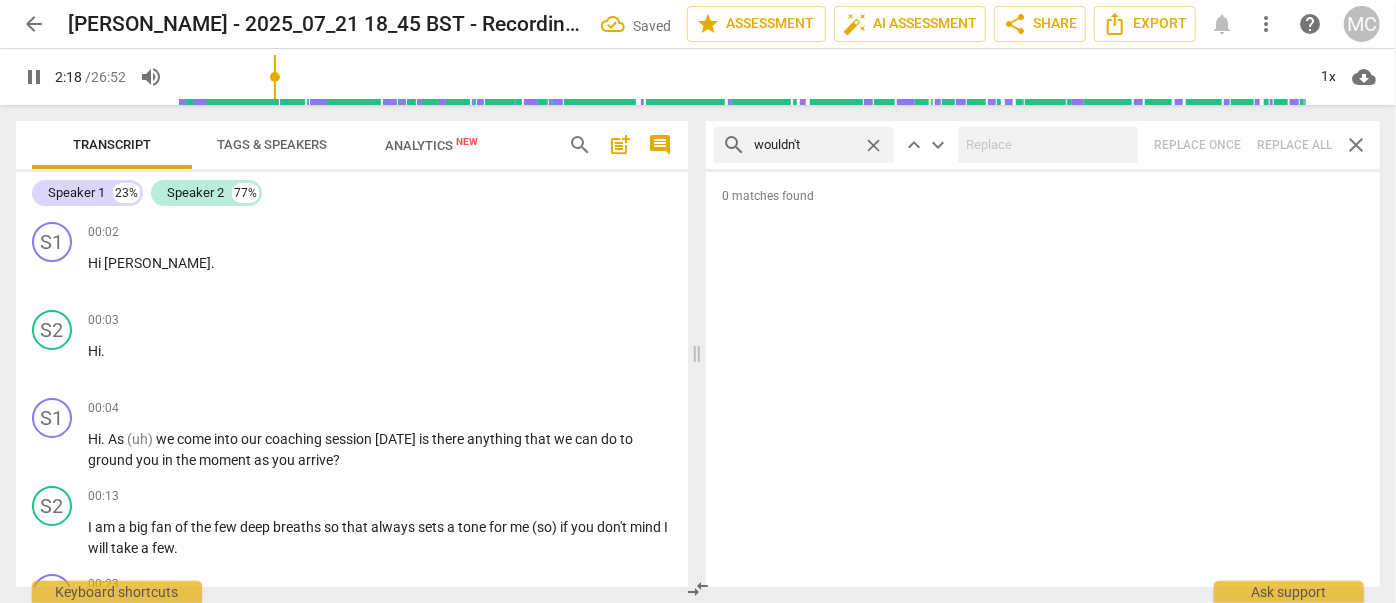 click on "close" at bounding box center (873, 145) 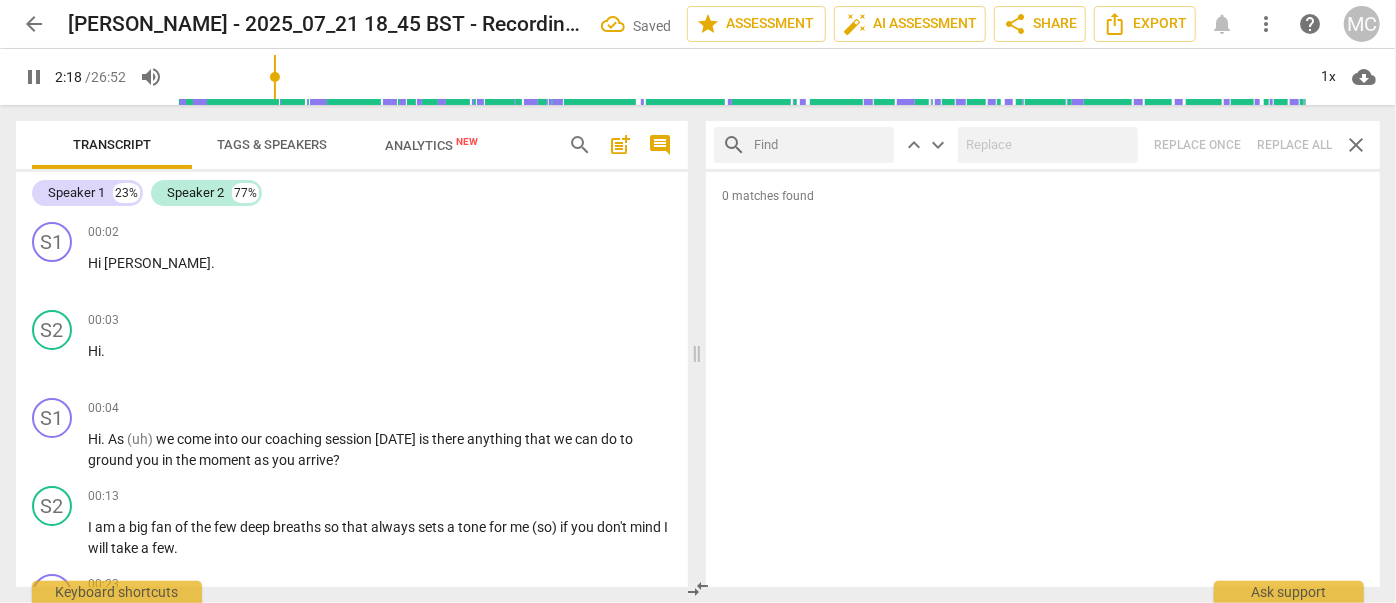 click at bounding box center (820, 145) 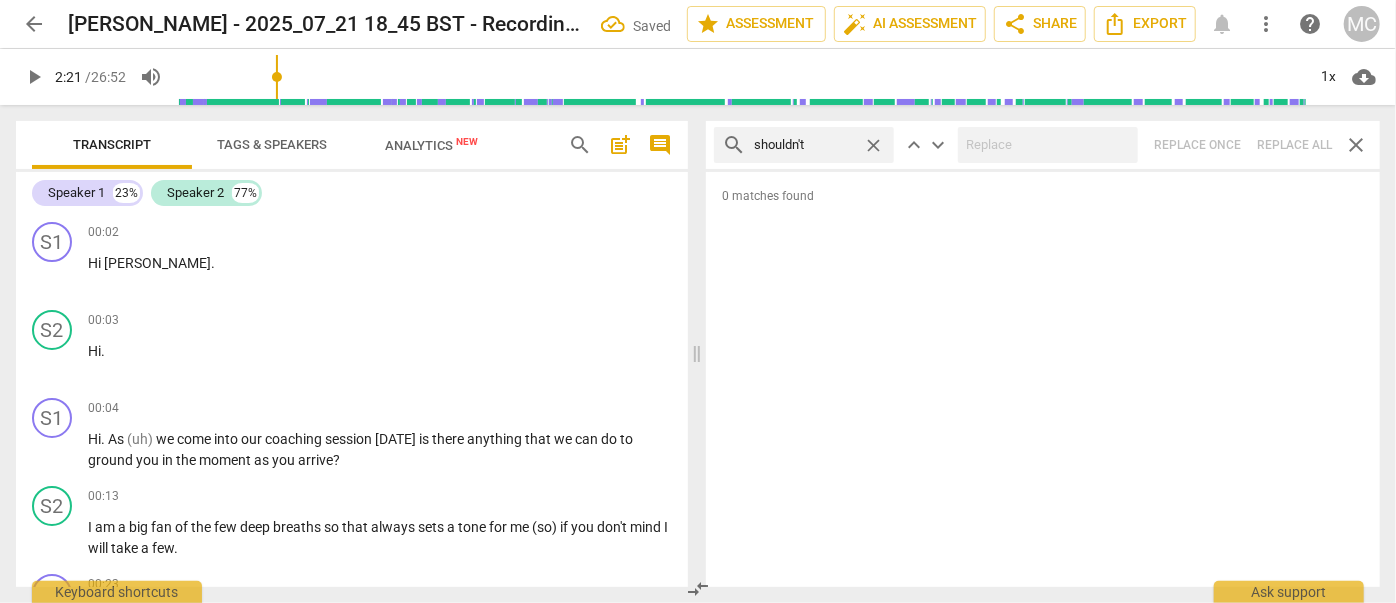 click on "search shouldn't close keyboard_arrow_up keyboard_arrow_down Replace once Replace all close" at bounding box center [1043, 145] 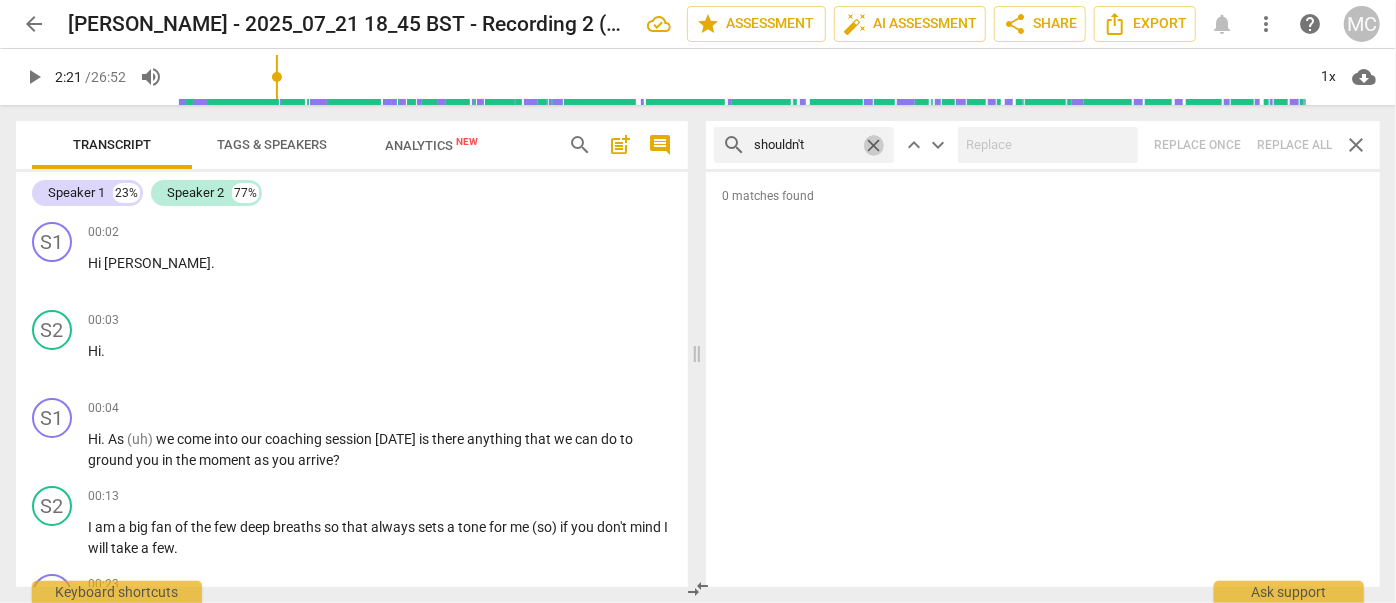 click on "close" at bounding box center [873, 145] 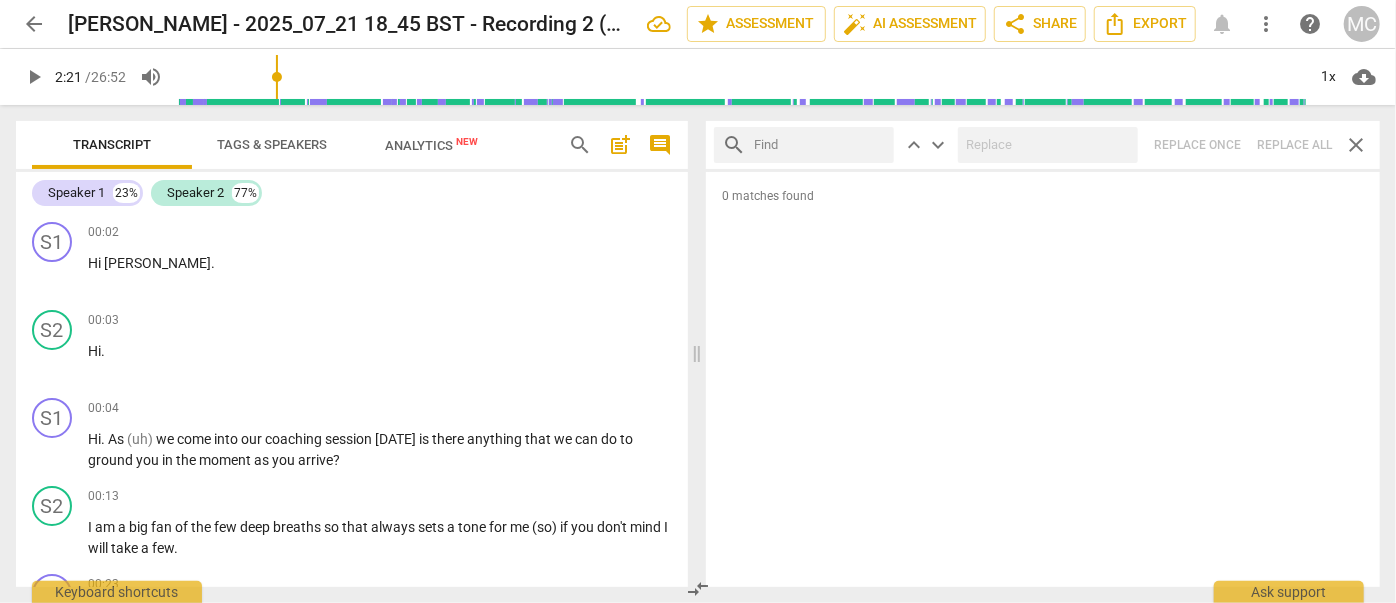 click at bounding box center [820, 145] 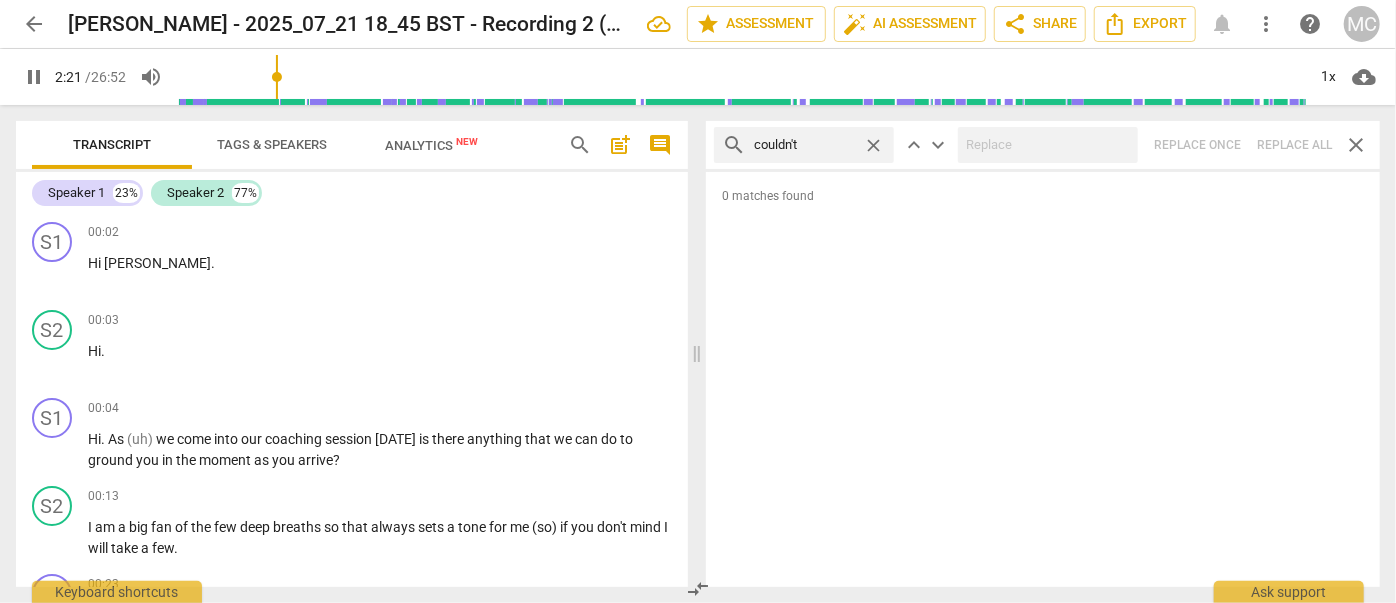 click on "search couldn't close keyboard_arrow_up keyboard_arrow_down Replace once Replace all close" at bounding box center [1043, 145] 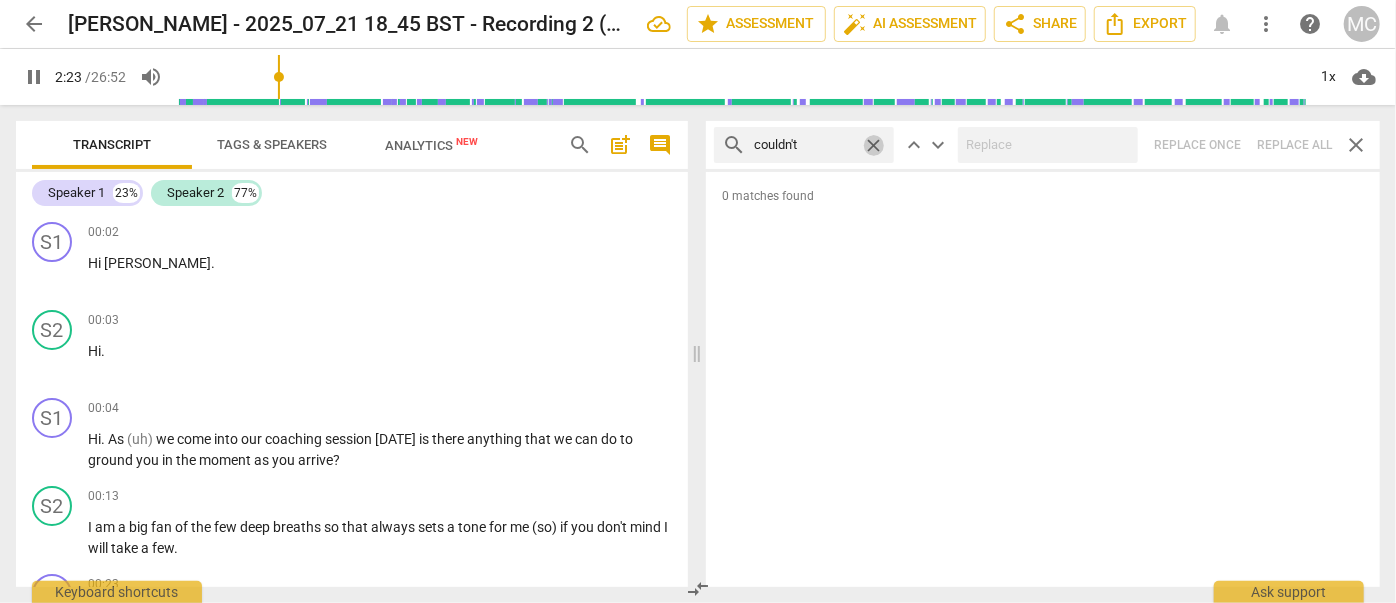 drag, startPoint x: 874, startPoint y: 143, endPoint x: 857, endPoint y: 143, distance: 17 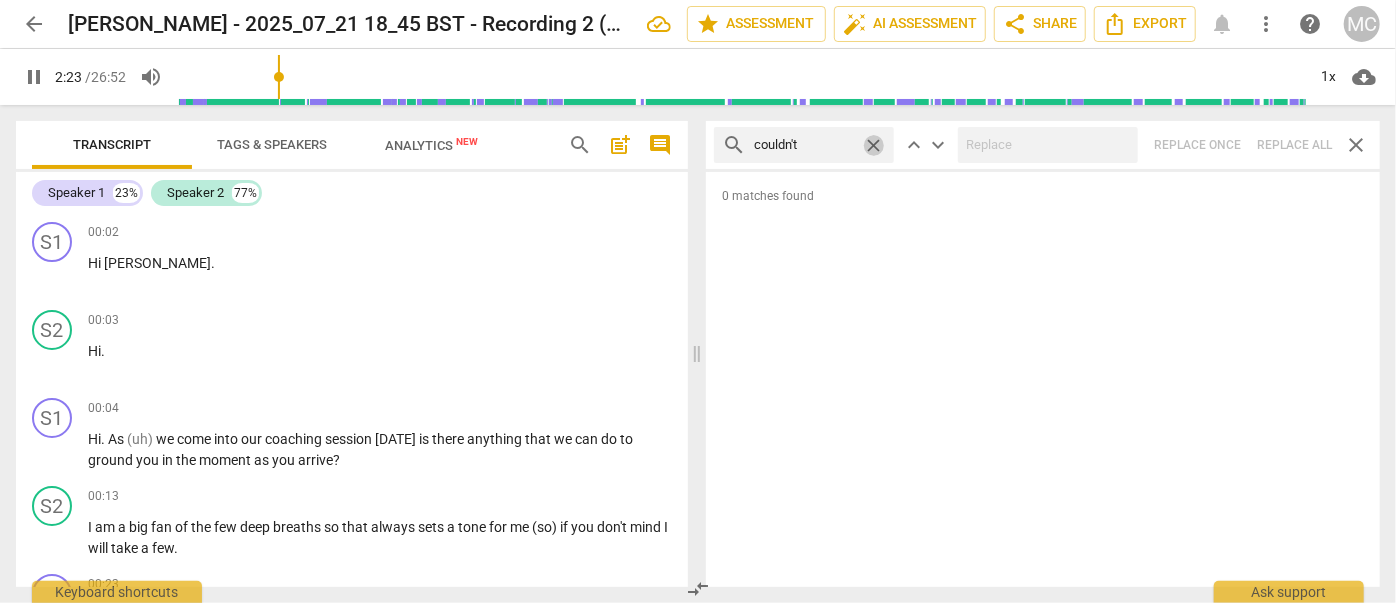 click on "close" at bounding box center (873, 145) 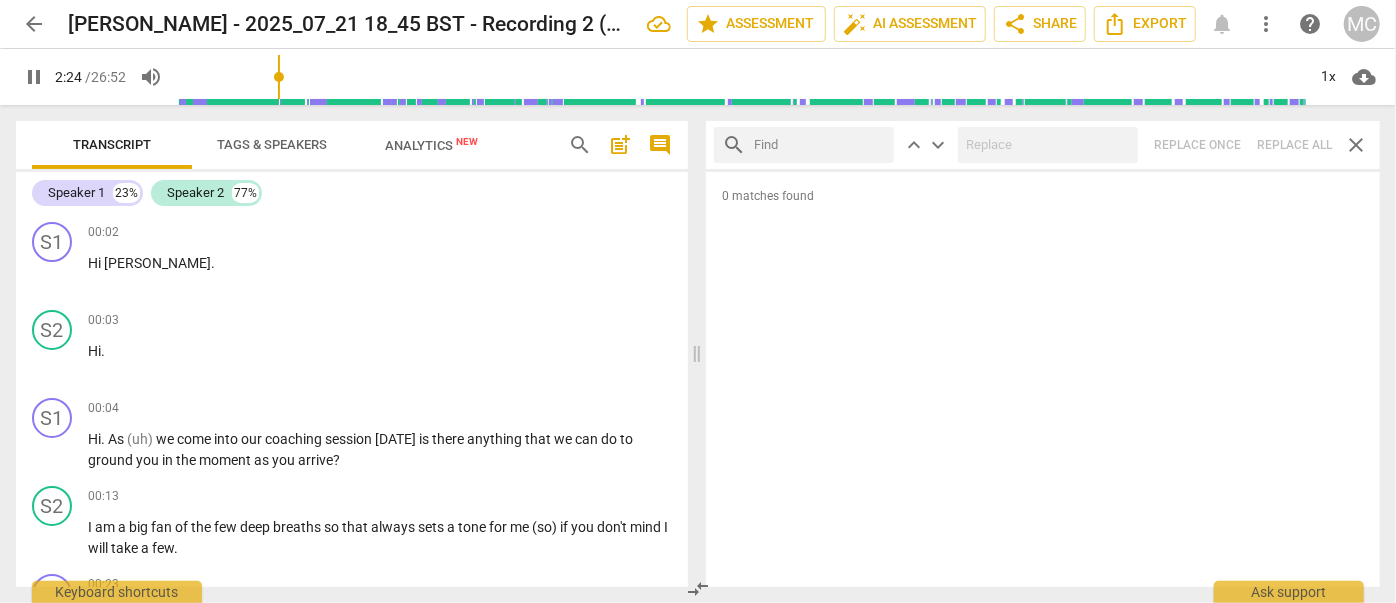 click at bounding box center (820, 145) 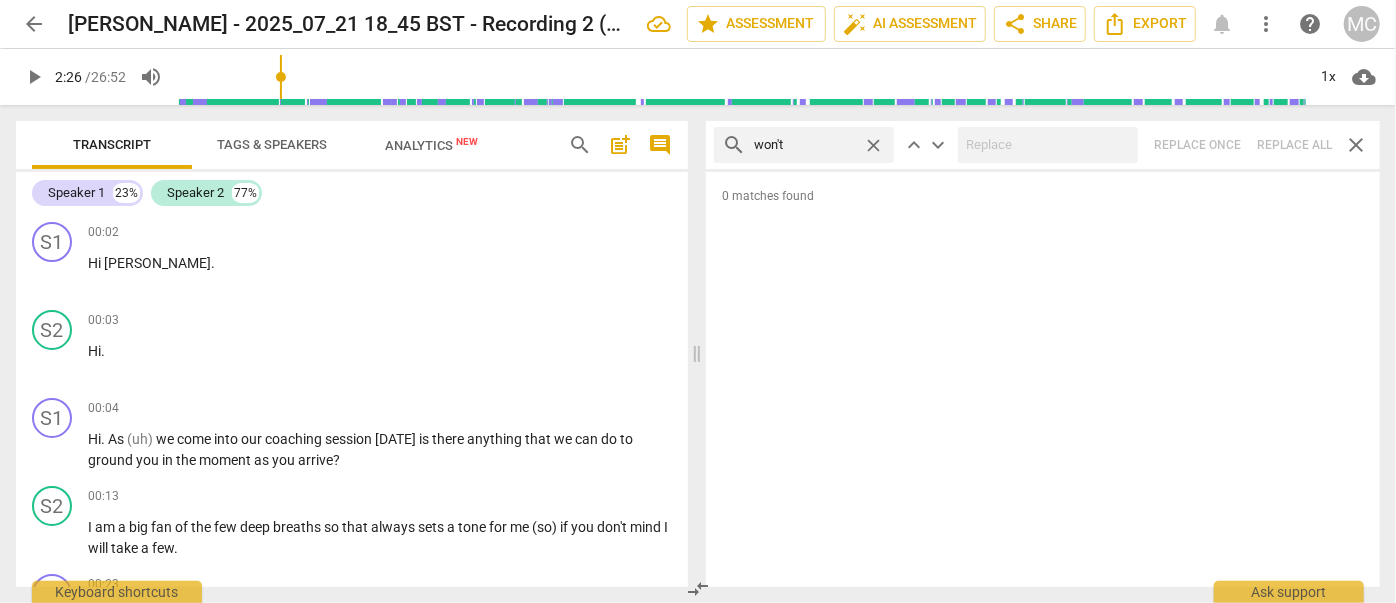 click on "search won't close keyboard_arrow_up keyboard_arrow_down Replace once Replace all close" at bounding box center (1043, 145) 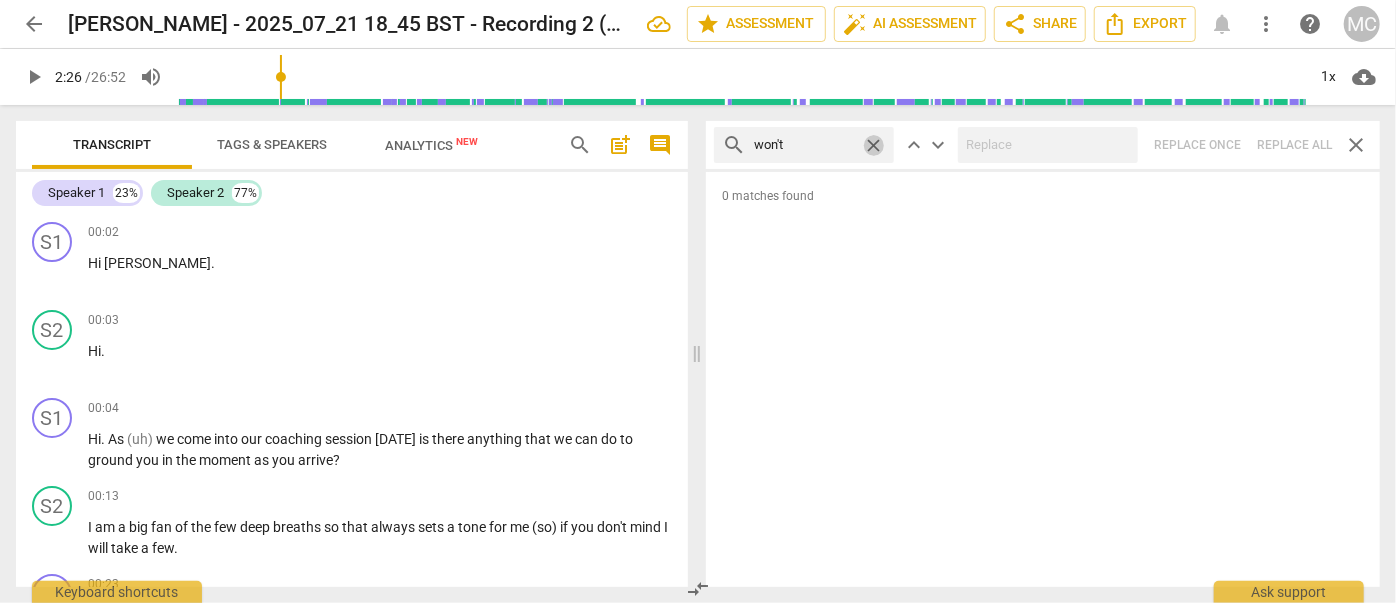 click on "close" at bounding box center [873, 145] 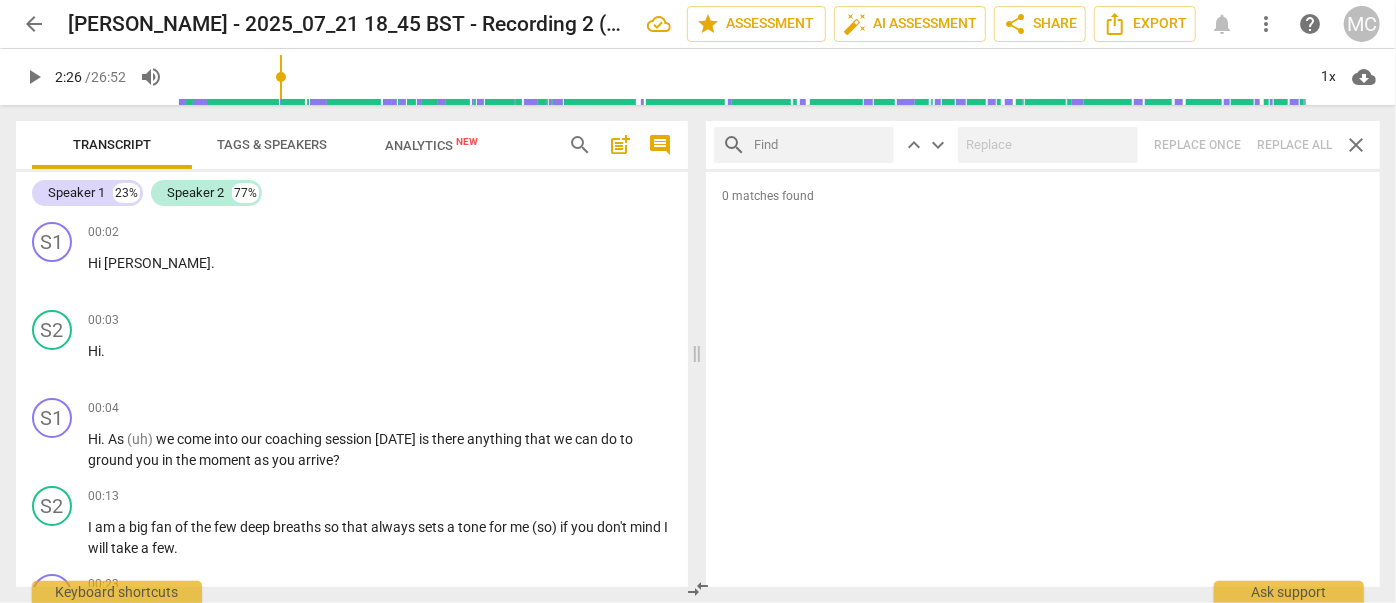 click at bounding box center [820, 145] 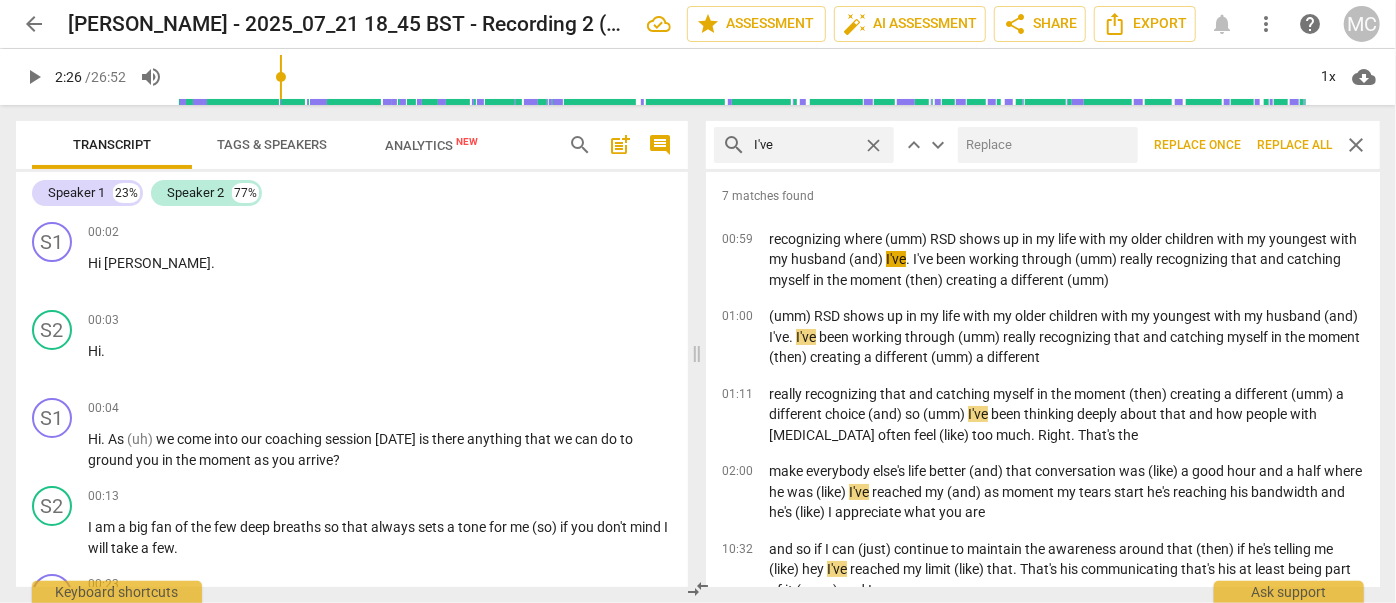 click at bounding box center (1044, 145) 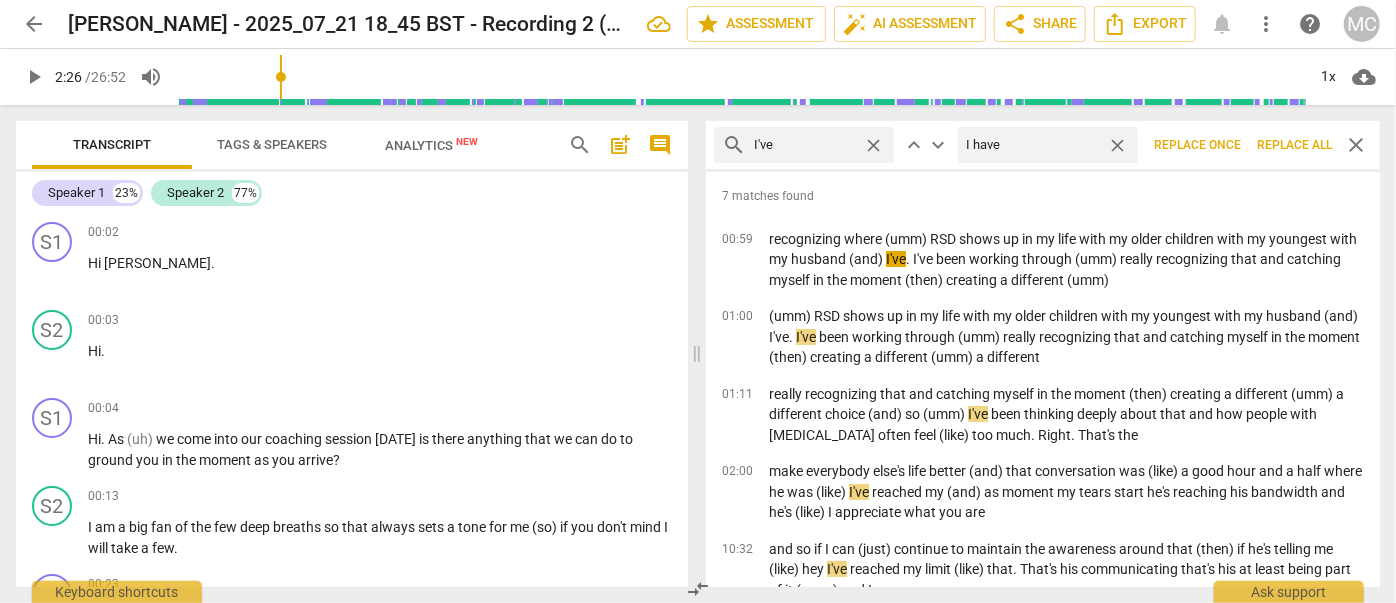 click on "Replace all" at bounding box center (1294, 145) 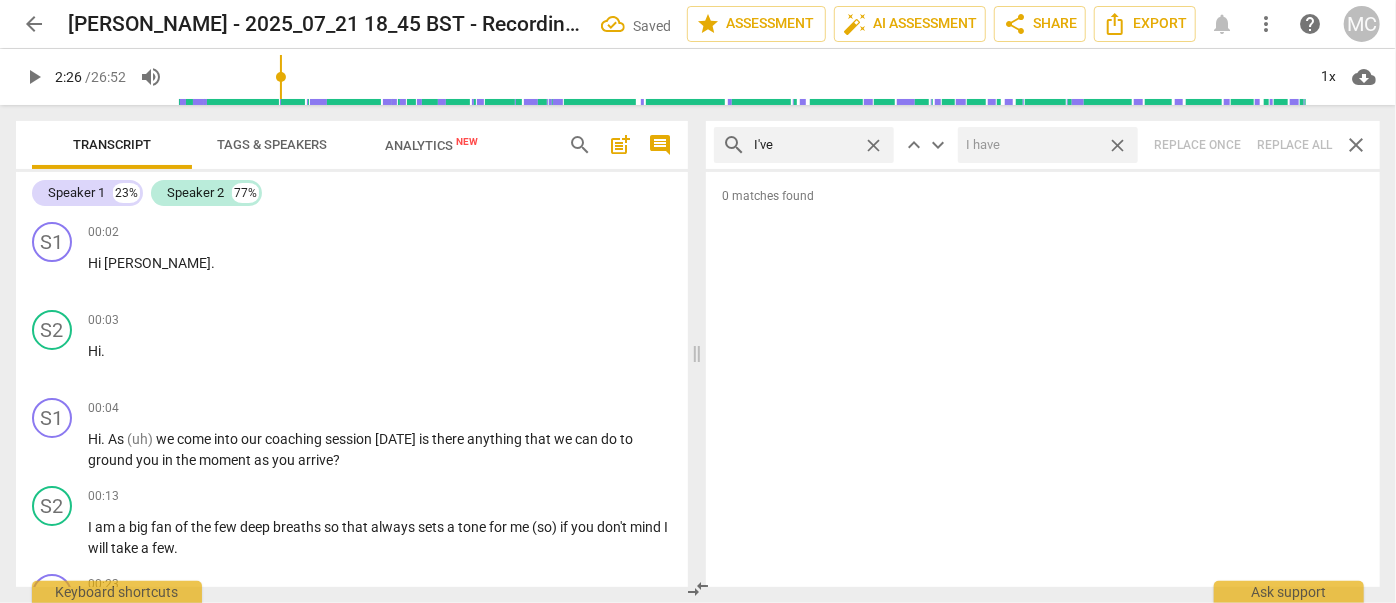 click on "close" at bounding box center (1117, 145) 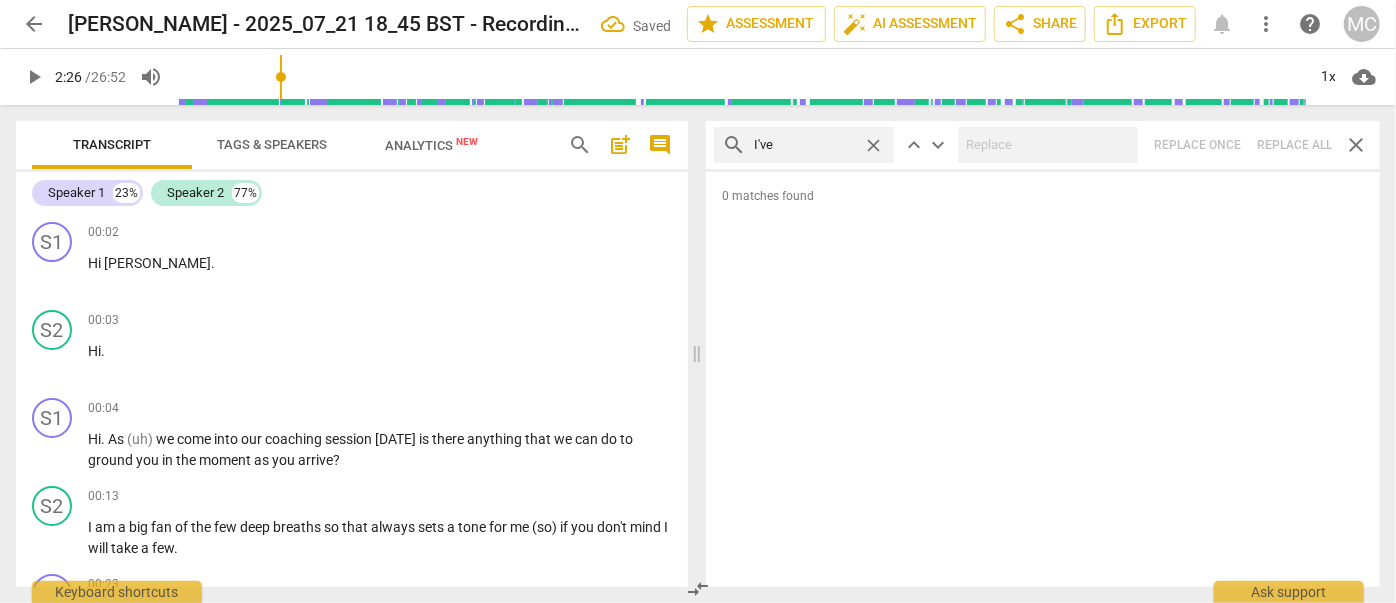 click on "close" at bounding box center (873, 145) 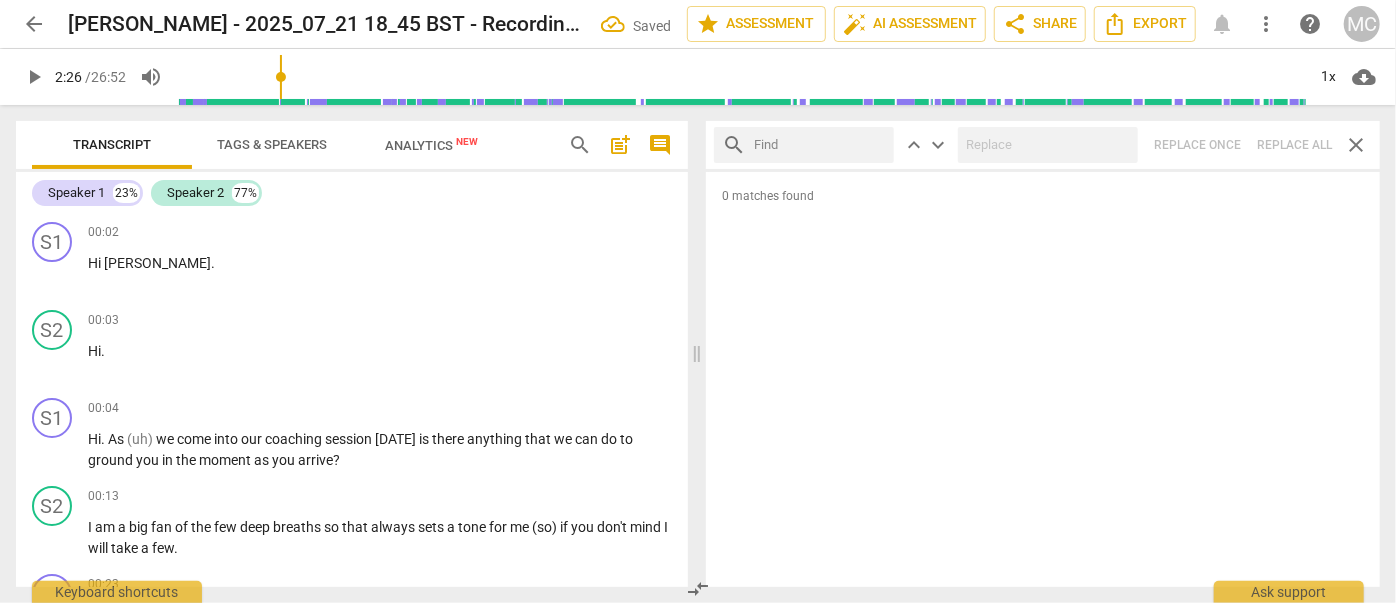 drag, startPoint x: 836, startPoint y: 143, endPoint x: 834, endPoint y: 165, distance: 22.090721 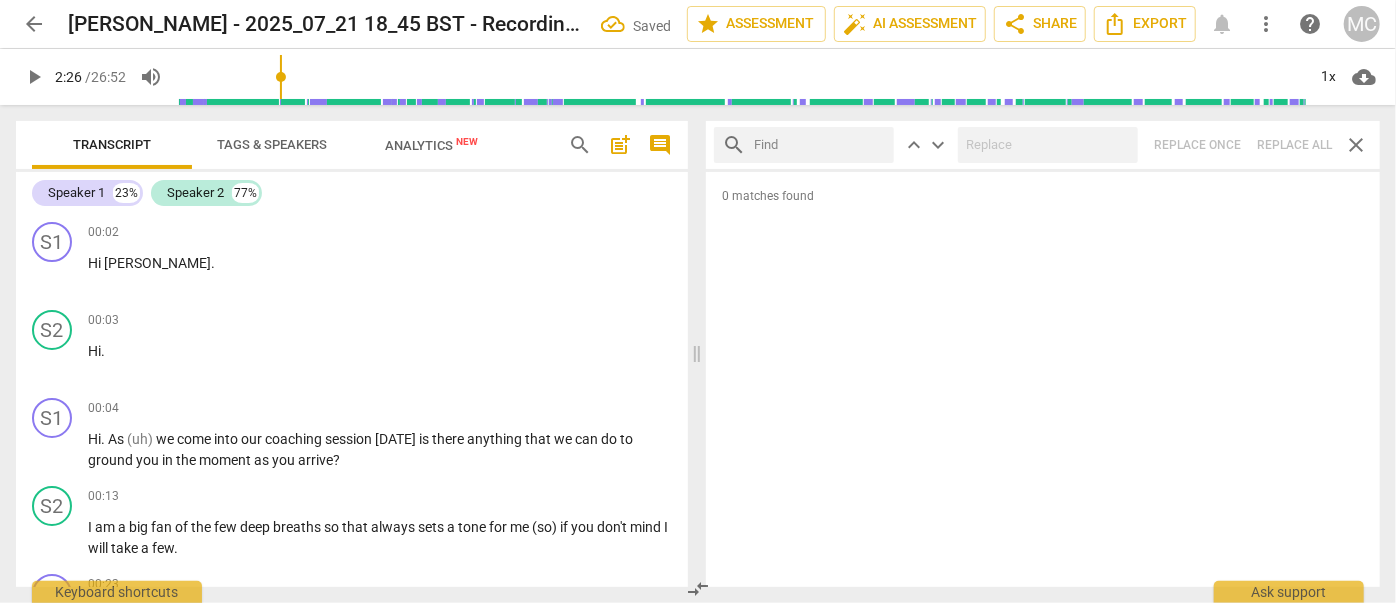 click at bounding box center [820, 145] 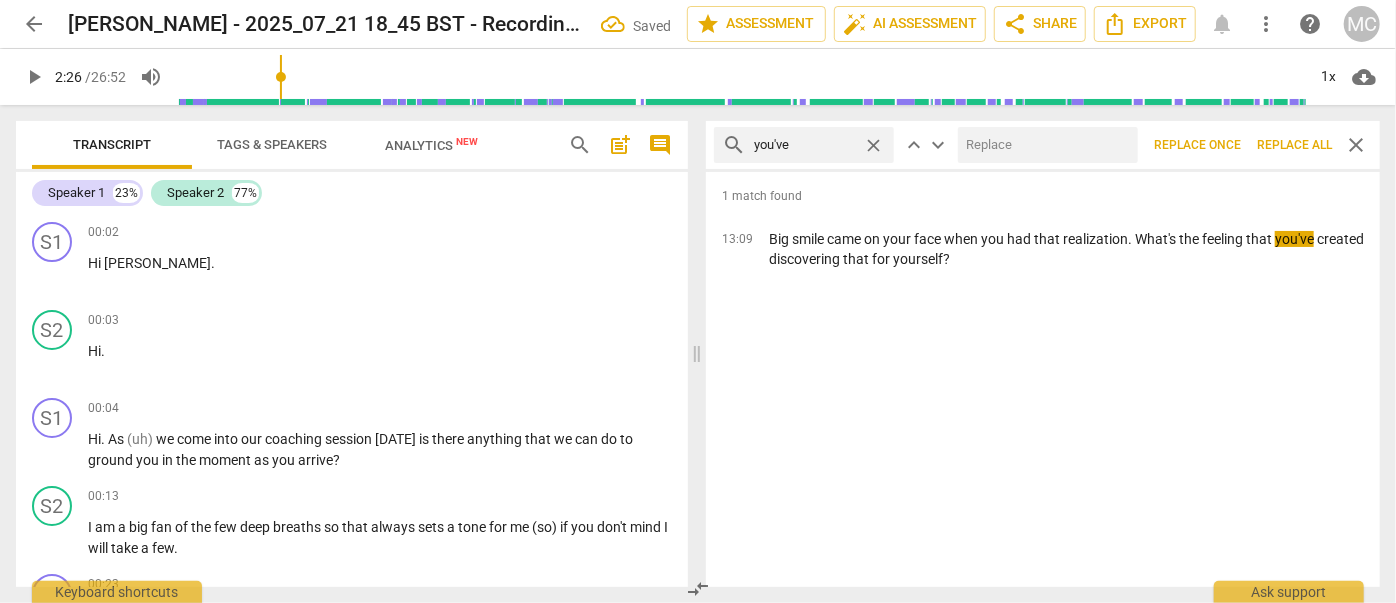 click at bounding box center (1044, 145) 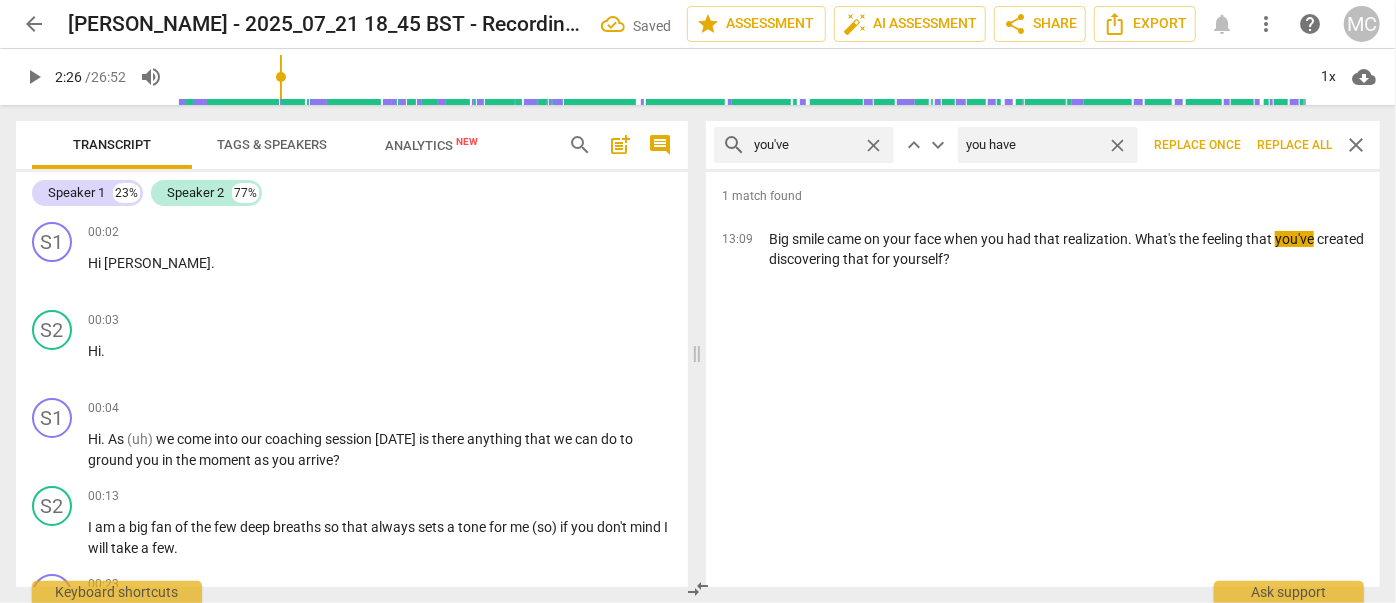 click on "Replace all" at bounding box center [1294, 145] 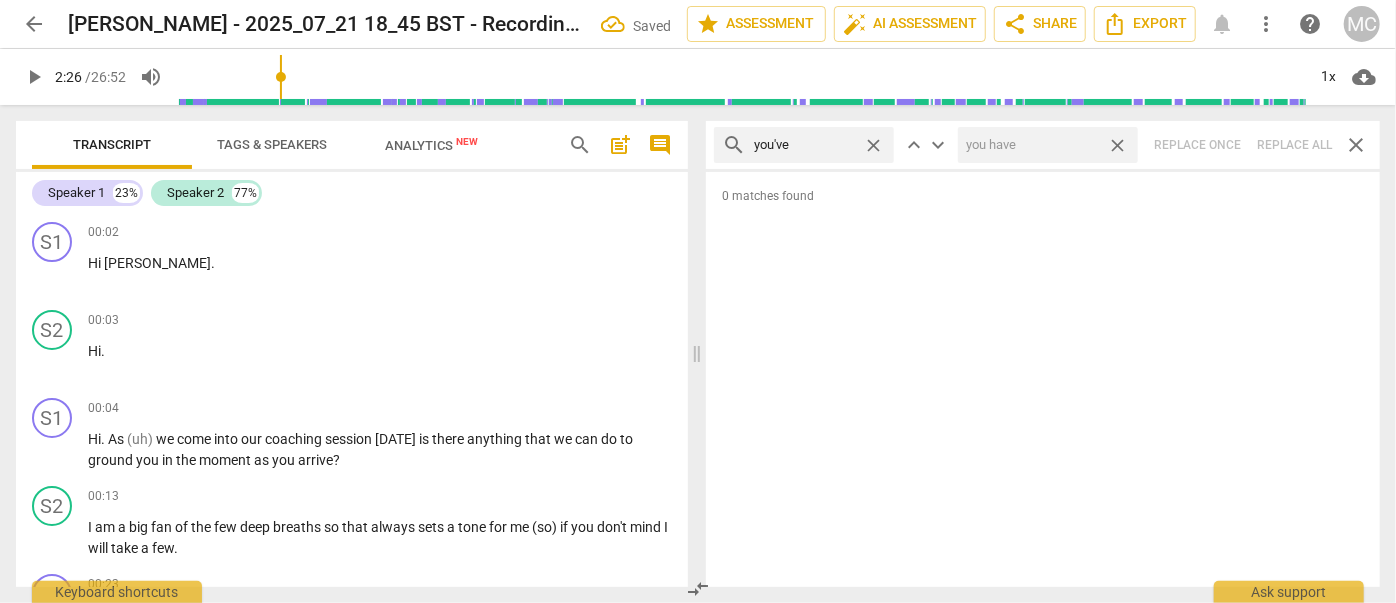 click on "close" at bounding box center [1117, 145] 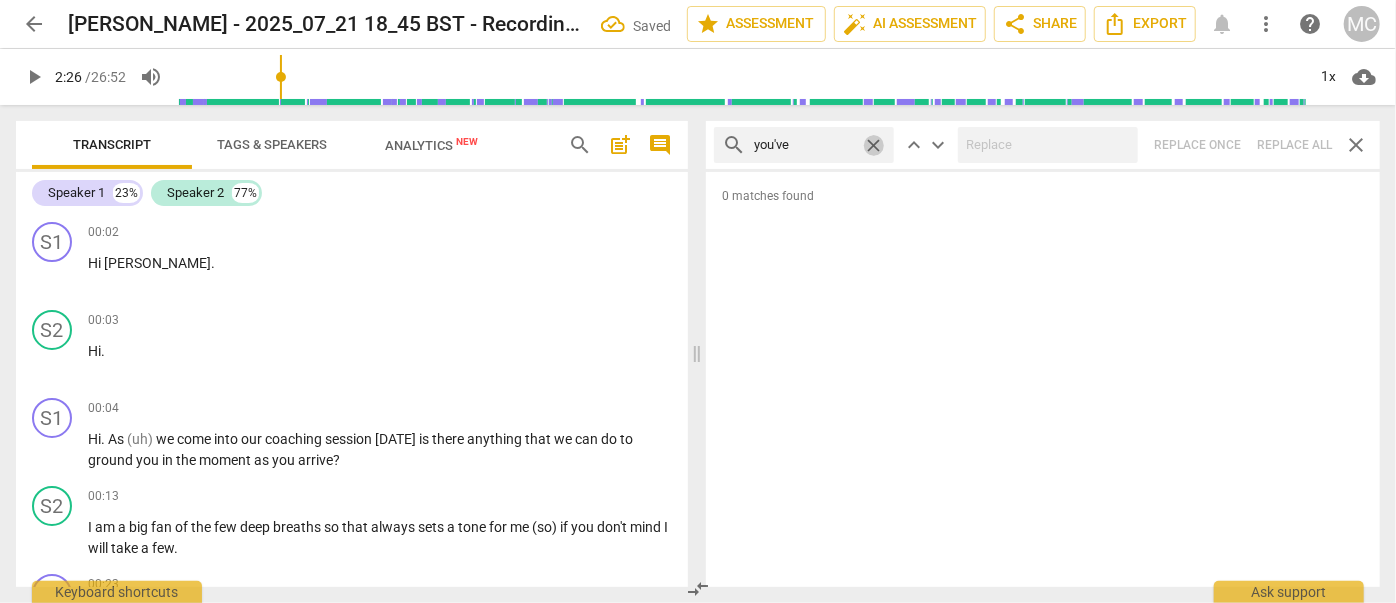 click on "close" at bounding box center [873, 145] 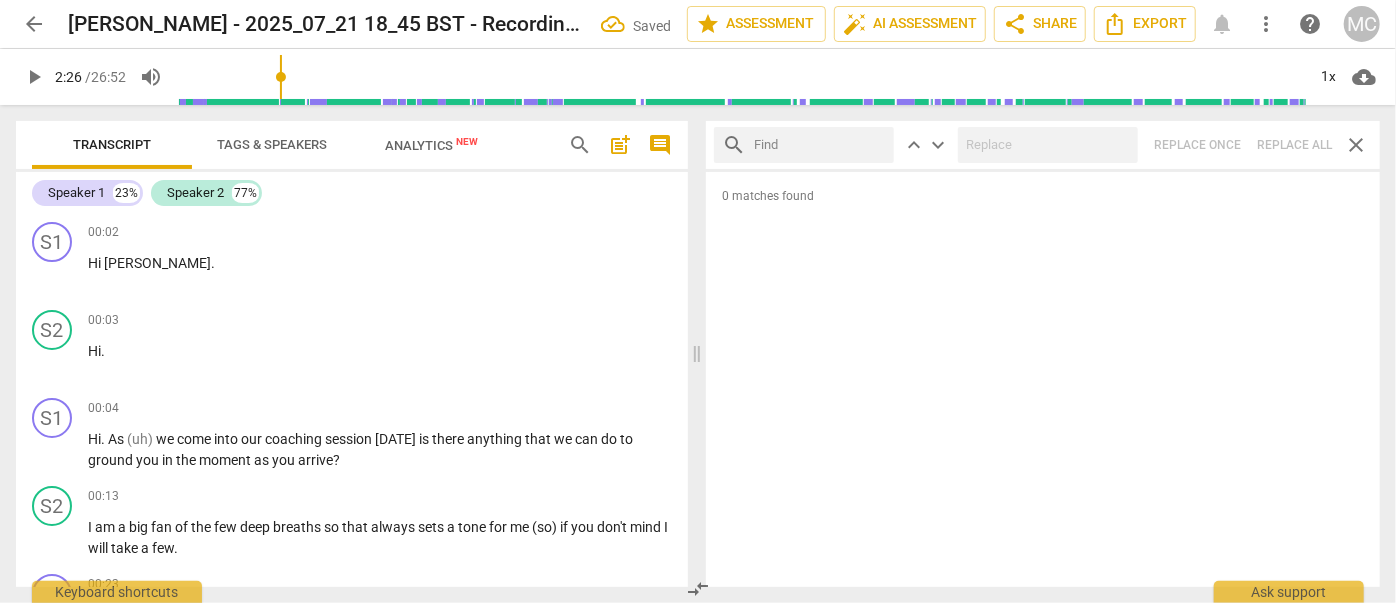 click at bounding box center [820, 145] 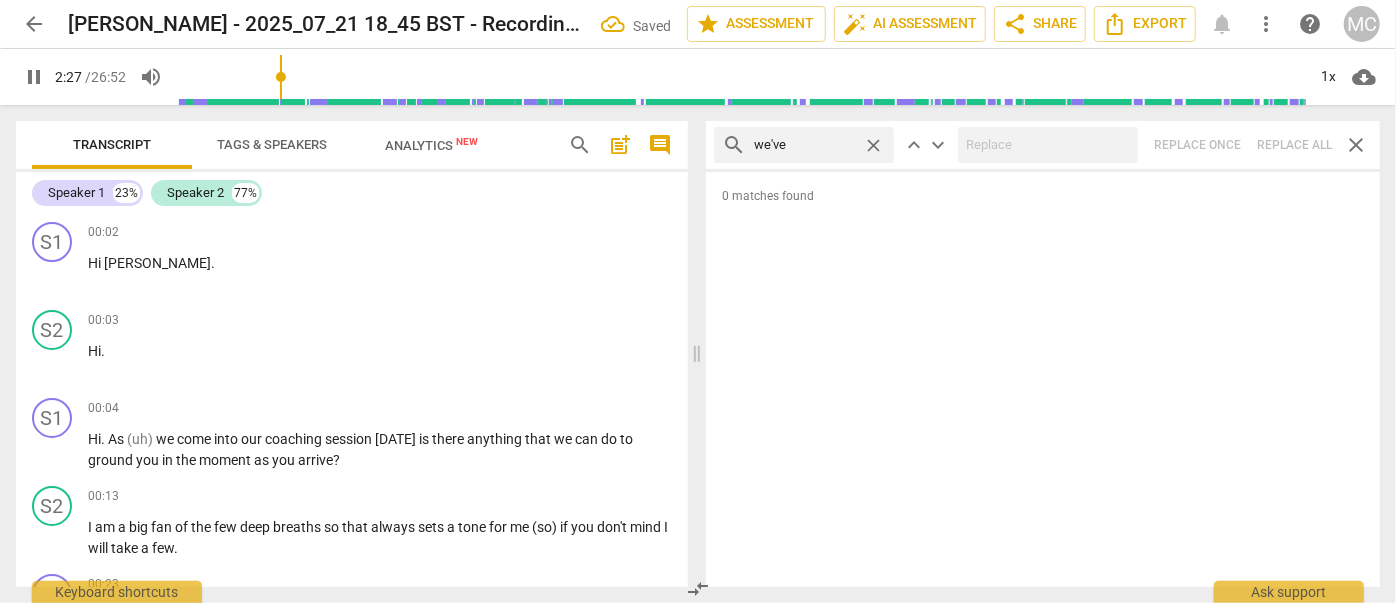 click on "search we've close keyboard_arrow_up keyboard_arrow_down Replace once Replace all close" at bounding box center [1043, 145] 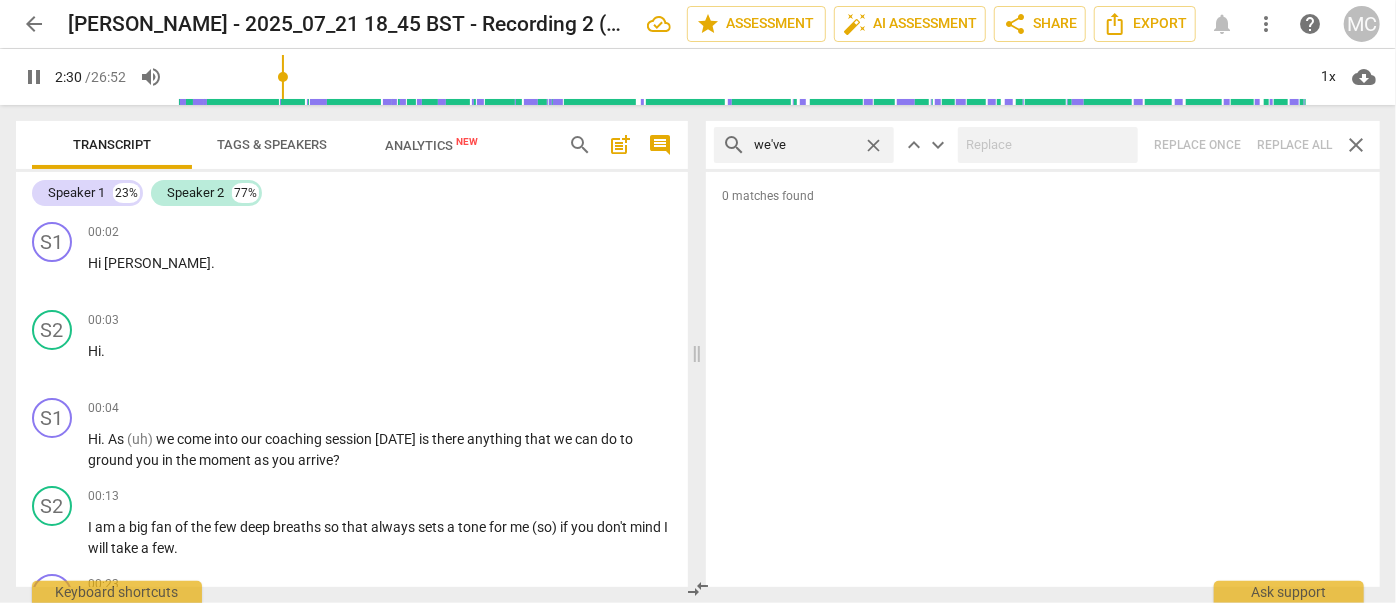 click on "close" at bounding box center [873, 145] 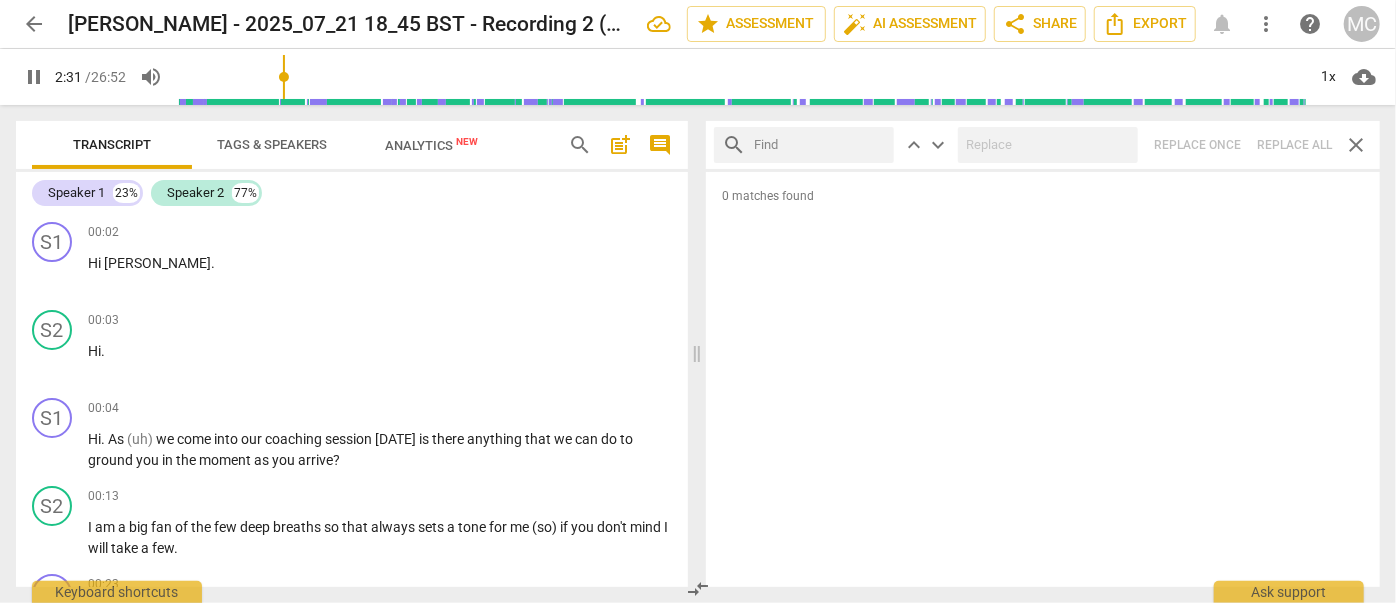 click at bounding box center [820, 145] 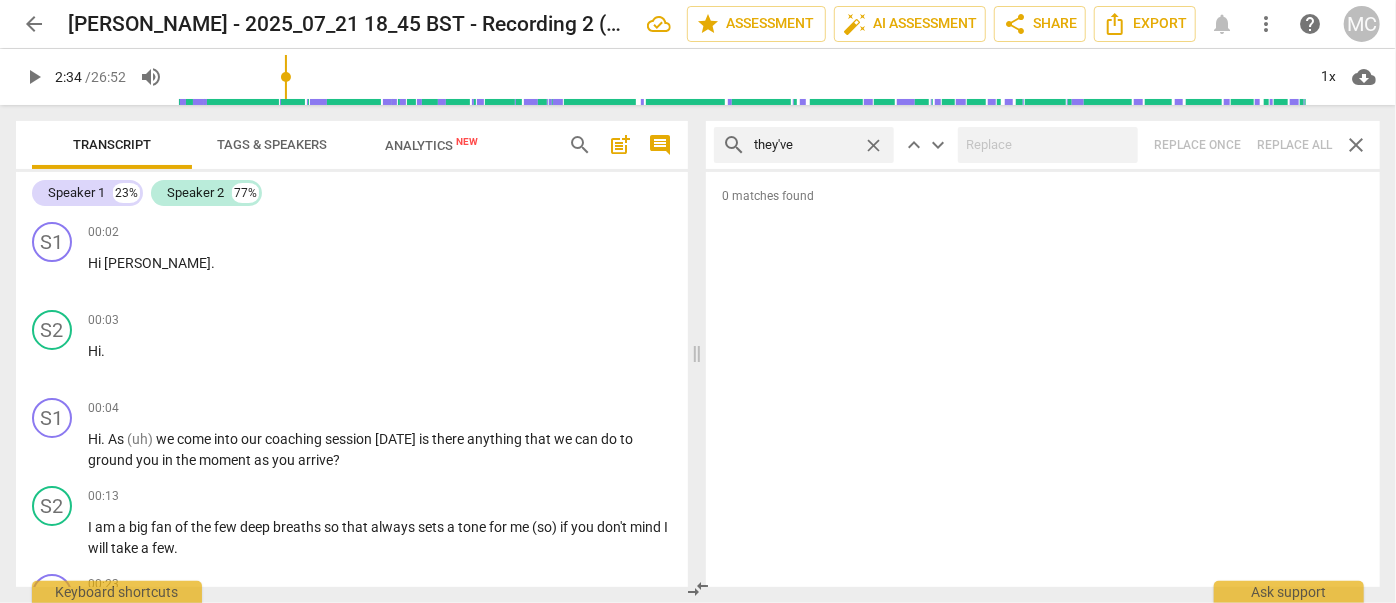 click on "search they've close keyboard_arrow_up keyboard_arrow_down Replace once Replace all close" at bounding box center (1043, 145) 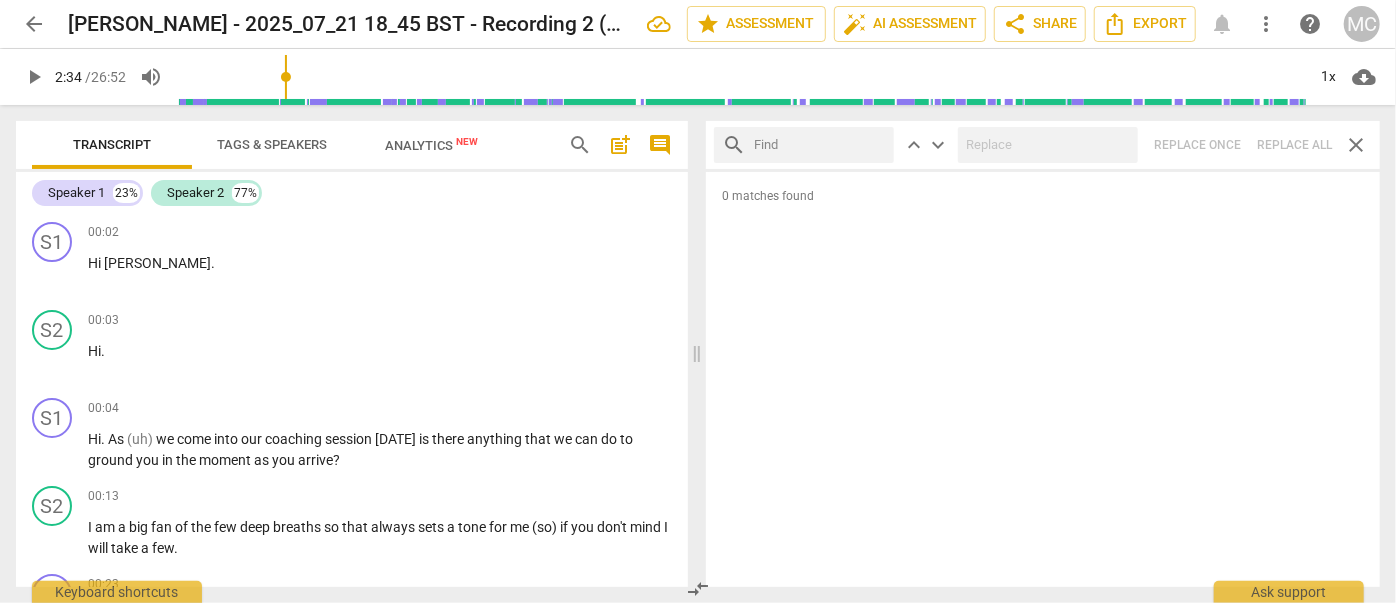 click at bounding box center (820, 145) 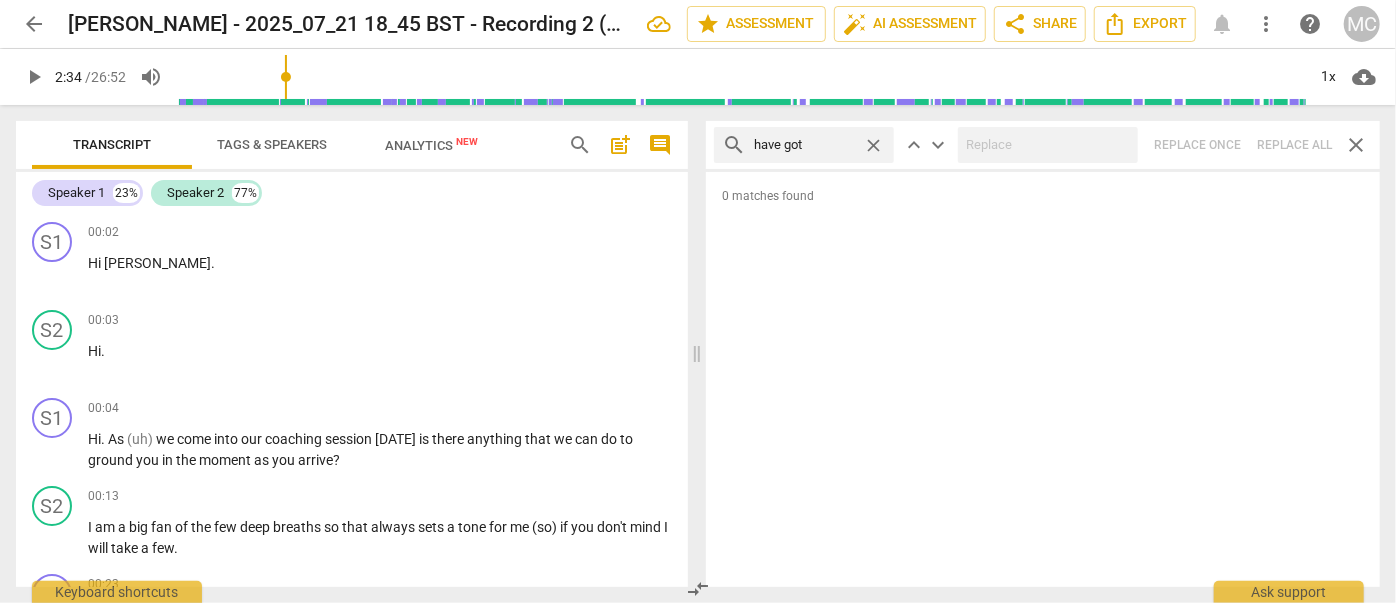 click on "search have got close keyboard_arrow_up keyboard_arrow_down Replace once Replace all close" at bounding box center (1043, 145) 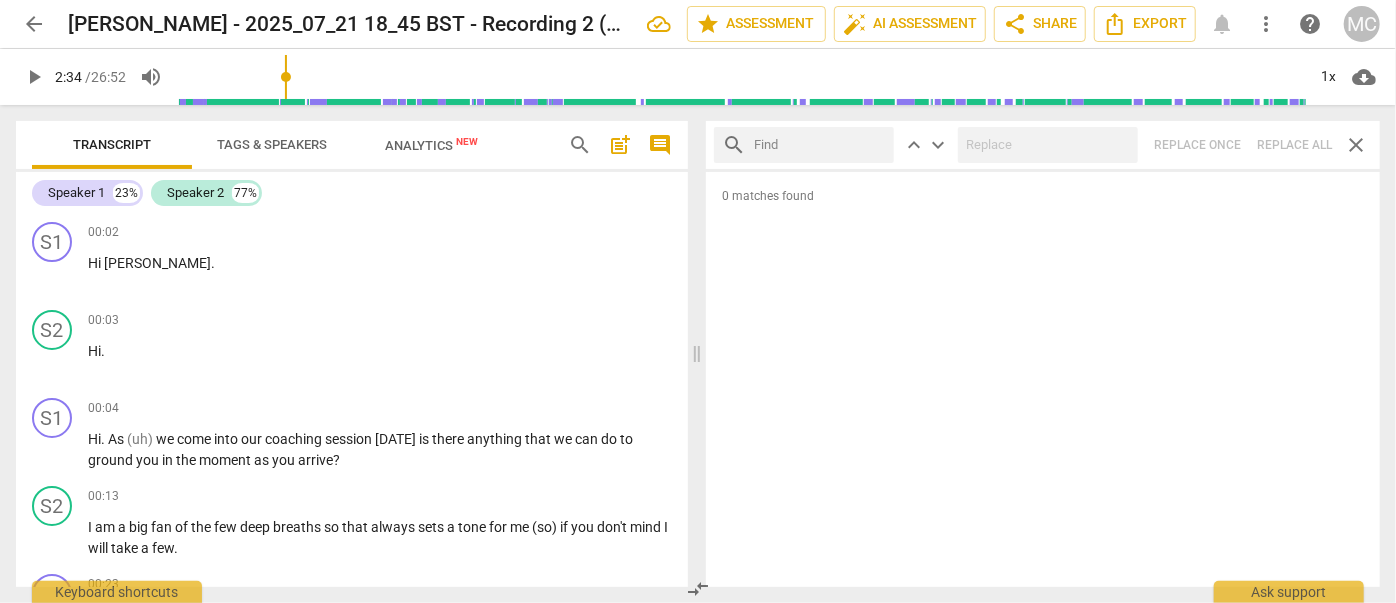 drag, startPoint x: 842, startPoint y: 143, endPoint x: 850, endPoint y: 132, distance: 13.601471 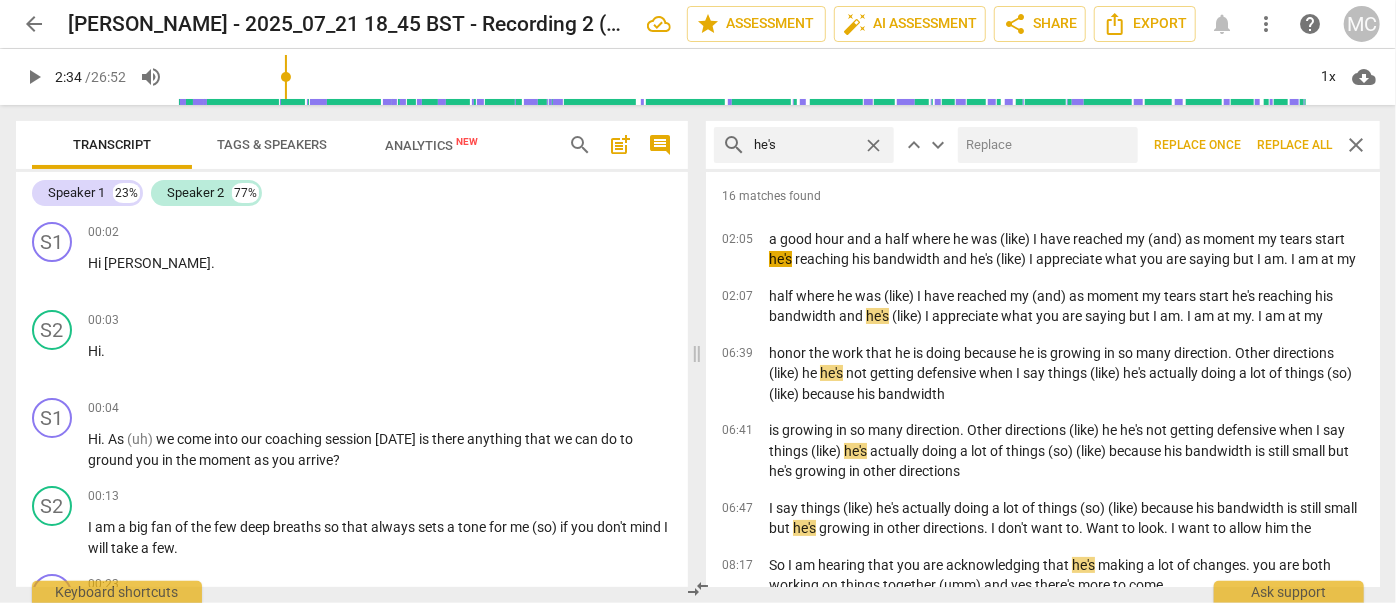 click at bounding box center (1044, 145) 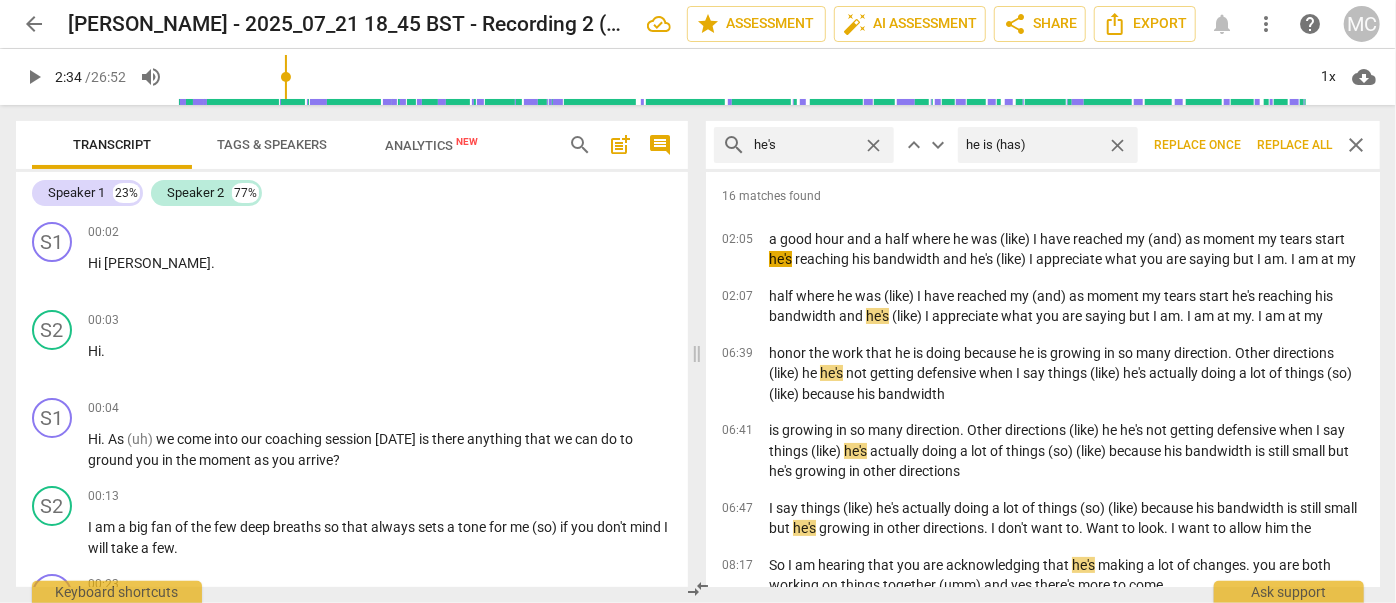 click on "Replace all" at bounding box center [1294, 145] 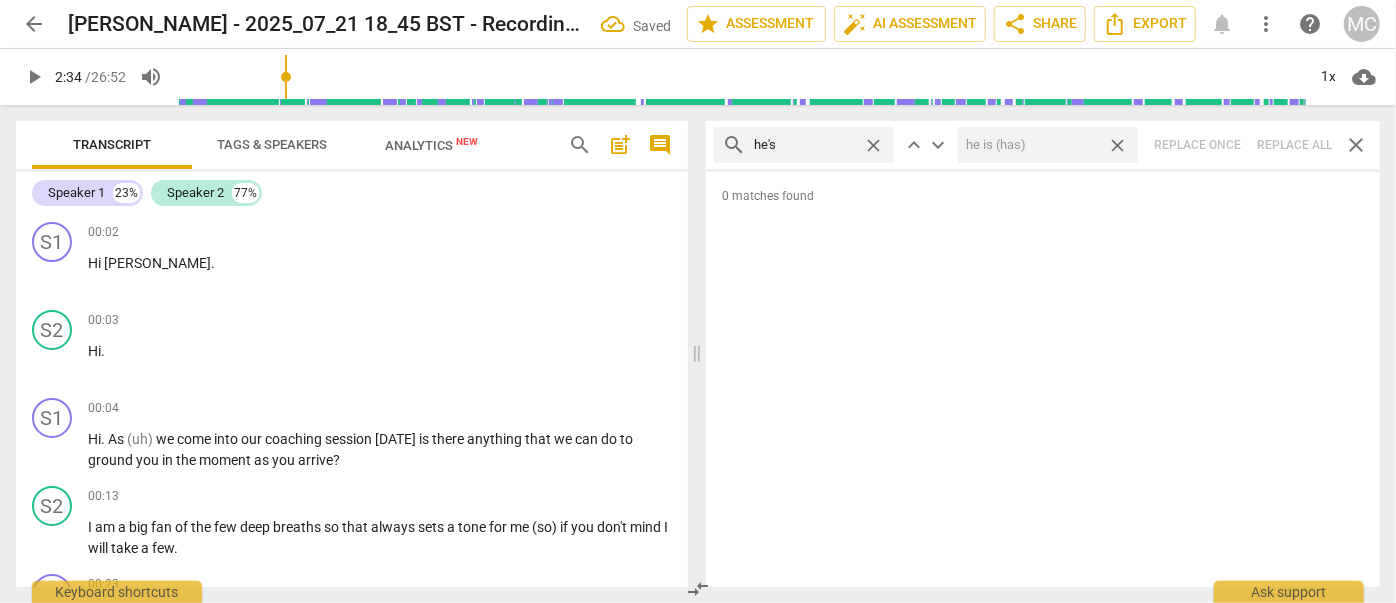 drag, startPoint x: 1123, startPoint y: 146, endPoint x: 881, endPoint y: 134, distance: 242.29733 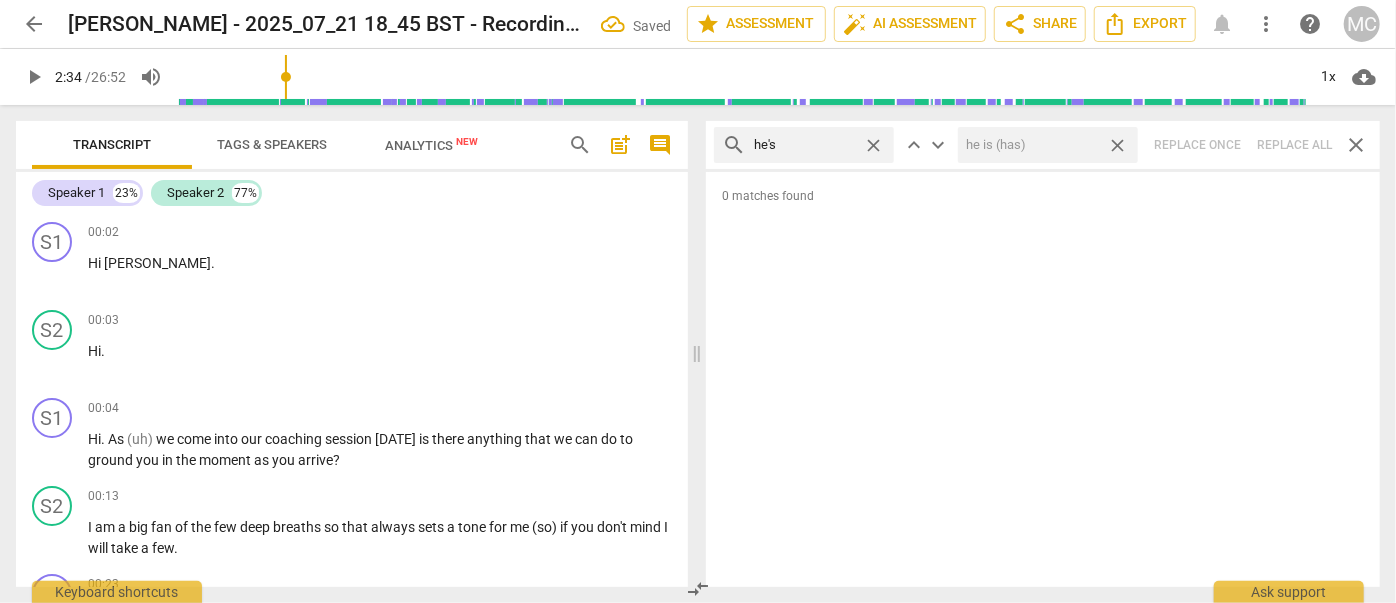click on "close" at bounding box center [1117, 145] 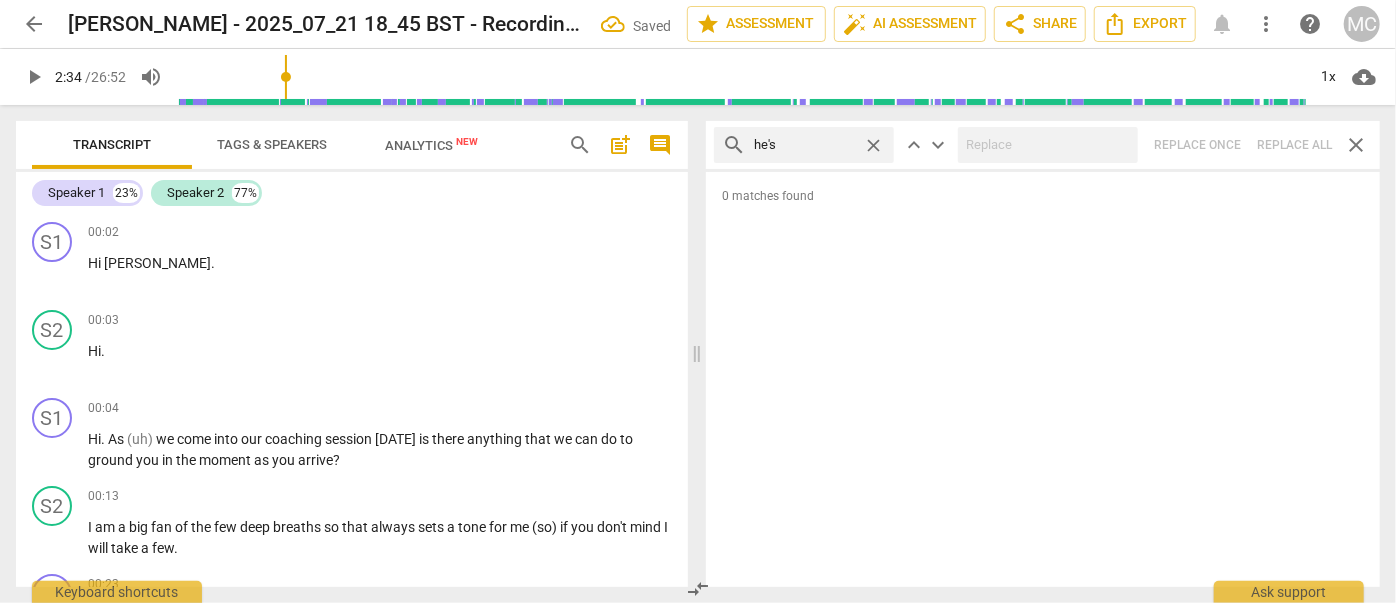 drag, startPoint x: 877, startPoint y: 139, endPoint x: 854, endPoint y: 140, distance: 23.021729 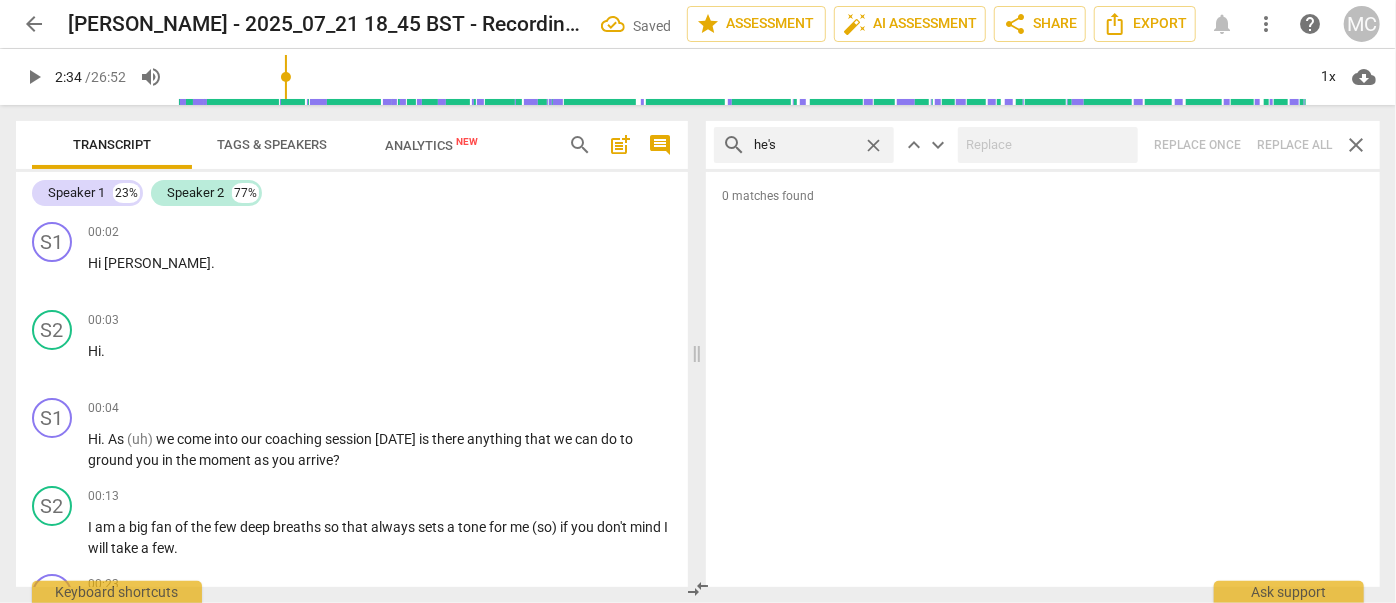 click on "close" at bounding box center [873, 145] 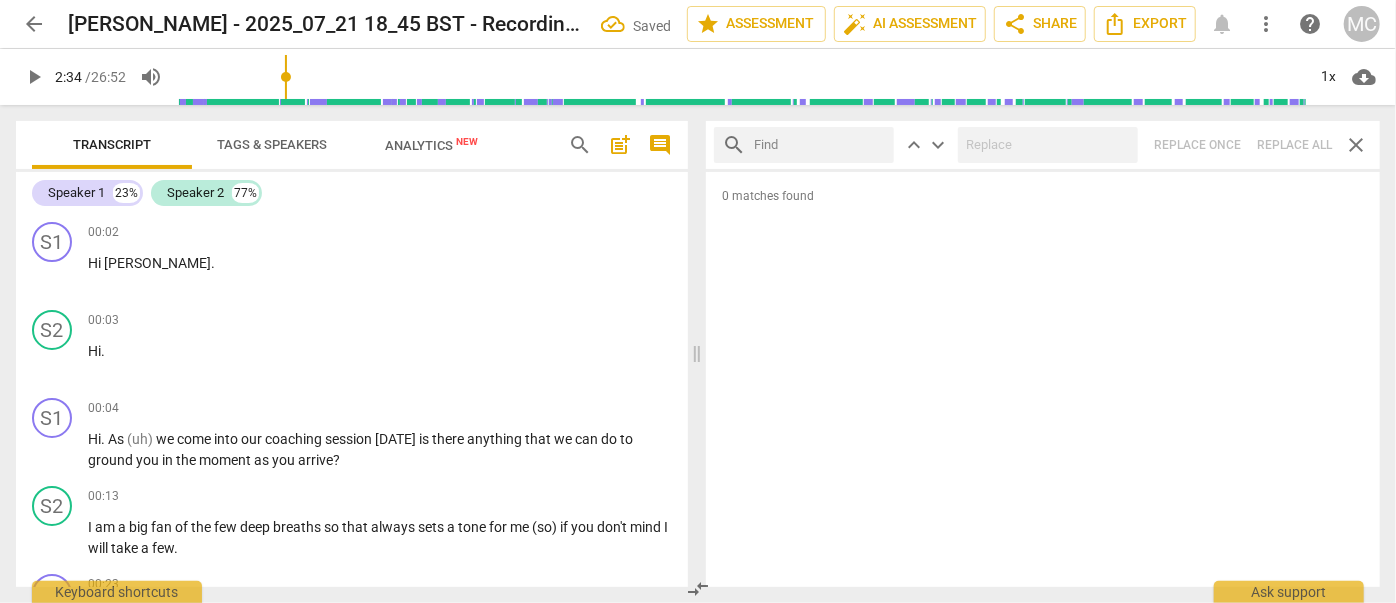 click at bounding box center (820, 145) 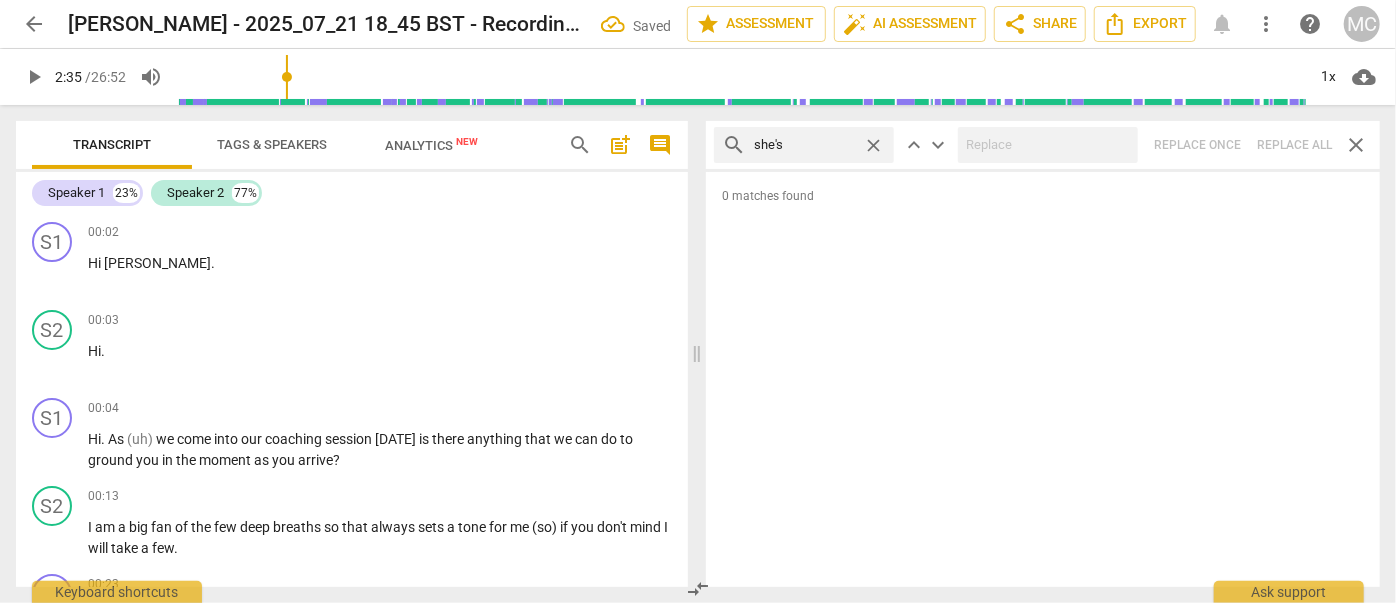 click on "search she's close keyboard_arrow_up keyboard_arrow_down Replace once Replace all close" at bounding box center (1043, 145) 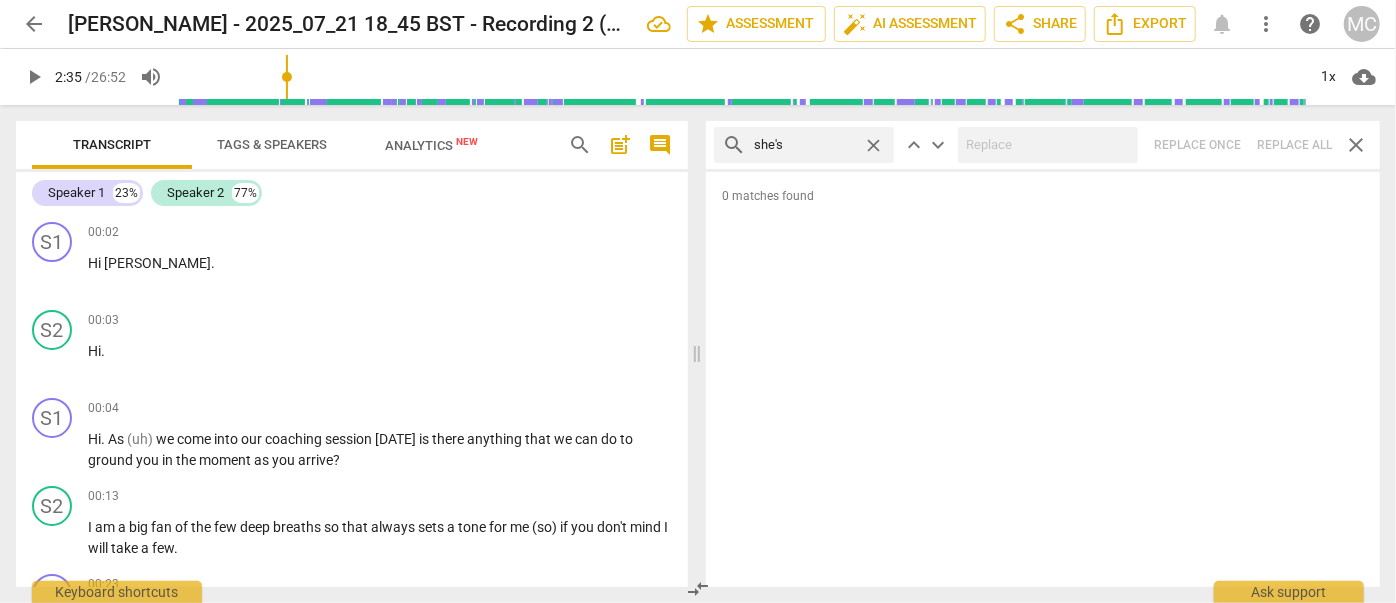 click on "close" at bounding box center [873, 145] 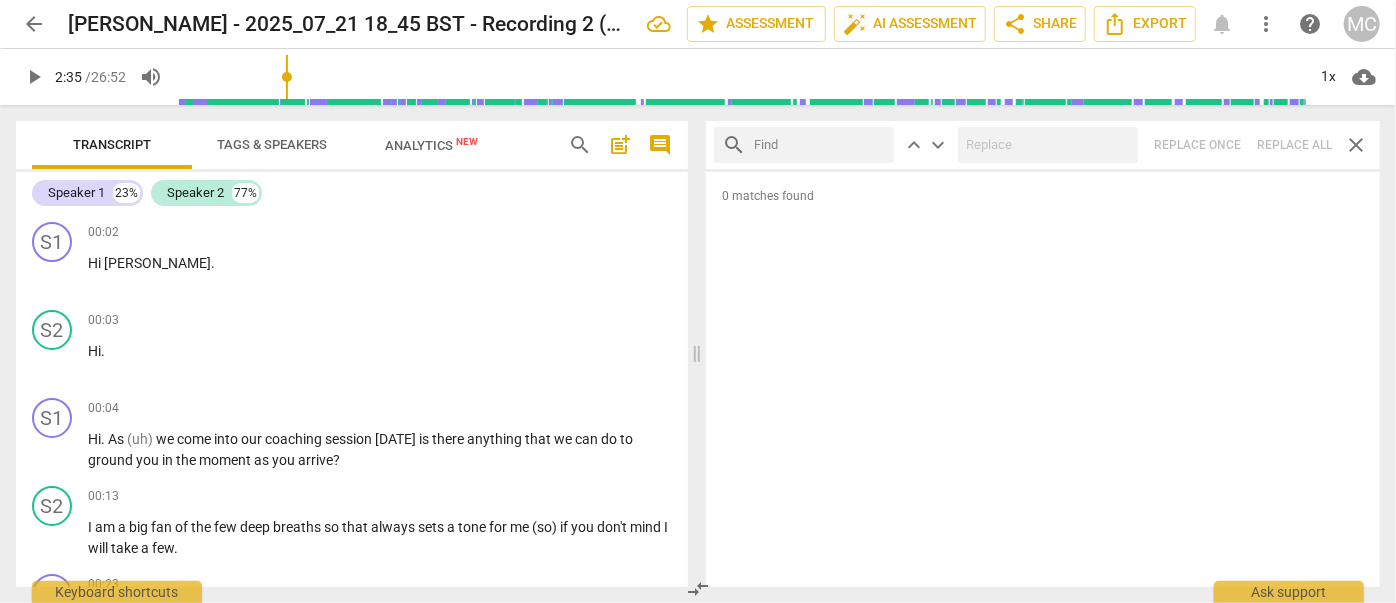click at bounding box center (820, 145) 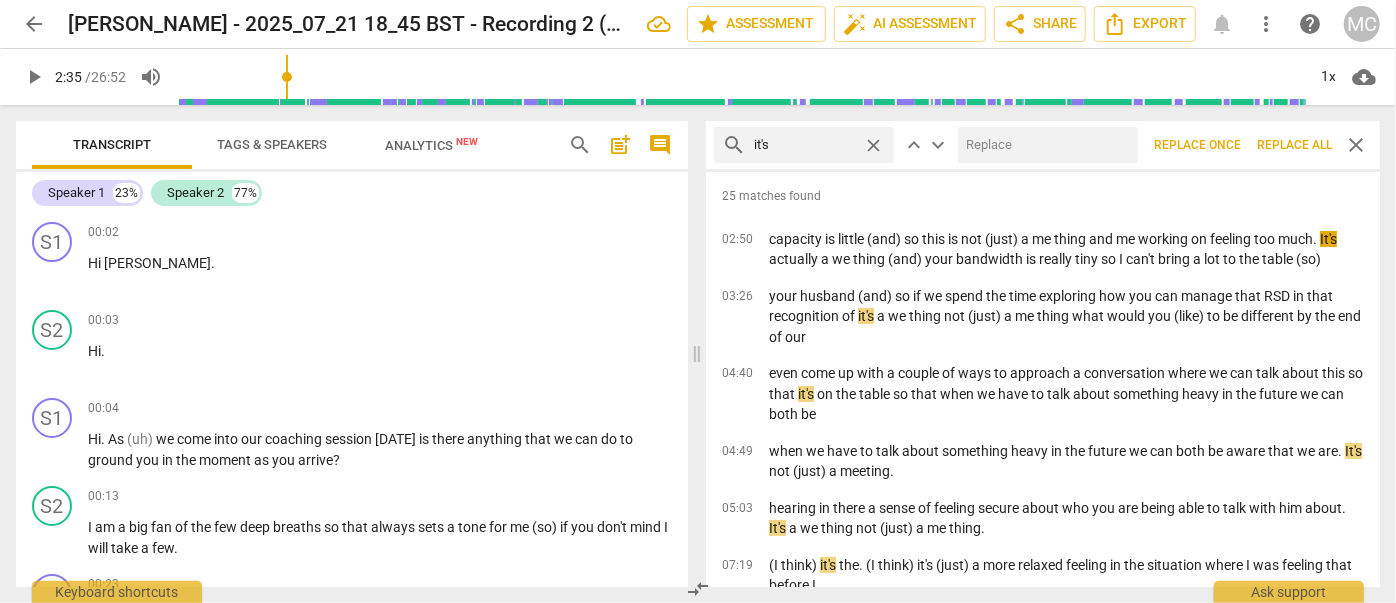 click at bounding box center [1044, 145] 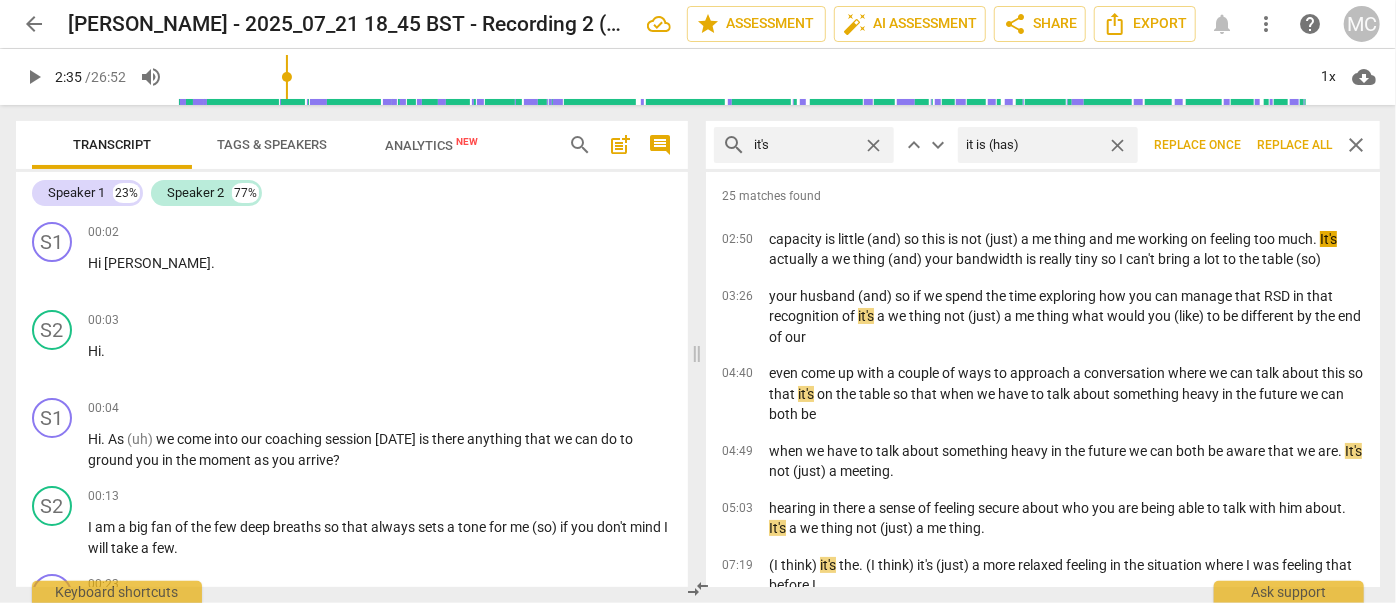 click on "Replace all" at bounding box center (1294, 145) 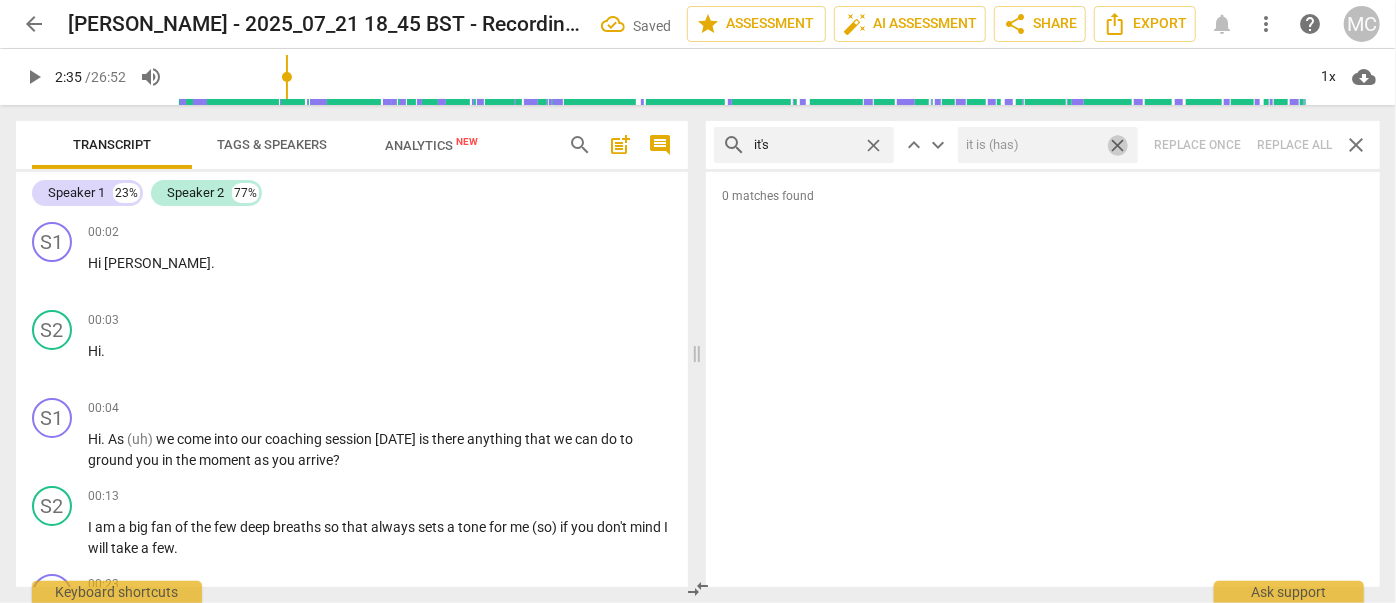 drag, startPoint x: 1121, startPoint y: 143, endPoint x: 901, endPoint y: 131, distance: 220.32703 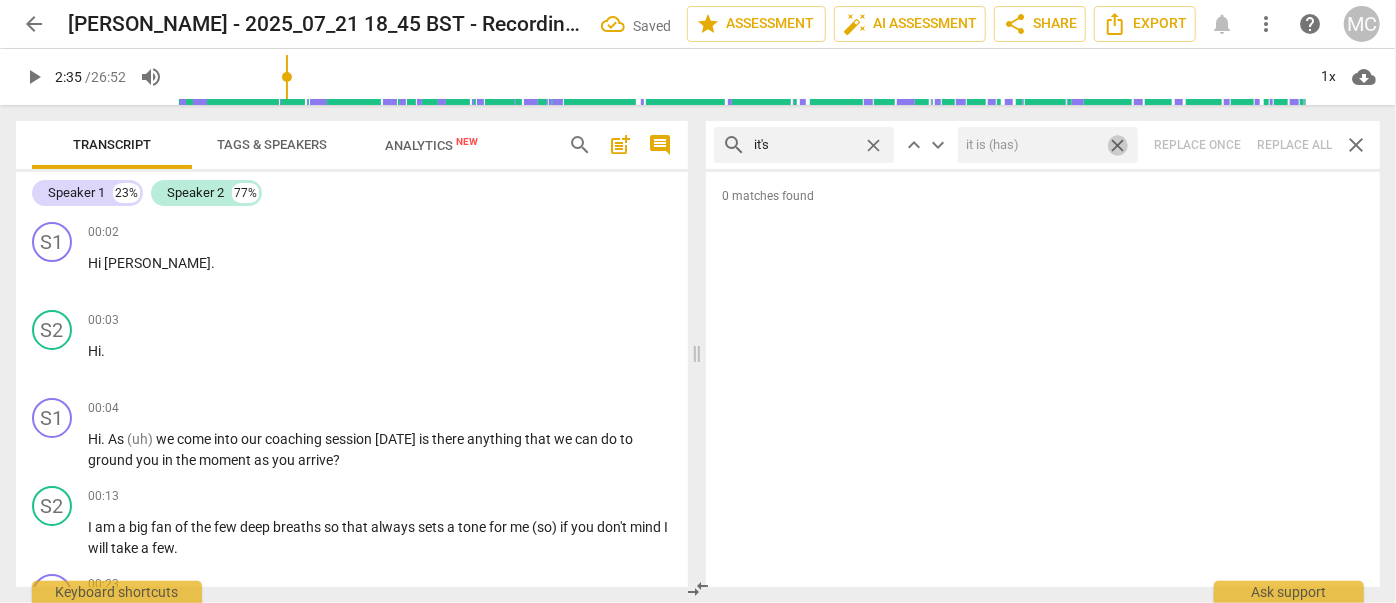 click on "close" at bounding box center [1117, 145] 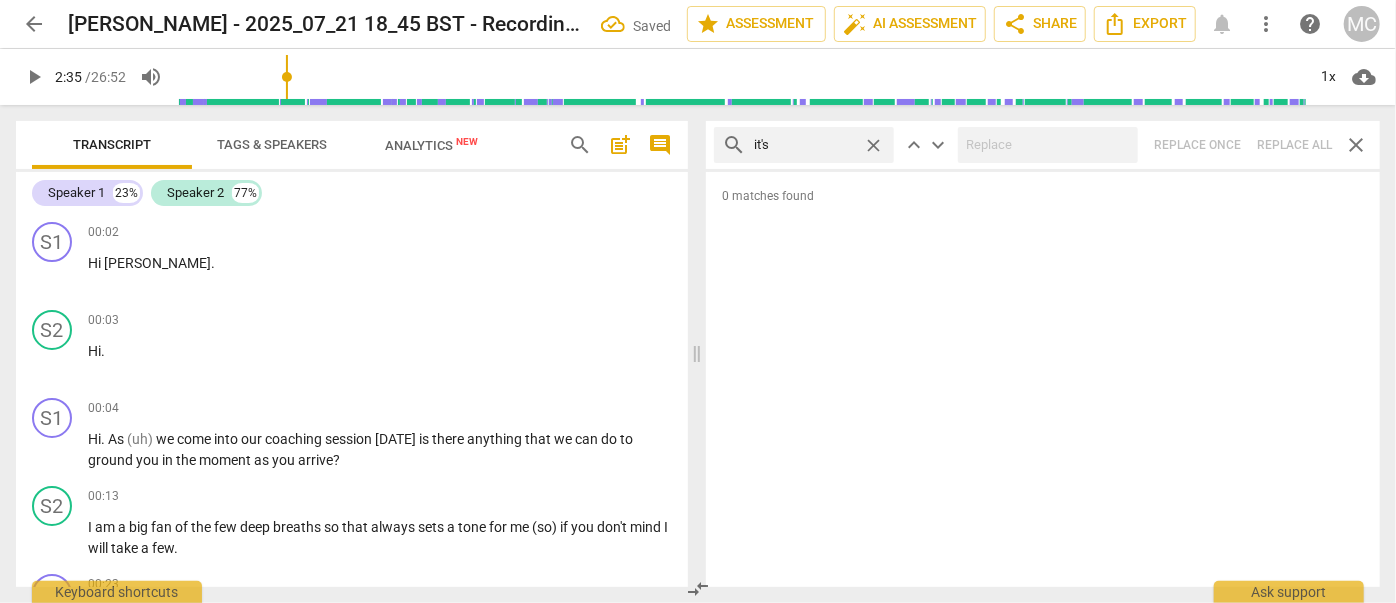 click on "close" at bounding box center [873, 145] 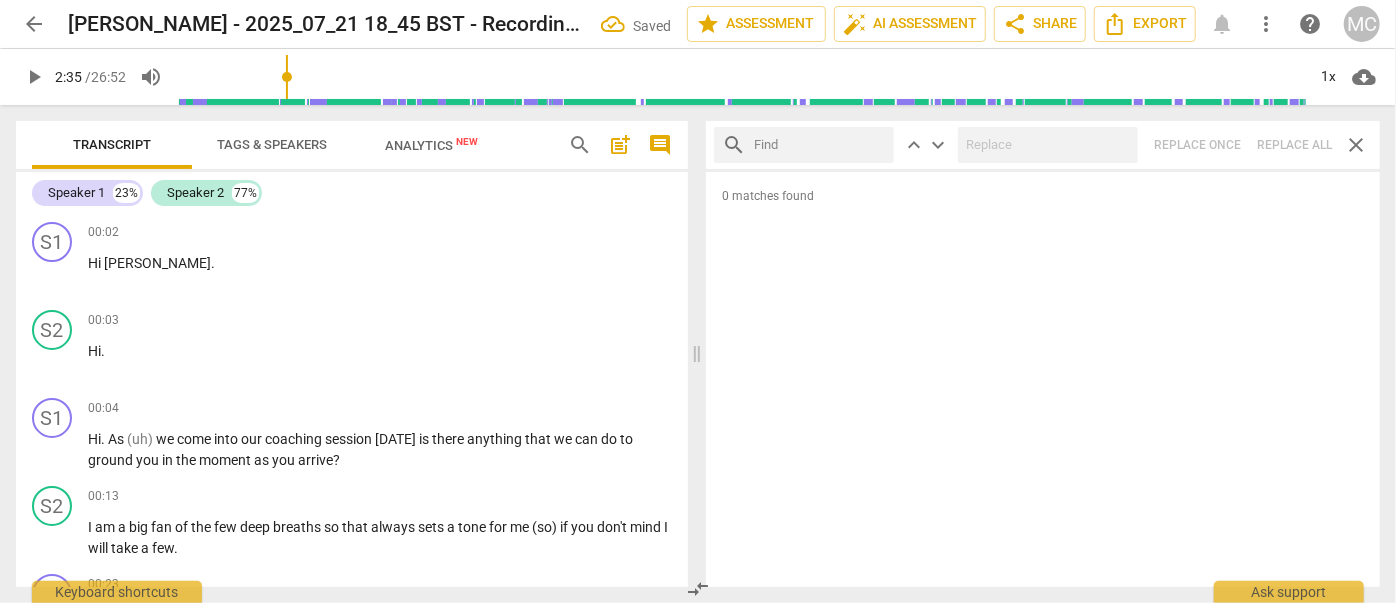 click at bounding box center [820, 145] 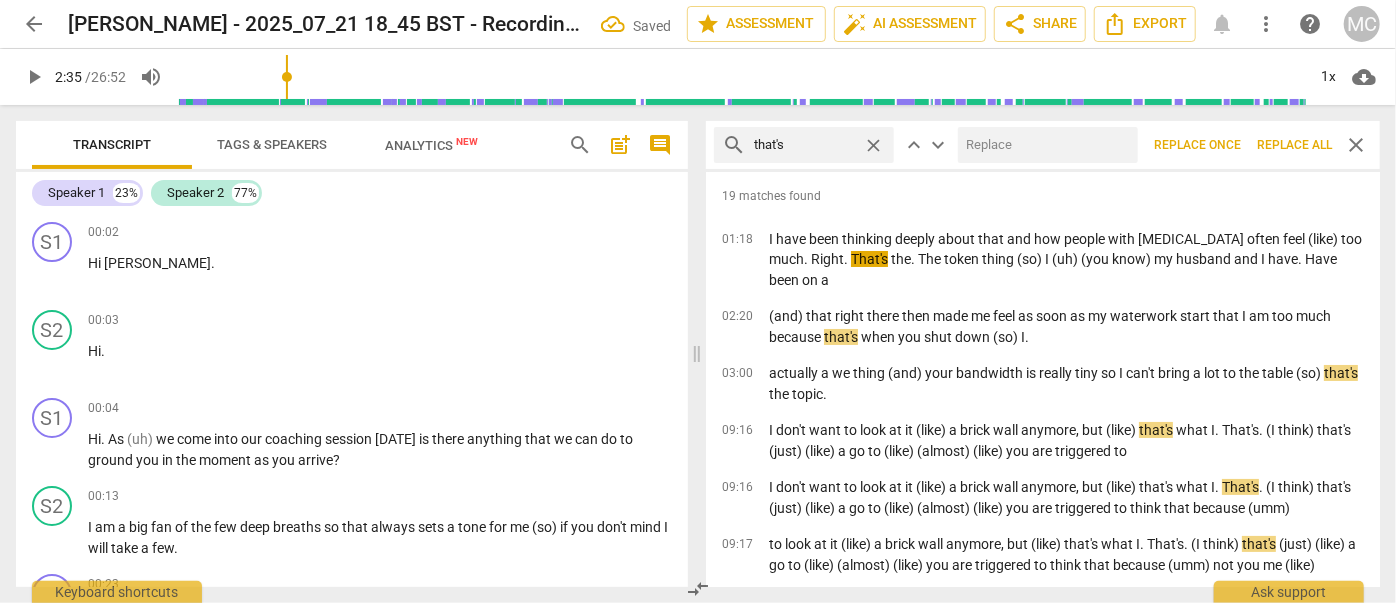 click at bounding box center [1044, 145] 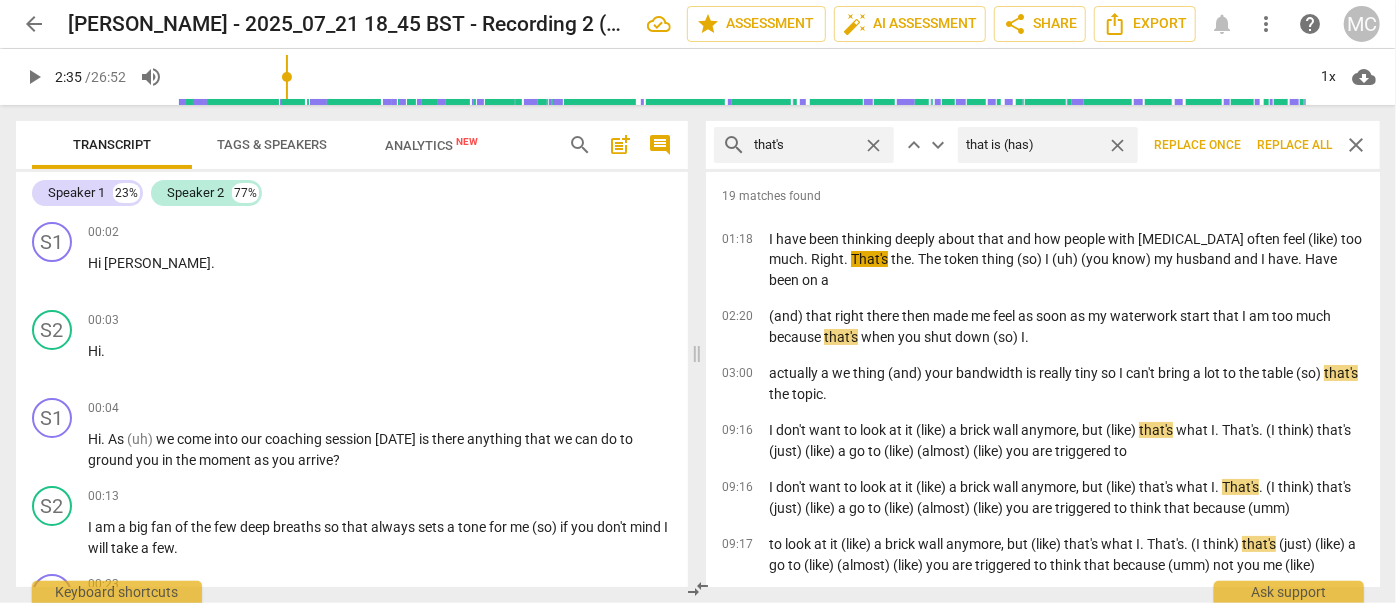 click on "Replace all" at bounding box center [1294, 145] 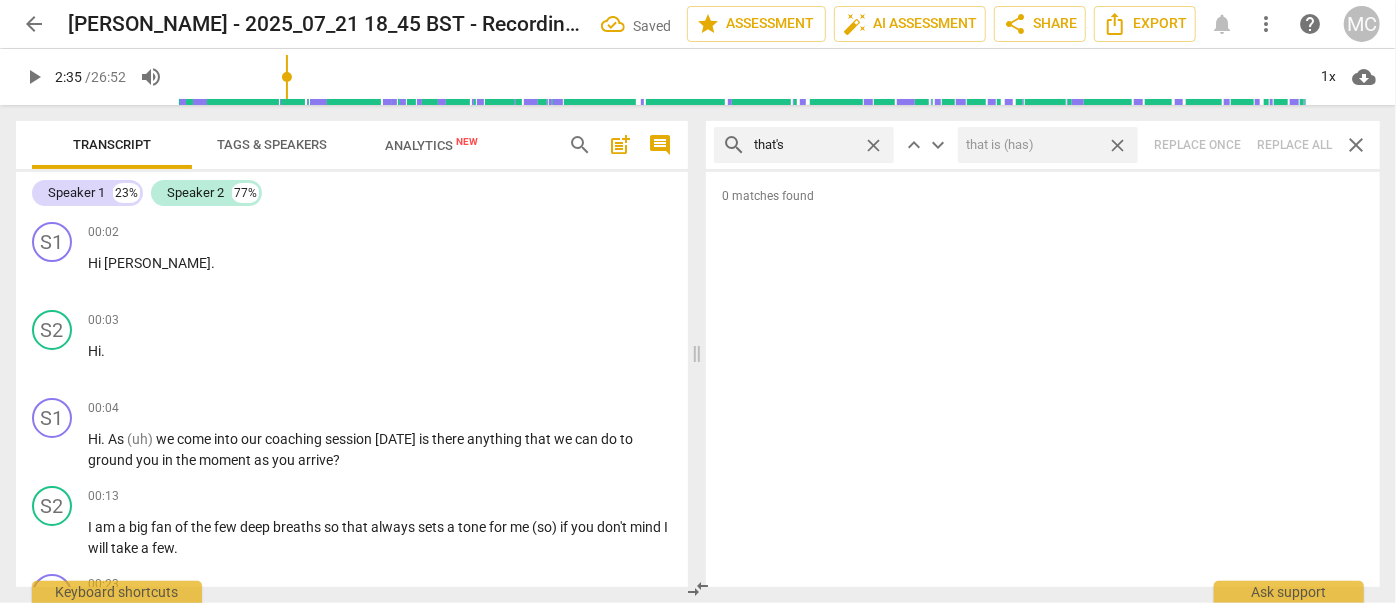 click on "close" at bounding box center [1117, 145] 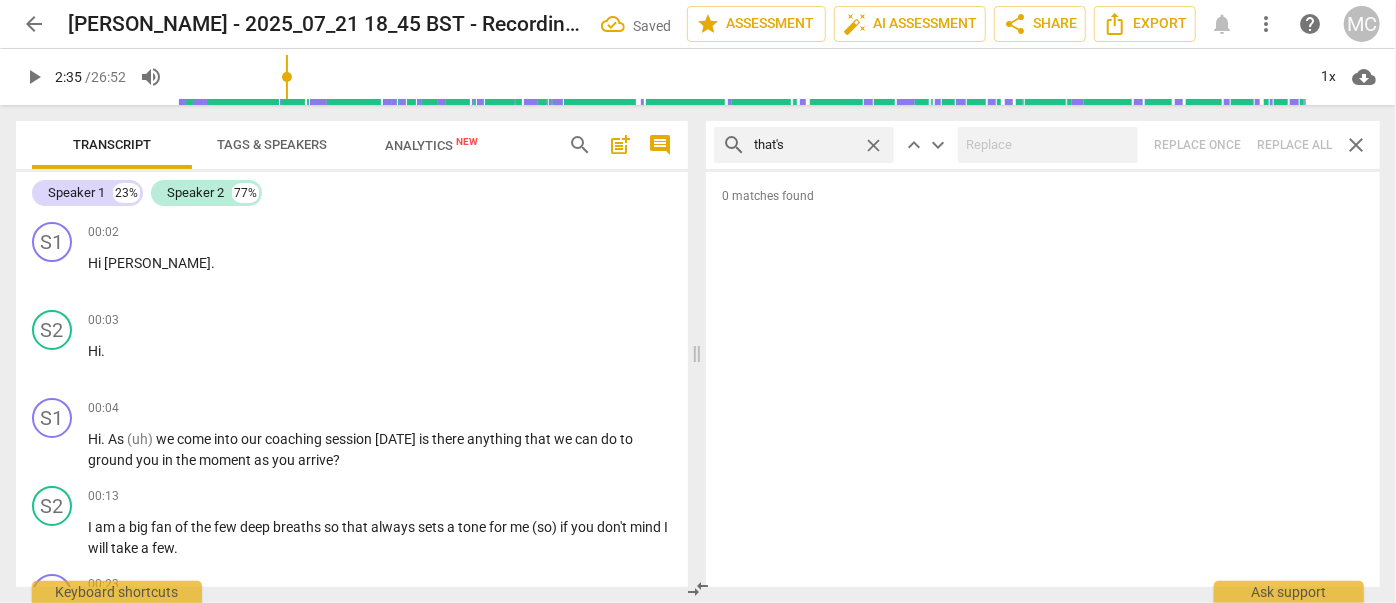click on "close" at bounding box center (873, 145) 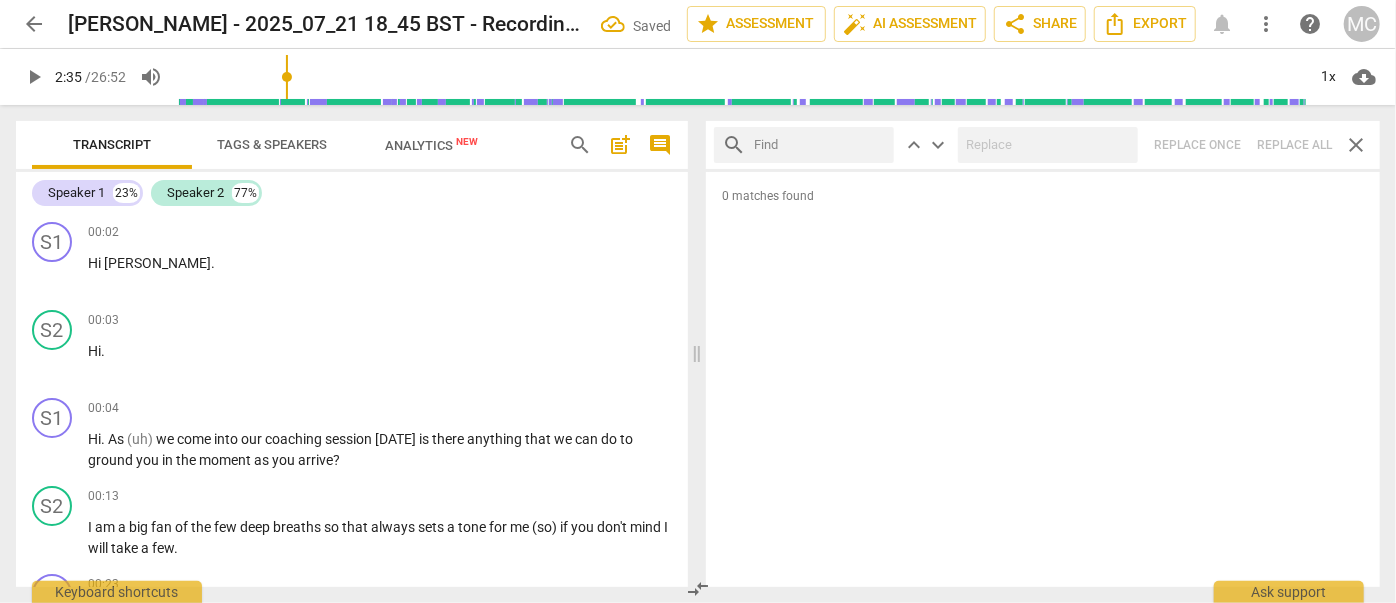 click at bounding box center (820, 145) 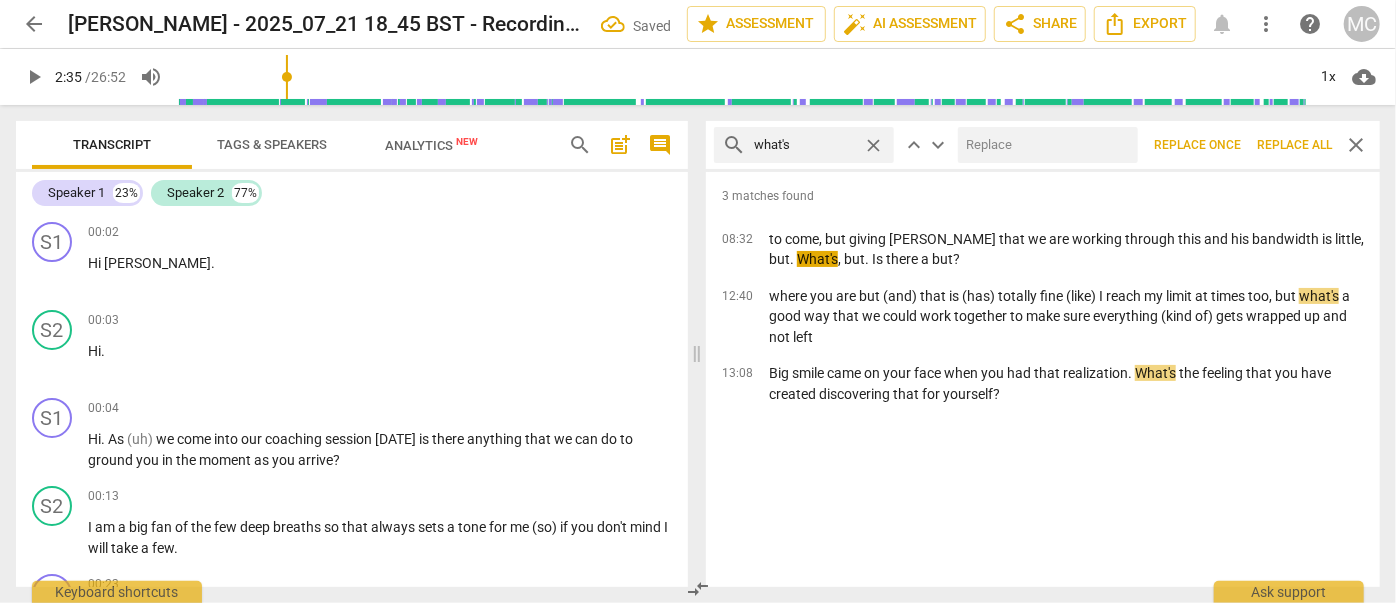 click at bounding box center [1044, 145] 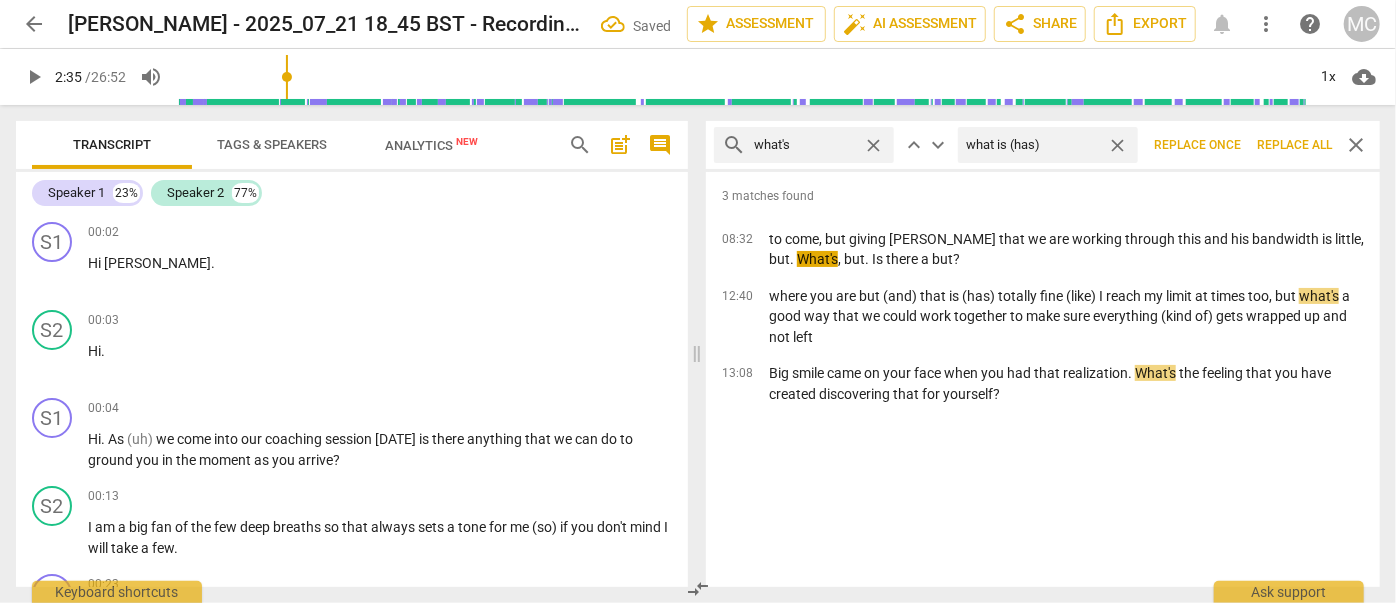 click on "Replace all" at bounding box center (1294, 145) 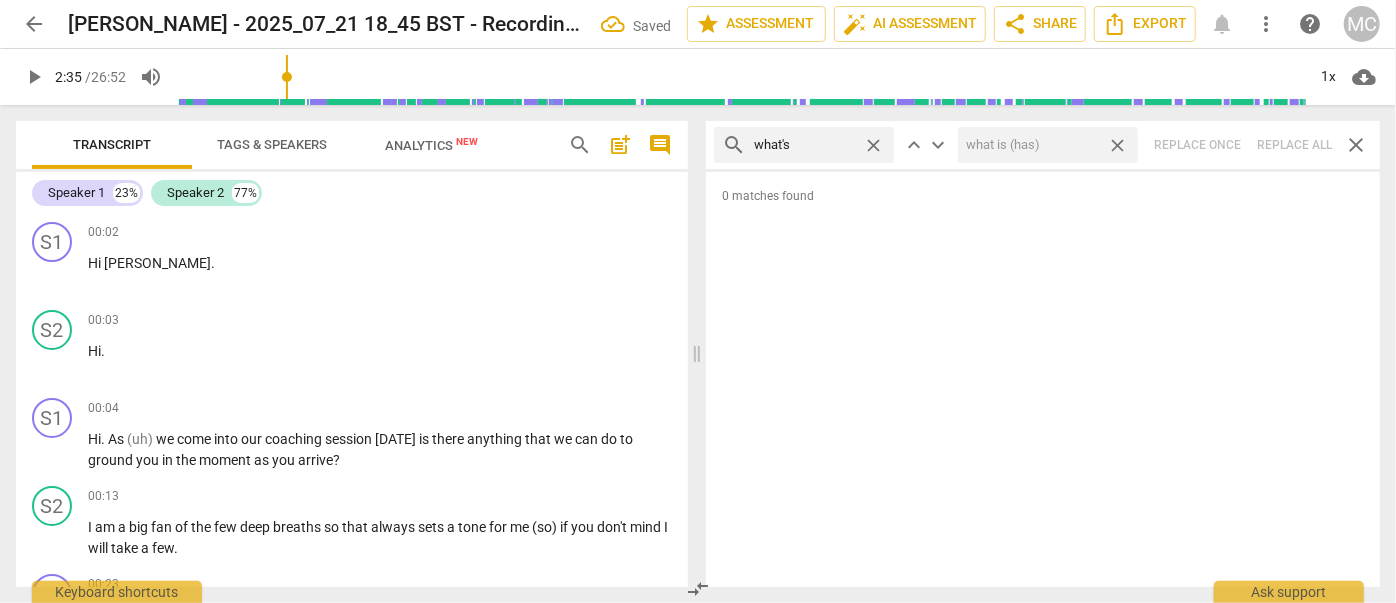drag, startPoint x: 1116, startPoint y: 140, endPoint x: 1042, endPoint y: 143, distance: 74.06078 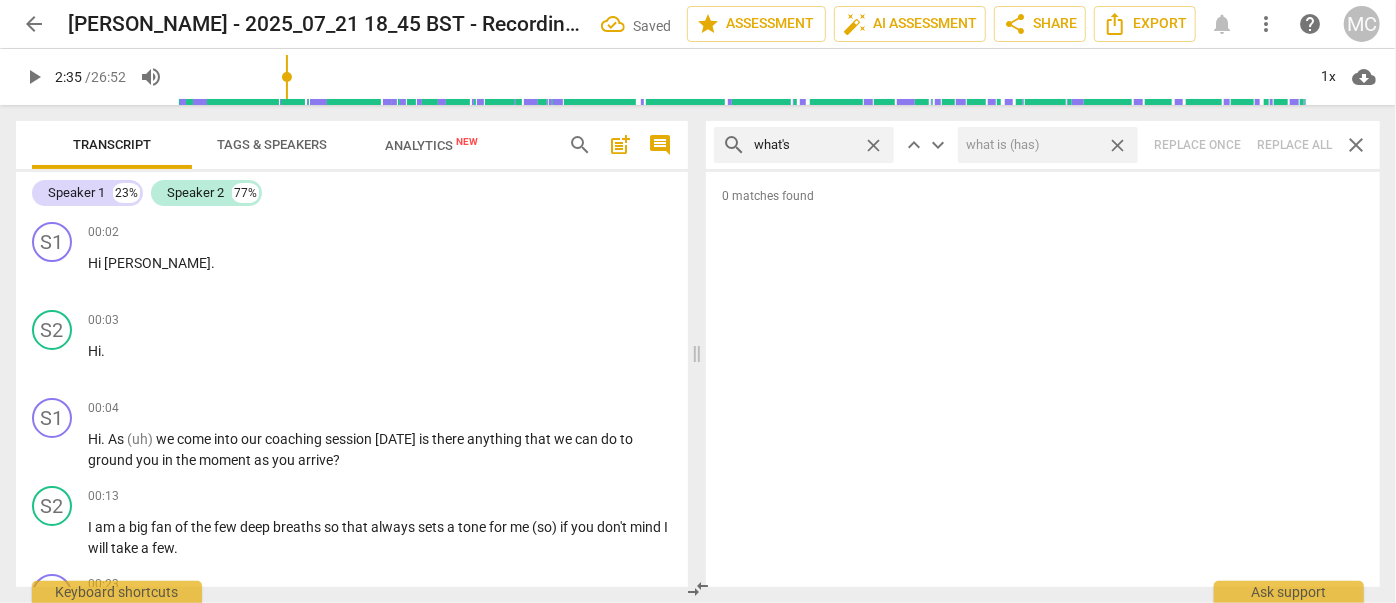 click on "close" at bounding box center [1117, 145] 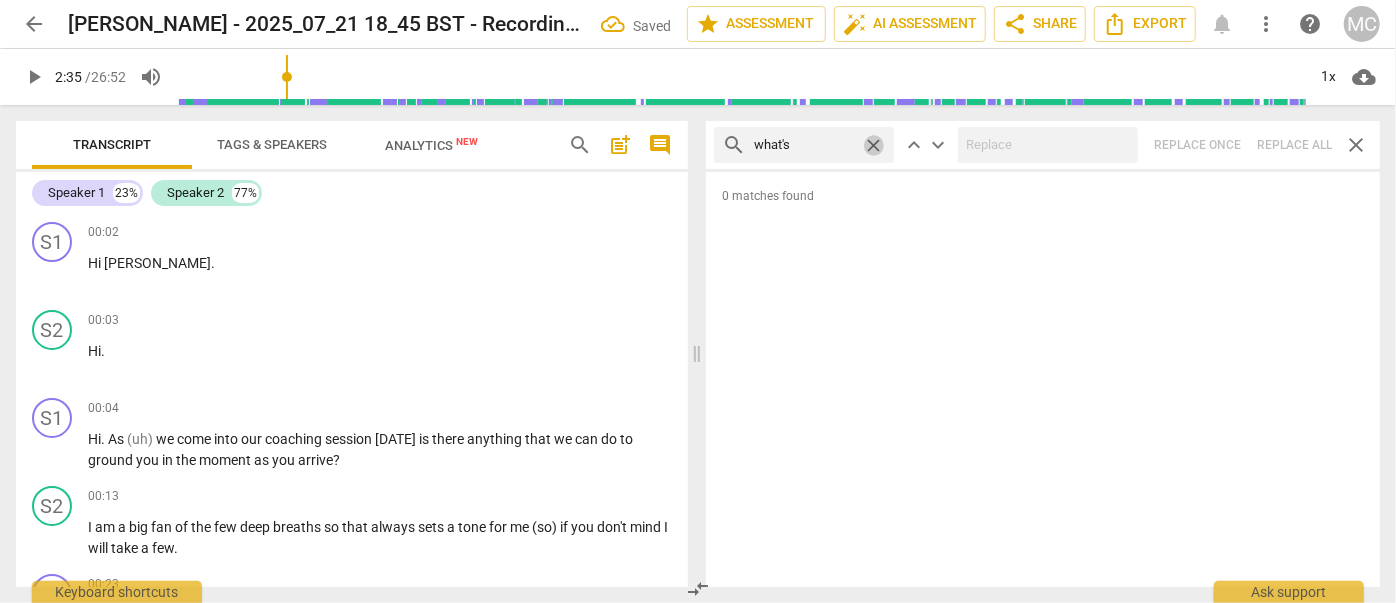 click on "close" at bounding box center [873, 145] 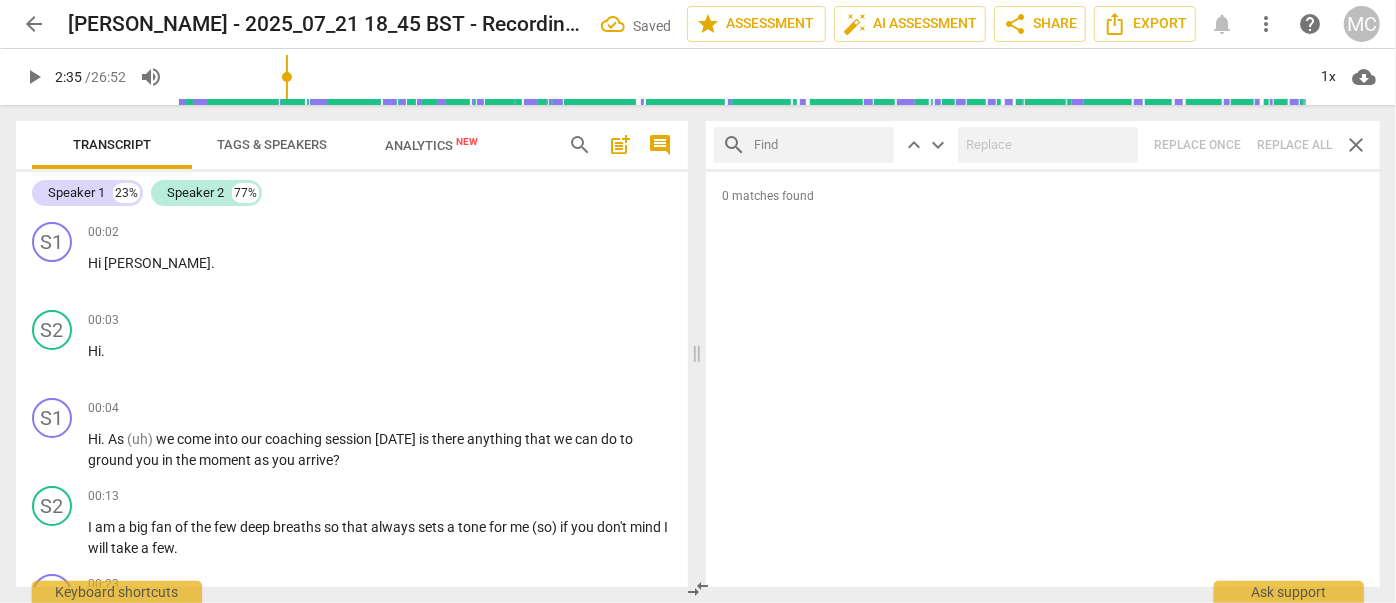 click at bounding box center [820, 145] 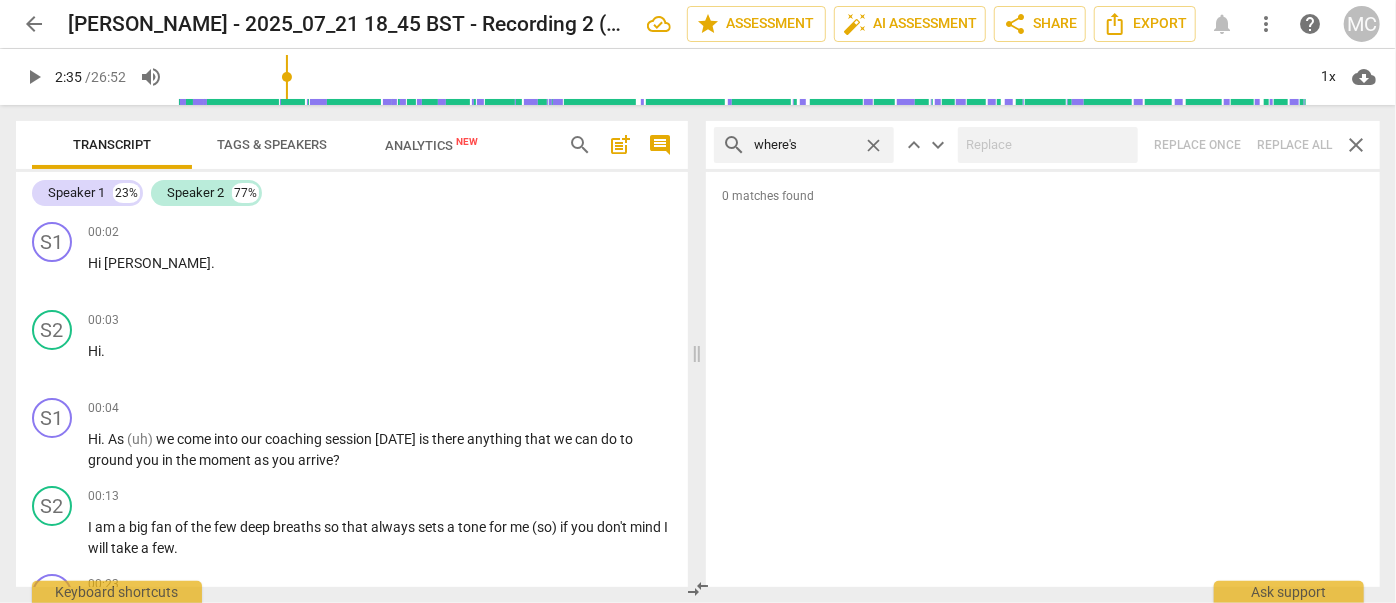 click on "search where's close keyboard_arrow_up keyboard_arrow_down Replace once Replace all close" at bounding box center [1043, 145] 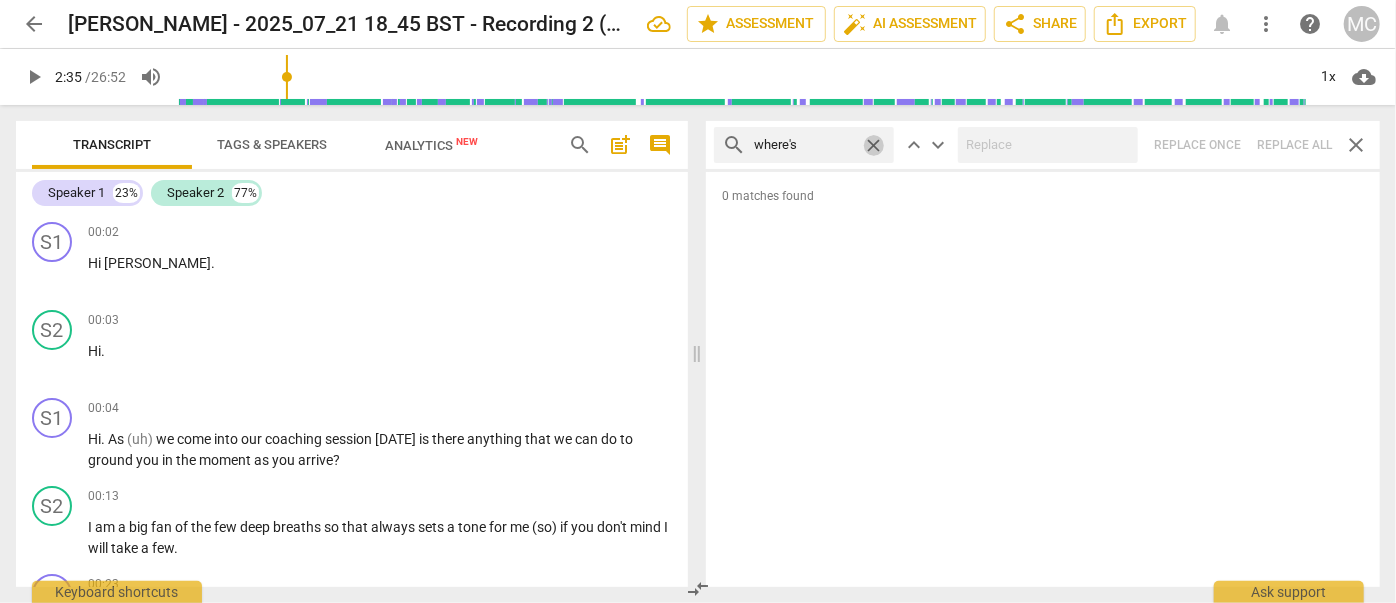 click on "close" at bounding box center [873, 145] 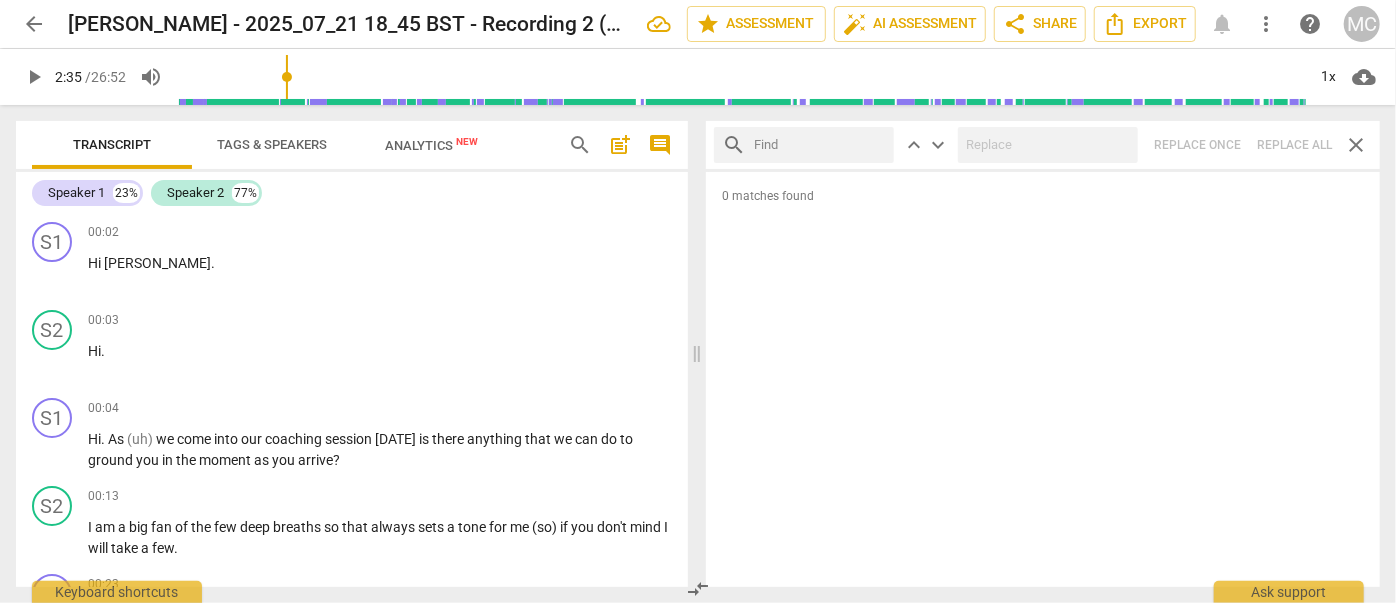 drag, startPoint x: 826, startPoint y: 146, endPoint x: 837, endPoint y: 178, distance: 33.83785 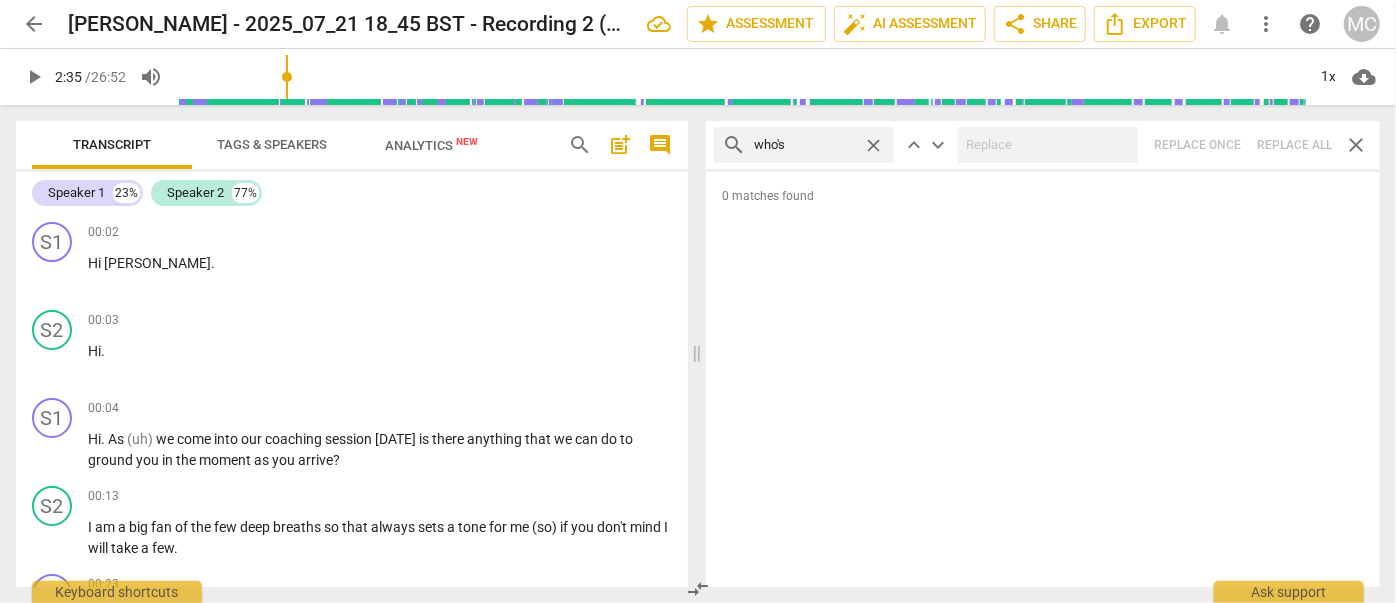 click on "search who's close keyboard_arrow_up keyboard_arrow_down Replace once Replace all close" at bounding box center (1043, 145) 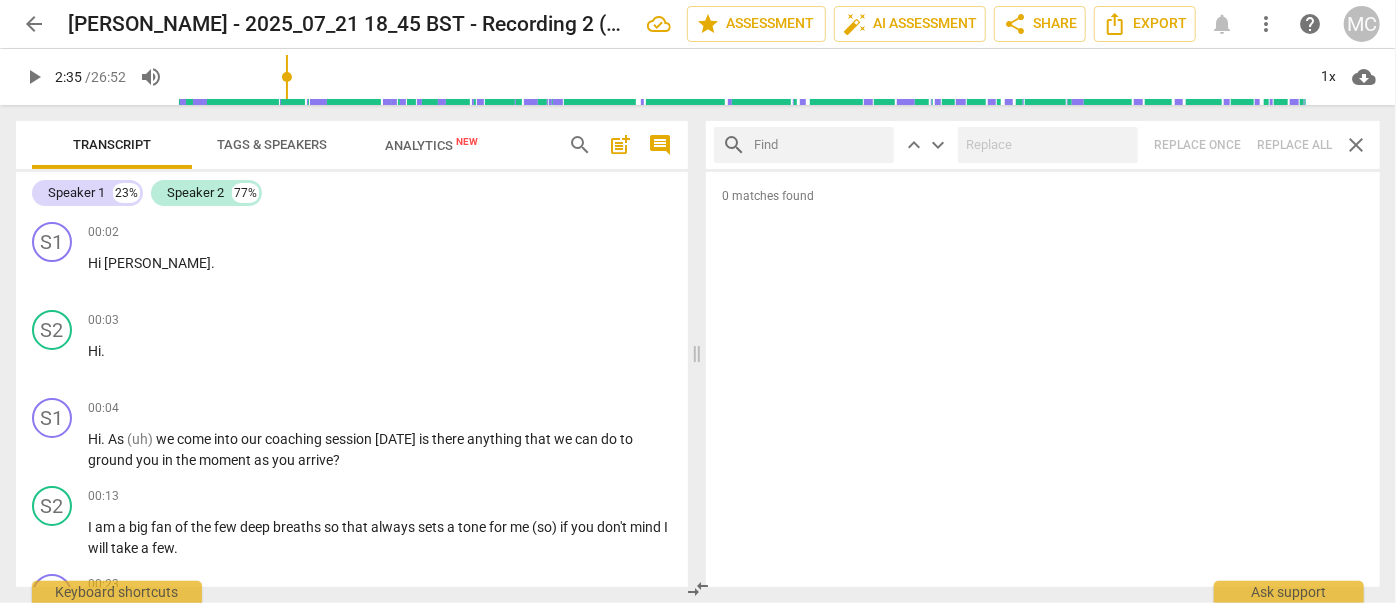 click at bounding box center [820, 145] 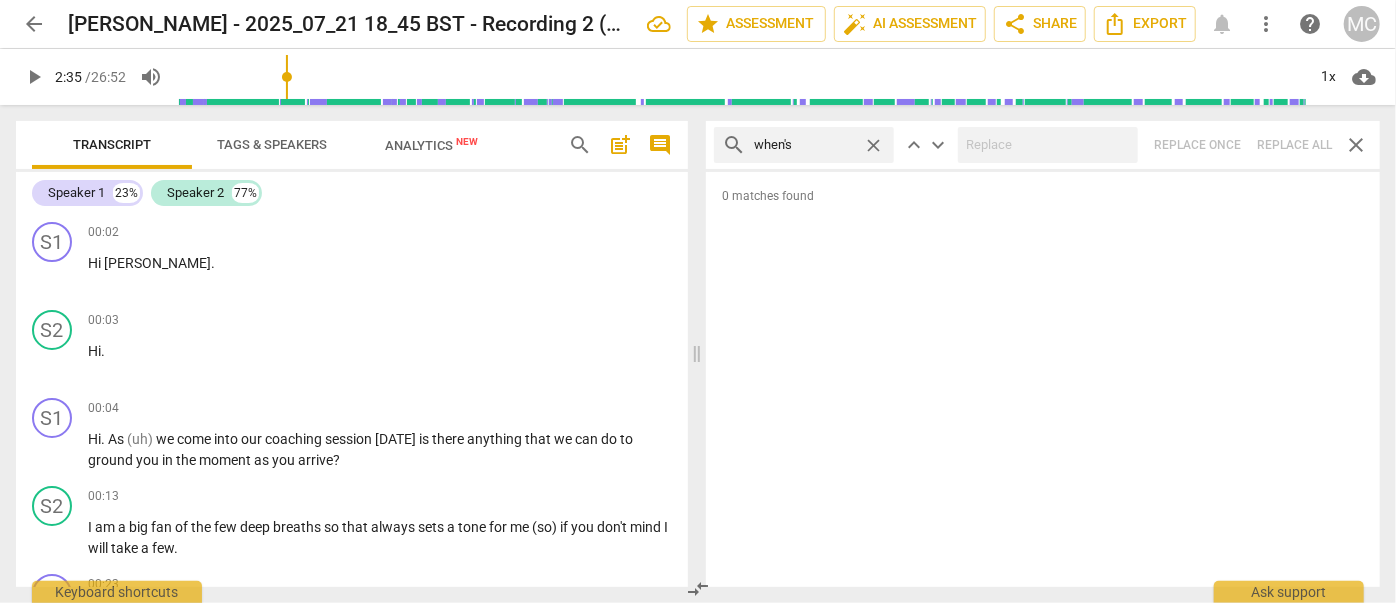 click on "search when's close keyboard_arrow_up keyboard_arrow_down Replace once Replace all close" at bounding box center (1043, 145) 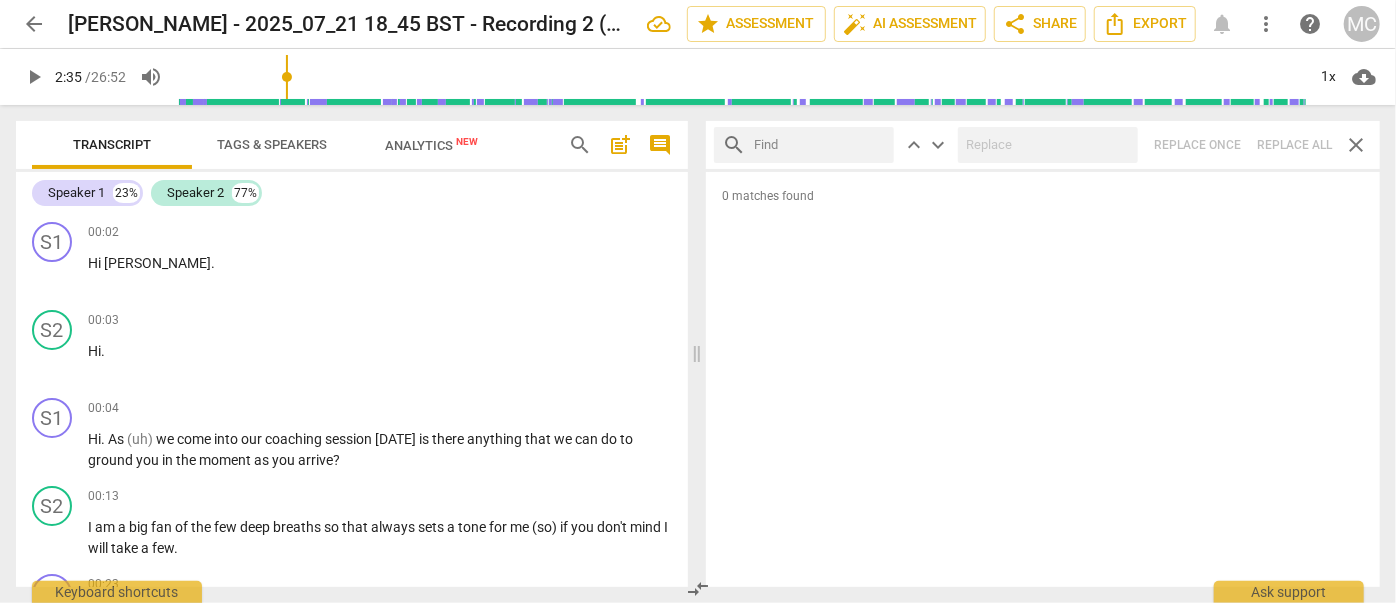 click at bounding box center [820, 145] 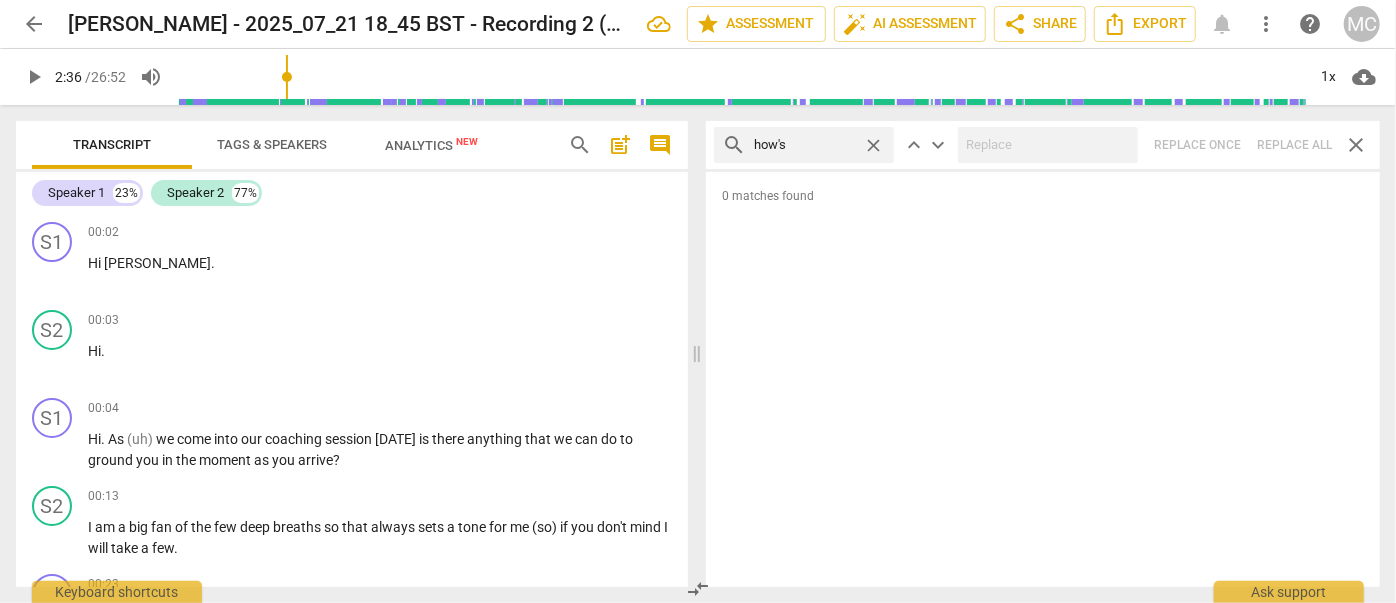 click on "search how's close keyboard_arrow_up keyboard_arrow_down Replace once Replace all close" at bounding box center (1043, 145) 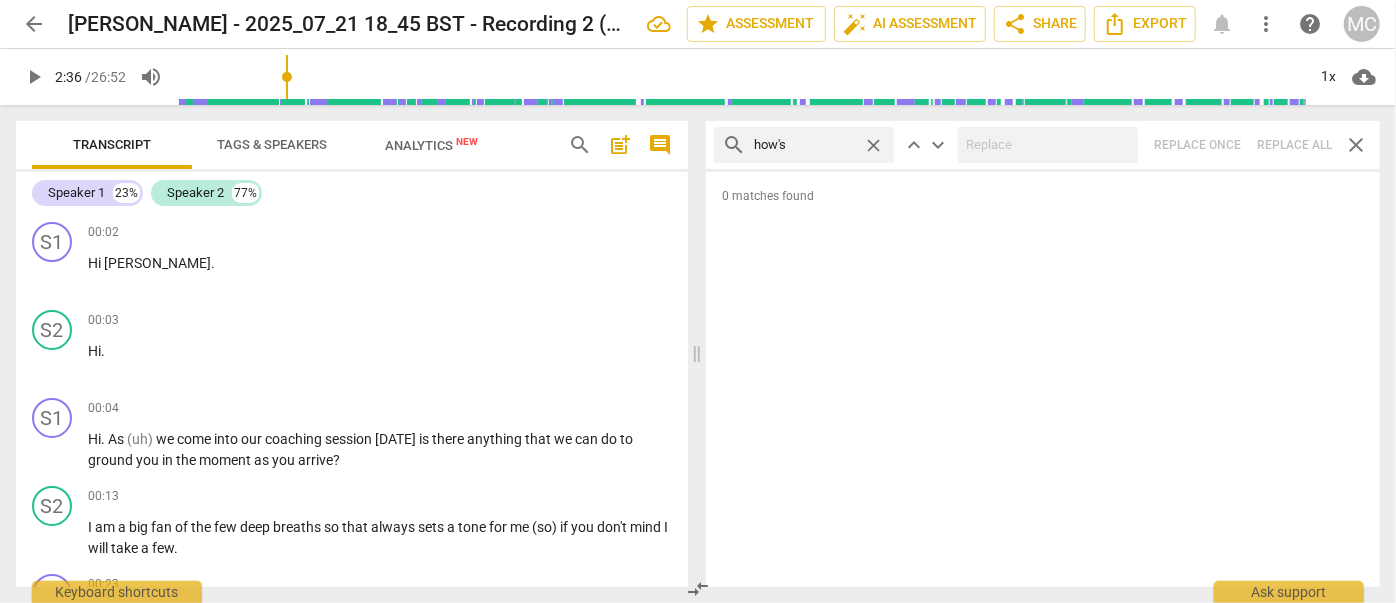 click on "close" at bounding box center [873, 145] 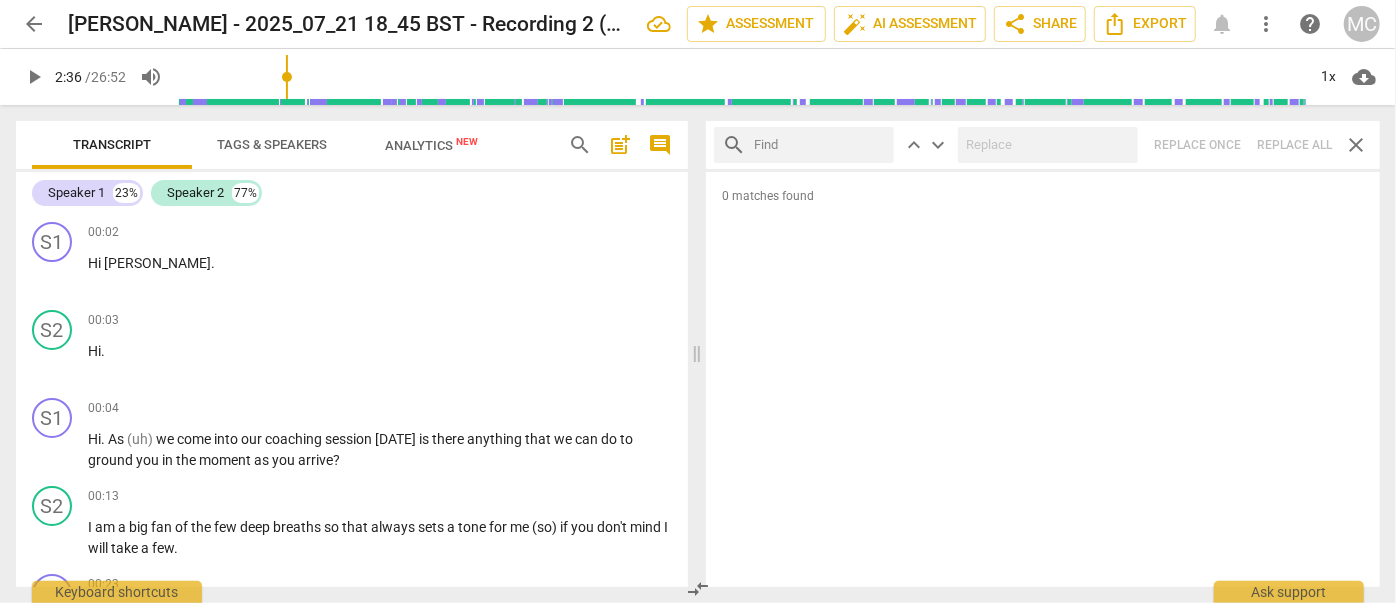 click at bounding box center (820, 145) 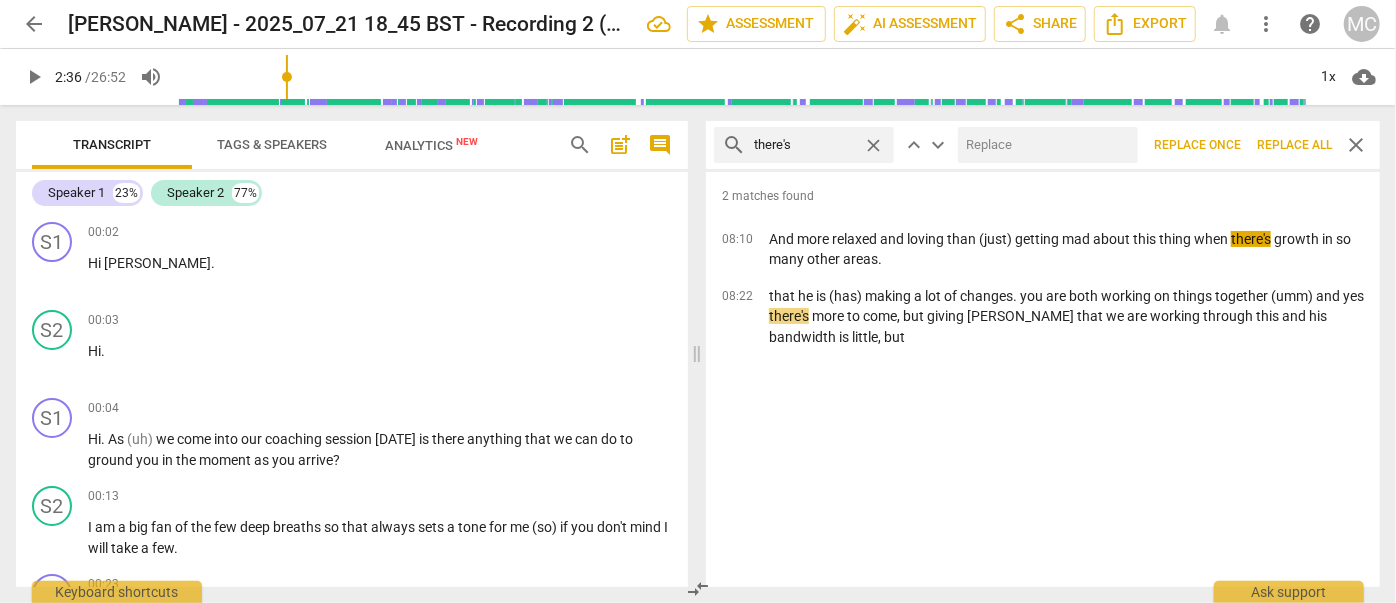 click at bounding box center [1044, 145] 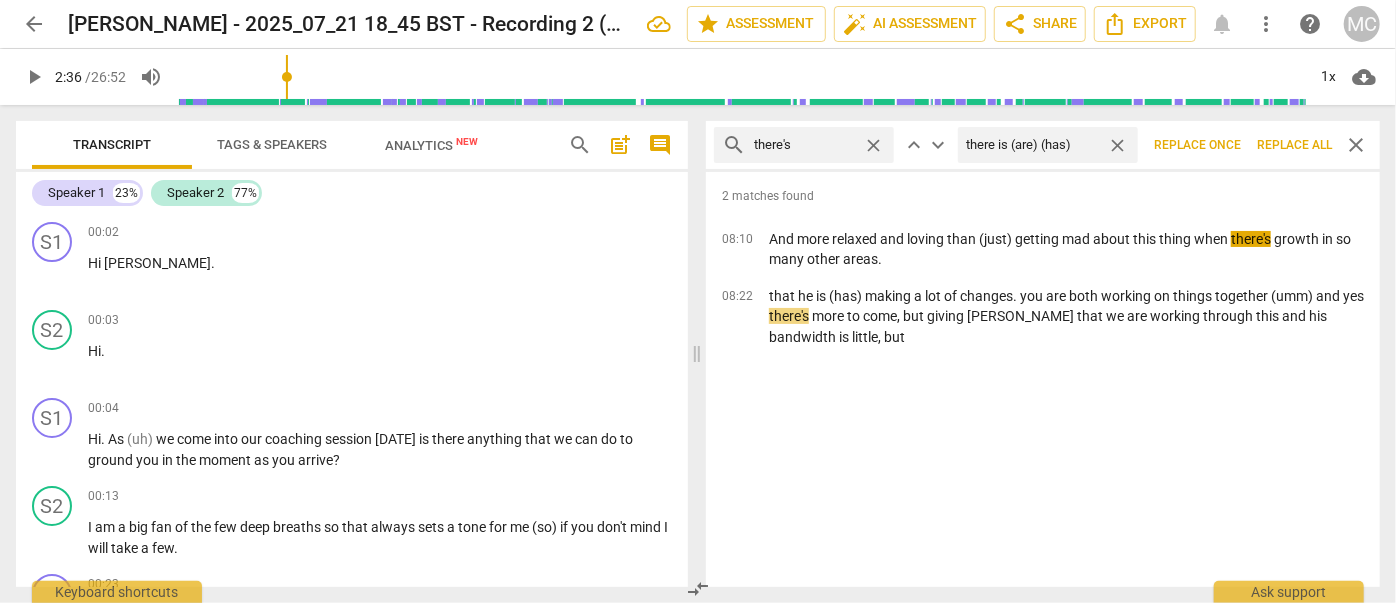 click on "Replace all" at bounding box center (1294, 145) 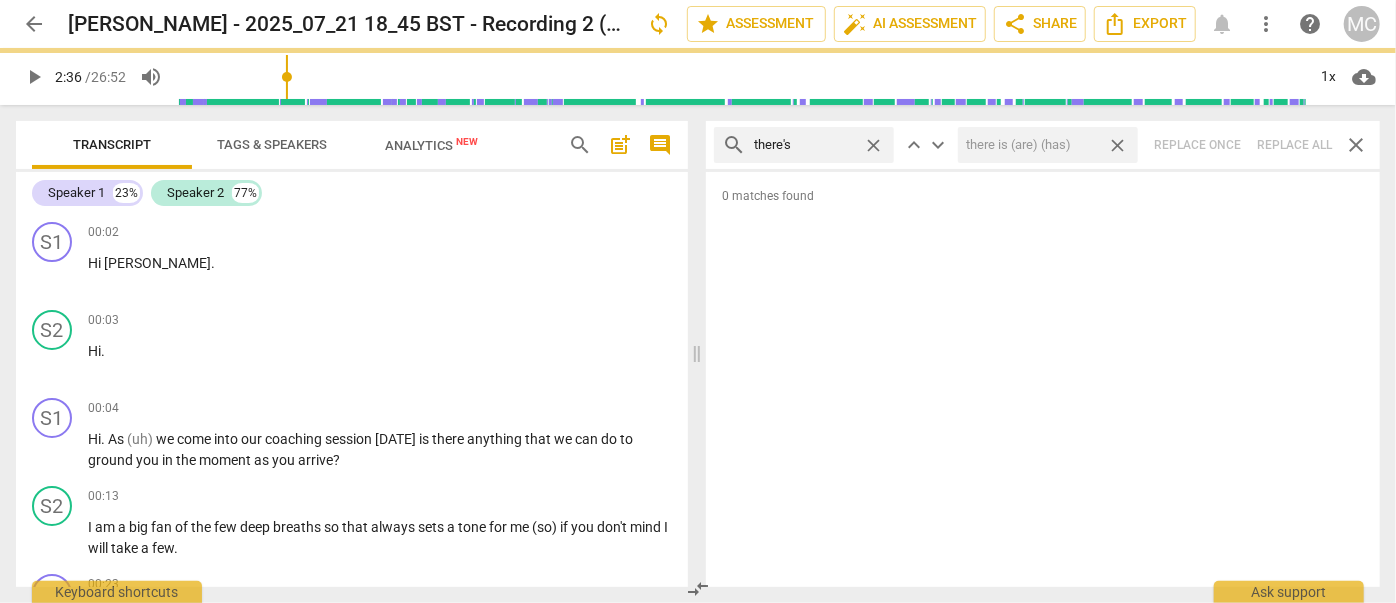 drag, startPoint x: 1124, startPoint y: 145, endPoint x: 945, endPoint y: 166, distance: 180.22763 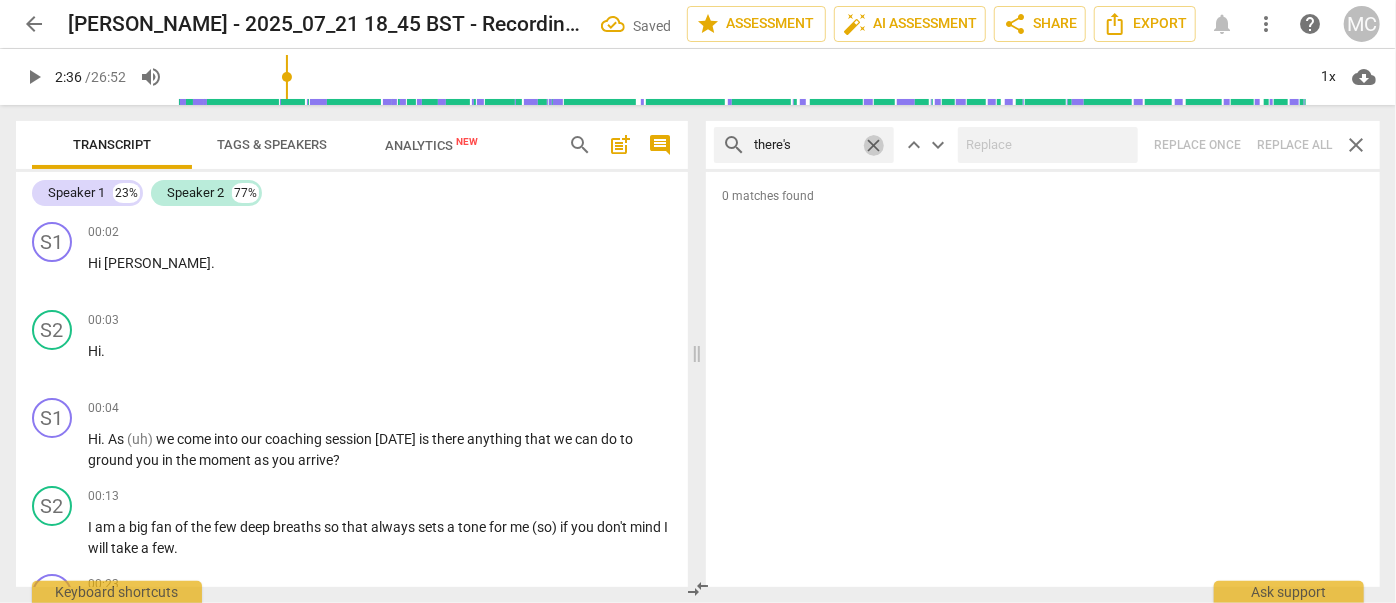 click on "close" at bounding box center [873, 145] 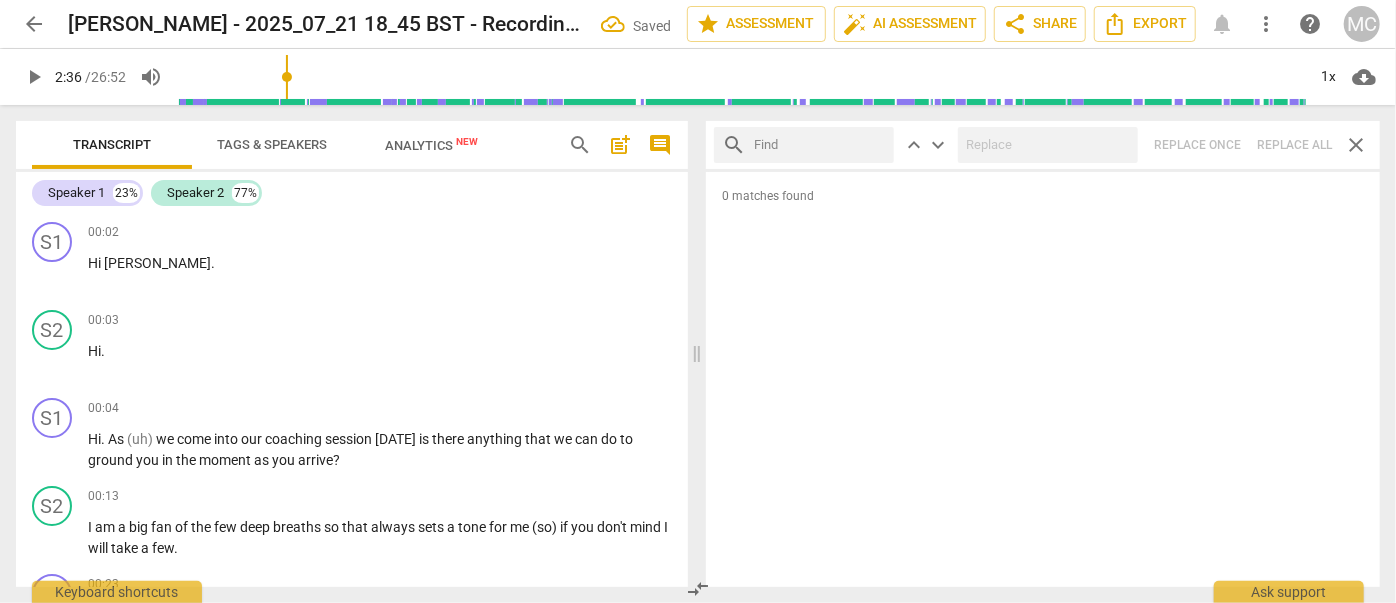 click at bounding box center (820, 145) 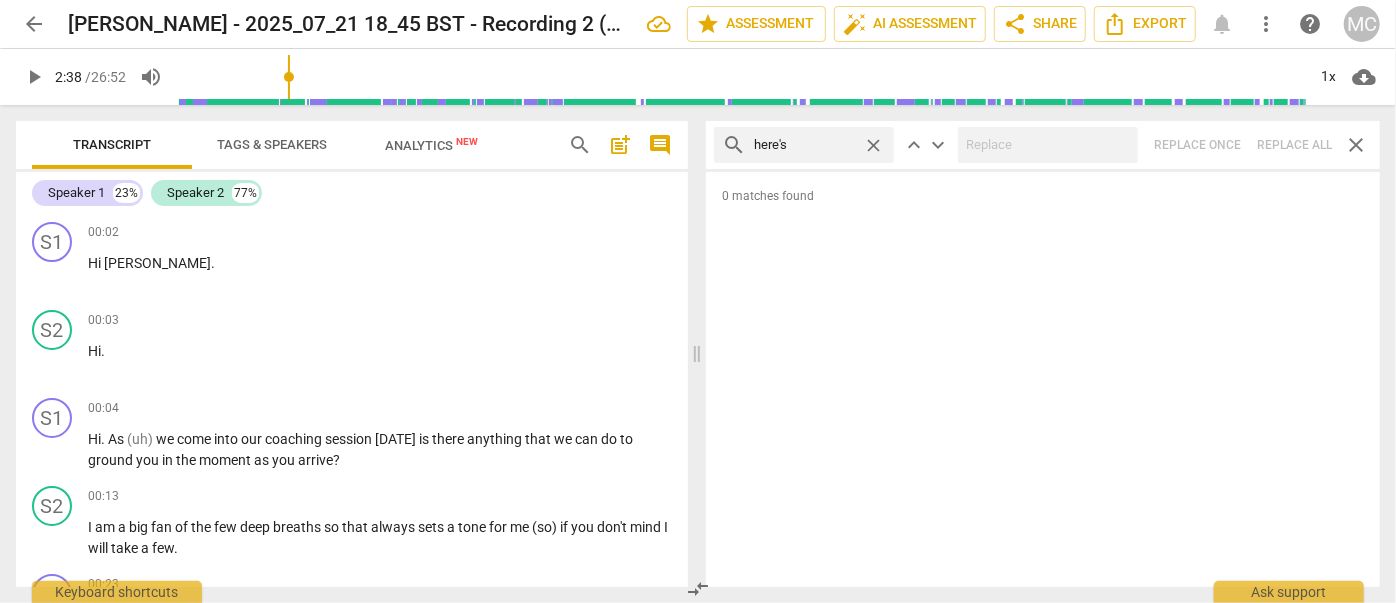 click on "search here's close keyboard_arrow_up keyboard_arrow_down Replace once Replace all close" at bounding box center [1043, 145] 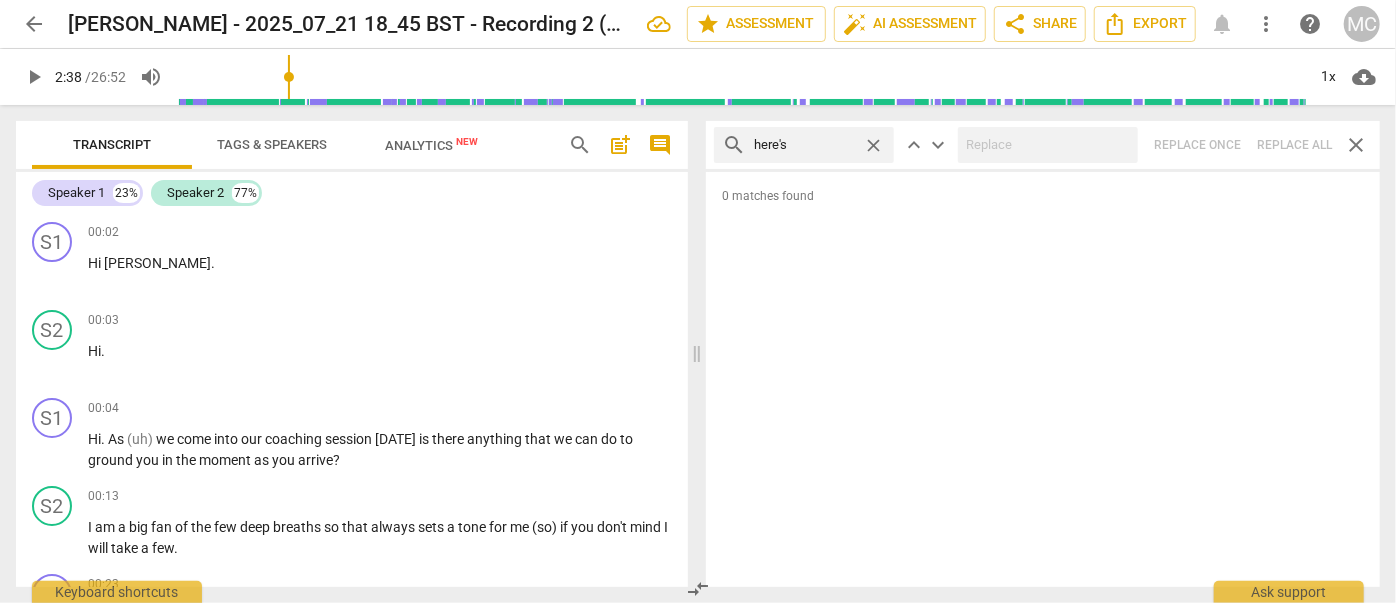 click on "close" at bounding box center (873, 145) 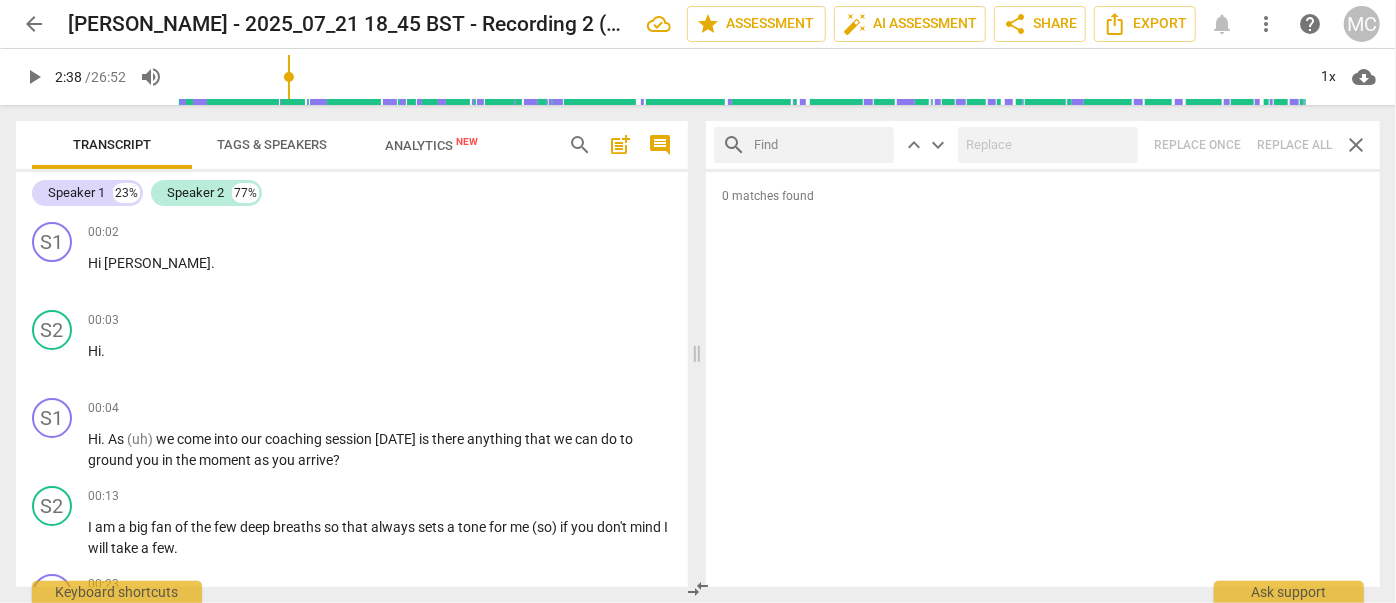 click at bounding box center [820, 145] 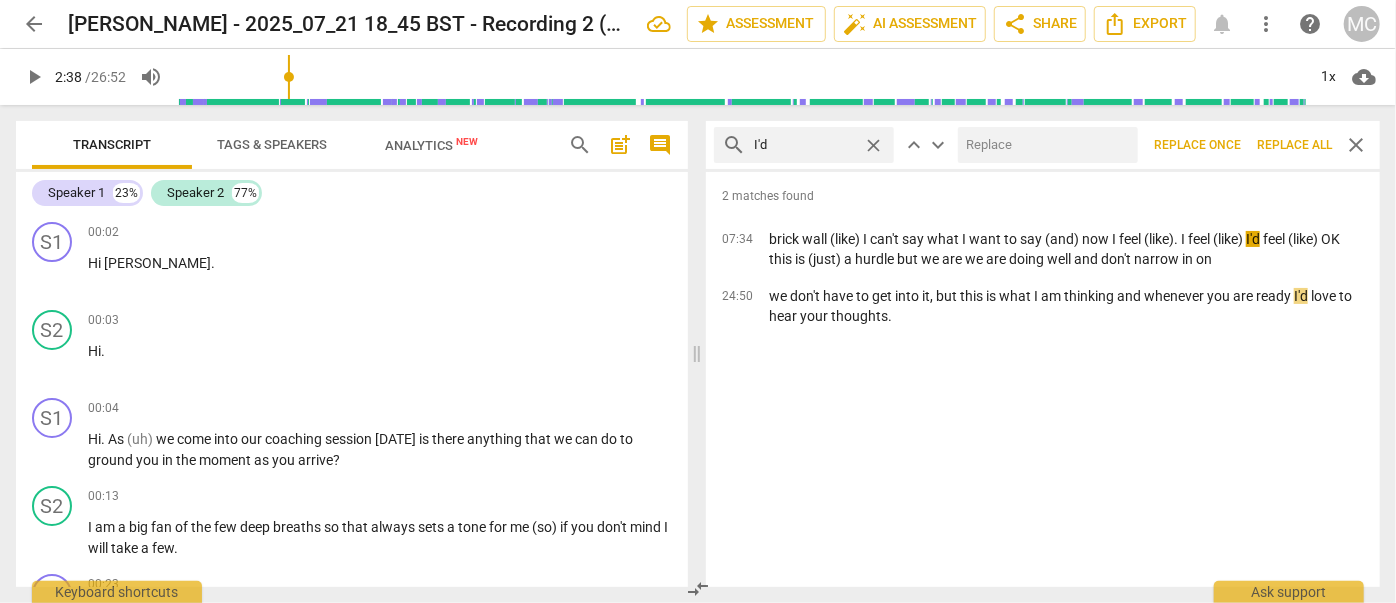click at bounding box center [1044, 145] 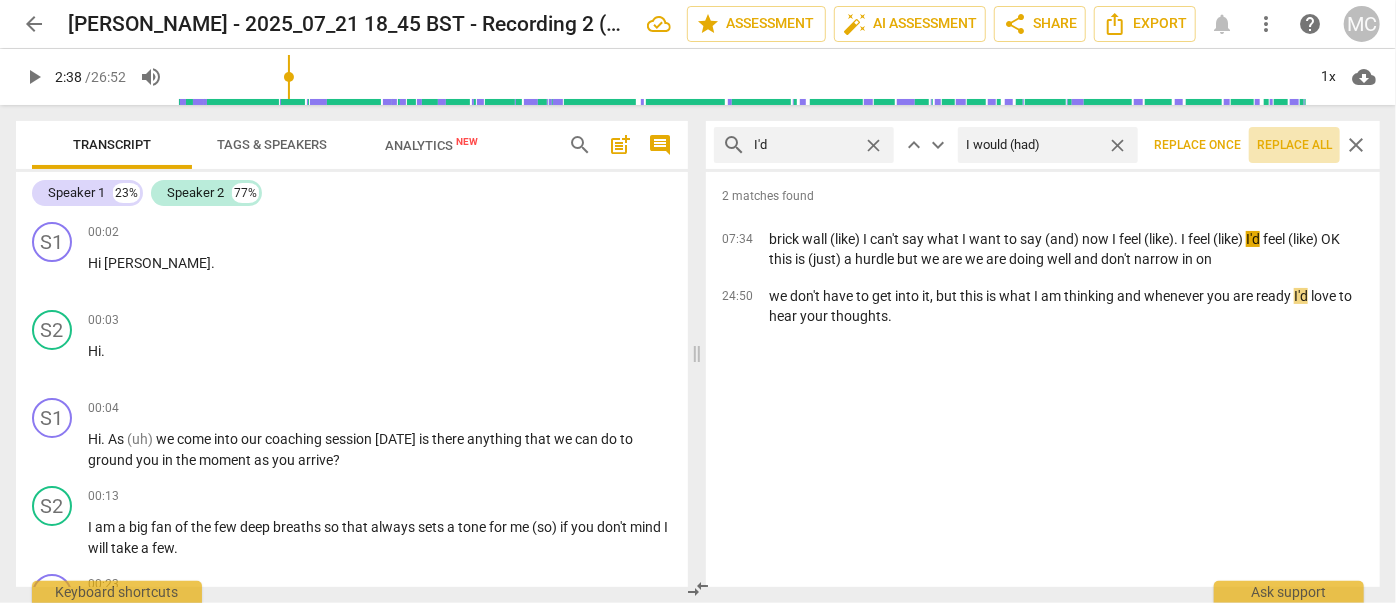 click on "Replace all" at bounding box center [1294, 145] 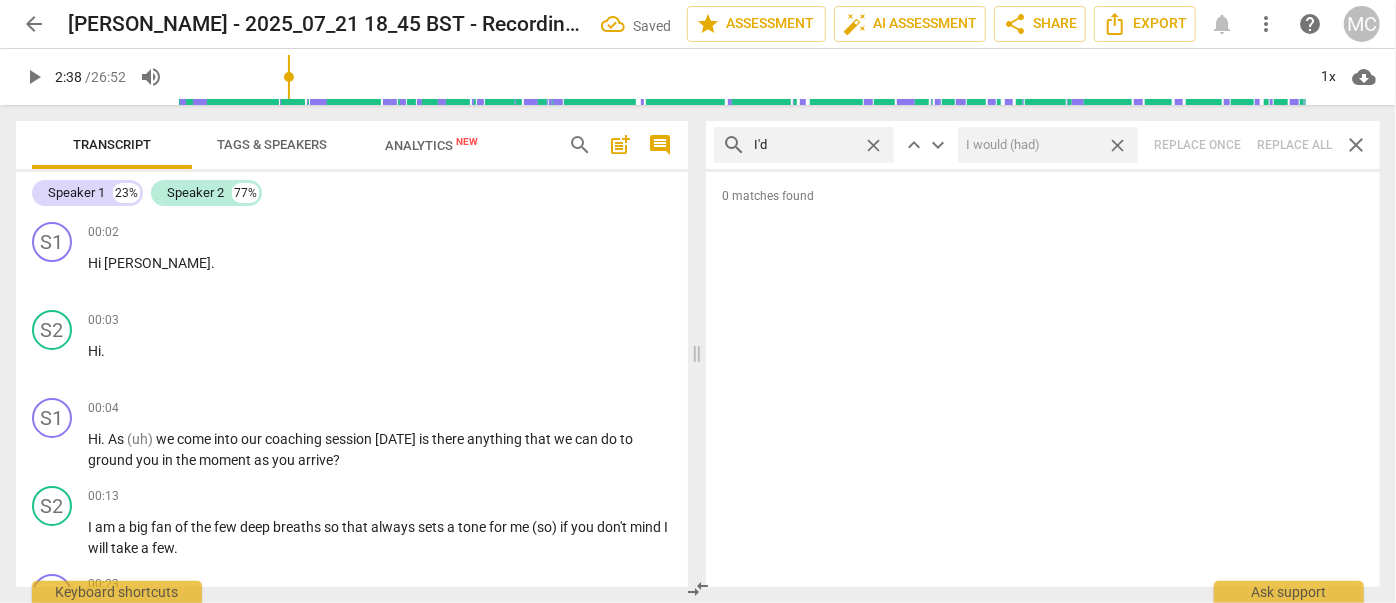 click on "close" at bounding box center (1117, 145) 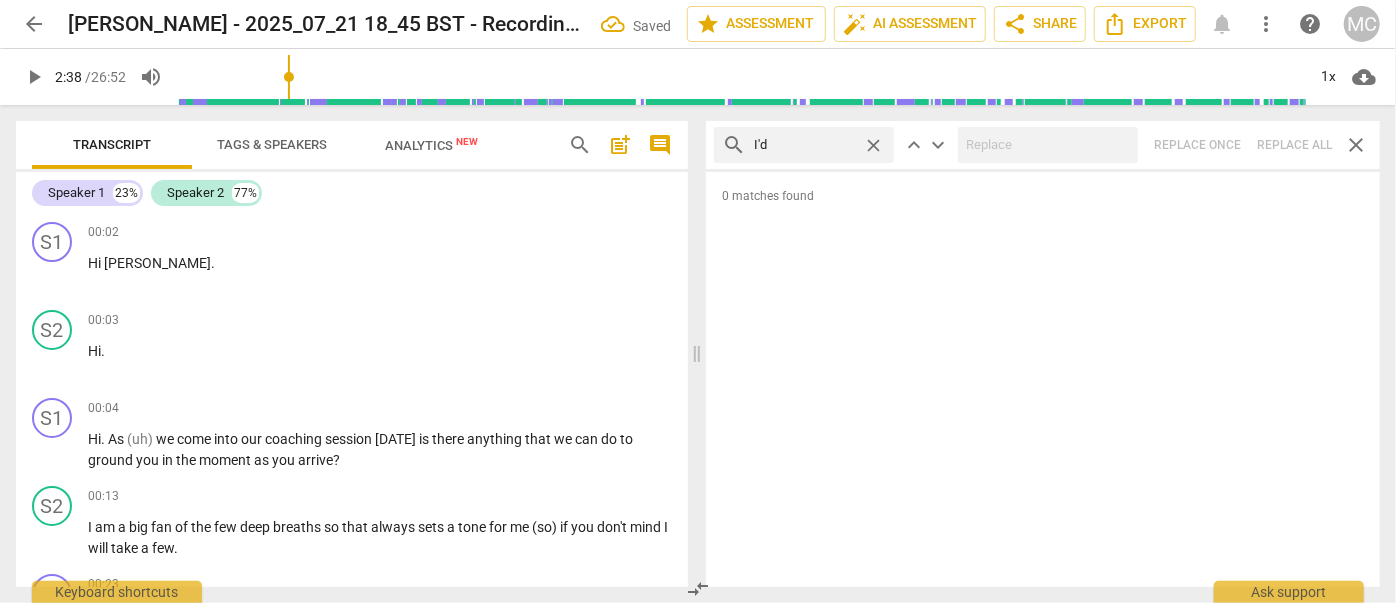 drag, startPoint x: 874, startPoint y: 144, endPoint x: 858, endPoint y: 144, distance: 16 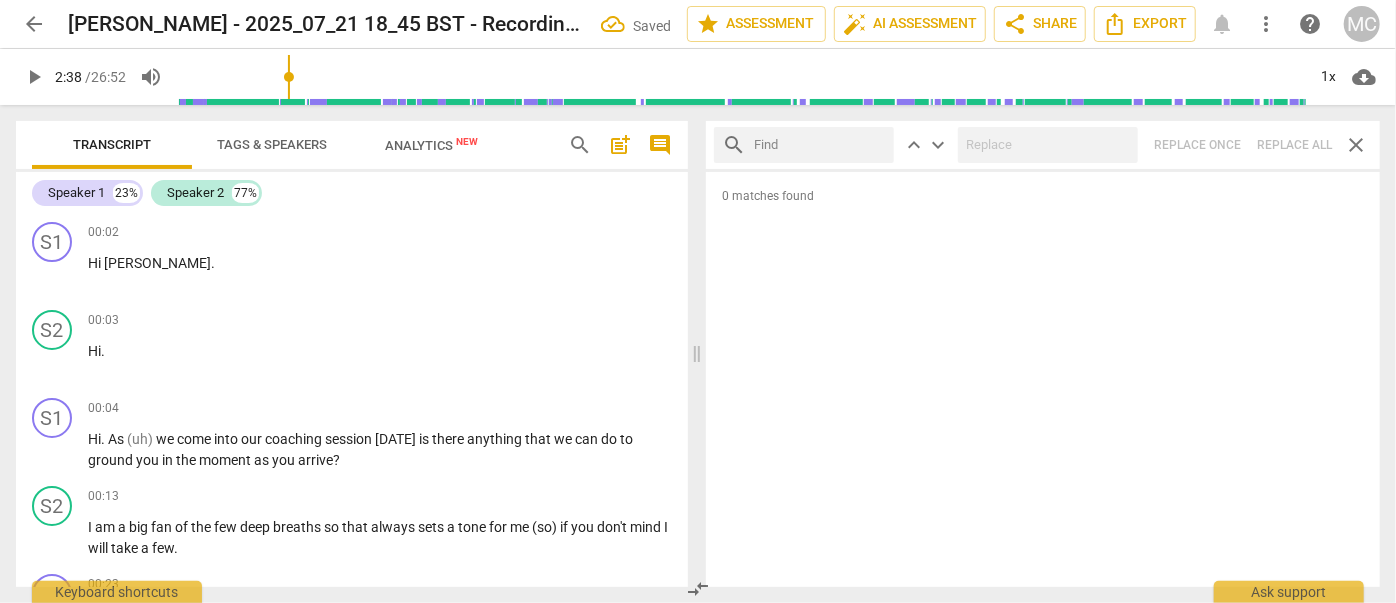 click at bounding box center [820, 145] 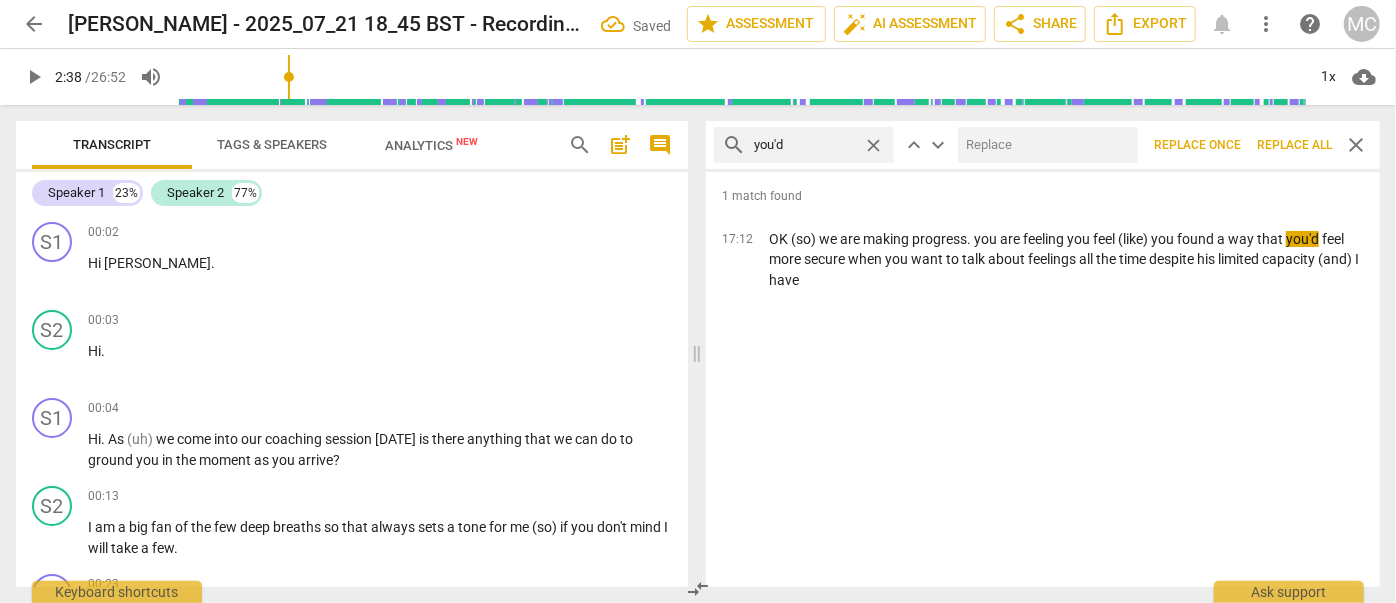 drag, startPoint x: 1117, startPoint y: 160, endPoint x: 1101, endPoint y: 157, distance: 16.27882 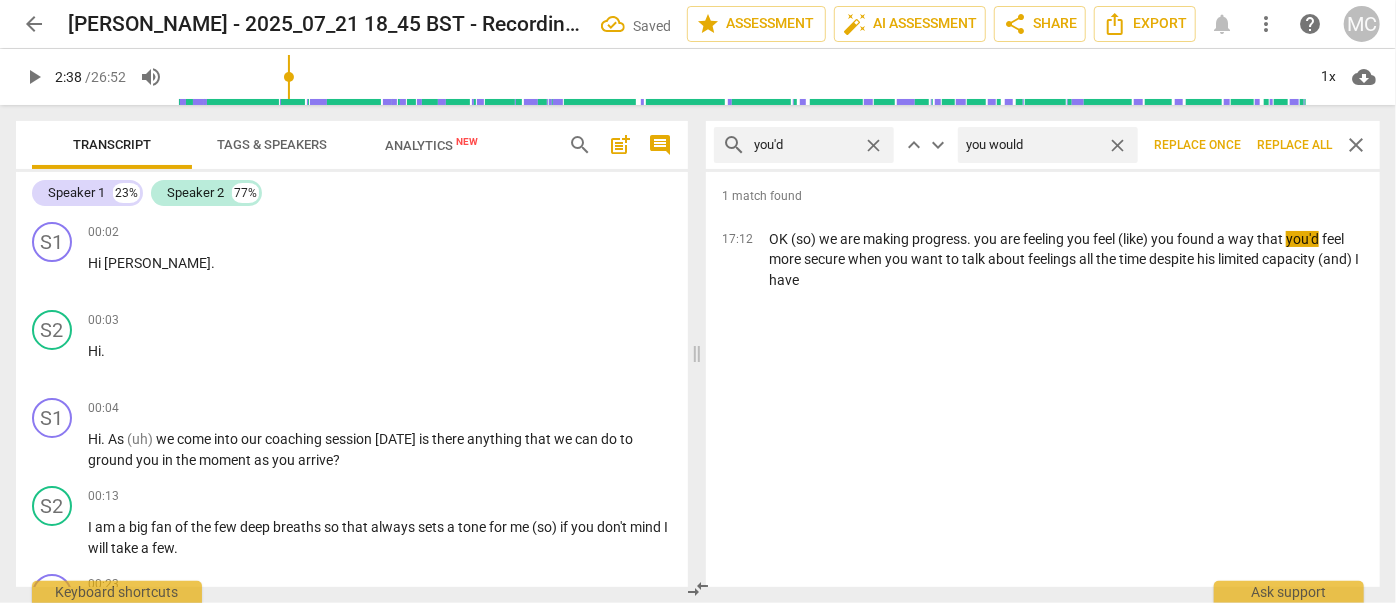 click on "Replace all" at bounding box center [1294, 145] 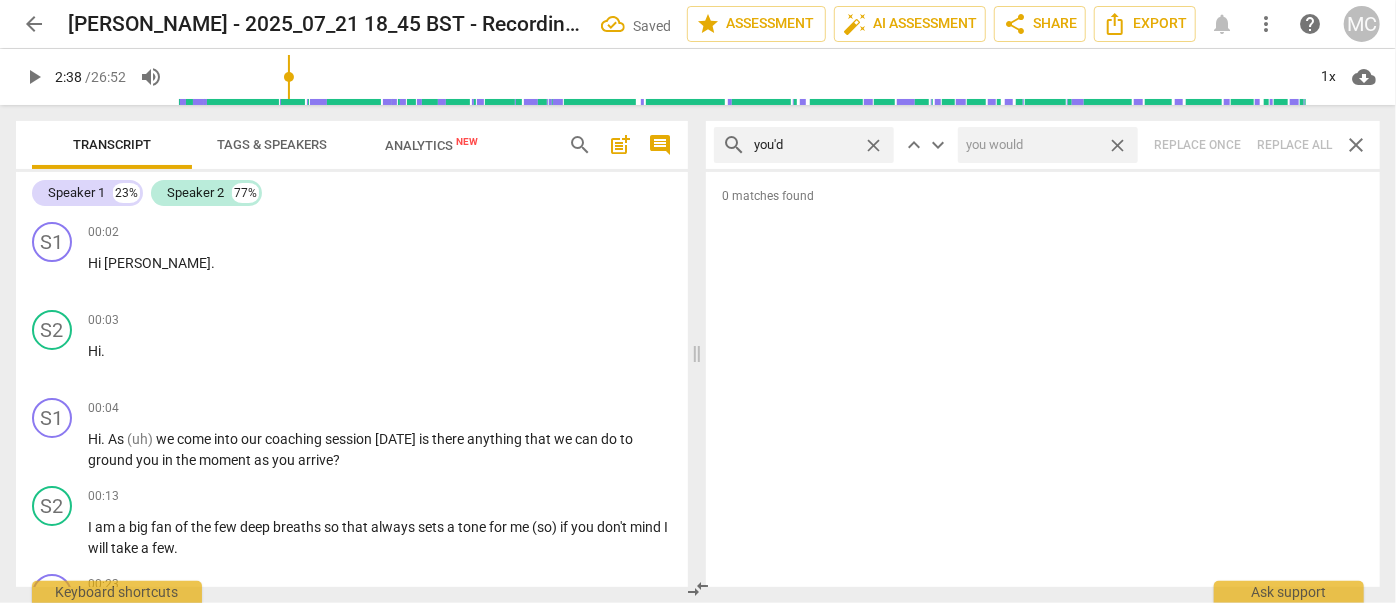 click on "close" at bounding box center (1117, 145) 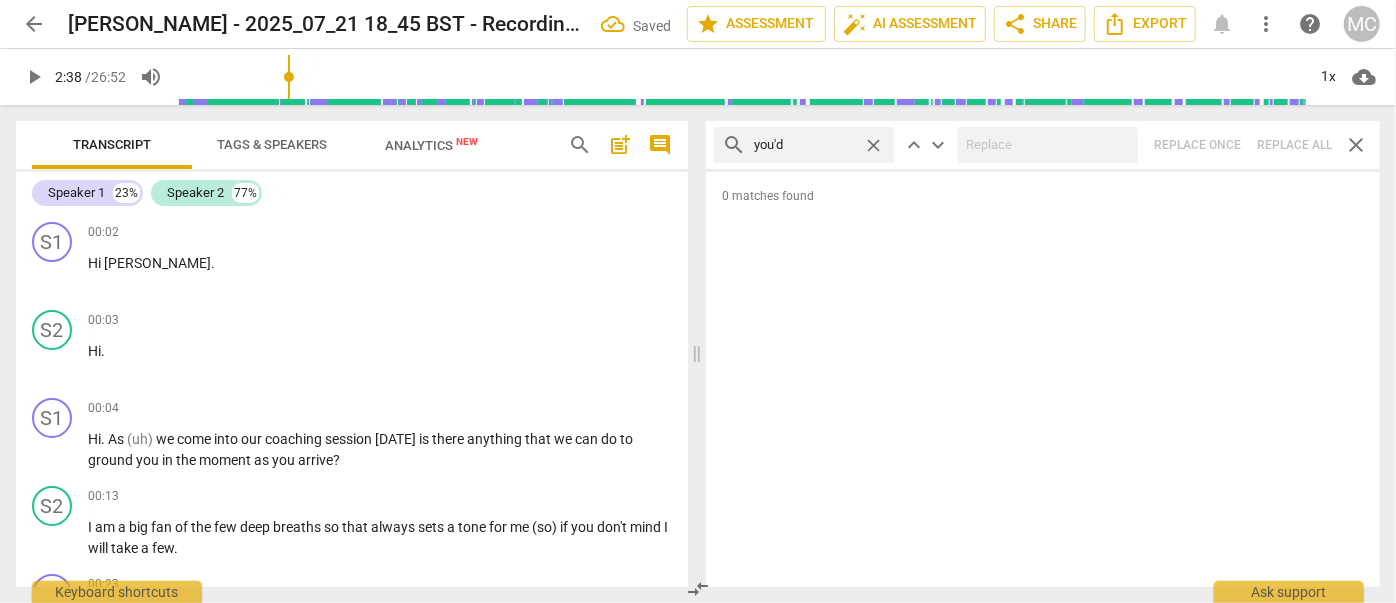 drag, startPoint x: 874, startPoint y: 145, endPoint x: 862, endPoint y: 145, distance: 12 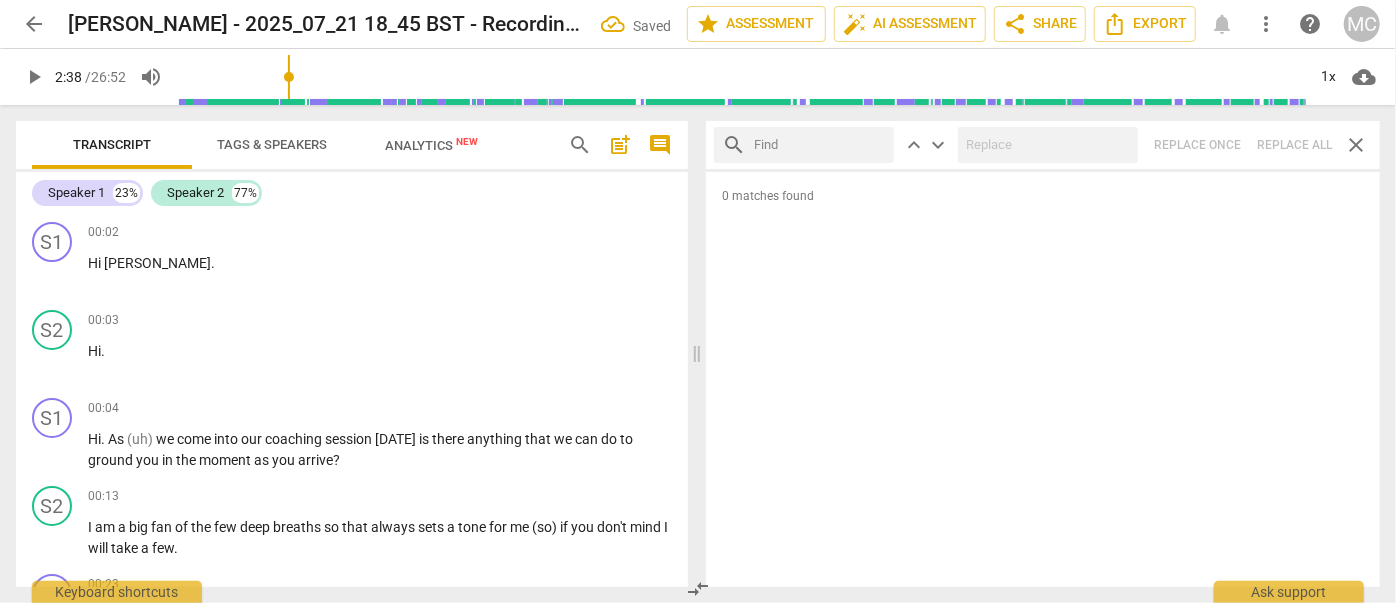click at bounding box center [820, 145] 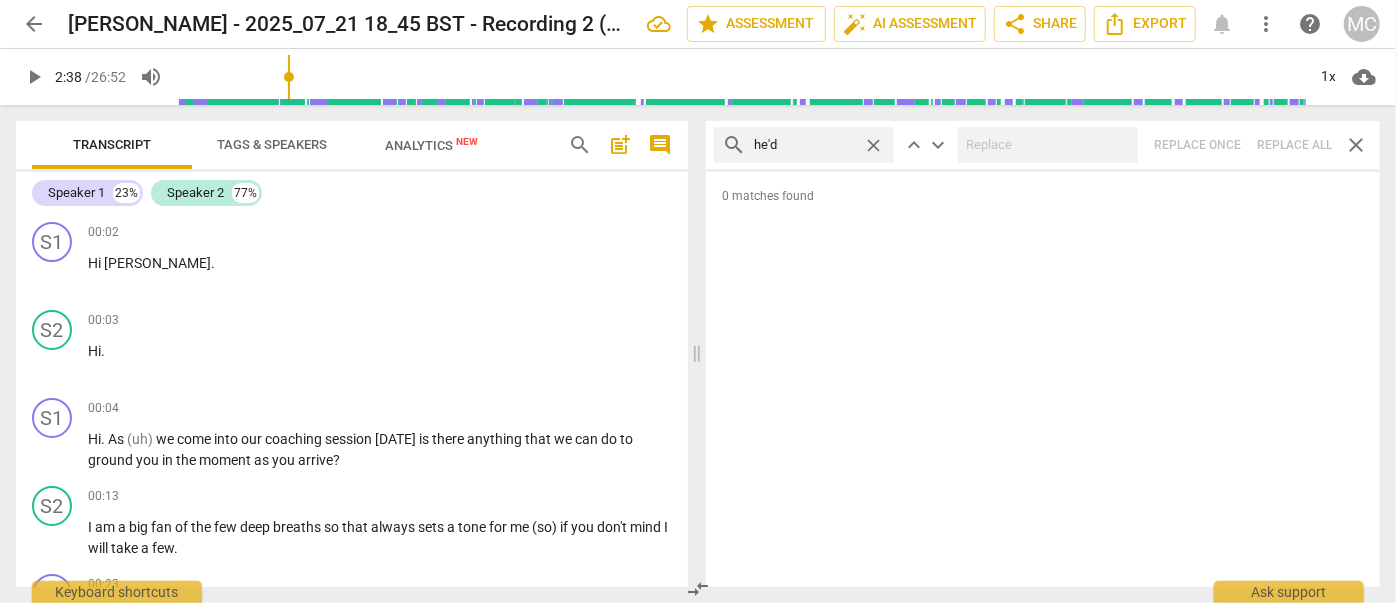 click on "search he'd close keyboard_arrow_up keyboard_arrow_down Replace once Replace all close" at bounding box center [1043, 145] 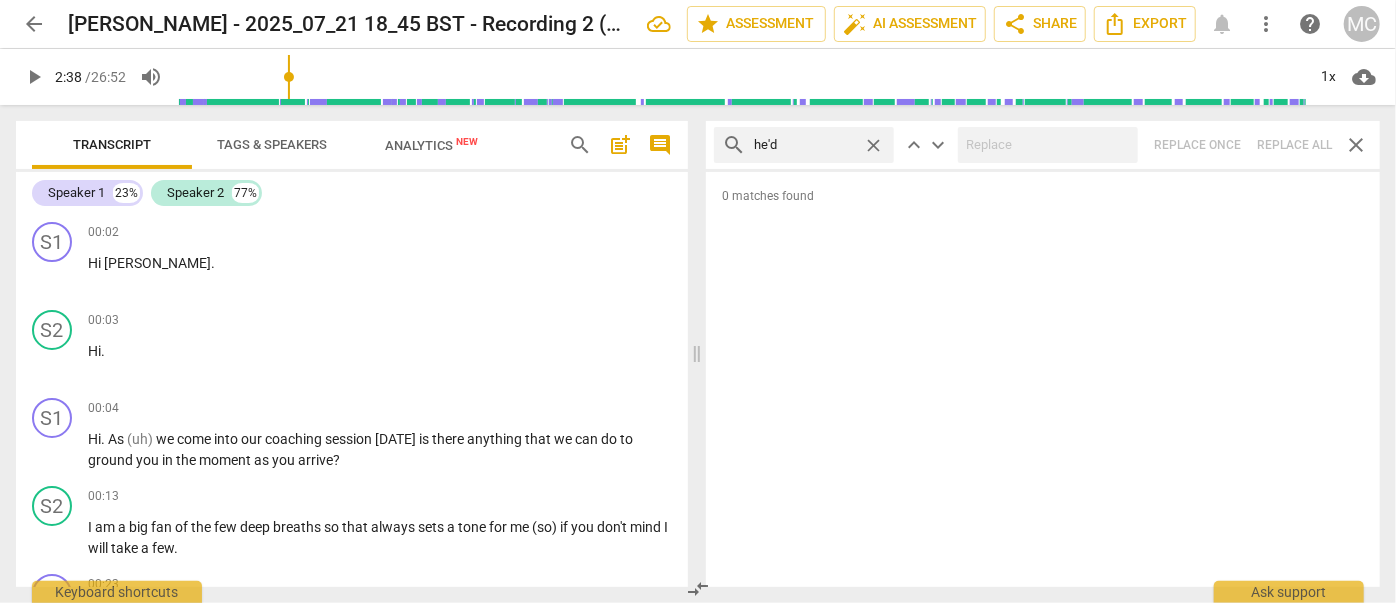 click on "close" at bounding box center (873, 145) 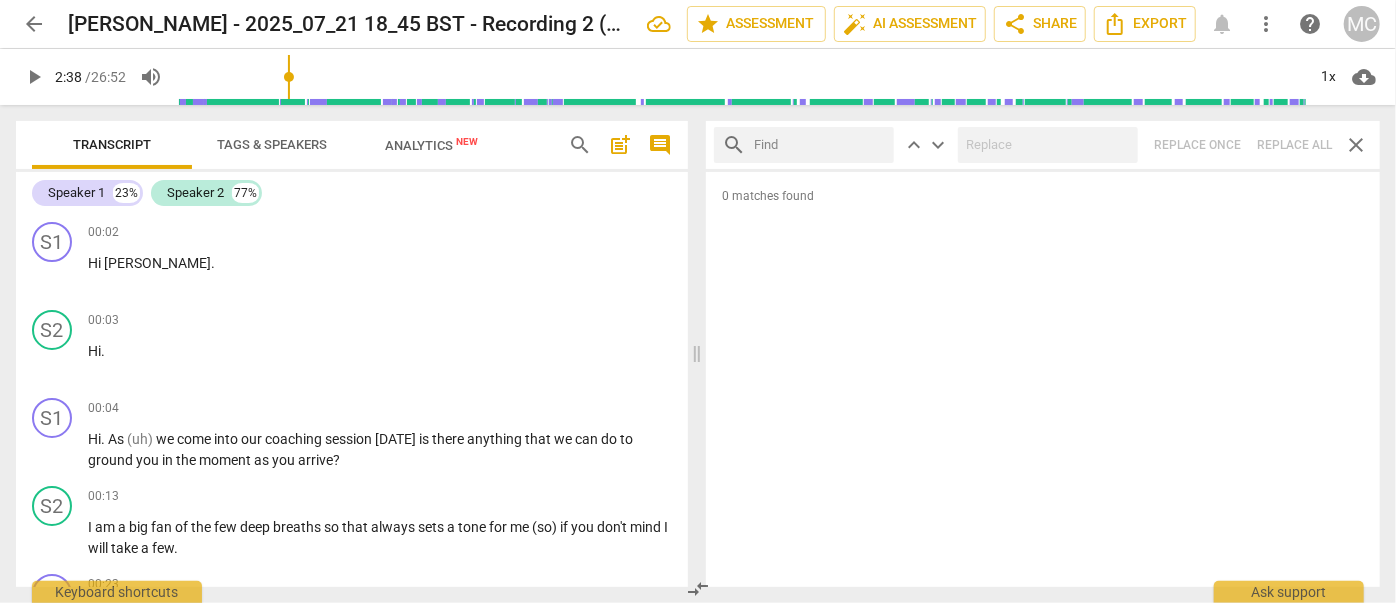 click at bounding box center [820, 145] 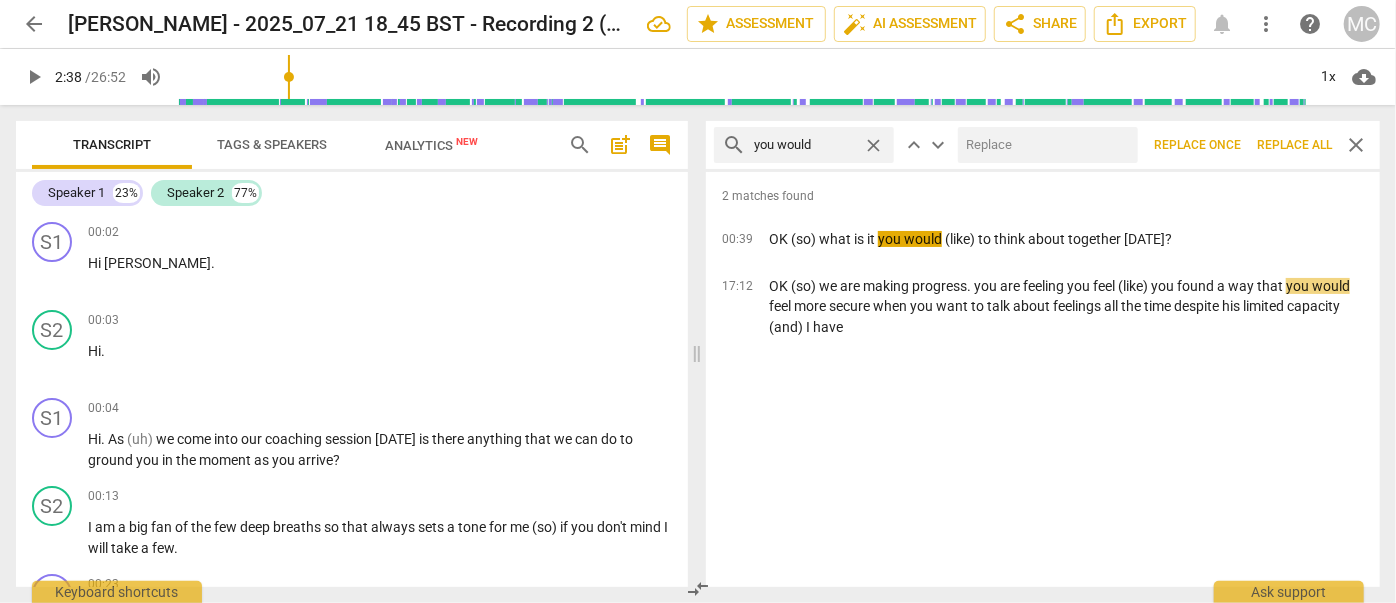 click at bounding box center [1044, 145] 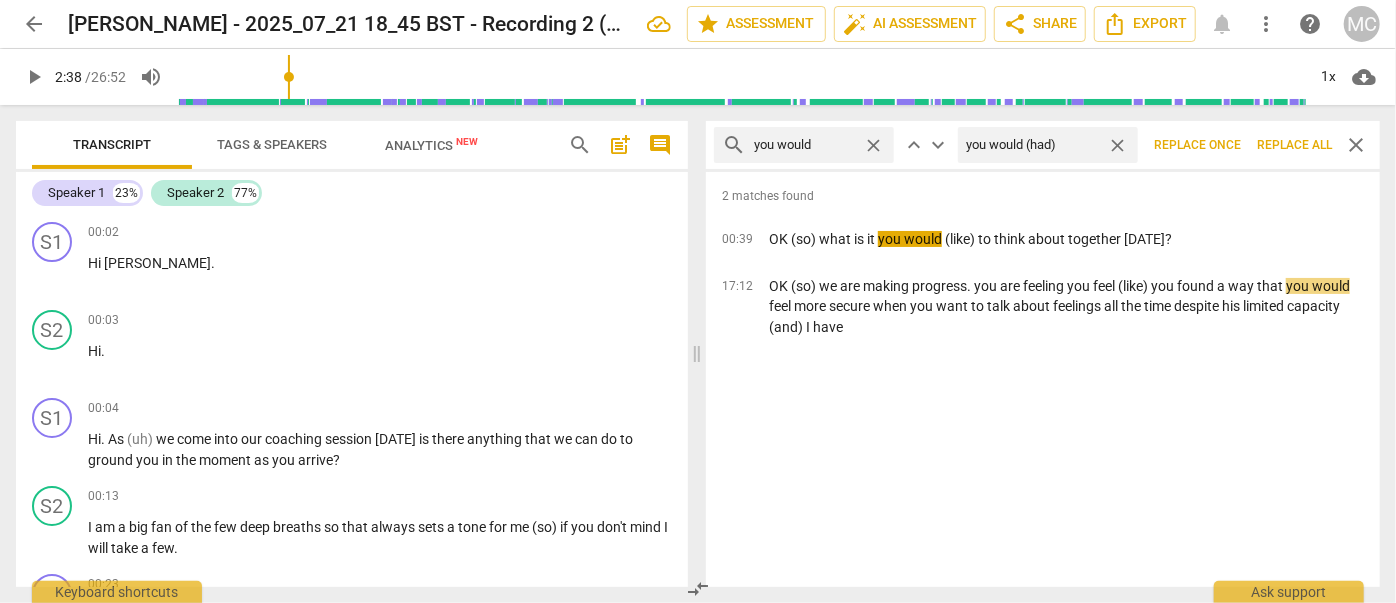 click on "Replace all" at bounding box center [1294, 145] 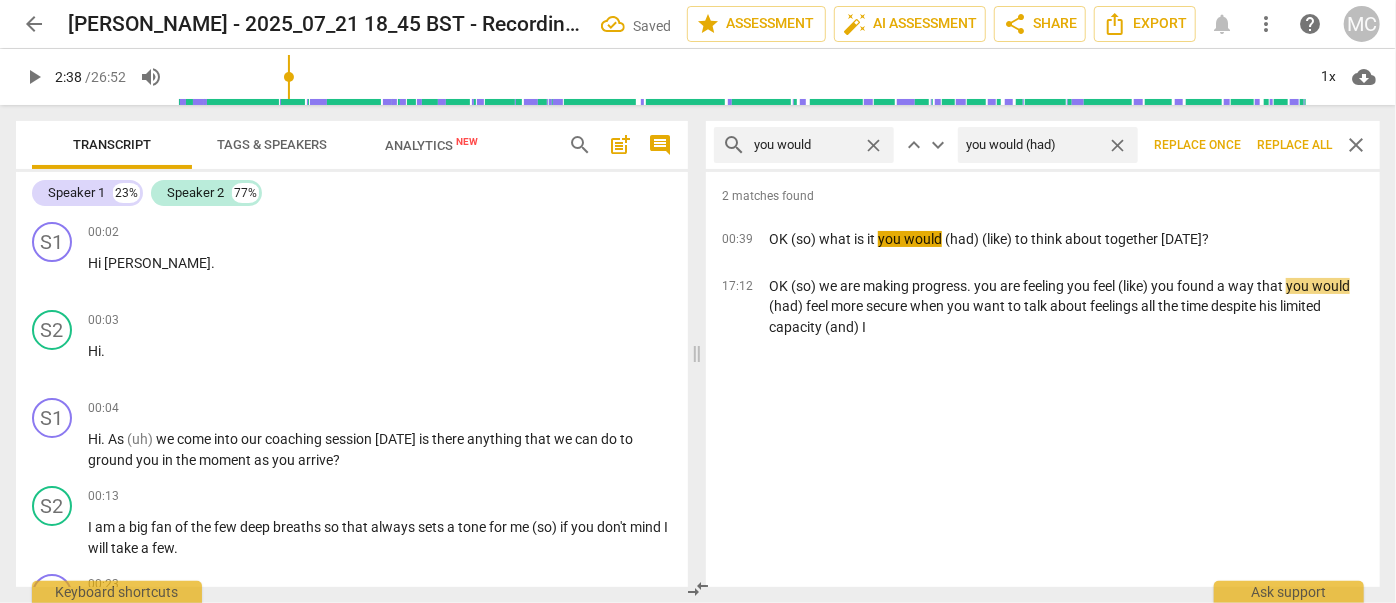click on "close" at bounding box center [1117, 145] 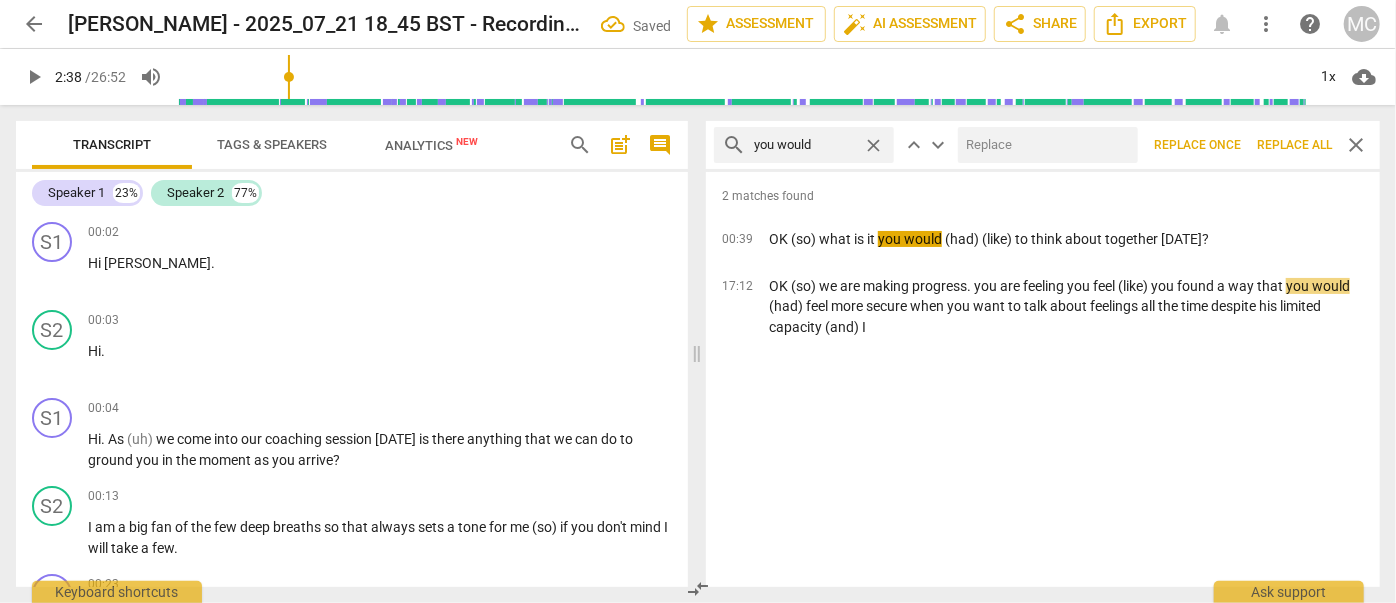 click on "close" at bounding box center [873, 145] 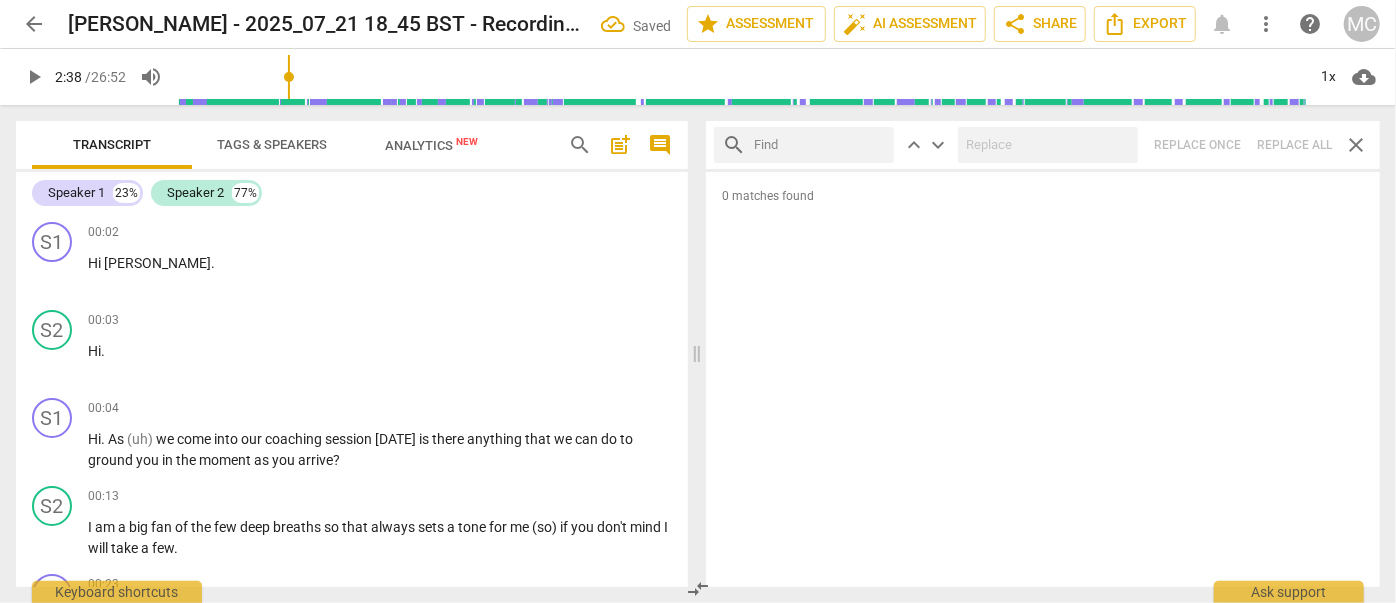click at bounding box center [820, 145] 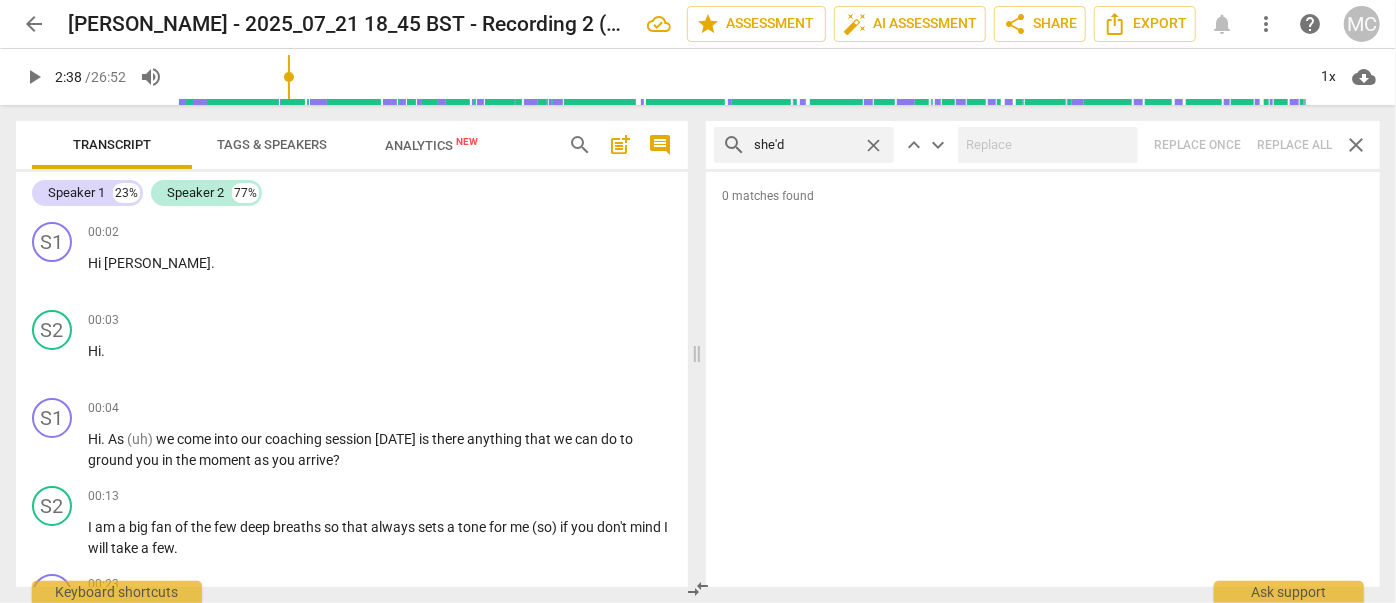 click on "search she'd close keyboard_arrow_up keyboard_arrow_down Replace once Replace all close" at bounding box center (1043, 145) 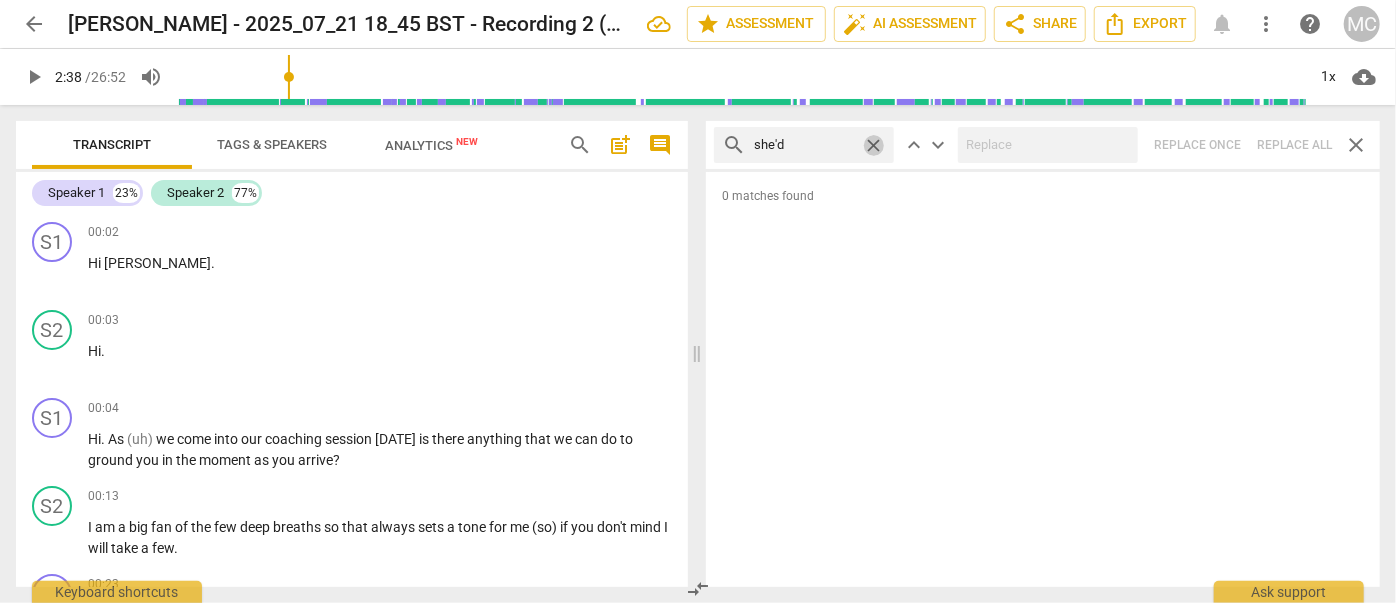 click on "close" at bounding box center [873, 145] 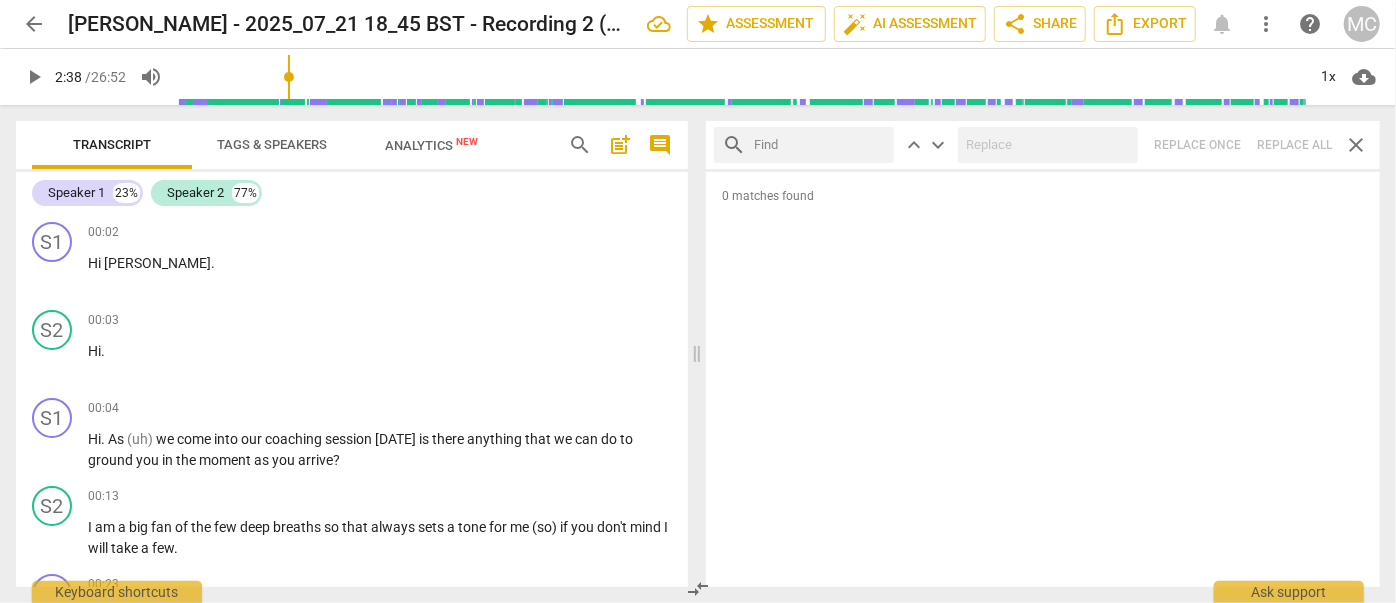 drag, startPoint x: 835, startPoint y: 147, endPoint x: 848, endPoint y: 147, distance: 13 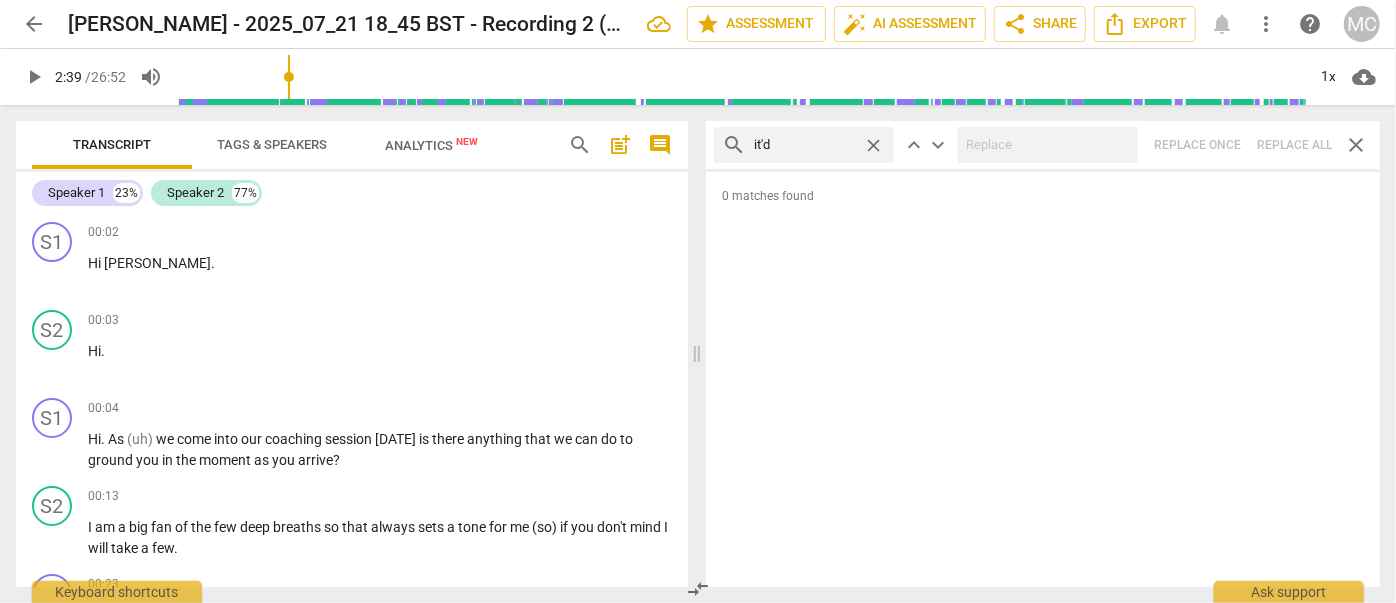 click on "search it'd close keyboard_arrow_up keyboard_arrow_down Replace once Replace all close" at bounding box center (1043, 145) 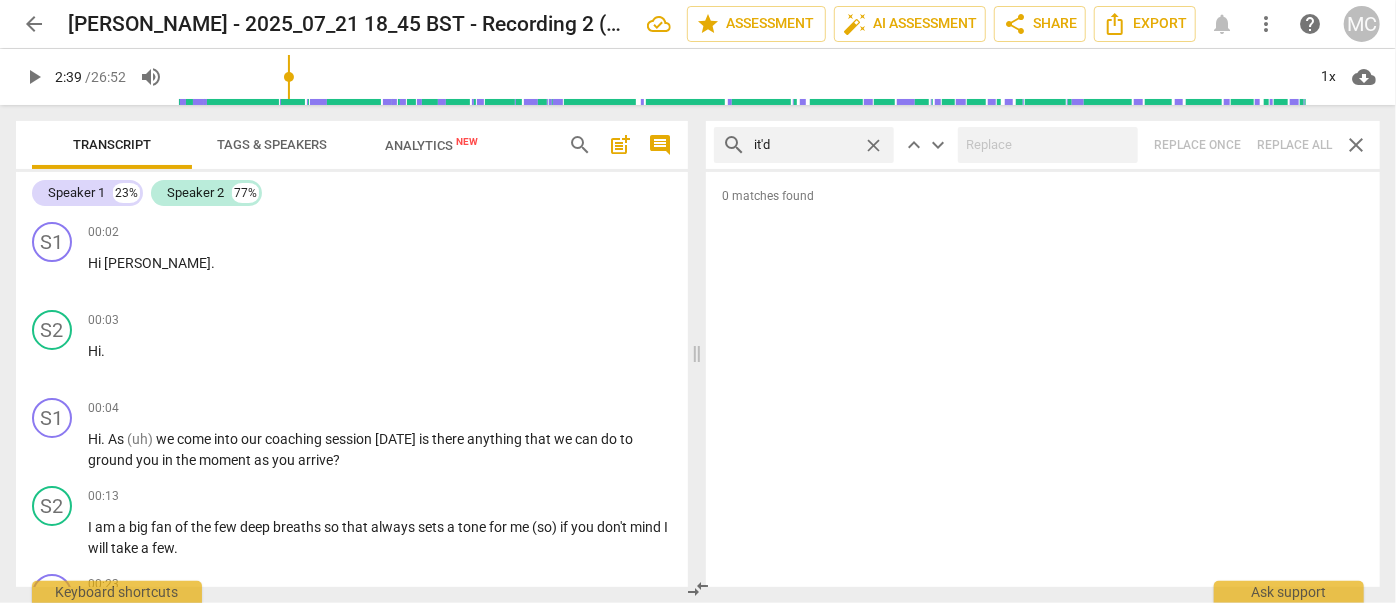 click on "close" at bounding box center (873, 145) 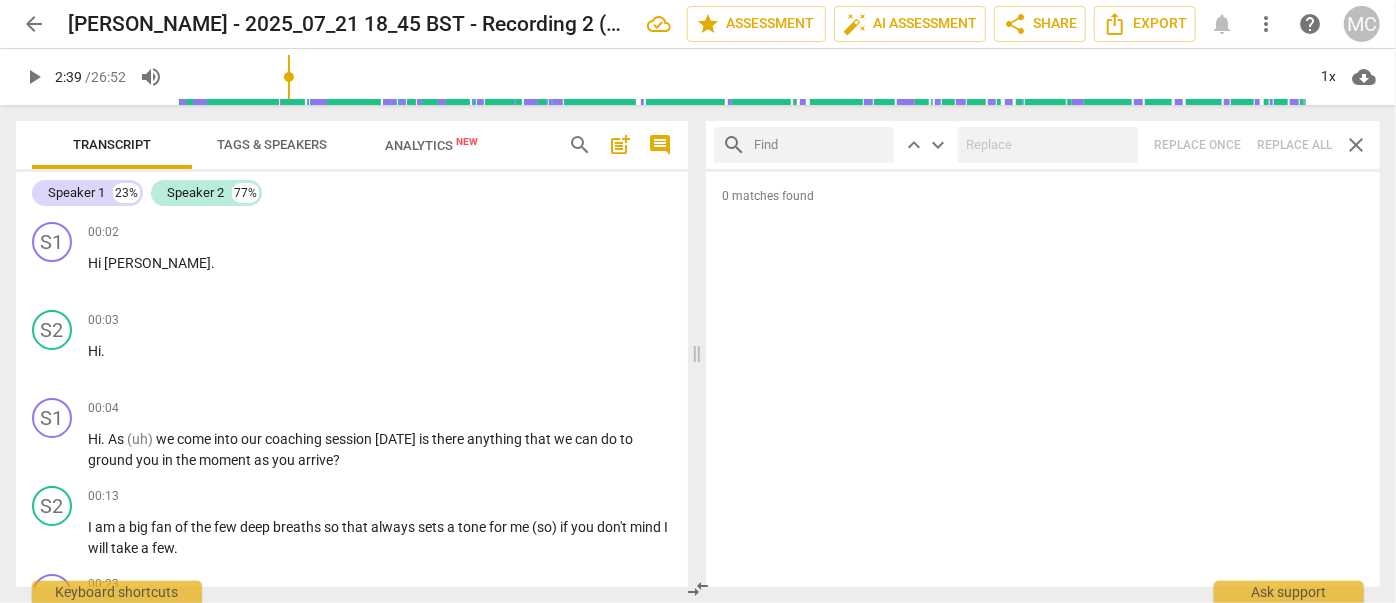 click at bounding box center (820, 145) 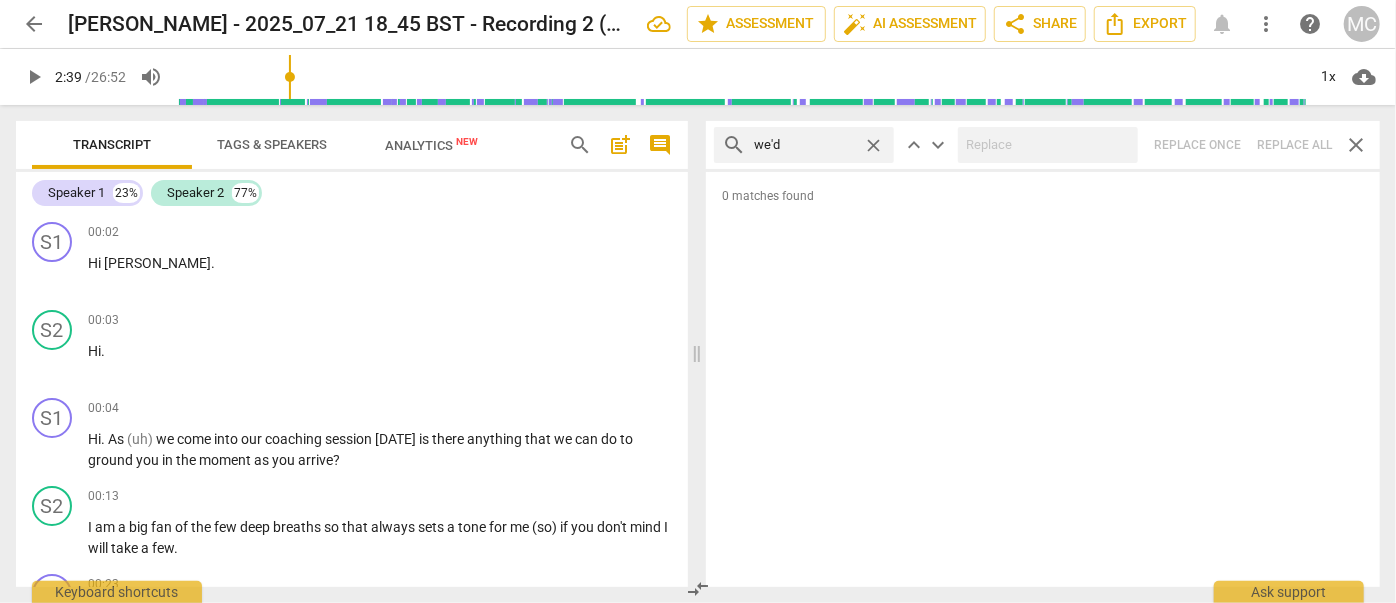 click on "search we'd close keyboard_arrow_up keyboard_arrow_down Replace once Replace all close" at bounding box center (1043, 145) 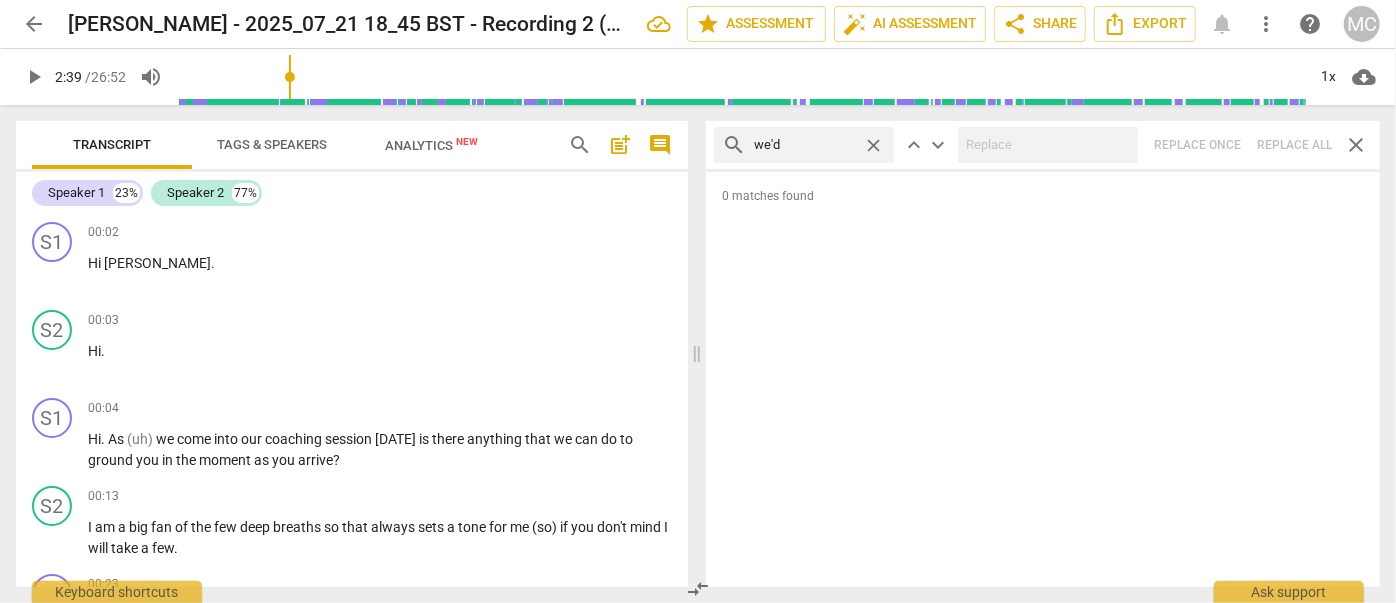 click on "close" at bounding box center (873, 145) 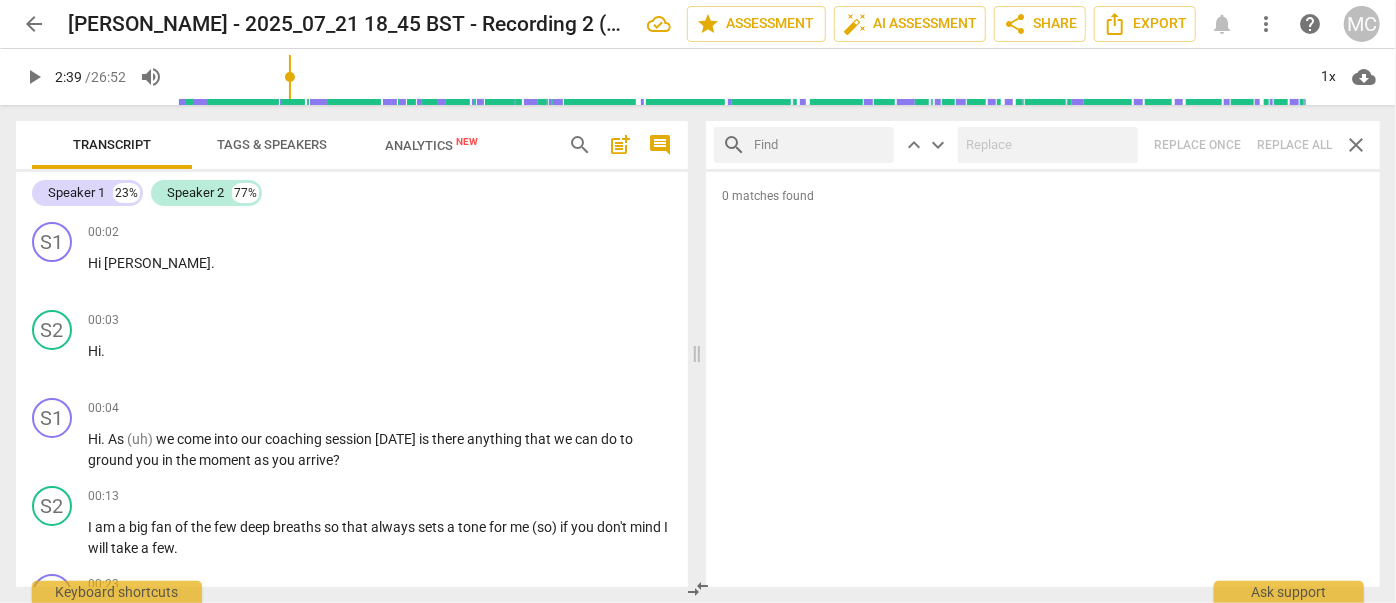 click at bounding box center [820, 145] 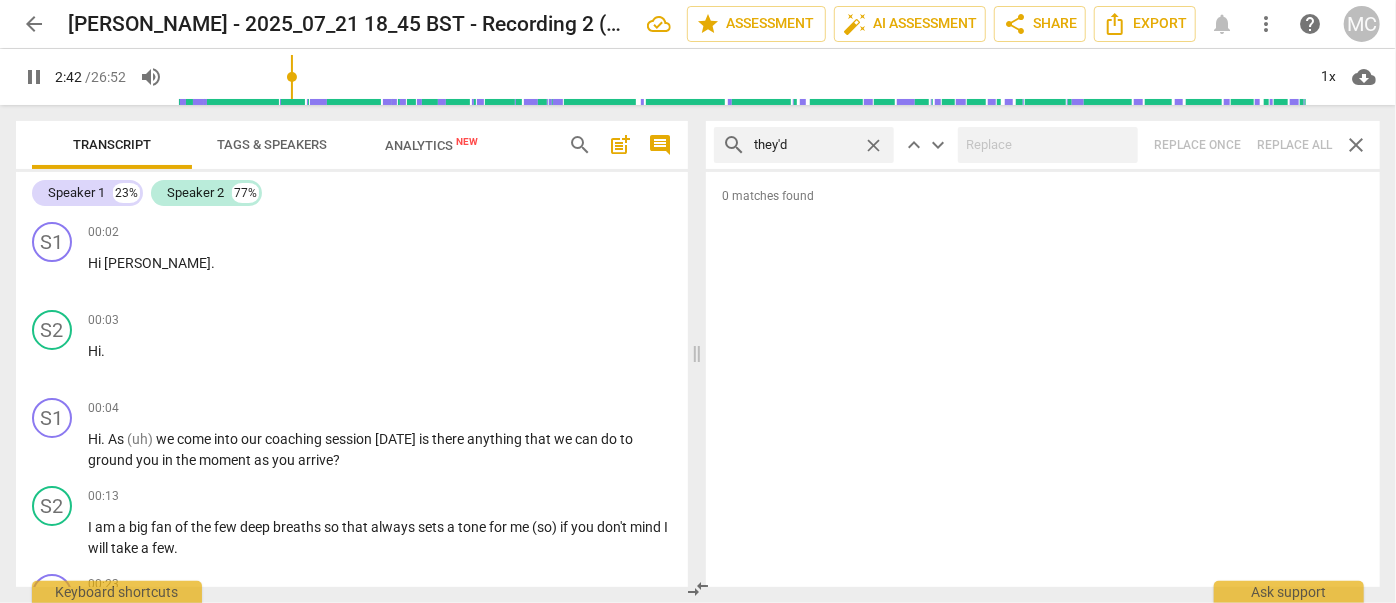 click on "search they'd close keyboard_arrow_up keyboard_arrow_down Replace once Replace all close" at bounding box center (1043, 145) 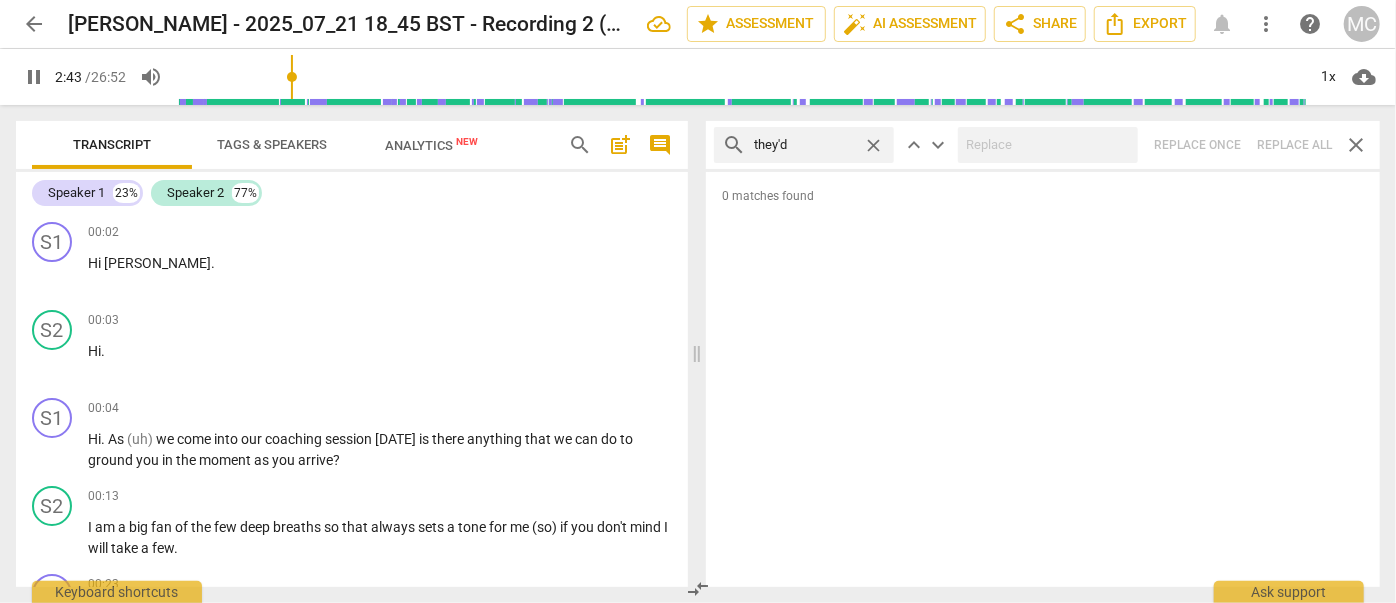 click on "close" at bounding box center (873, 145) 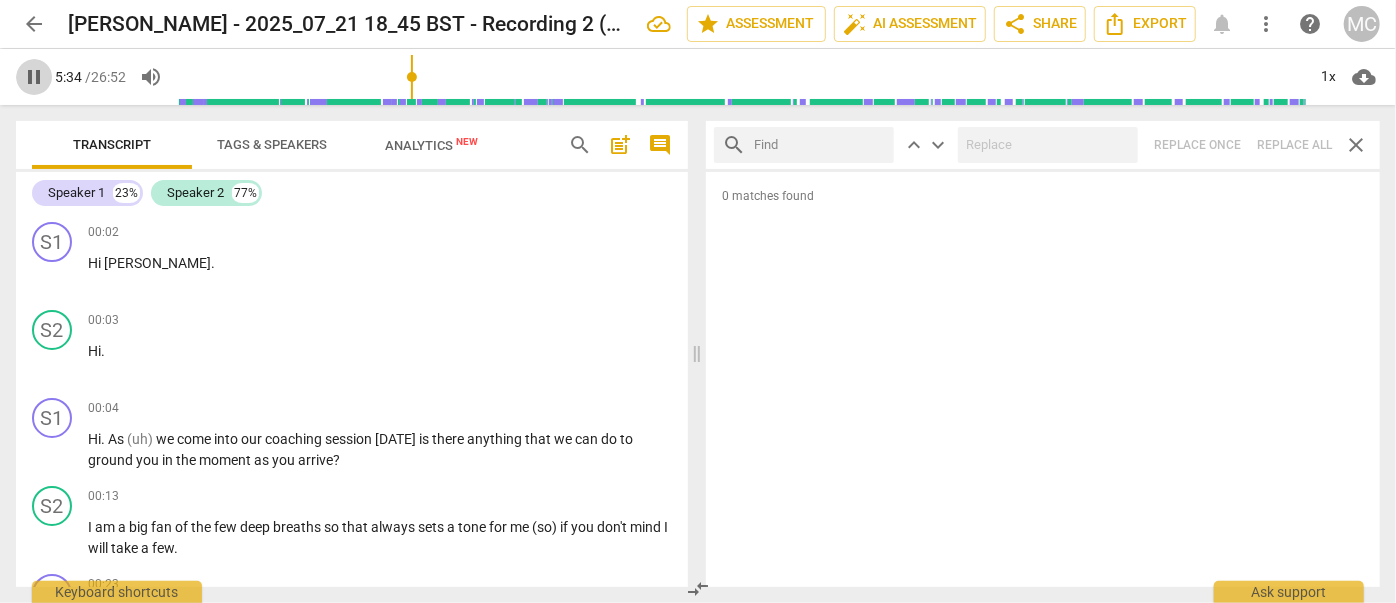 click on "pause" at bounding box center [34, 77] 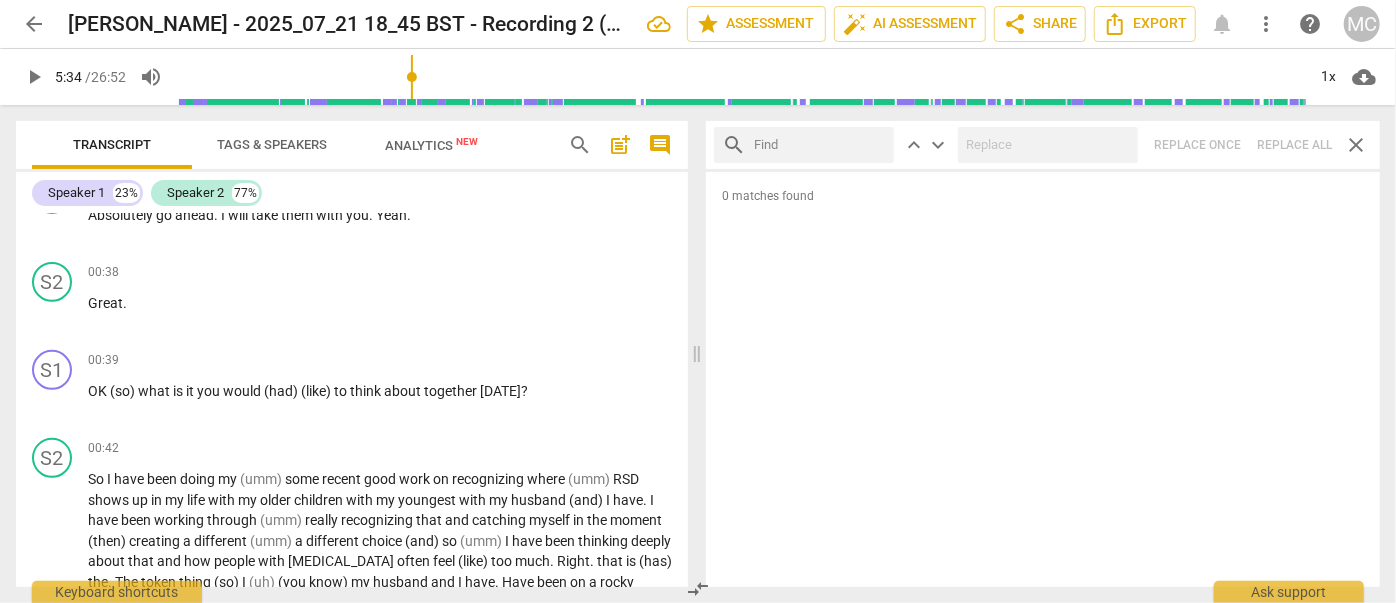 scroll, scrollTop: 413, scrollLeft: 0, axis: vertical 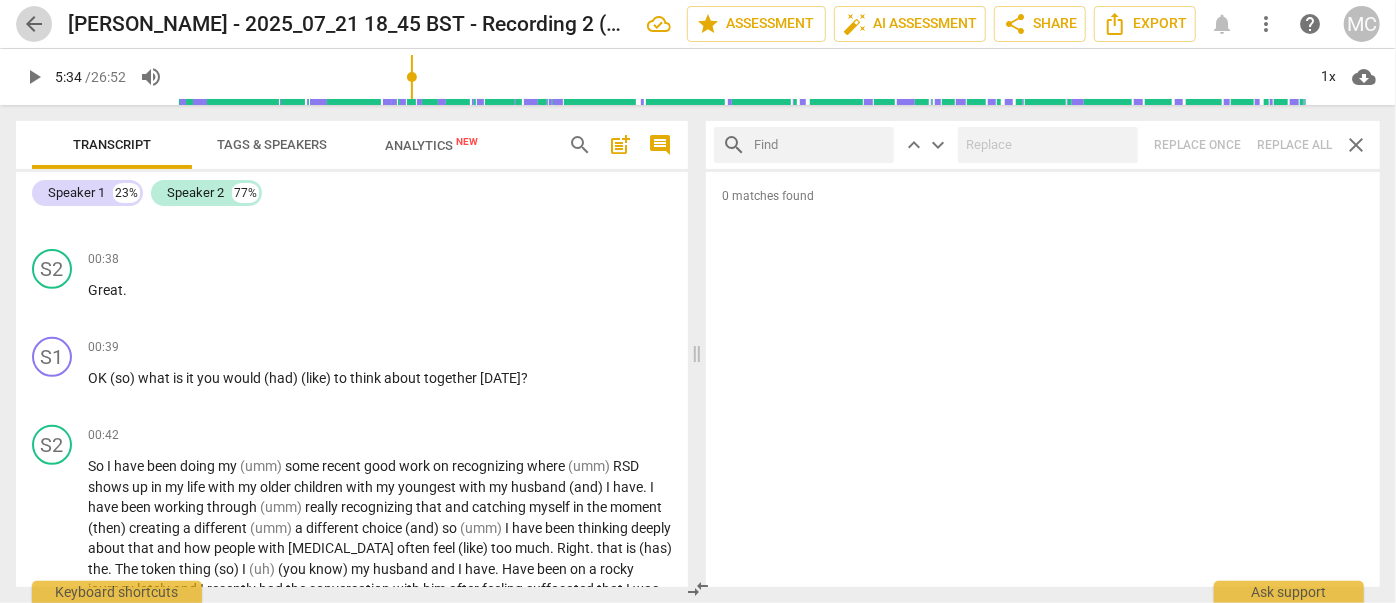 click on "arrow_back" at bounding box center (34, 24) 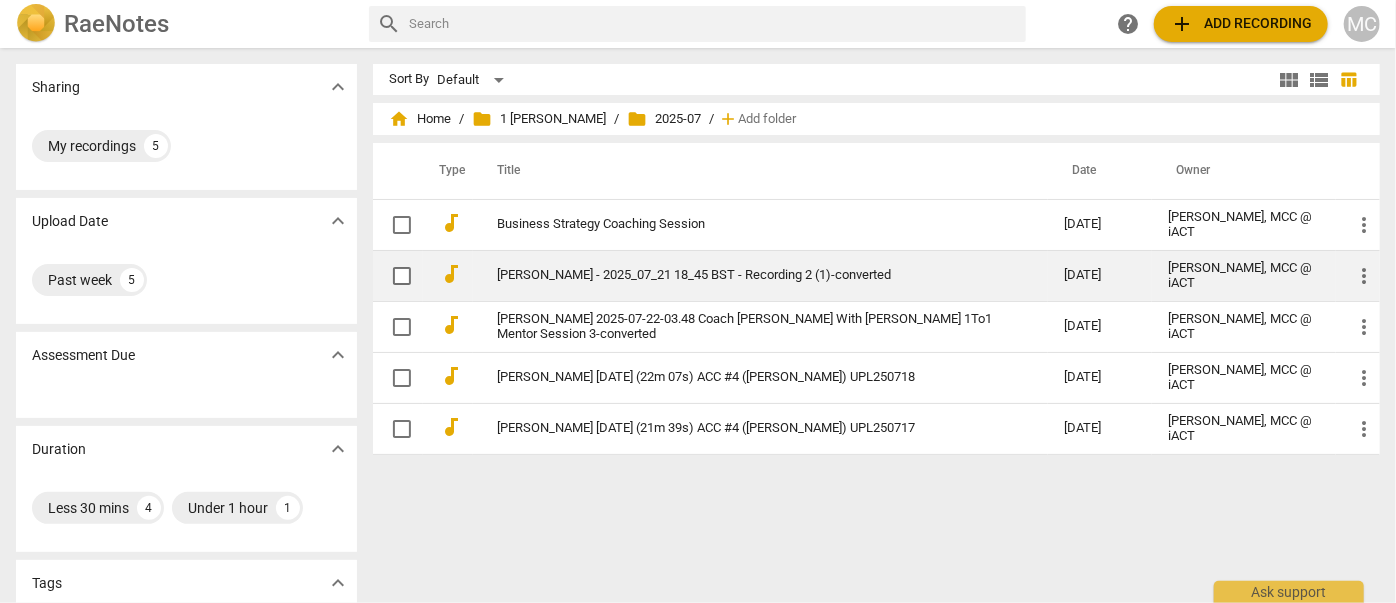 click on "[PERSON_NAME] - 2025_07_21 18_45 BST - Recording 2 (1)-converted" at bounding box center (744, 275) 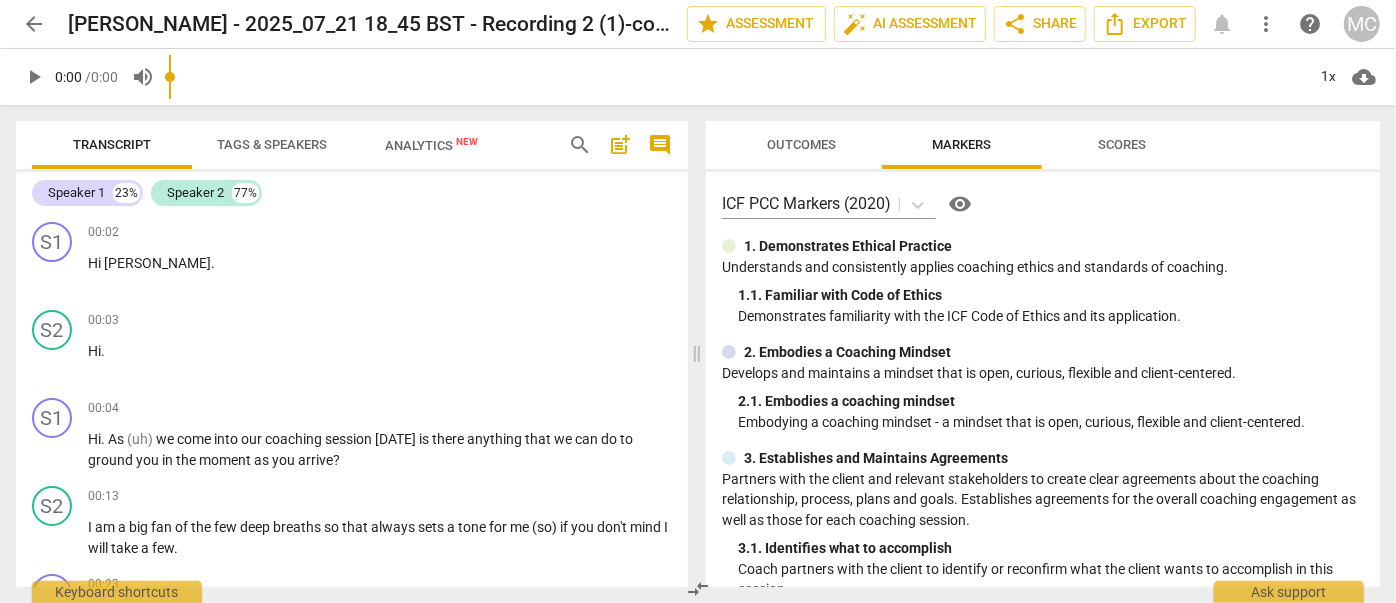 click on "arrow_back" at bounding box center (34, 24) 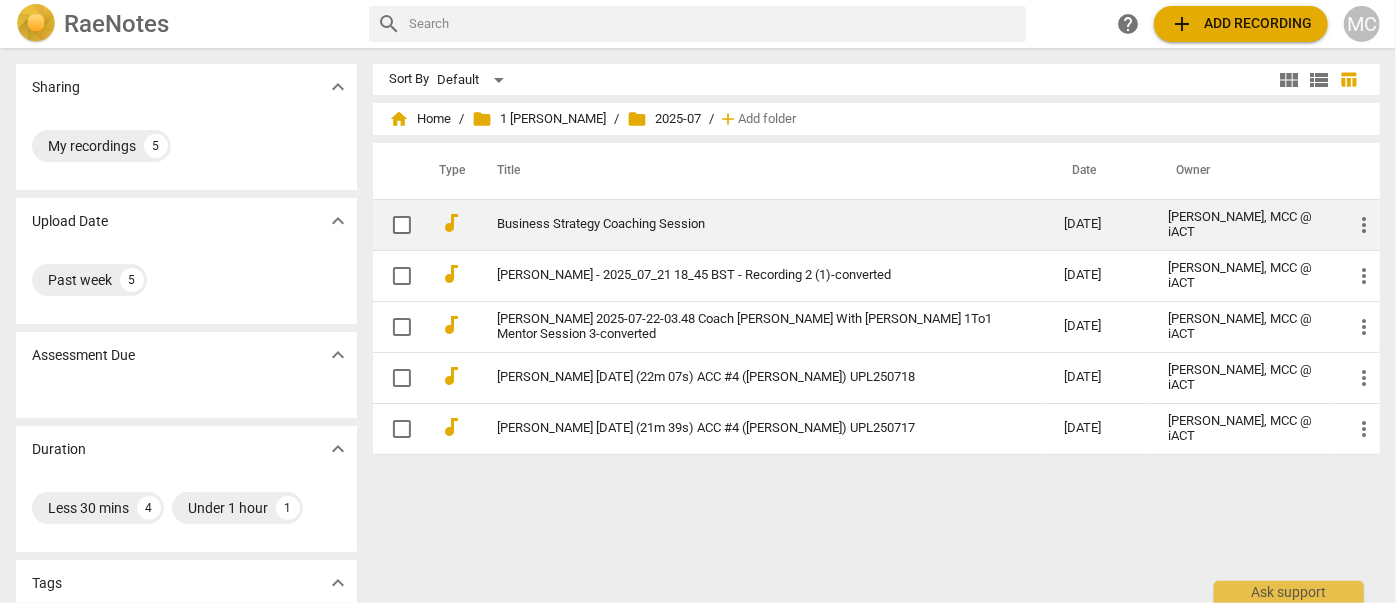 click on "Business Strategy Coaching Session" at bounding box center [760, 224] 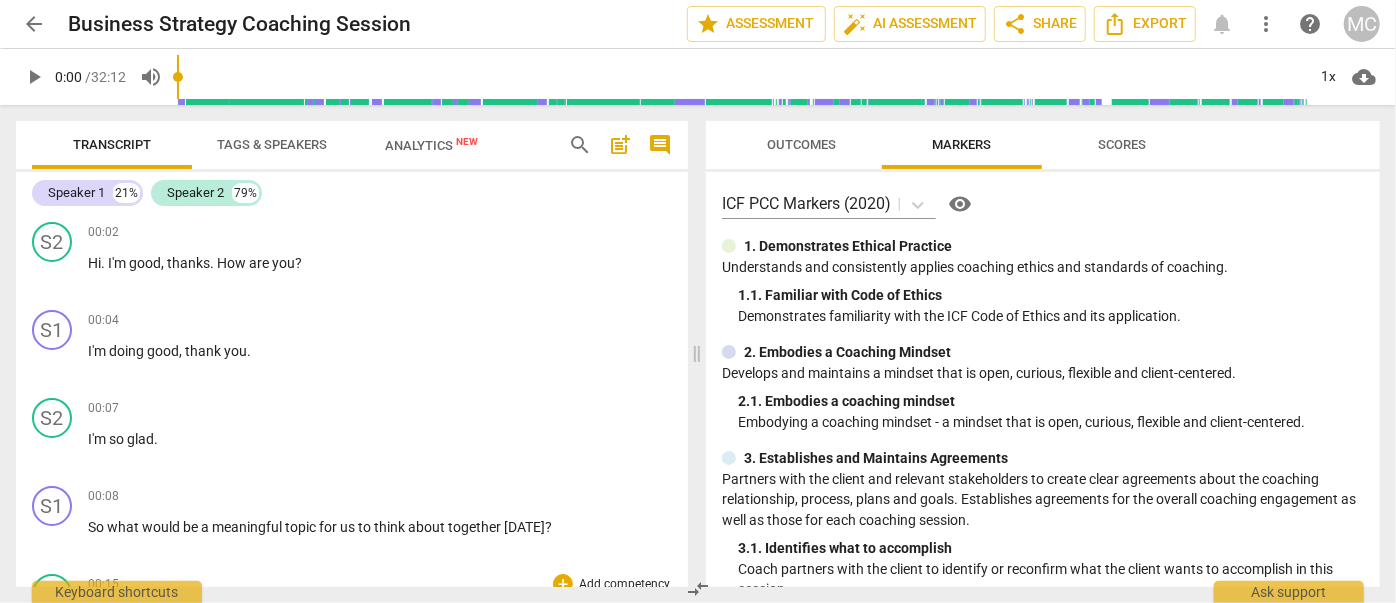 scroll, scrollTop: 0, scrollLeft: 0, axis: both 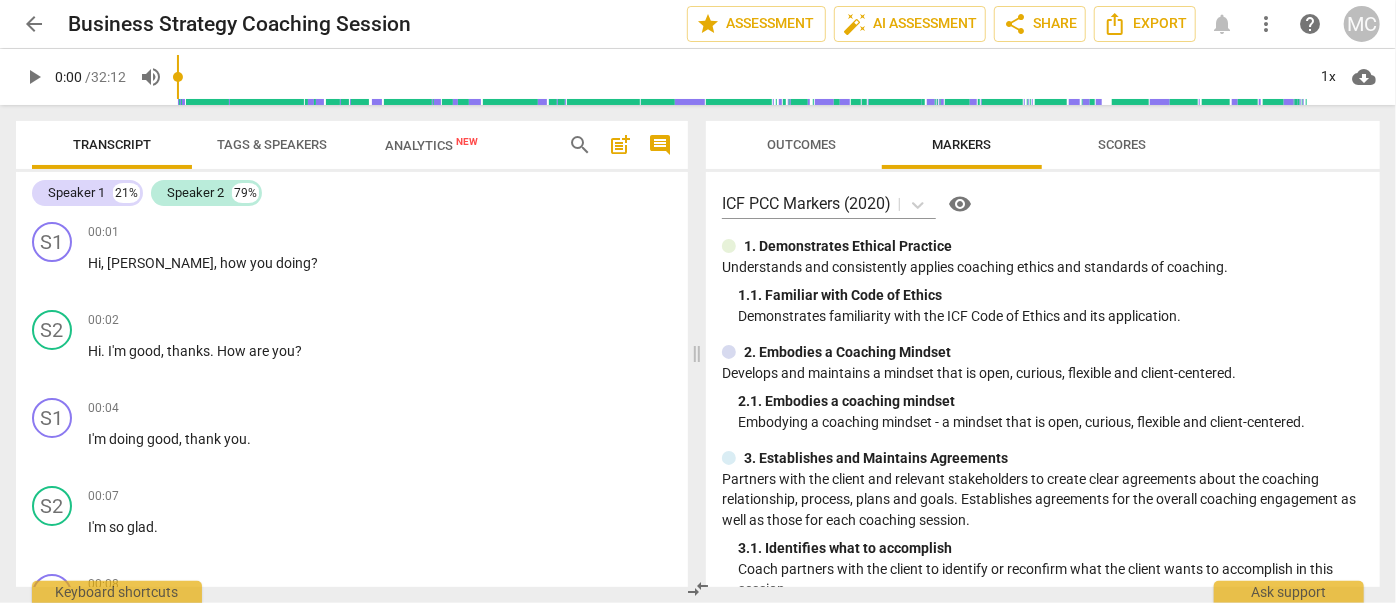 click on "search" at bounding box center (580, 145) 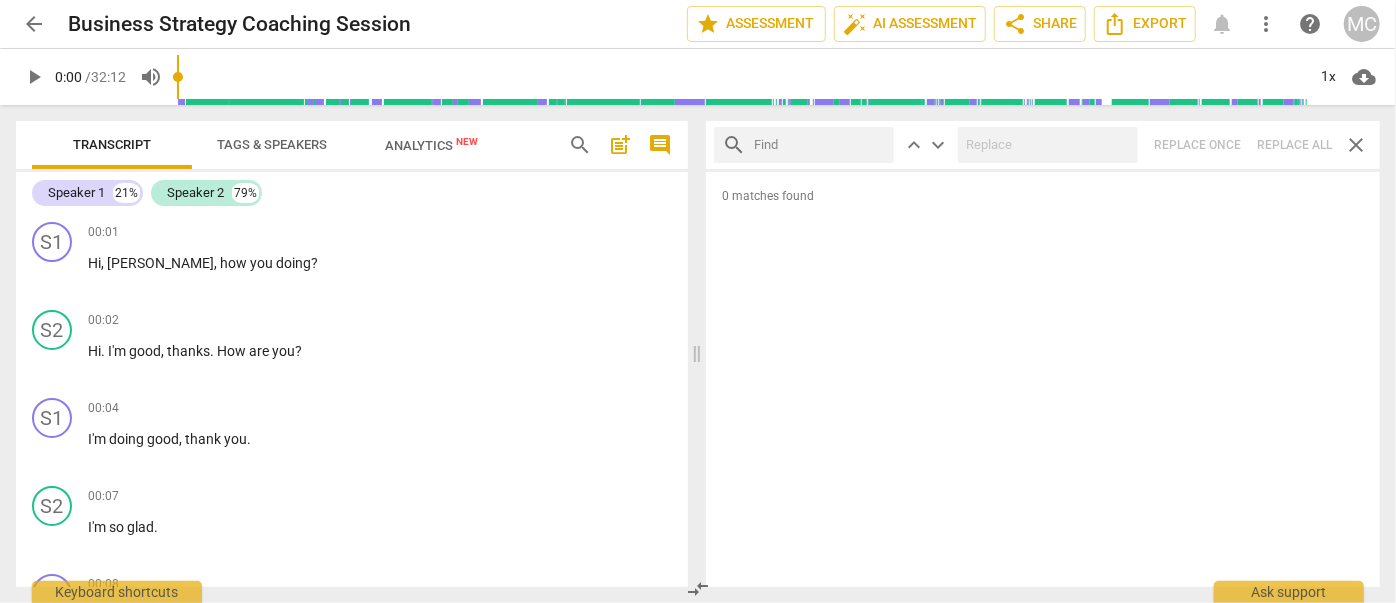 click at bounding box center (820, 145) 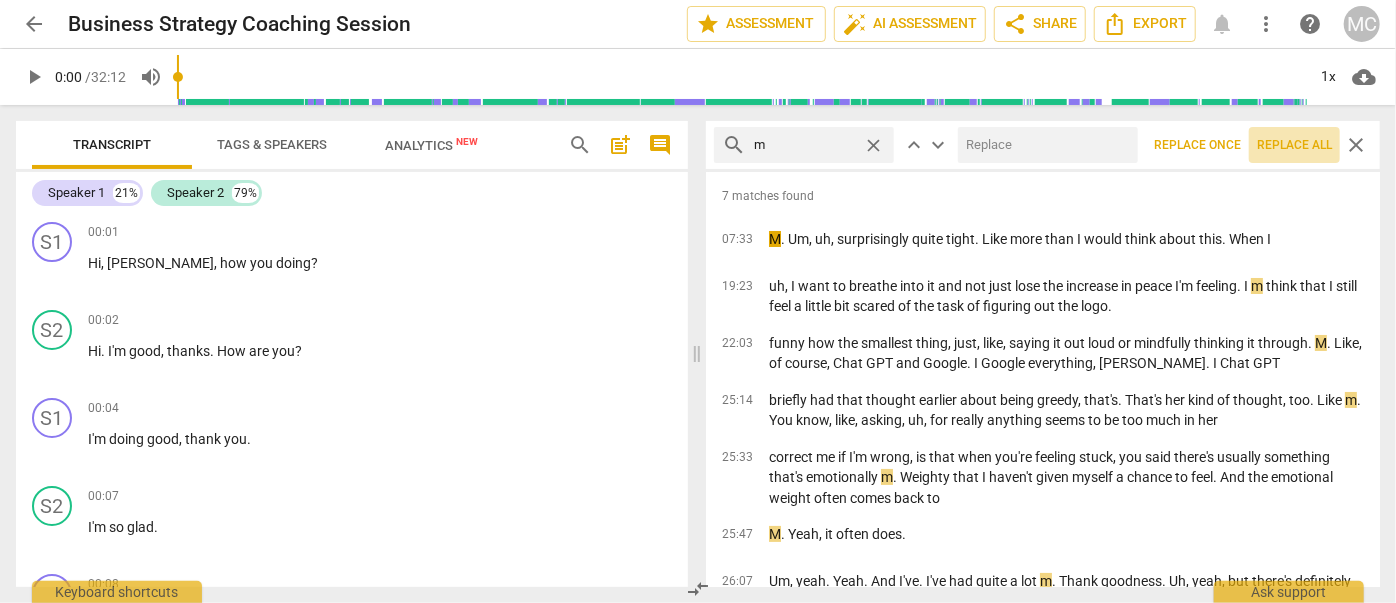 click on "Replace all" at bounding box center [1294, 145] 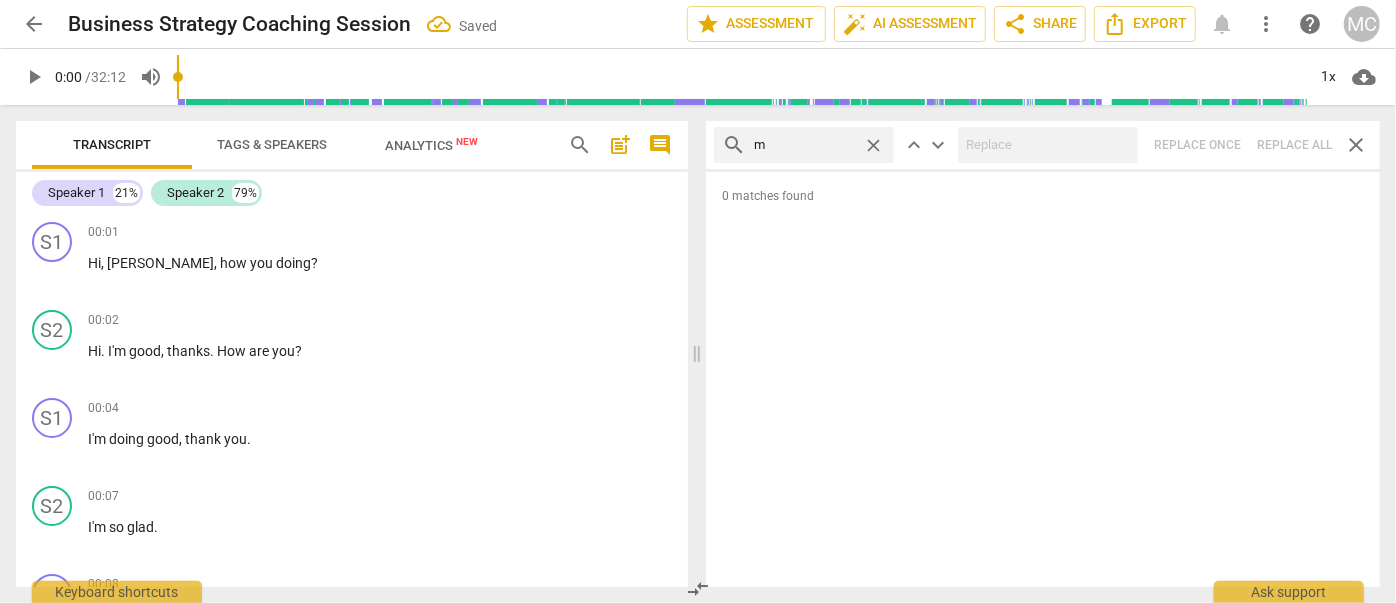 click on "close" at bounding box center (873, 145) 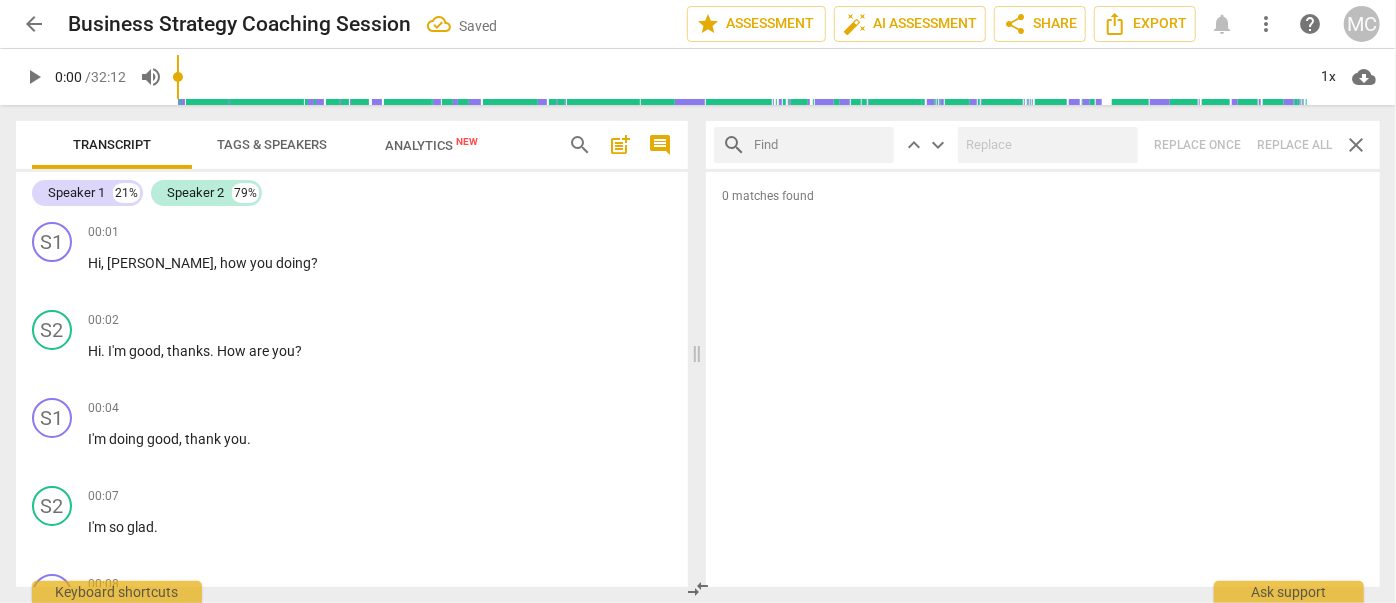 click at bounding box center (820, 145) 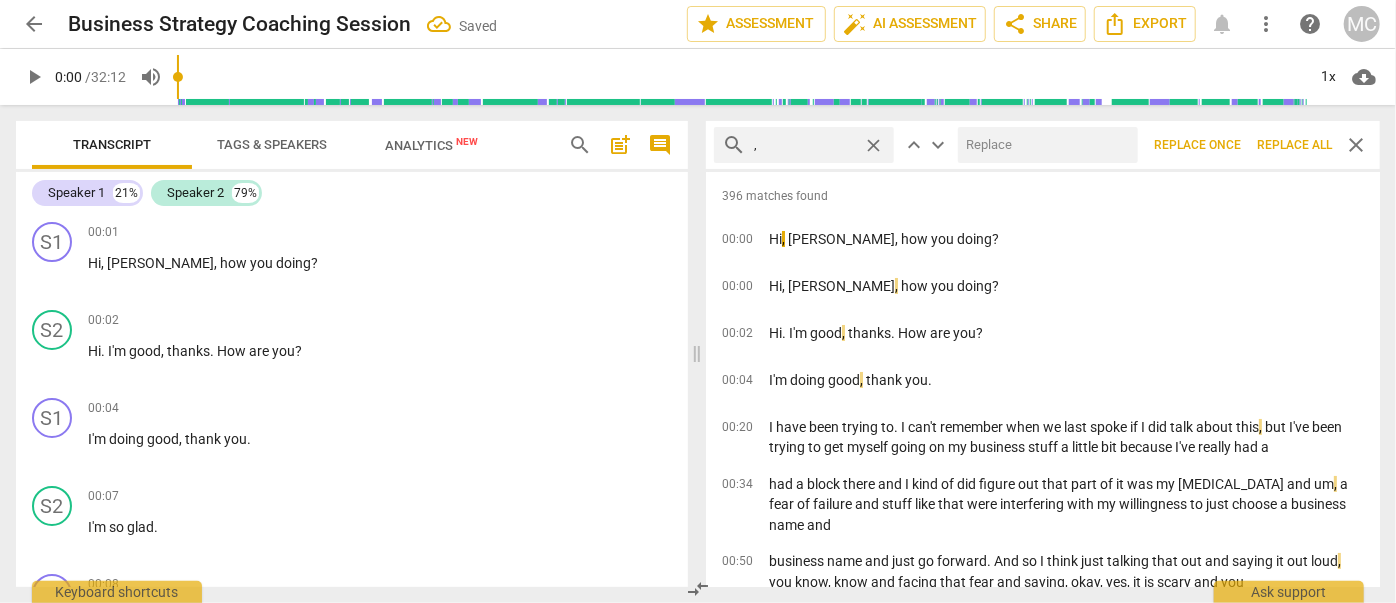 click on "Replace all" at bounding box center [1294, 145] 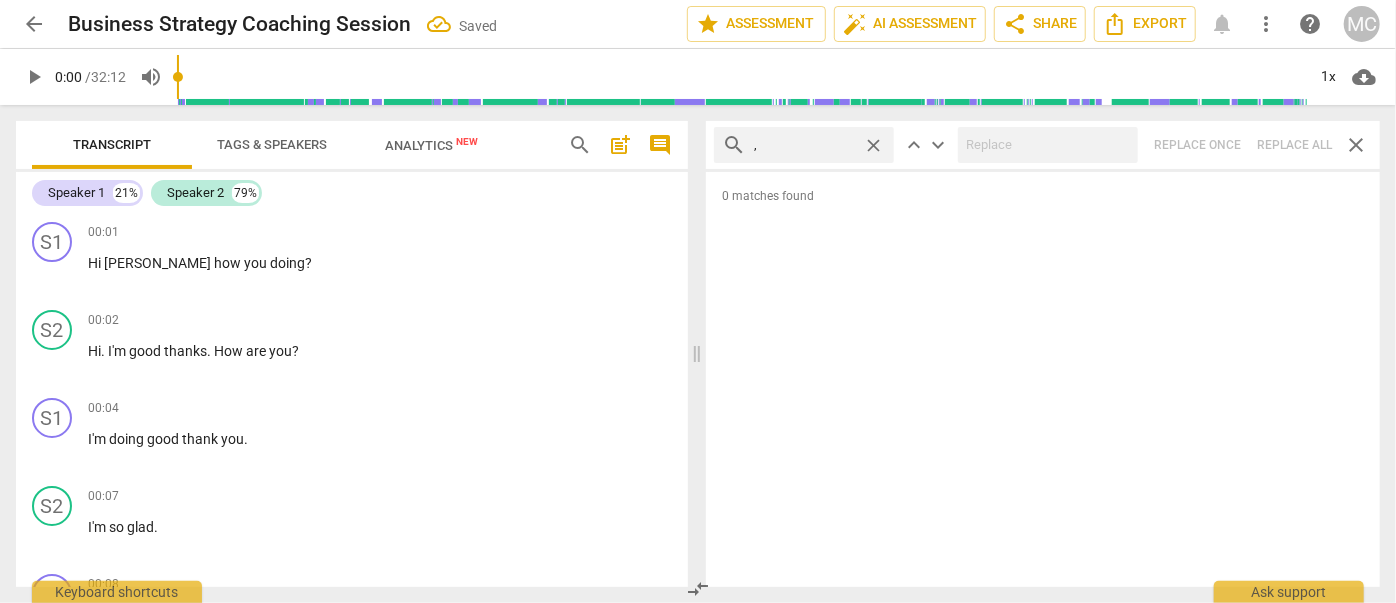click on "close" at bounding box center [873, 145] 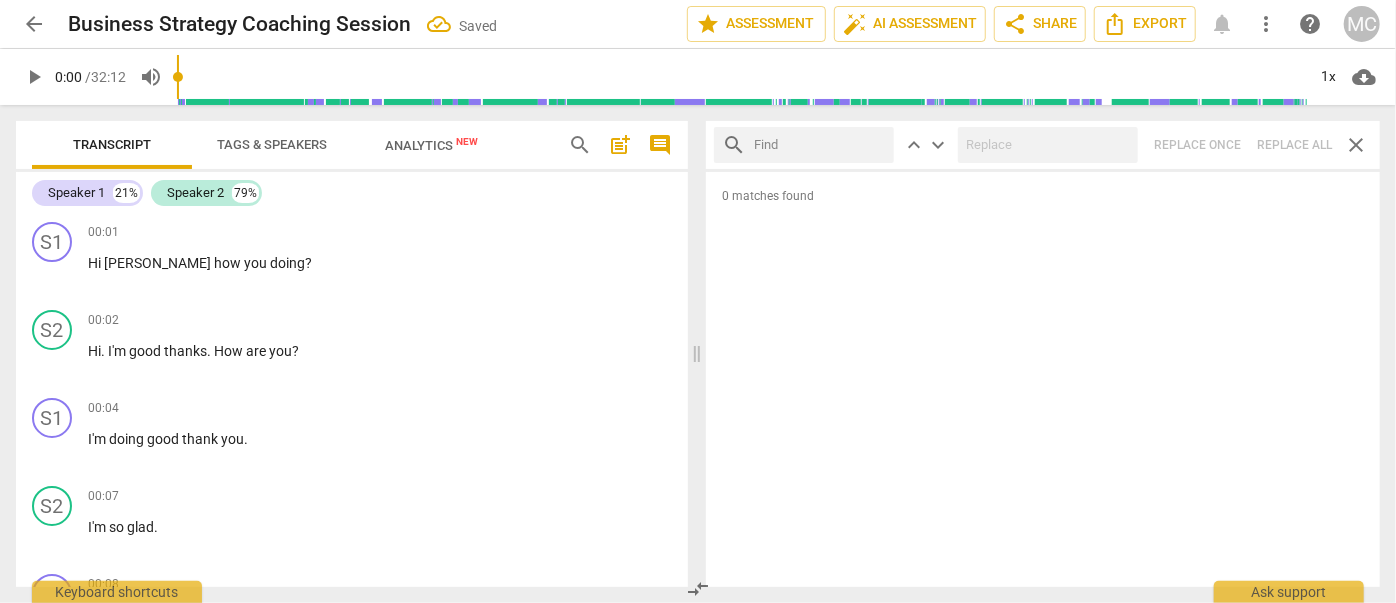 click at bounding box center (820, 145) 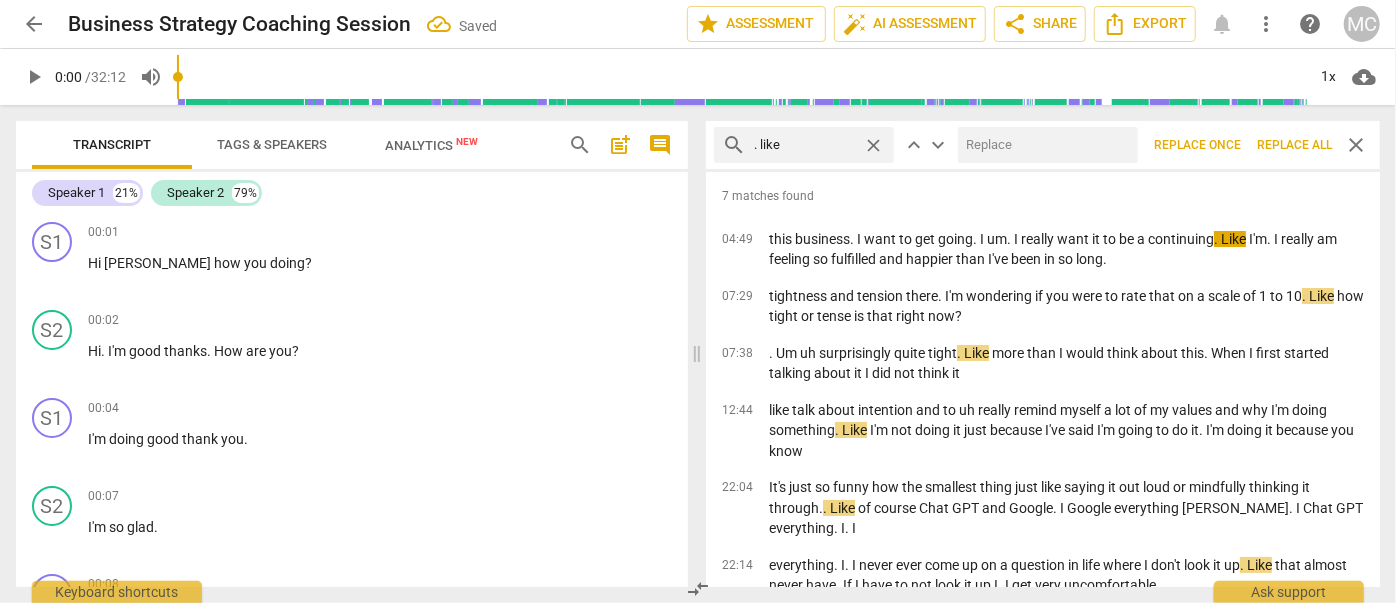 click at bounding box center (1044, 145) 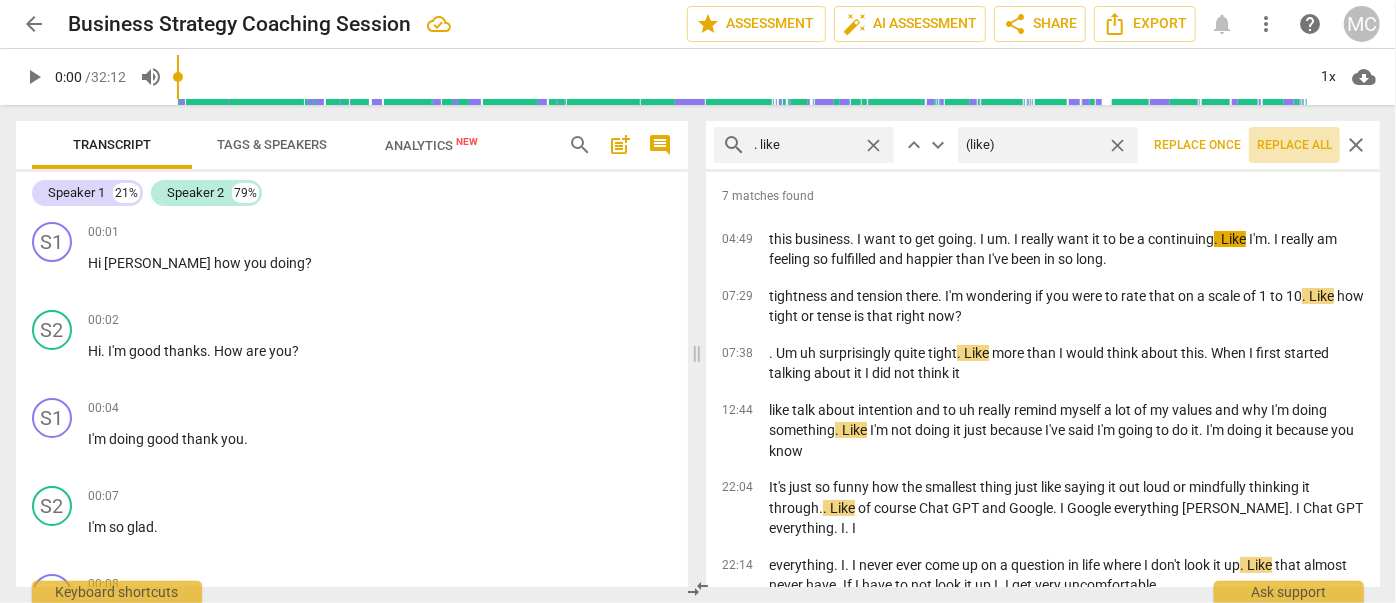 click on "Replace all" at bounding box center [1294, 145] 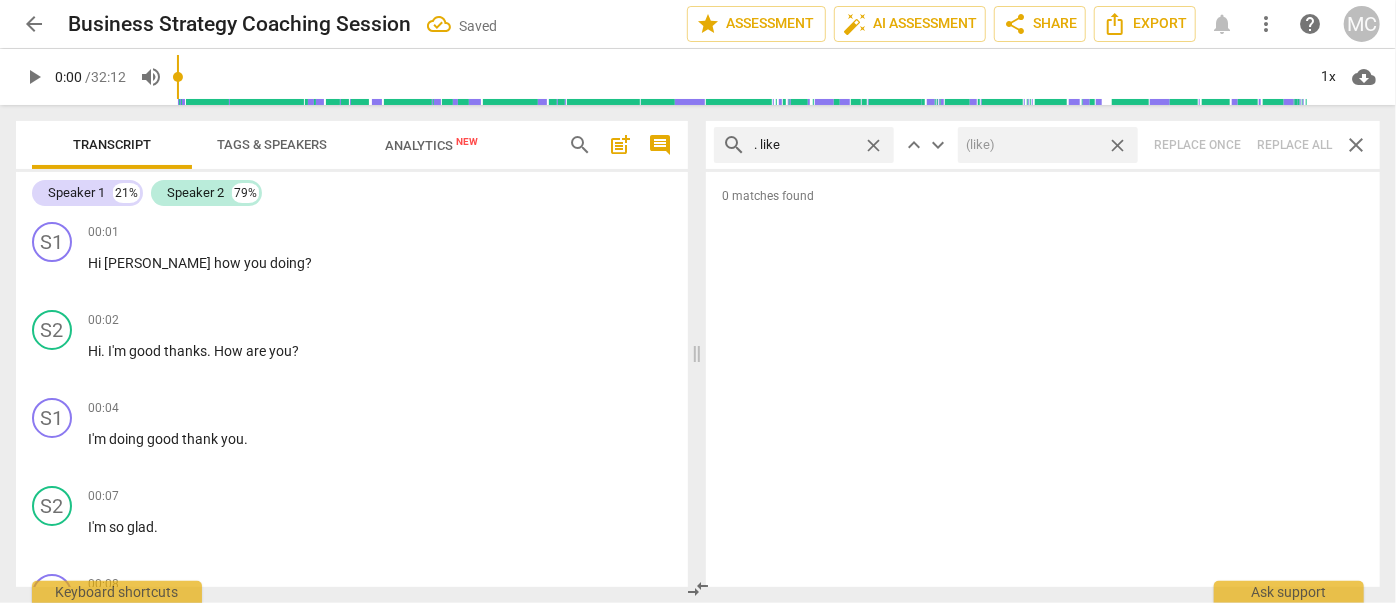 click on "close" at bounding box center [1117, 145] 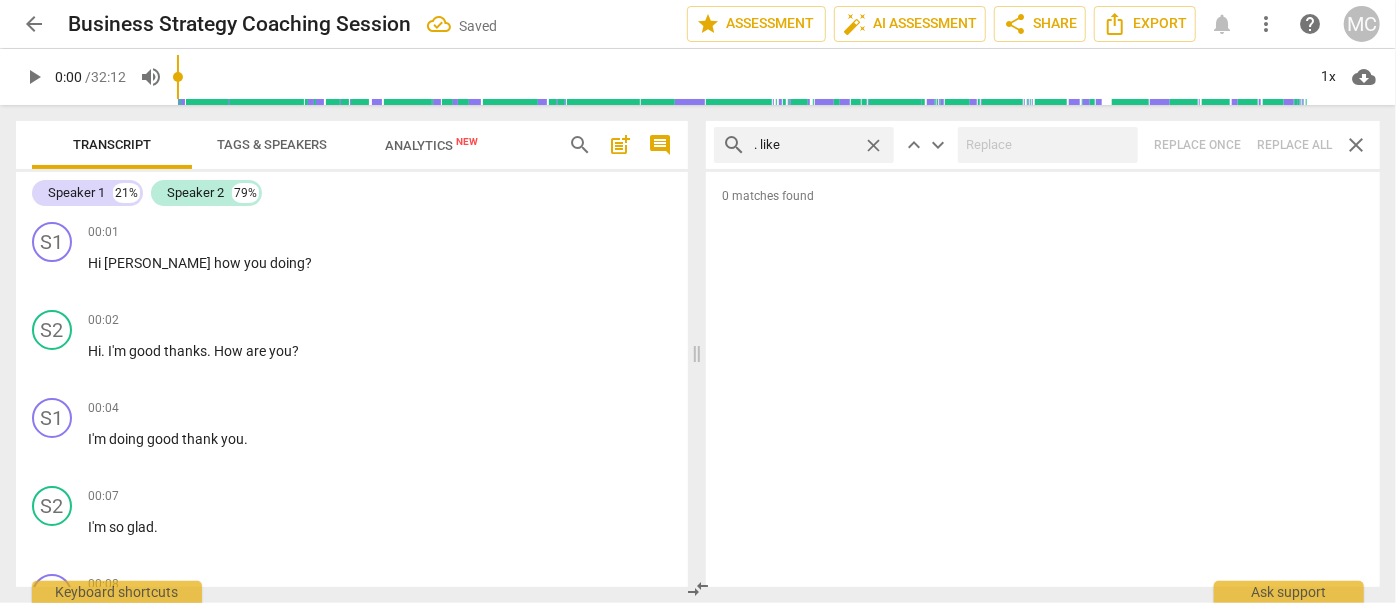 click on "close" at bounding box center [873, 145] 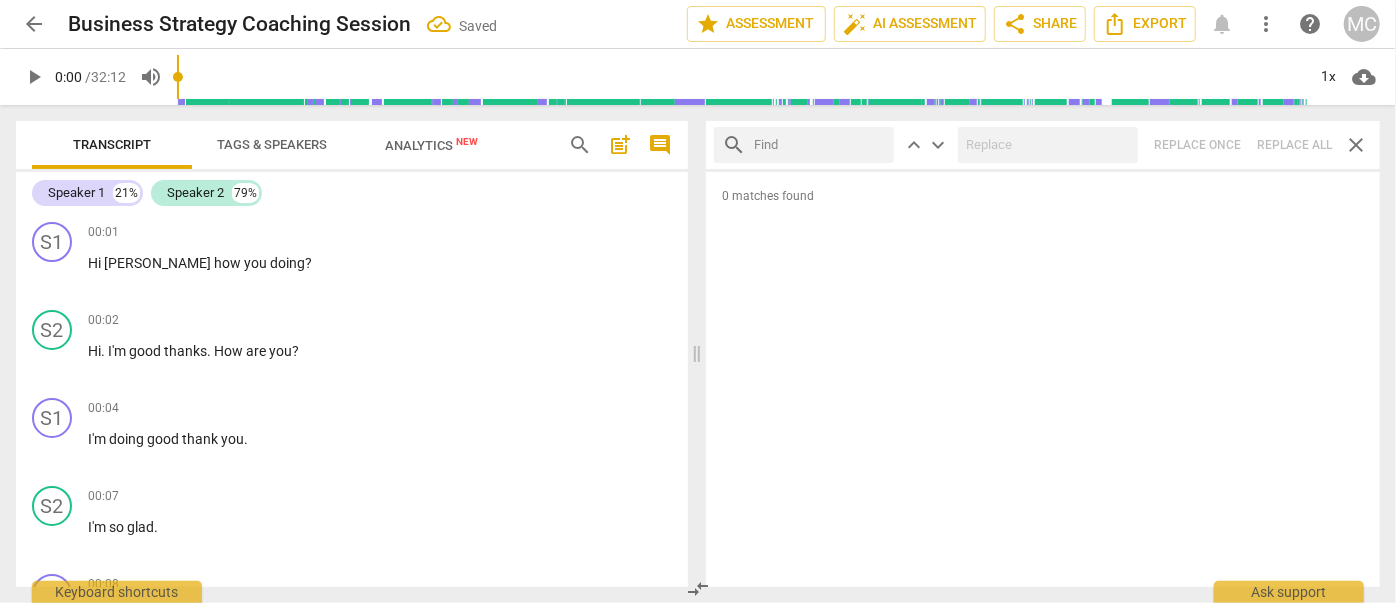 click at bounding box center [820, 145] 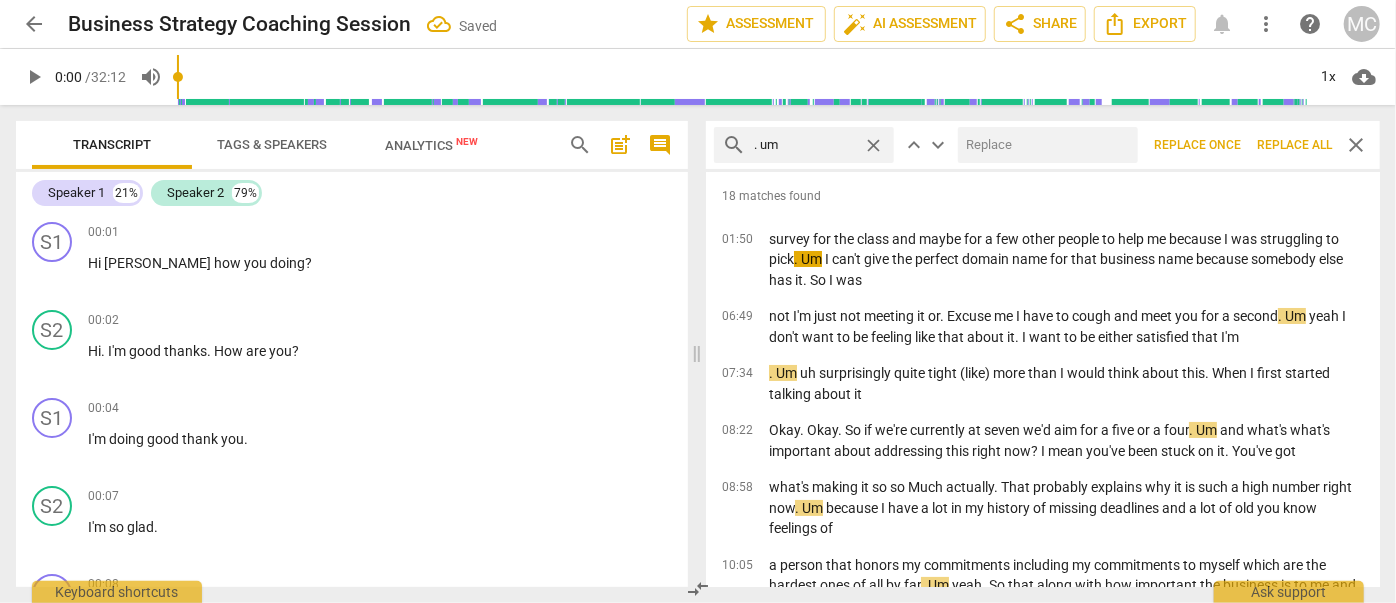 click at bounding box center [1044, 145] 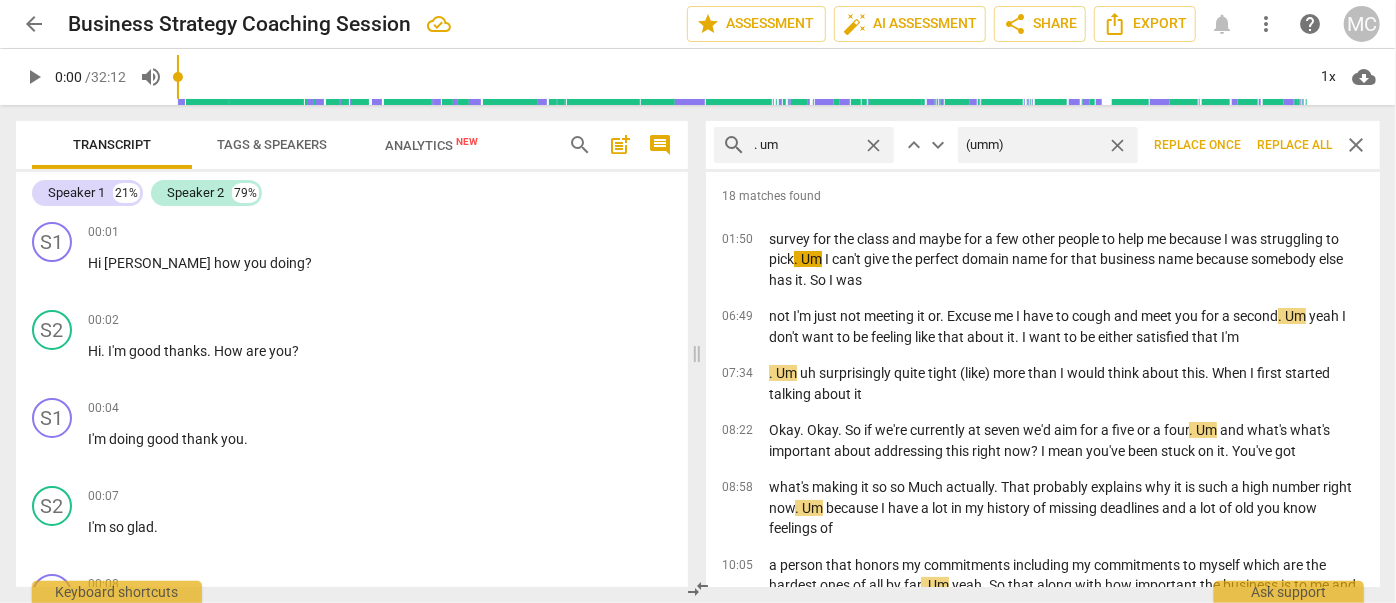 click on "Replace all" at bounding box center [1294, 145] 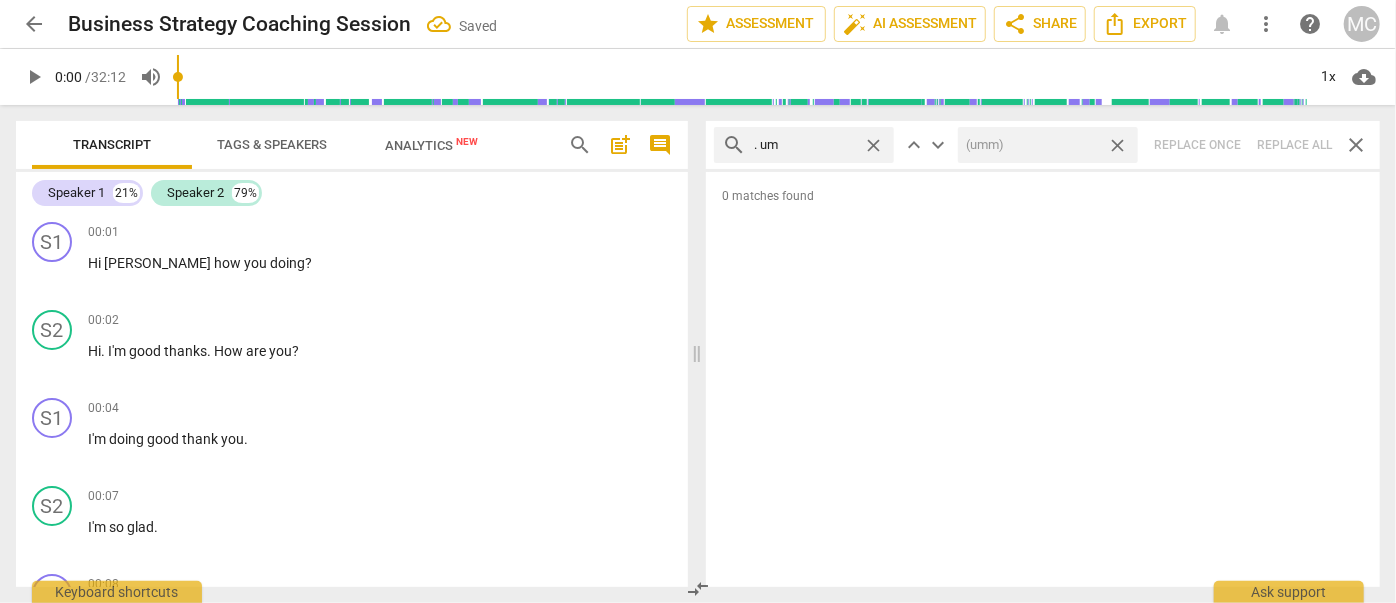 click on "close" at bounding box center [1117, 145] 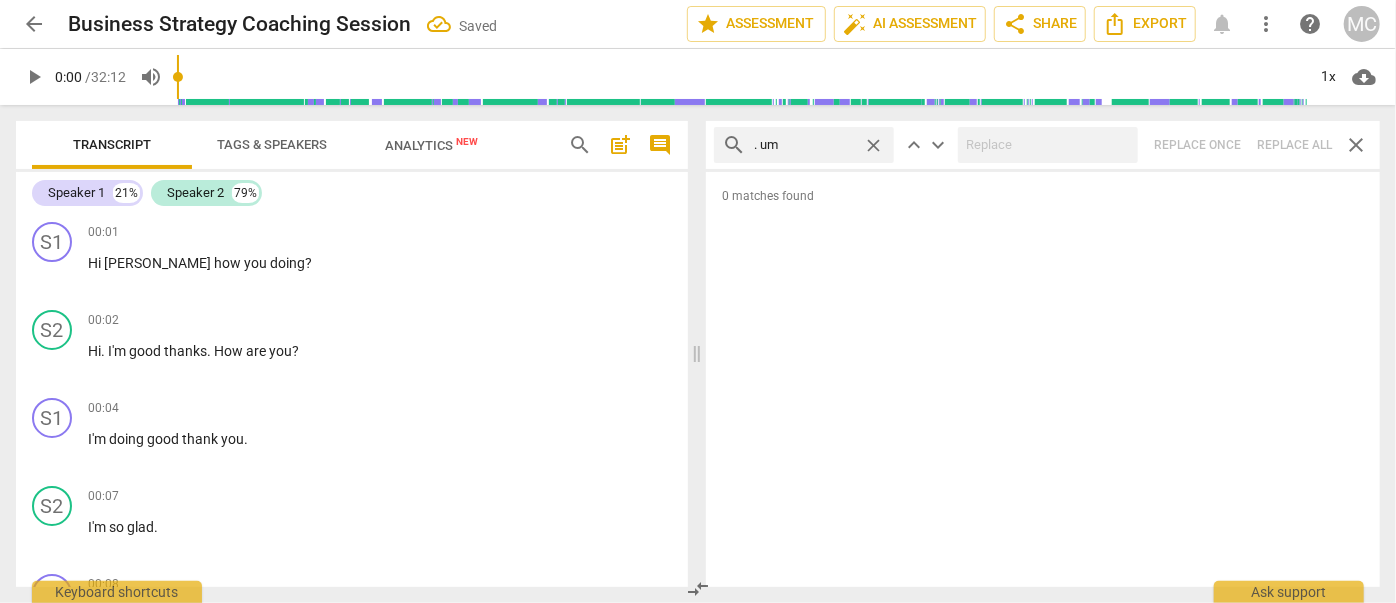 click on "close" at bounding box center [873, 145] 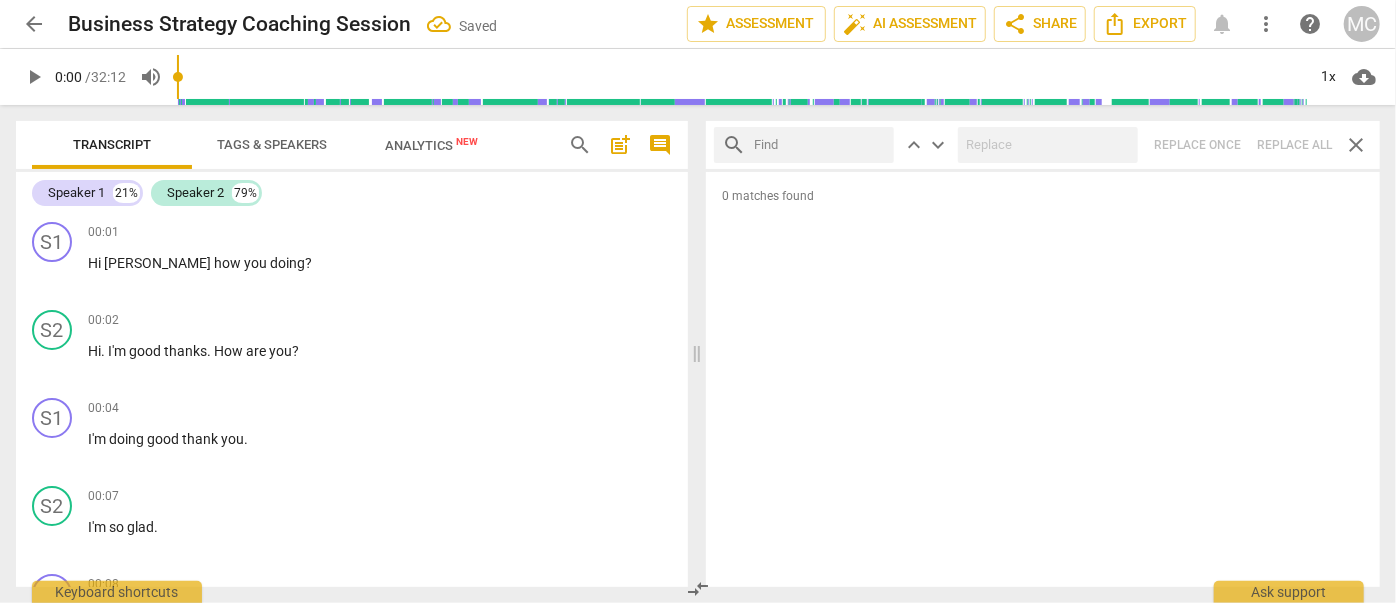 click at bounding box center [820, 145] 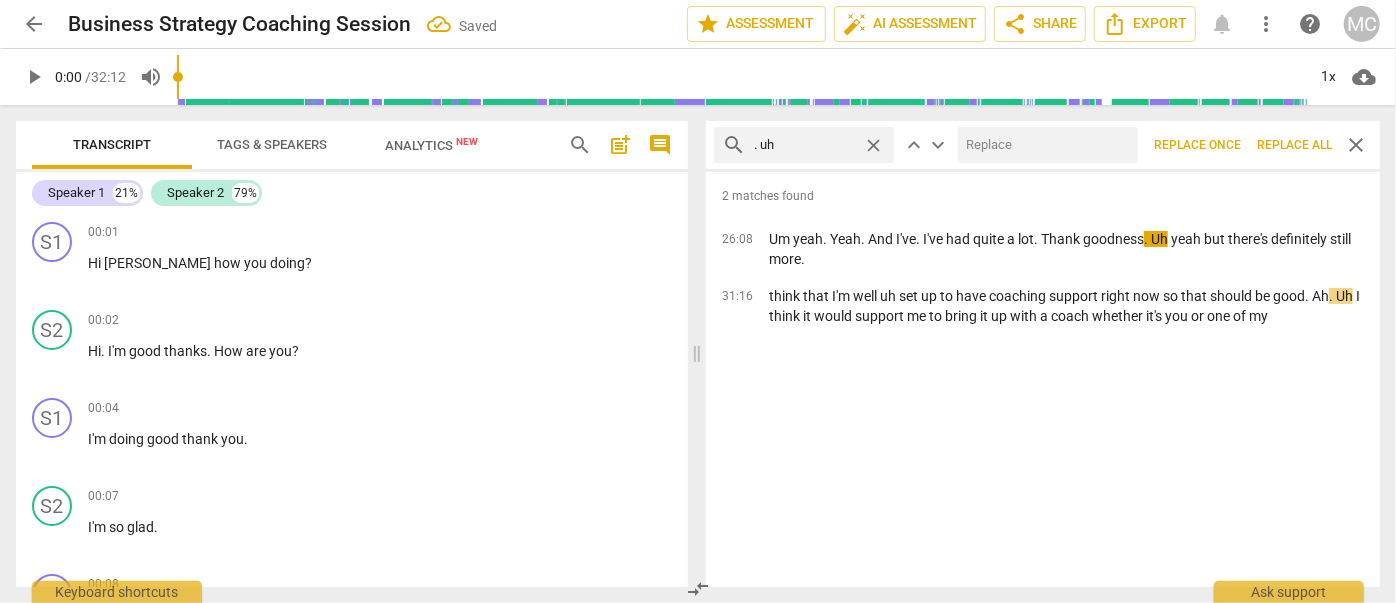 click at bounding box center (1044, 145) 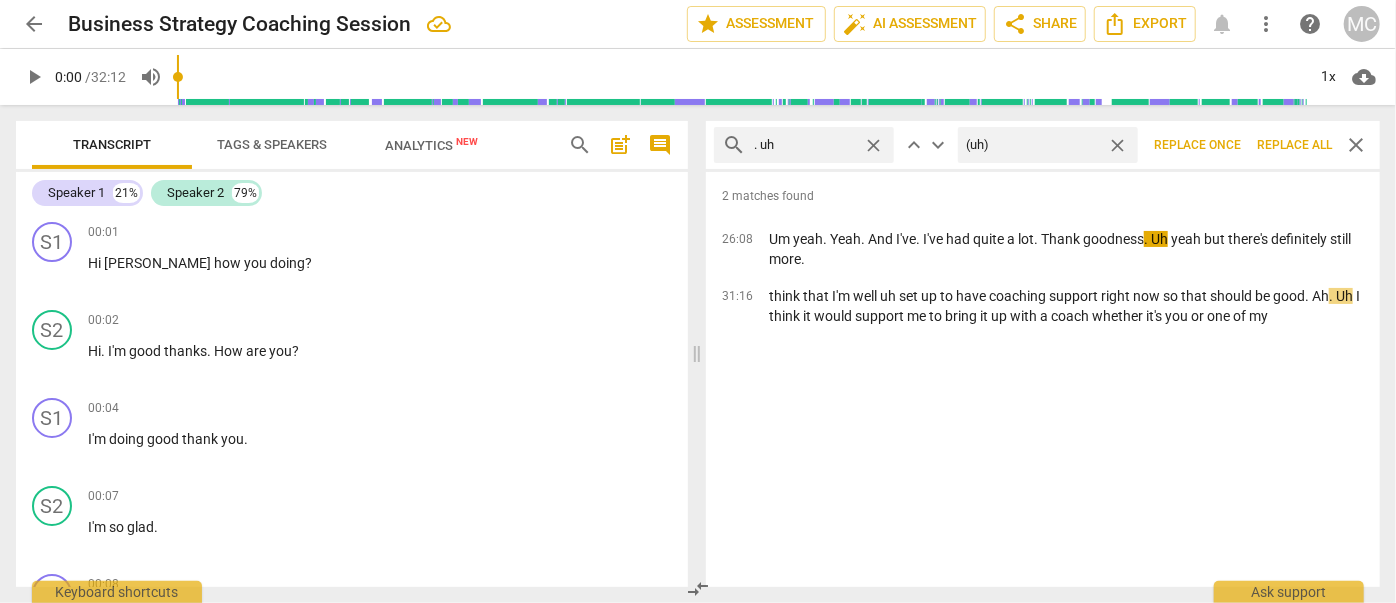 click on "Replace all" at bounding box center (1294, 145) 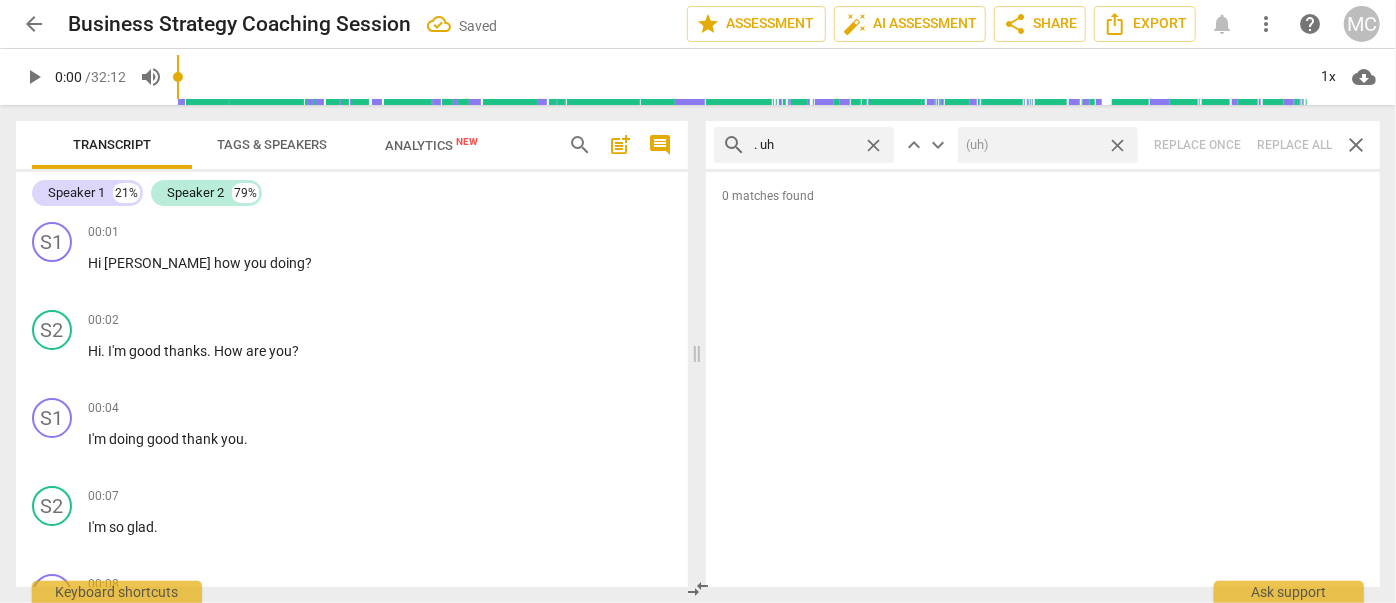 click on "close" at bounding box center [1117, 145] 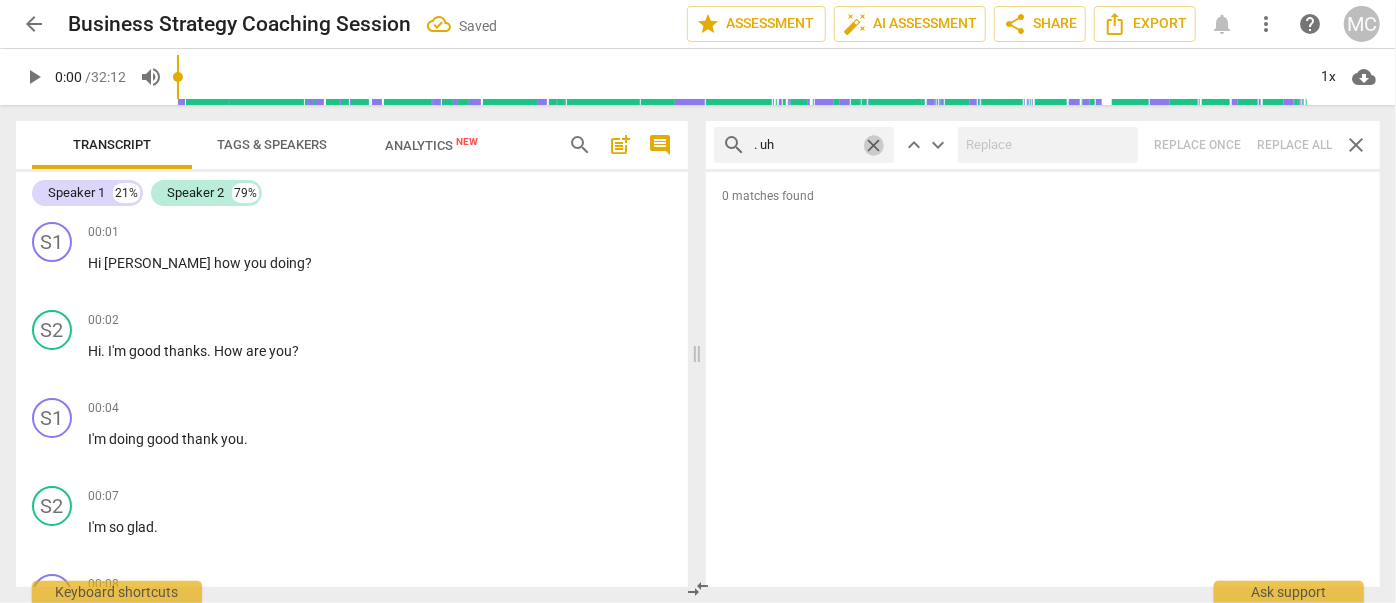 click on "close" at bounding box center [873, 145] 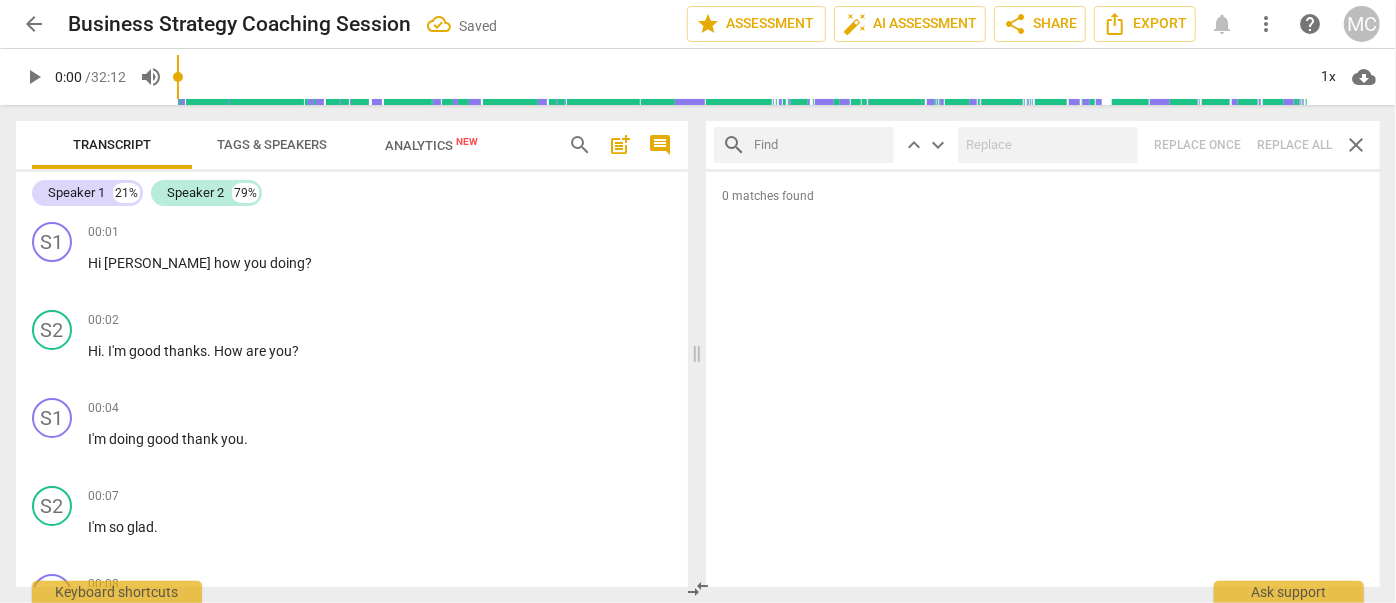 click at bounding box center (820, 145) 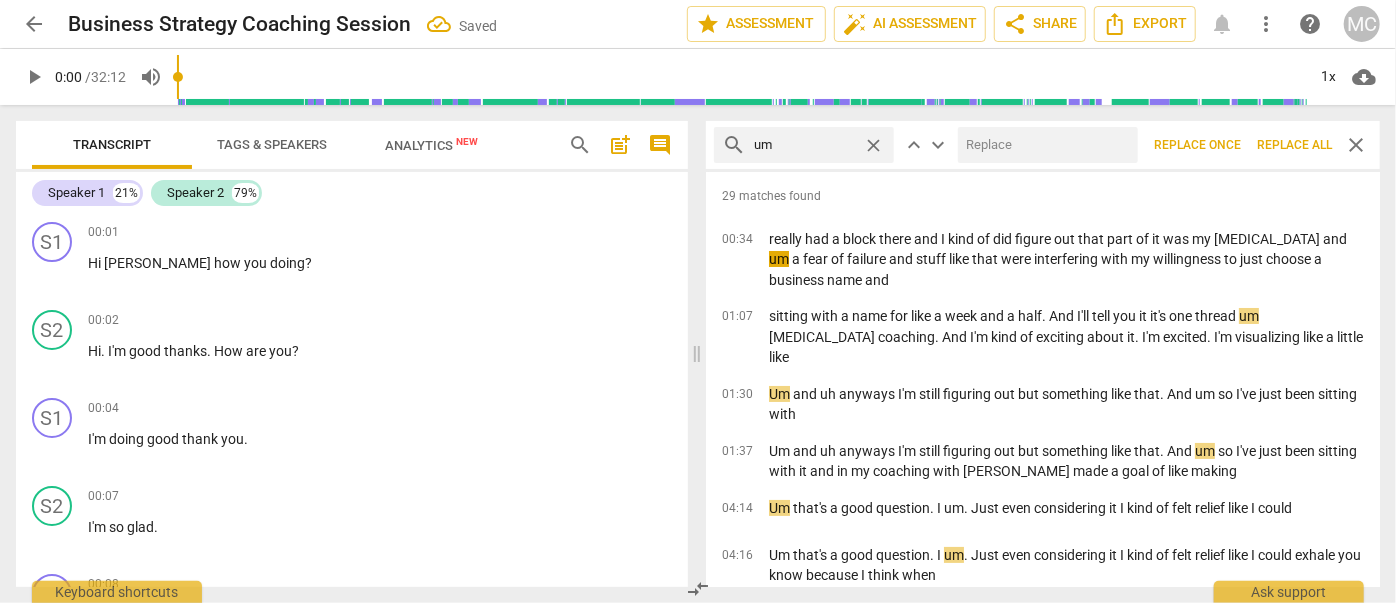 click at bounding box center (1044, 145) 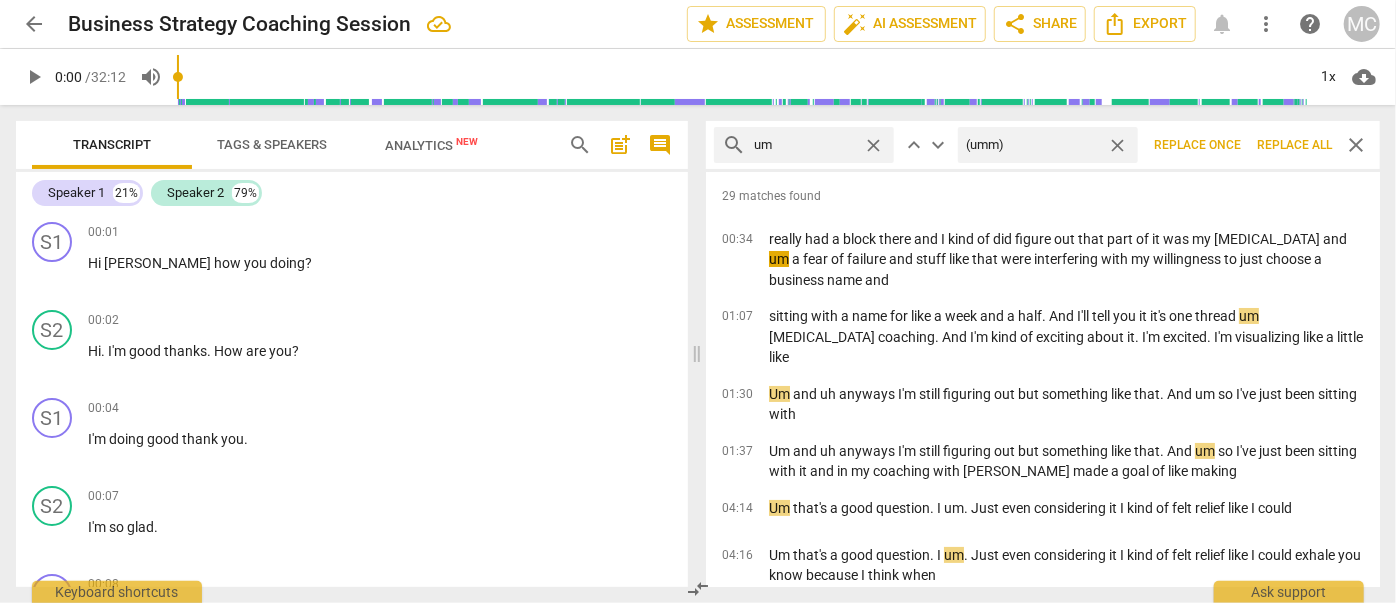 click on "Replace all" at bounding box center (1294, 145) 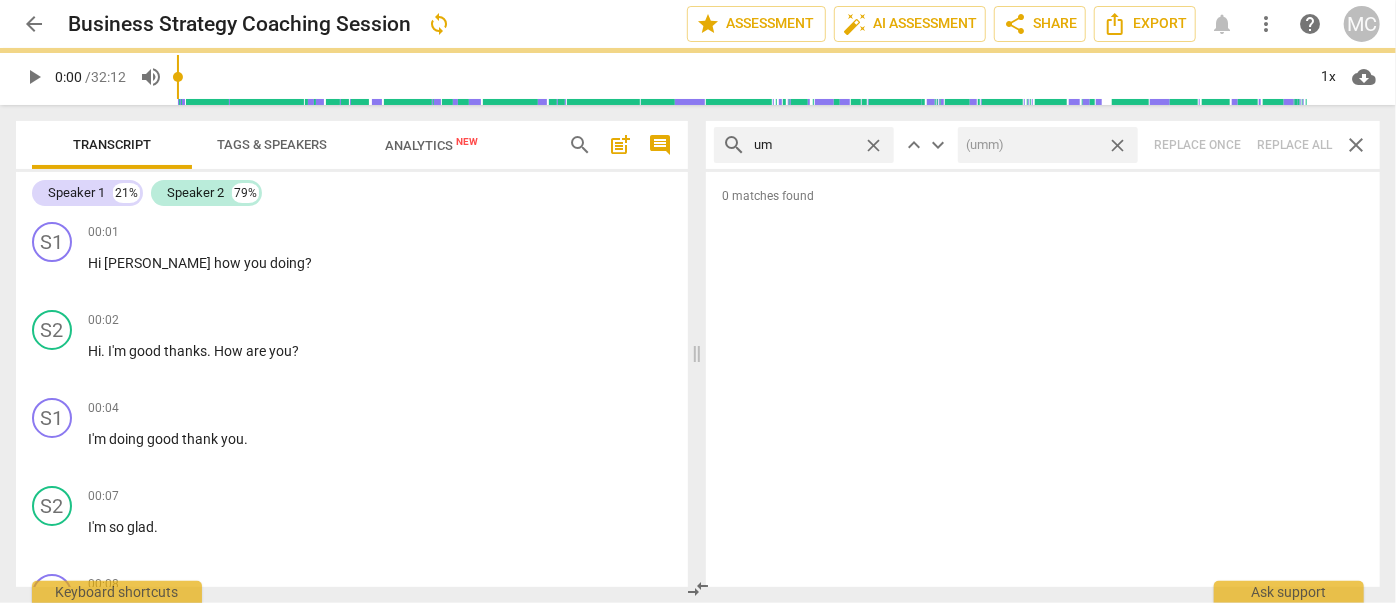 click on "close" at bounding box center (1117, 145) 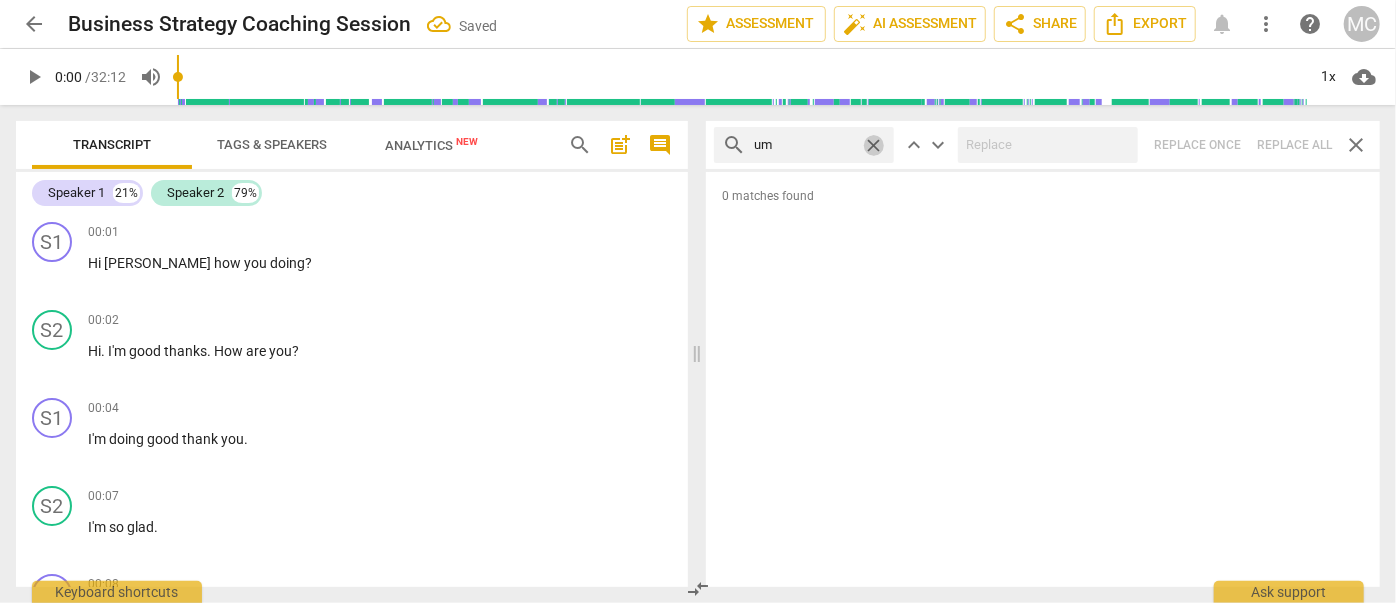 click on "close" at bounding box center [873, 145] 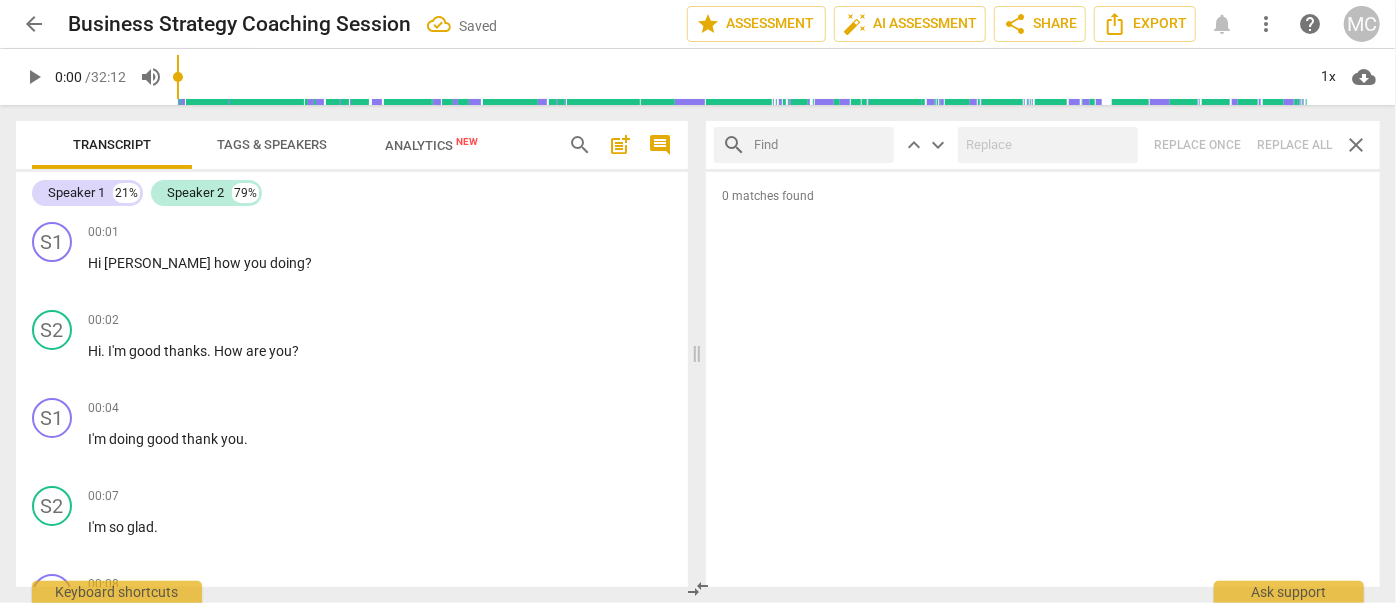 click at bounding box center [820, 145] 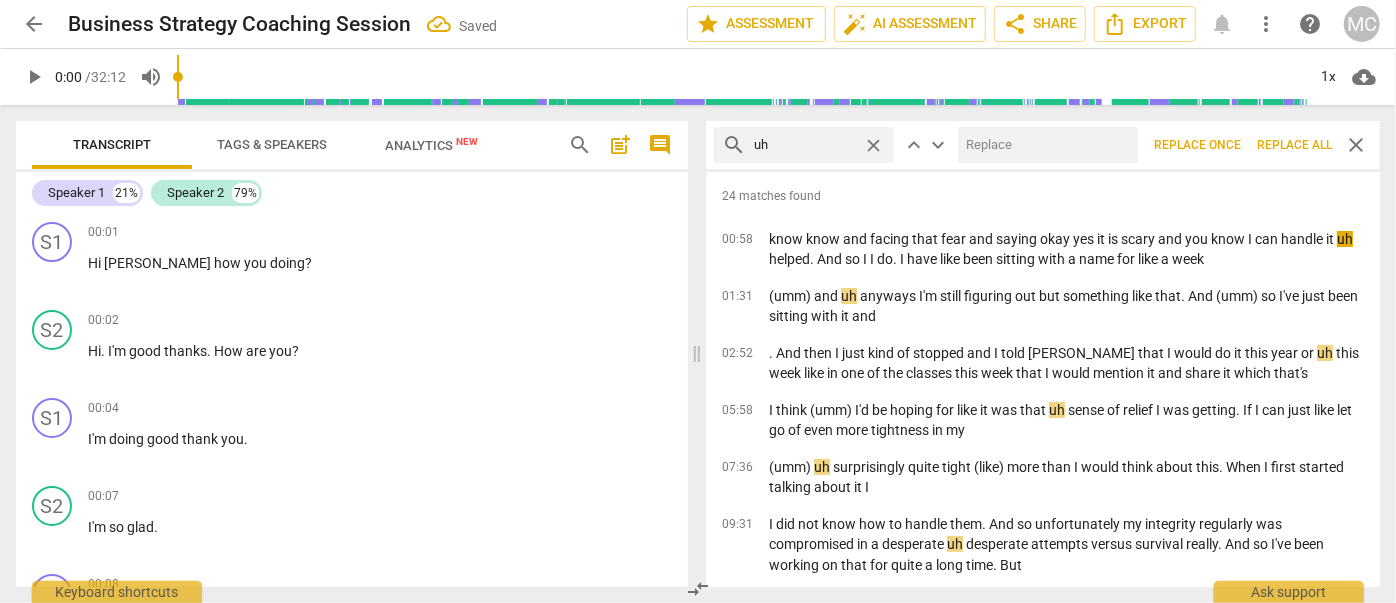click at bounding box center (1044, 145) 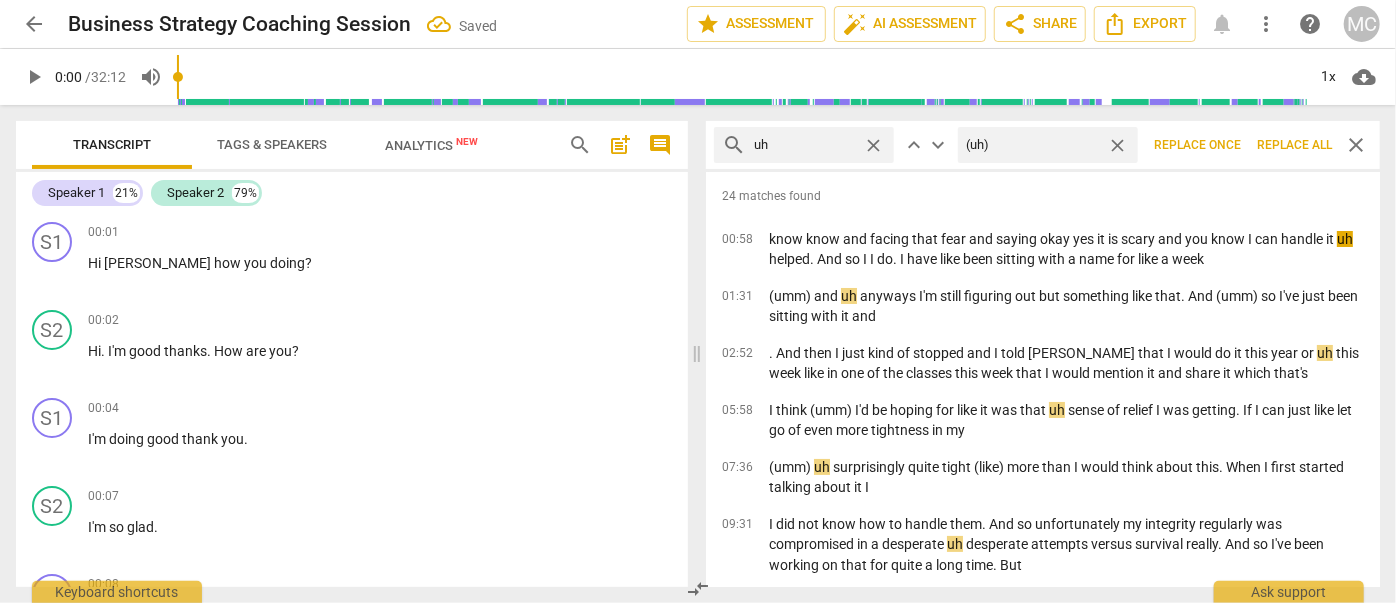 click on "Replace all" at bounding box center (1294, 145) 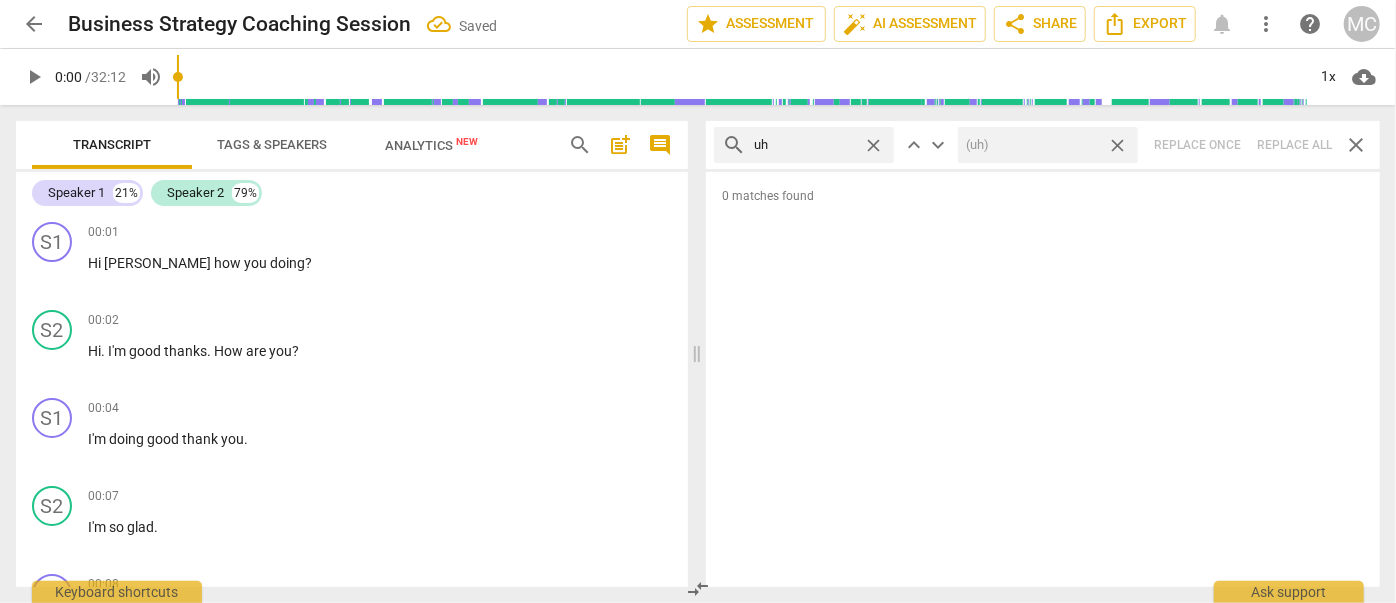 click on "close" at bounding box center (1117, 145) 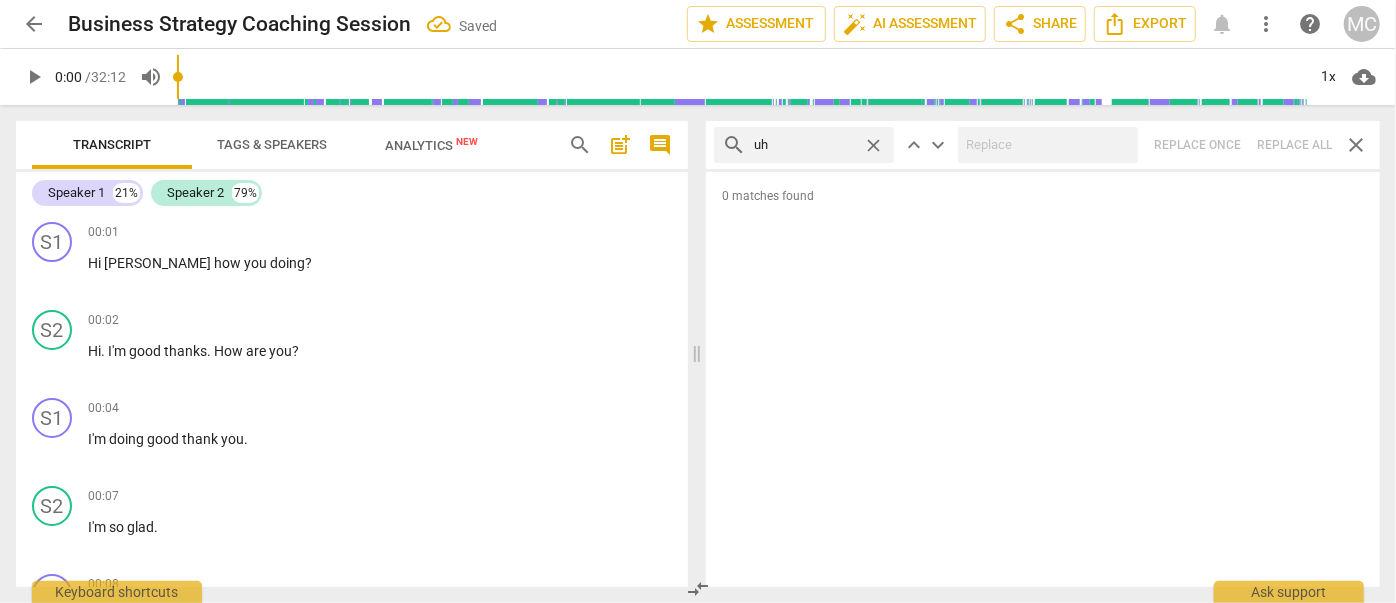 click on "close" at bounding box center [873, 145] 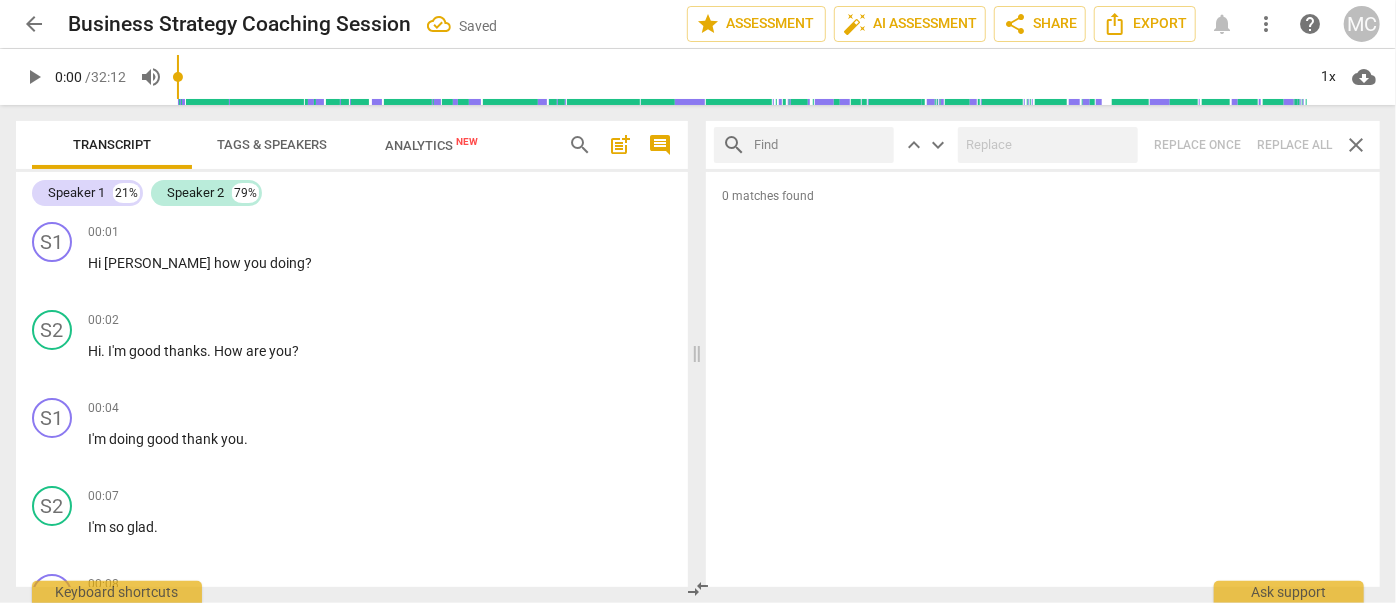 click at bounding box center [820, 145] 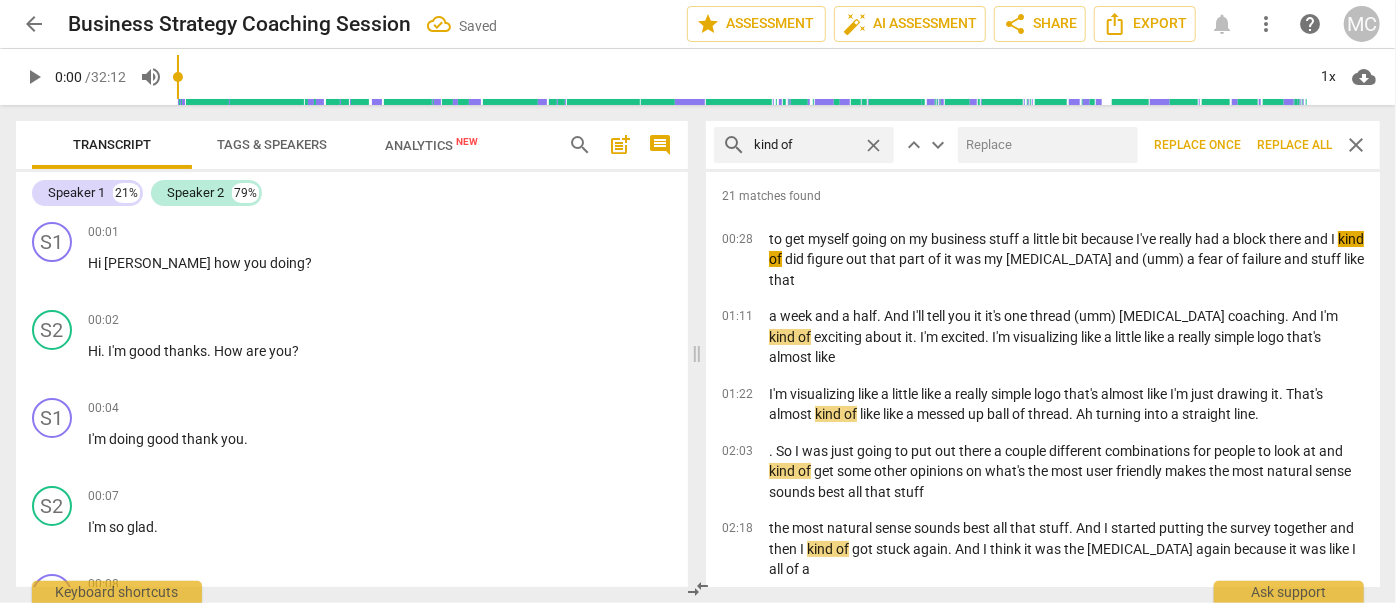 click at bounding box center (1044, 145) 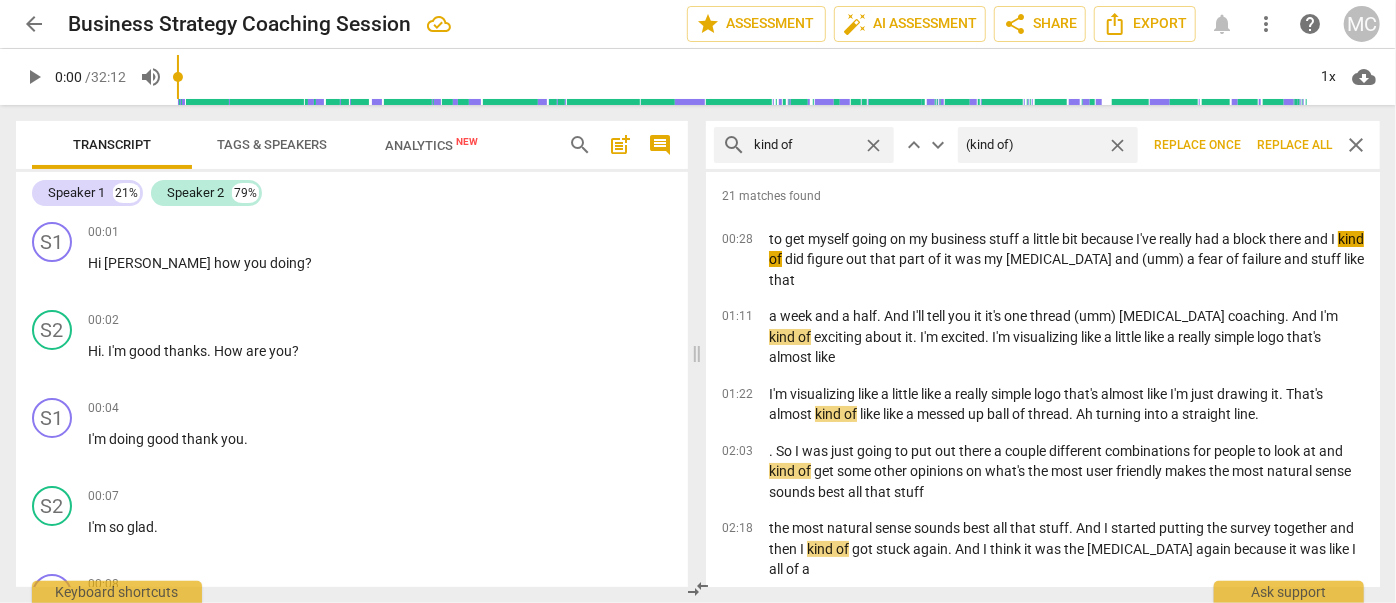 click on "Replace all" at bounding box center [1294, 145] 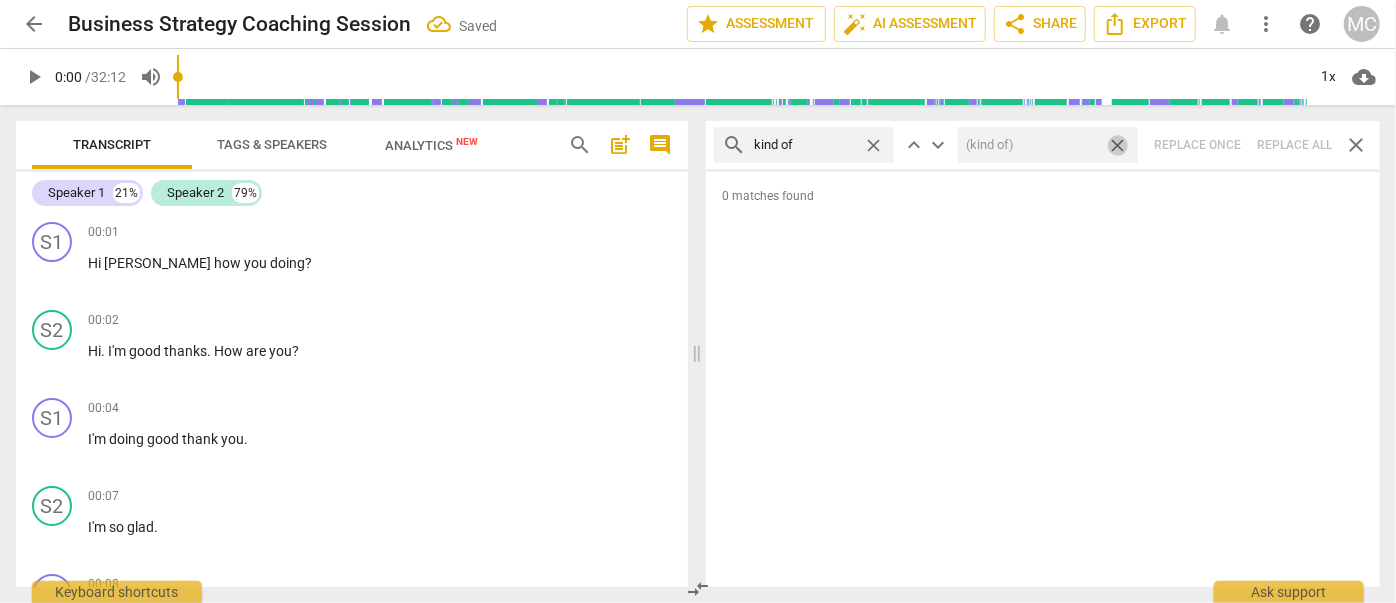 click on "close" at bounding box center [1117, 145] 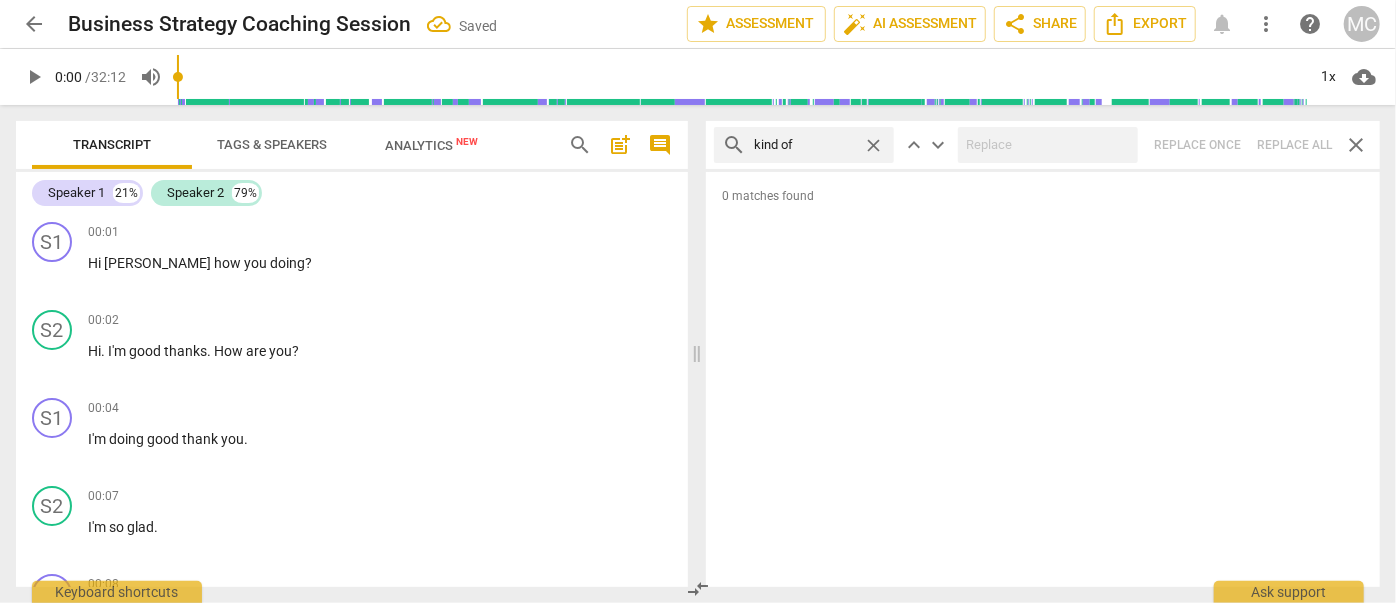 click on "close" at bounding box center [873, 145] 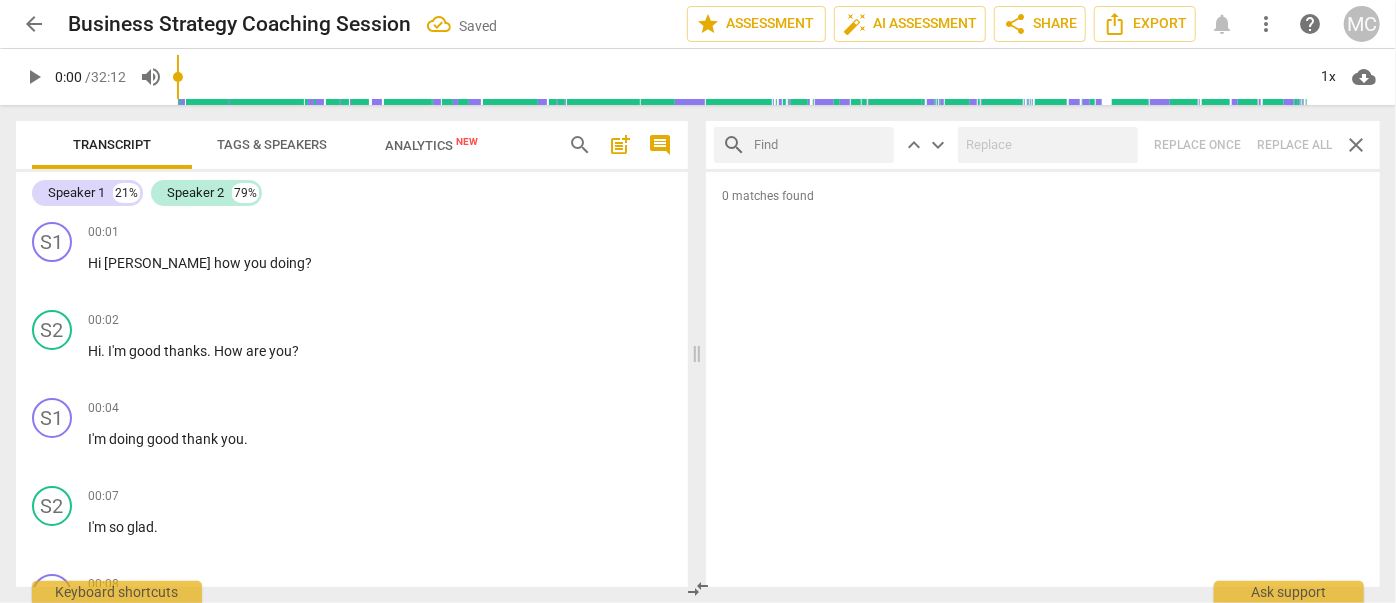 click at bounding box center [820, 145] 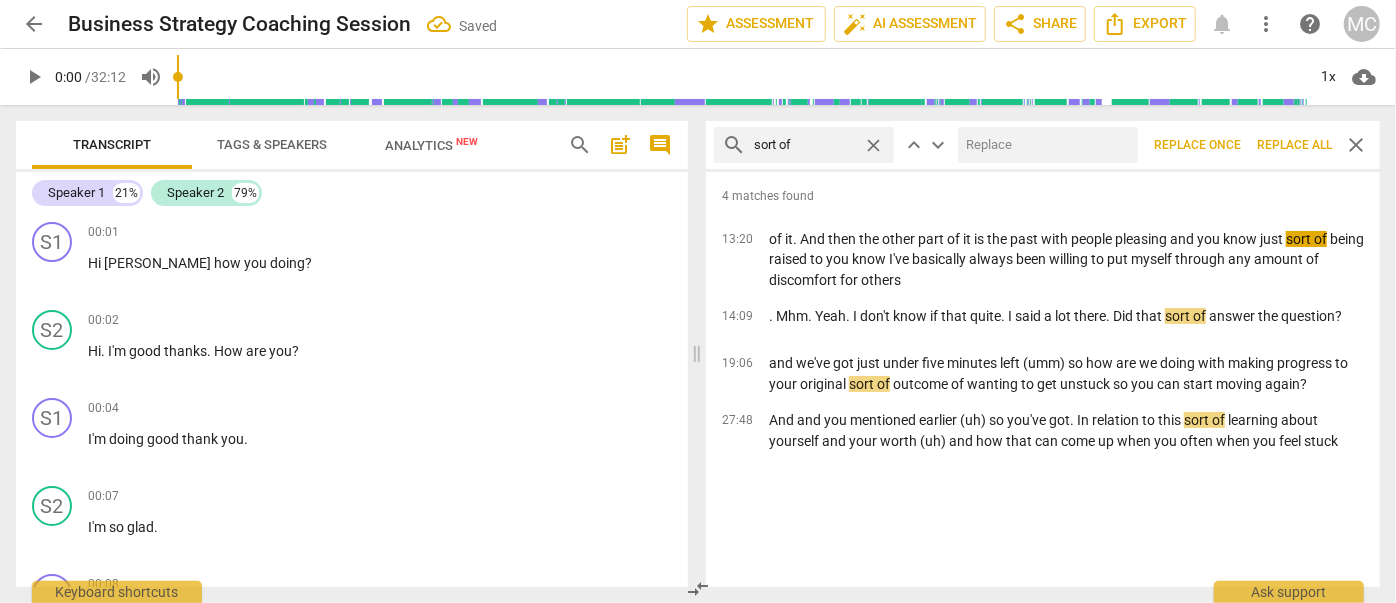 click at bounding box center [1044, 145] 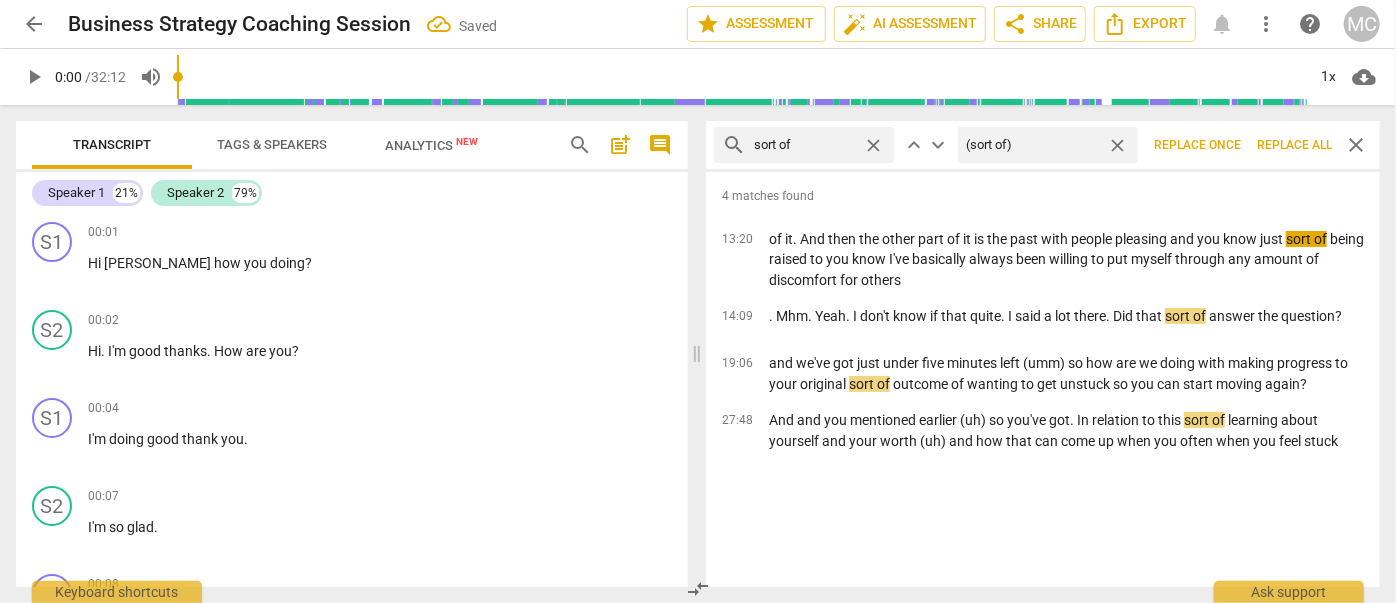 click on "Replace all" at bounding box center (1294, 145) 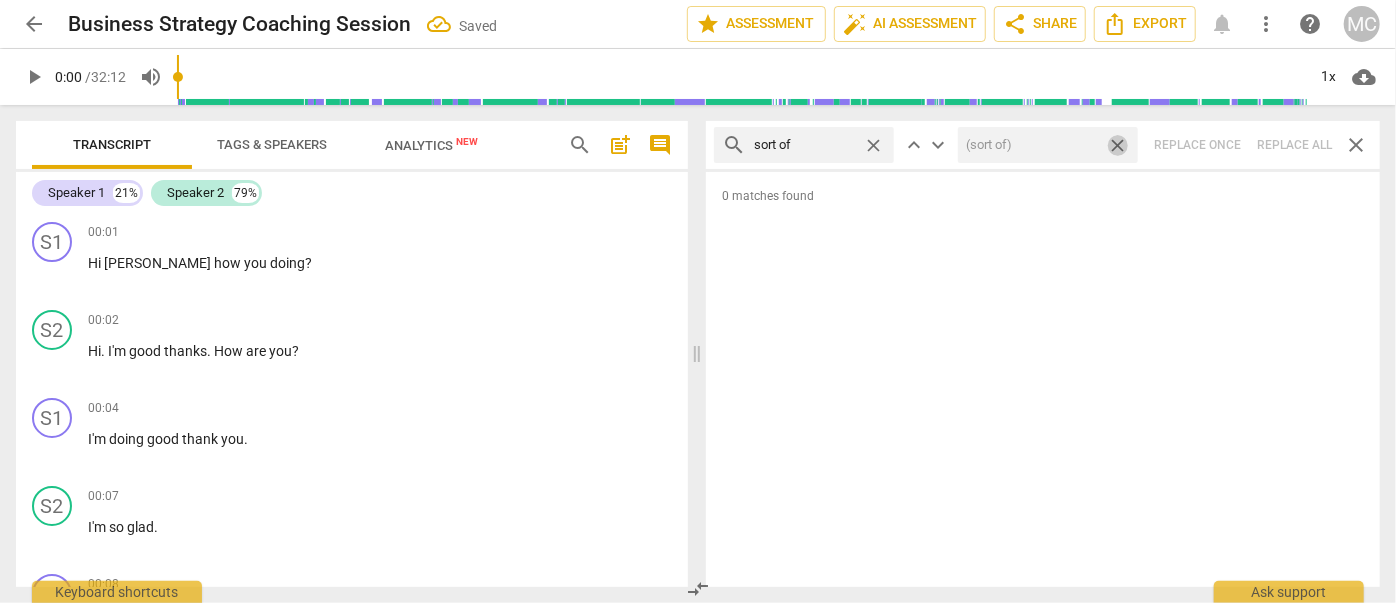 click on "close" at bounding box center [1117, 145] 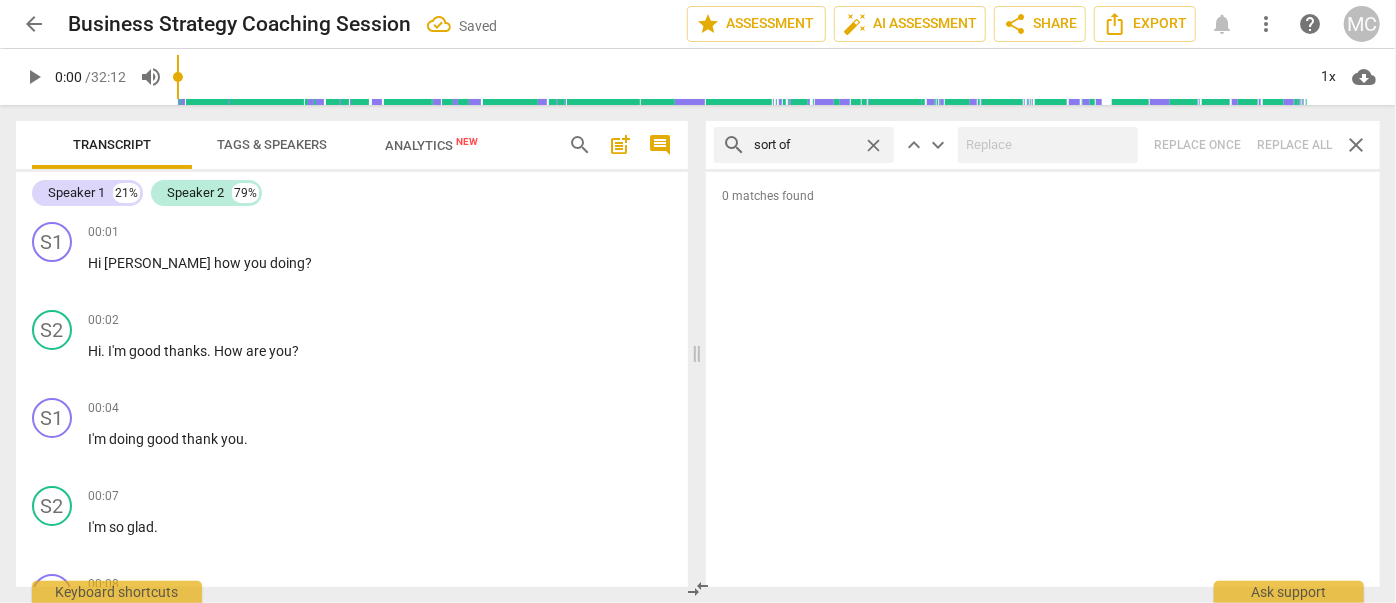 click on "close" at bounding box center [873, 145] 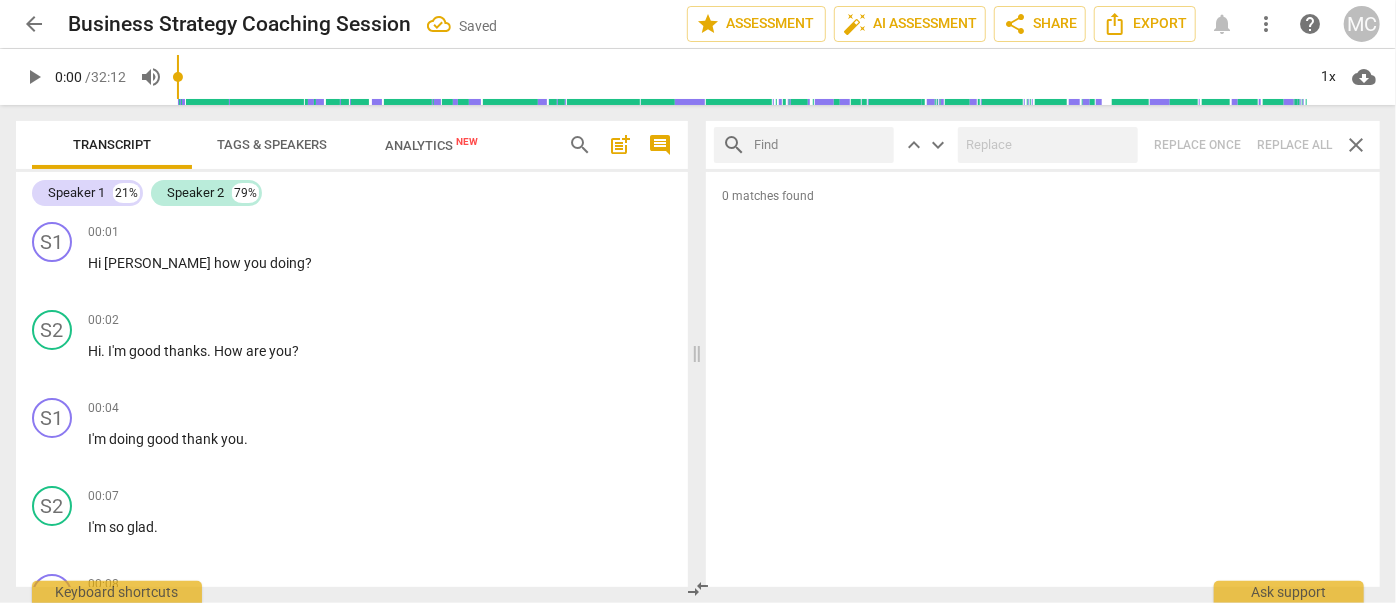 click at bounding box center [820, 145] 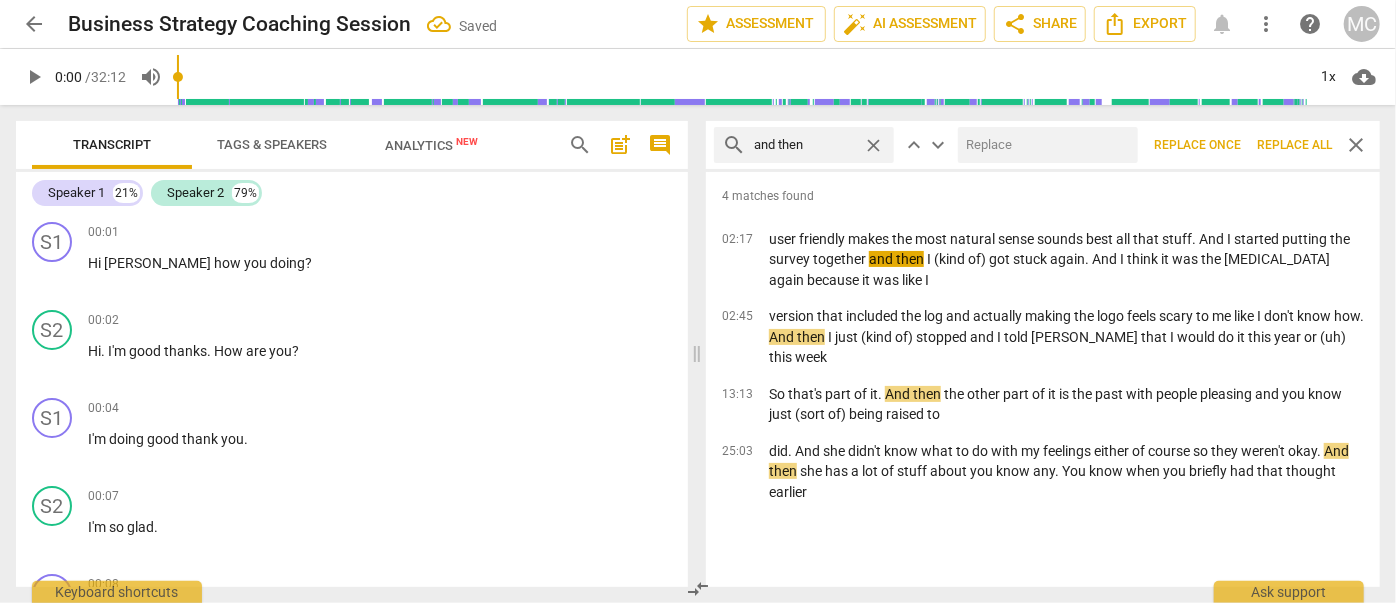 click at bounding box center [1044, 145] 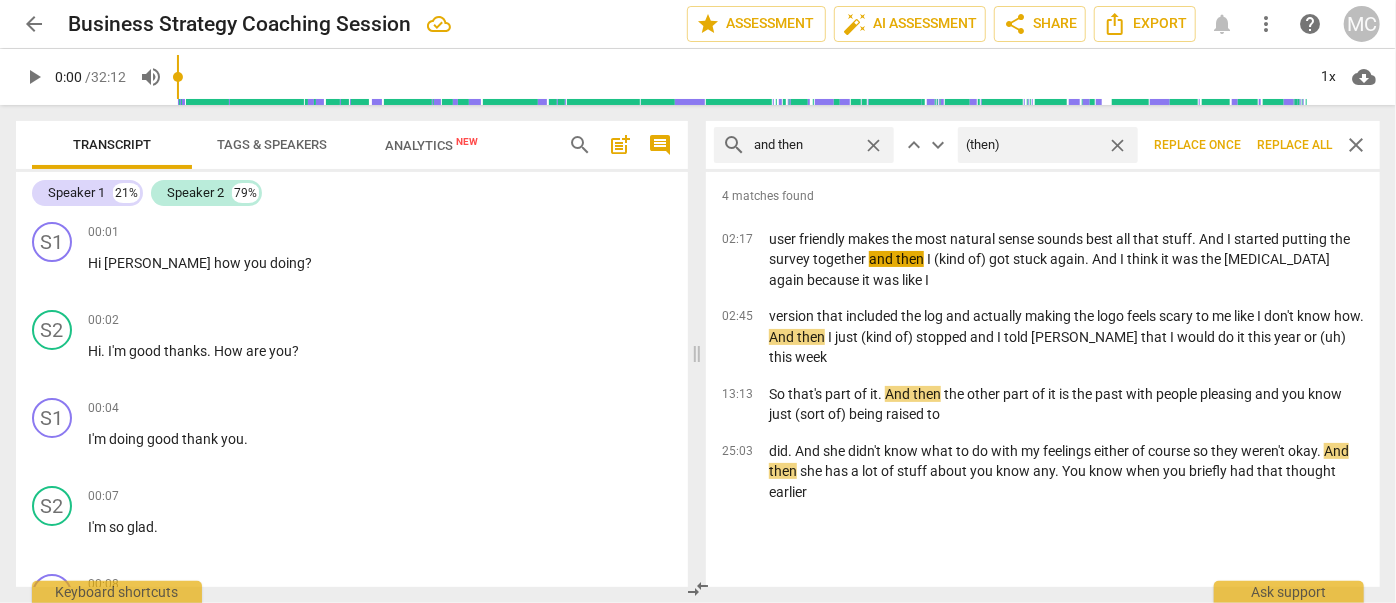 click on "Replace all" at bounding box center [1294, 145] 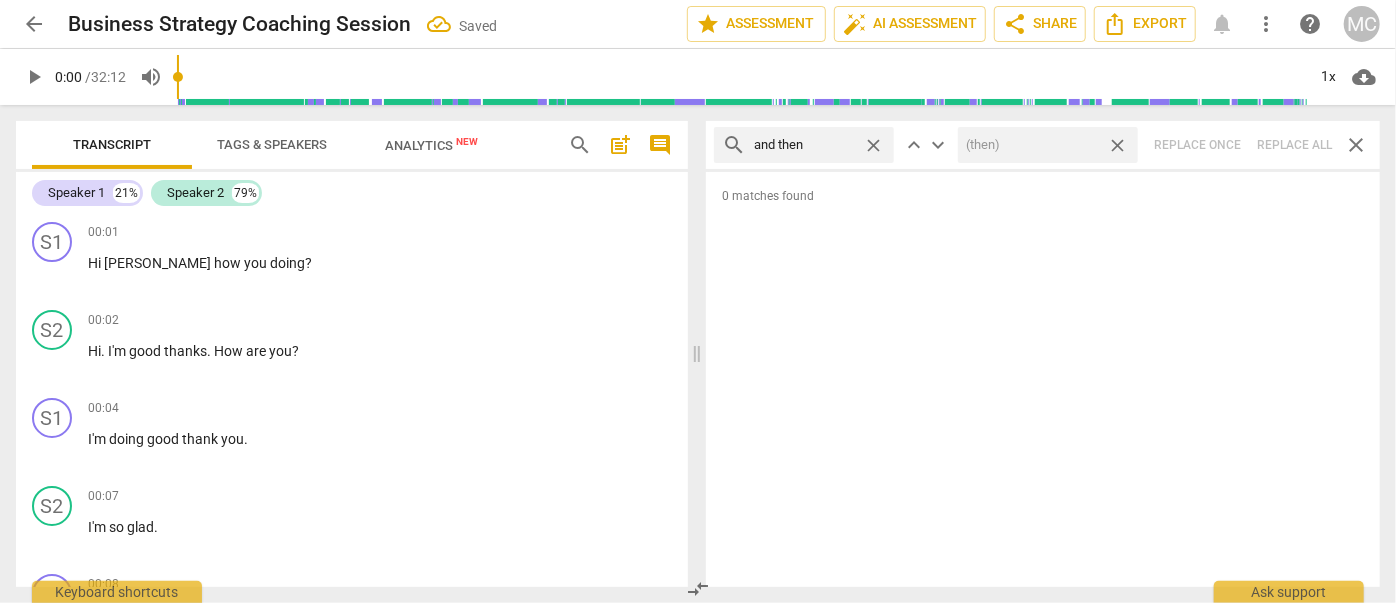drag, startPoint x: 1116, startPoint y: 144, endPoint x: 1010, endPoint y: 131, distance: 106.7942 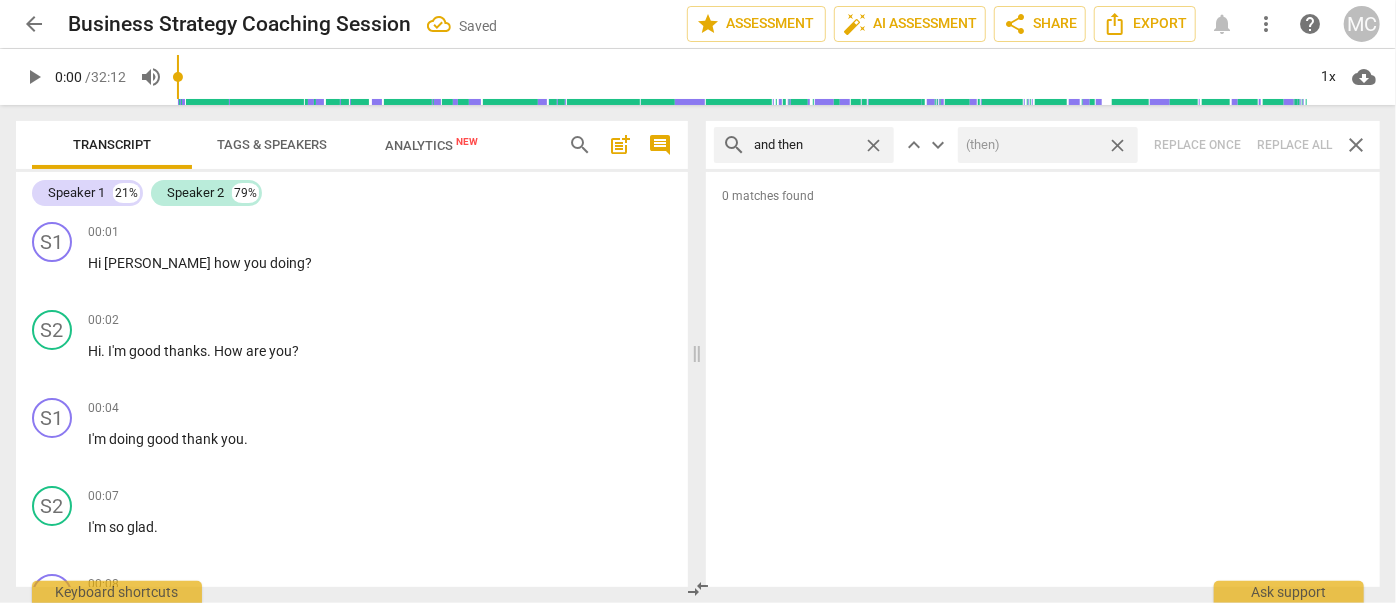 click on "close" at bounding box center (1117, 145) 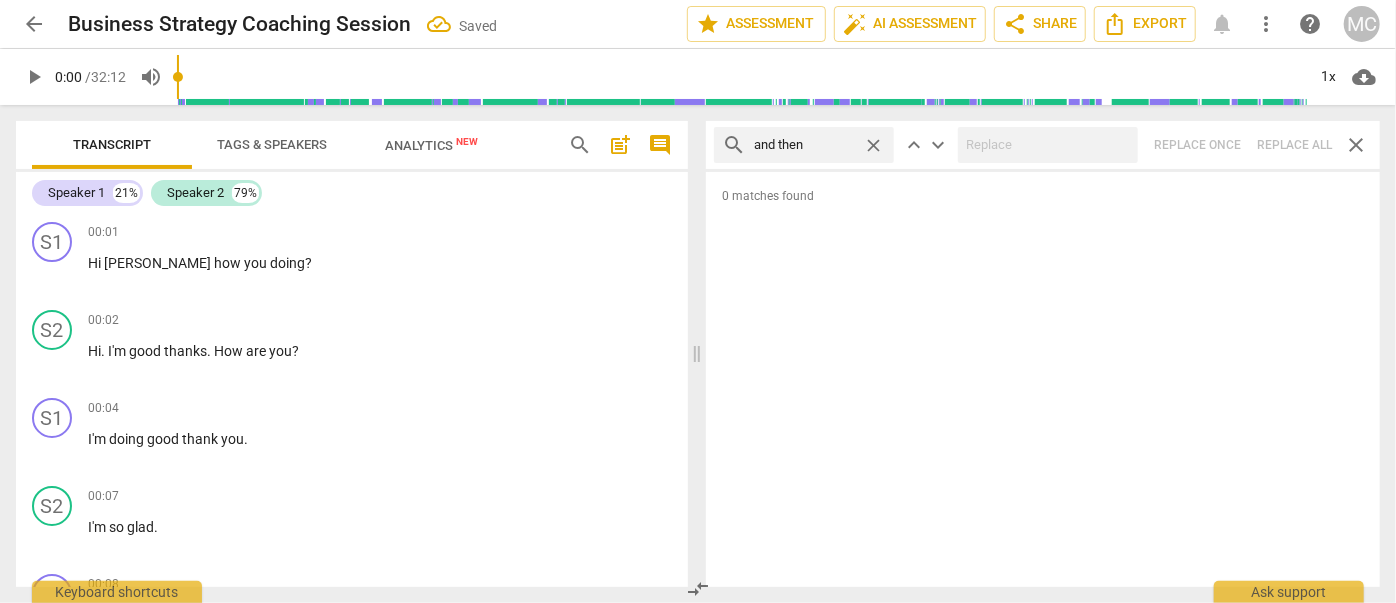 click on "close" at bounding box center [873, 145] 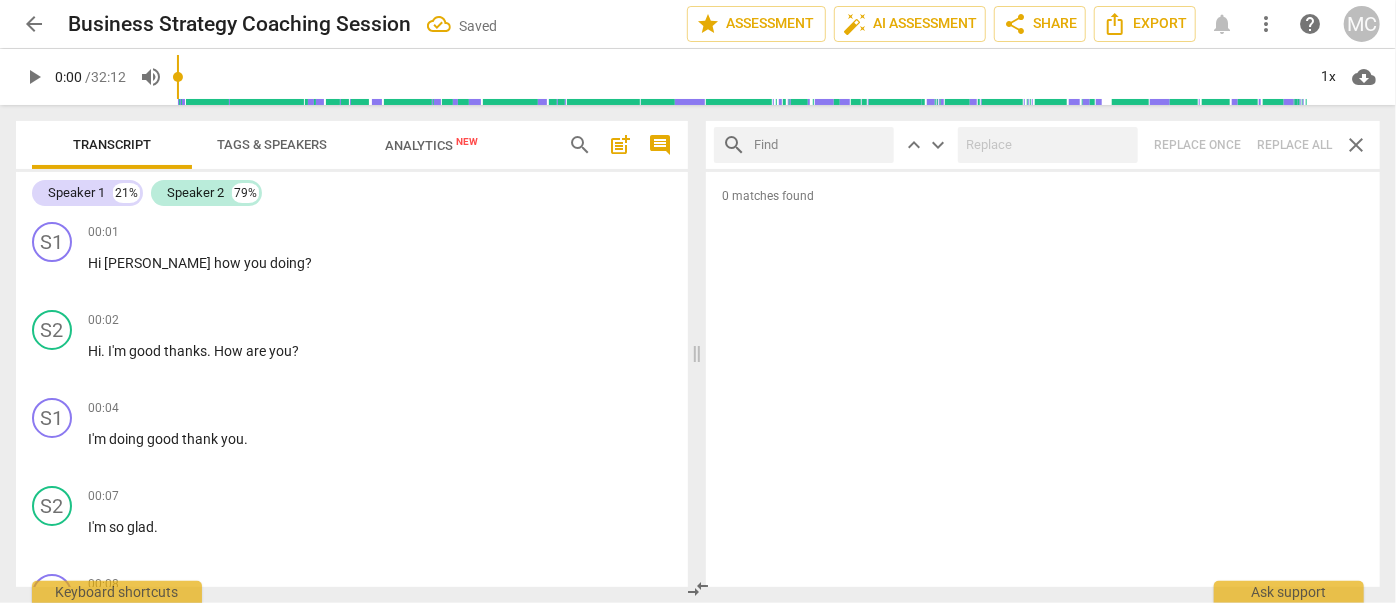 click at bounding box center [820, 145] 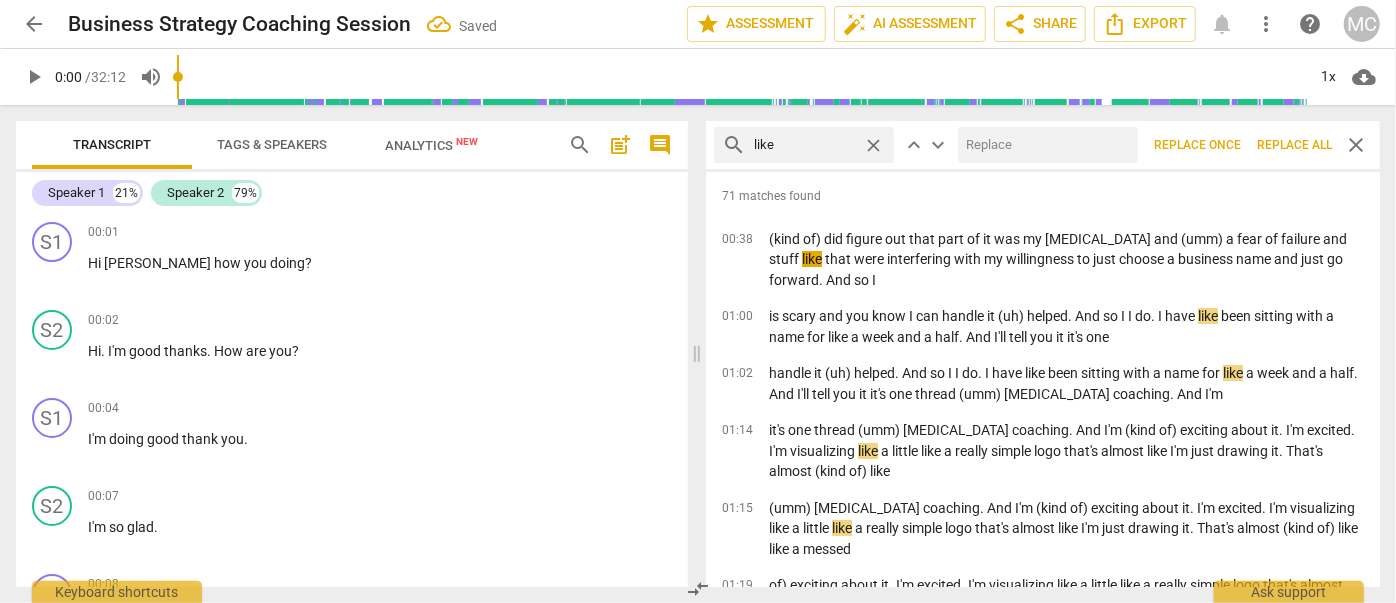 click at bounding box center [1044, 145] 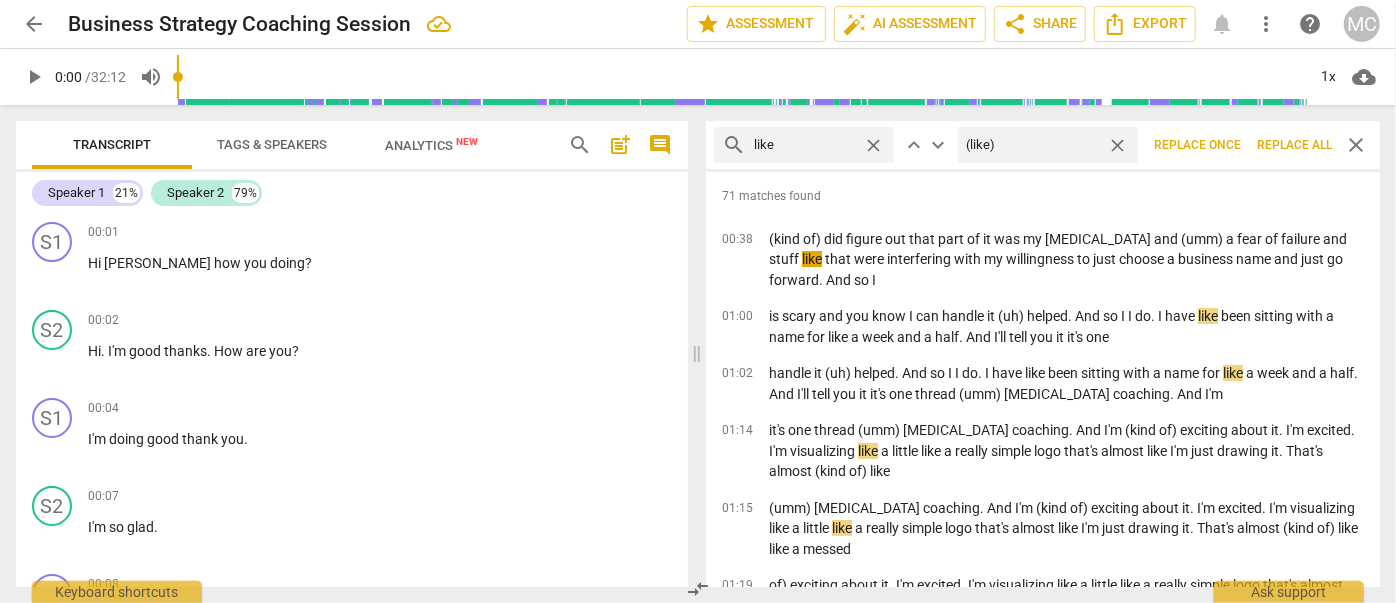 click on "Replace all" at bounding box center (1294, 145) 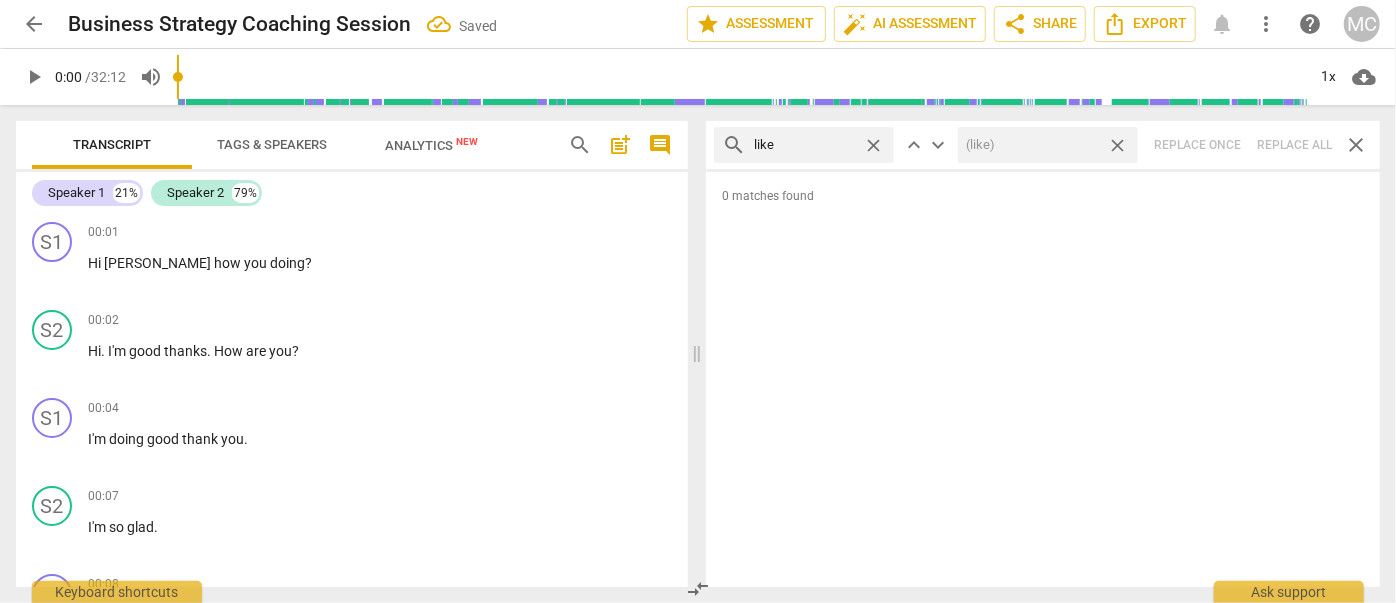 drag, startPoint x: 1120, startPoint y: 140, endPoint x: 1045, endPoint y: 147, distance: 75.32596 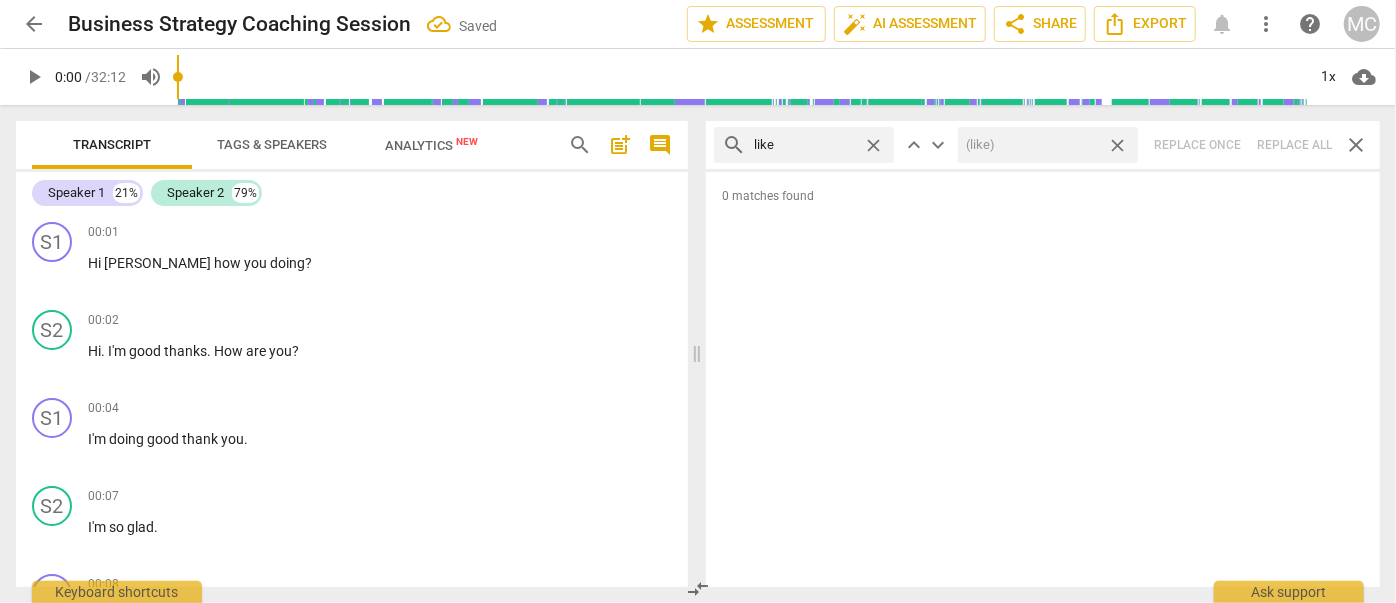 click on "close" at bounding box center [1117, 145] 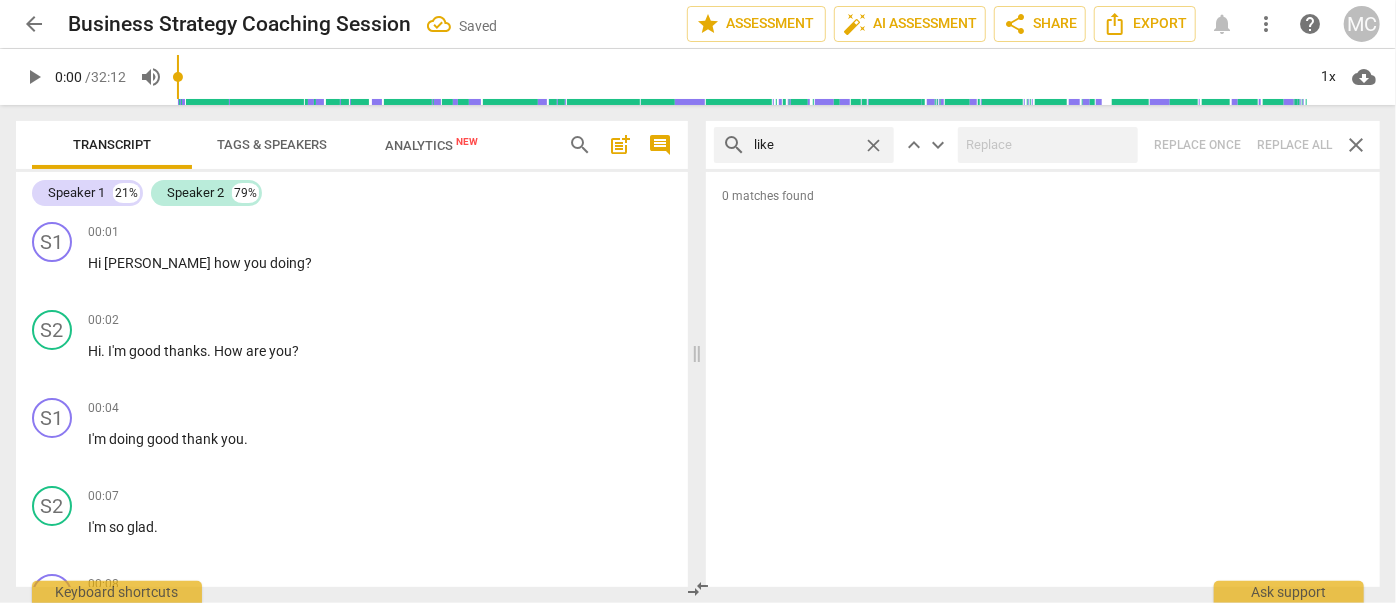 click on "close" at bounding box center [873, 145] 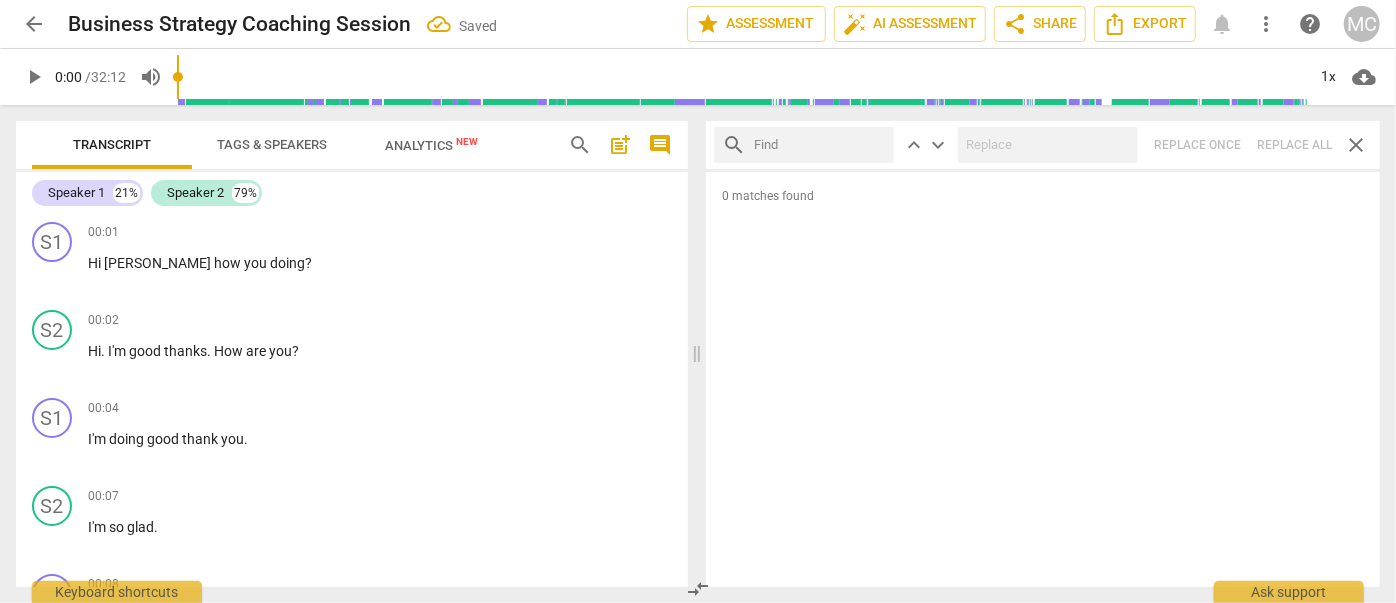 click at bounding box center (820, 145) 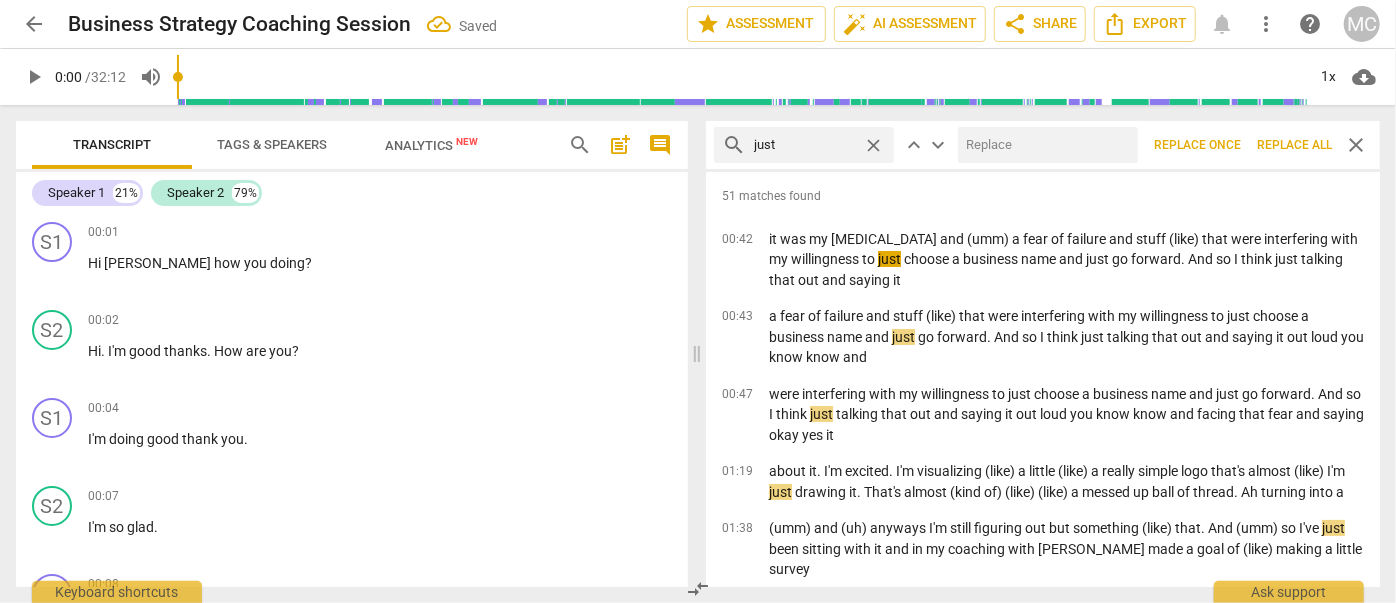 click at bounding box center (1044, 145) 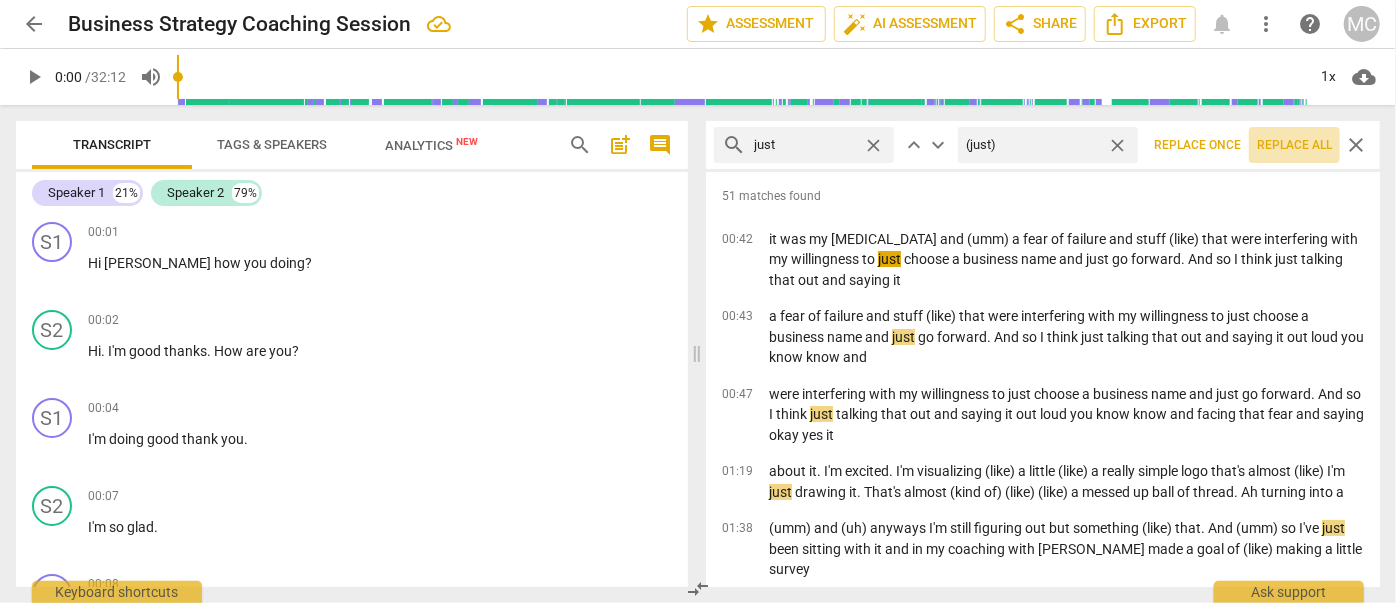 click on "Replace all" at bounding box center [1294, 145] 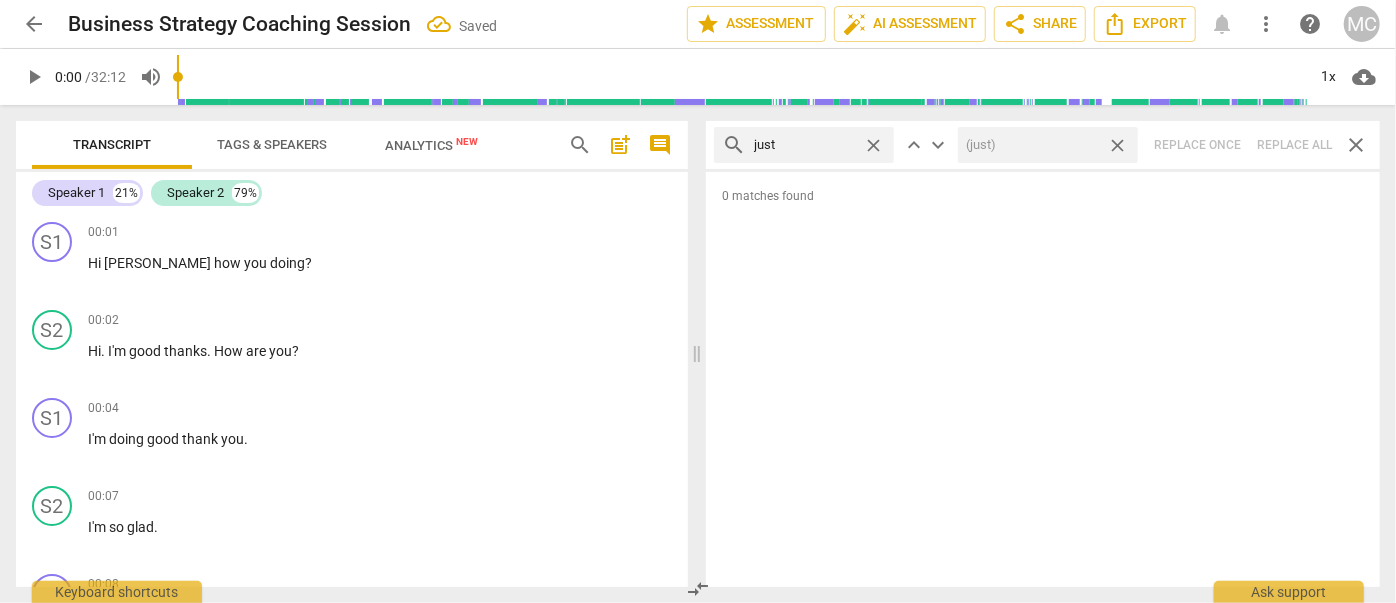 click on "close" at bounding box center (1117, 145) 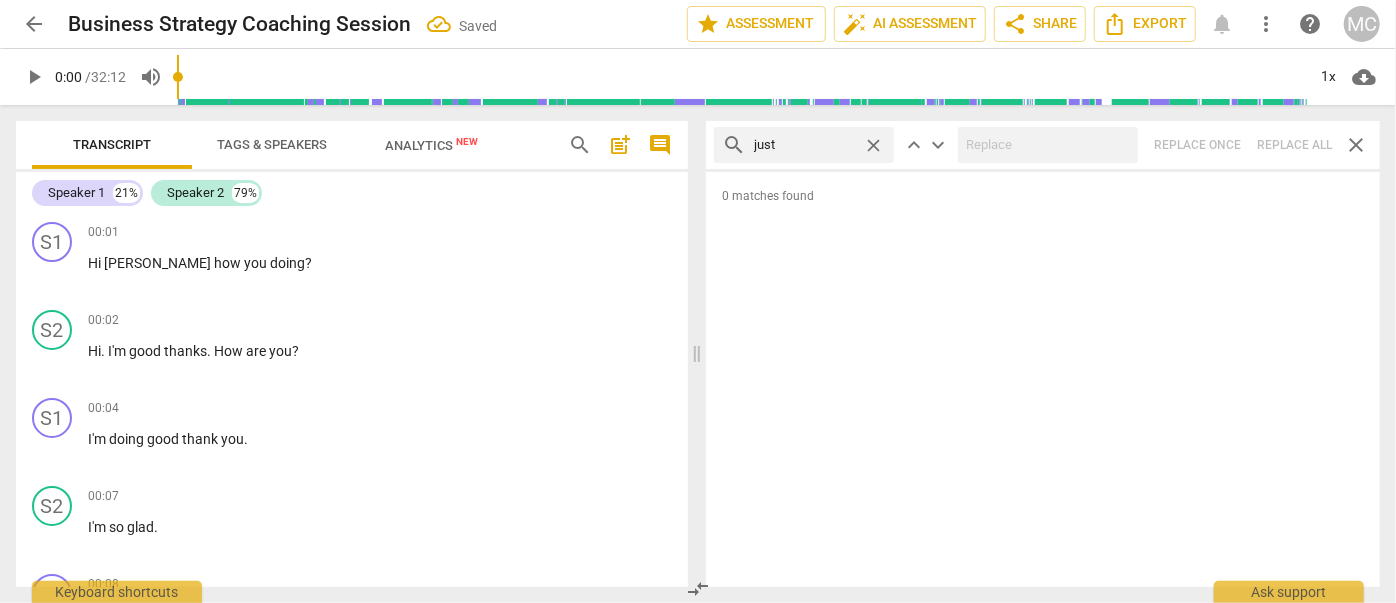 click on "close" at bounding box center [873, 145] 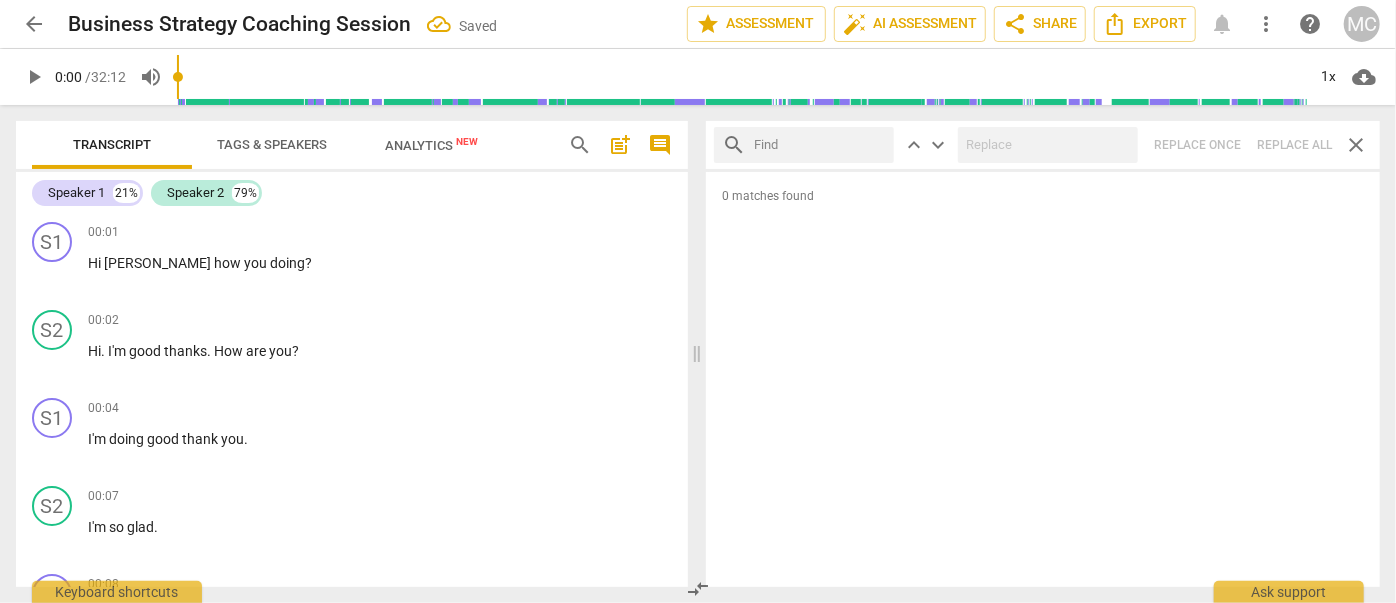 click at bounding box center [820, 145] 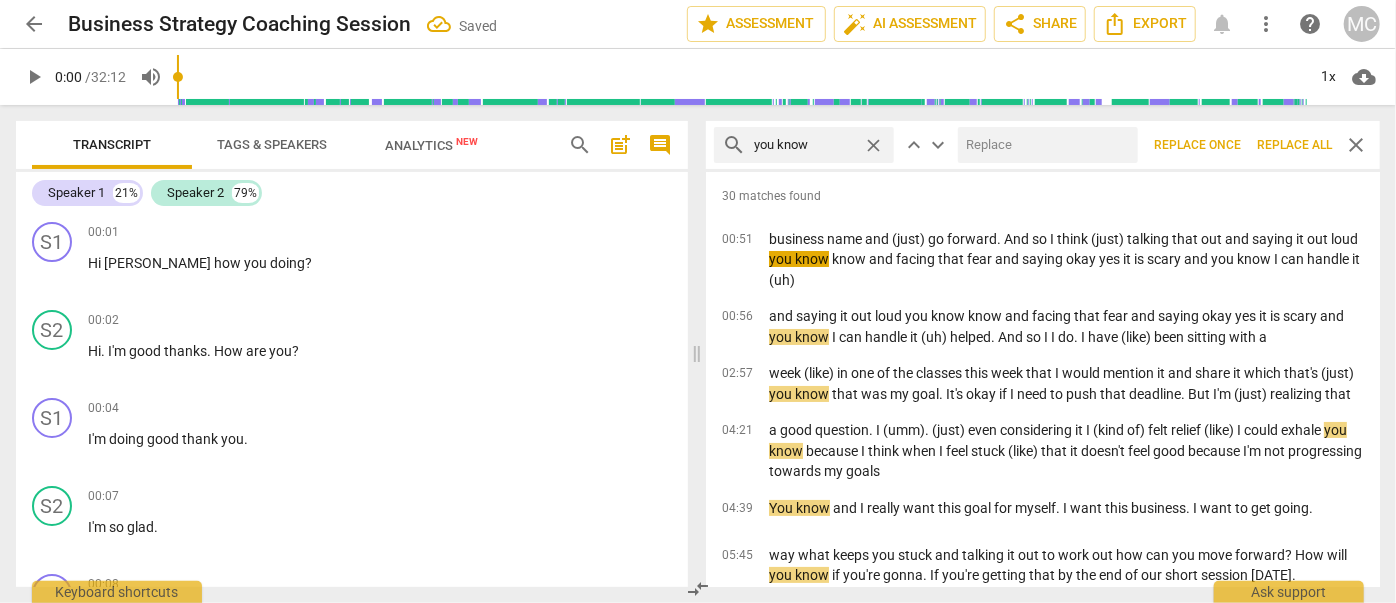 click at bounding box center [1044, 145] 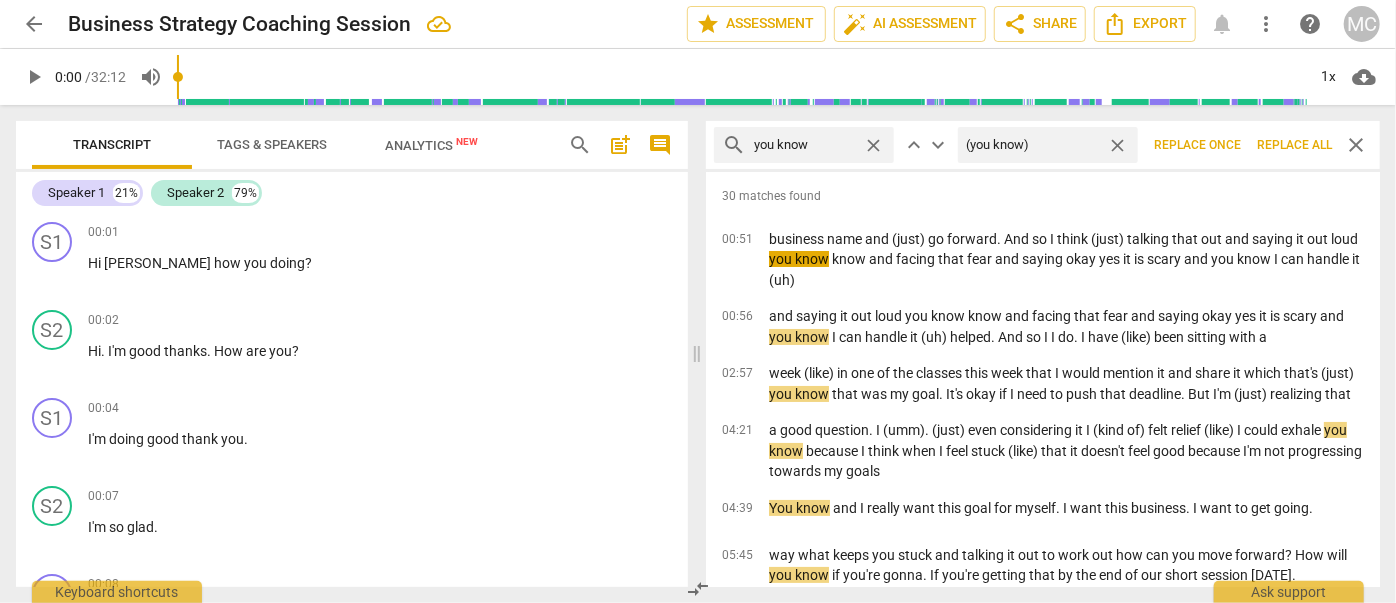 click on "Replace all" at bounding box center (1294, 145) 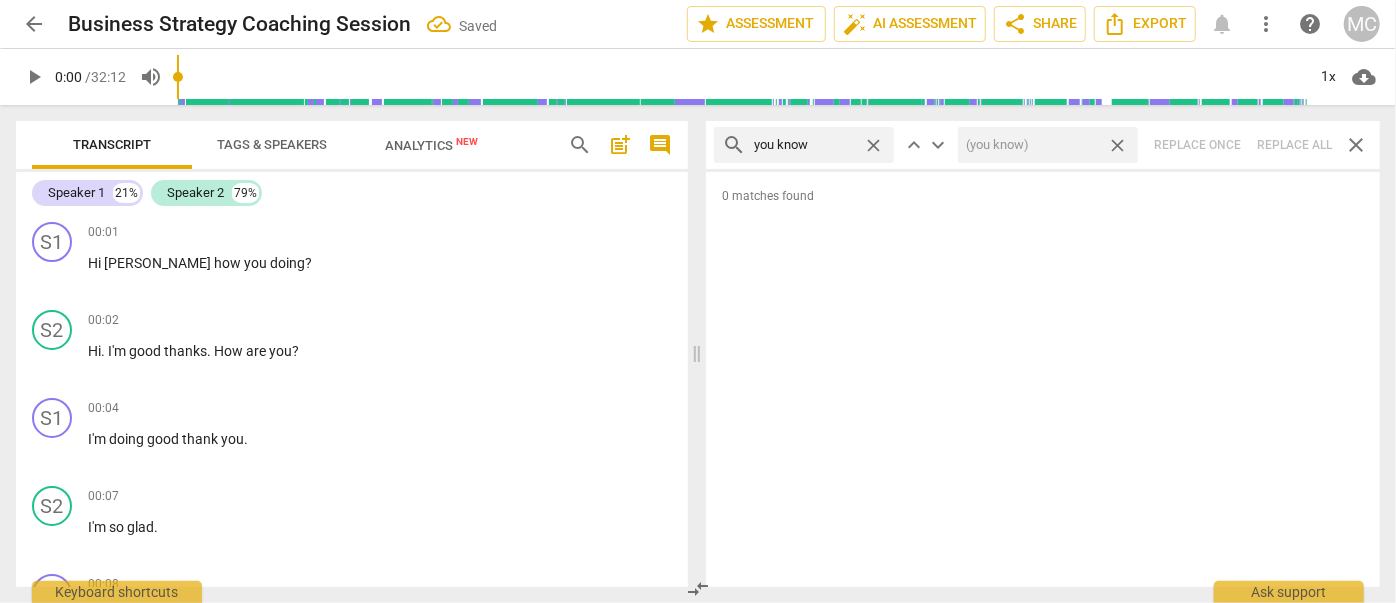 click on "close" at bounding box center (1117, 145) 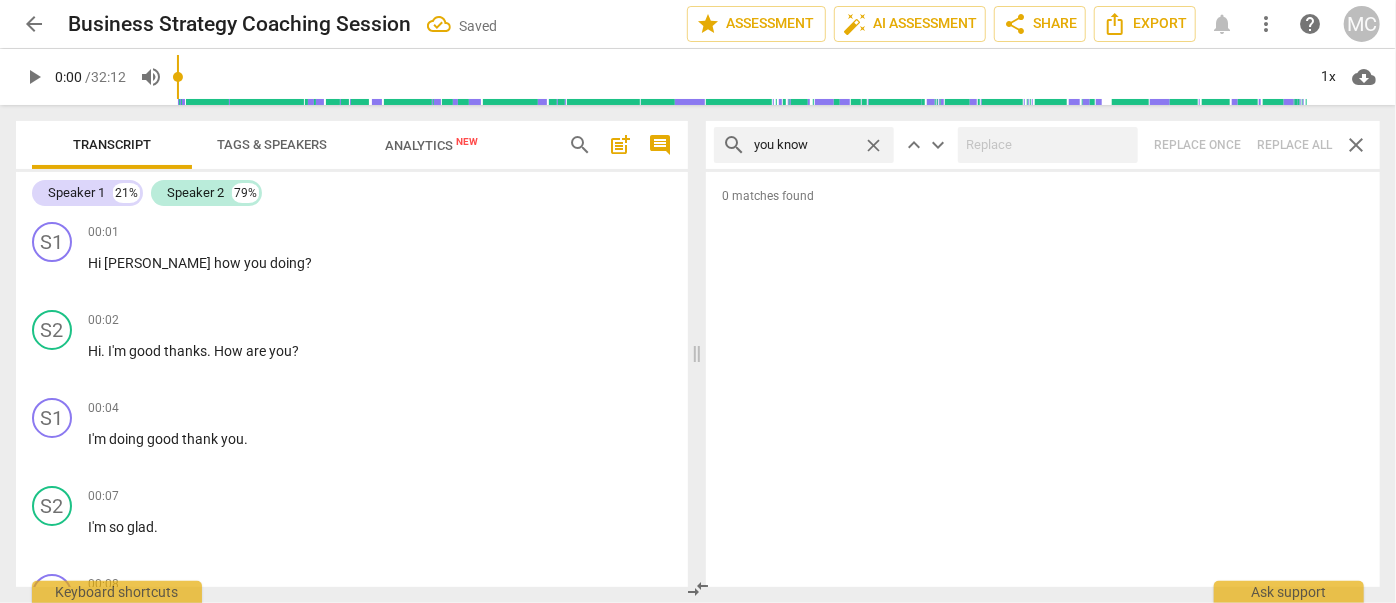 drag, startPoint x: 877, startPoint y: 145, endPoint x: 862, endPoint y: 145, distance: 15 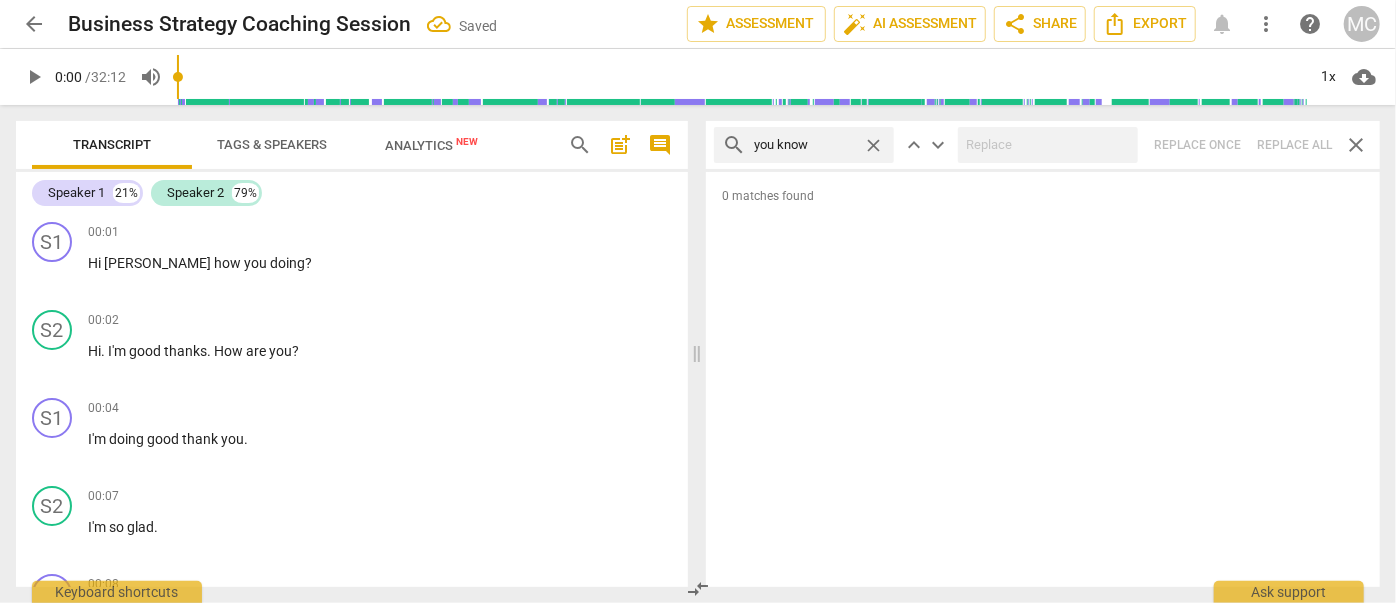 click on "close" at bounding box center (873, 145) 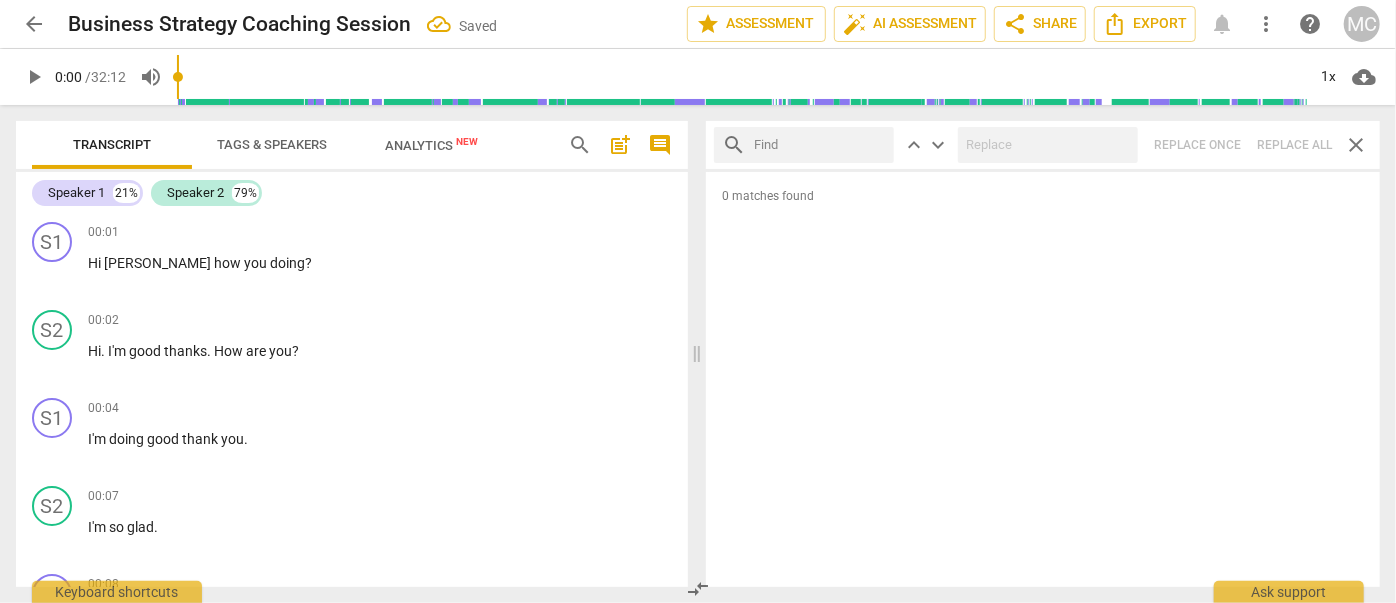 click at bounding box center [820, 145] 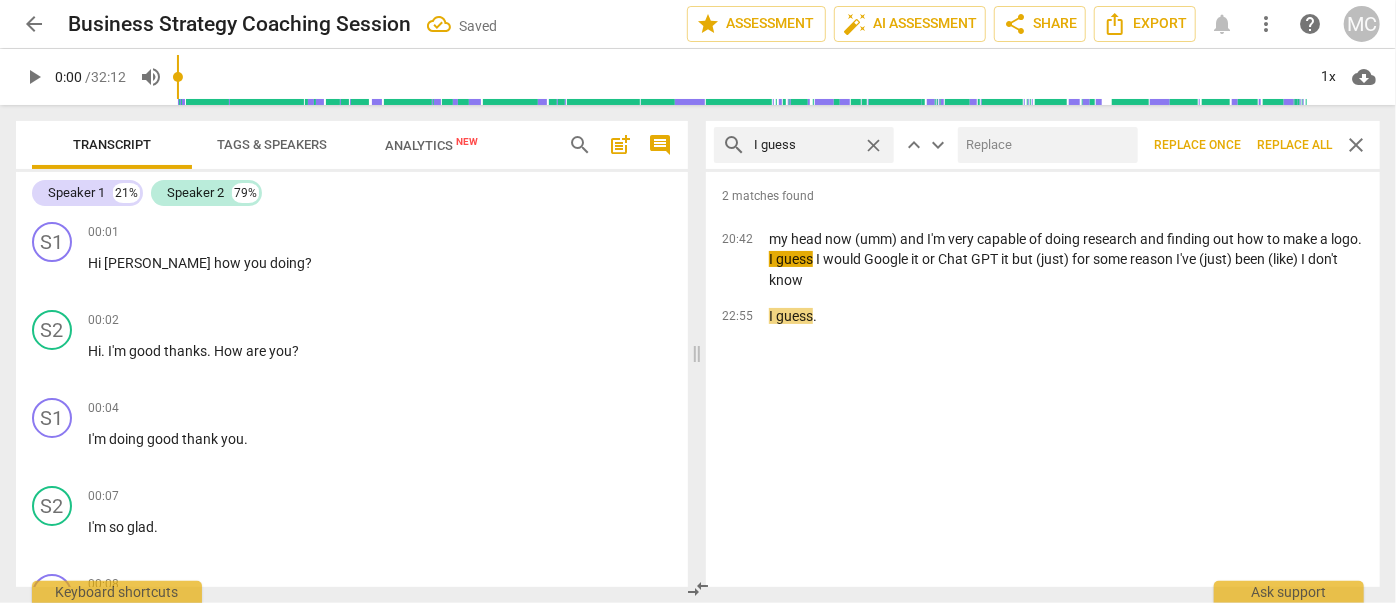 click at bounding box center (1044, 145) 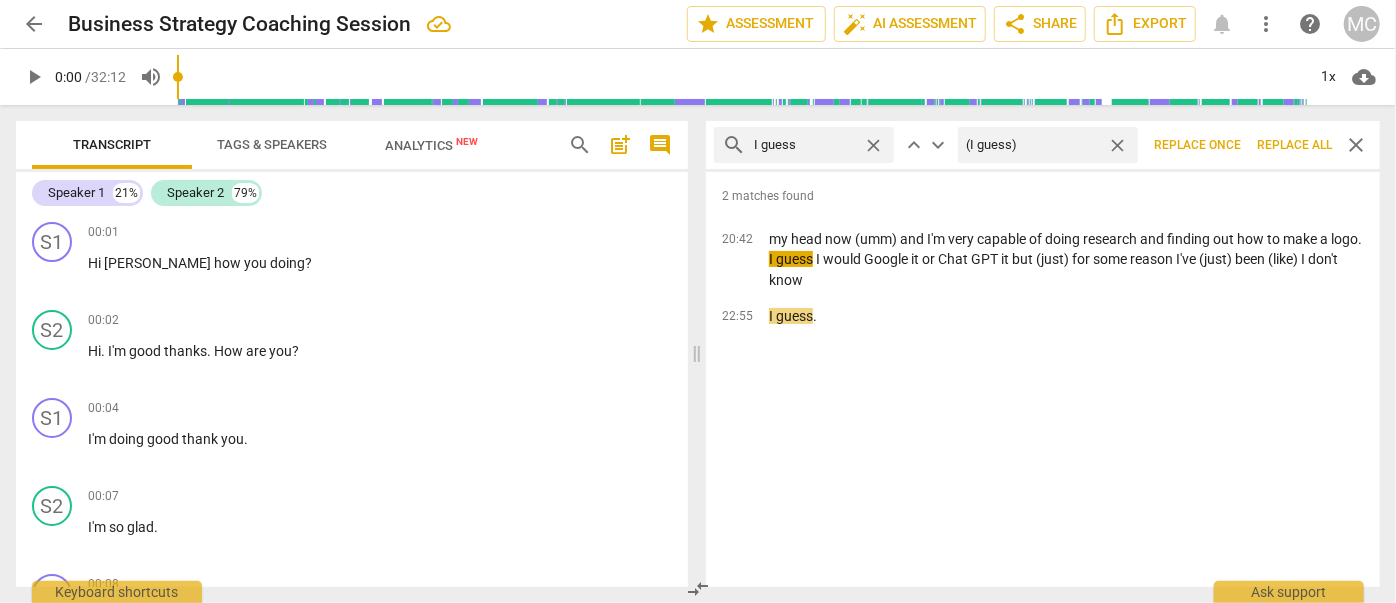 click on "Replace all" at bounding box center [1294, 145] 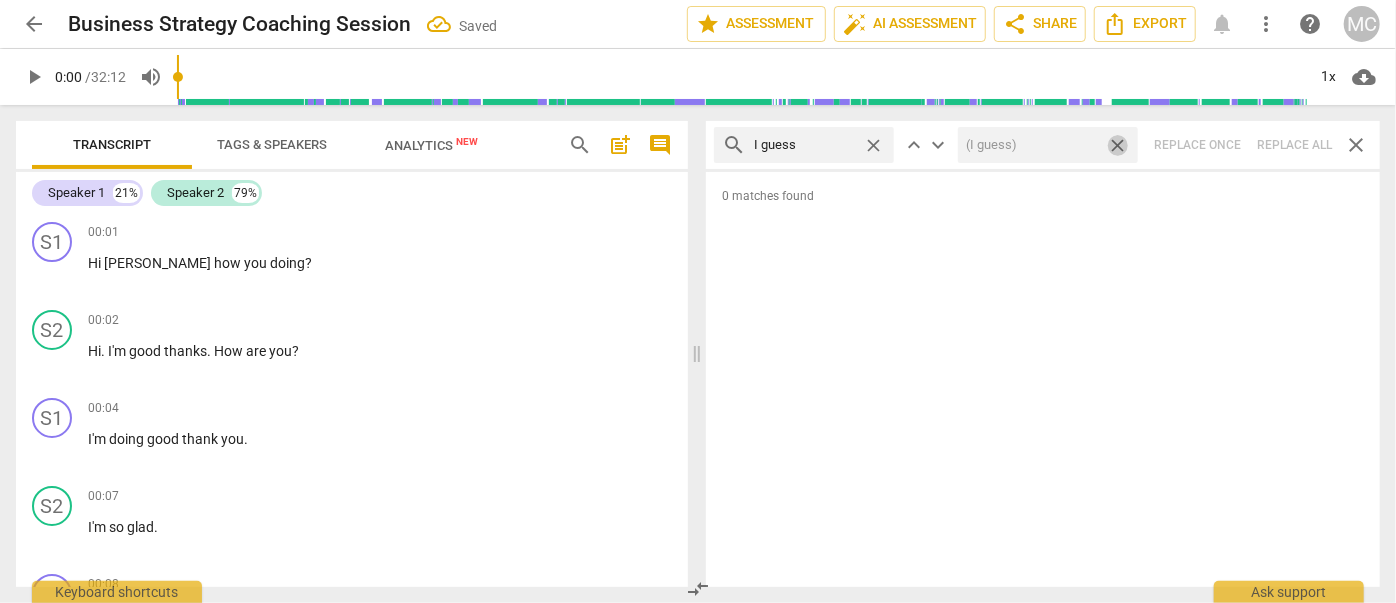 click on "close" at bounding box center [1117, 145] 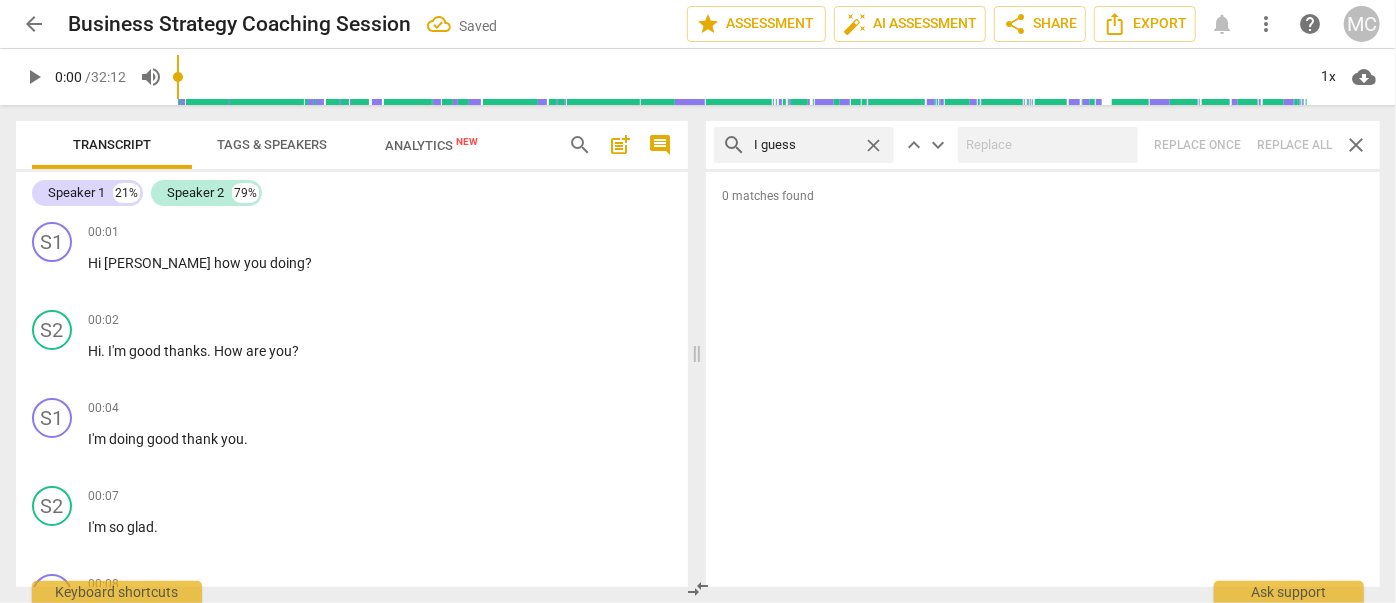 click on "close" at bounding box center [873, 145] 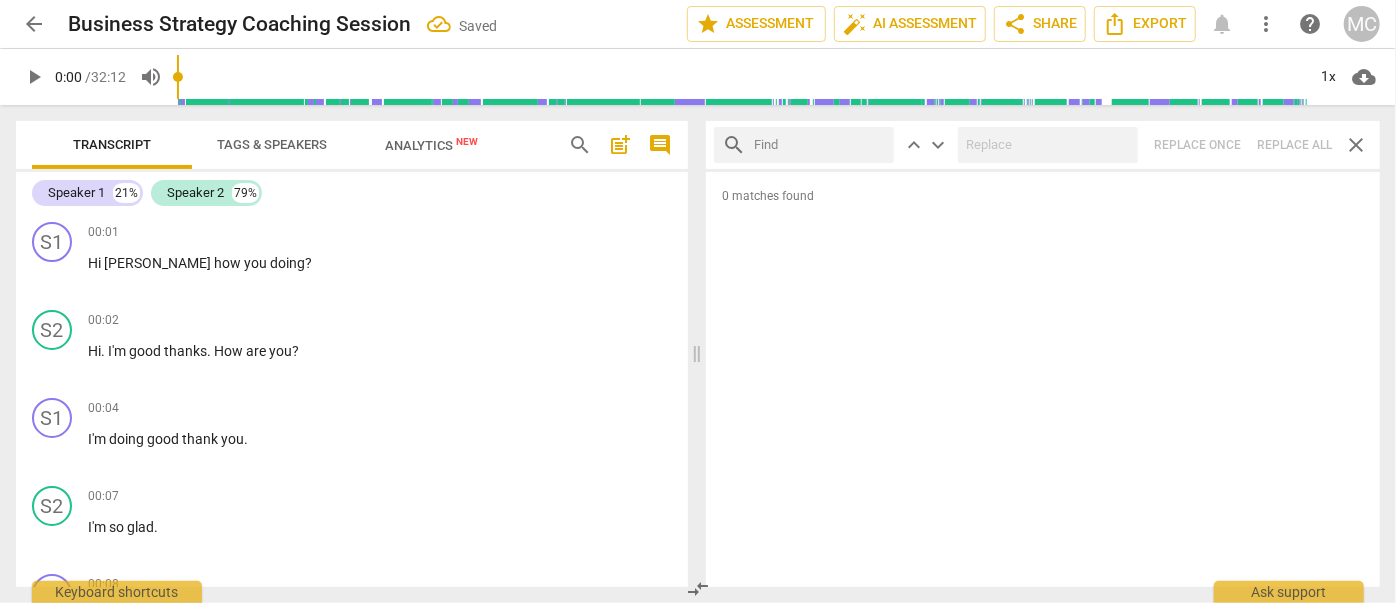 click at bounding box center (820, 145) 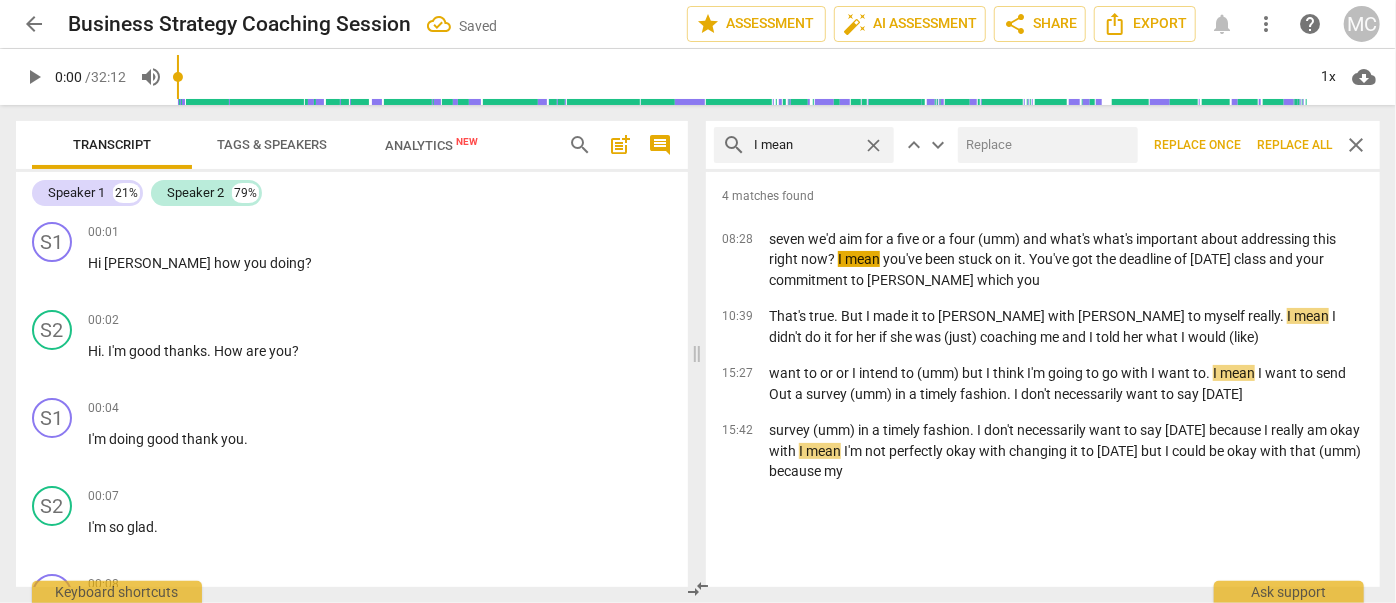 click at bounding box center [1044, 145] 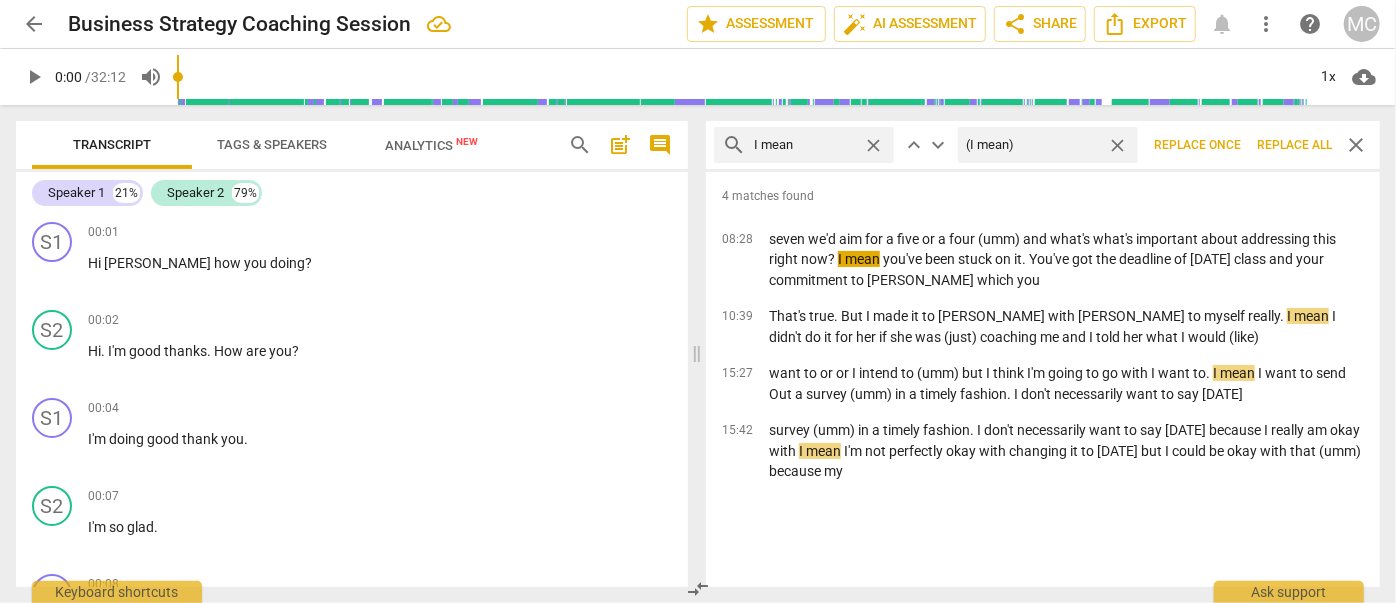 click on "Replace all" at bounding box center [1294, 145] 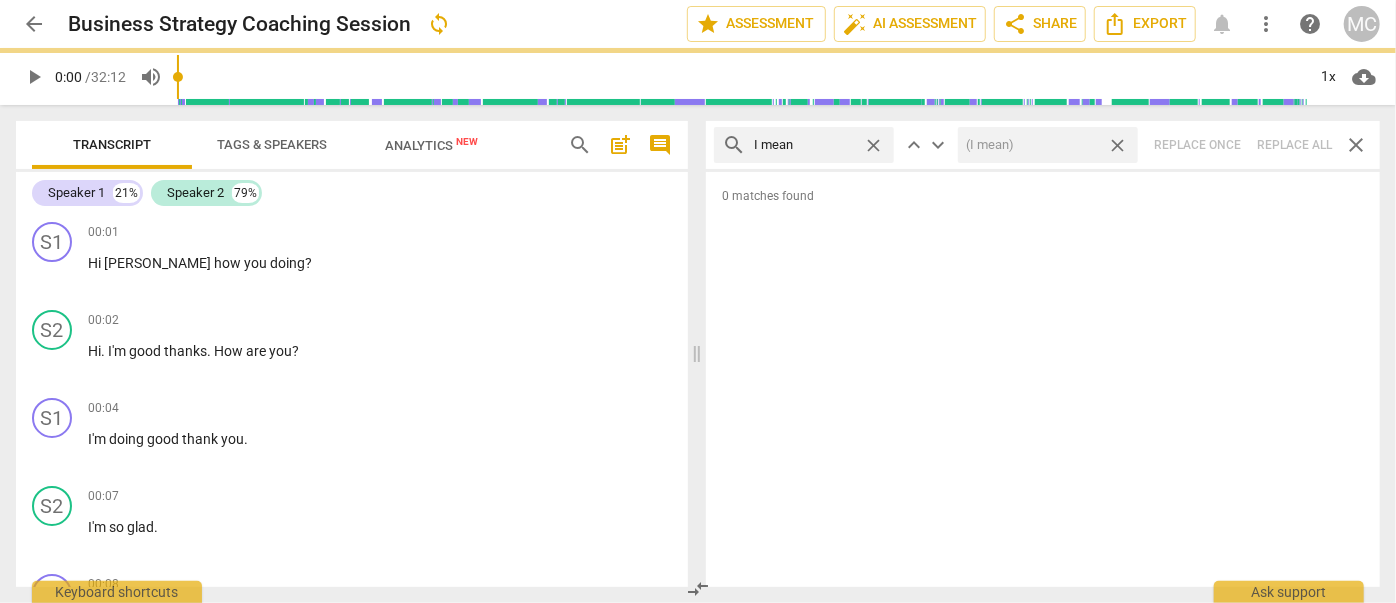 click on "close" at bounding box center [1117, 145] 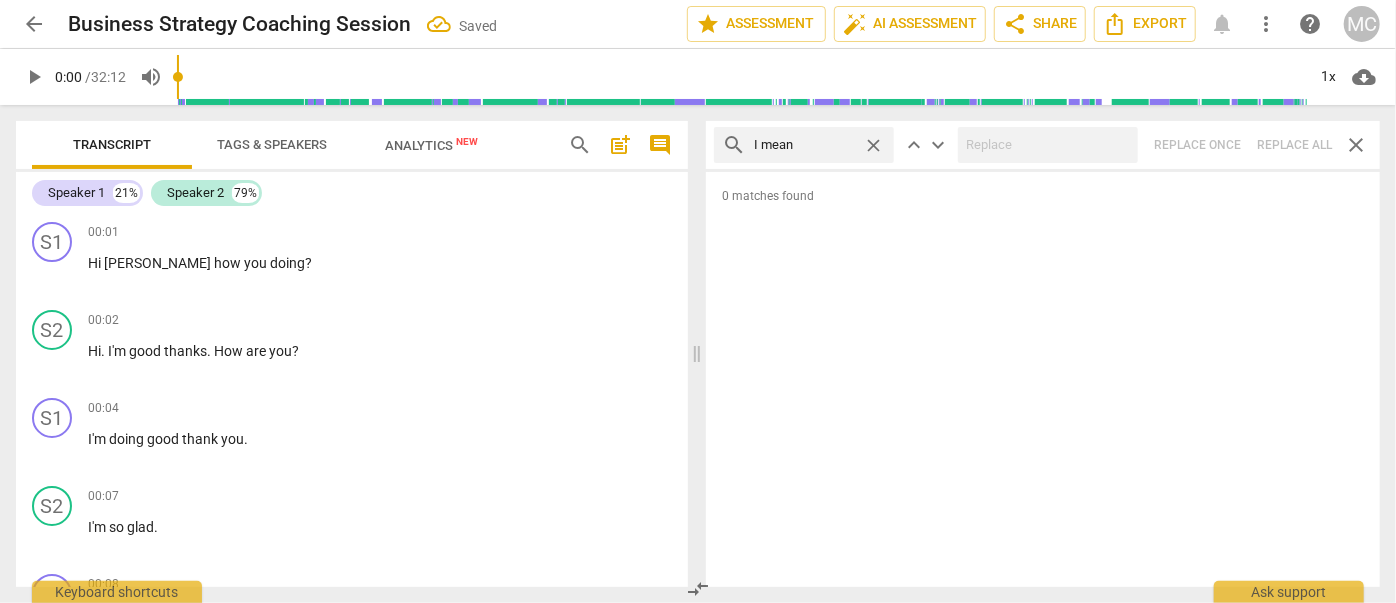click on "close" at bounding box center (873, 145) 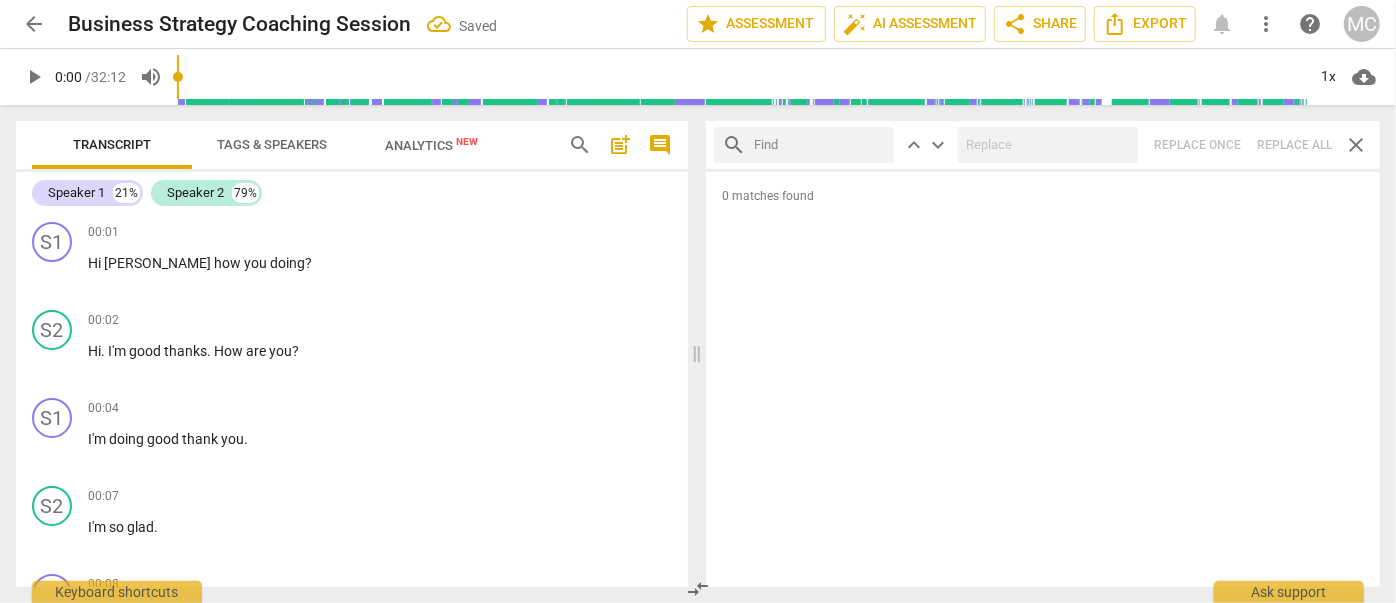 click at bounding box center (820, 145) 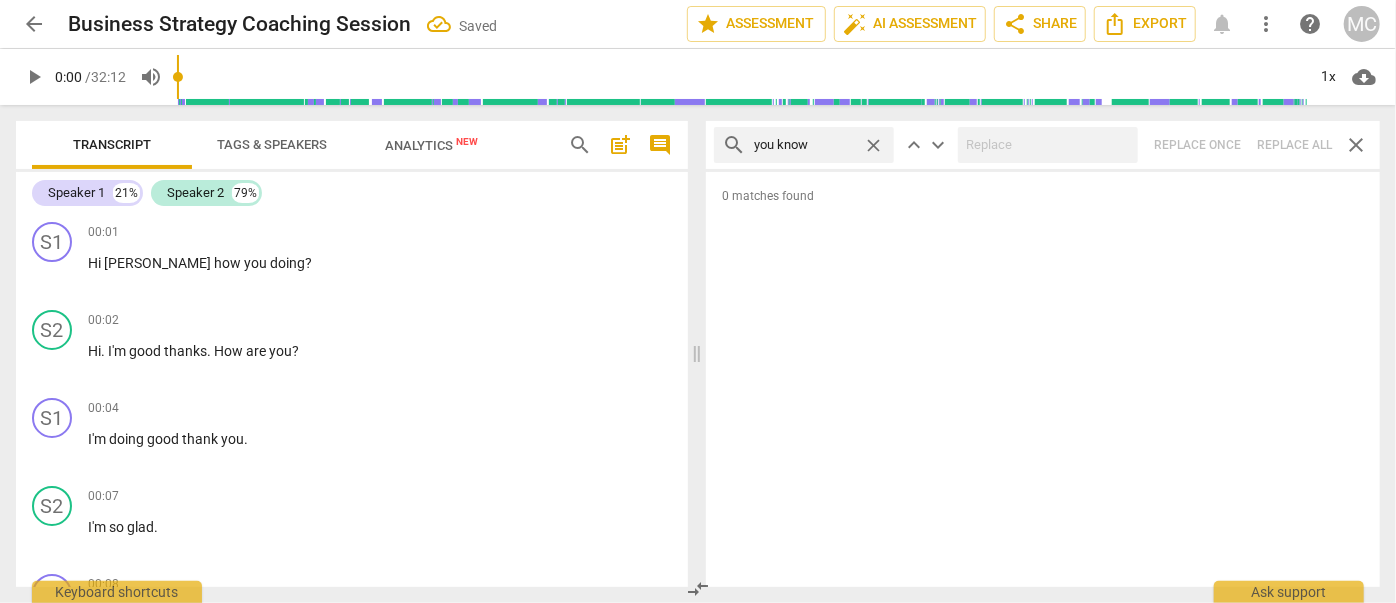 click on "close" at bounding box center (873, 145) 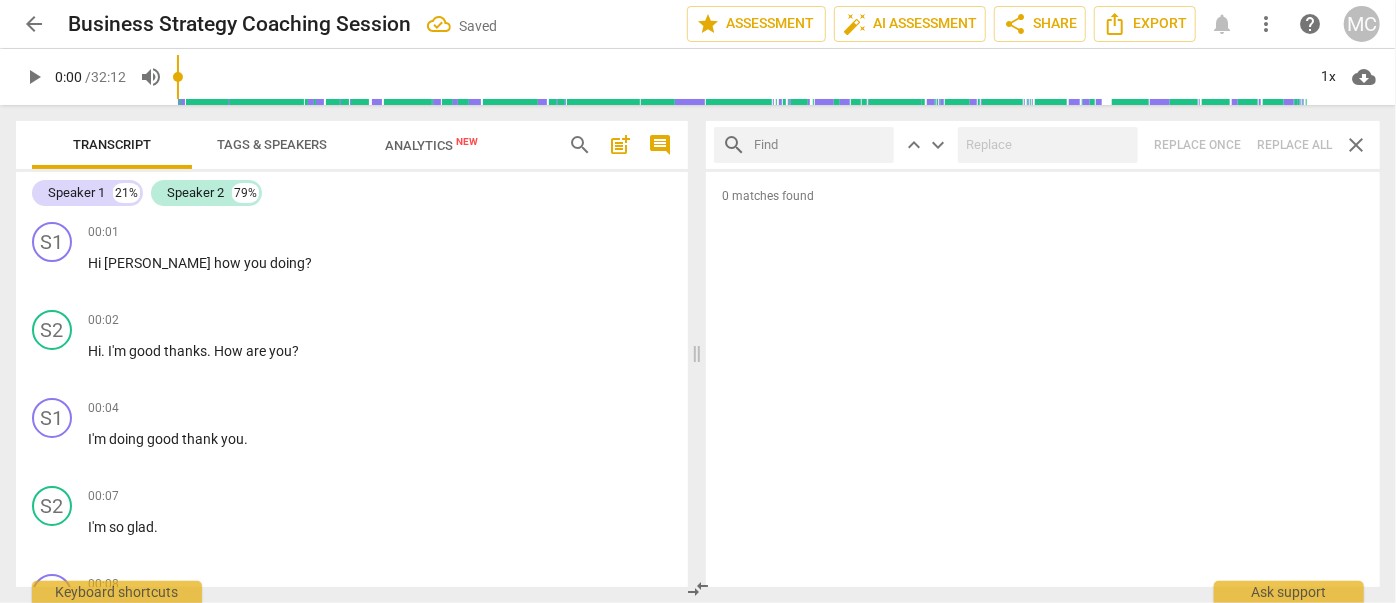 click at bounding box center [820, 145] 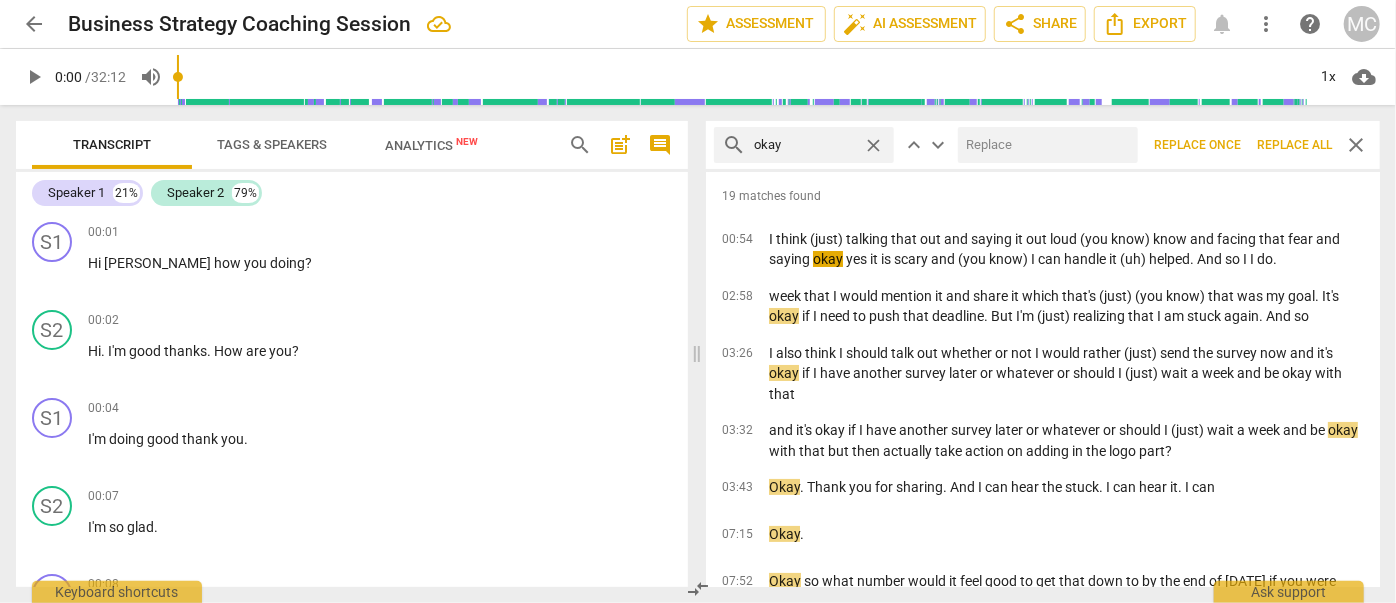 click at bounding box center [1044, 145] 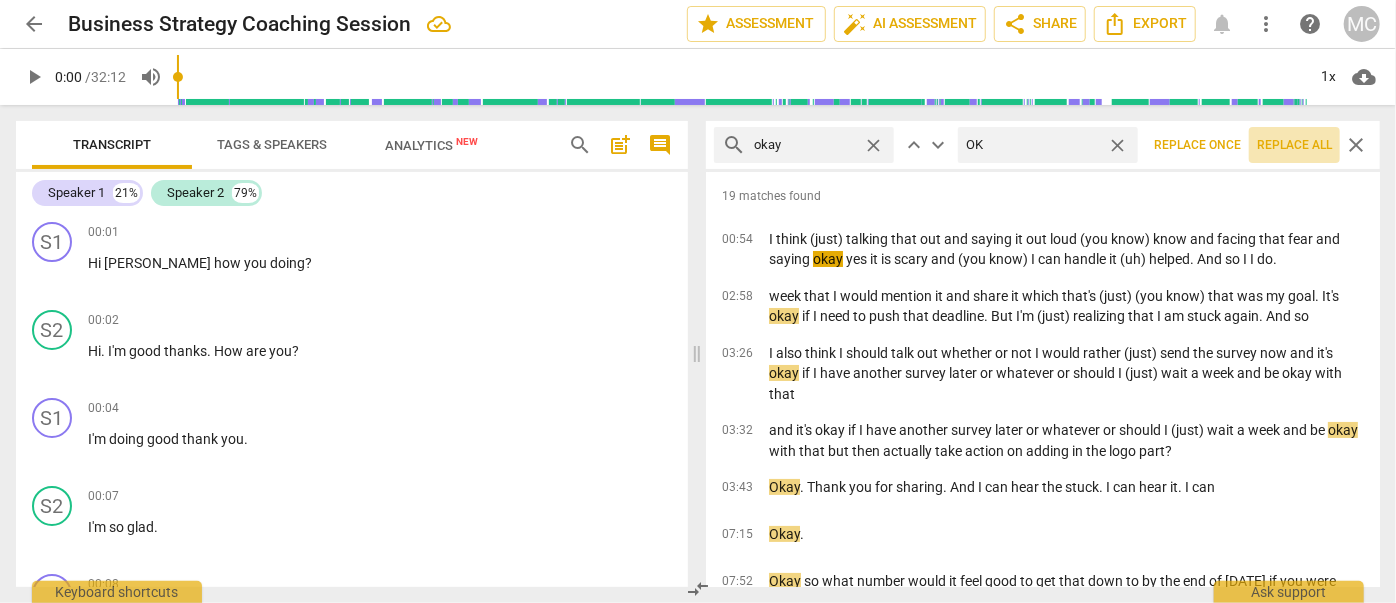 drag, startPoint x: 1295, startPoint y: 146, endPoint x: 1145, endPoint y: 148, distance: 150.01334 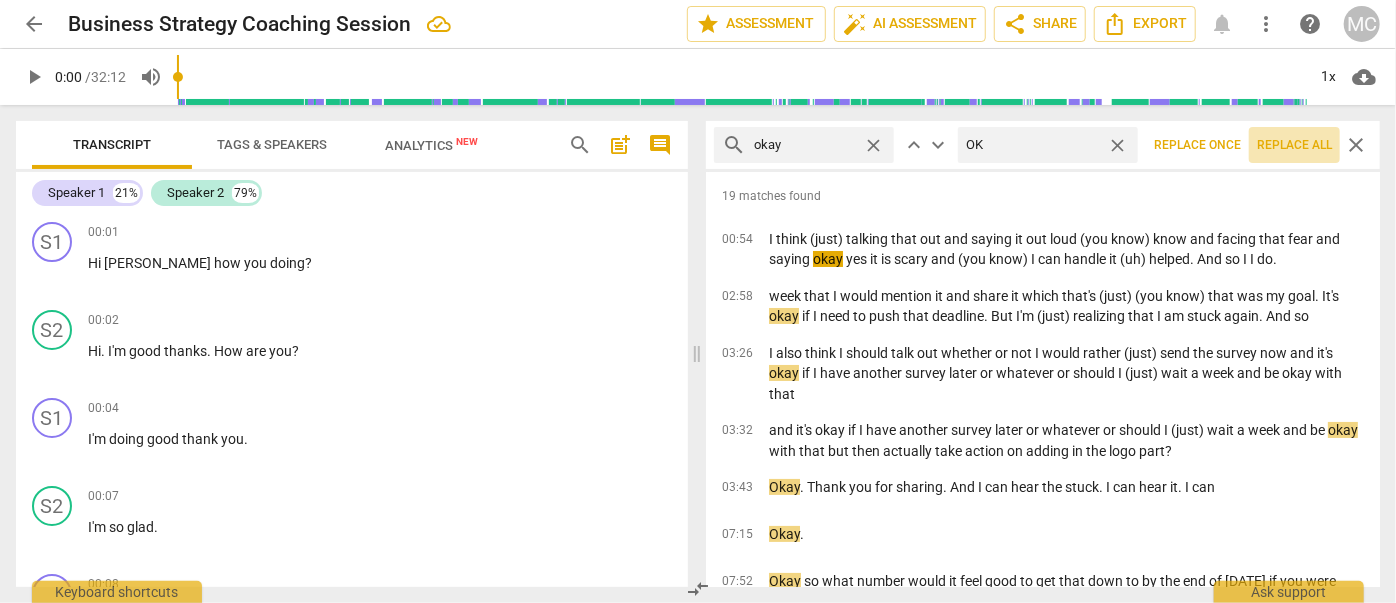 click on "Replace all" at bounding box center (1294, 145) 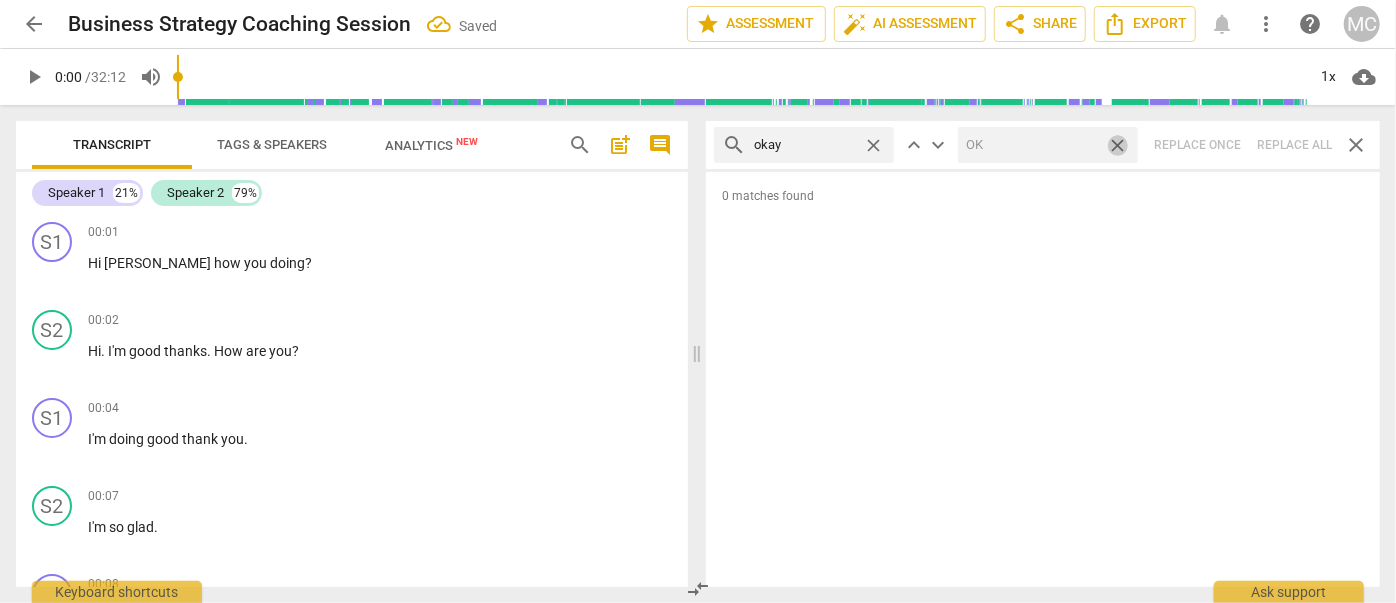 click on "close" at bounding box center (1117, 145) 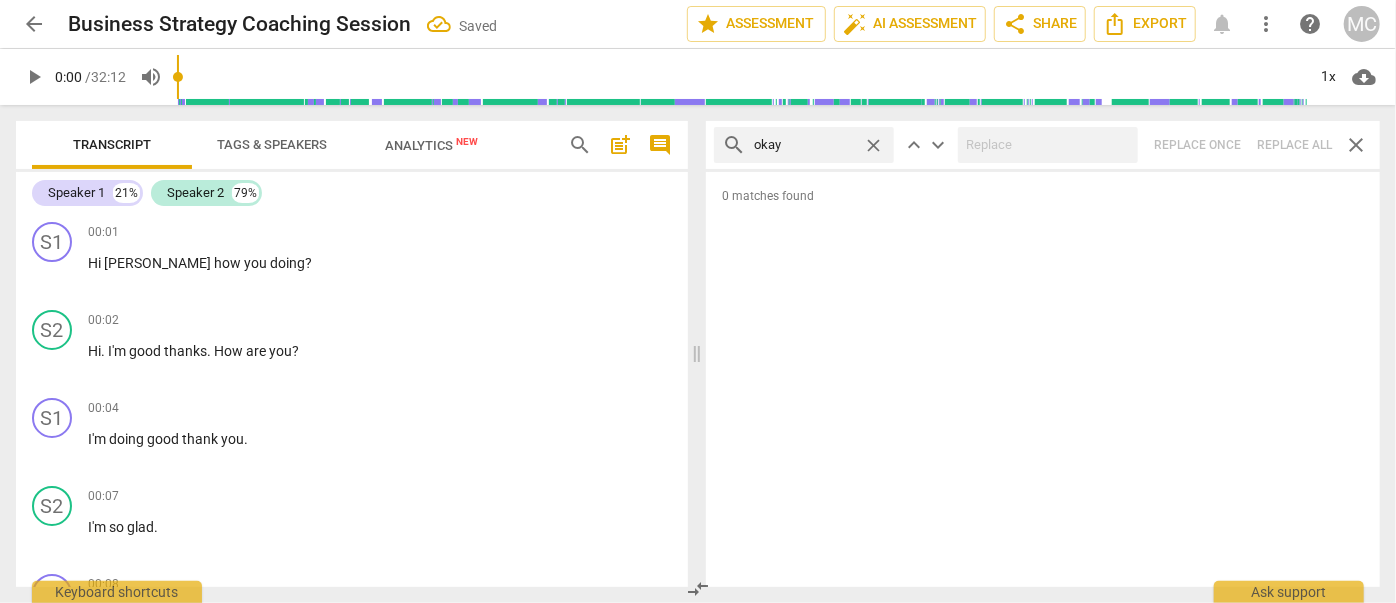 click on "close" at bounding box center (873, 145) 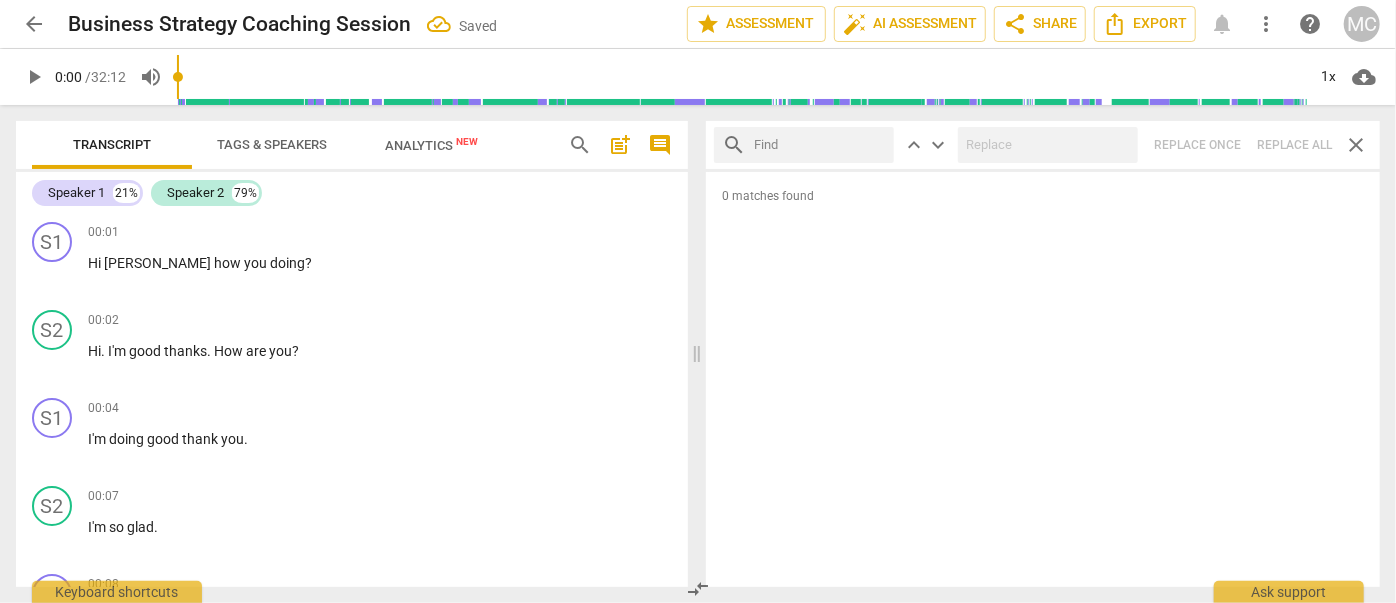 click at bounding box center [820, 145] 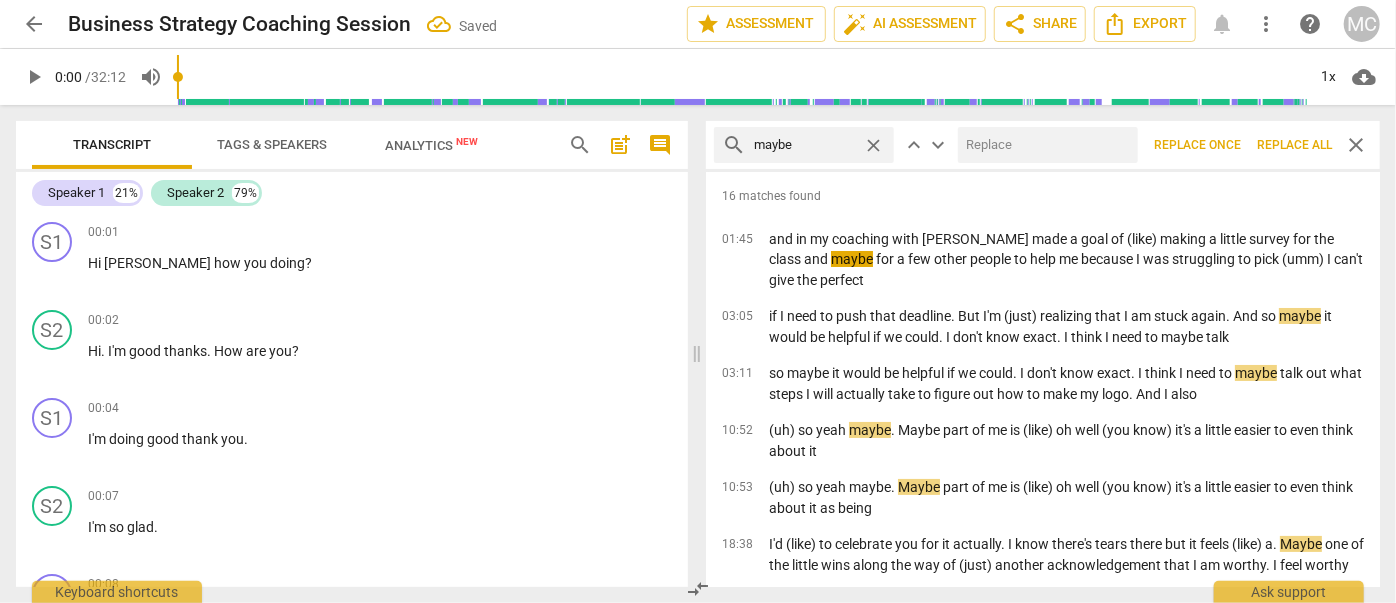 click at bounding box center (1044, 145) 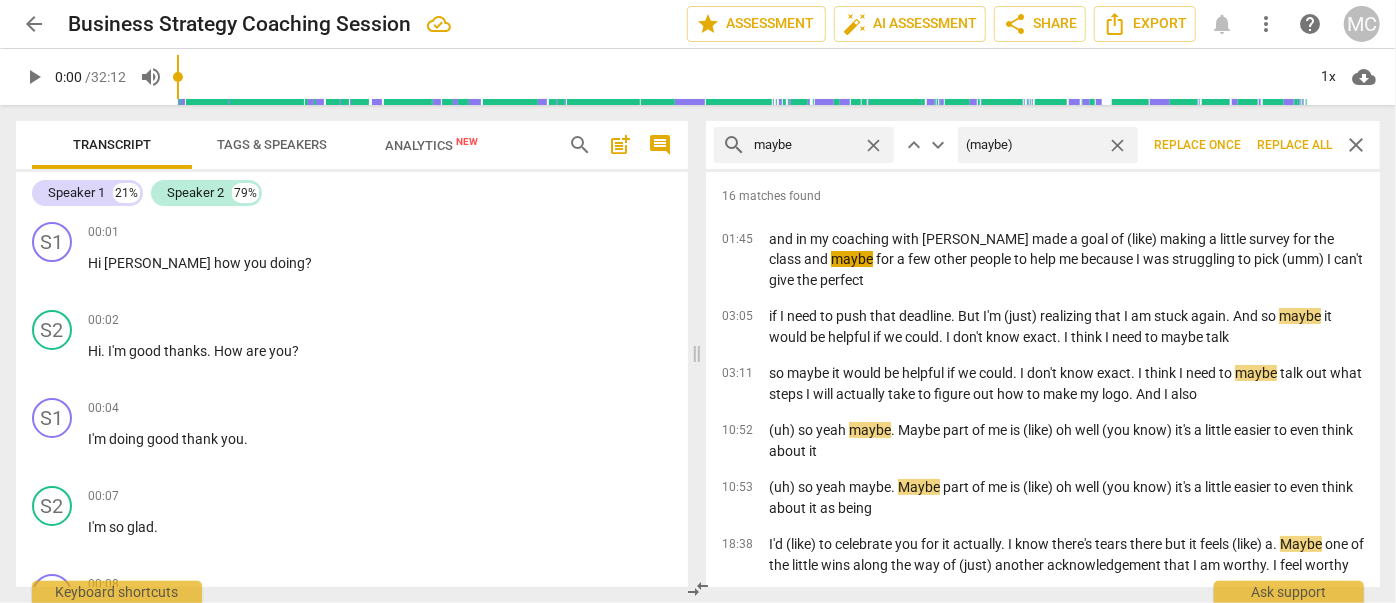 click on "Replace all" at bounding box center (1294, 145) 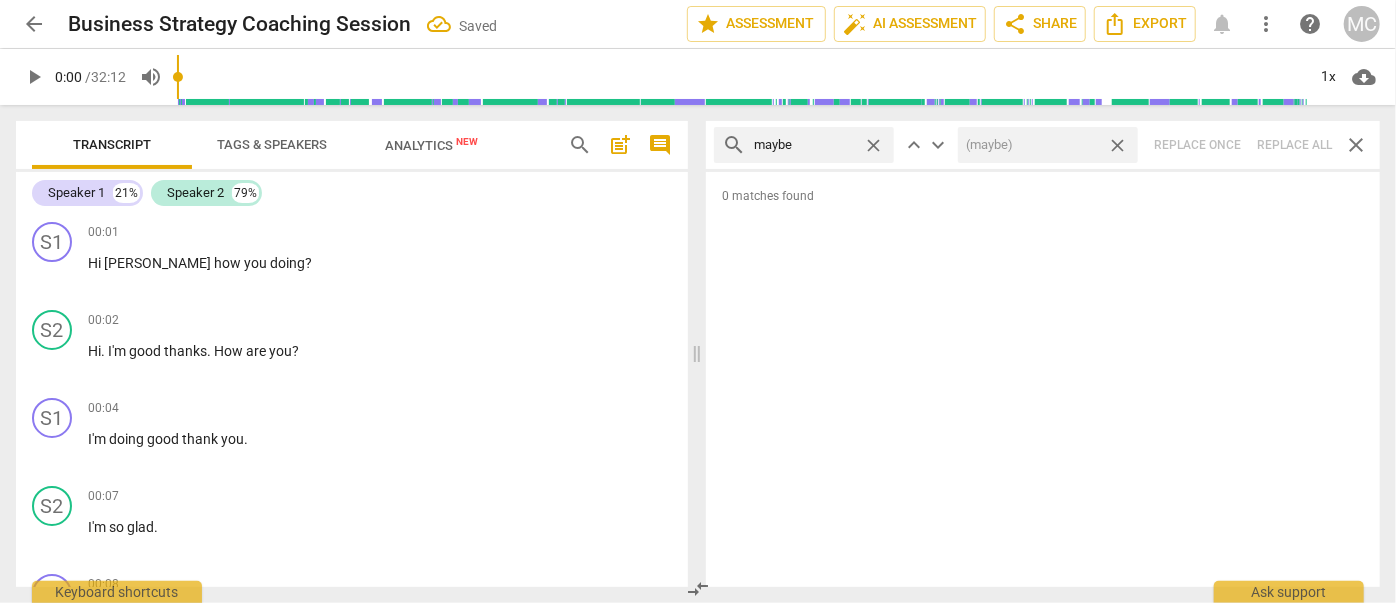 drag, startPoint x: 1120, startPoint y: 143, endPoint x: 973, endPoint y: 152, distance: 147.27525 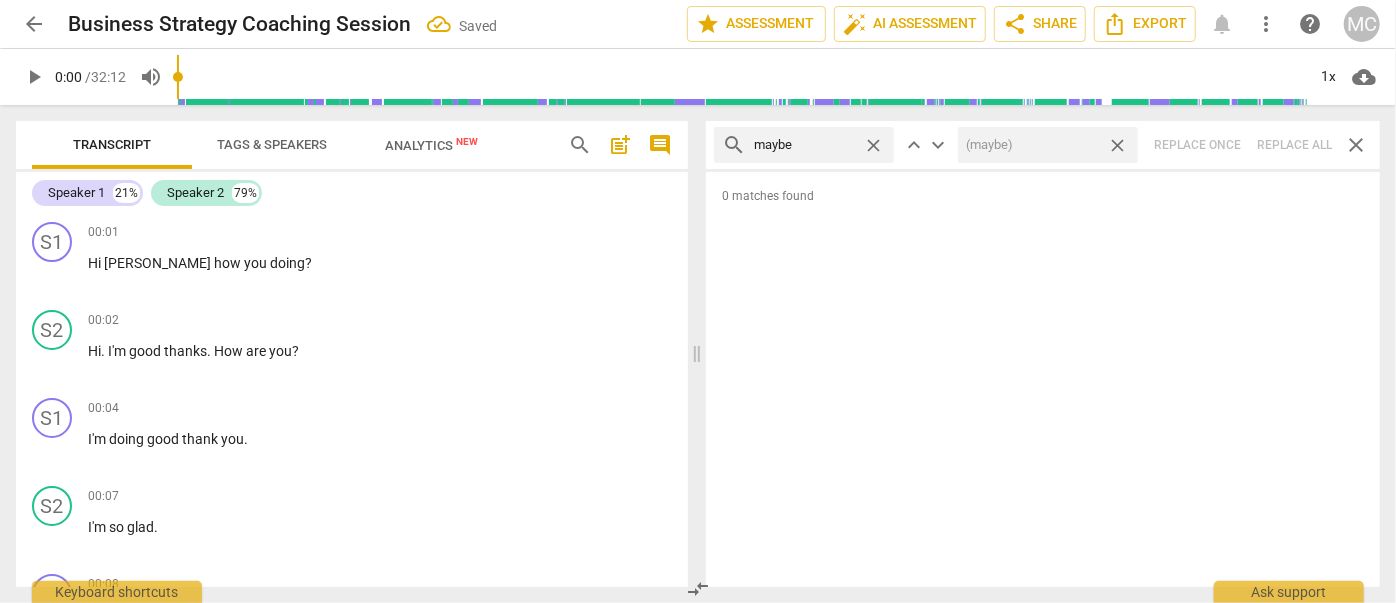 click on "close" at bounding box center (1117, 145) 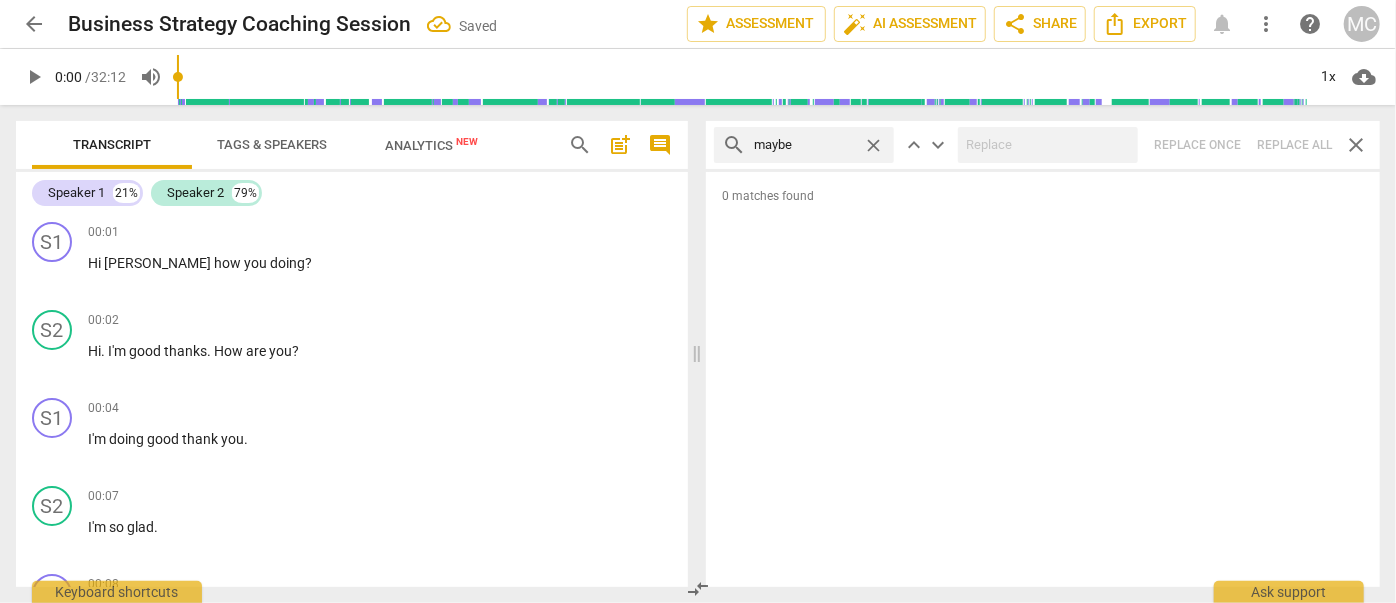 click on "close" at bounding box center [873, 145] 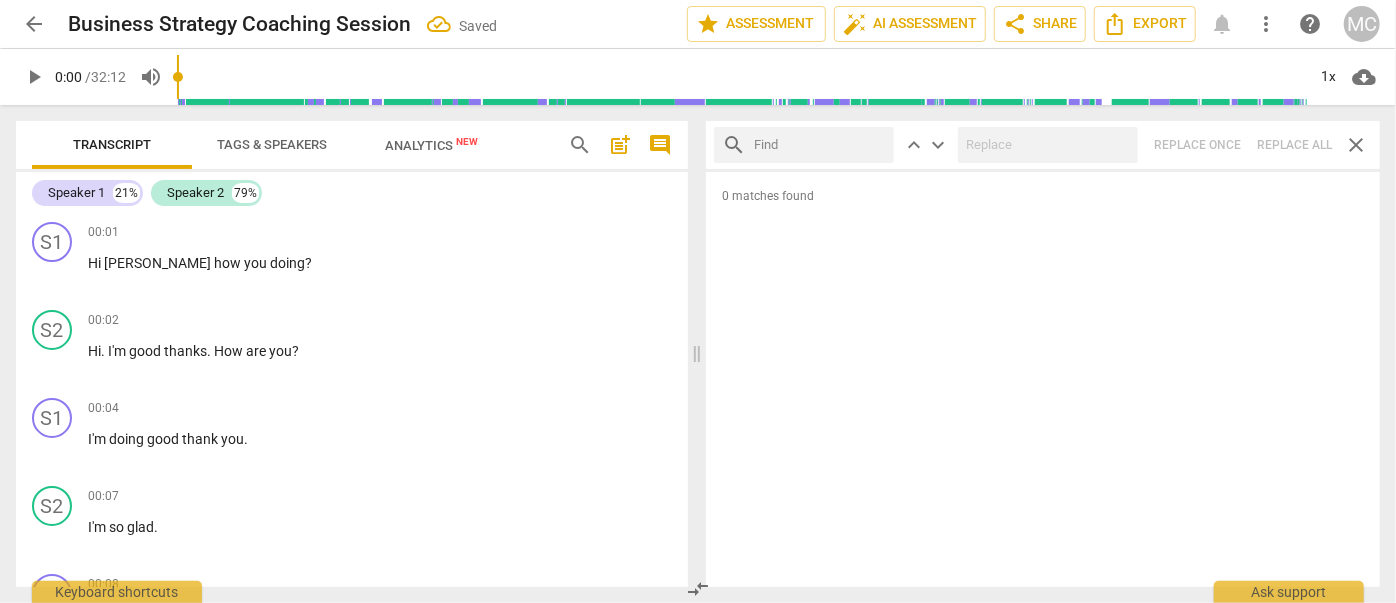 click at bounding box center (820, 145) 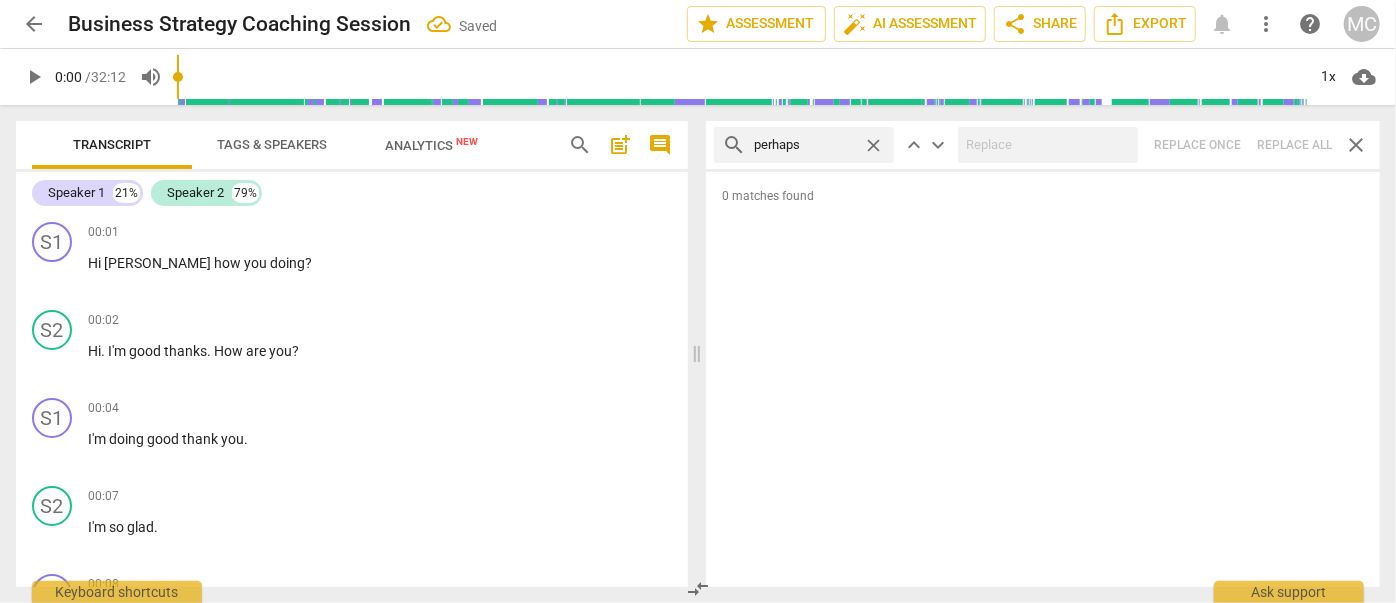 click on "search perhaps close keyboard_arrow_up keyboard_arrow_down Replace once Replace all close" at bounding box center [1043, 145] 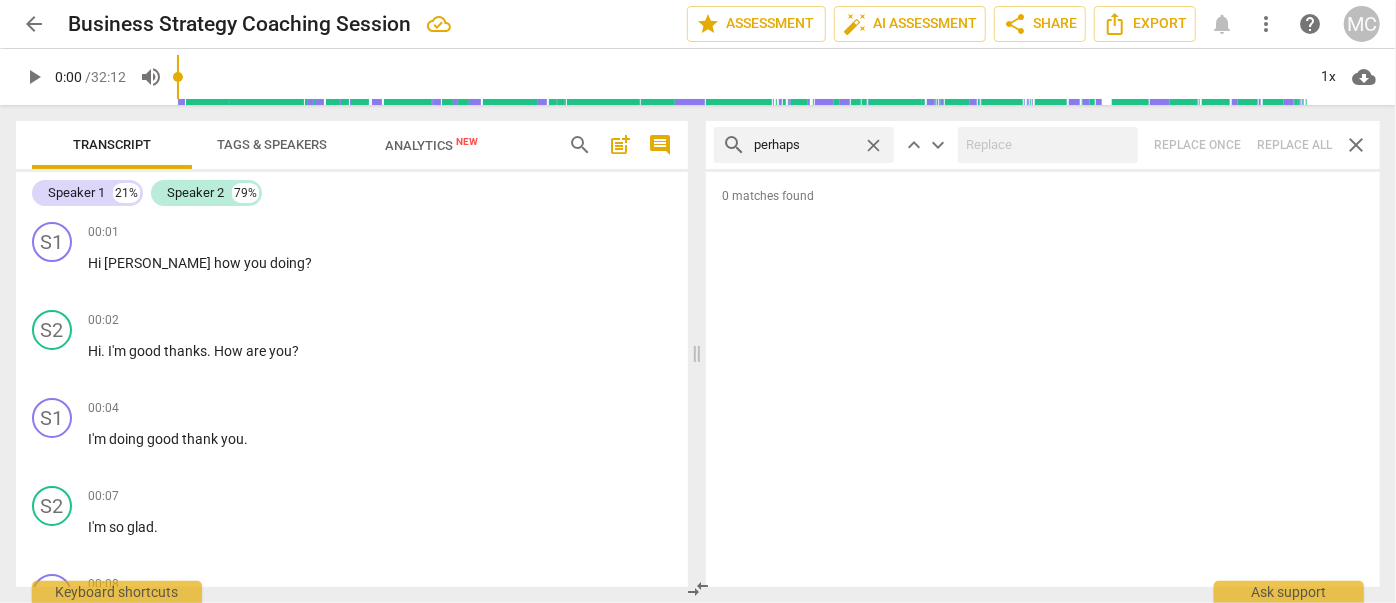 drag, startPoint x: 870, startPoint y: 140, endPoint x: 856, endPoint y: 141, distance: 14.035668 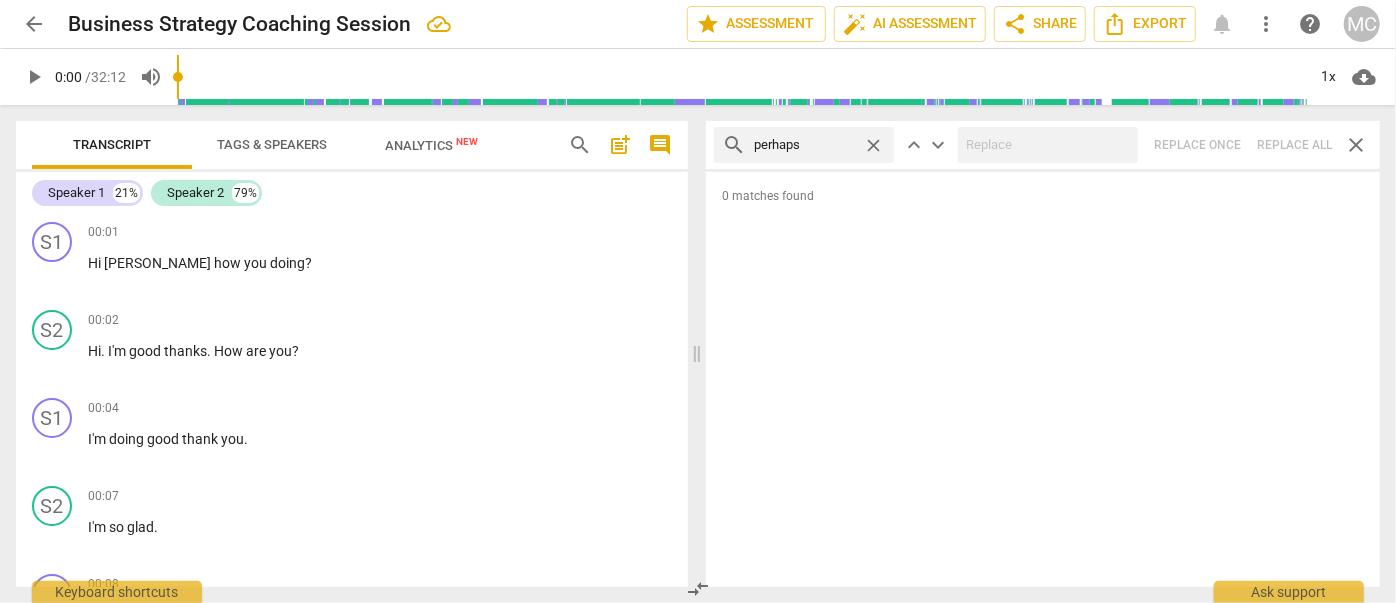 click on "close" at bounding box center [873, 145] 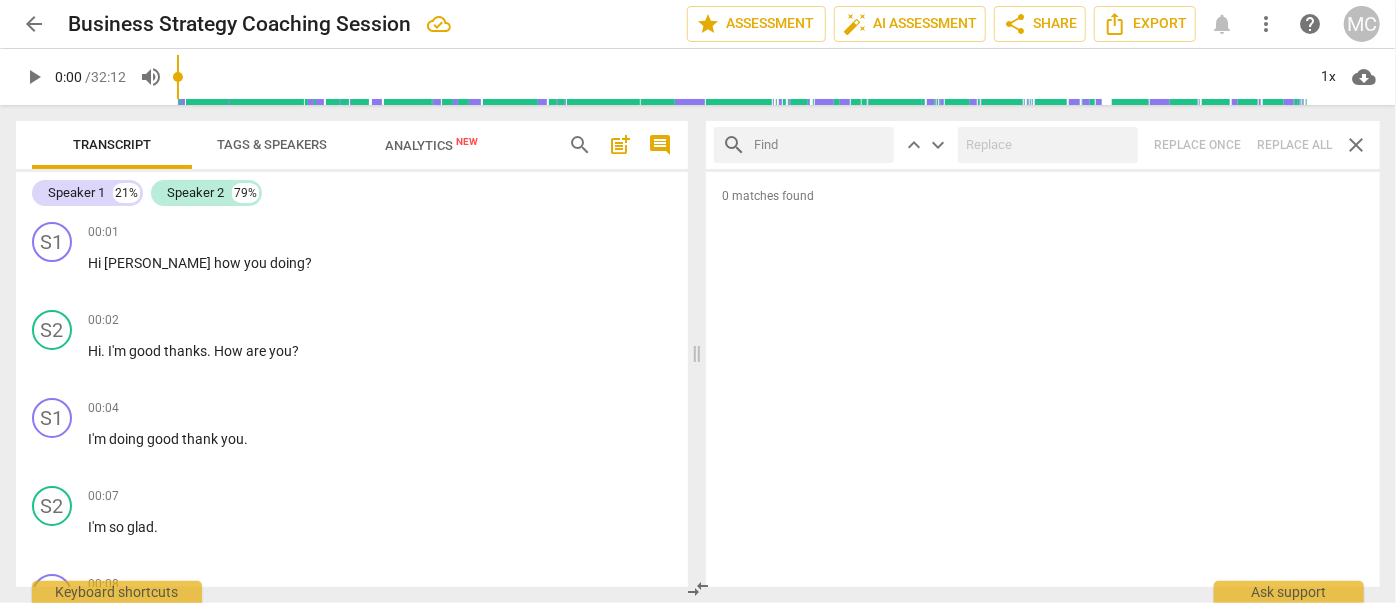 click at bounding box center [820, 145] 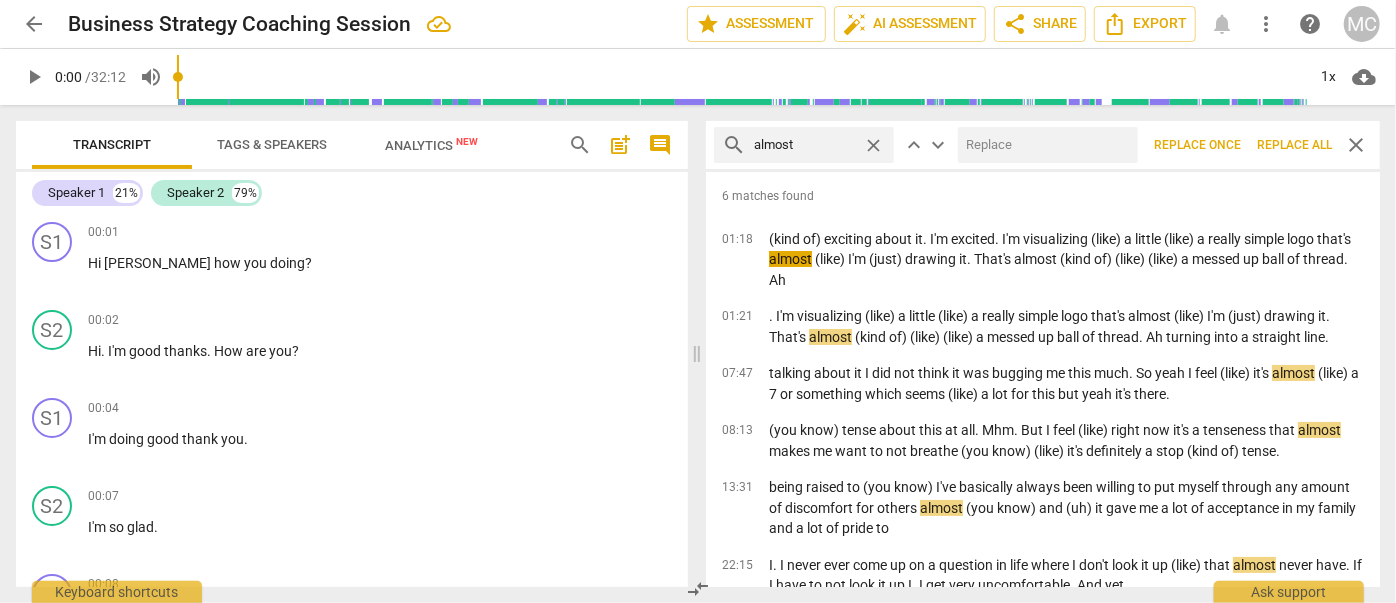 click at bounding box center (1044, 145) 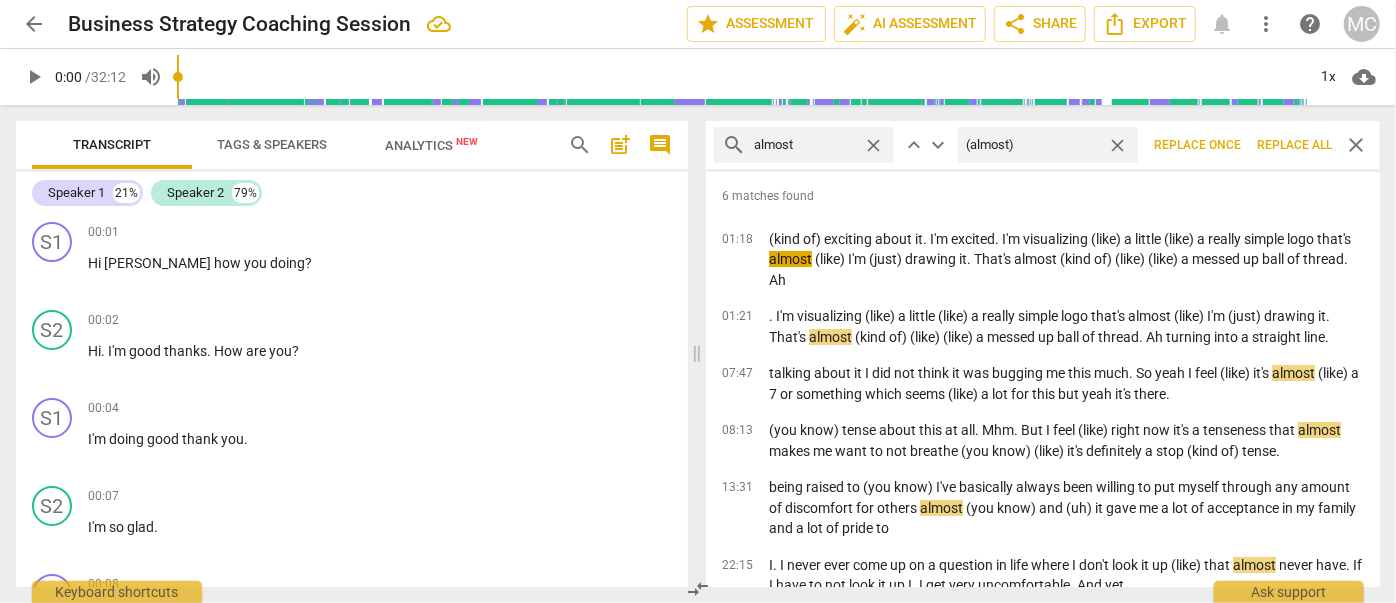 click on "Replace all" at bounding box center (1294, 145) 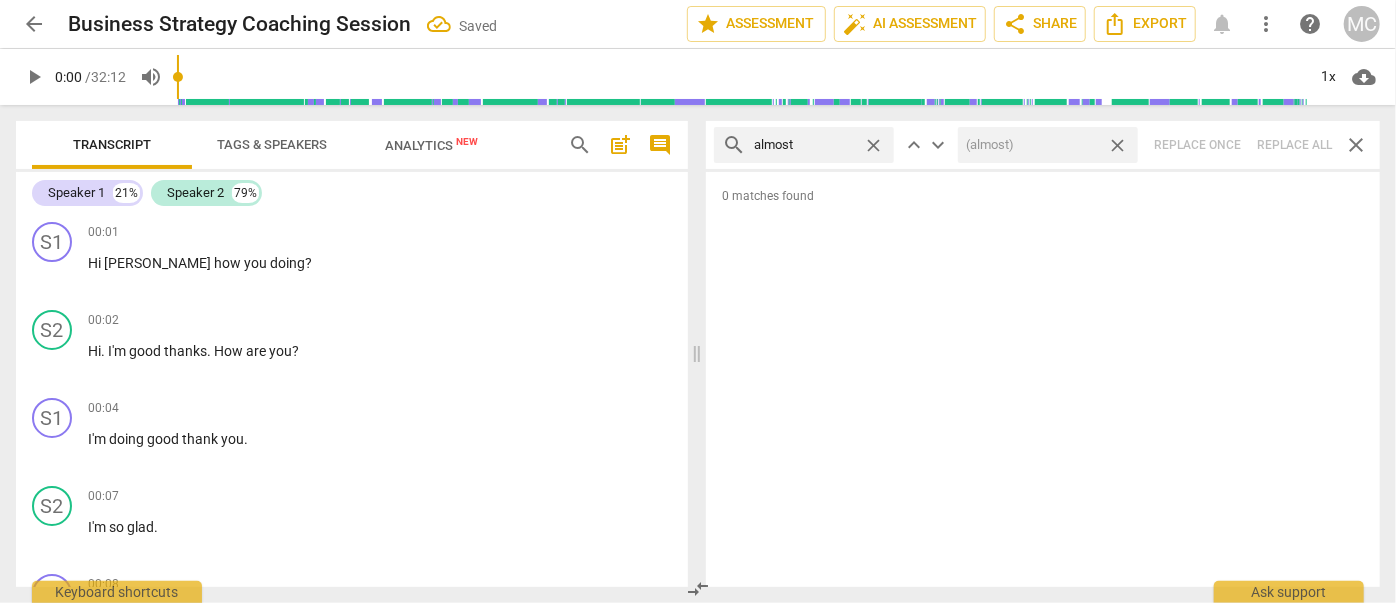 click on "search almost close keyboard_arrow_up keyboard_arrow_down (almost) close Replace once Replace all close" at bounding box center (1043, 145) 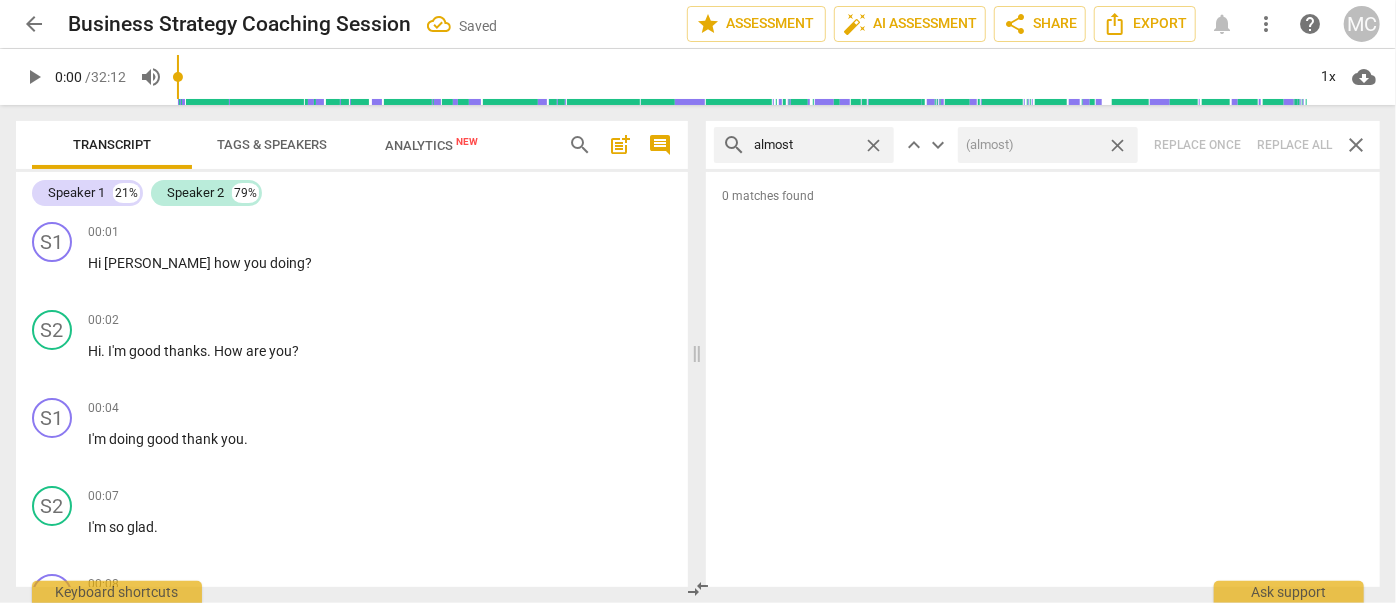 click on "close" at bounding box center [1117, 145] 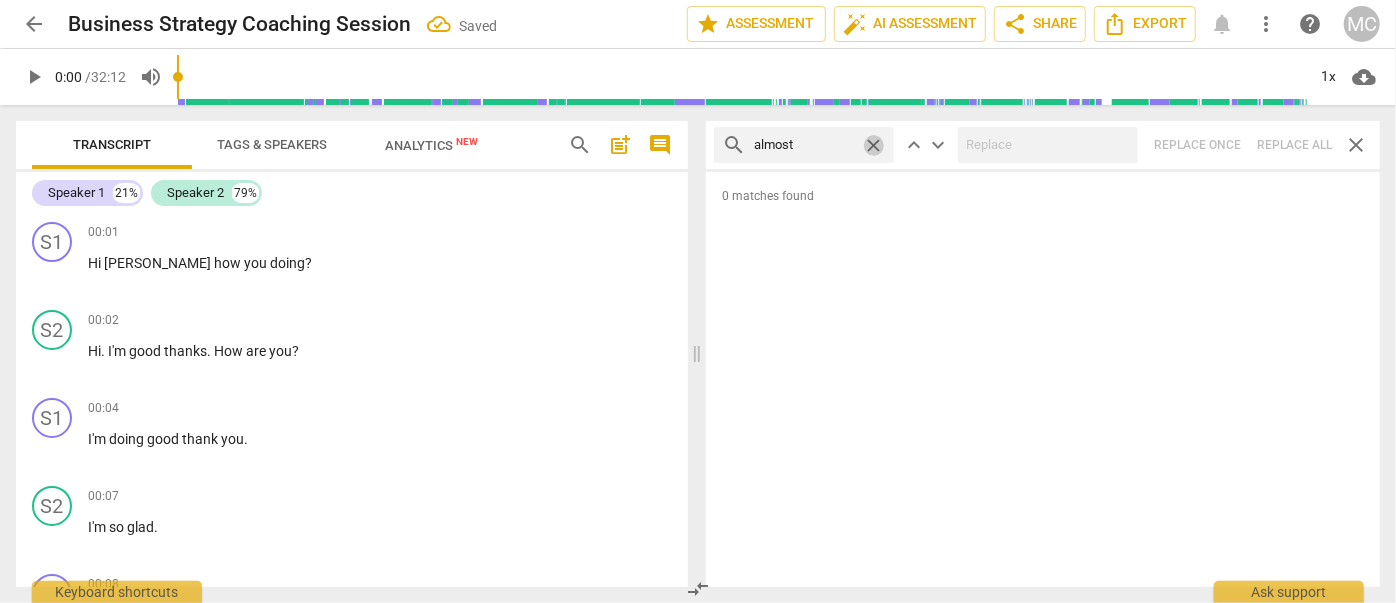 click on "close" at bounding box center [873, 145] 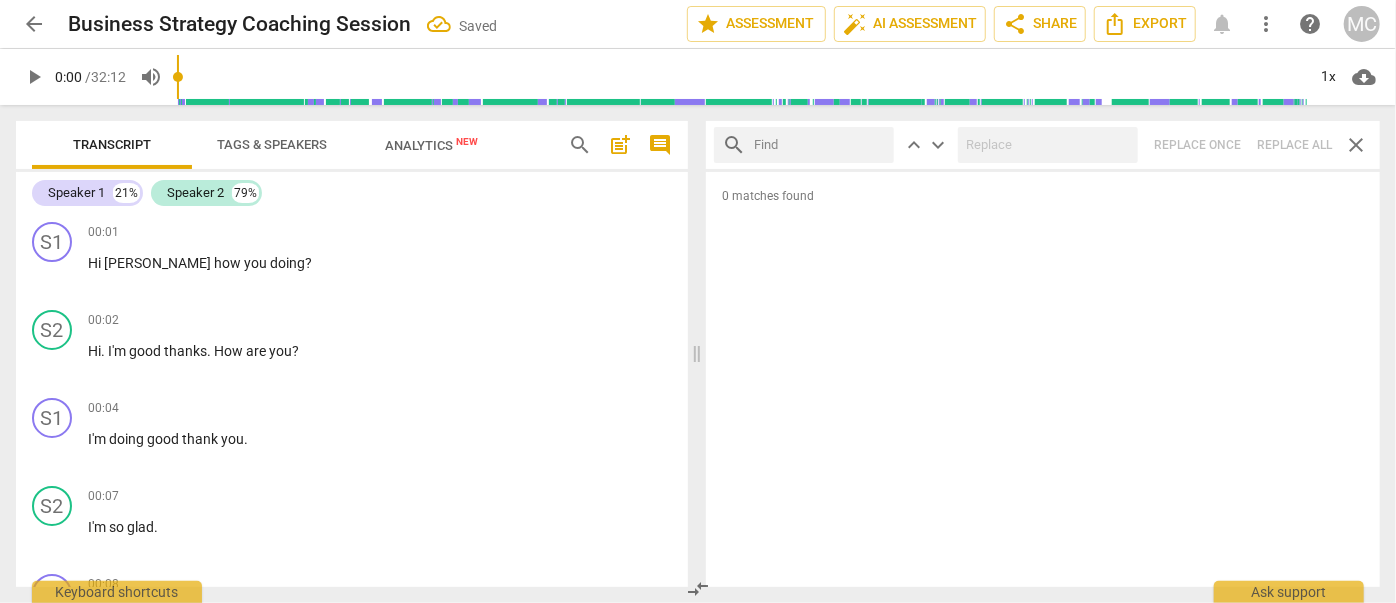 click at bounding box center [820, 145] 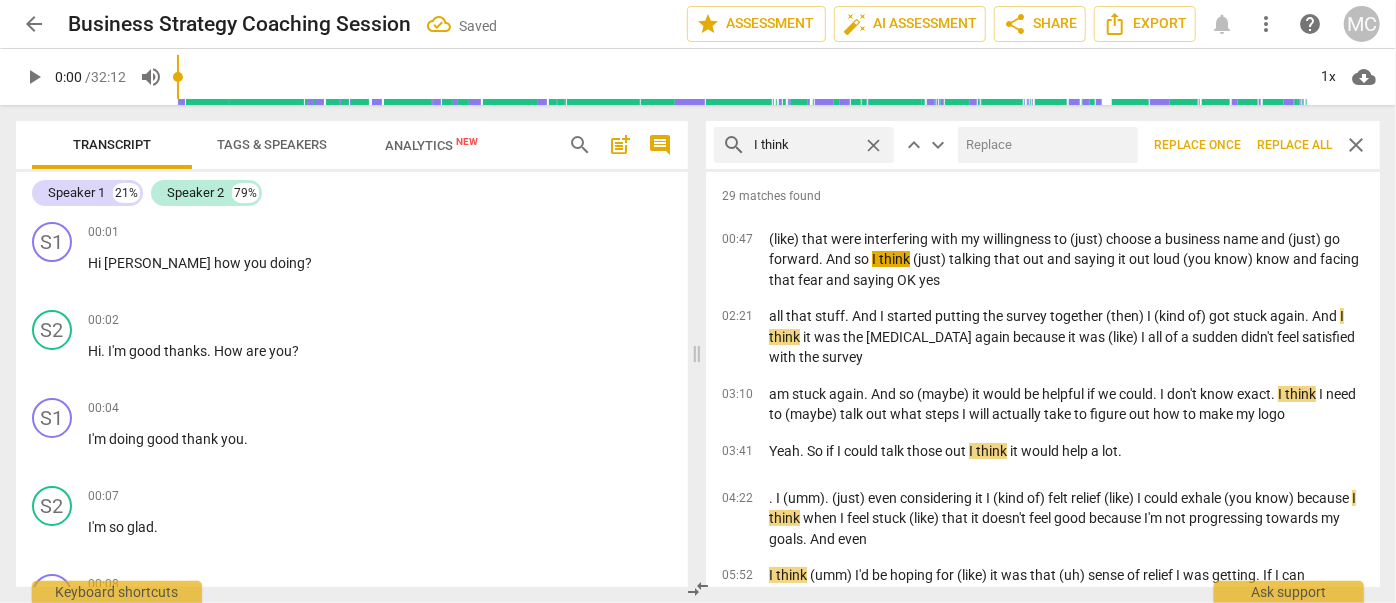click at bounding box center [1044, 145] 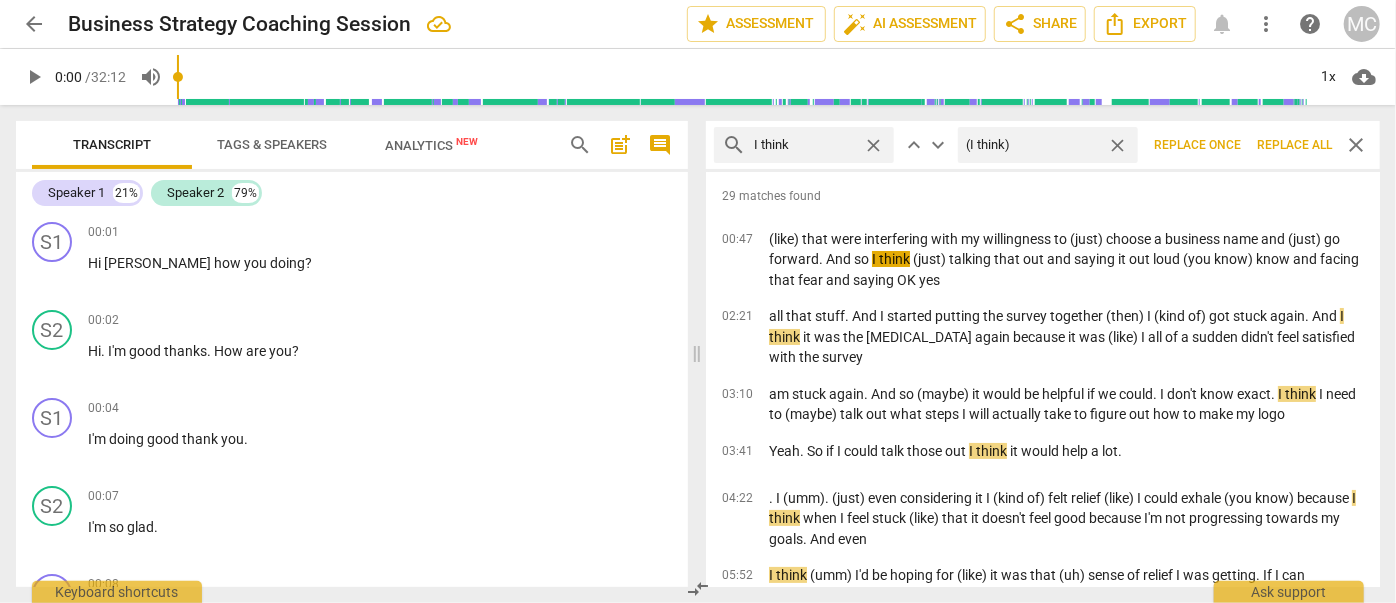 click on "Replace all" at bounding box center [1294, 145] 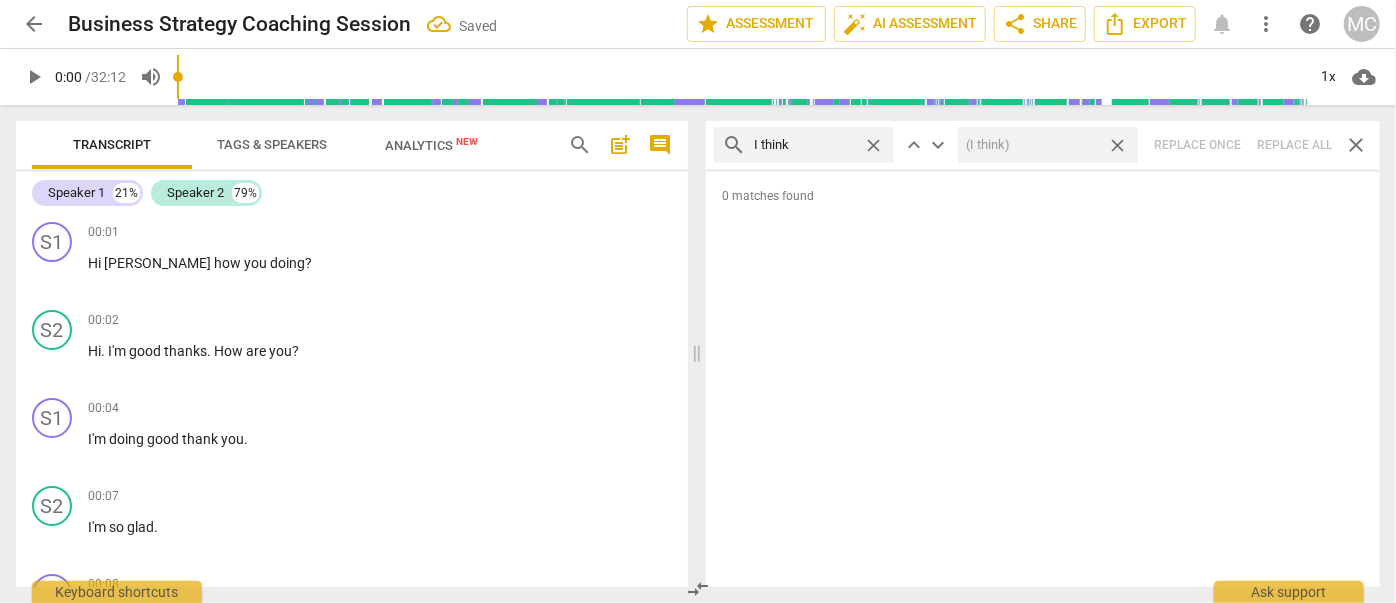 click on "close" at bounding box center (1117, 145) 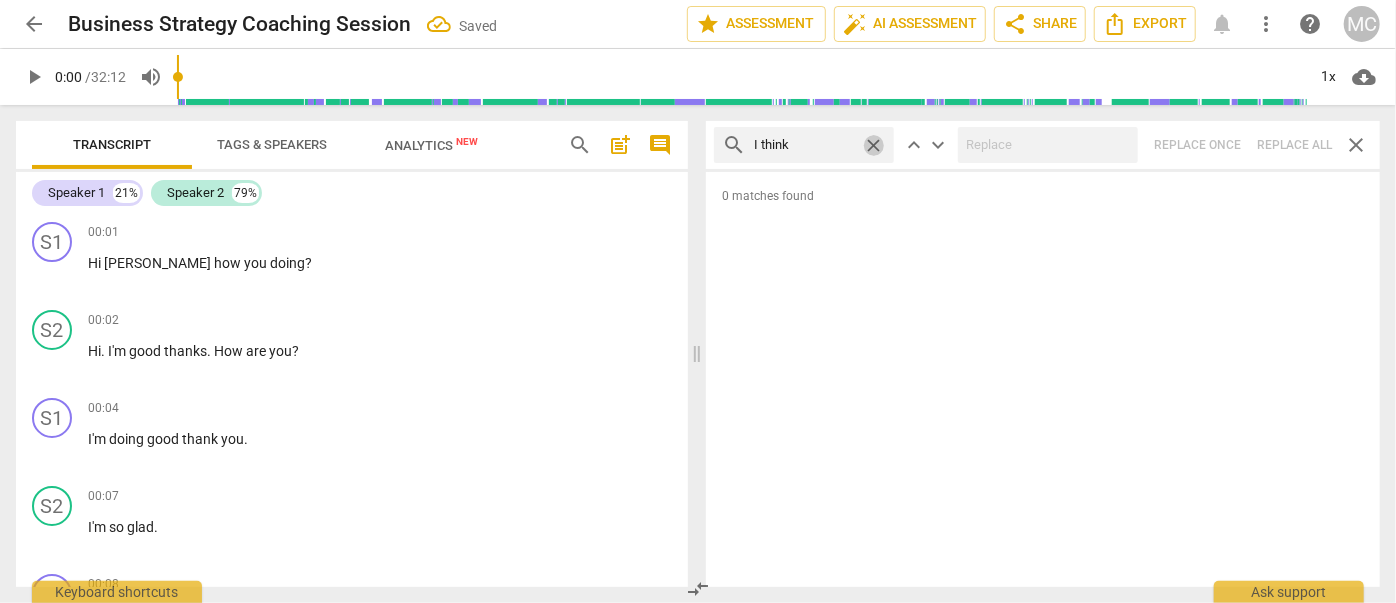 click on "close" at bounding box center (873, 145) 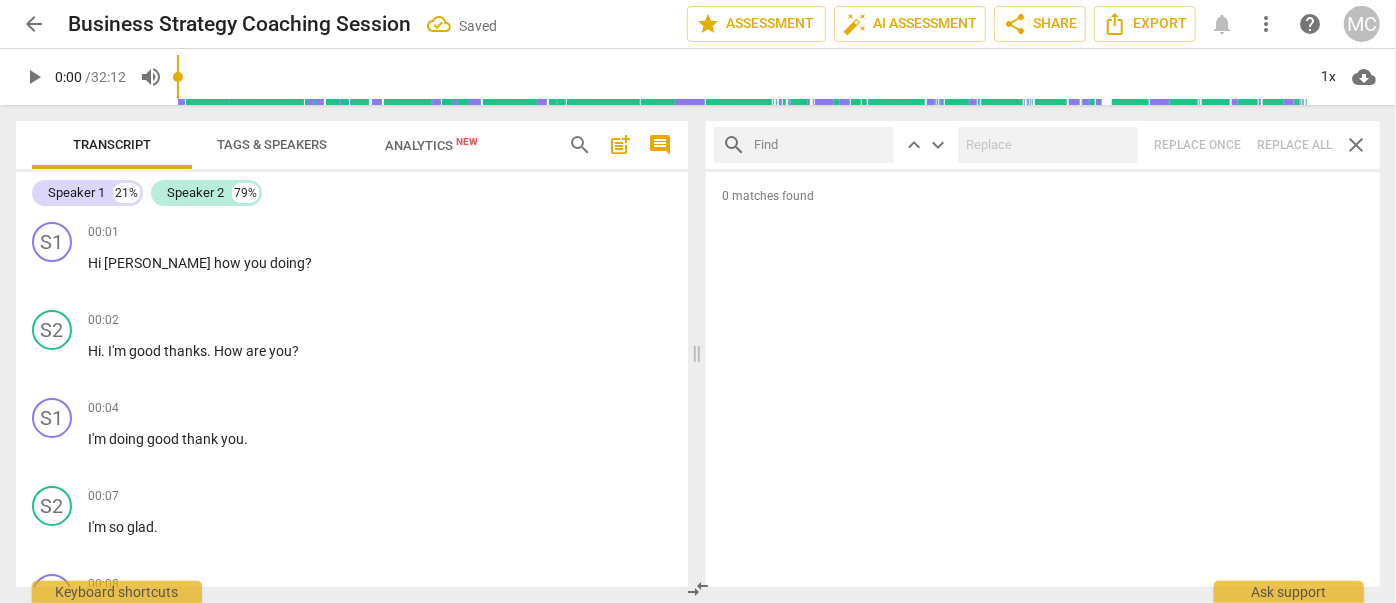 click at bounding box center (820, 145) 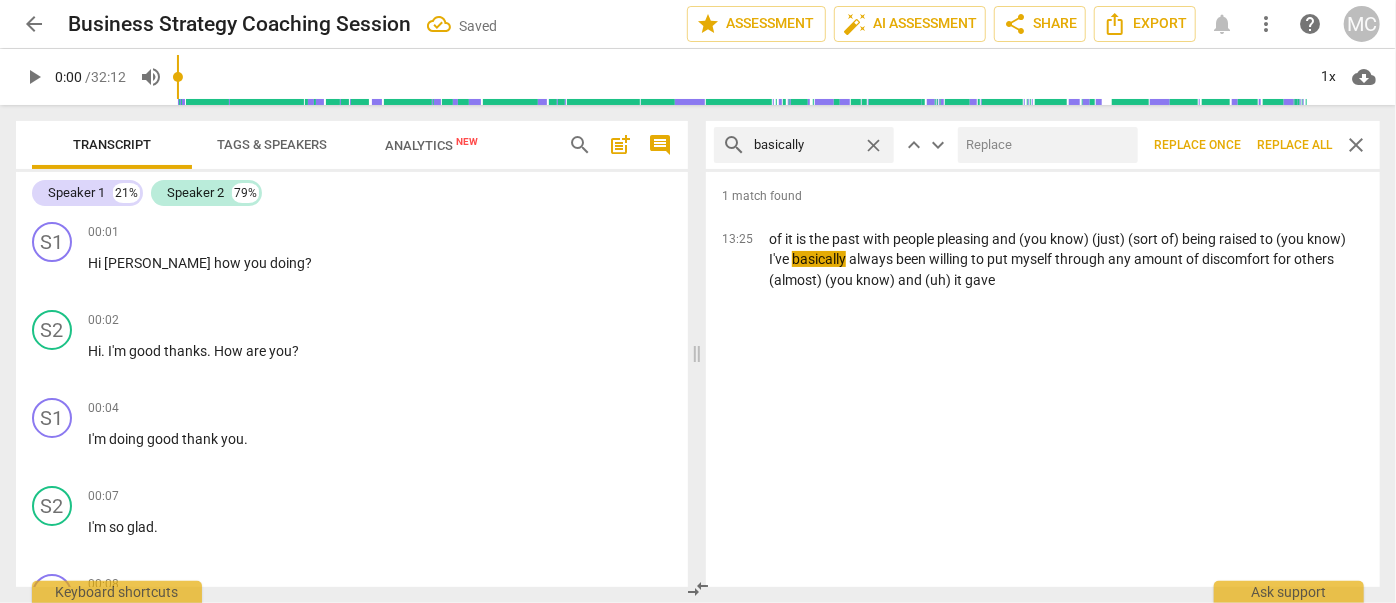 click at bounding box center [1044, 145] 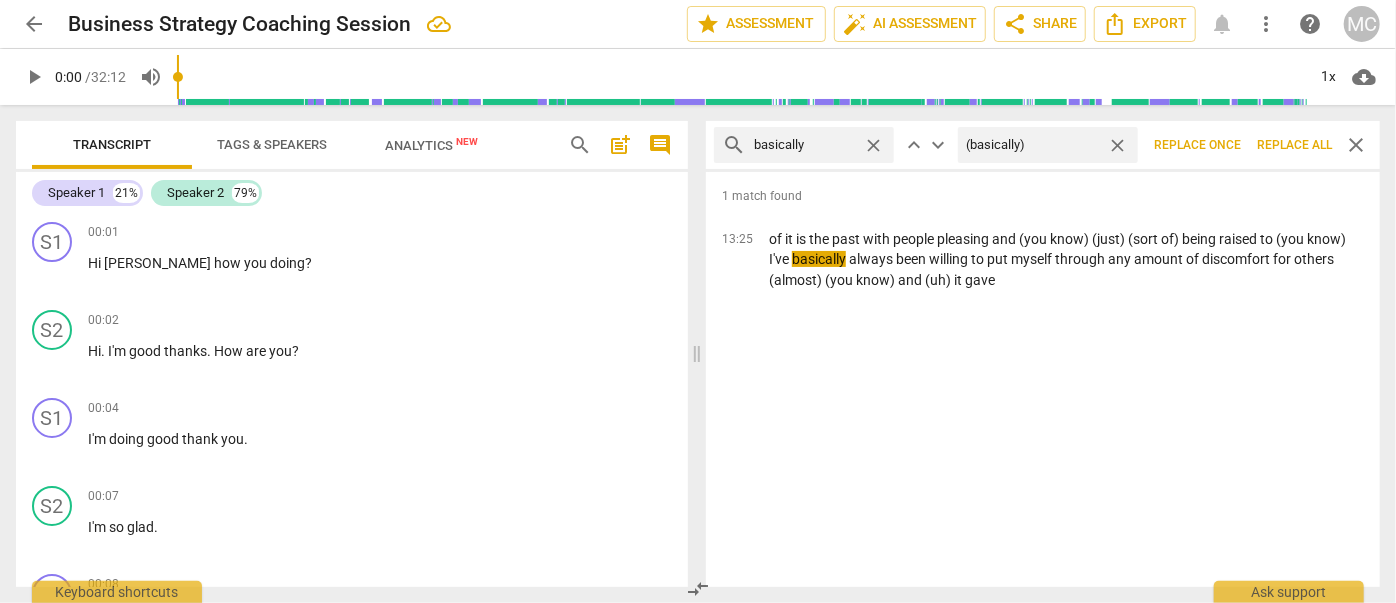 click on "Replace all" at bounding box center (1294, 145) 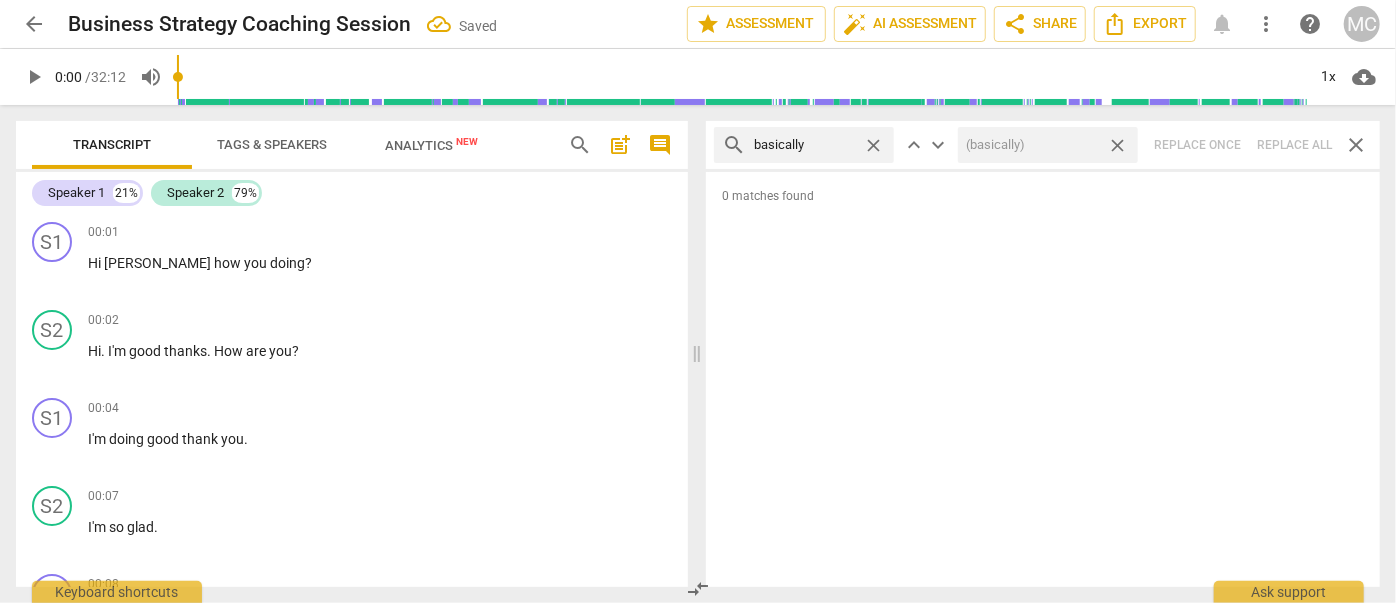 click on "close" at bounding box center (1117, 145) 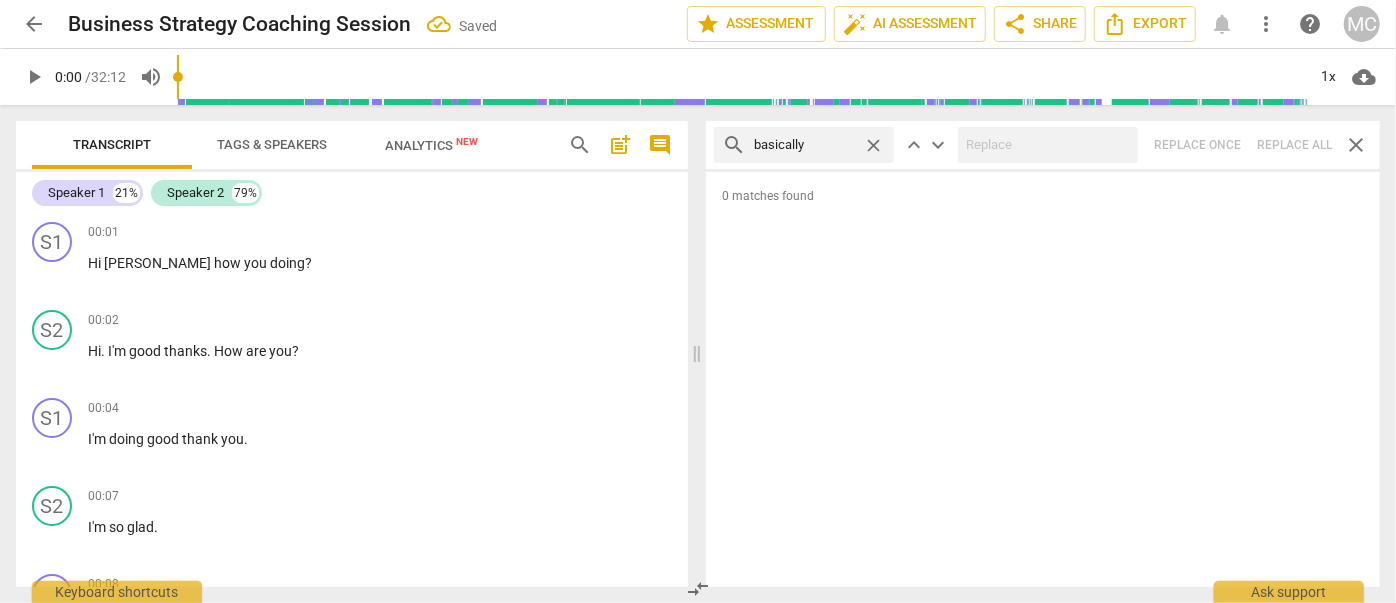 click on "close" at bounding box center [873, 145] 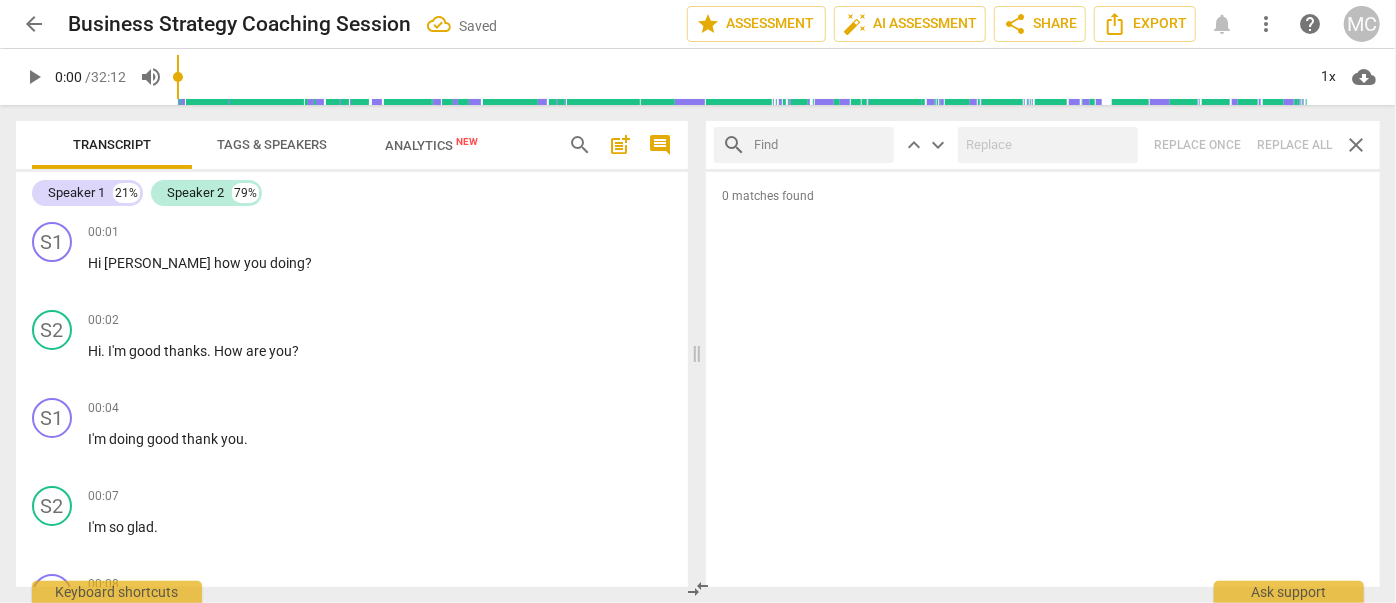 click at bounding box center [820, 145] 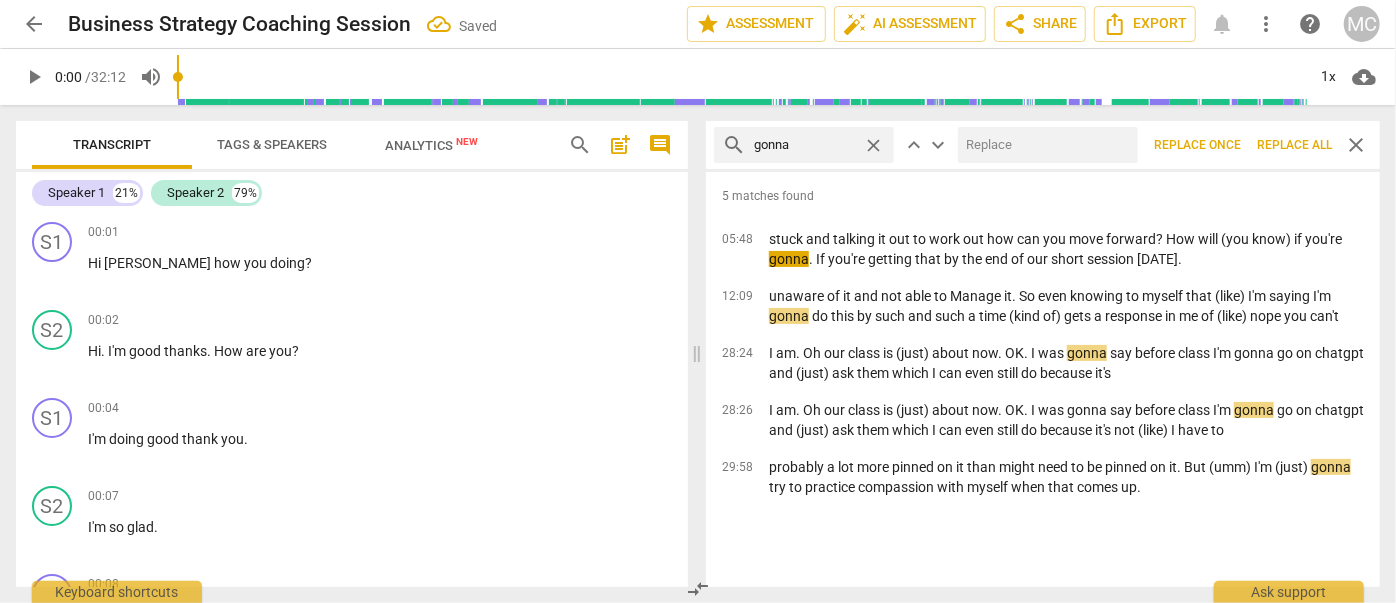 click at bounding box center [1044, 145] 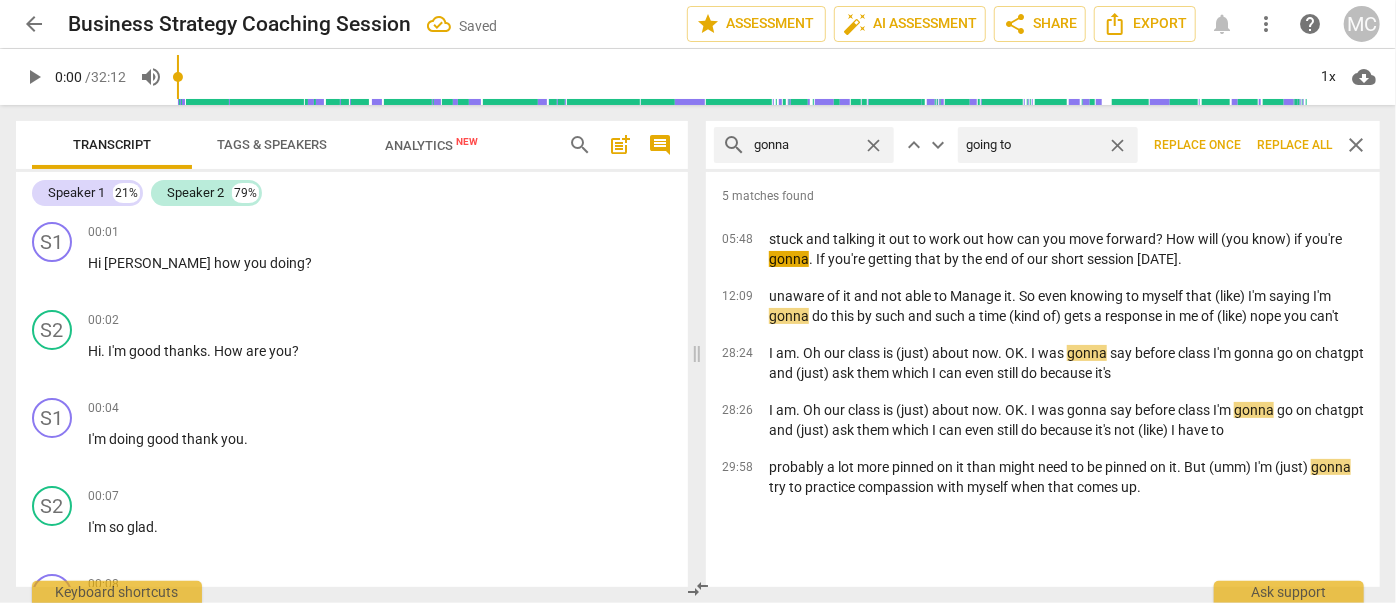 click on "Replace all" at bounding box center (1294, 145) 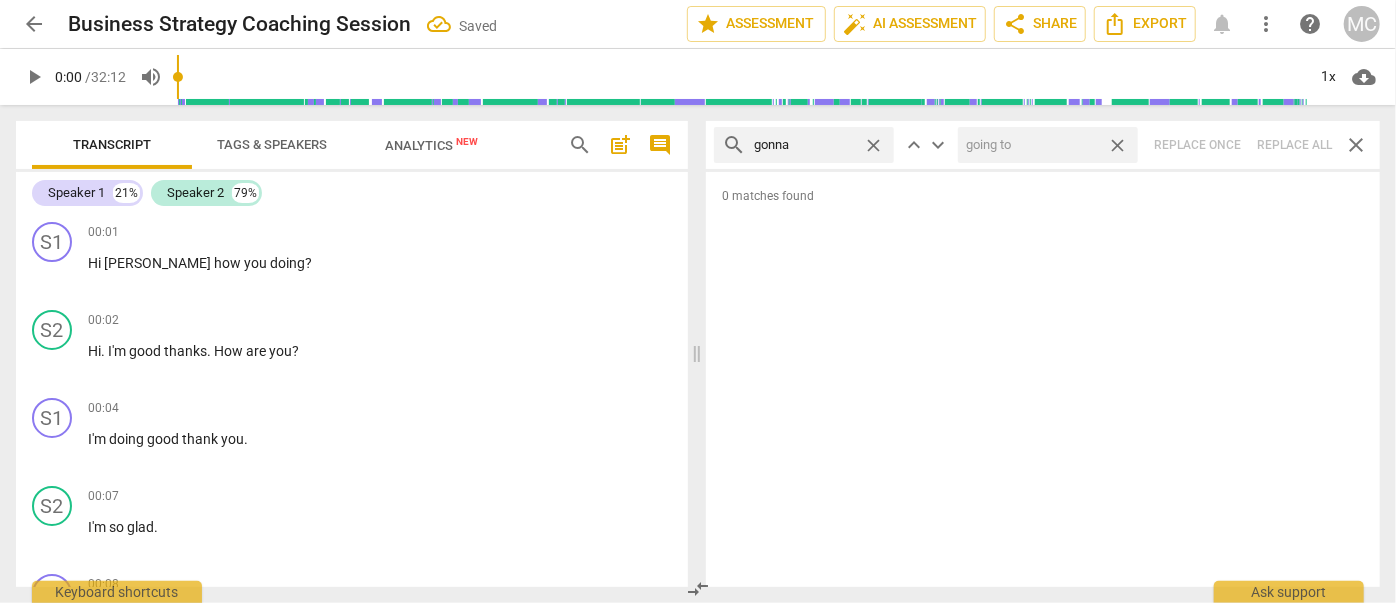 click on "close" at bounding box center [1117, 145] 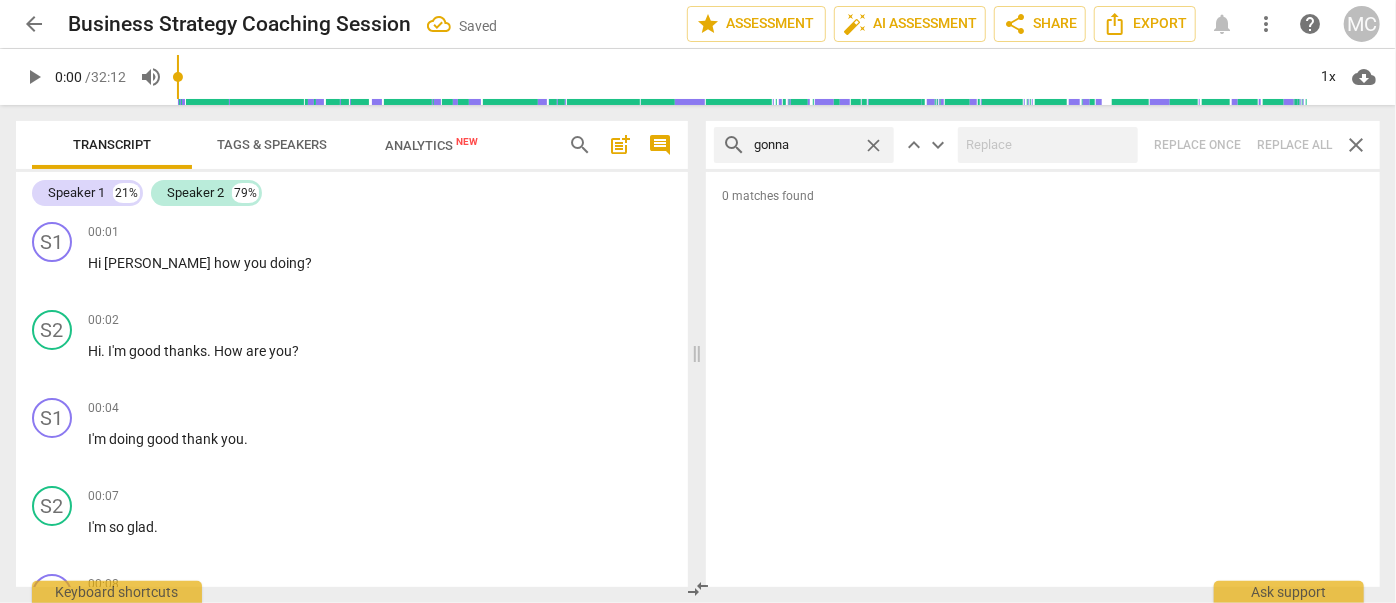 click on "close" at bounding box center [873, 145] 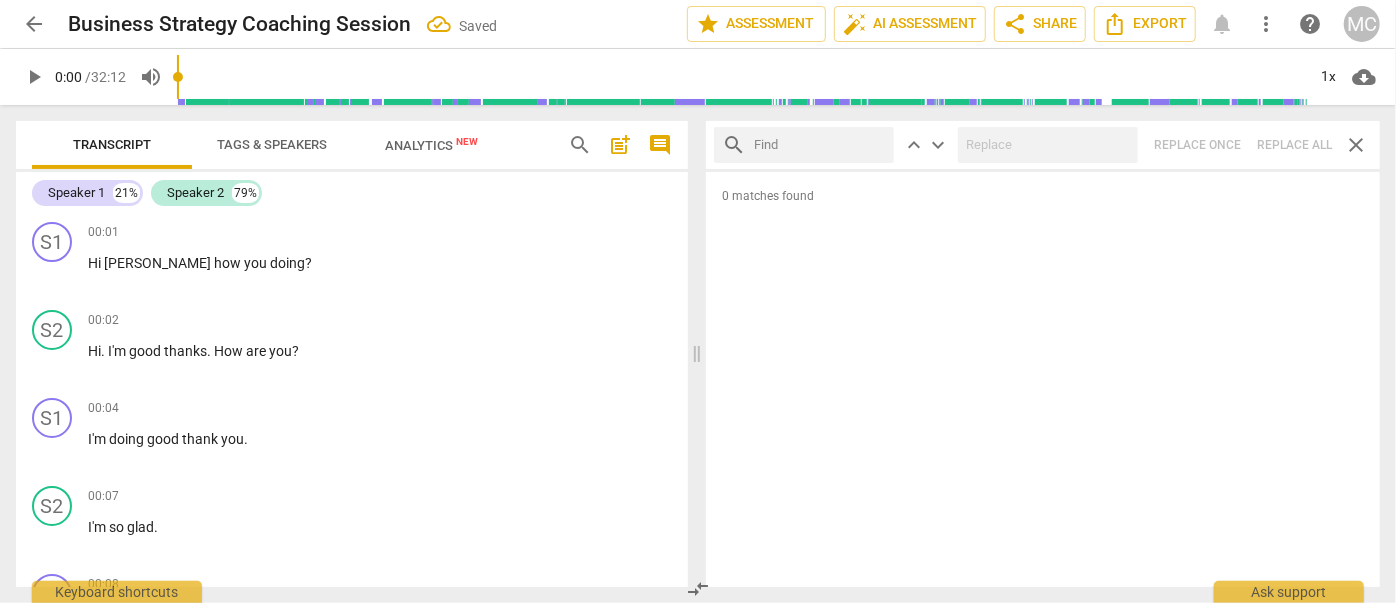click at bounding box center [820, 145] 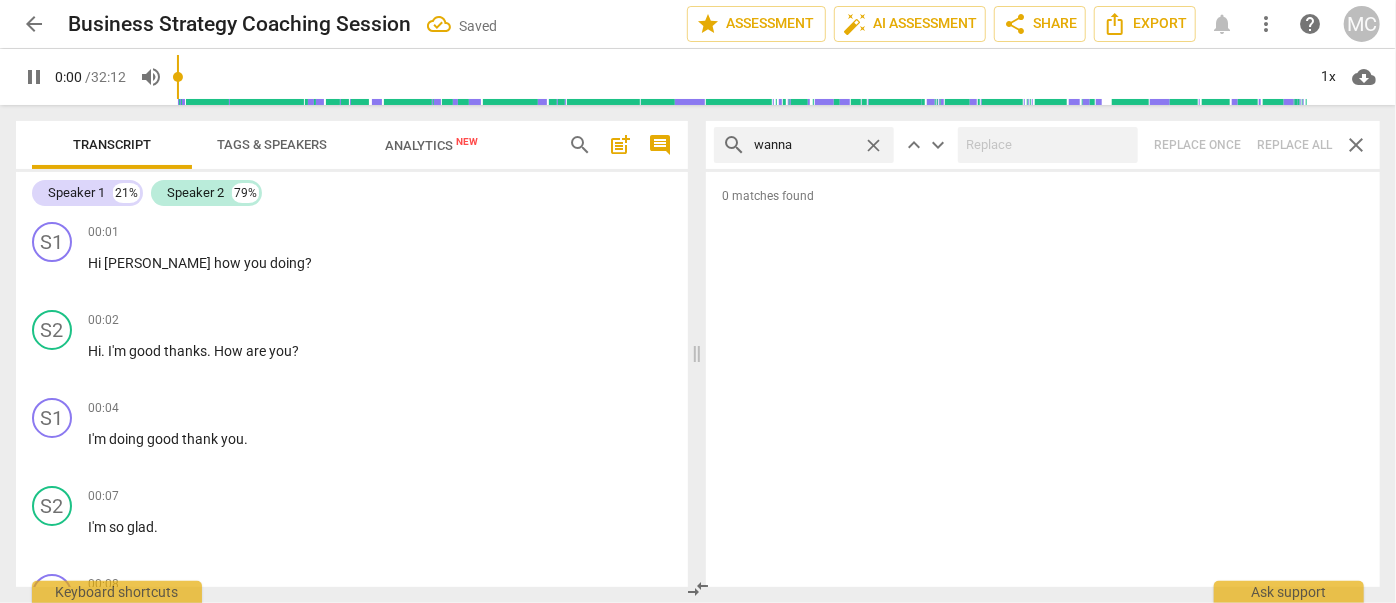 click on "search wanna close keyboard_arrow_up keyboard_arrow_down Replace once Replace all close" at bounding box center [1043, 145] 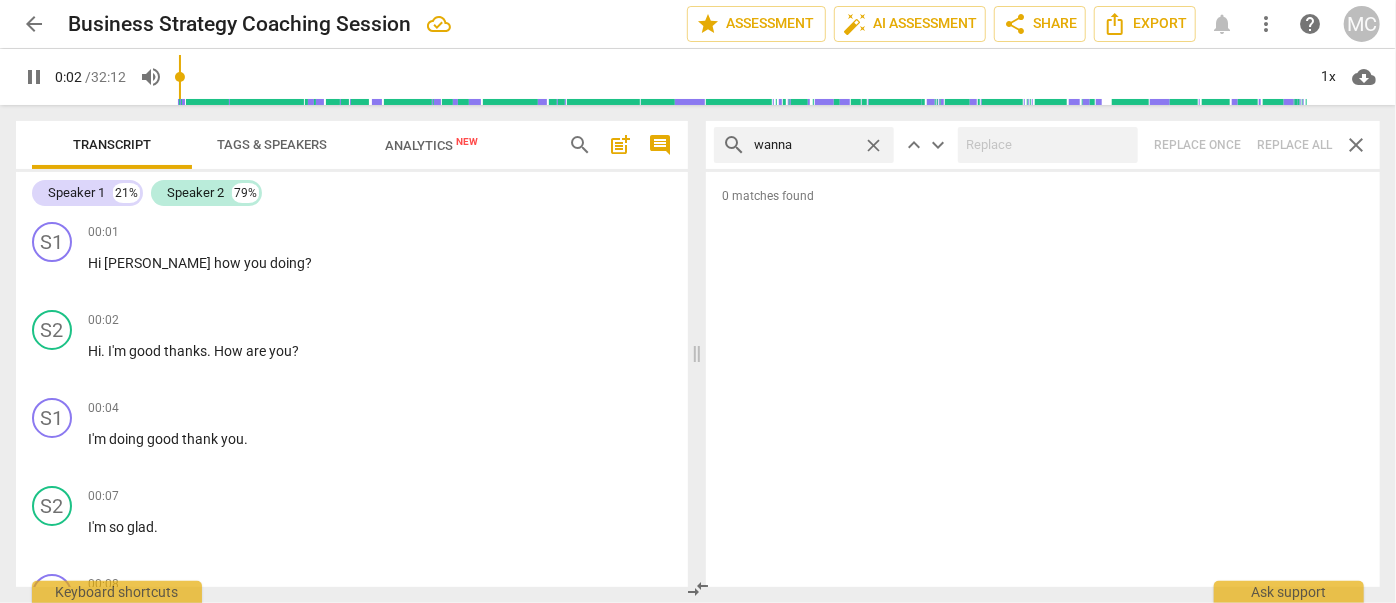 click on "close" at bounding box center (873, 145) 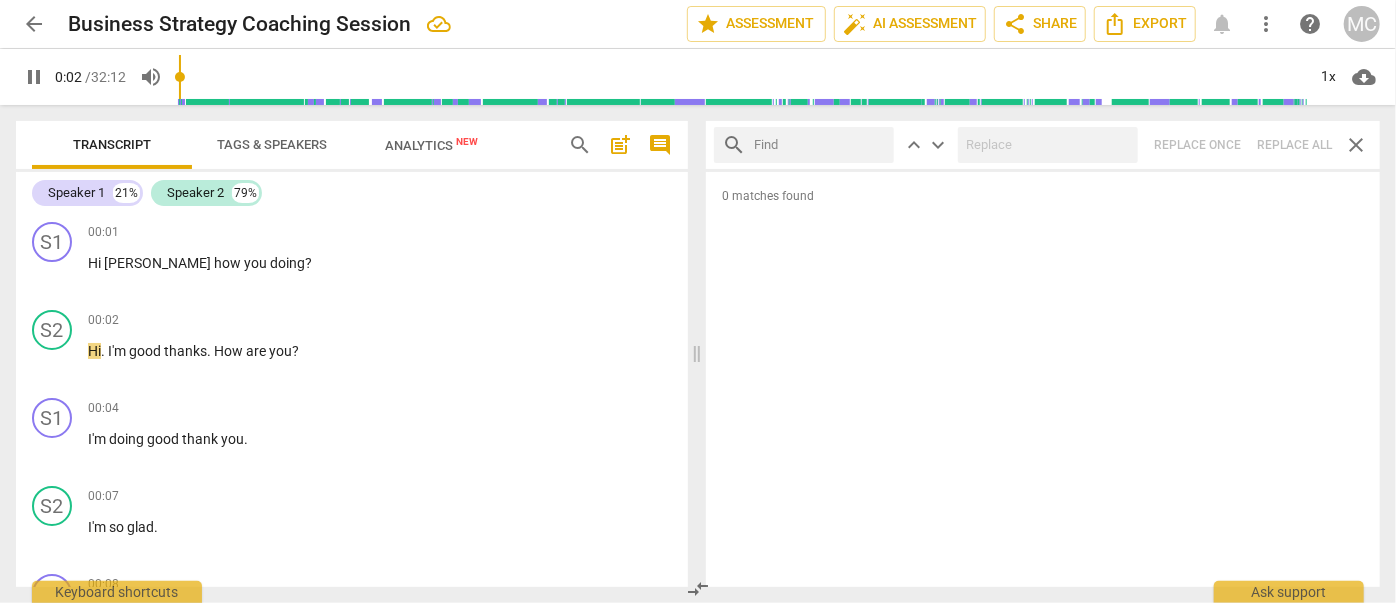 click at bounding box center [820, 145] 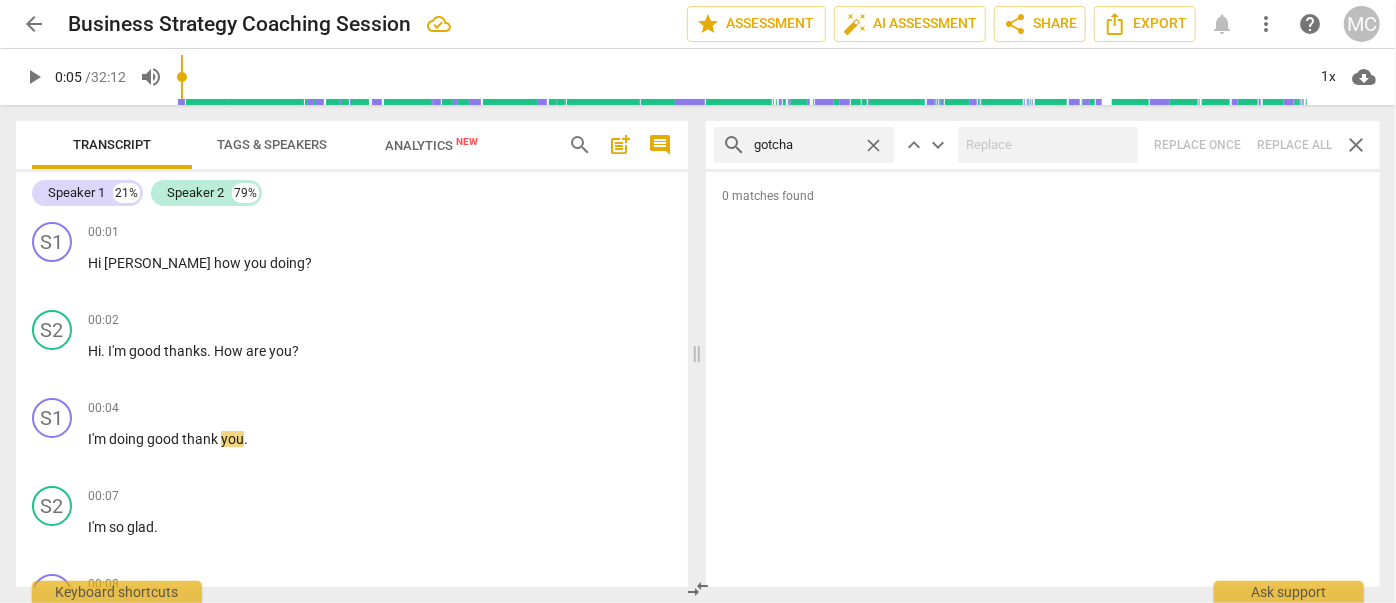 click on "search gotcha close keyboard_arrow_up keyboard_arrow_down Replace once Replace all close" at bounding box center (1043, 145) 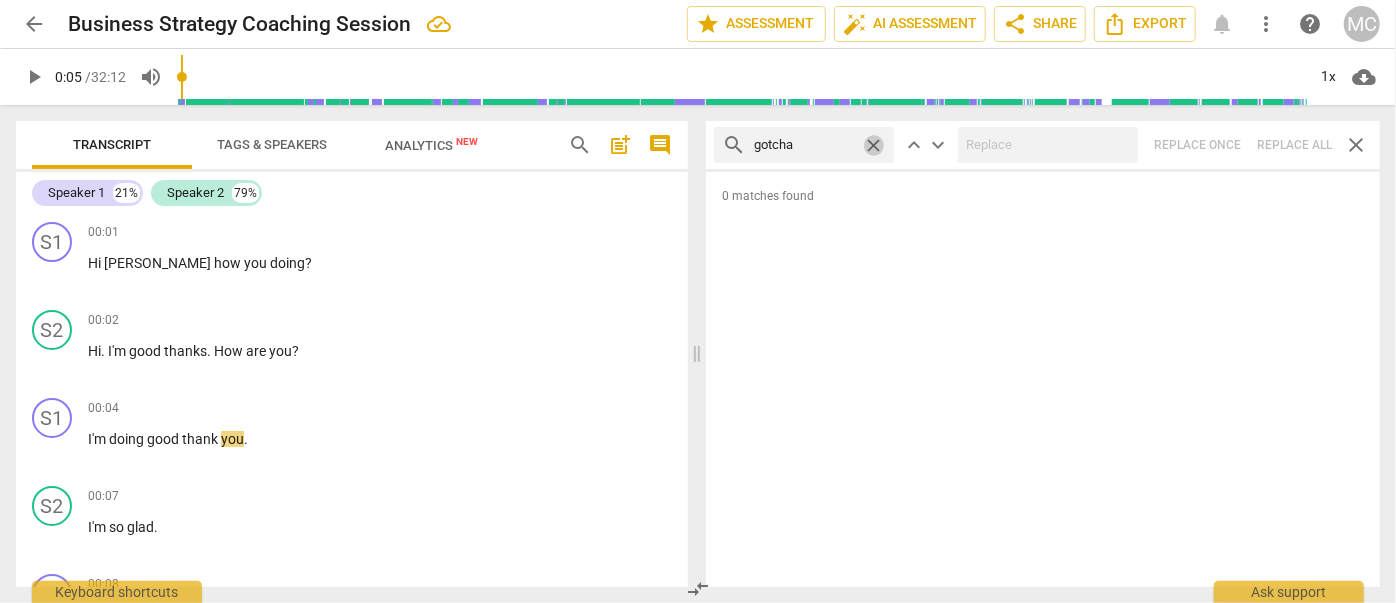 click on "close" at bounding box center [873, 145] 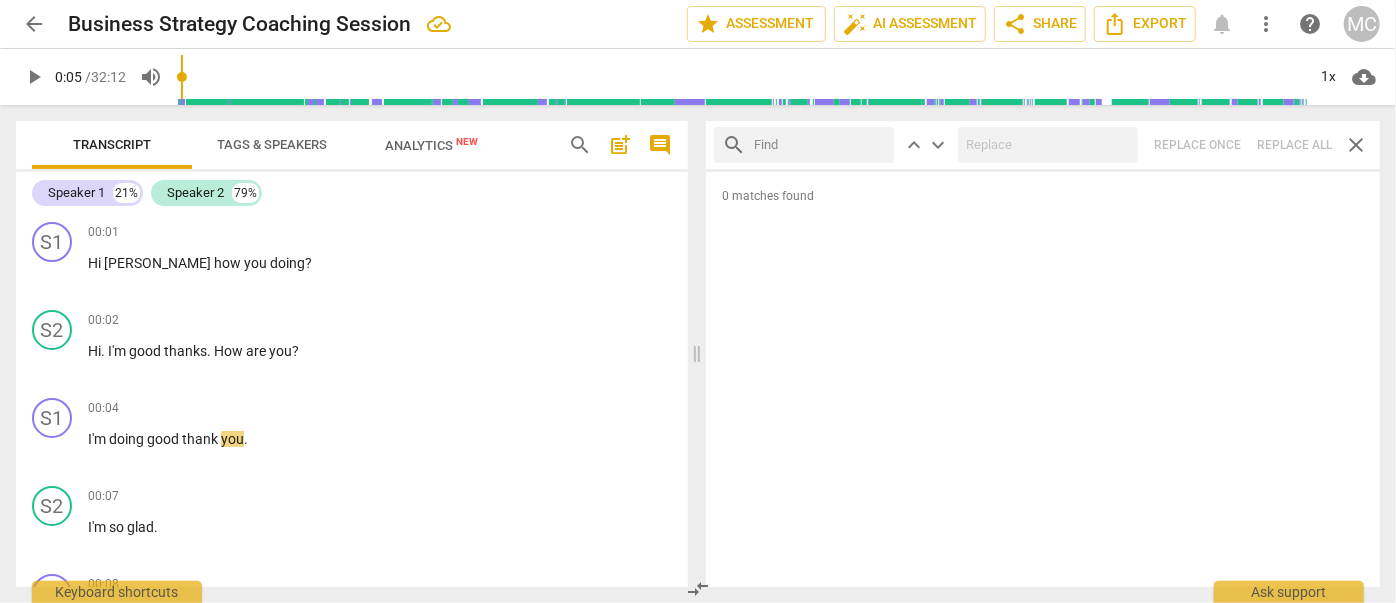 click at bounding box center (820, 145) 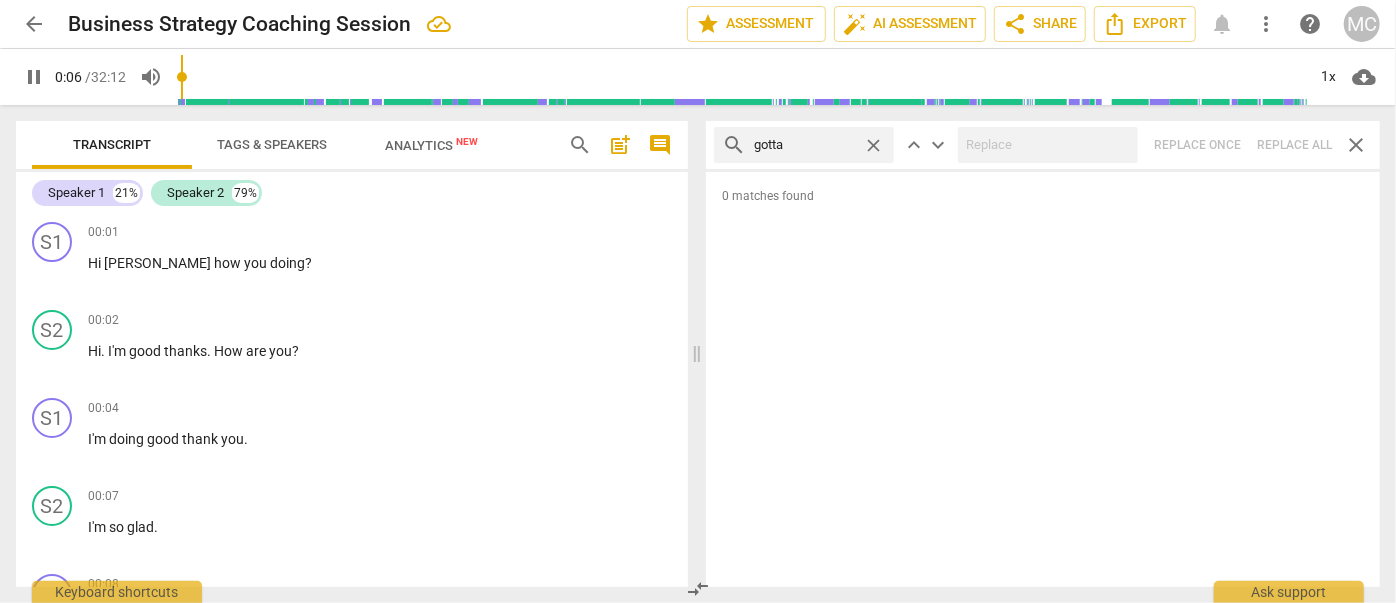 click on "search gotta close keyboard_arrow_up keyboard_arrow_down Replace once Replace all close" at bounding box center (1043, 145) 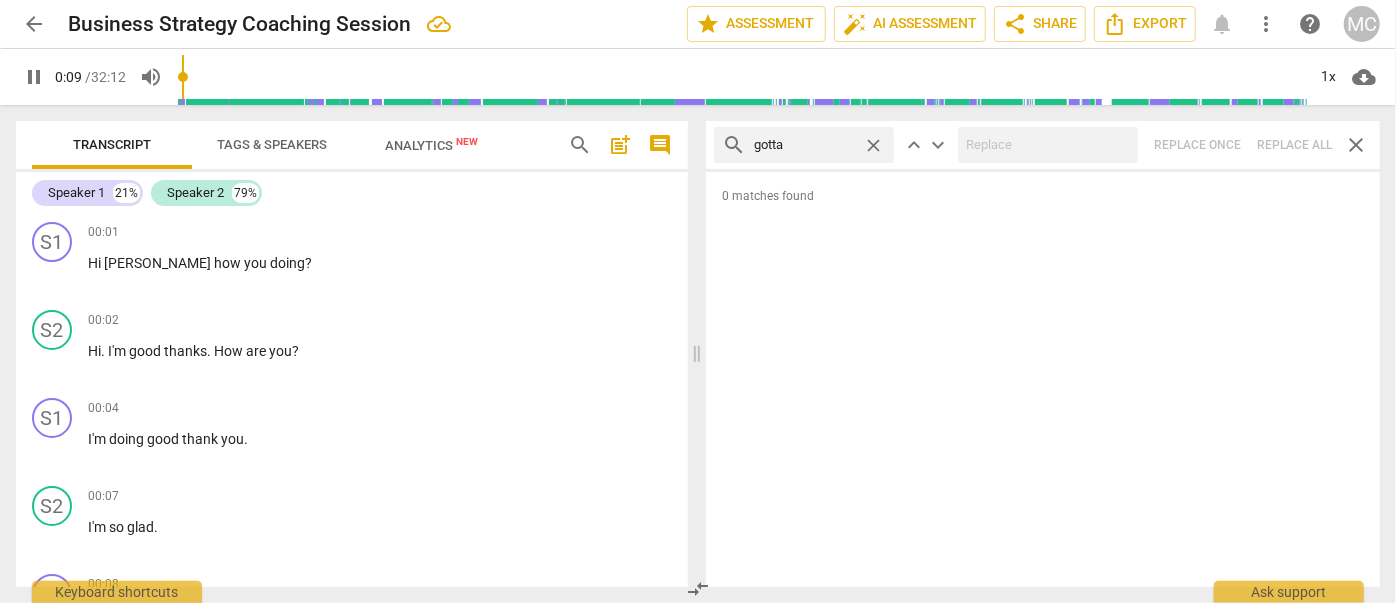 click on "close" at bounding box center (873, 145) 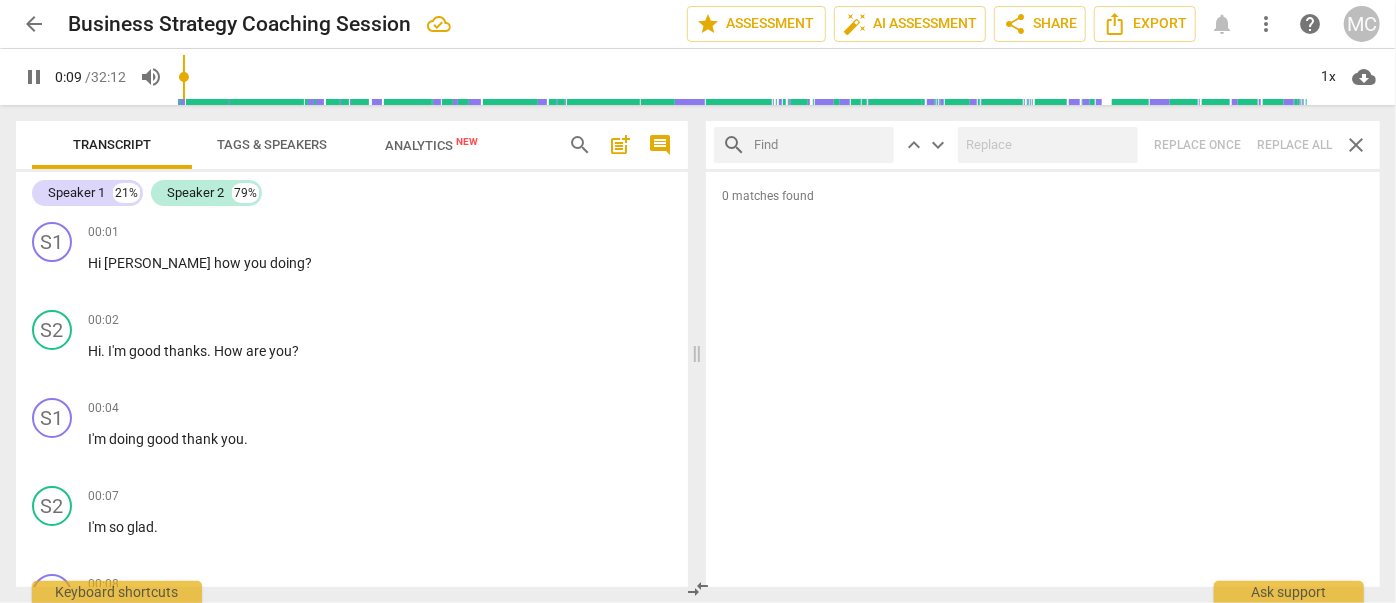 click at bounding box center [820, 145] 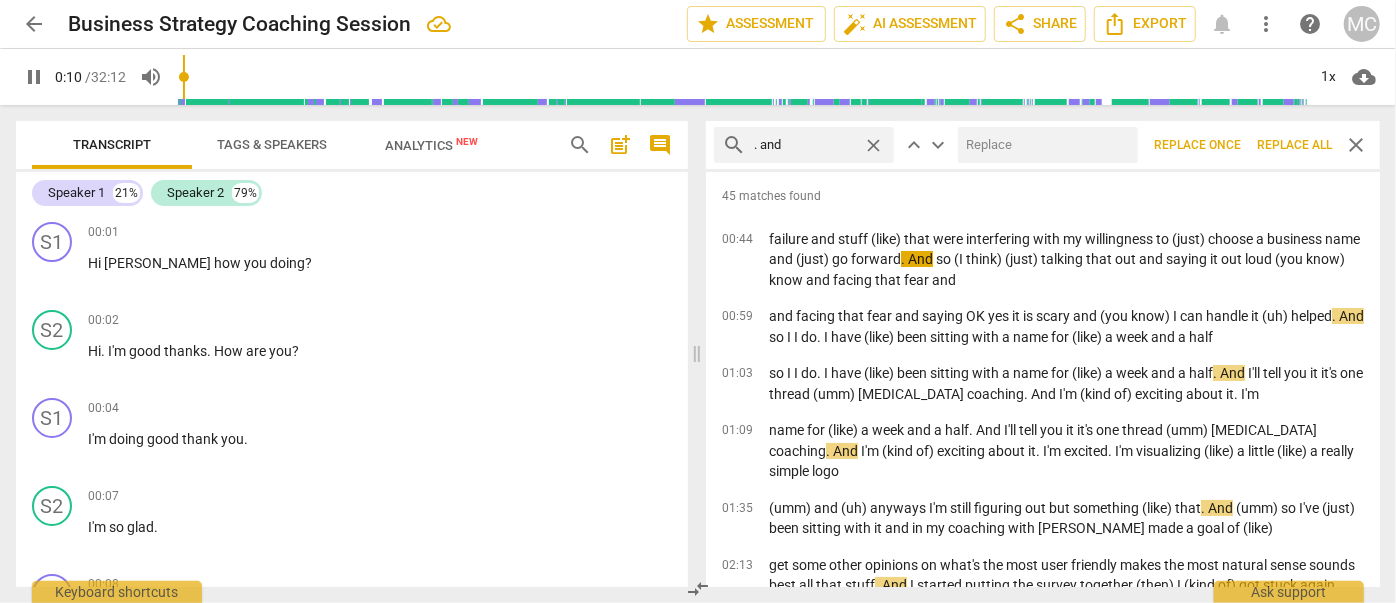 click at bounding box center (1044, 145) 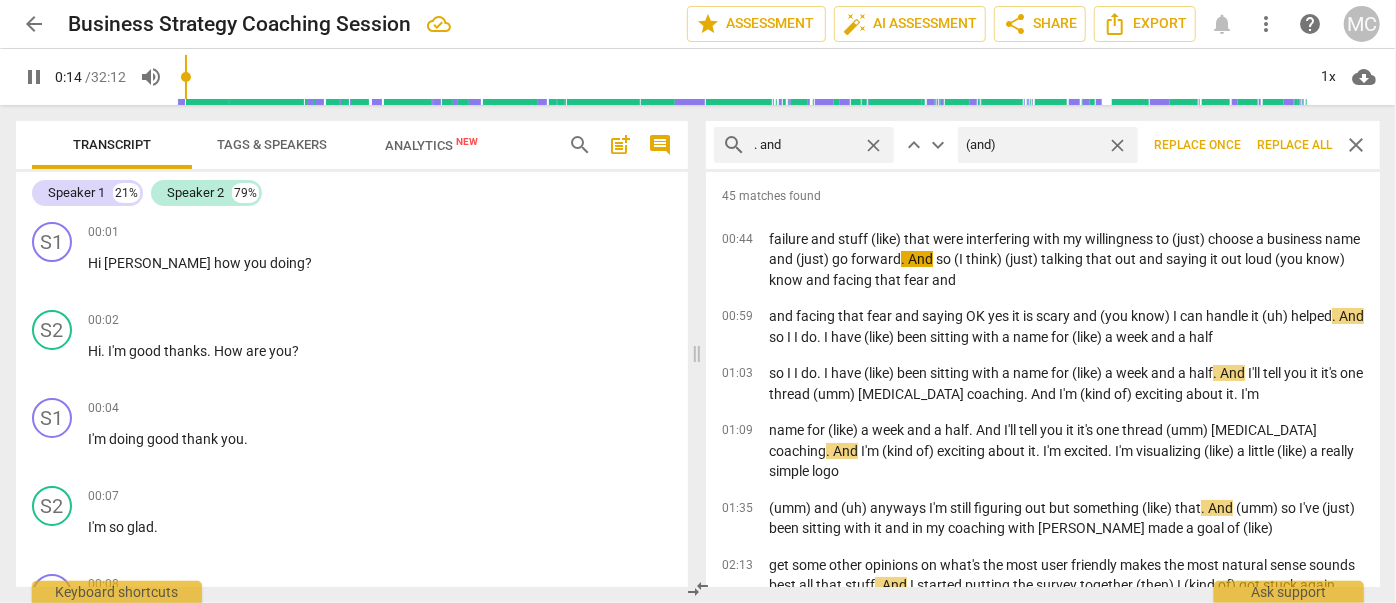 click on "Replace all" at bounding box center [1294, 145] 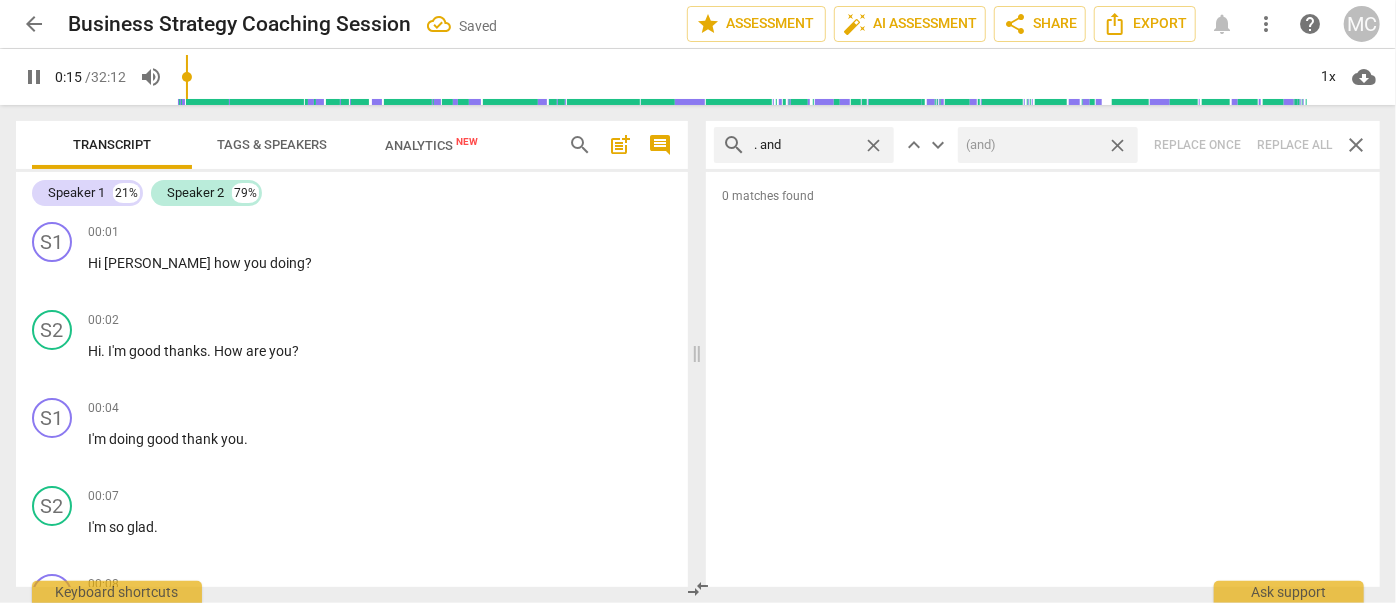 click on "close" at bounding box center [1117, 145] 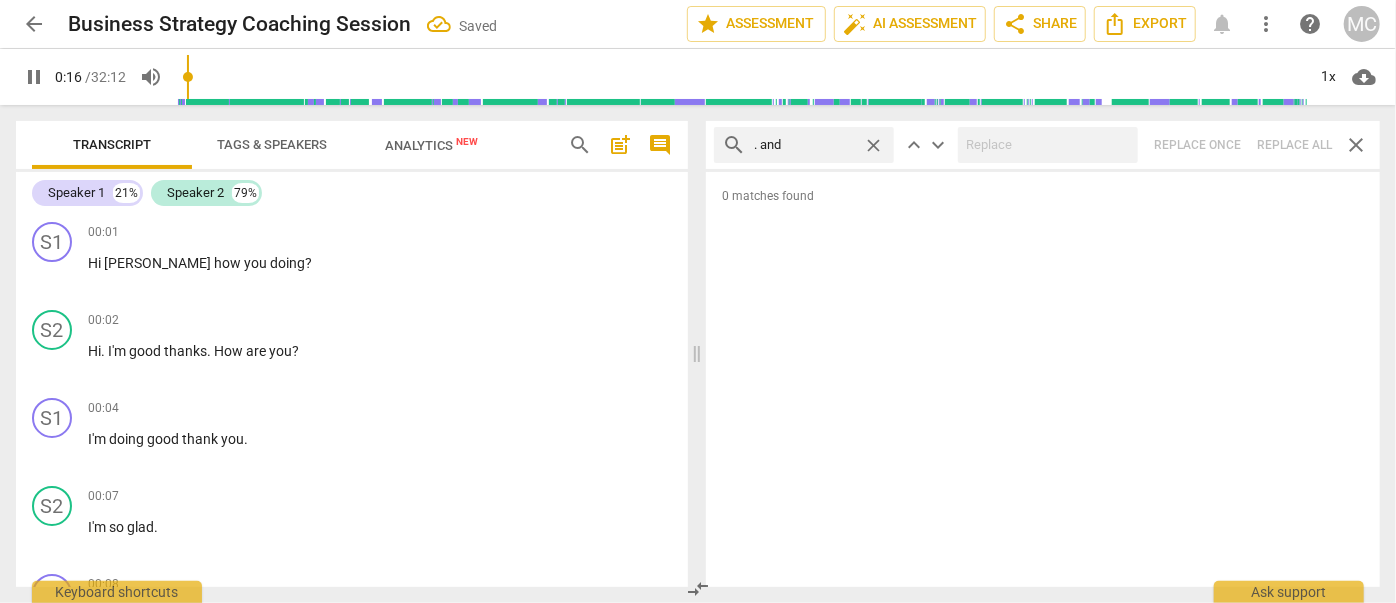 click on "close" at bounding box center (873, 145) 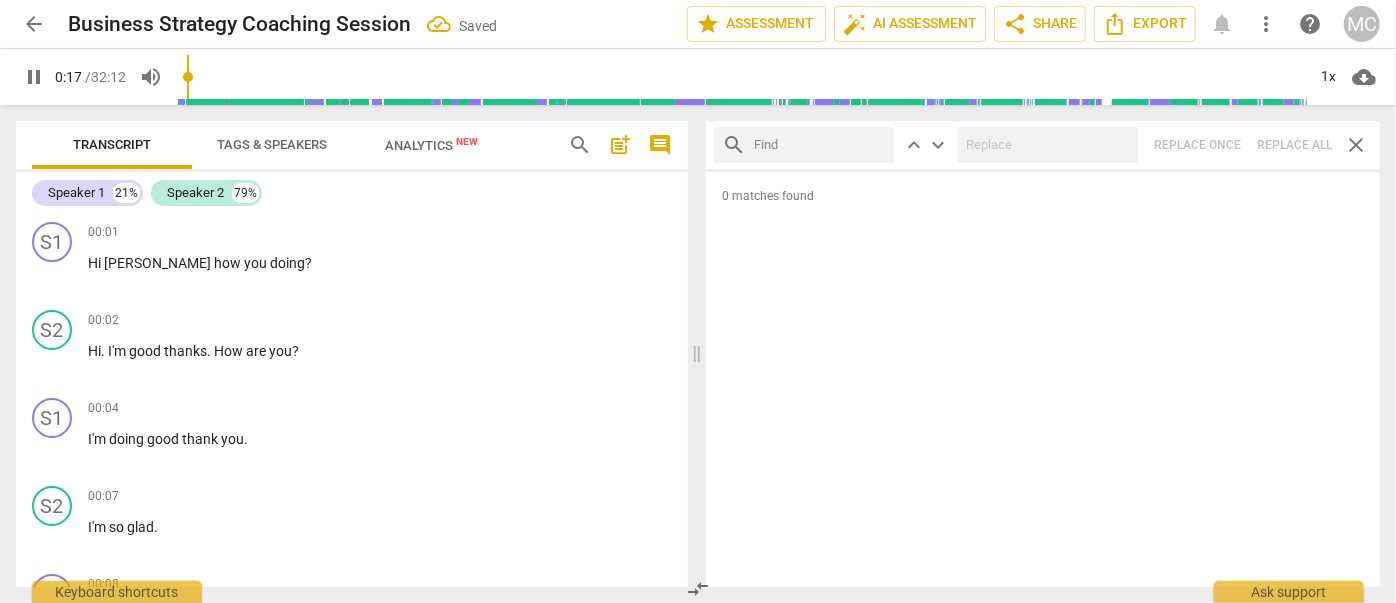 click at bounding box center (820, 145) 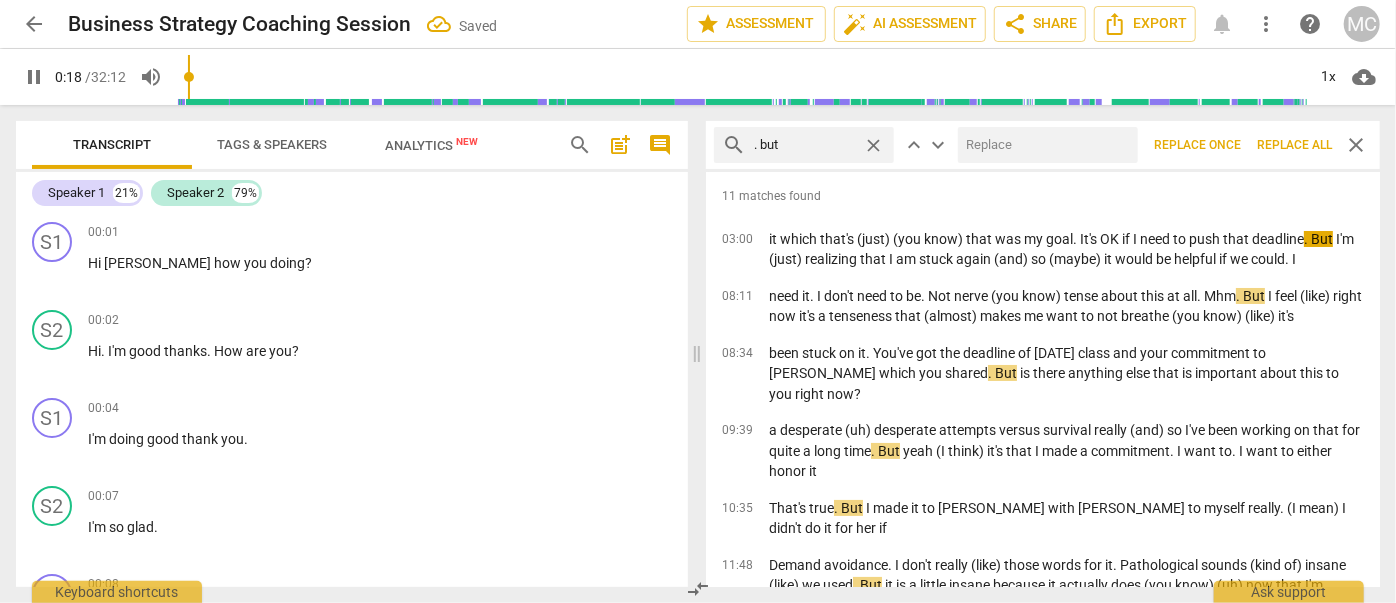 click at bounding box center [1044, 145] 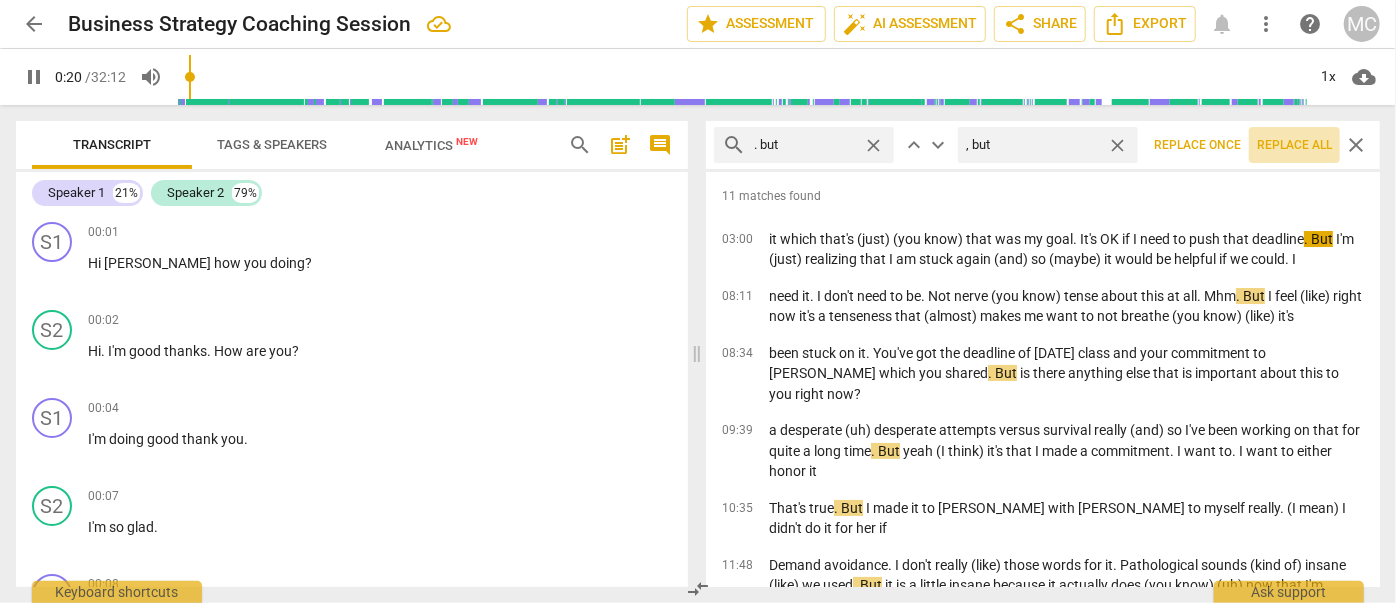 click on "Replace all" at bounding box center (1294, 145) 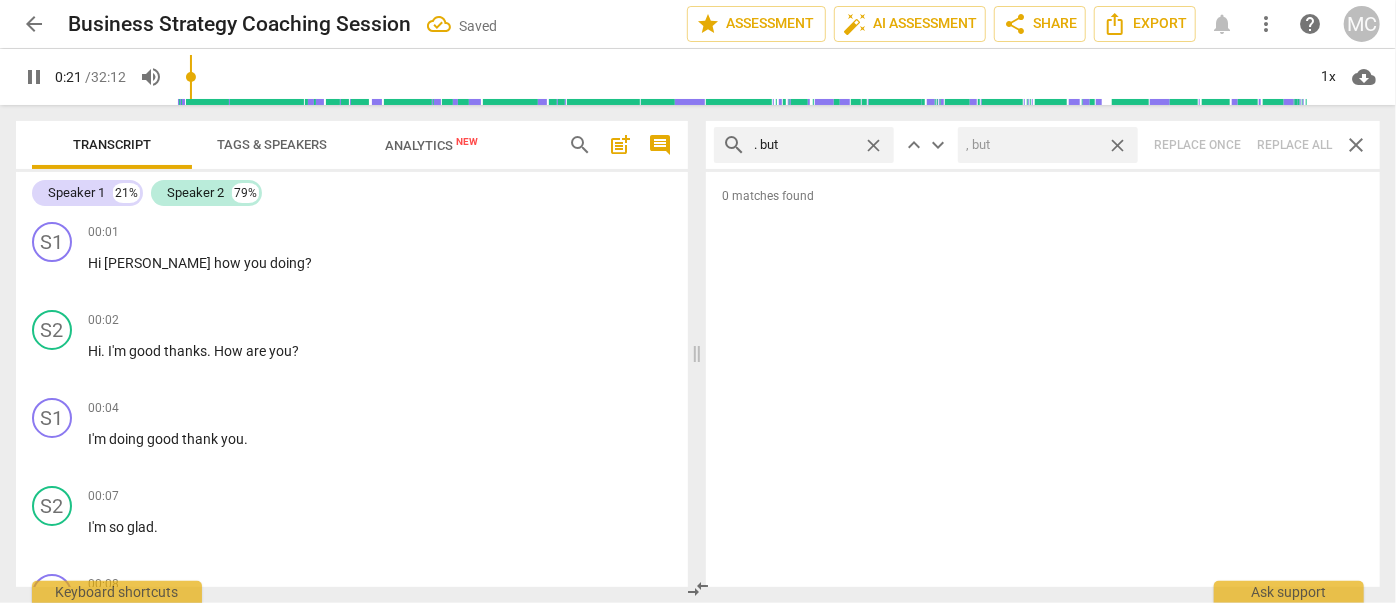 click on "close" at bounding box center (1117, 145) 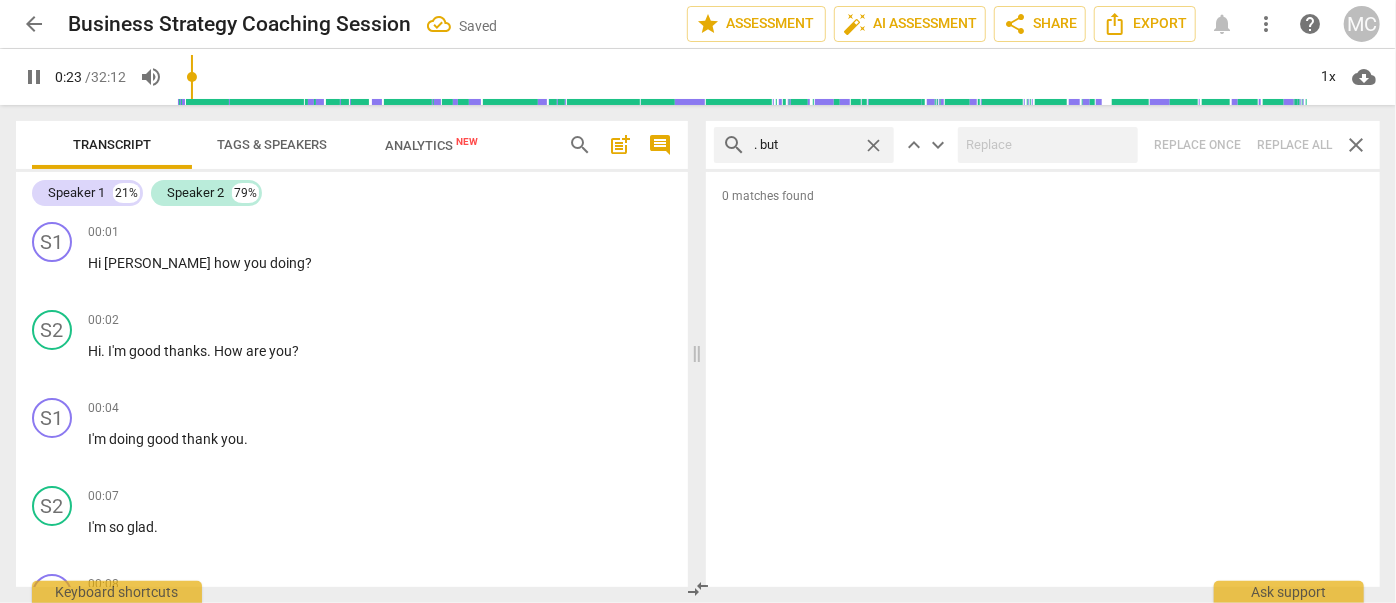 click on "close" at bounding box center [873, 145] 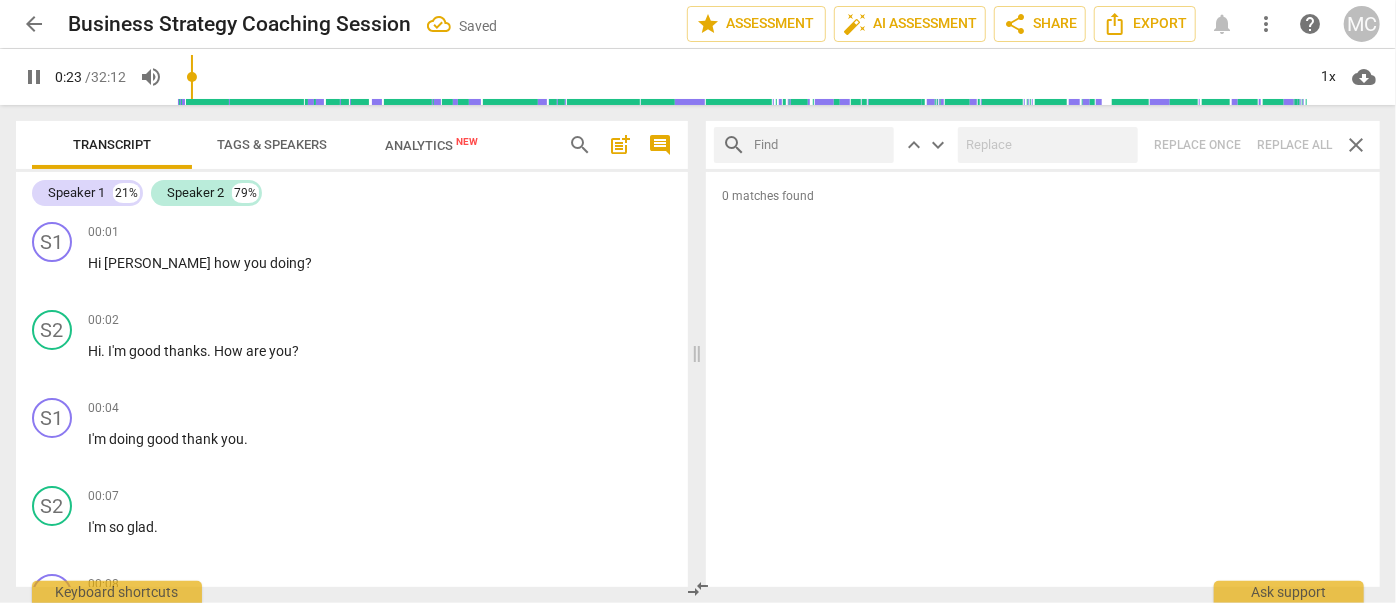 click at bounding box center [820, 145] 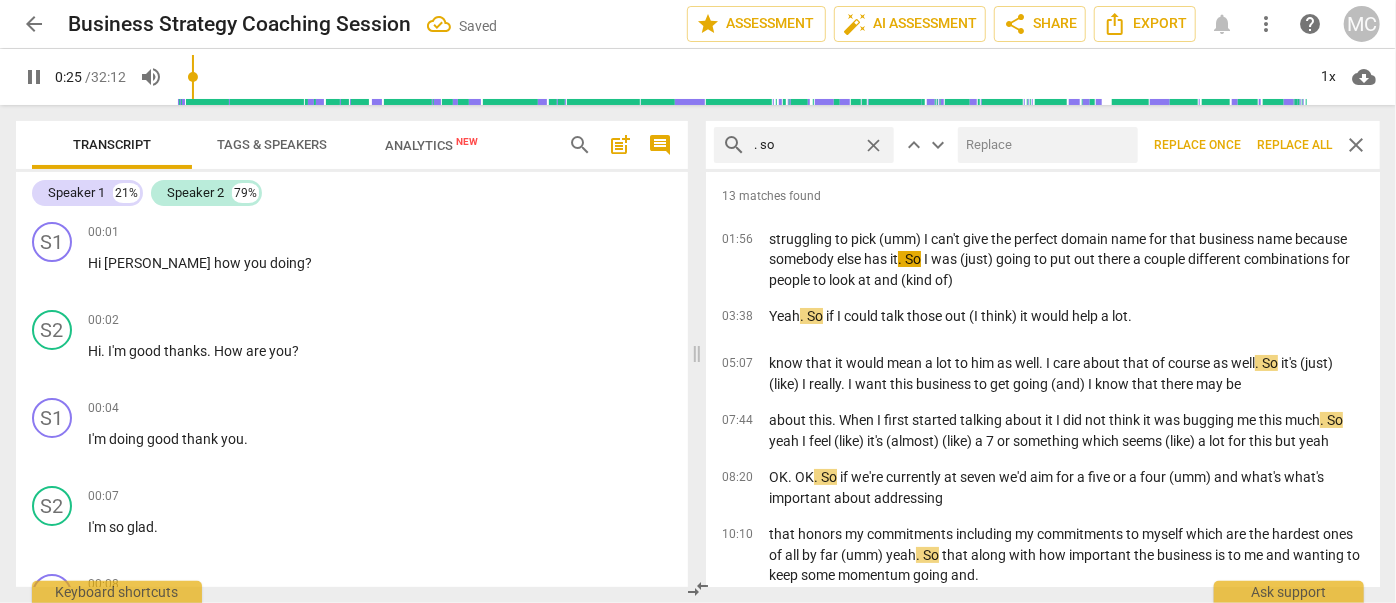 click at bounding box center (1044, 145) 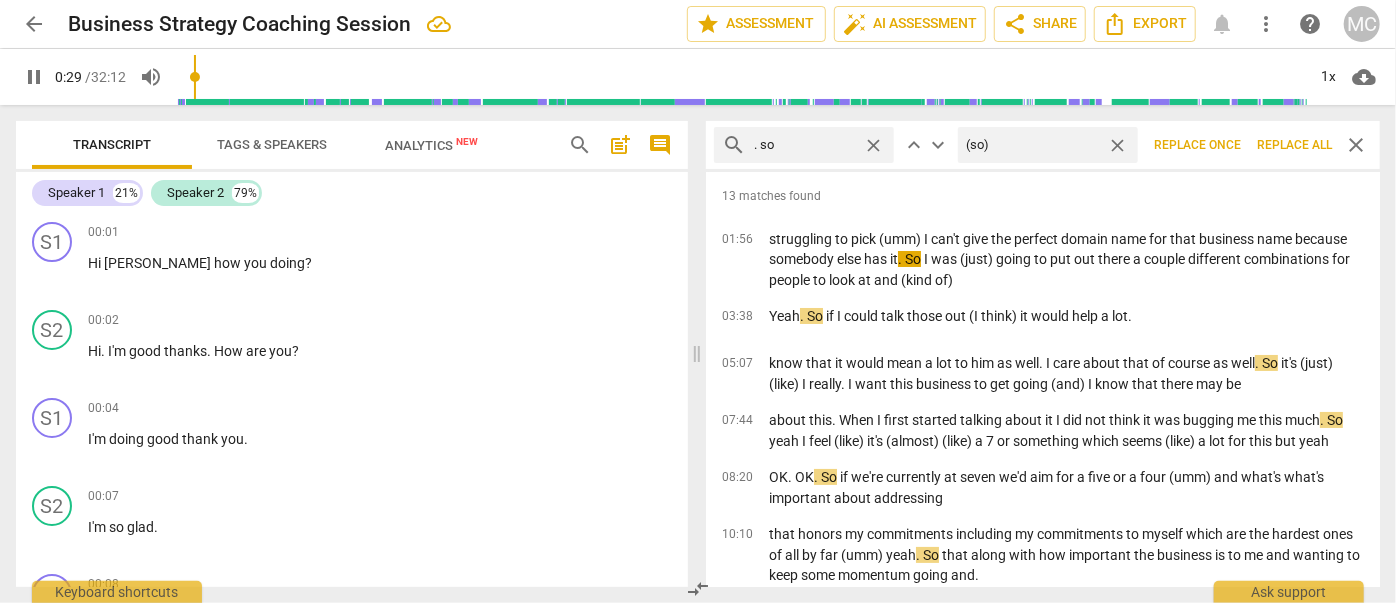 click on "Replace all" at bounding box center [1294, 145] 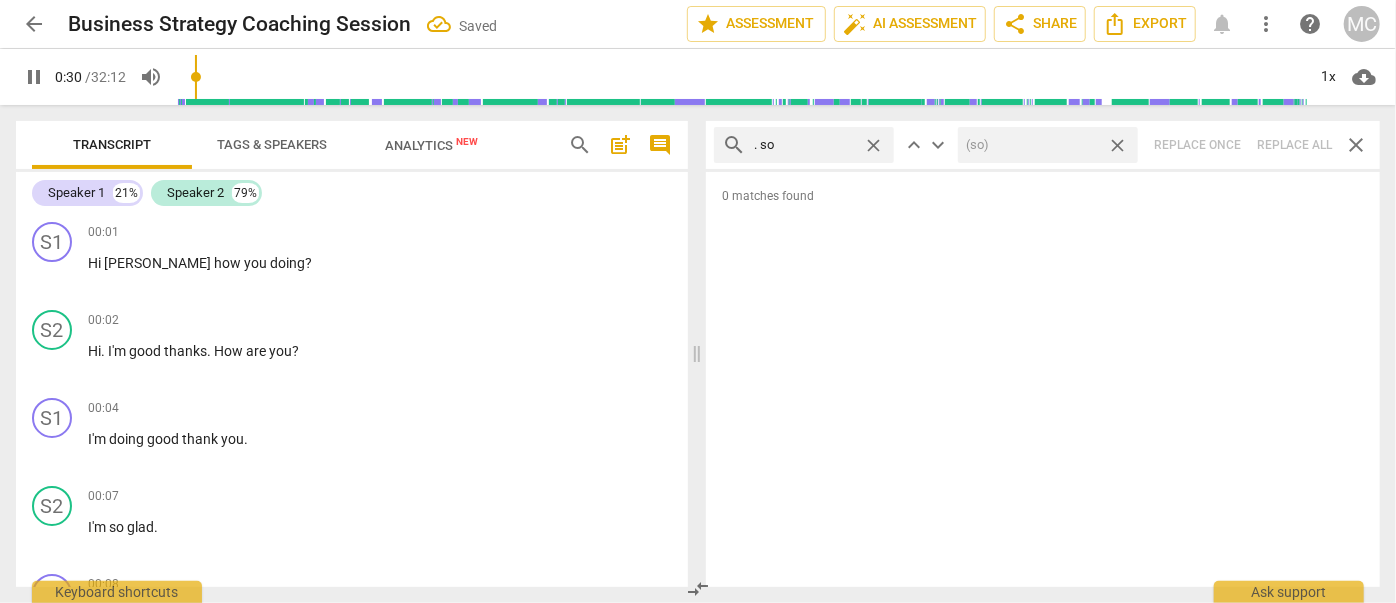 click on "close" at bounding box center [1117, 145] 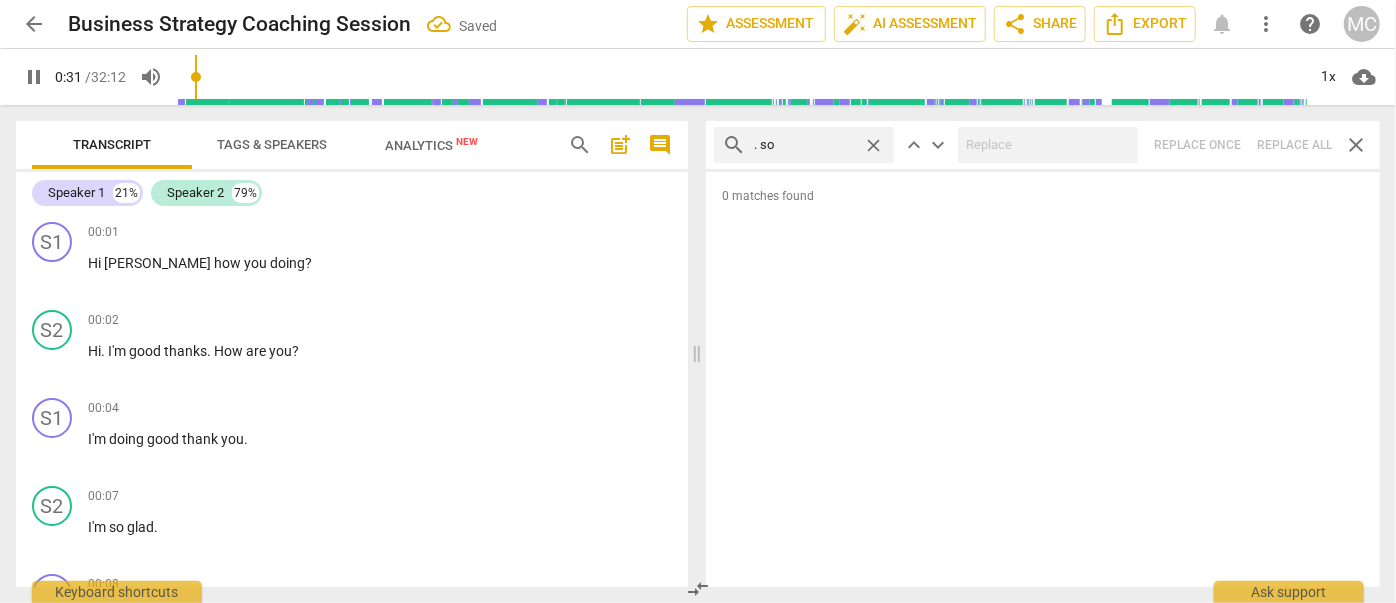 click on "close" at bounding box center (873, 145) 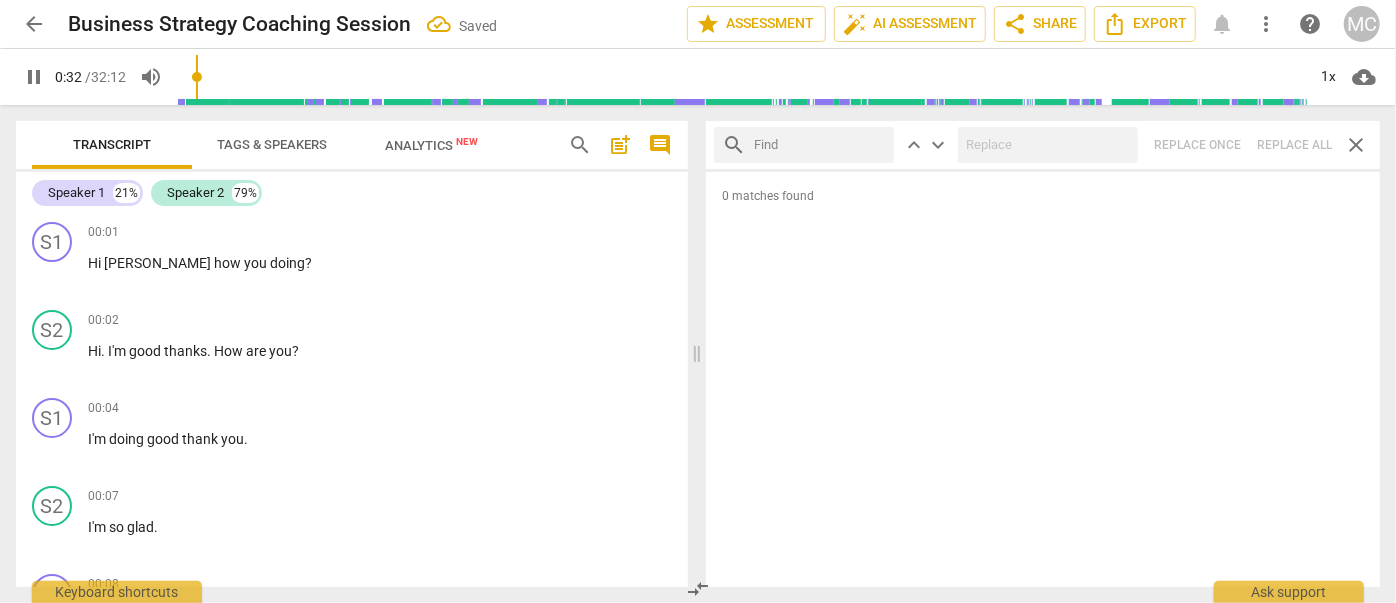 click at bounding box center (820, 145) 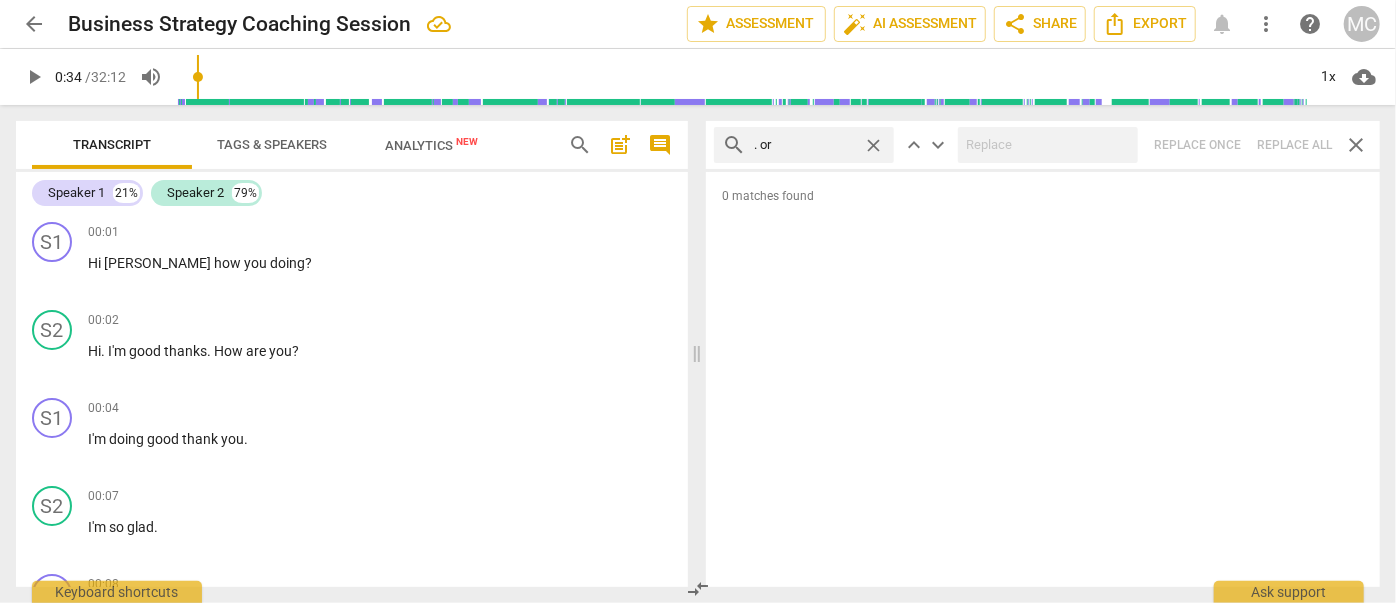 click on "search . or close keyboard_arrow_up keyboard_arrow_down Replace once Replace all close" at bounding box center [1043, 145] 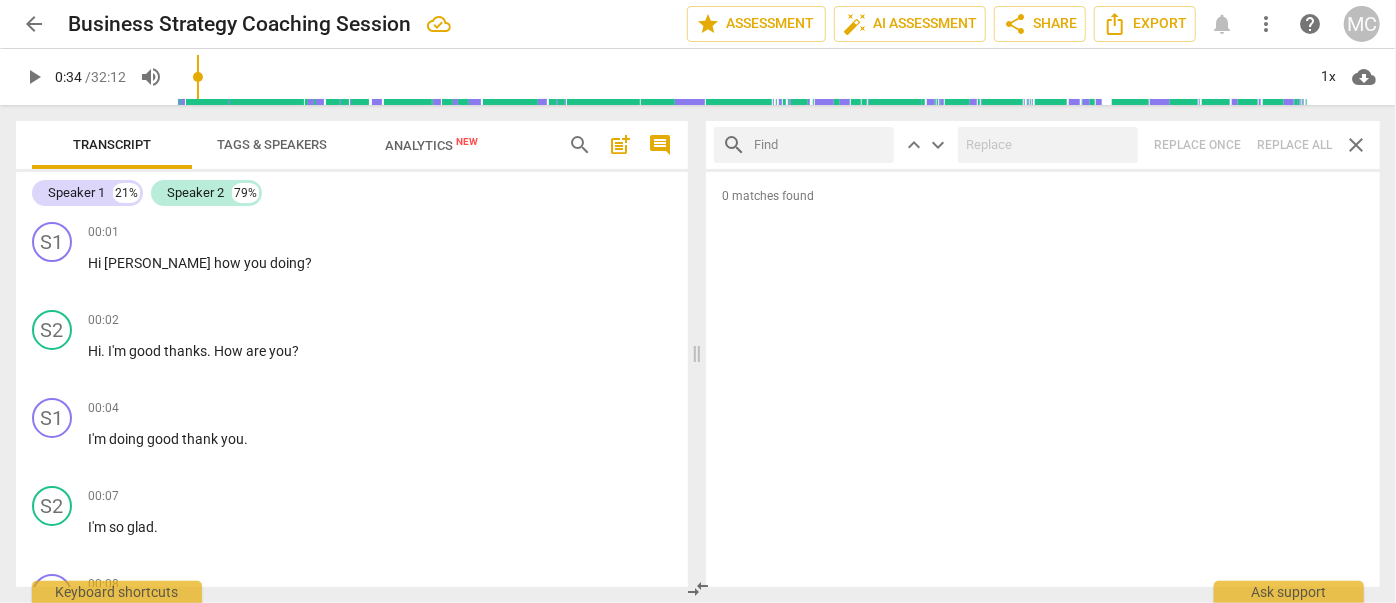click at bounding box center [820, 145] 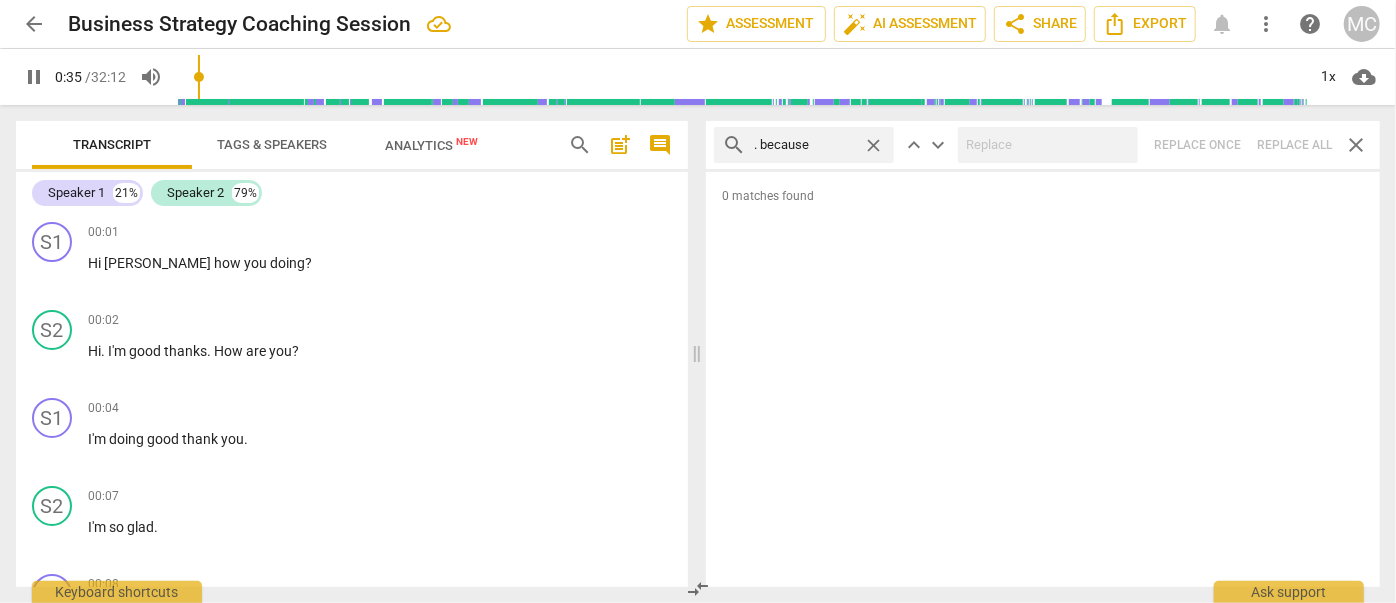 click on "search . because close keyboard_arrow_up keyboard_arrow_down Replace once Replace all close" at bounding box center (1043, 145) 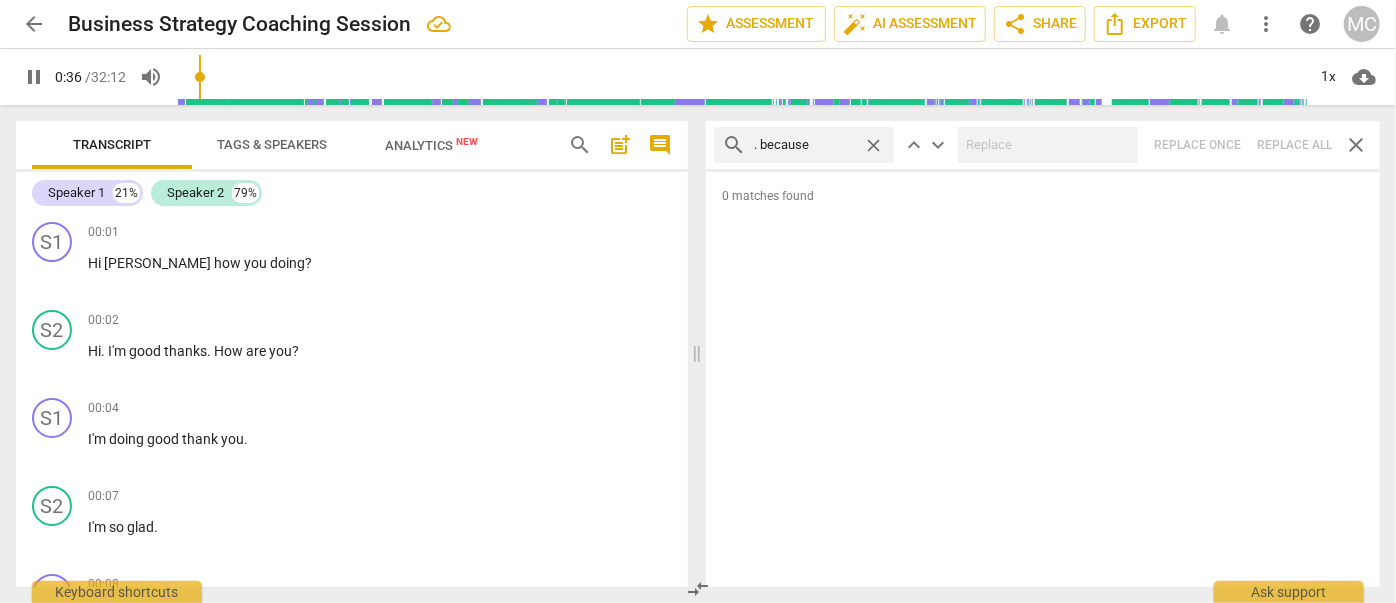 click on "close" at bounding box center (873, 145) 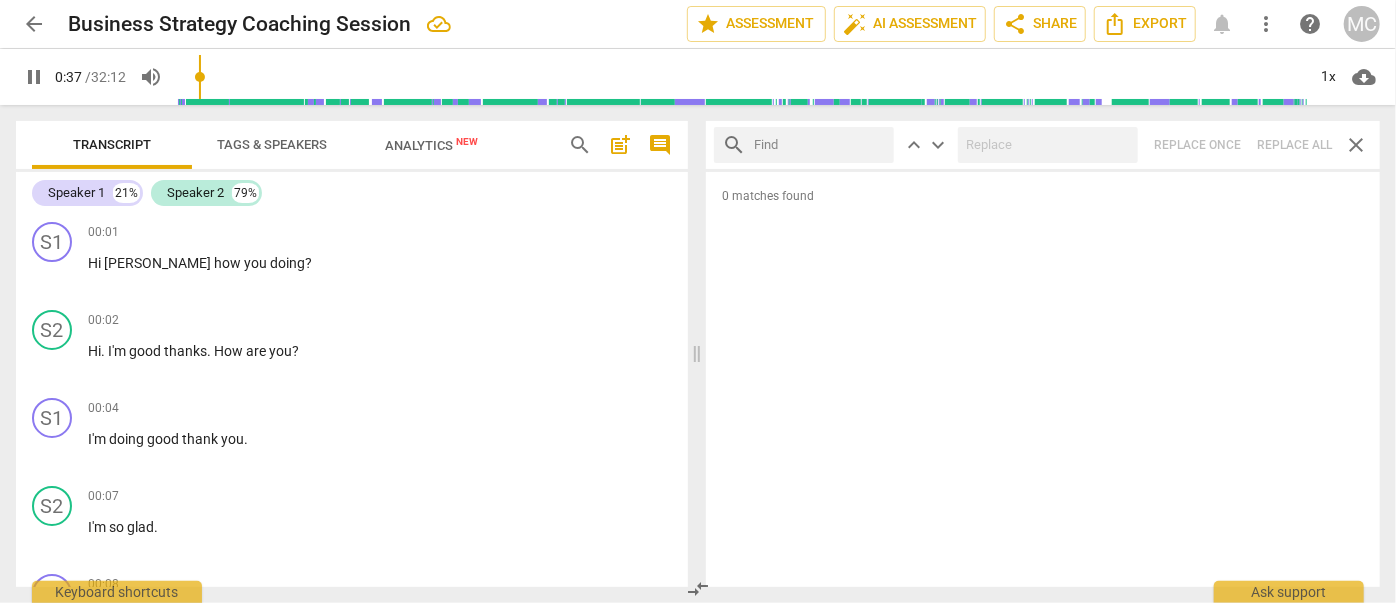 click at bounding box center [820, 145] 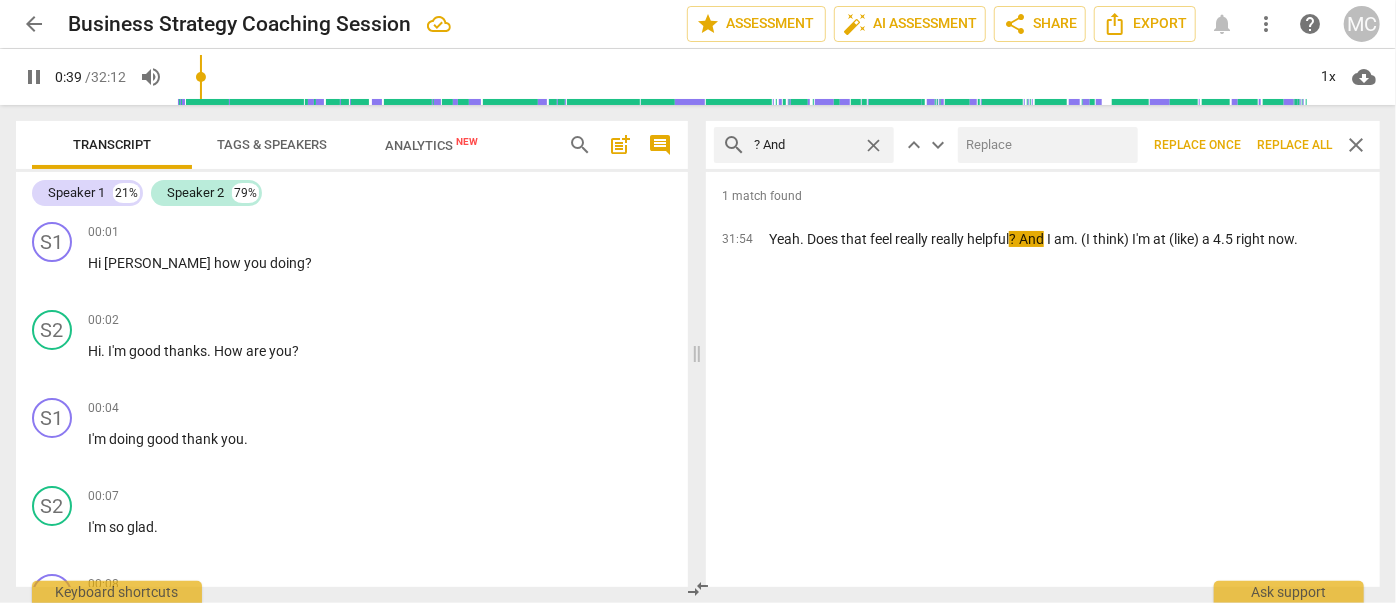 click at bounding box center [1044, 145] 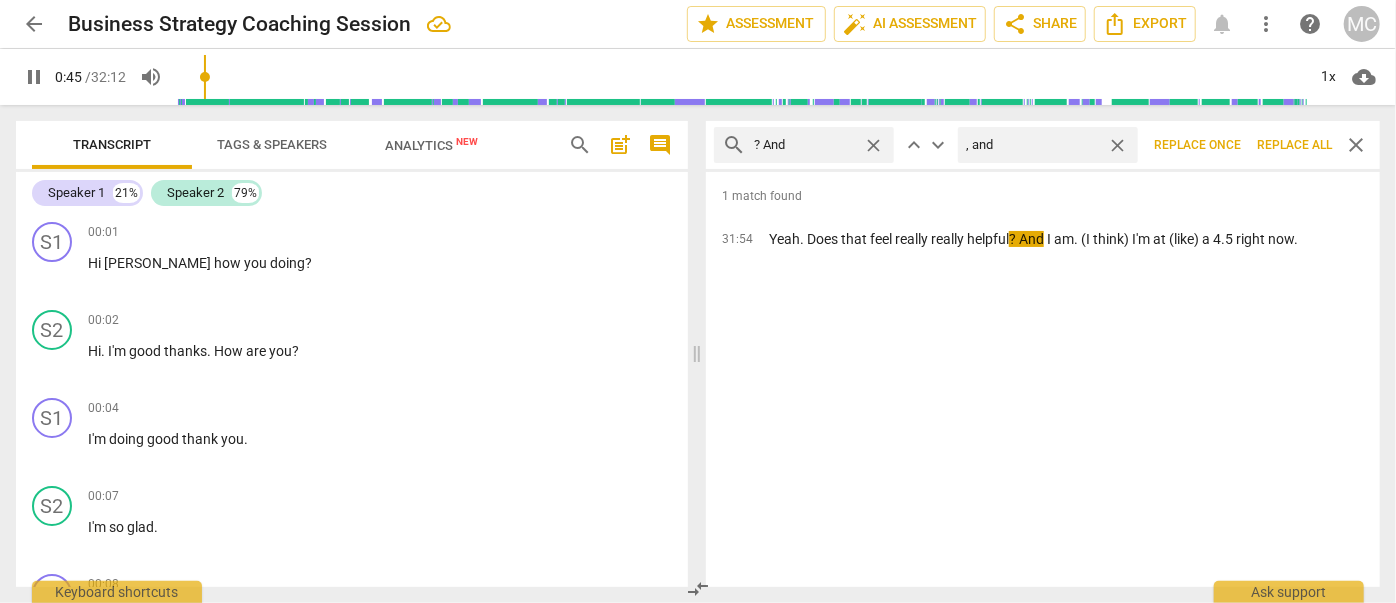 click on "Replace all" at bounding box center (1294, 145) 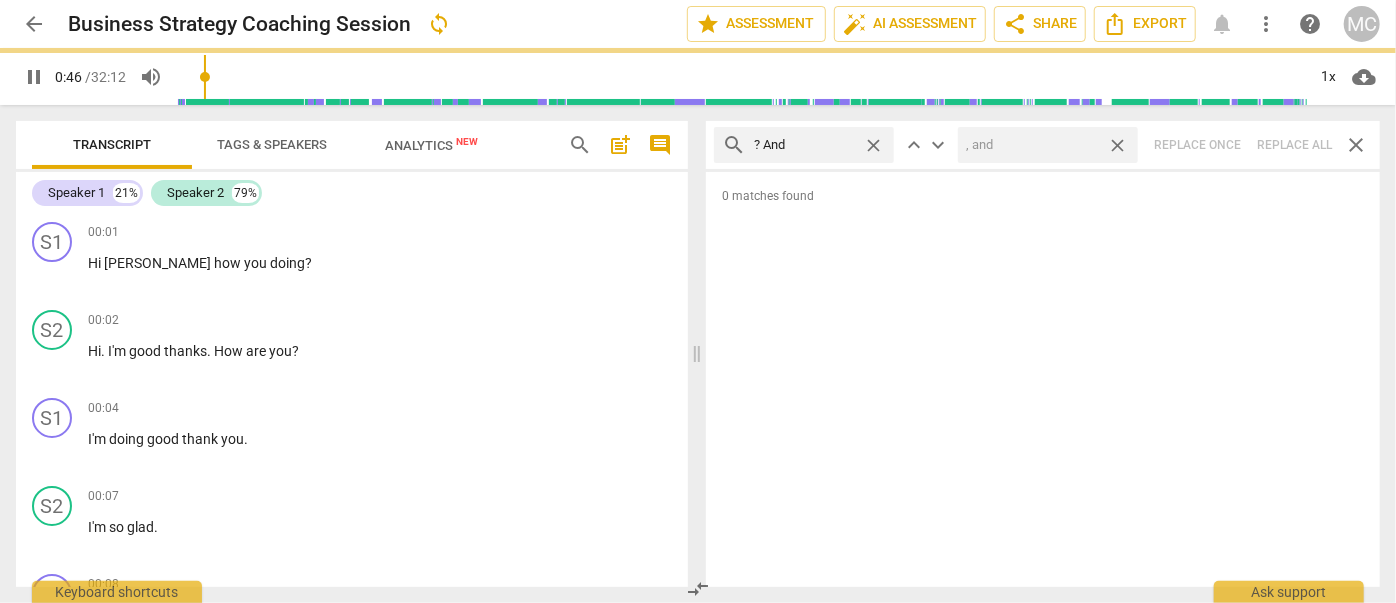 drag, startPoint x: 1119, startPoint y: 143, endPoint x: 930, endPoint y: 146, distance: 189.0238 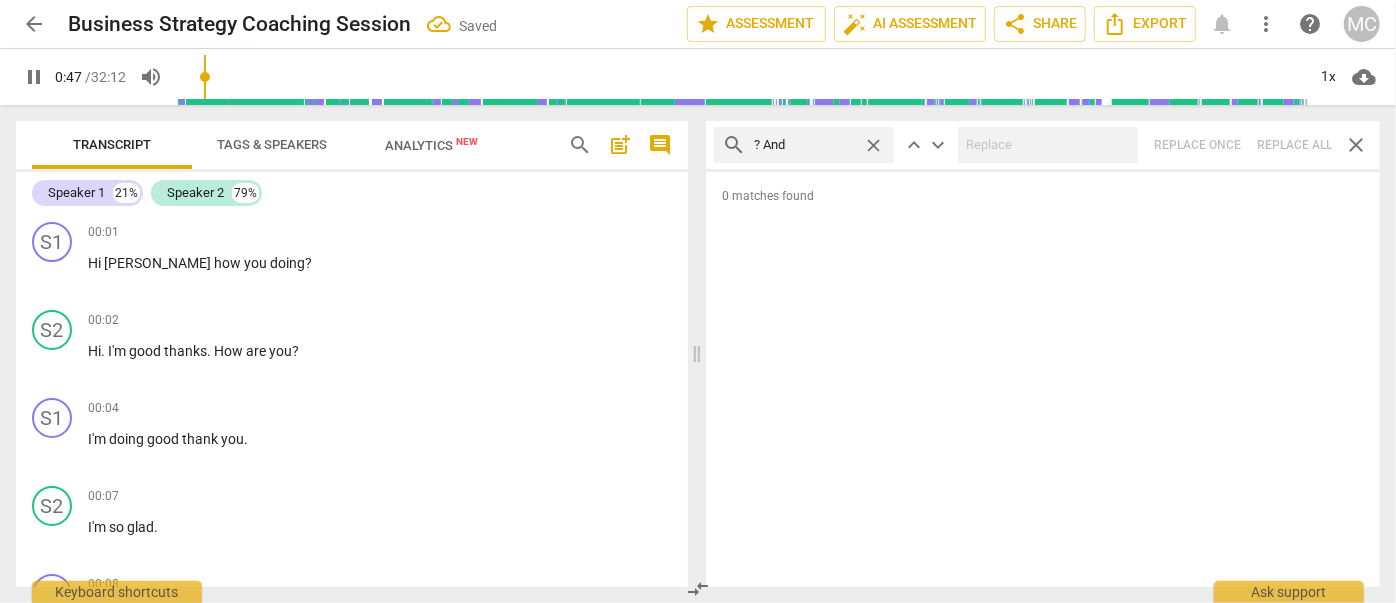 click on "close" at bounding box center (873, 145) 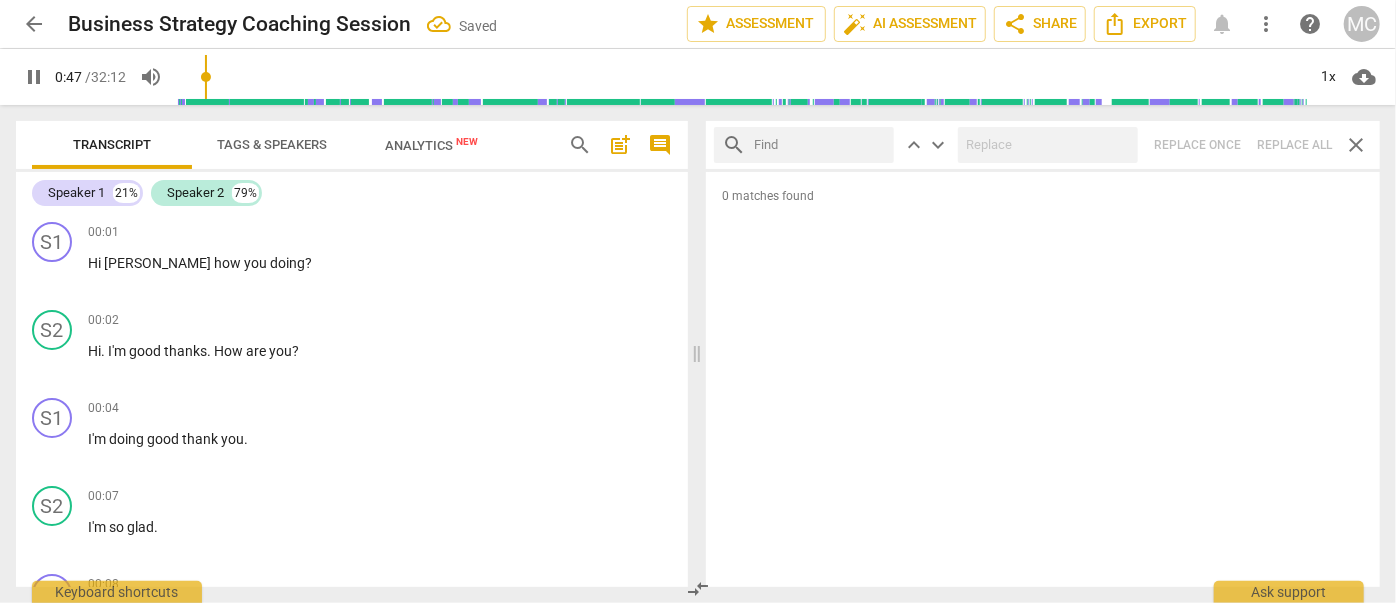 click at bounding box center [820, 145] 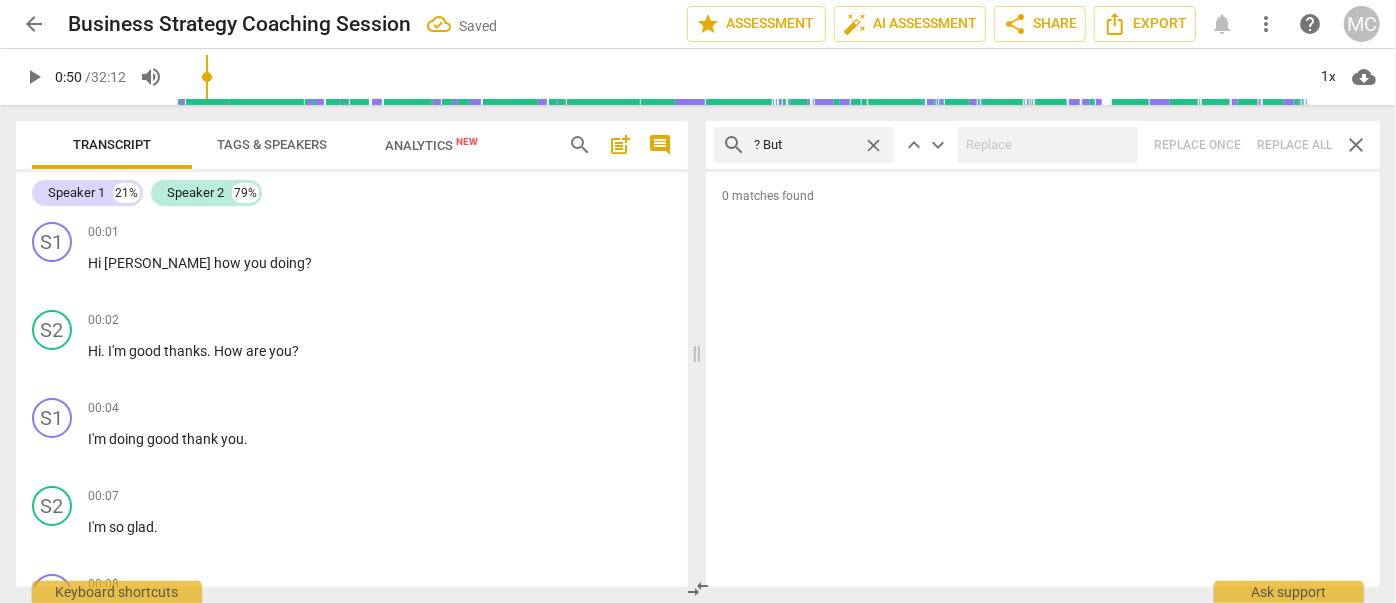 click on "search ? But close keyboard_arrow_up keyboard_arrow_down Replace once Replace all close" at bounding box center (1043, 145) 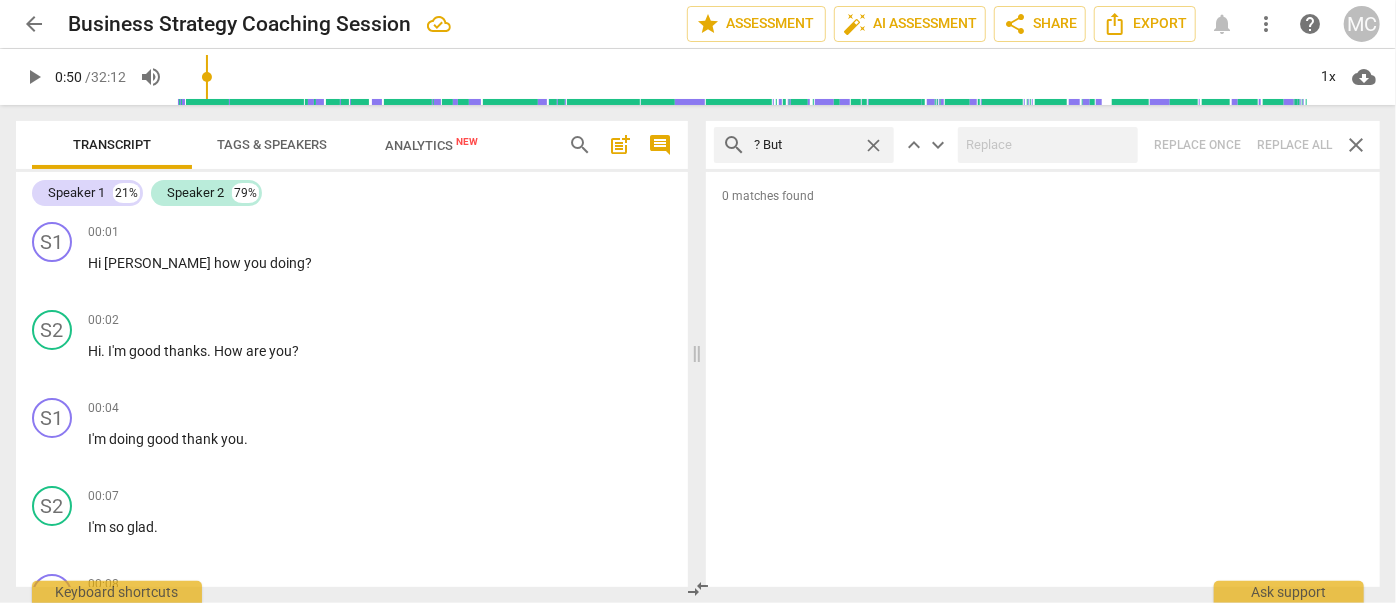 click on "close" at bounding box center (873, 145) 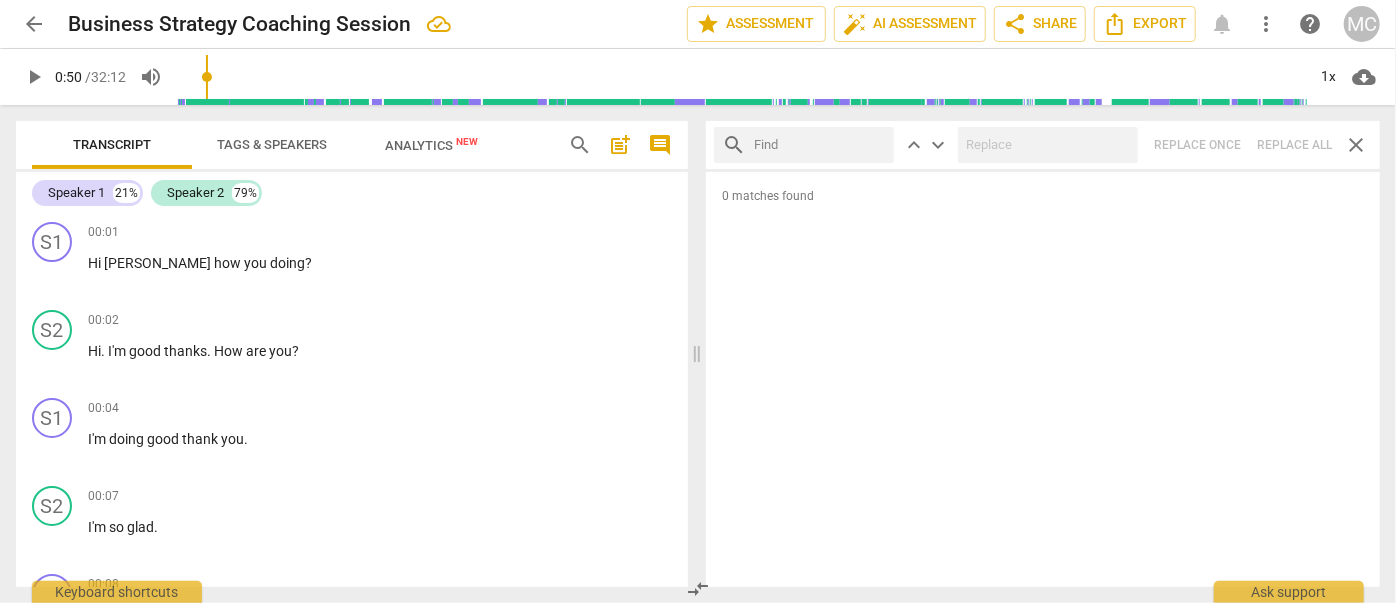 click at bounding box center [820, 145] 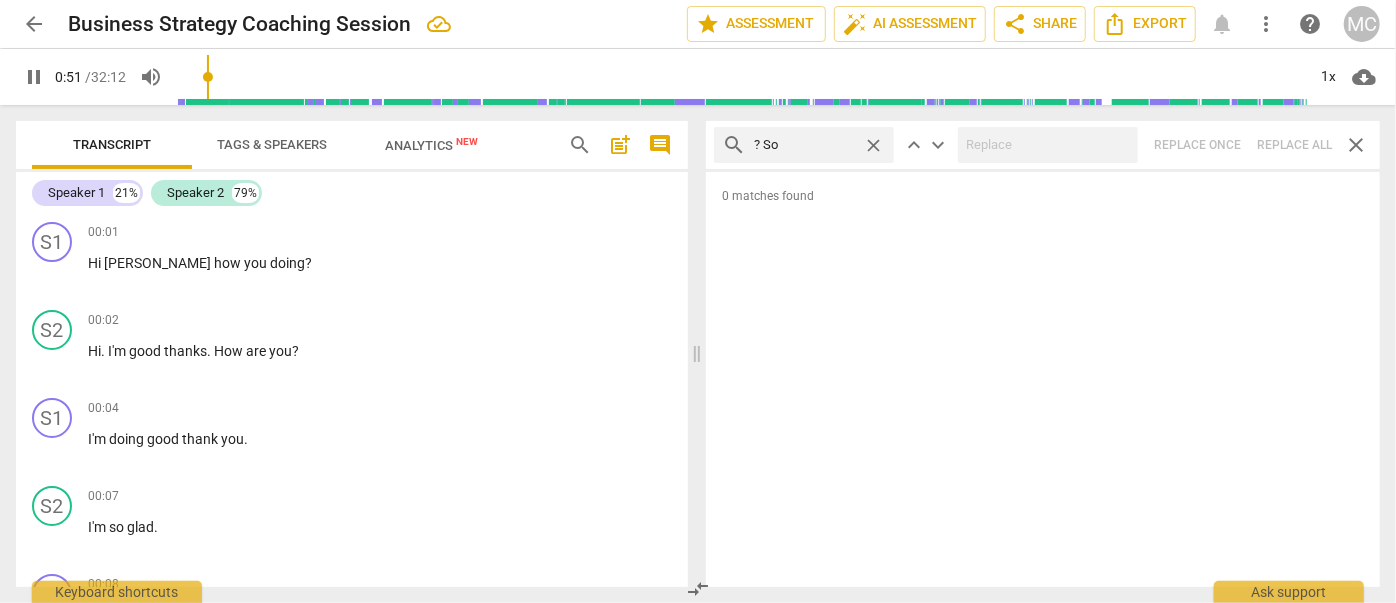 click on "search ? So close keyboard_arrow_up keyboard_arrow_down Replace once Replace all close" at bounding box center (1043, 145) 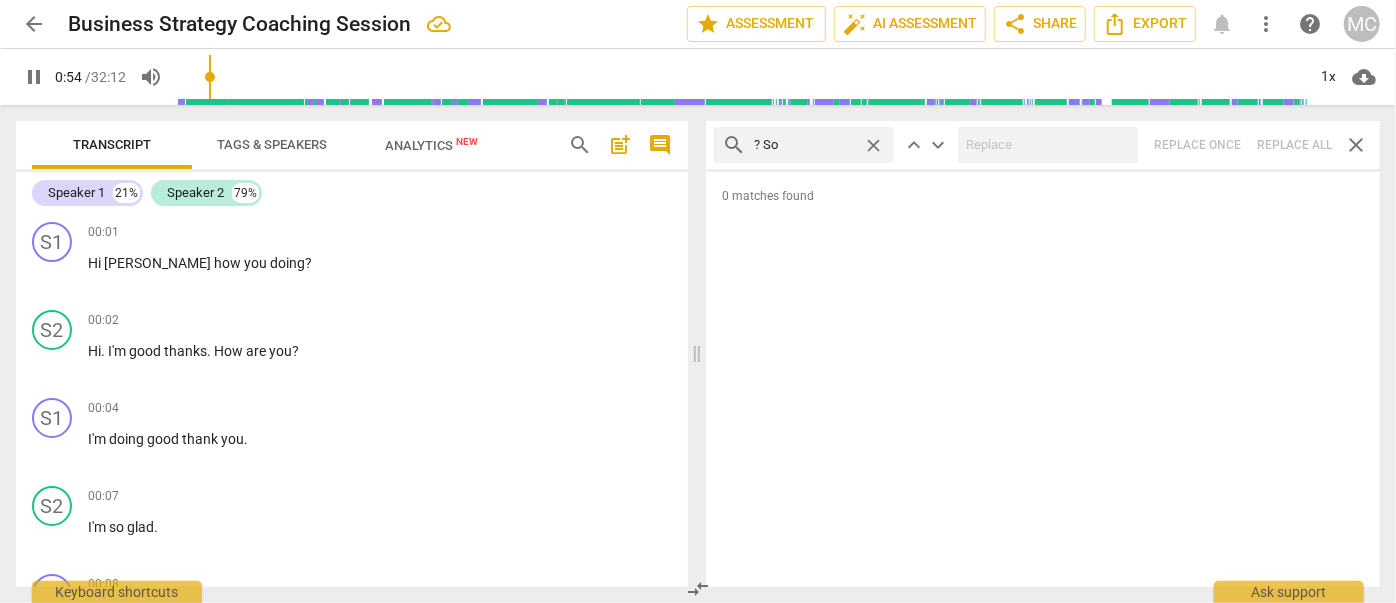 click on "close" at bounding box center [873, 145] 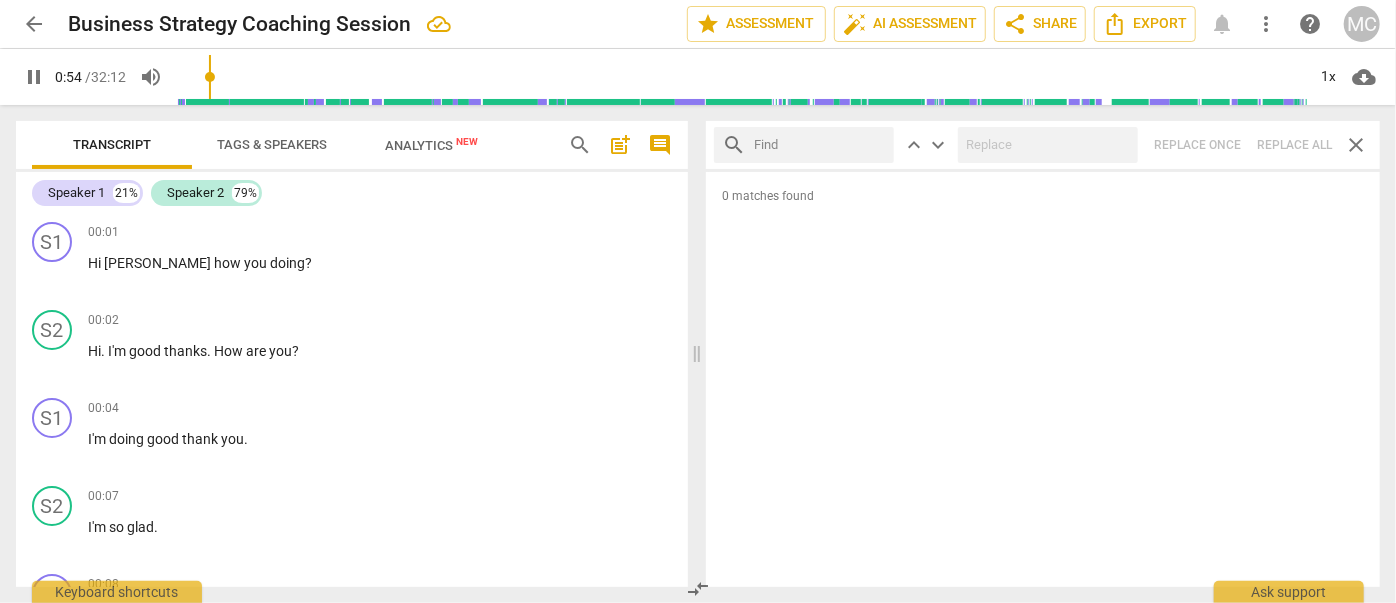 click at bounding box center (820, 145) 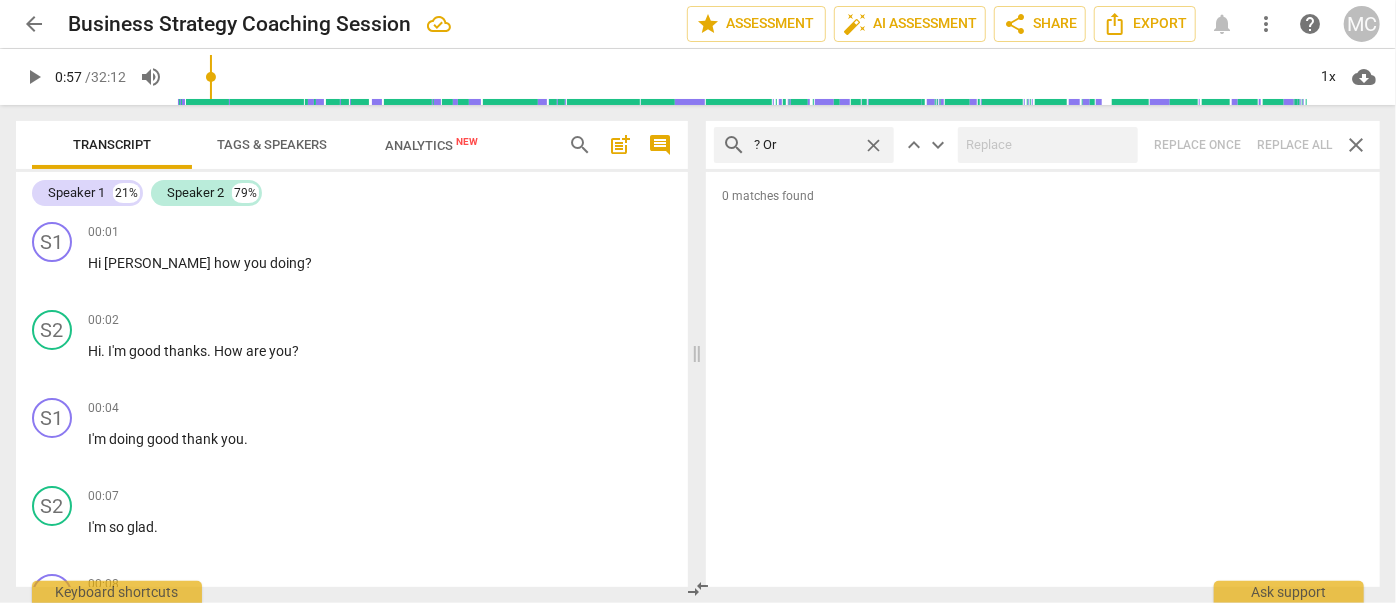 click on "search ? Or close keyboard_arrow_up keyboard_arrow_down Replace once Replace all close" at bounding box center (1043, 145) 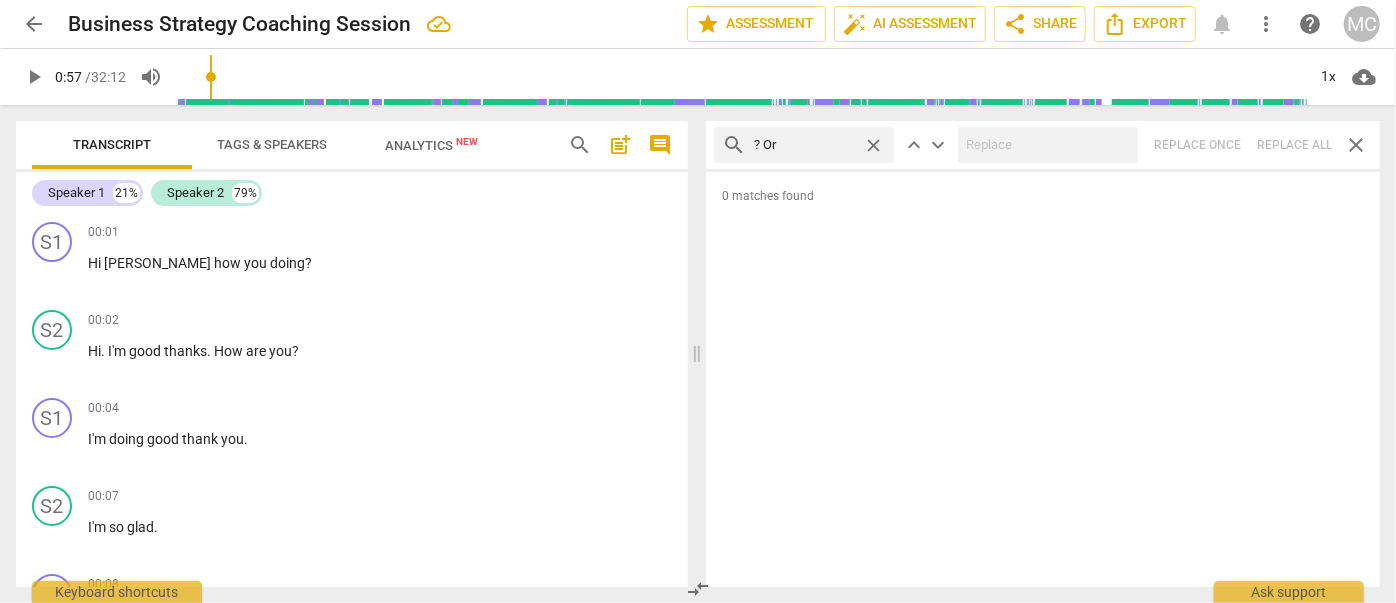 click on "close" at bounding box center [873, 145] 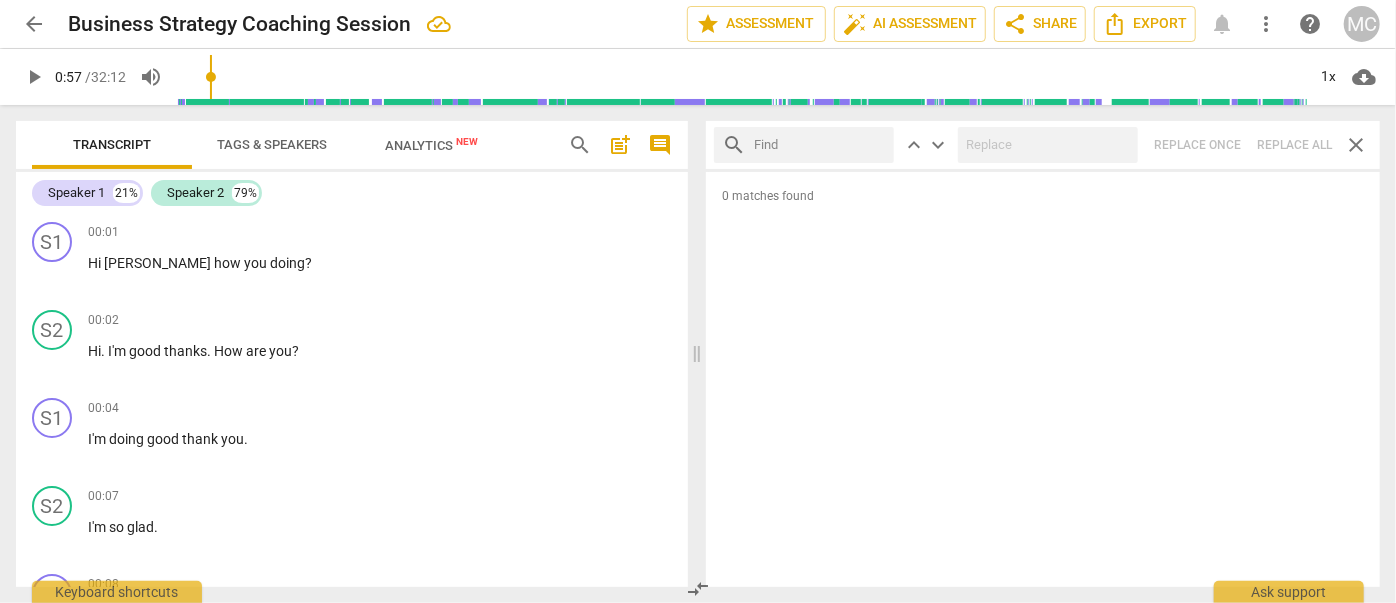 click at bounding box center (820, 145) 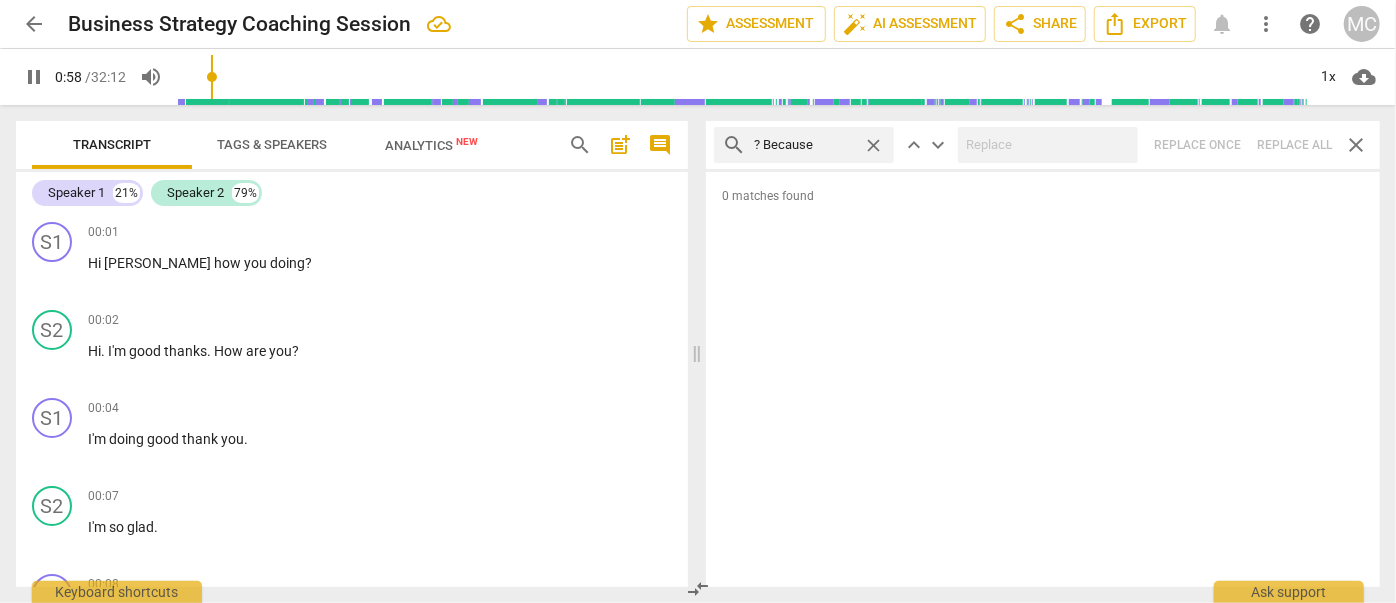 click on "search ? Because close keyboard_arrow_up keyboard_arrow_down Replace once Replace all close" at bounding box center (1043, 145) 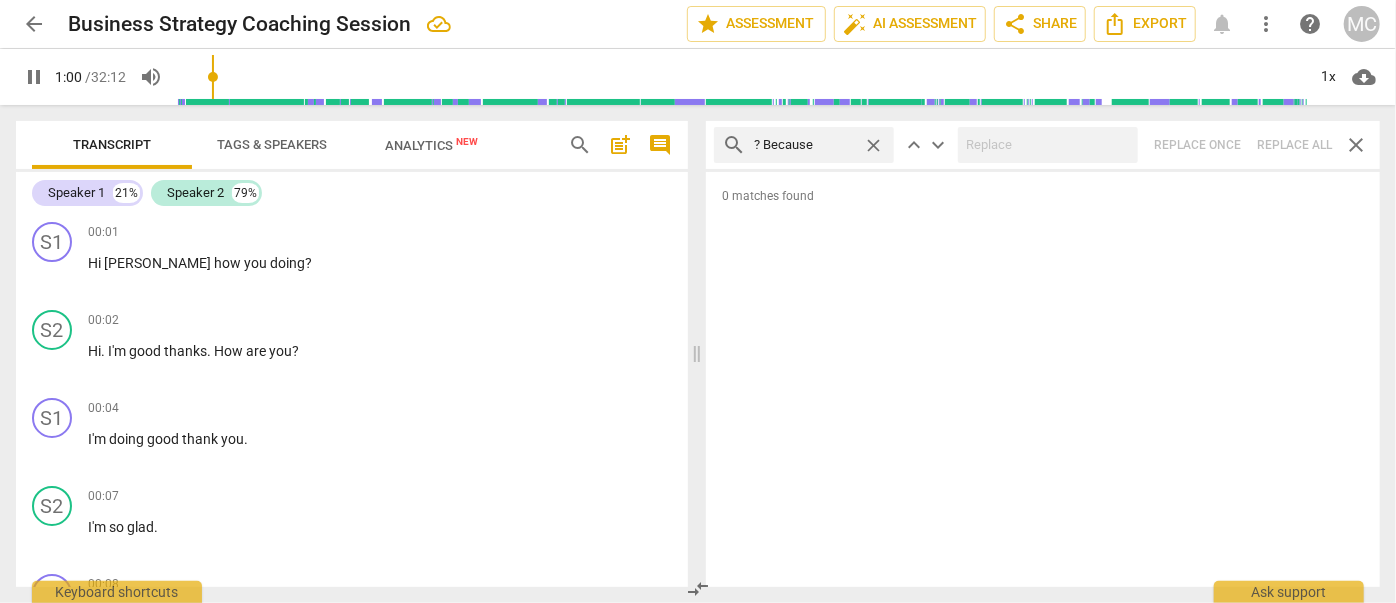 click on "close" at bounding box center [873, 145] 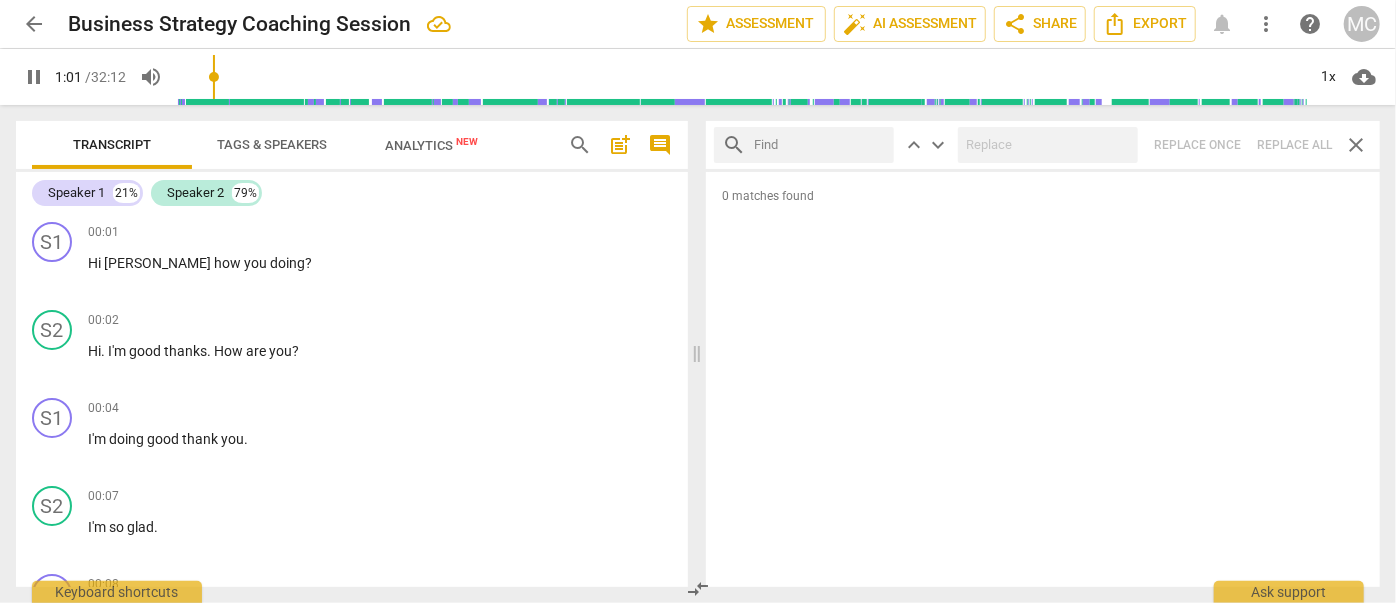 click at bounding box center (820, 145) 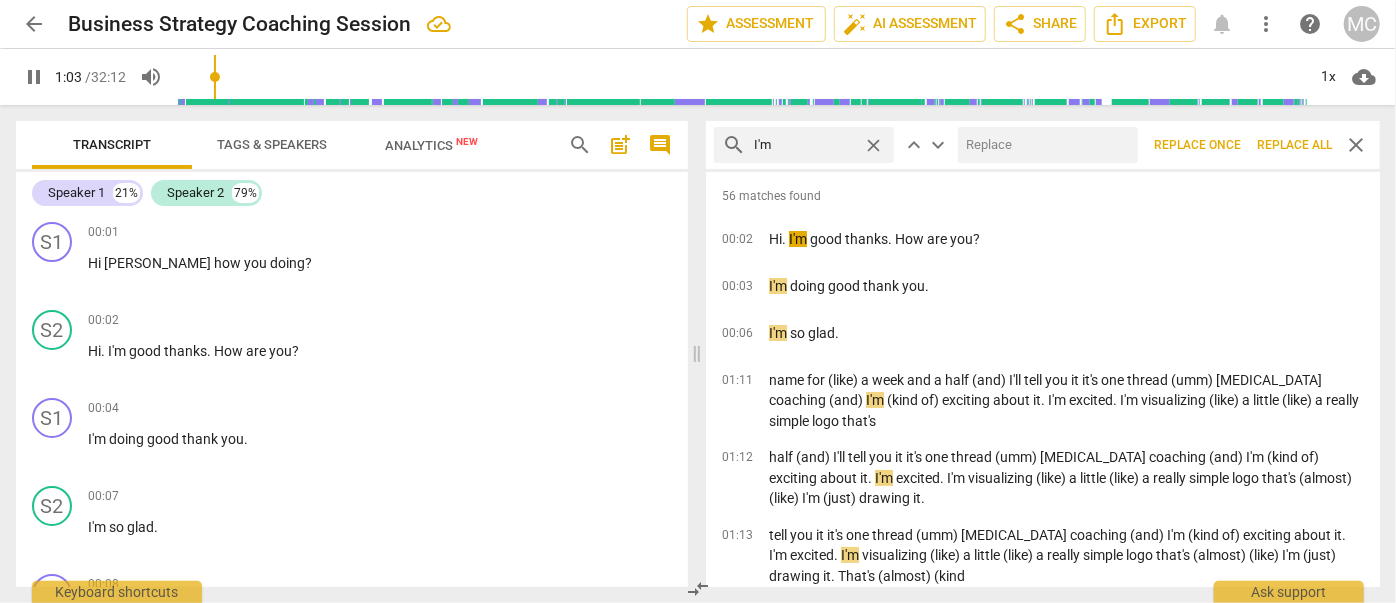 click at bounding box center [1044, 145] 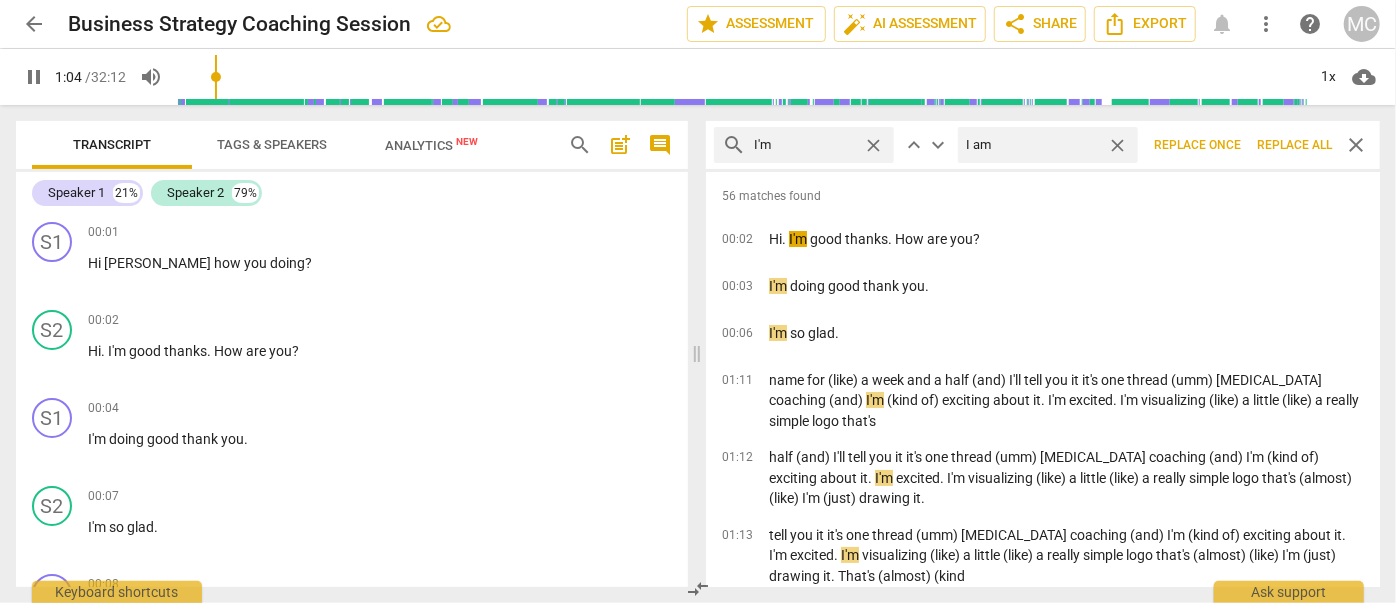 click on "Replace all" at bounding box center (1294, 145) 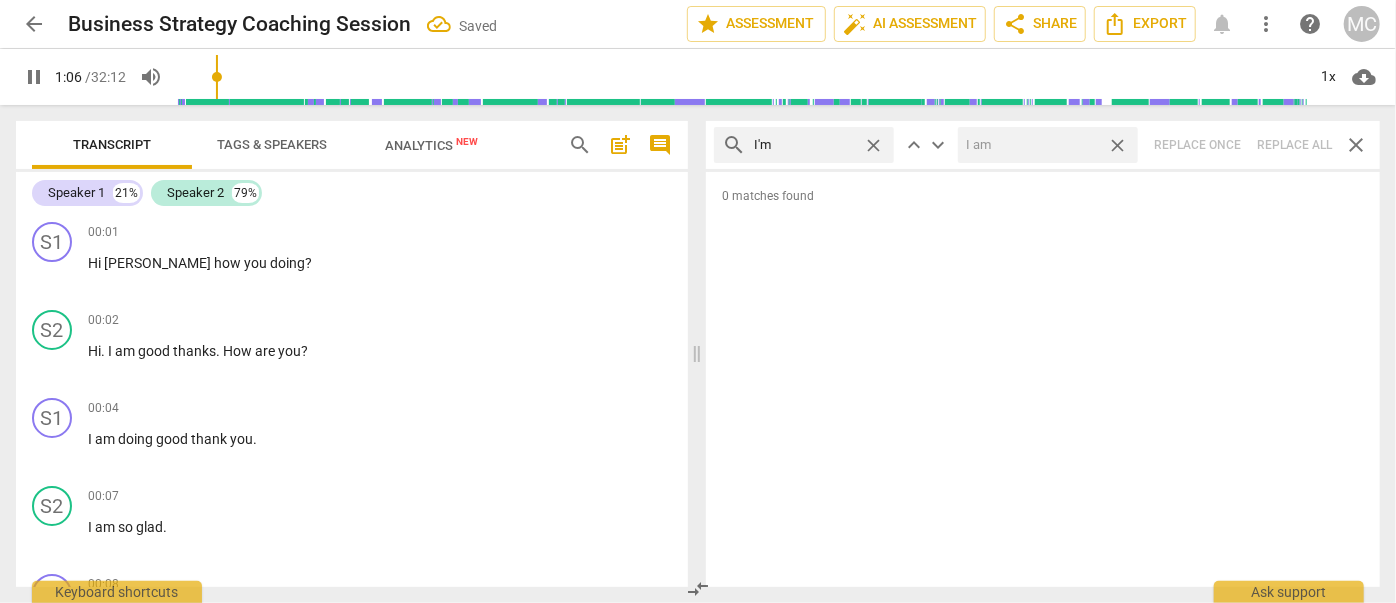click on "close" at bounding box center (1117, 145) 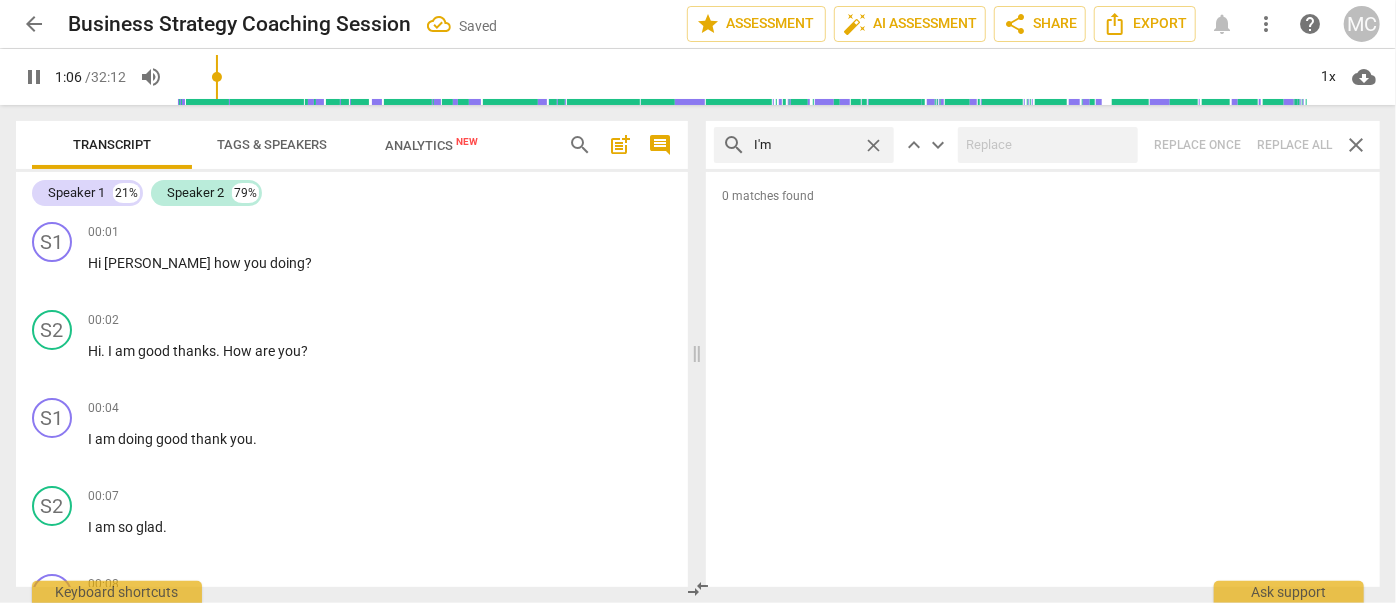 drag, startPoint x: 874, startPoint y: 140, endPoint x: 784, endPoint y: 145, distance: 90.13878 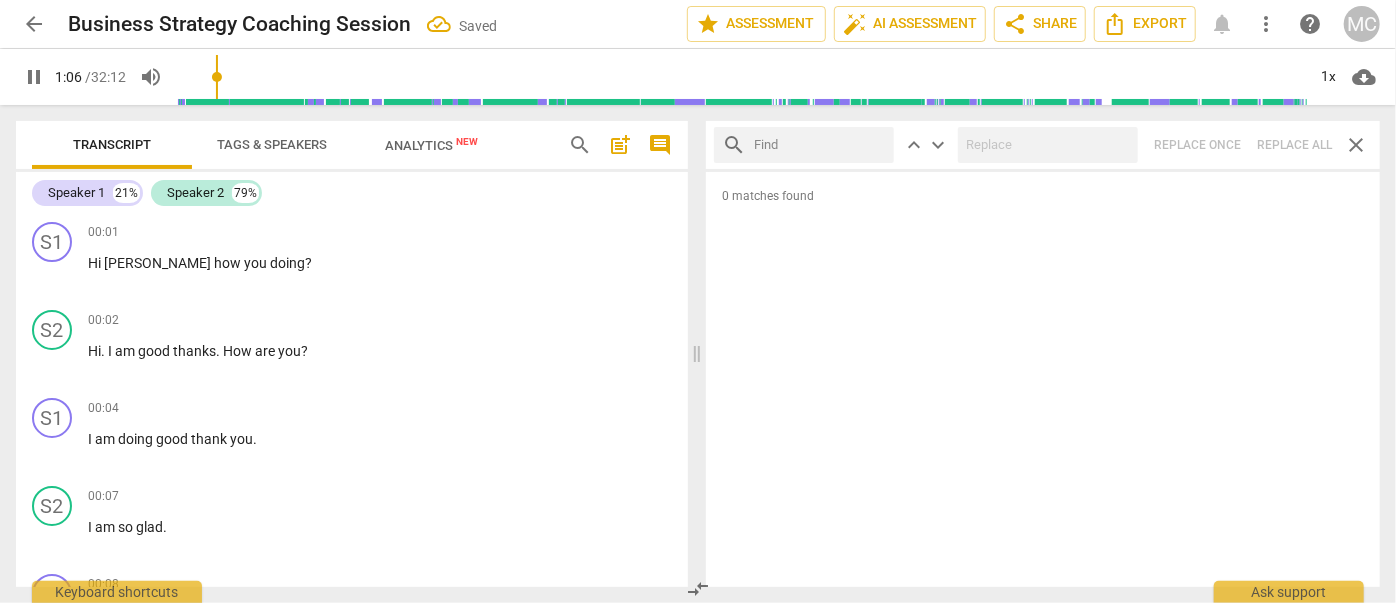 click at bounding box center [820, 145] 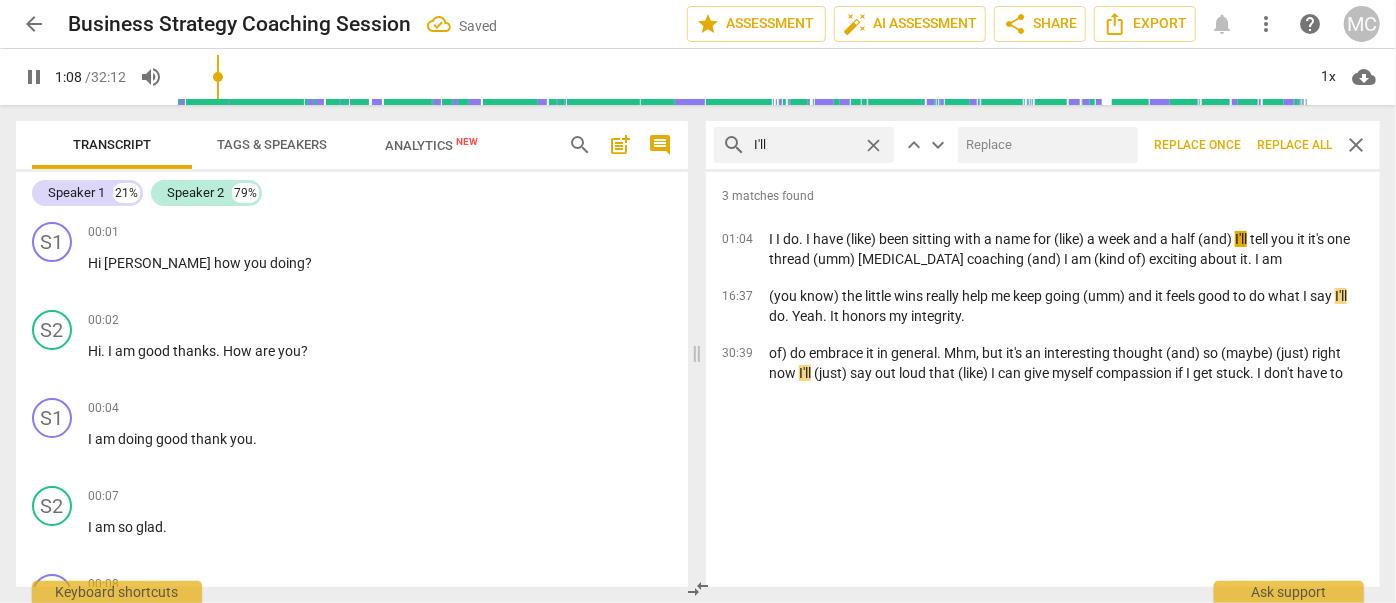 click at bounding box center [1044, 145] 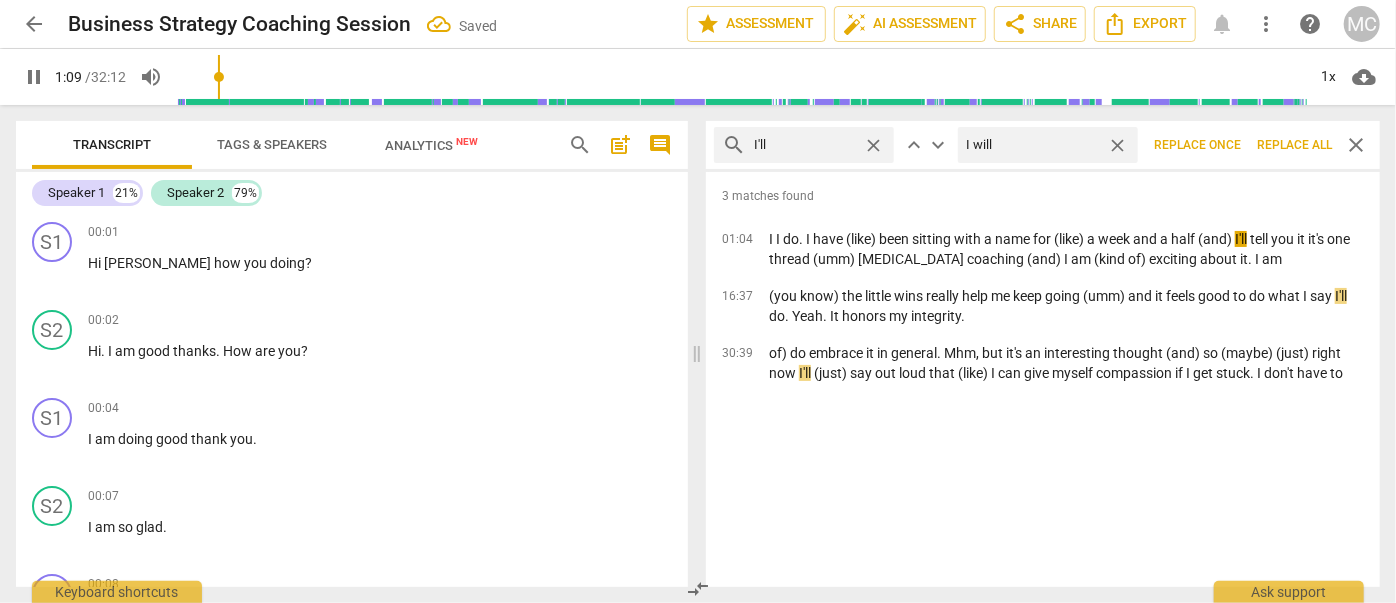 click on "Replace all" at bounding box center [1294, 145] 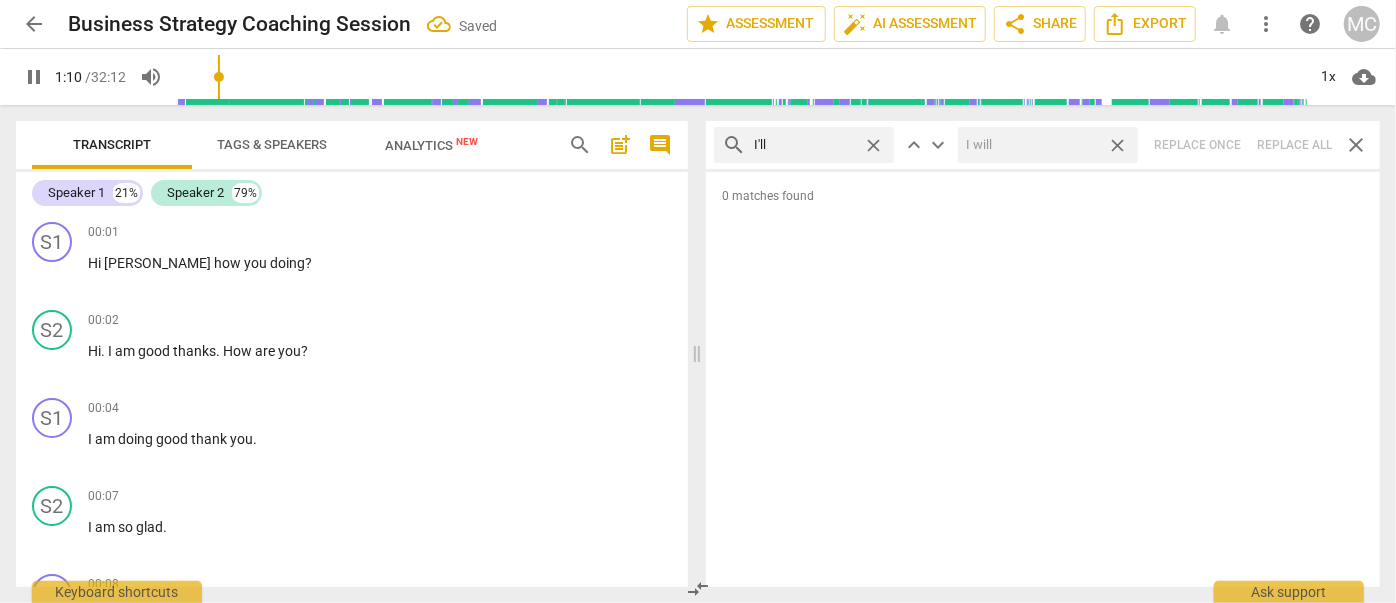 click on "close" at bounding box center [1117, 145] 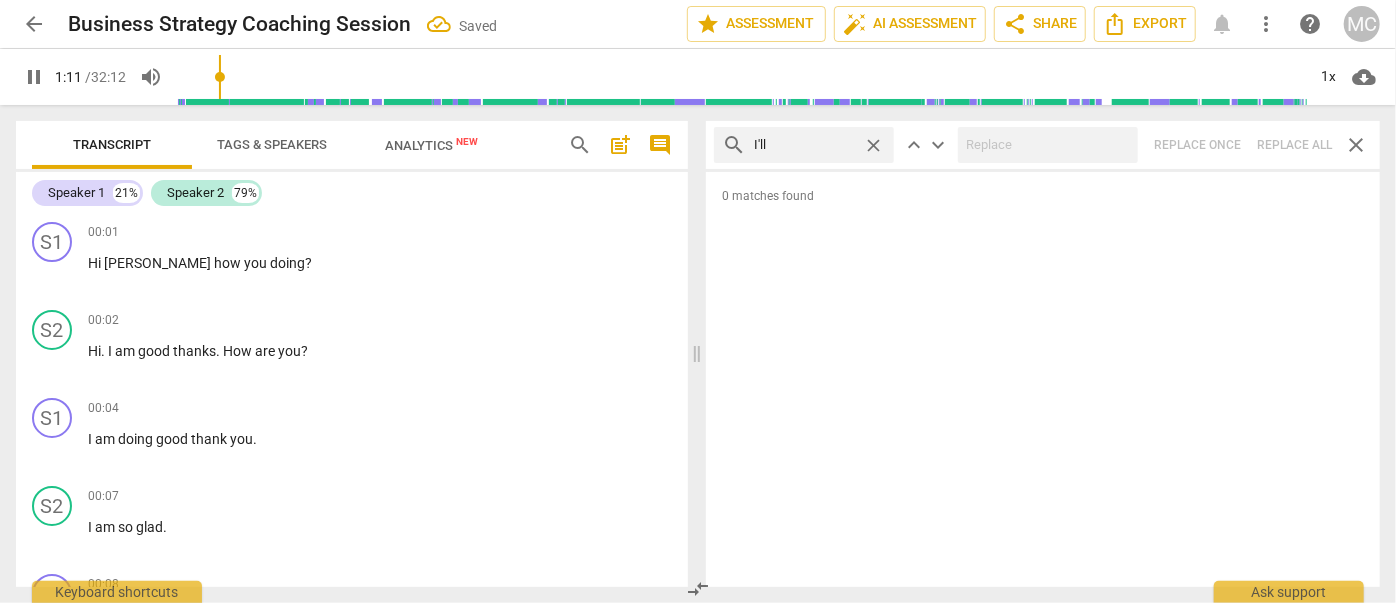 click on "close" at bounding box center [873, 145] 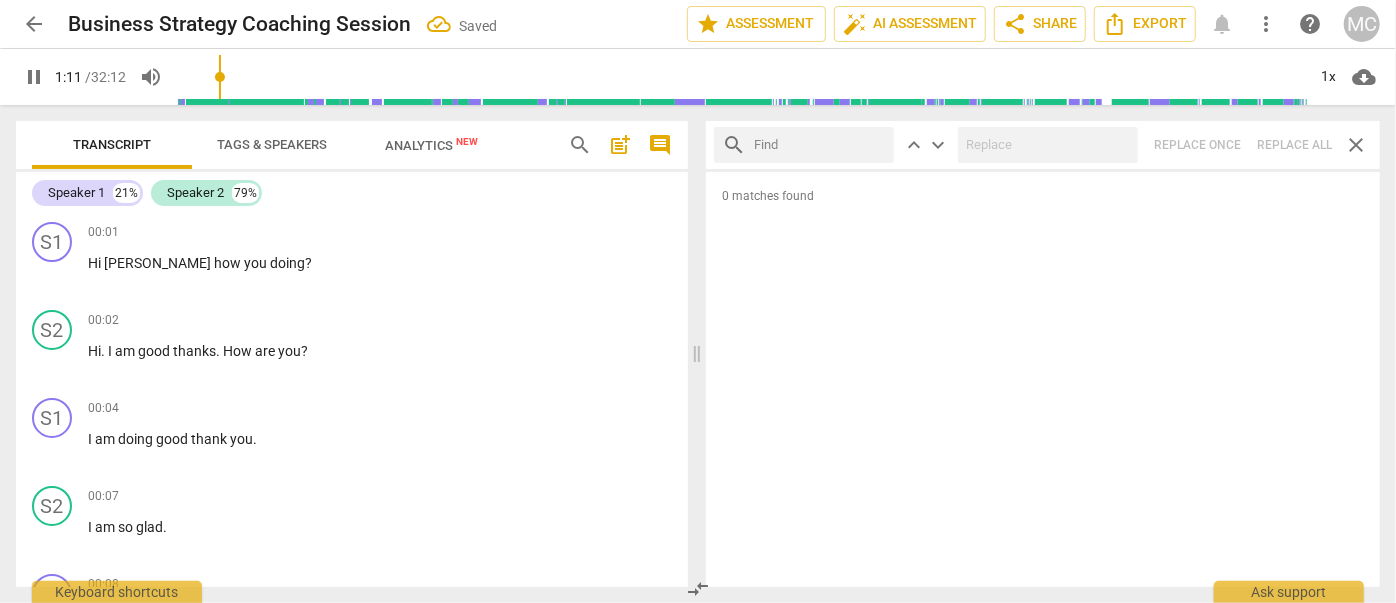 click at bounding box center (820, 145) 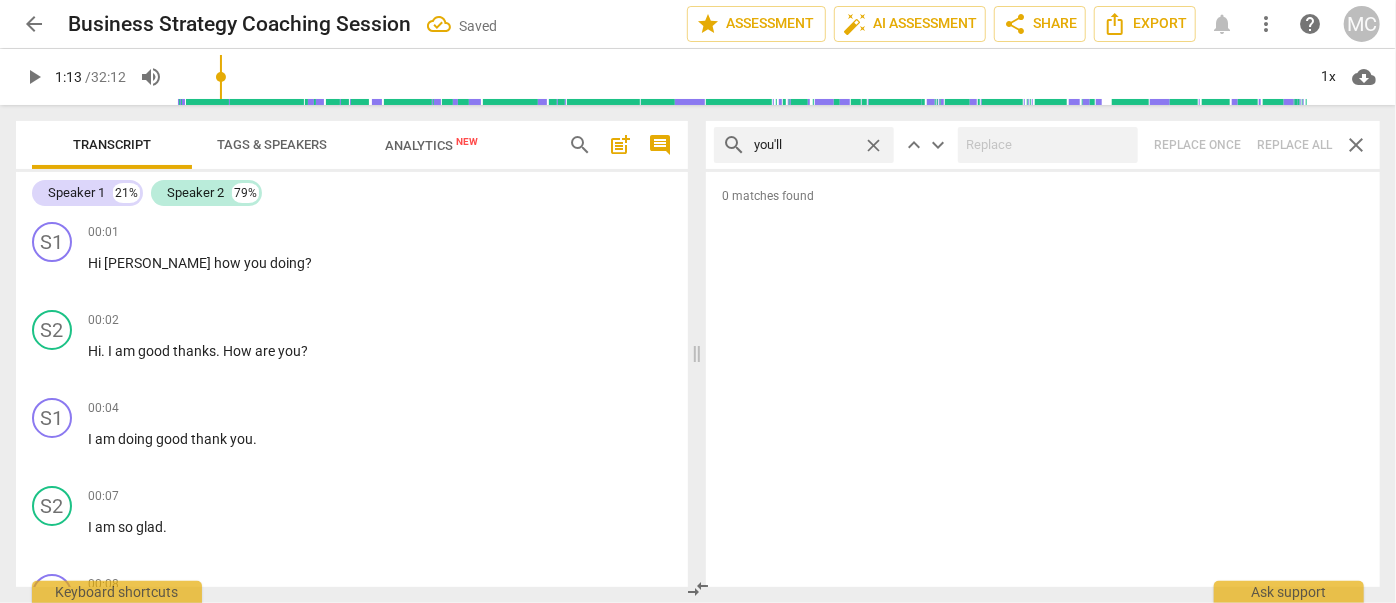 click on "search you'll close keyboard_arrow_up keyboard_arrow_down Replace once Replace all close" at bounding box center (1043, 145) 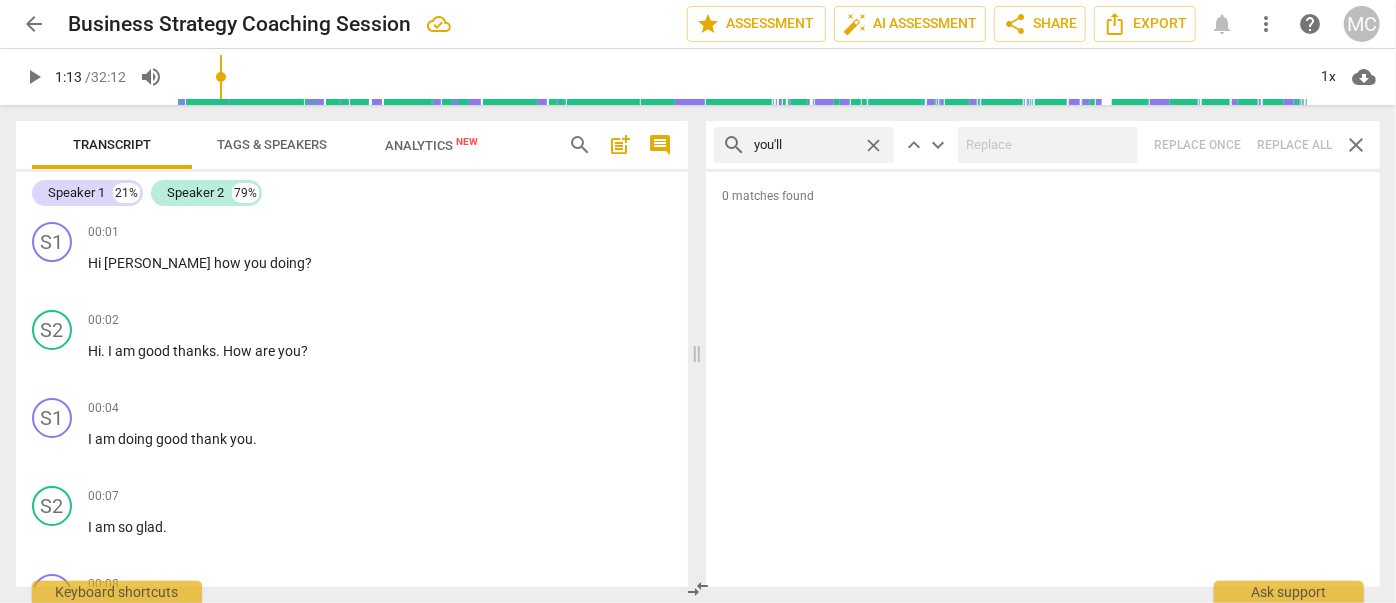 click on "close" at bounding box center (873, 145) 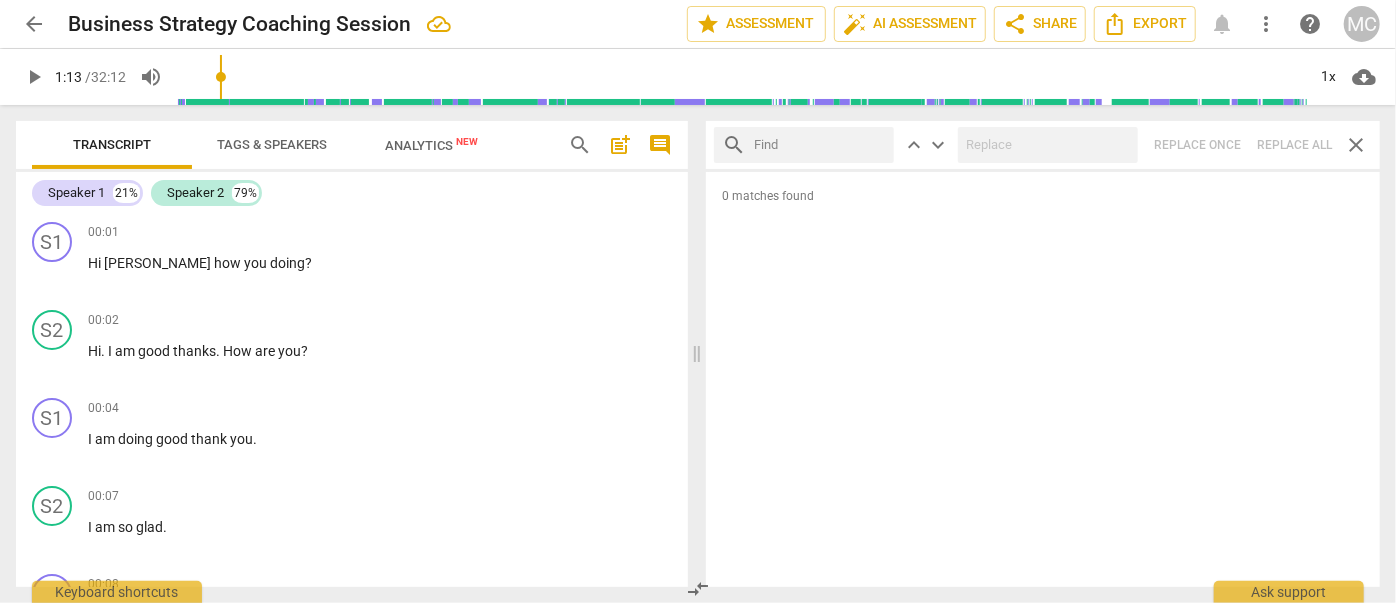 click at bounding box center [820, 145] 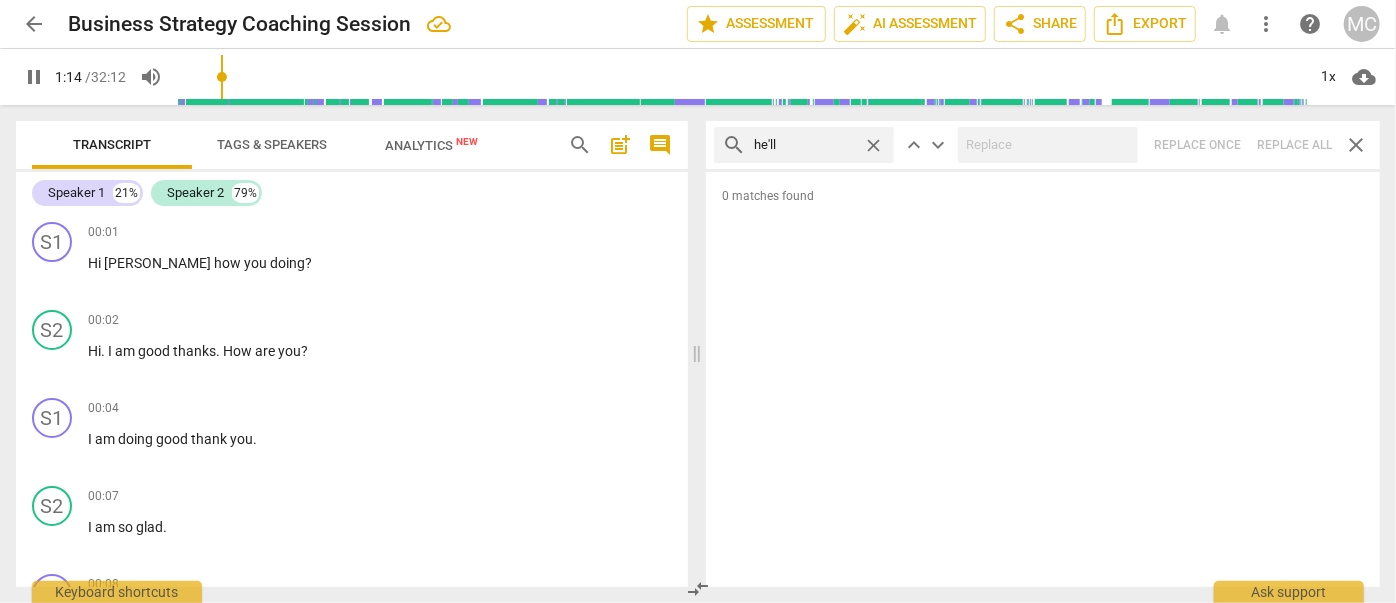 click on "search he'll close keyboard_arrow_up keyboard_arrow_down Replace once Replace all close" at bounding box center [1043, 145] 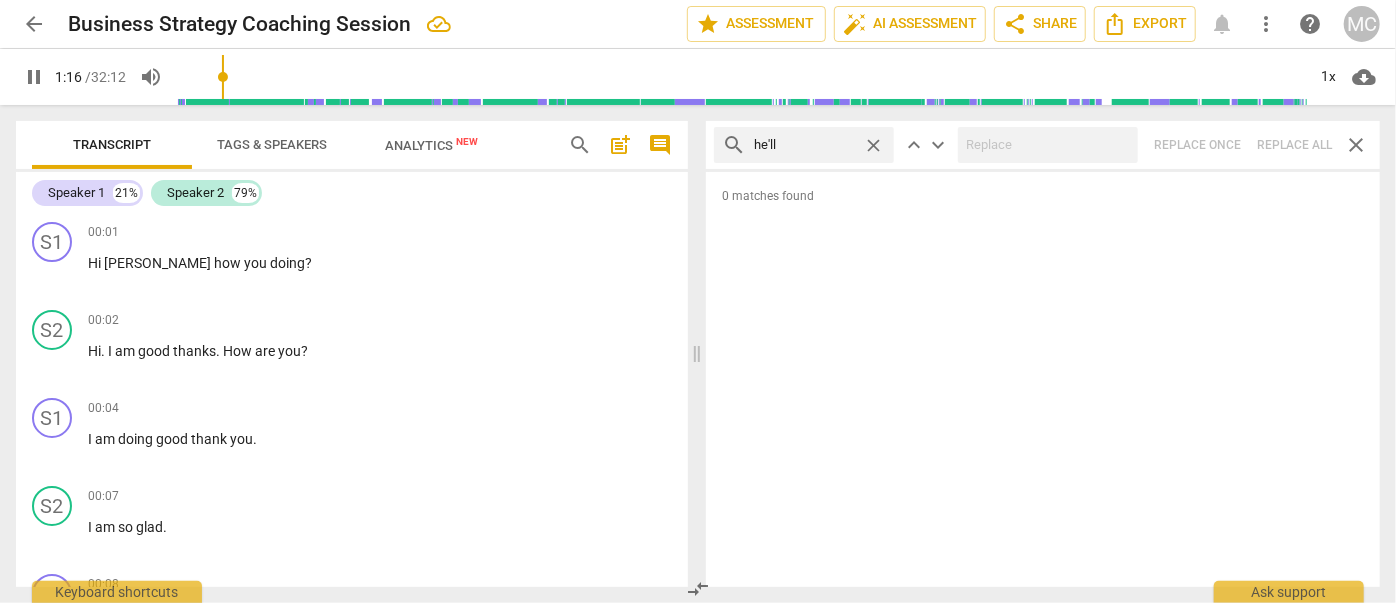 click on "close" at bounding box center [873, 145] 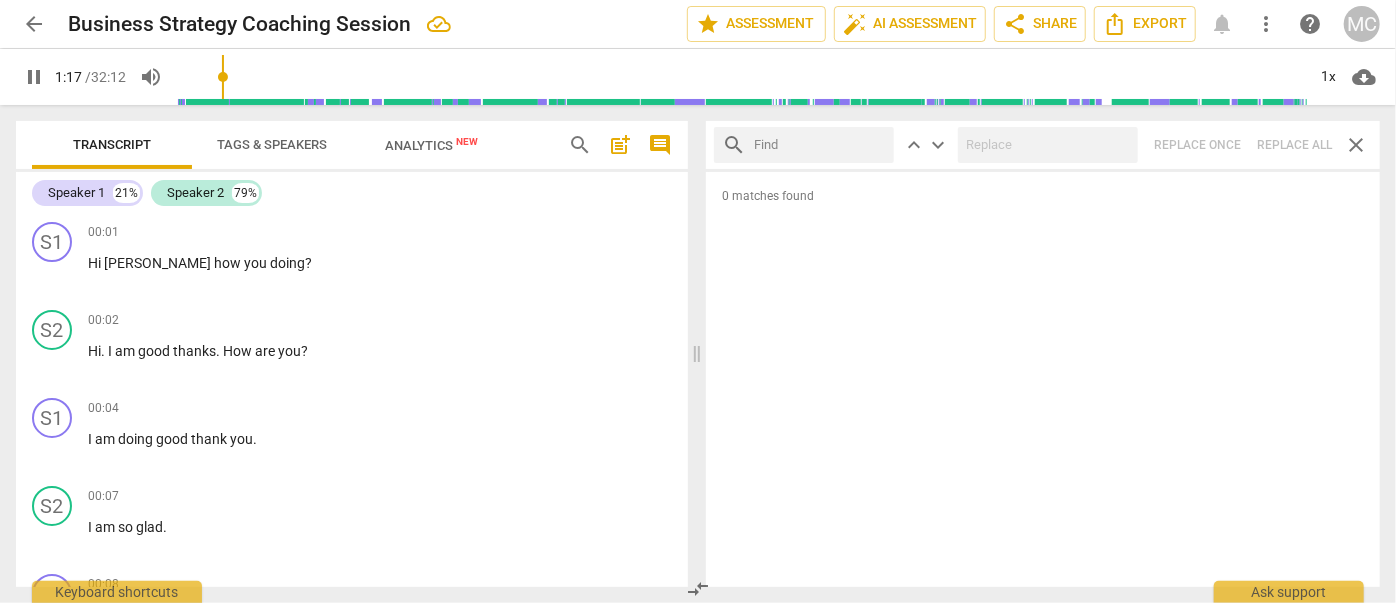 click at bounding box center [820, 145] 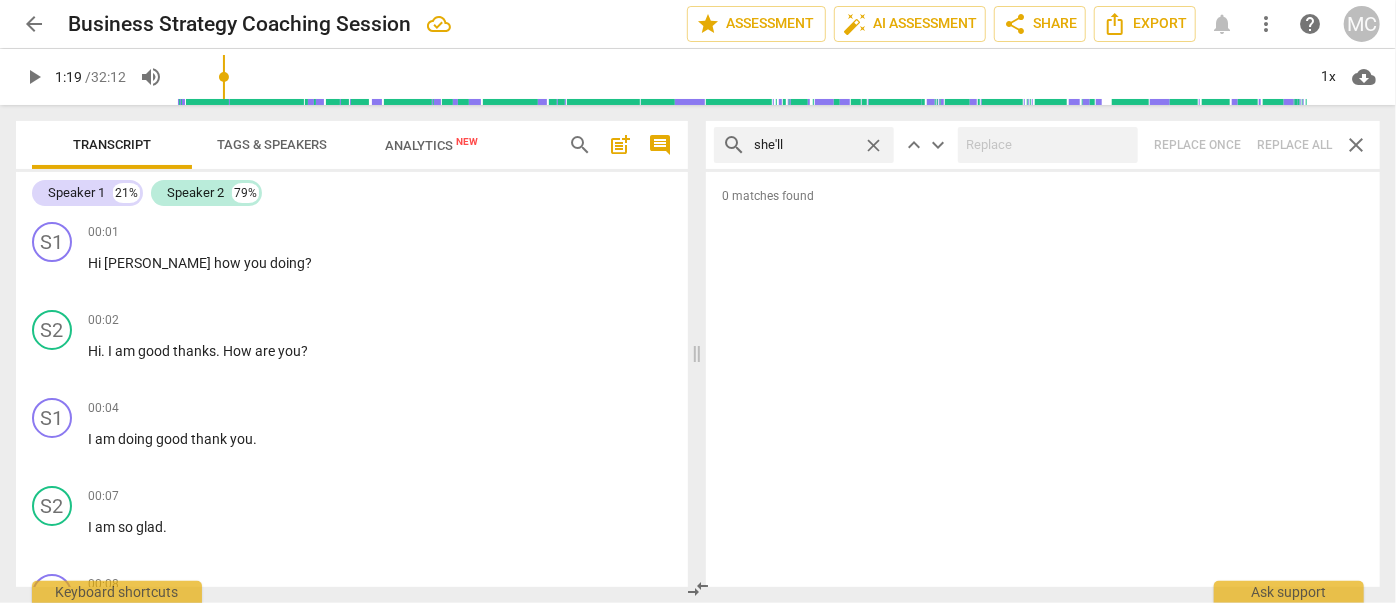 click on "search she'll close keyboard_arrow_up keyboard_arrow_down Replace once Replace all close" at bounding box center [1043, 145] 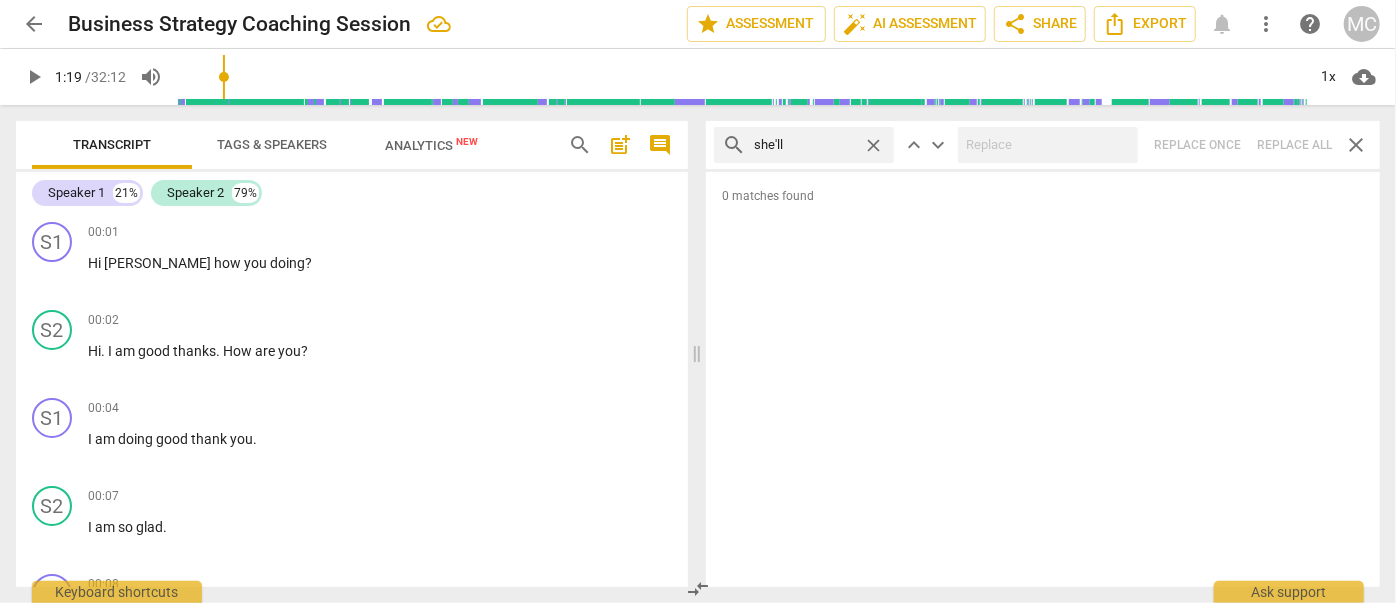click on "close" at bounding box center [873, 145] 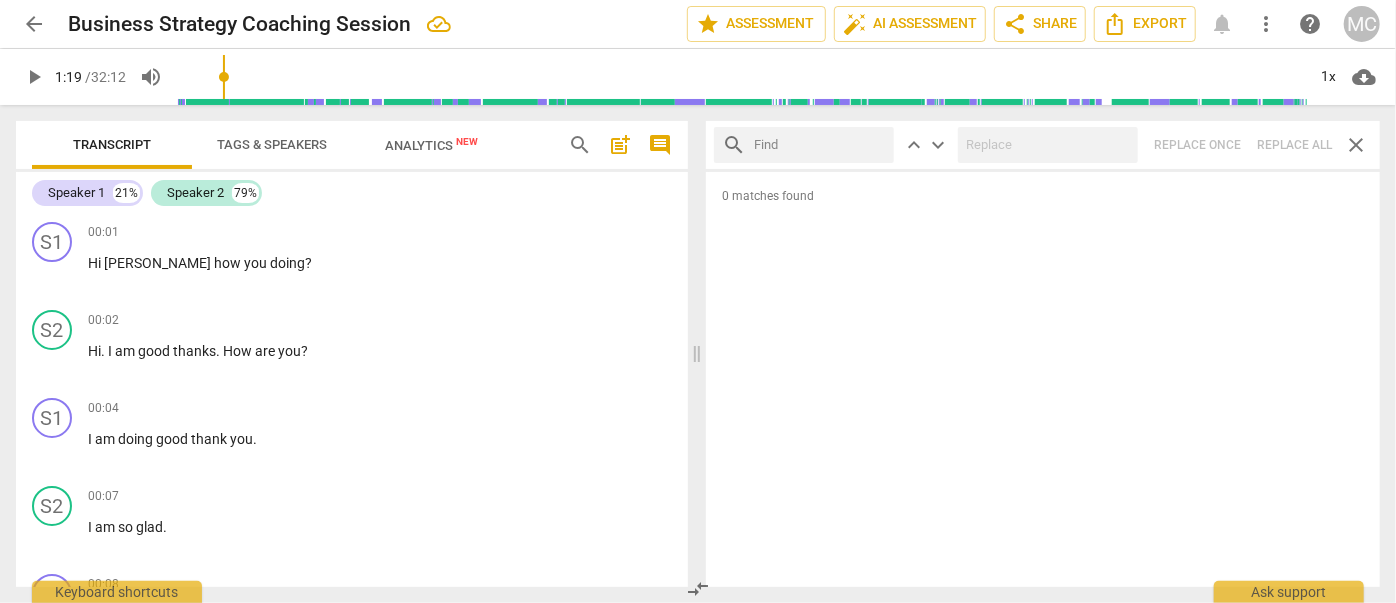 click at bounding box center (820, 145) 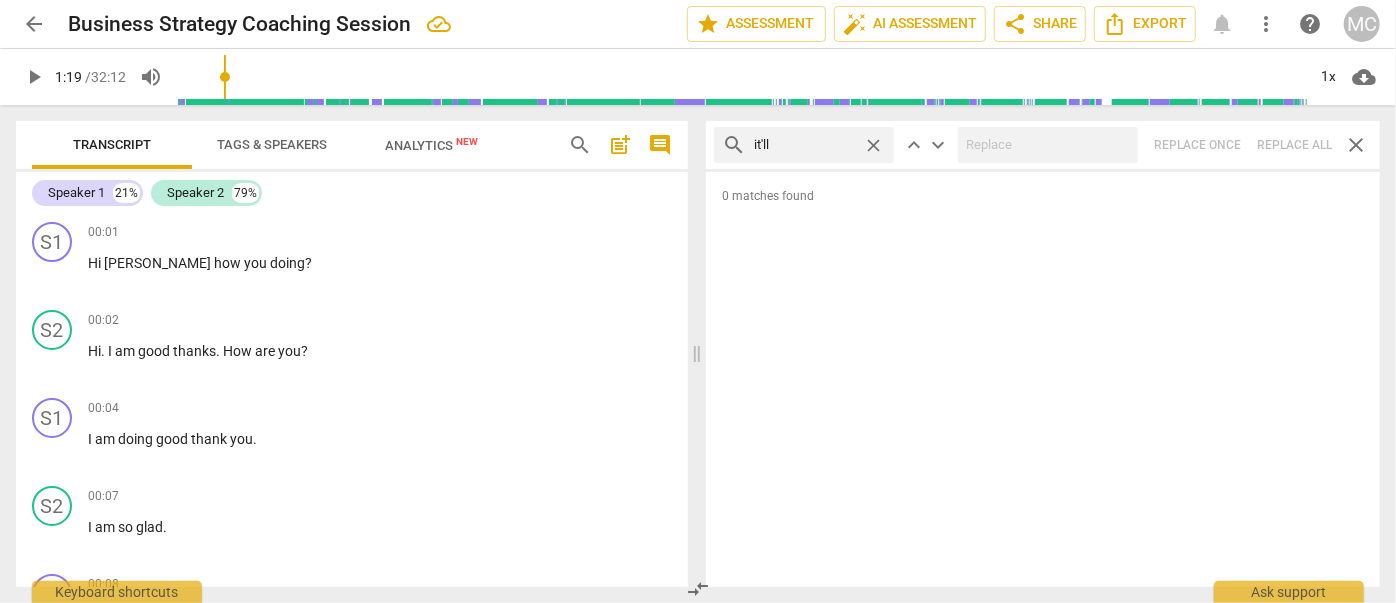 click on "search it'll close keyboard_arrow_up keyboard_arrow_down Replace once Replace all close" at bounding box center (1043, 145) 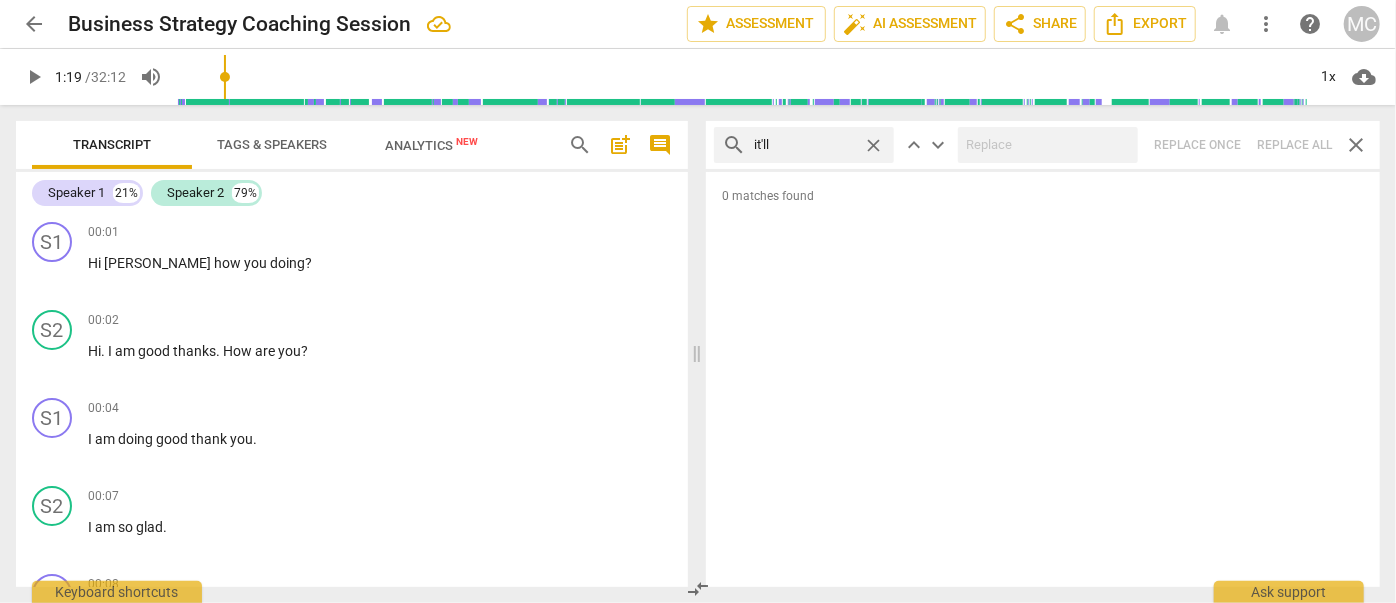 click on "close" at bounding box center [873, 145] 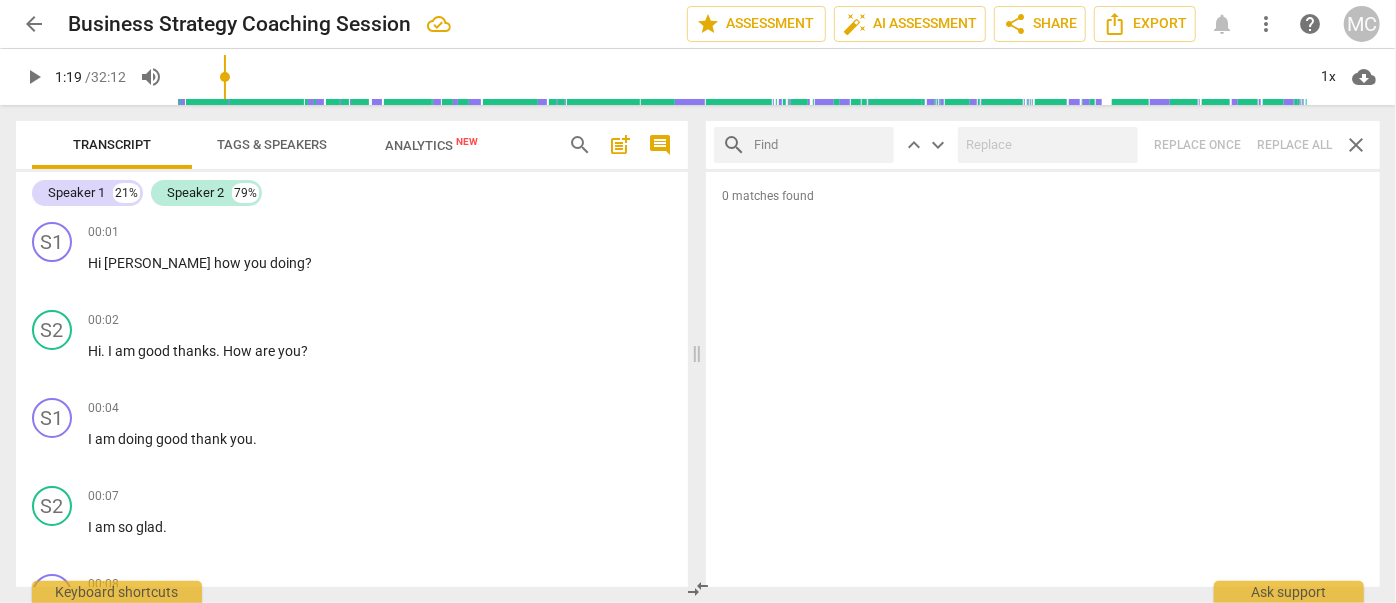 click at bounding box center [820, 145] 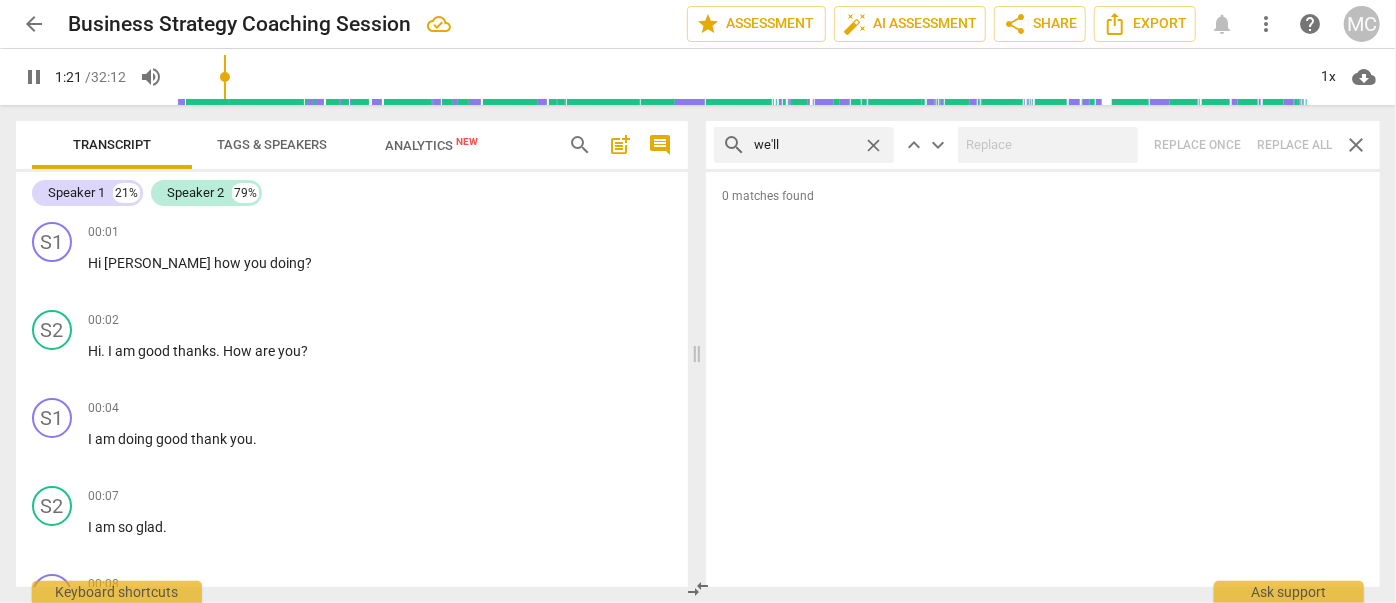click on "search we'll close keyboard_arrow_up keyboard_arrow_down Replace once Replace all close" at bounding box center [1043, 145] 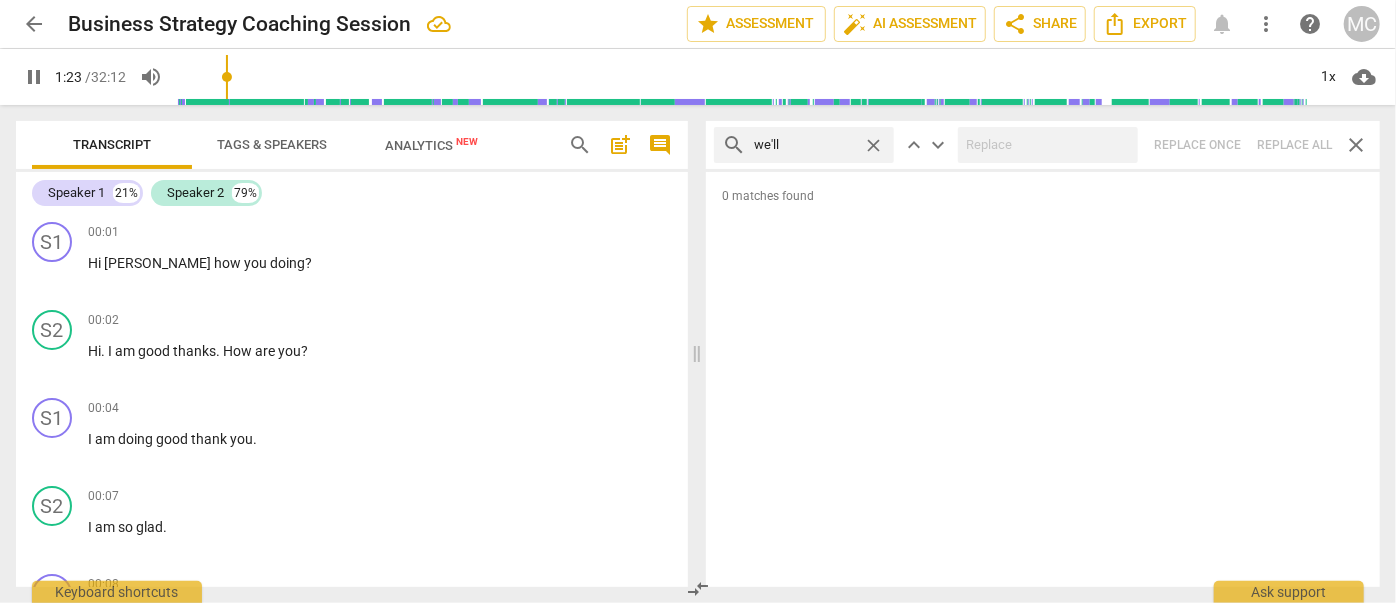 click on "close" at bounding box center [873, 145] 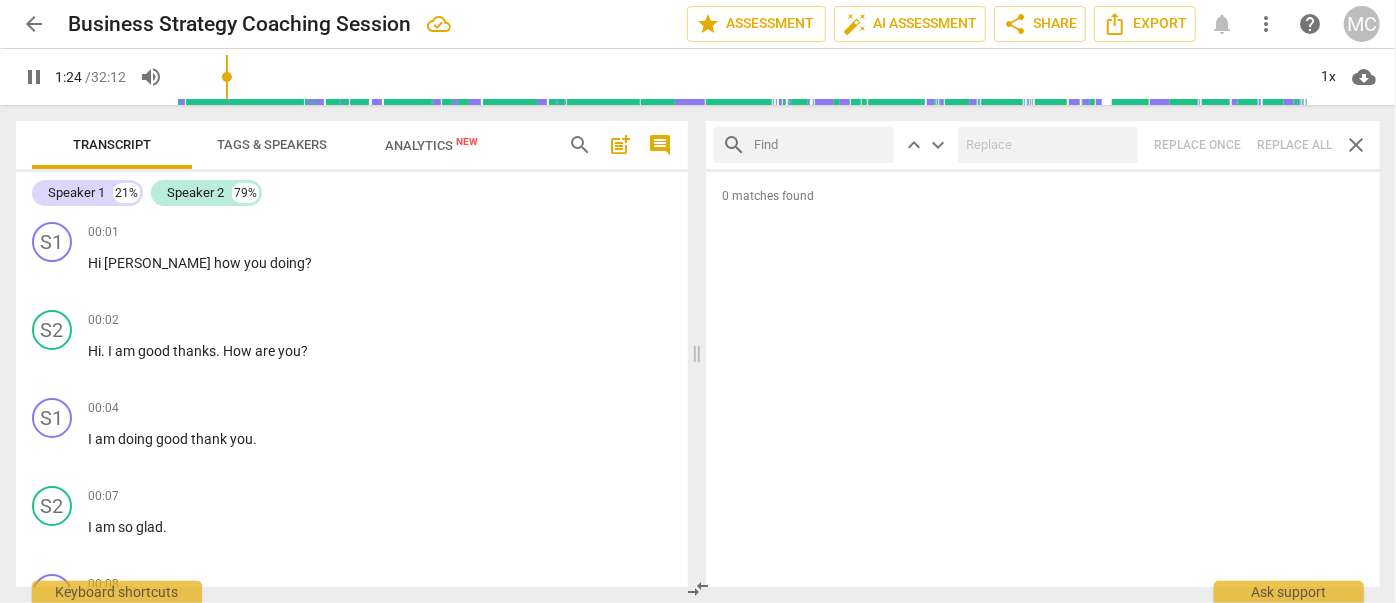 click at bounding box center [820, 145] 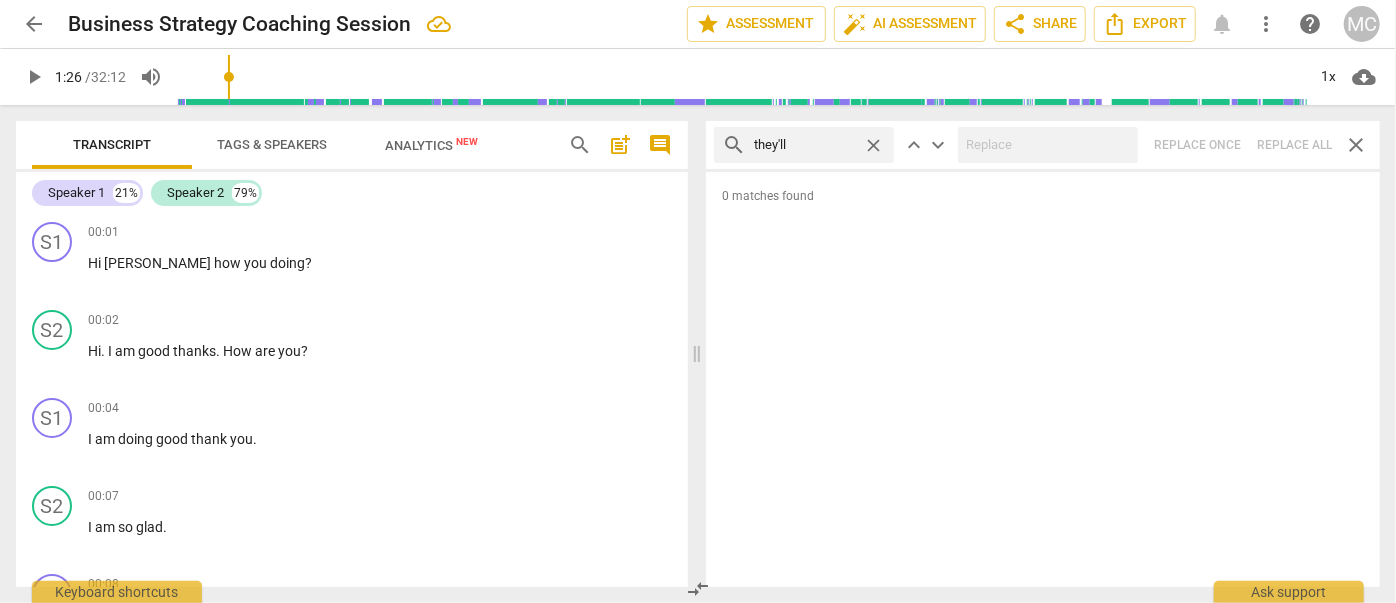 click on "search they'll close keyboard_arrow_up keyboard_arrow_down Replace once Replace all close" at bounding box center [1043, 145] 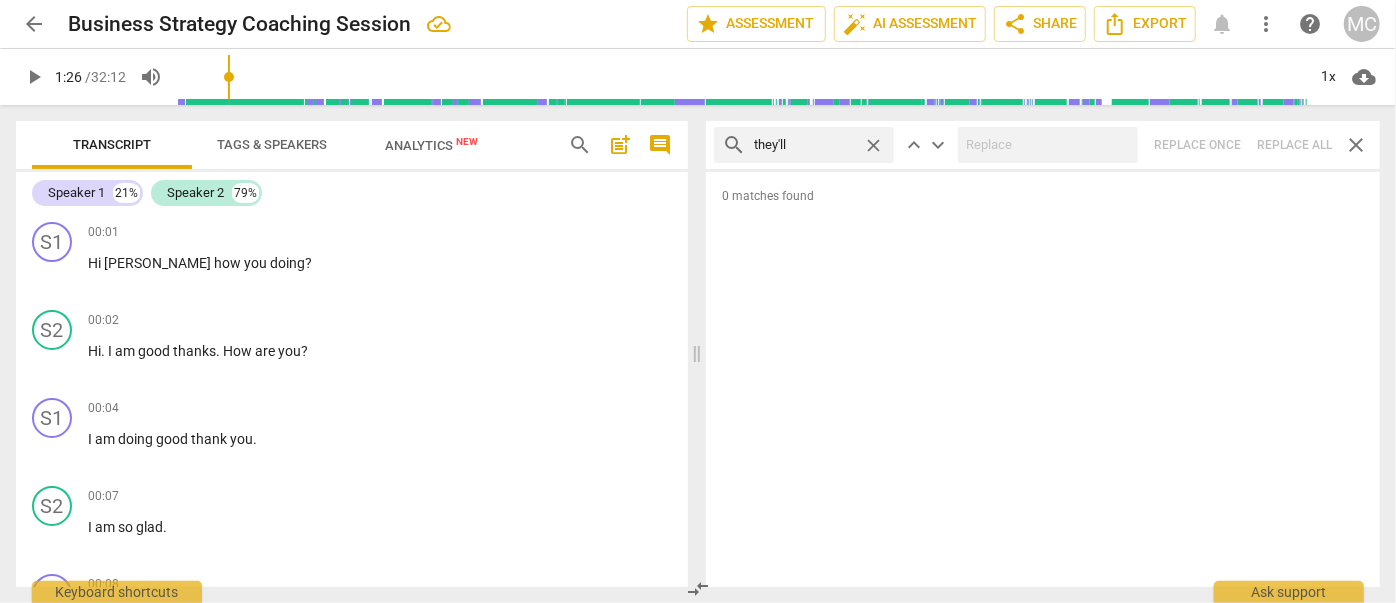 click on "close" at bounding box center [873, 145] 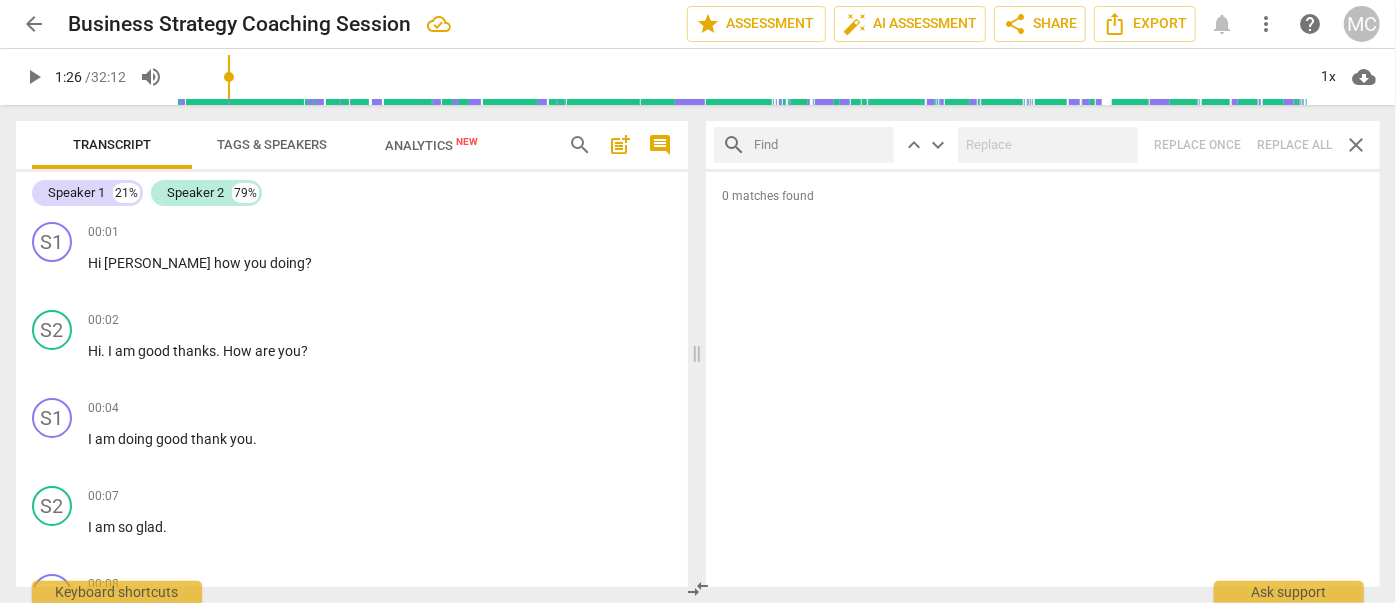 click at bounding box center [820, 145] 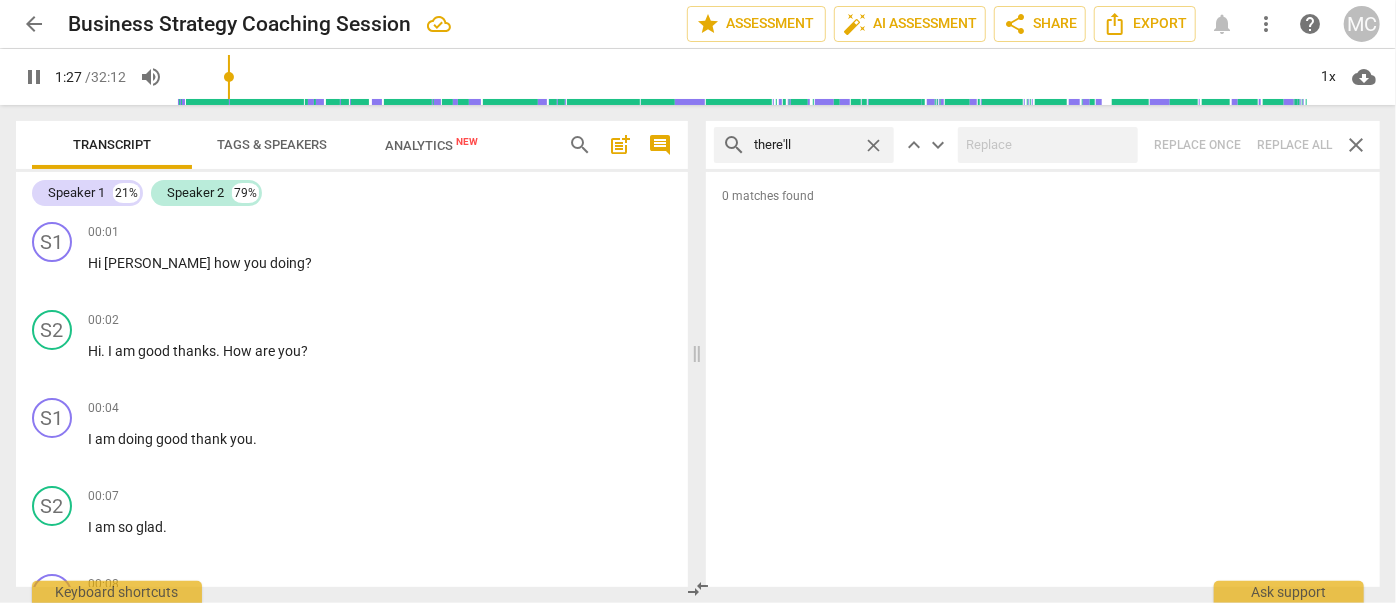 click on "search there'll close keyboard_arrow_up keyboard_arrow_down Replace once Replace all close" at bounding box center [1043, 145] 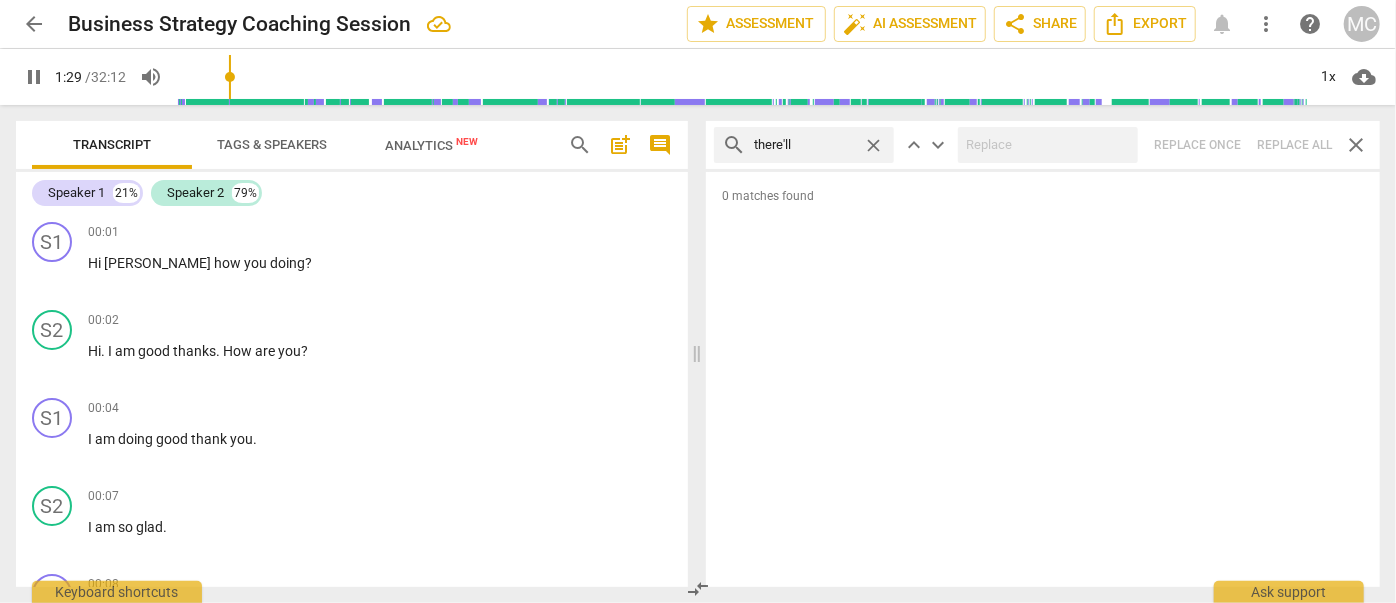 click on "close" at bounding box center (873, 145) 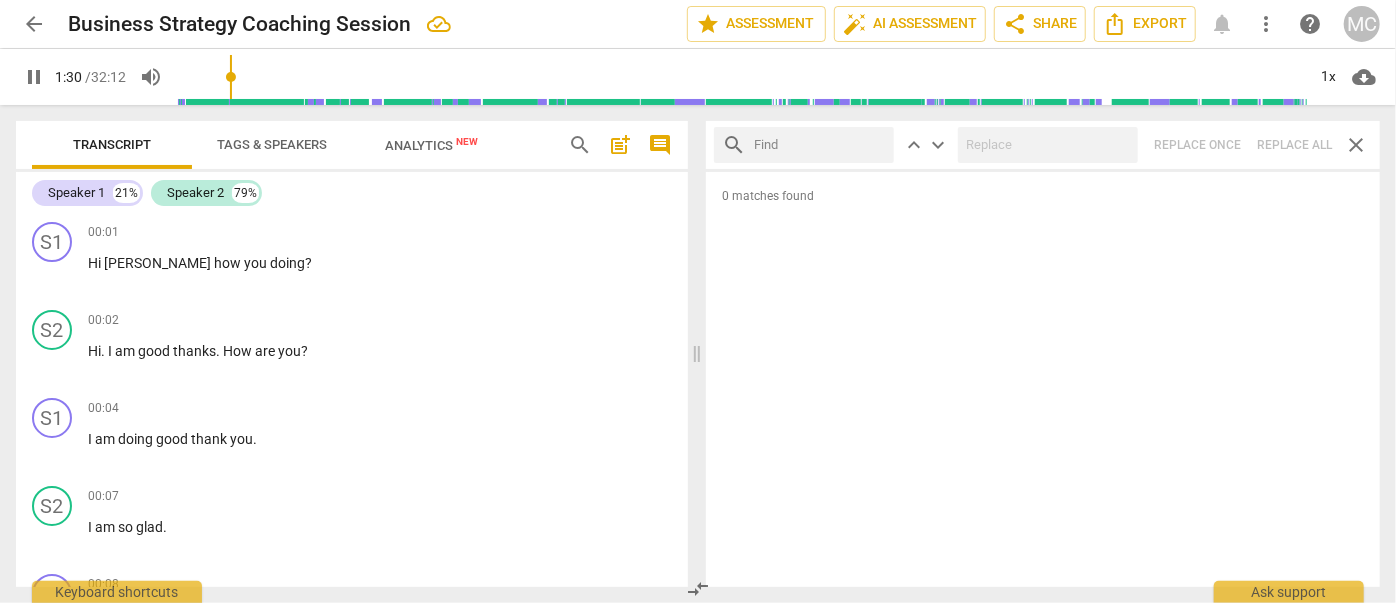 click at bounding box center [820, 145] 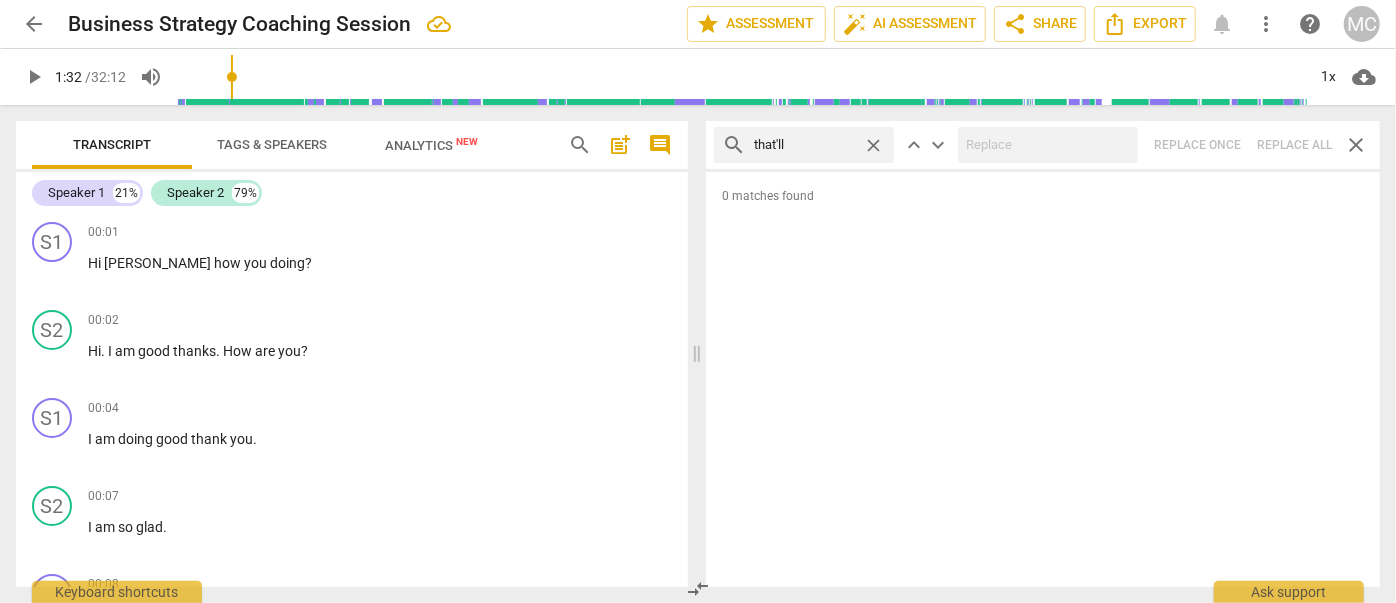 click on "search that'll close keyboard_arrow_up keyboard_arrow_down Replace once Replace all close" at bounding box center [1043, 145] 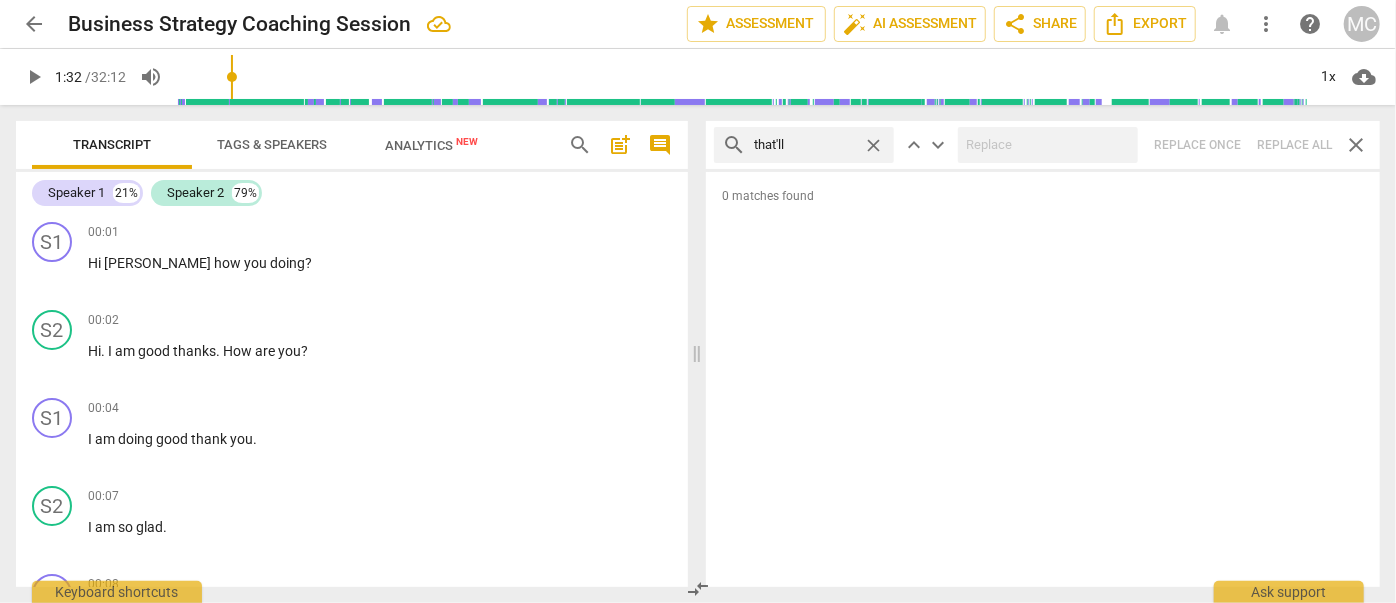 click on "close" at bounding box center [873, 145] 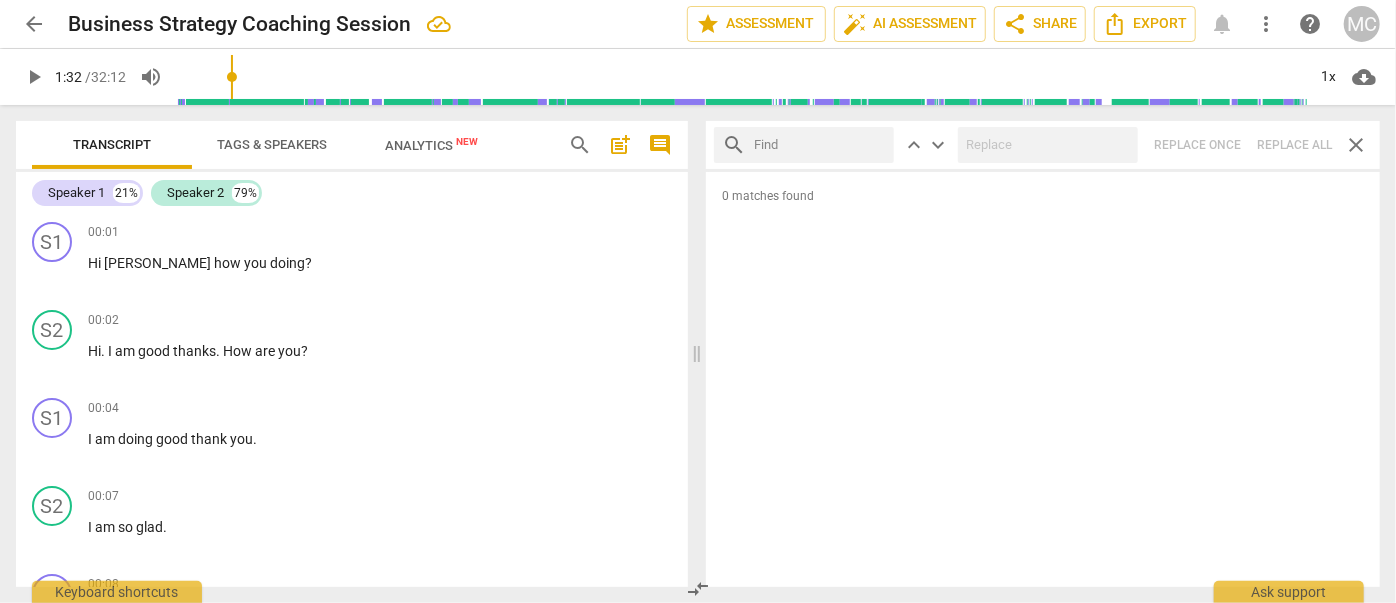 click at bounding box center (820, 145) 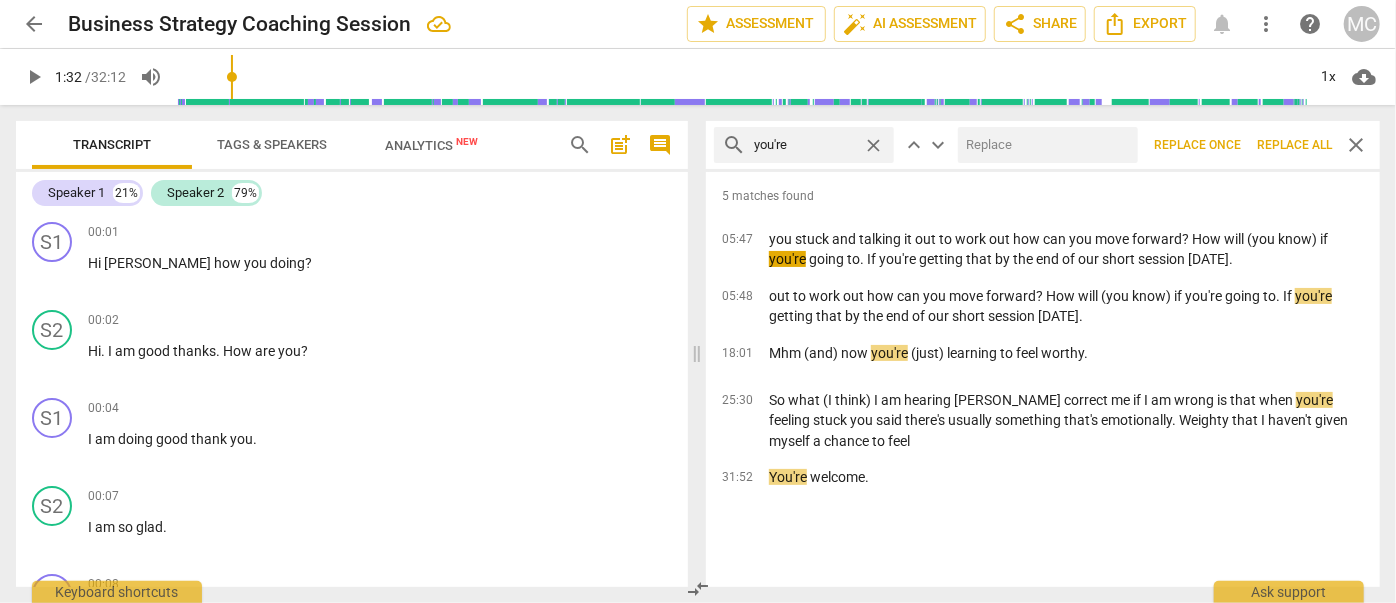click at bounding box center [1044, 145] 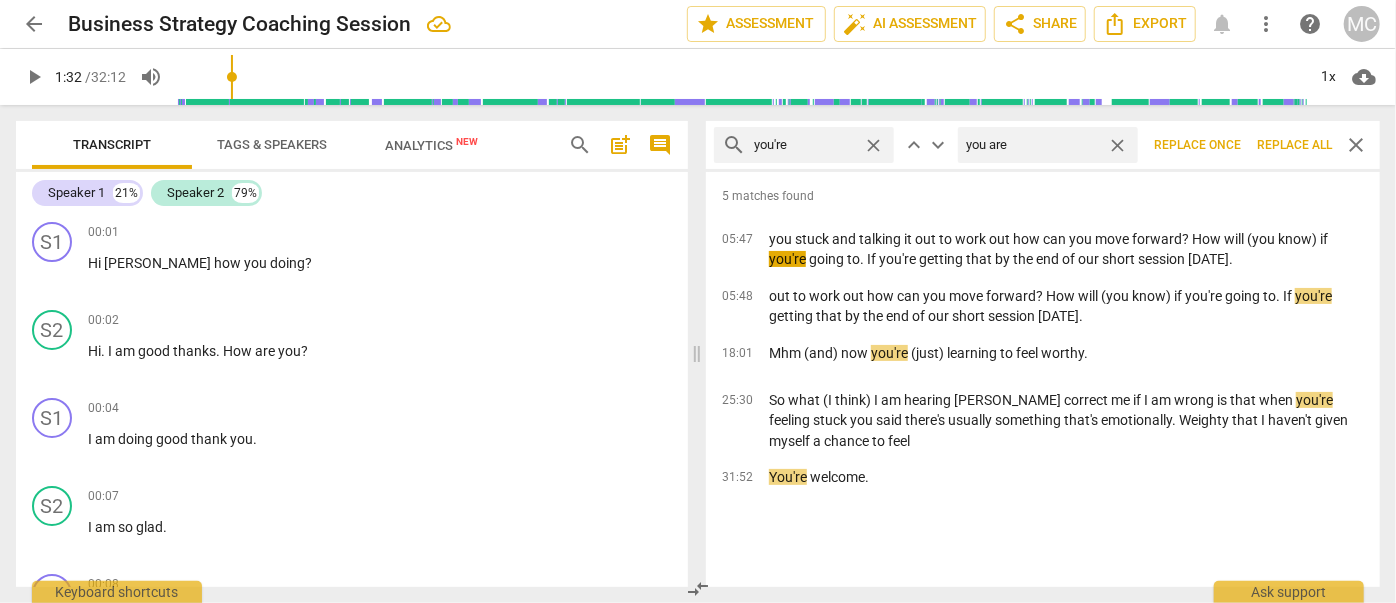 click on "Replace all" at bounding box center [1294, 145] 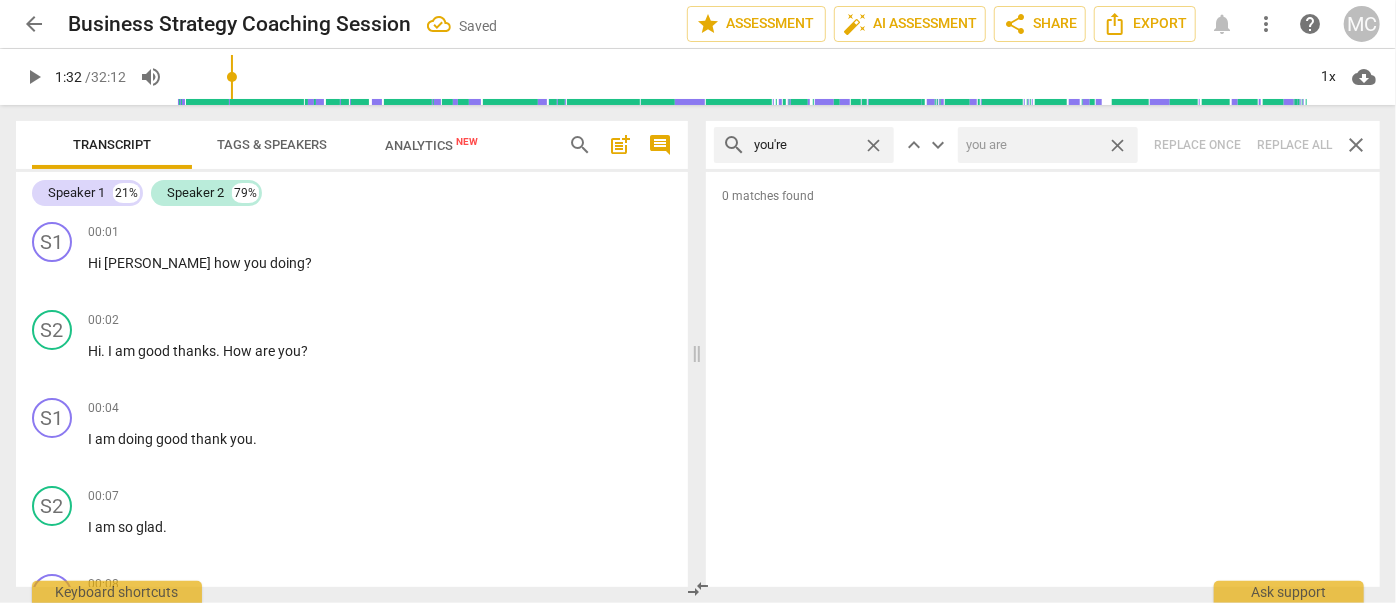 click on "close" at bounding box center [1117, 145] 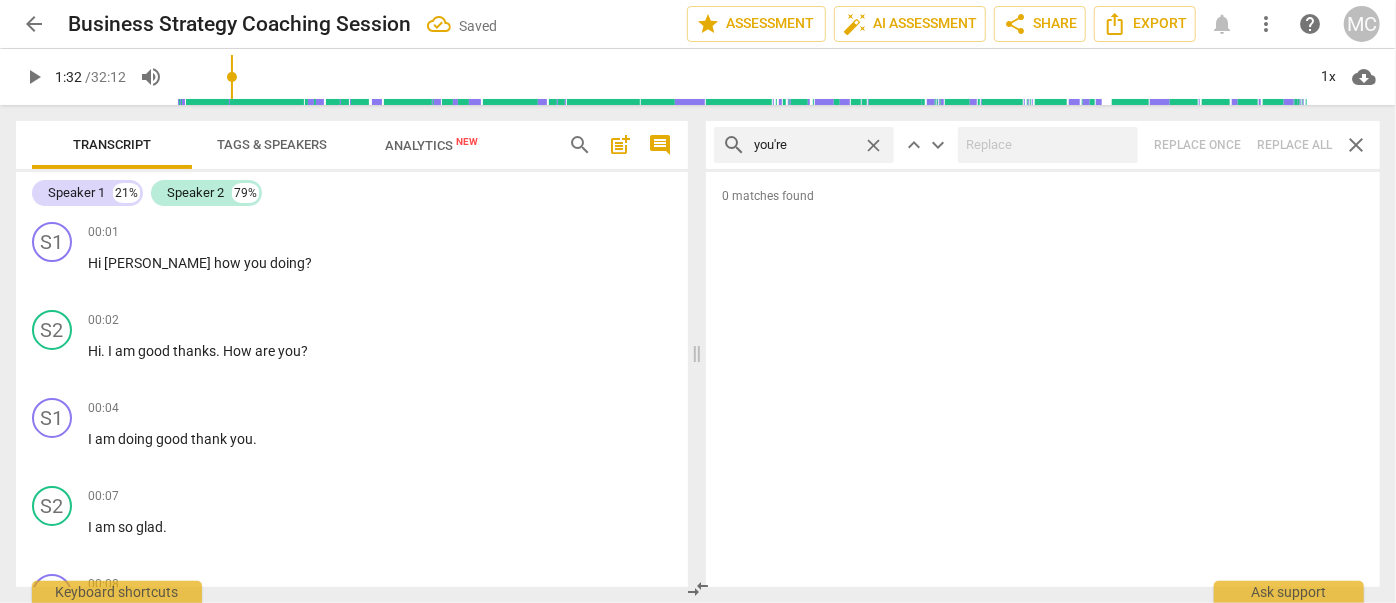 click on "close" at bounding box center (873, 145) 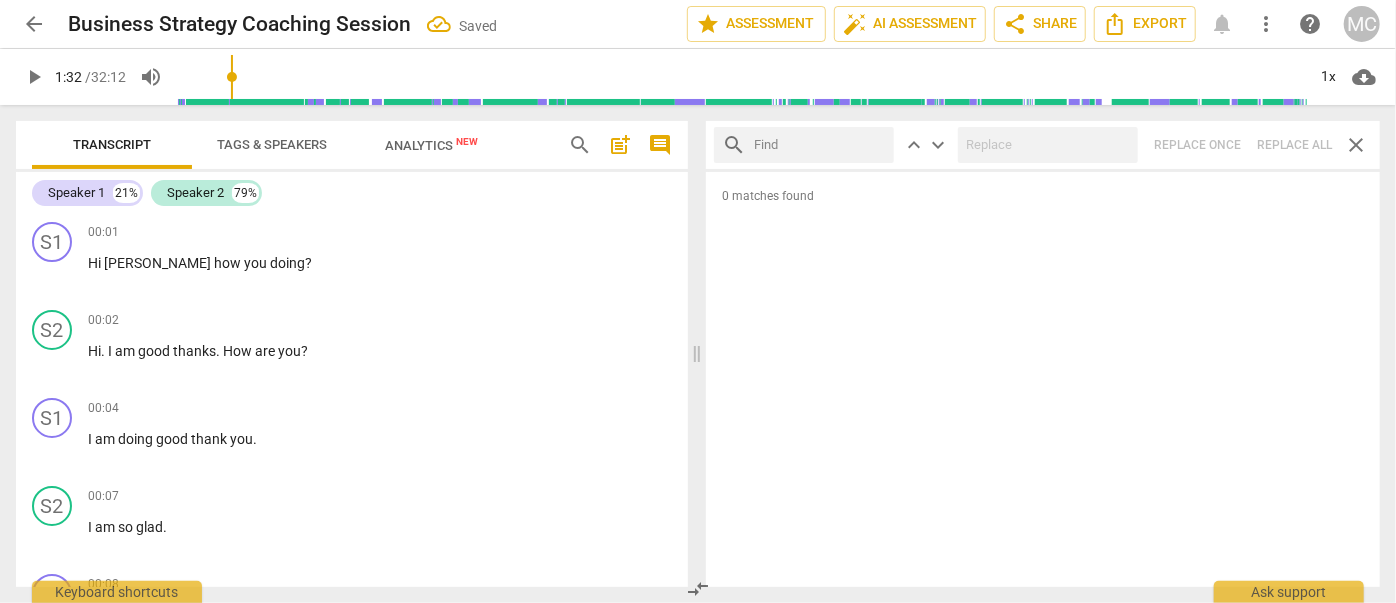 drag, startPoint x: 805, startPoint y: 144, endPoint x: 792, endPoint y: 164, distance: 23.853722 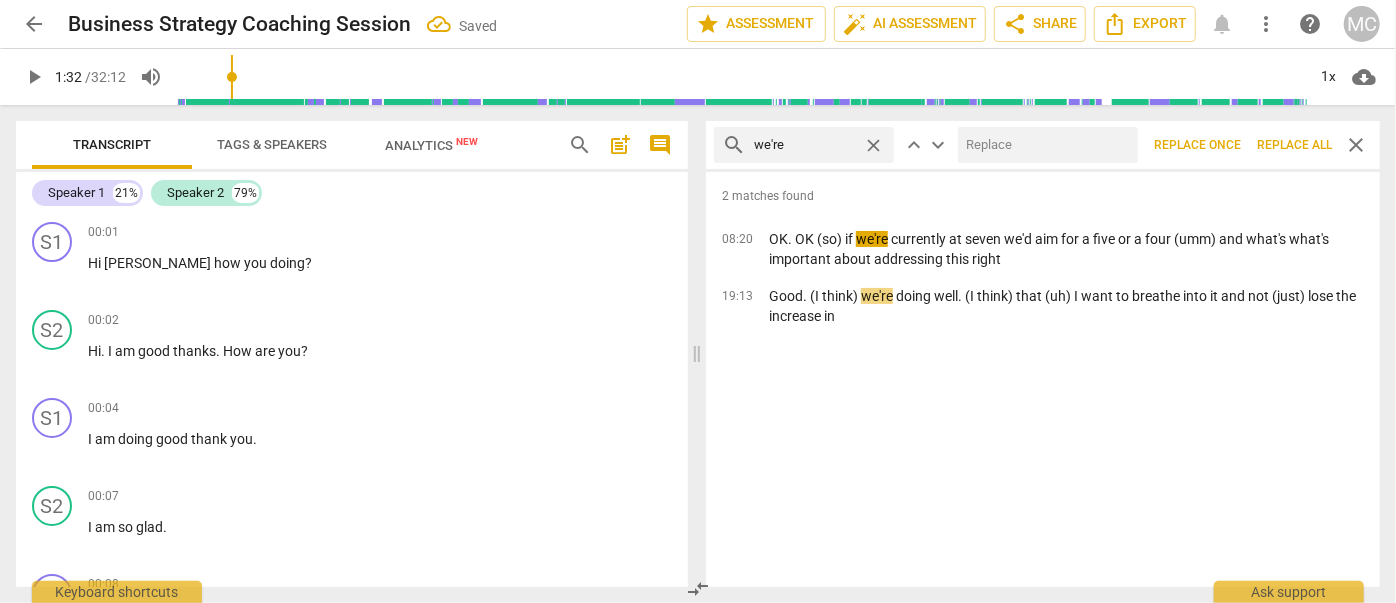 click at bounding box center (1044, 145) 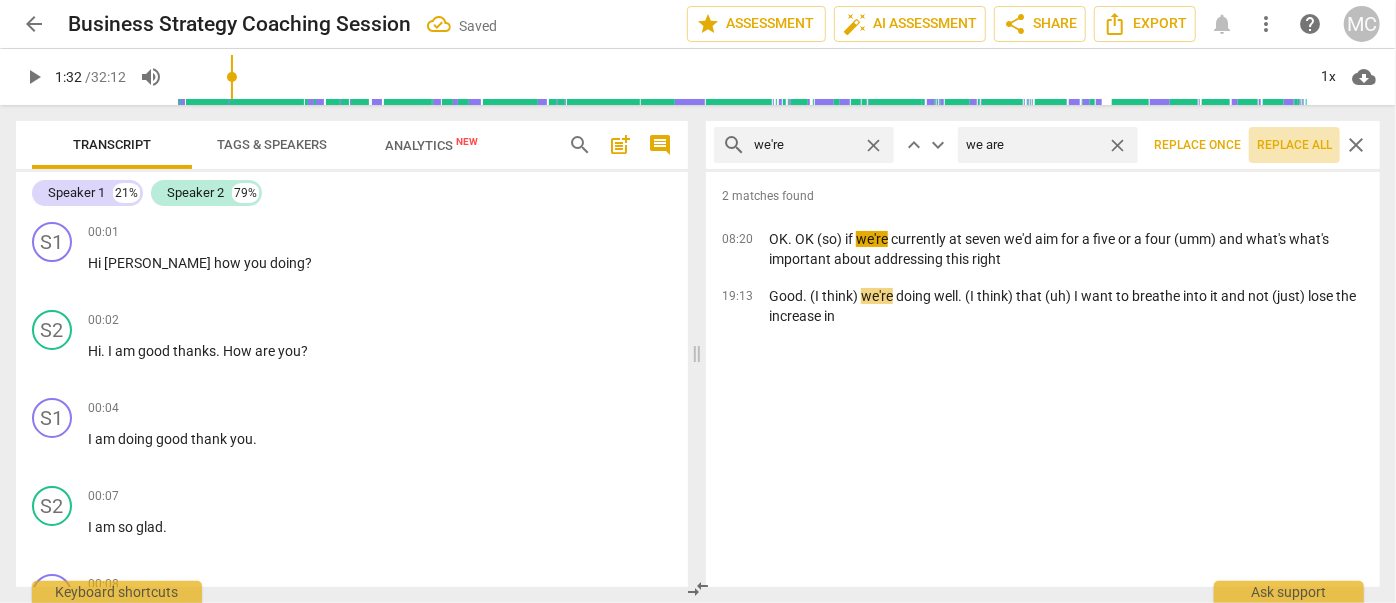 click on "Replace all" at bounding box center [1294, 145] 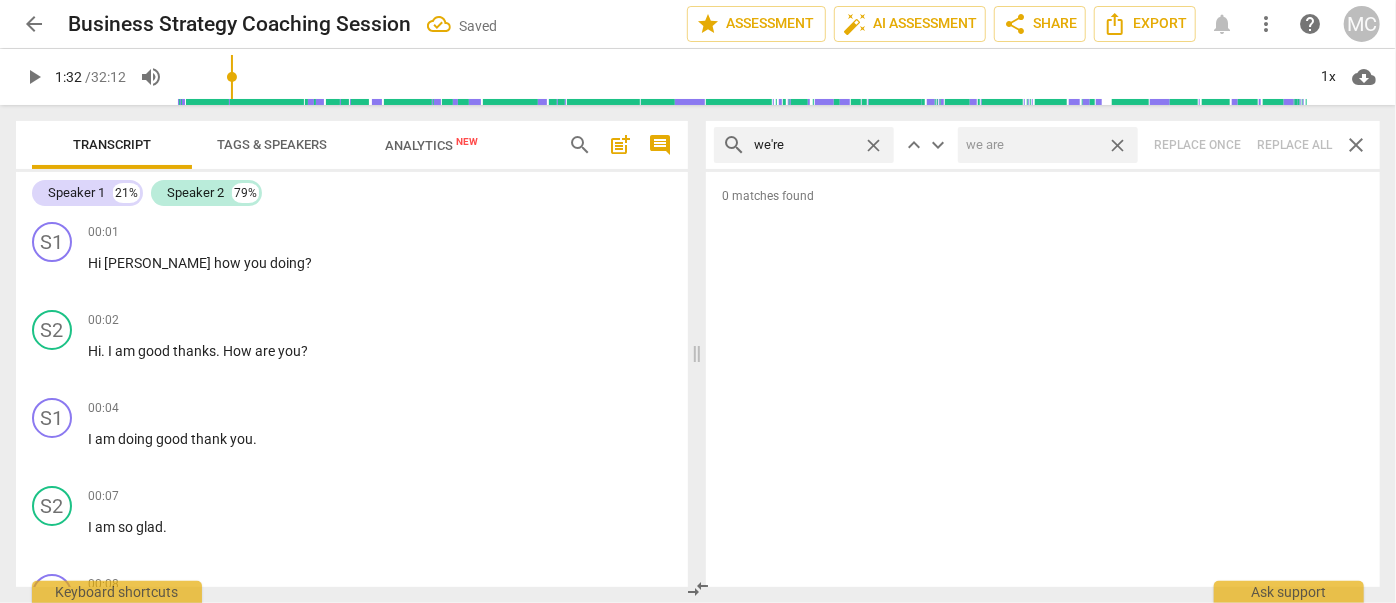 drag, startPoint x: 1120, startPoint y: 138, endPoint x: 952, endPoint y: 130, distance: 168.19037 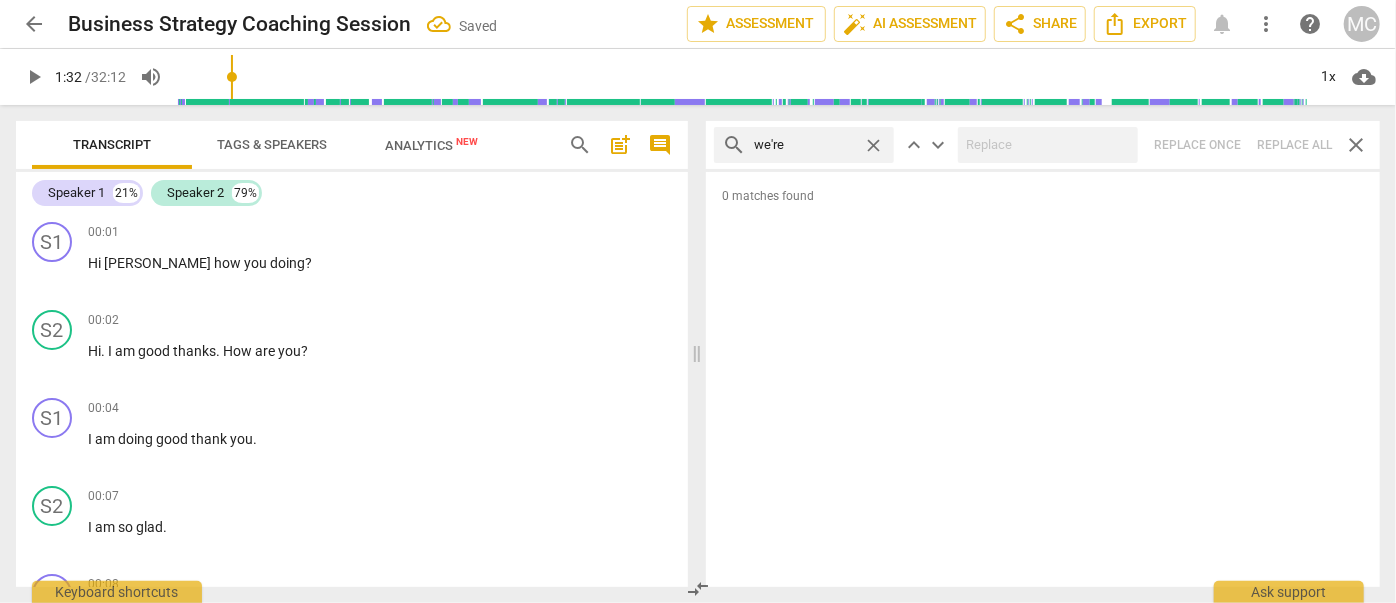 click on "close" at bounding box center [873, 145] 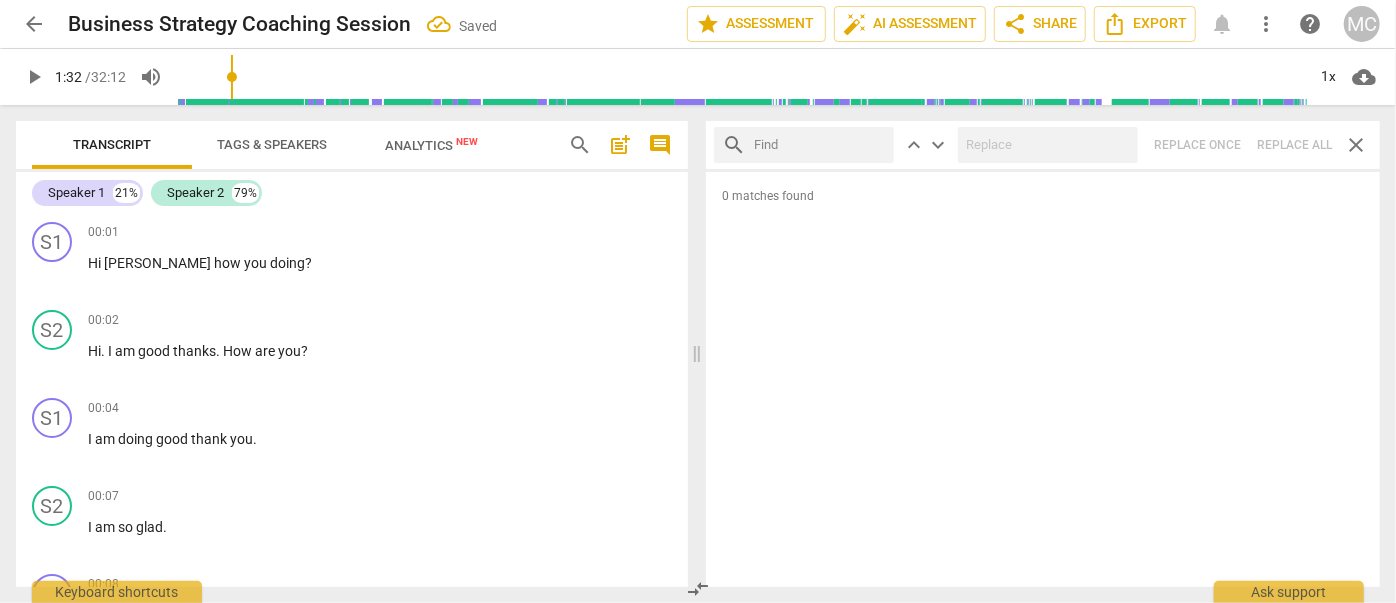 click at bounding box center [820, 145] 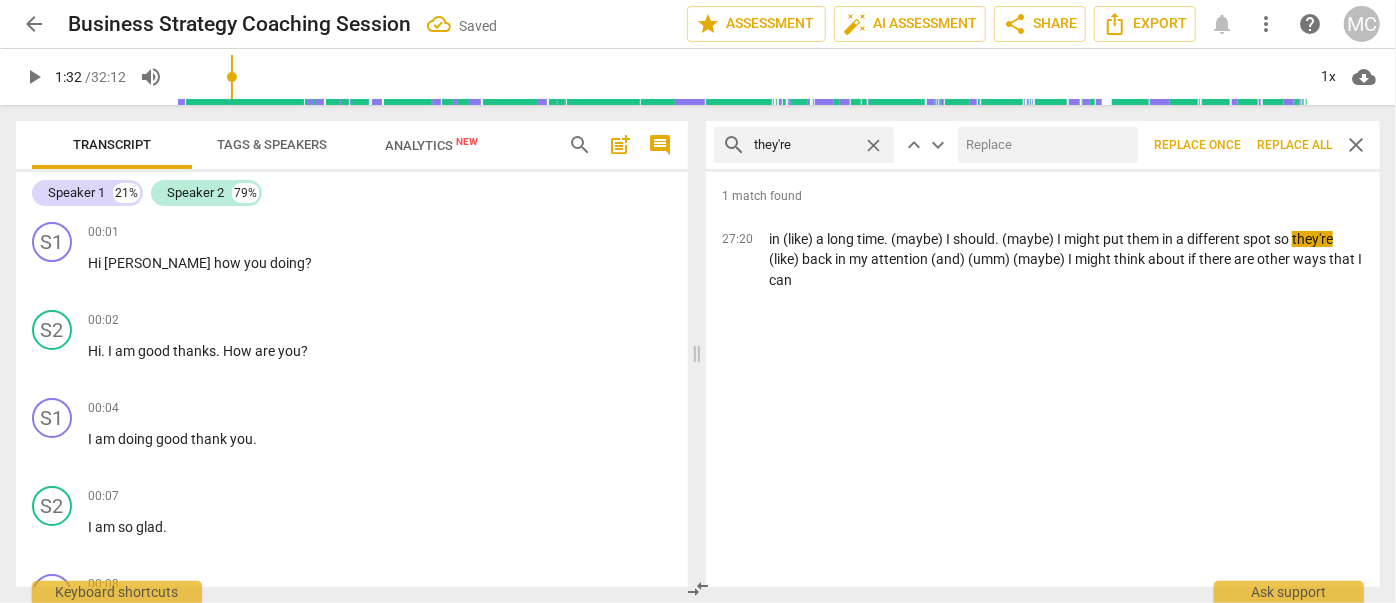 click at bounding box center [1044, 145] 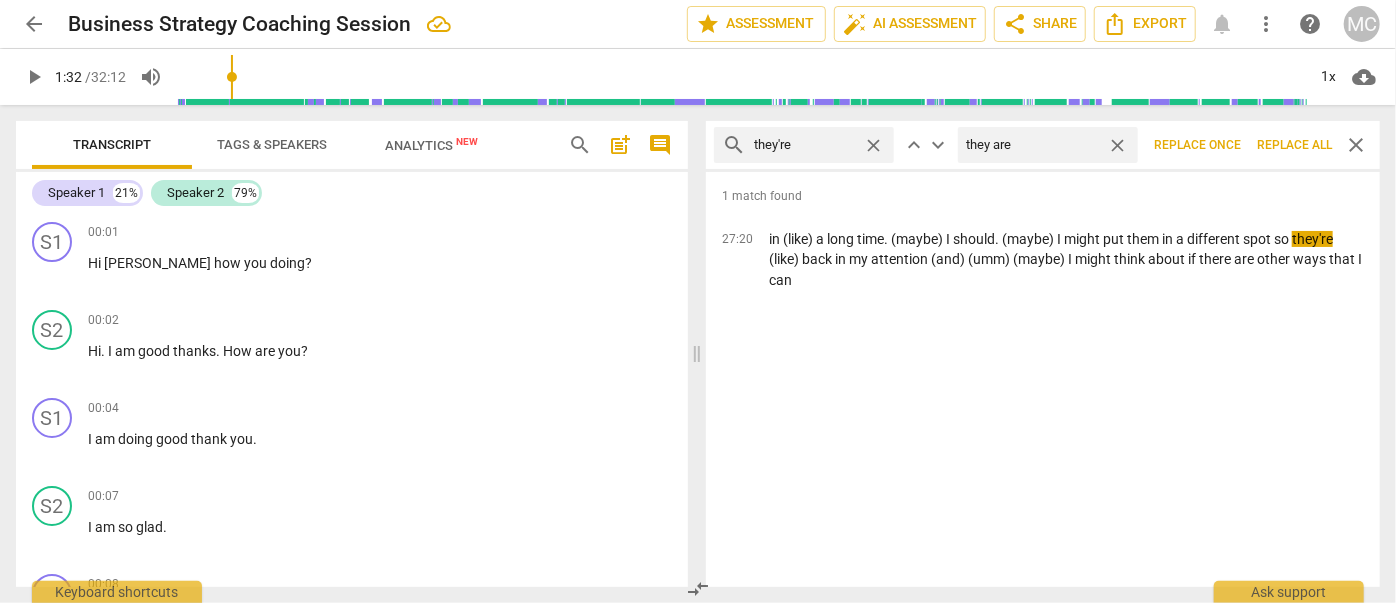 click on "Replace all" at bounding box center (1294, 145) 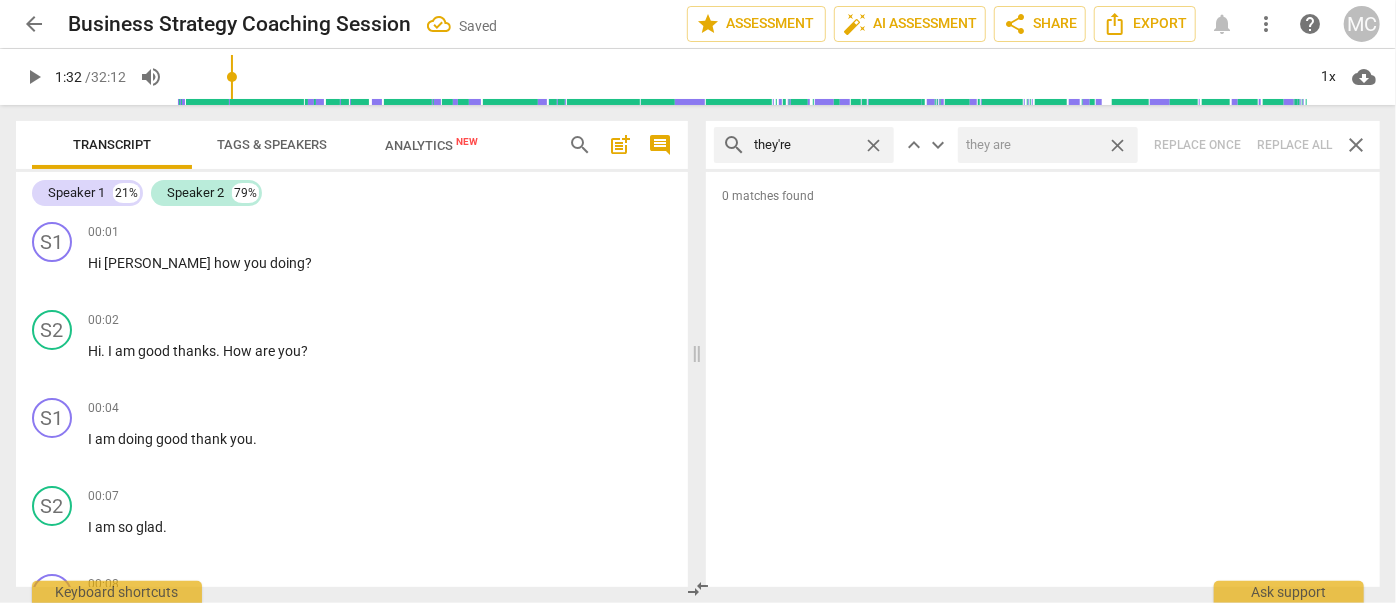 click on "close" at bounding box center (1117, 145) 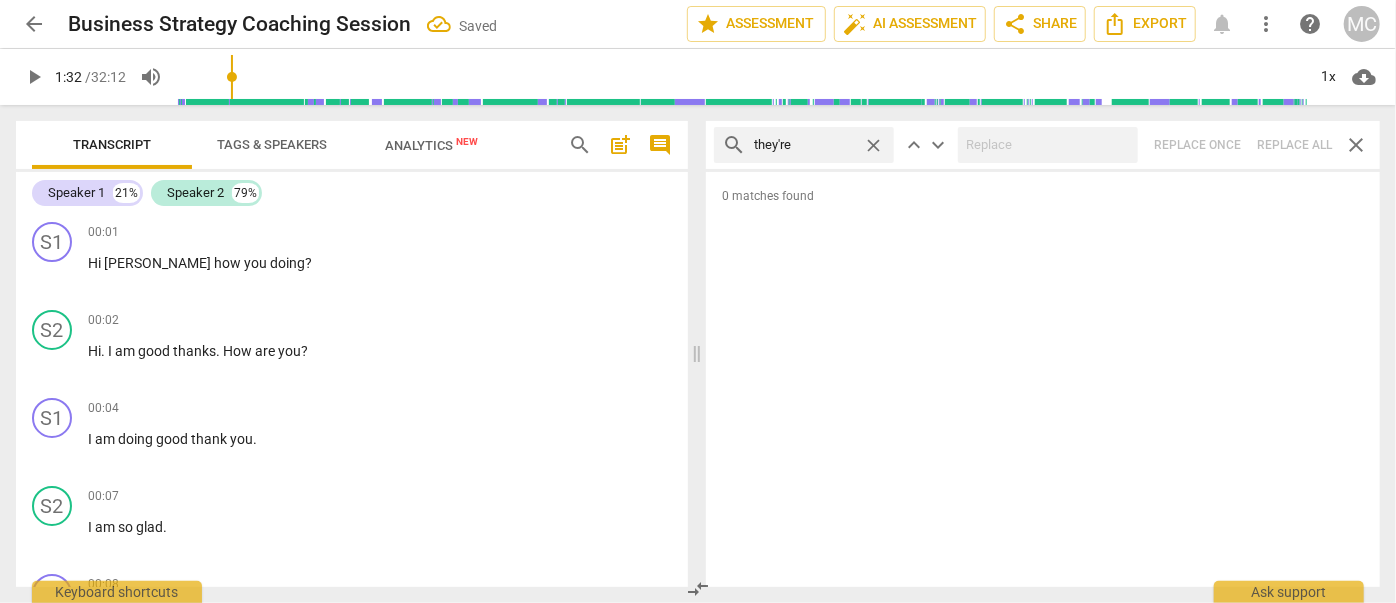 click on "close" at bounding box center (873, 145) 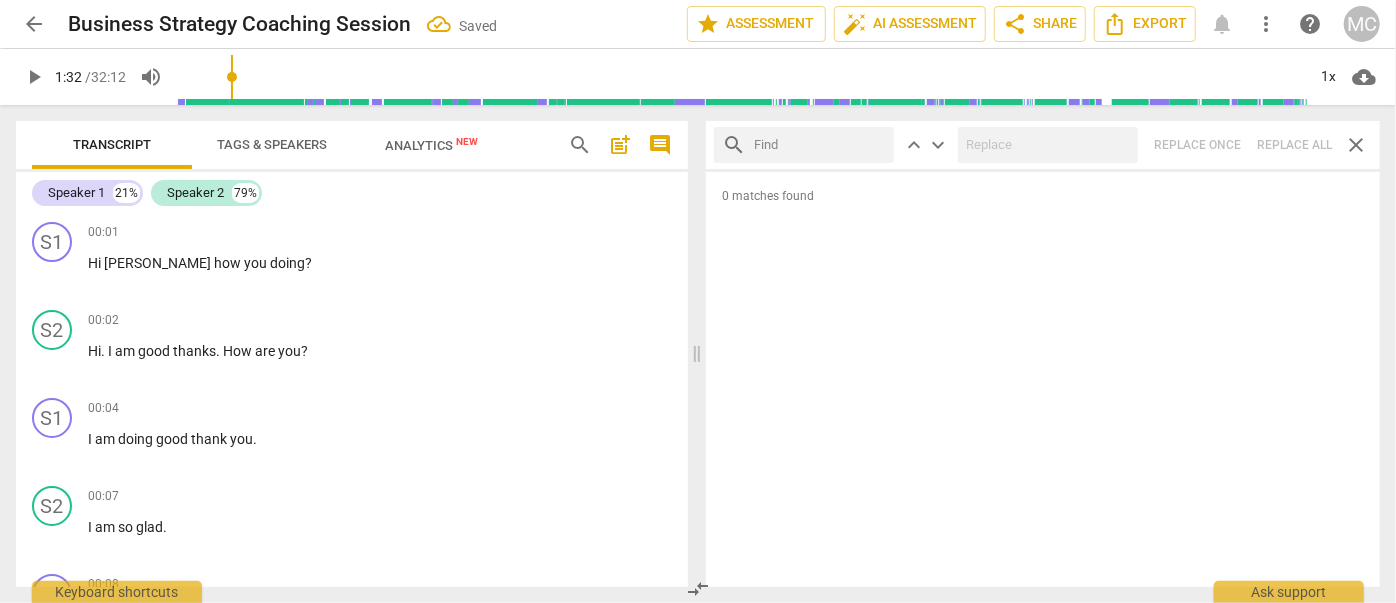 click at bounding box center [820, 145] 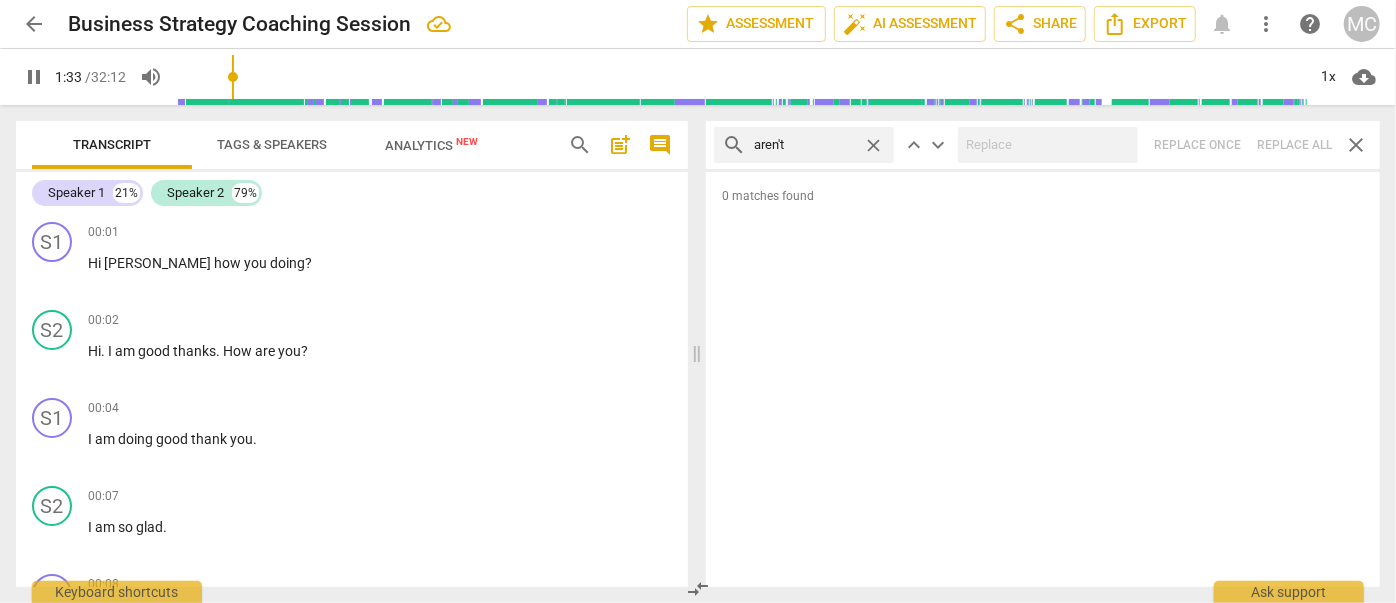 click on "search aren't close keyboard_arrow_up keyboard_arrow_down Replace once Replace all close" at bounding box center (1043, 145) 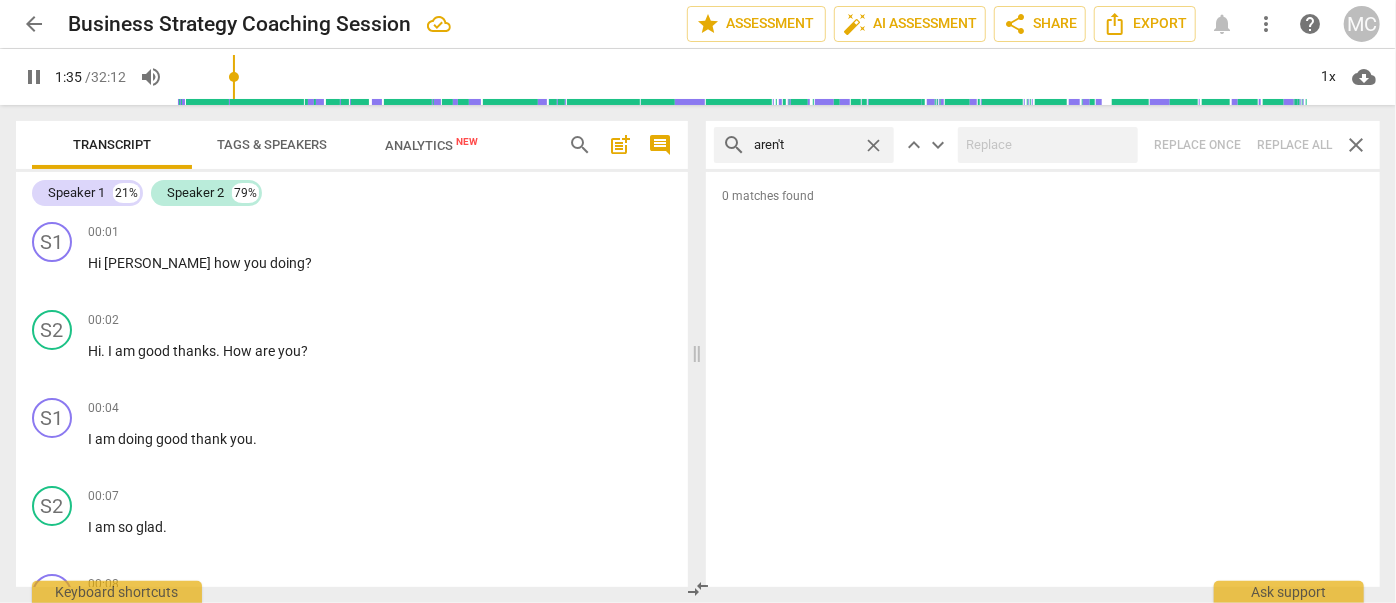 click on "close" at bounding box center (873, 145) 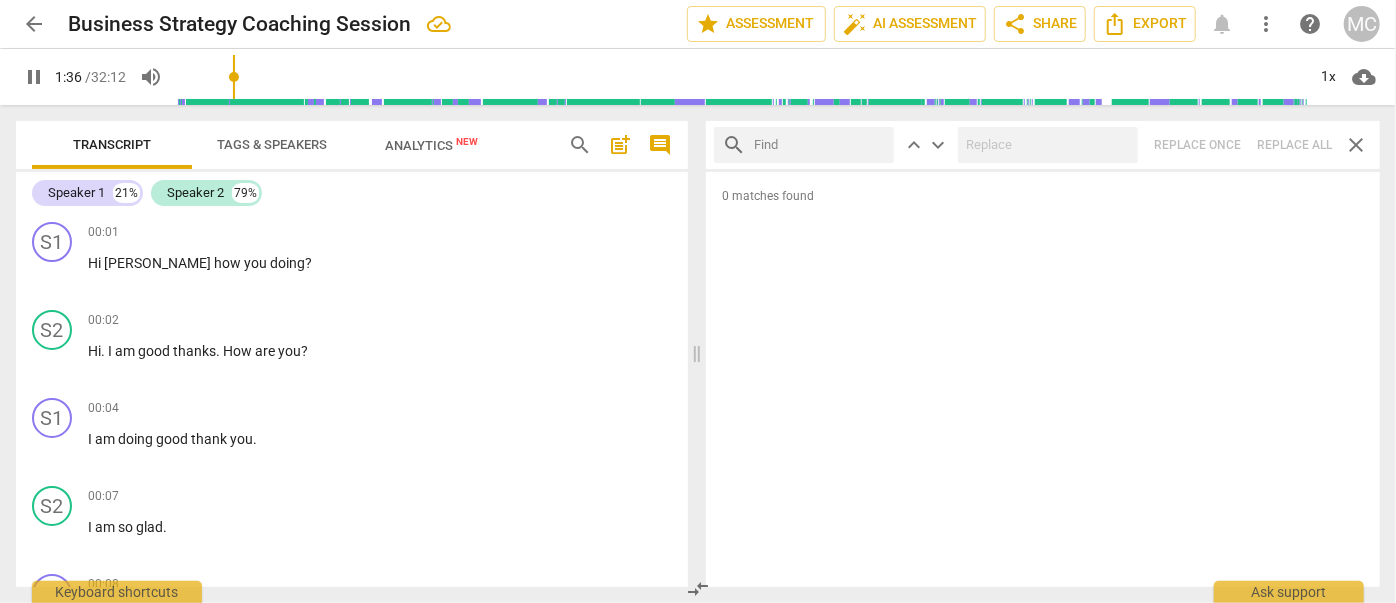 click at bounding box center (820, 145) 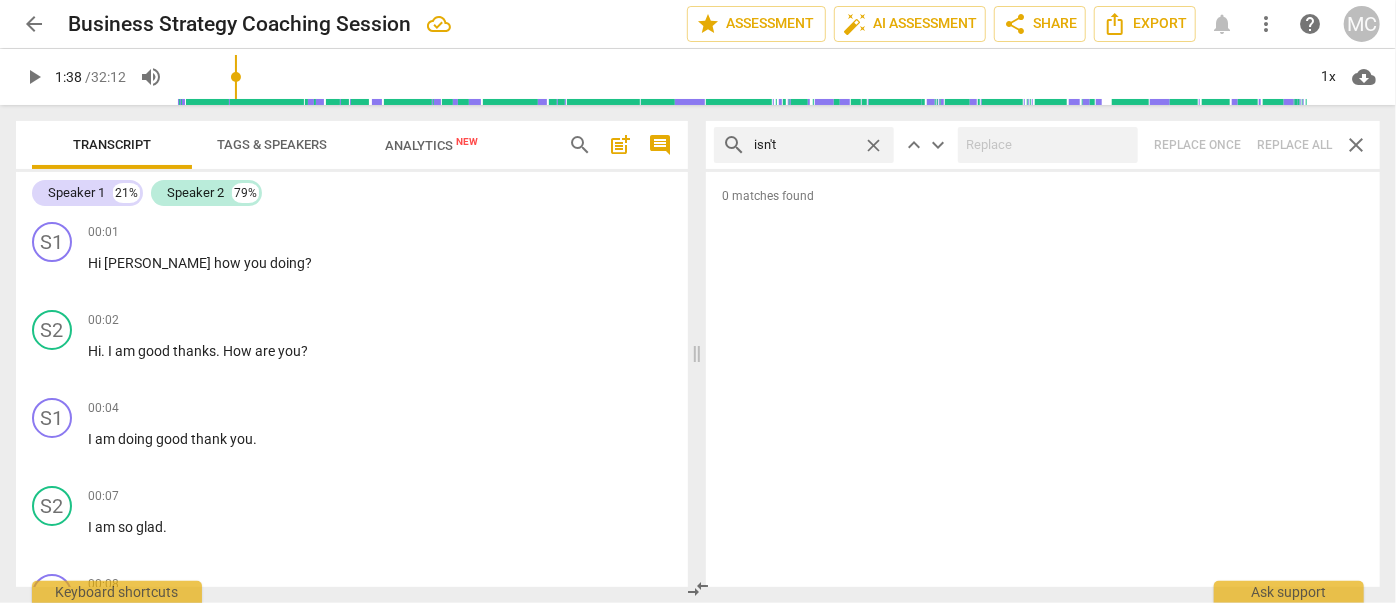 click on "search isn't close keyboard_arrow_up keyboard_arrow_down Replace once Replace all close" at bounding box center (1043, 145) 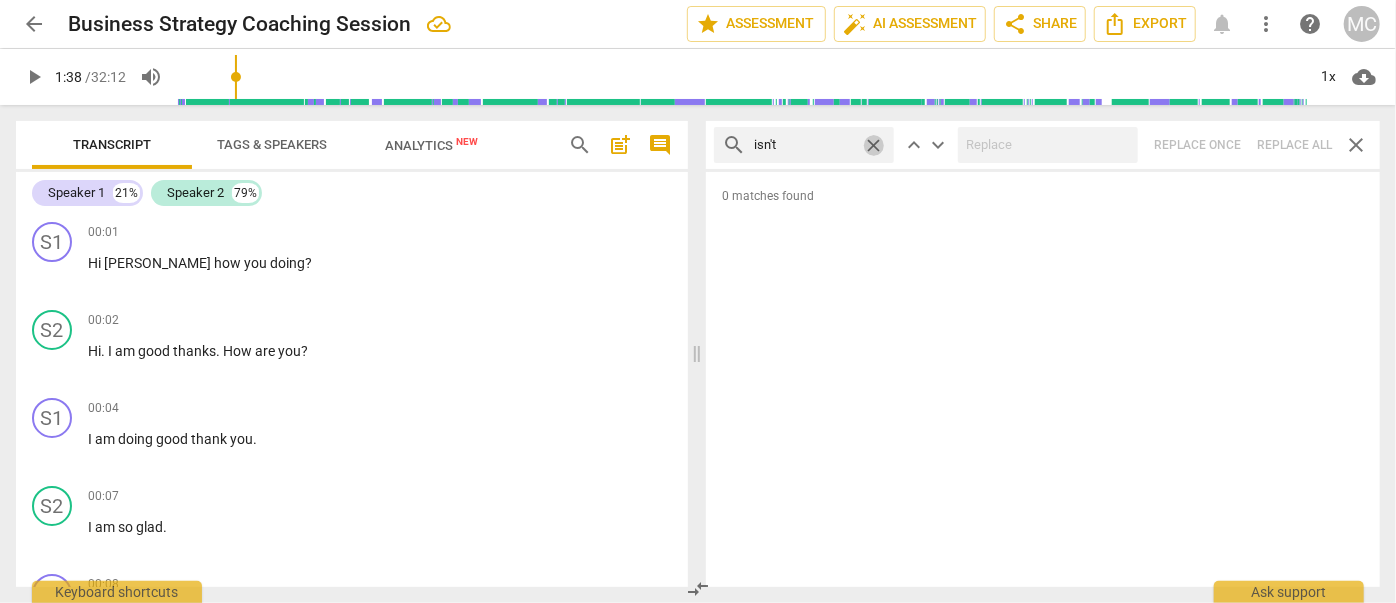 drag, startPoint x: 874, startPoint y: 138, endPoint x: 863, endPoint y: 141, distance: 11.401754 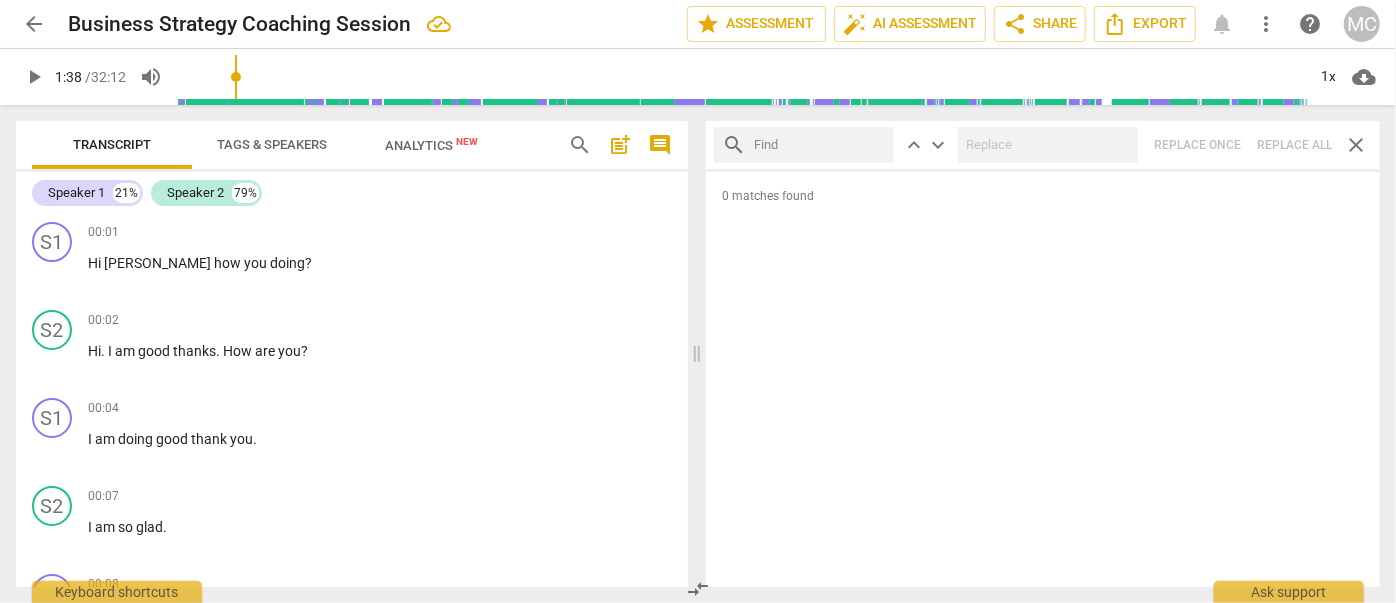 click at bounding box center [820, 145] 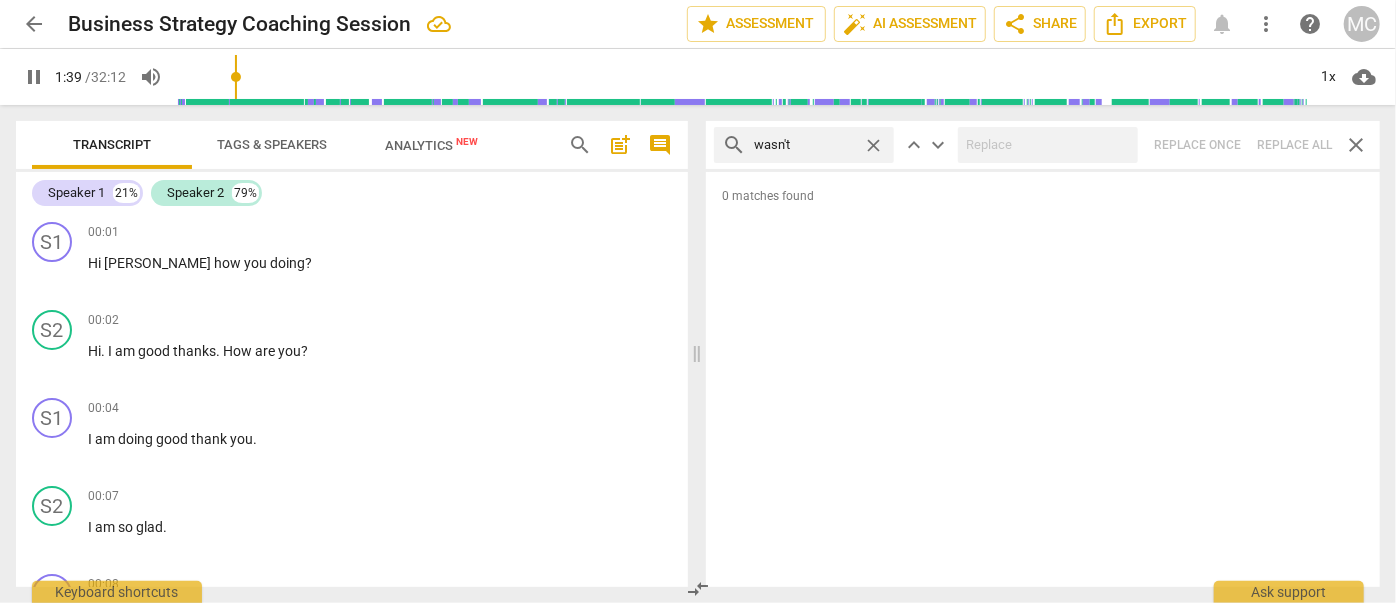 click on "search wasn't close keyboard_arrow_up keyboard_arrow_down Replace once Replace all close" at bounding box center (1043, 145) 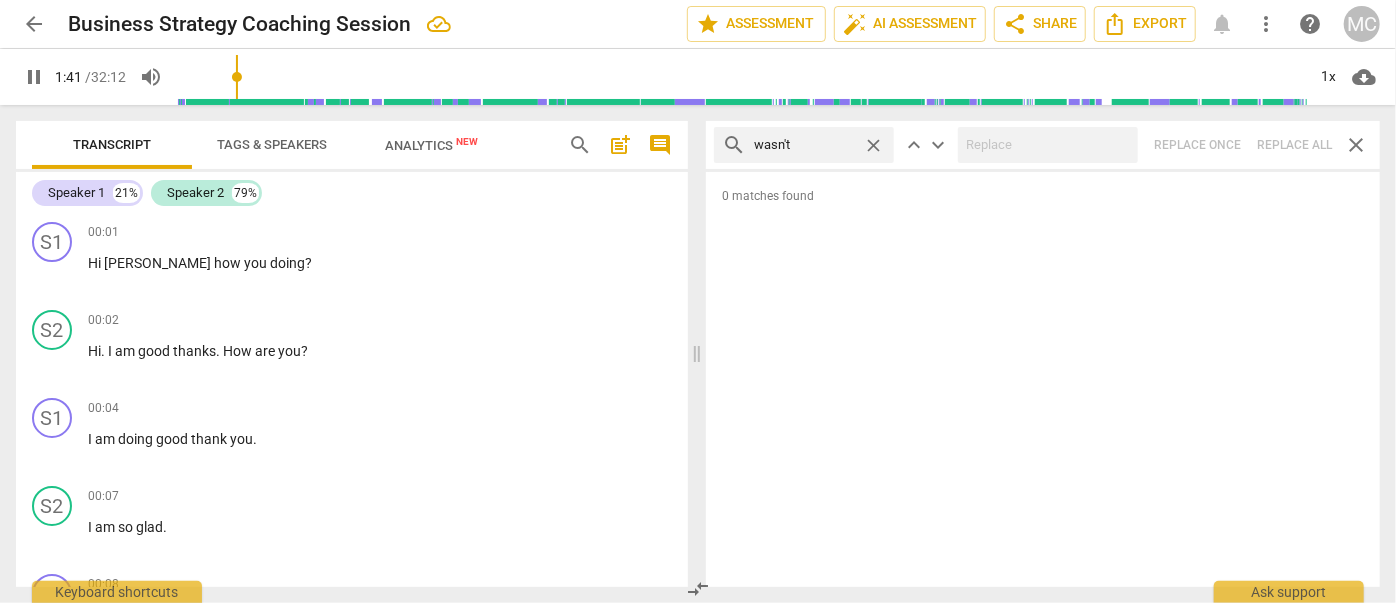 click on "close" at bounding box center [873, 145] 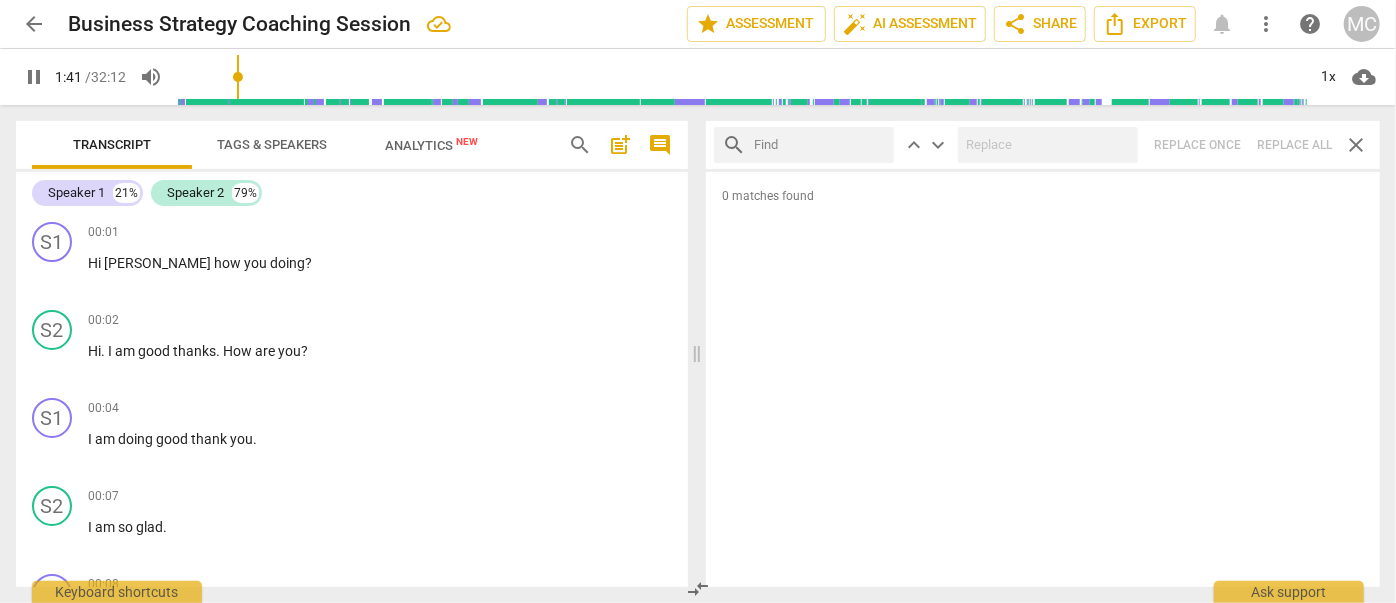 click at bounding box center (820, 145) 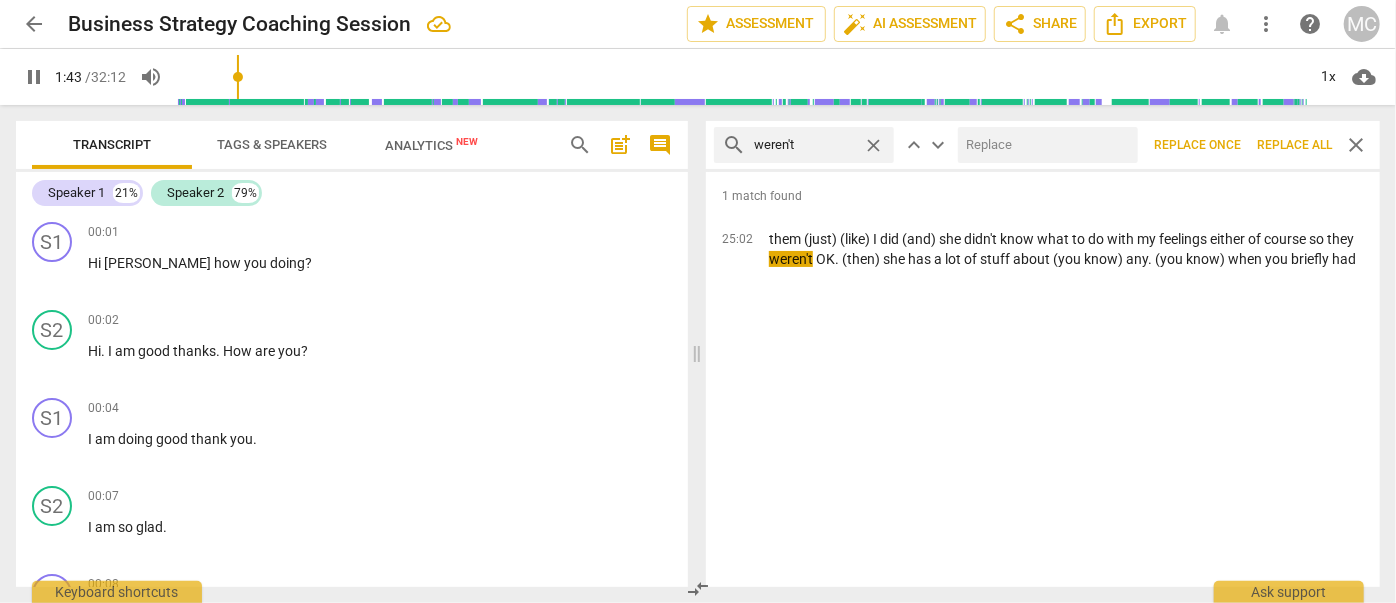click at bounding box center [1044, 145] 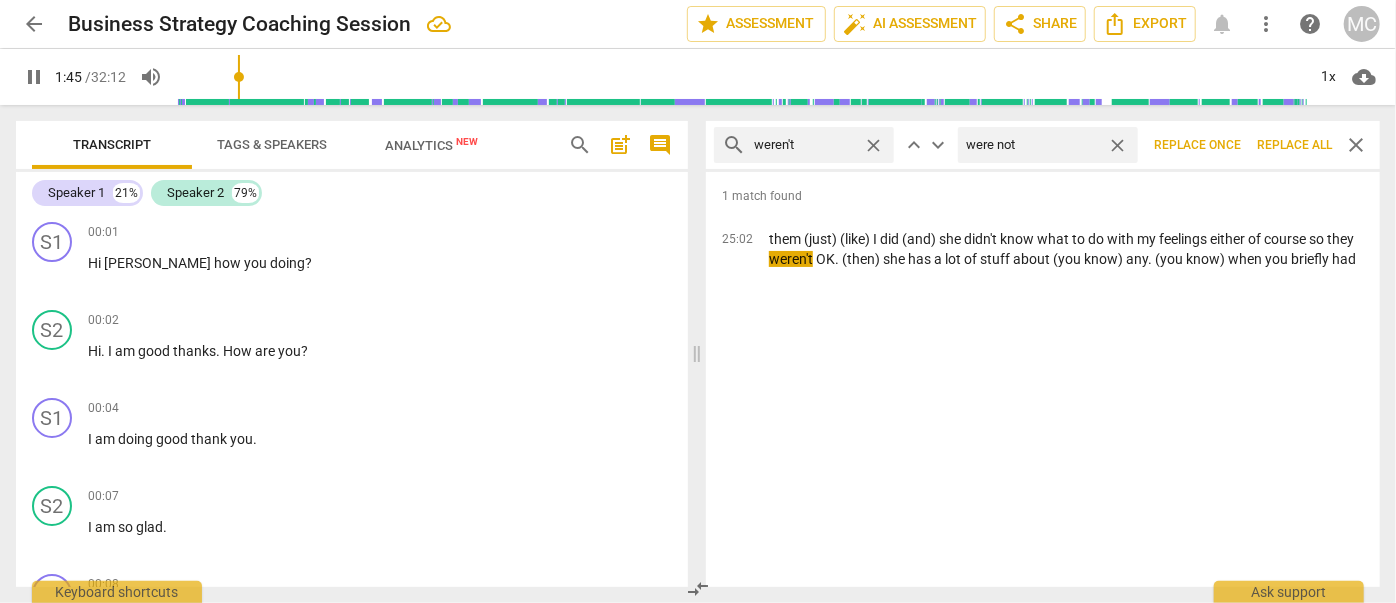click on "Replace all" at bounding box center (1294, 145) 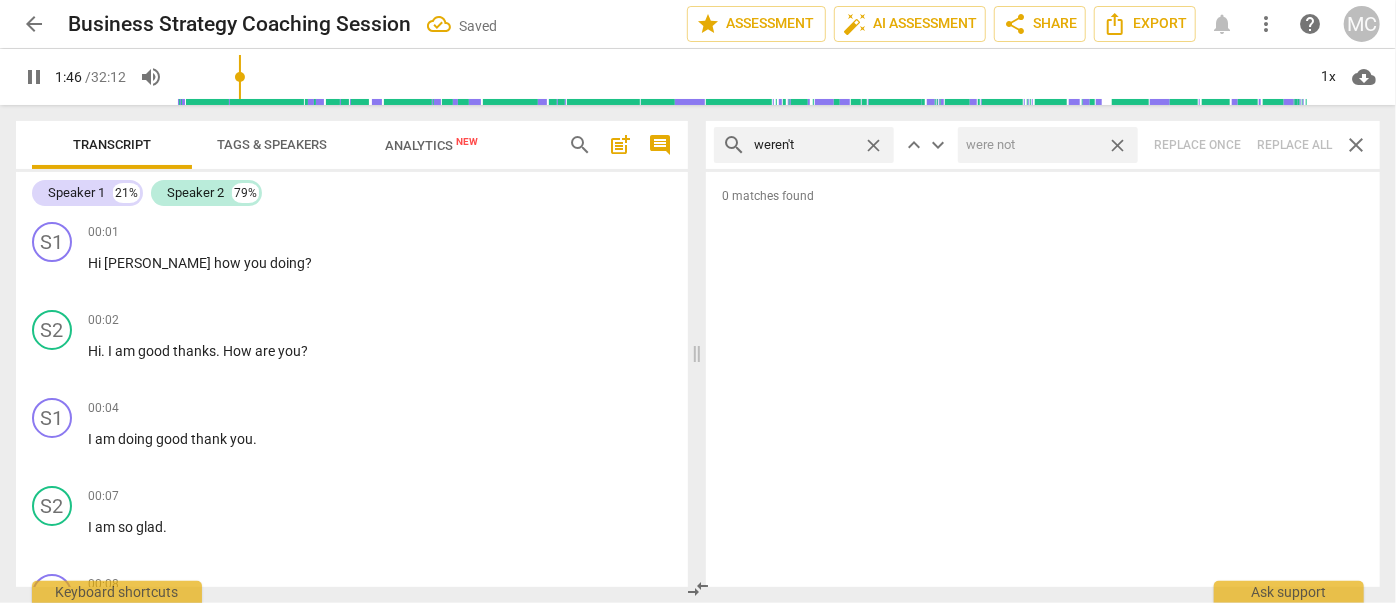 drag, startPoint x: 1119, startPoint y: 145, endPoint x: 952, endPoint y: 153, distance: 167.19151 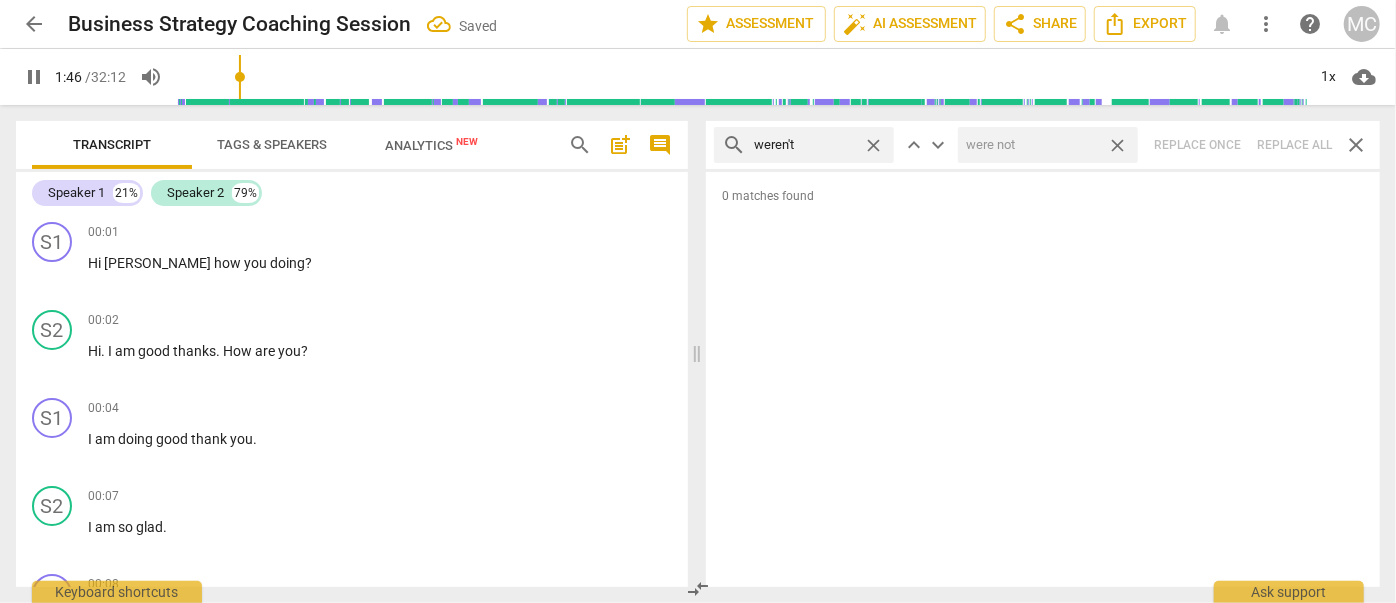 click on "close" at bounding box center (1117, 145) 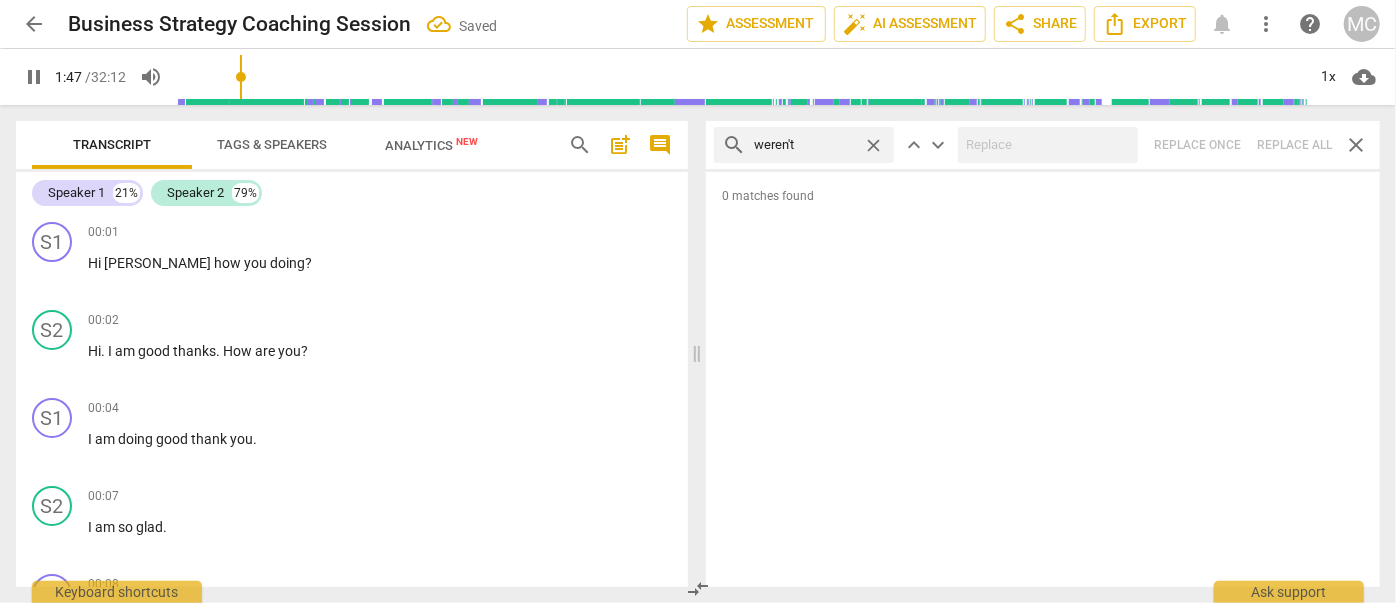 click on "close" at bounding box center (873, 145) 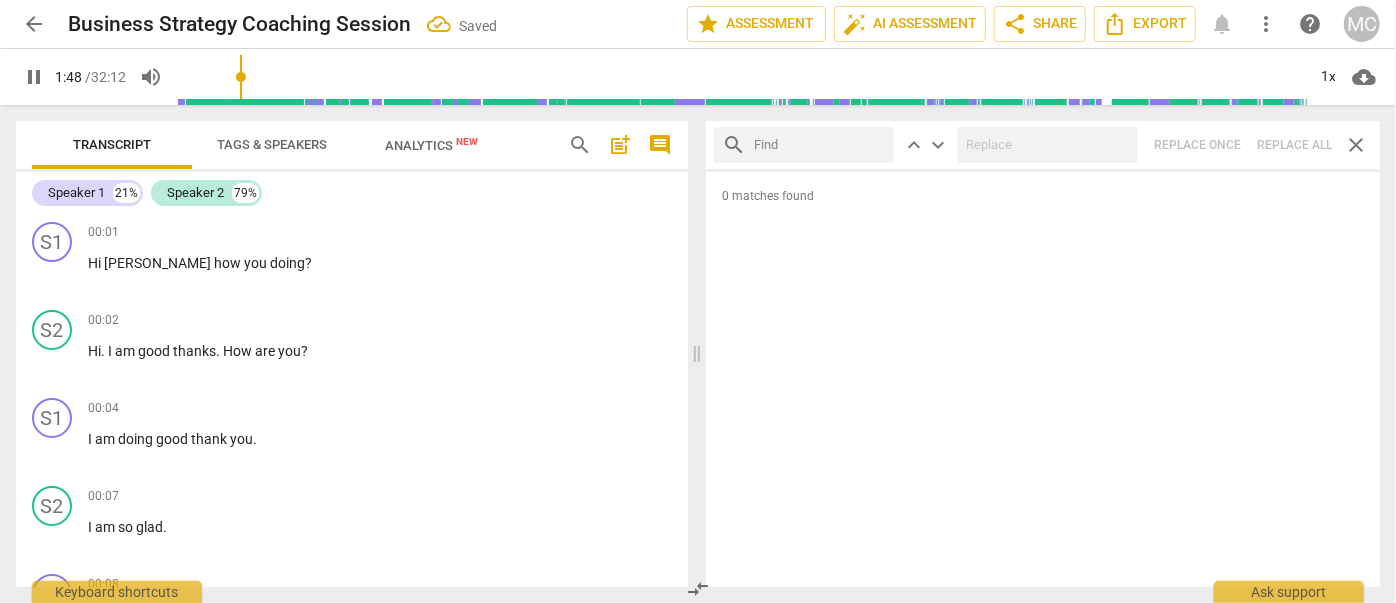 click at bounding box center [820, 145] 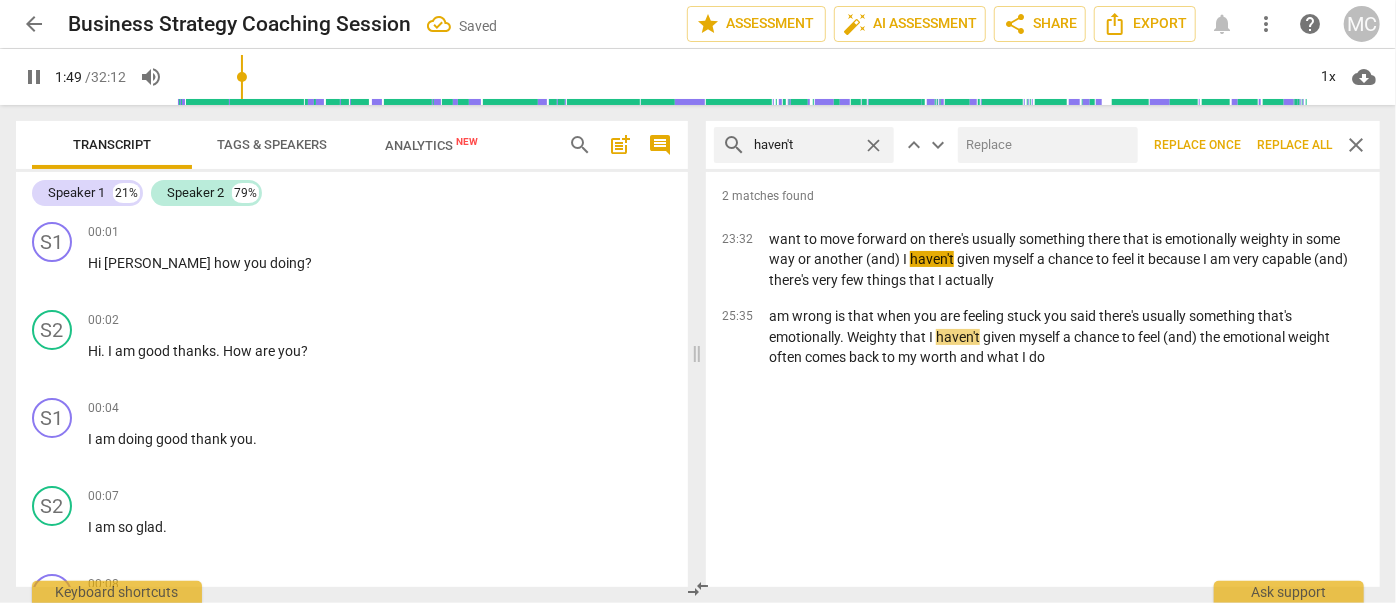 click at bounding box center (1044, 145) 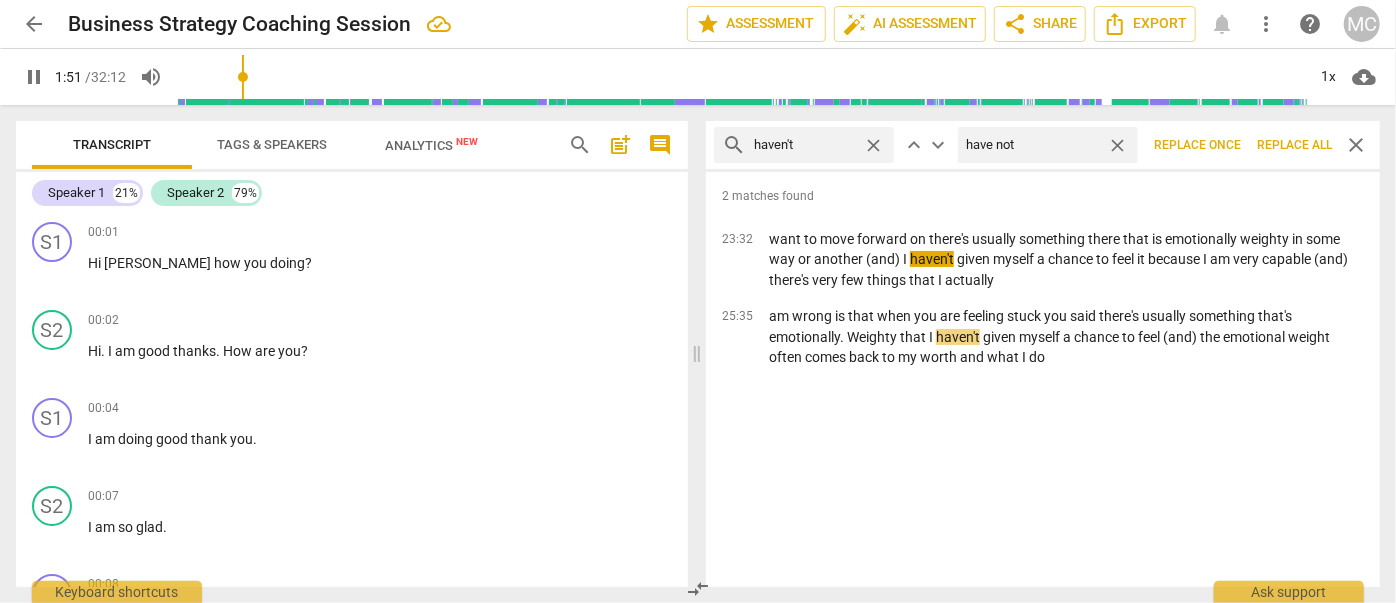 click on "Replace all" at bounding box center [1294, 145] 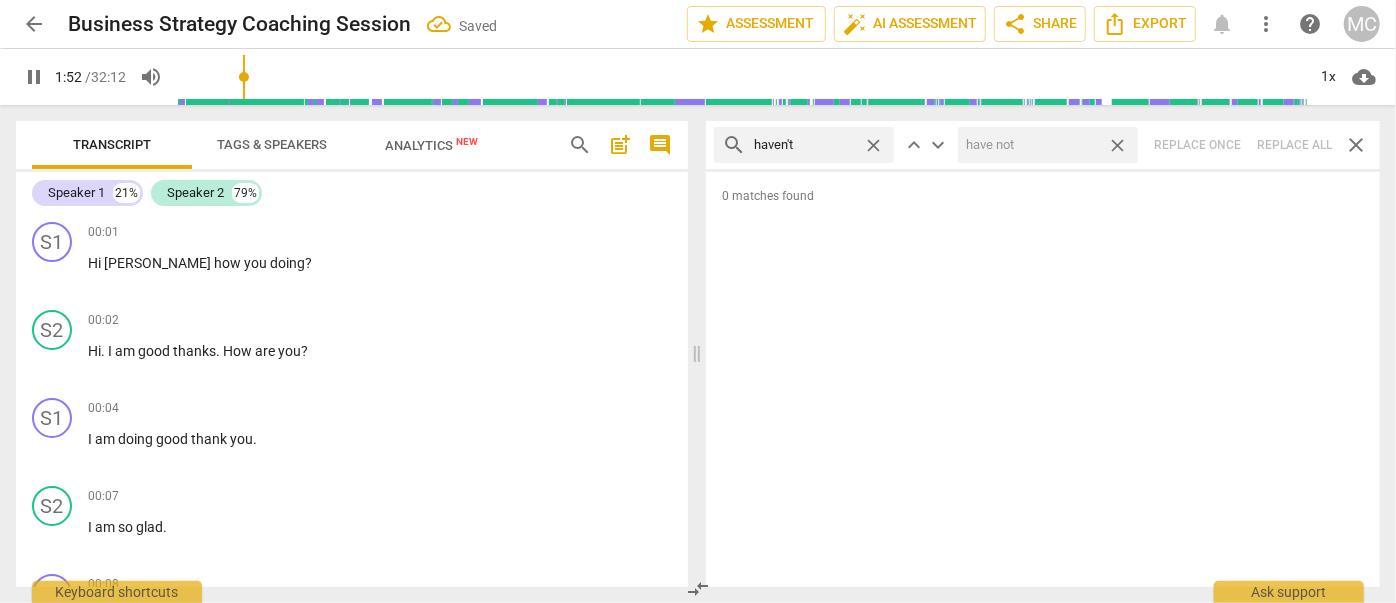 drag, startPoint x: 1118, startPoint y: 143, endPoint x: 961, endPoint y: 148, distance: 157.0796 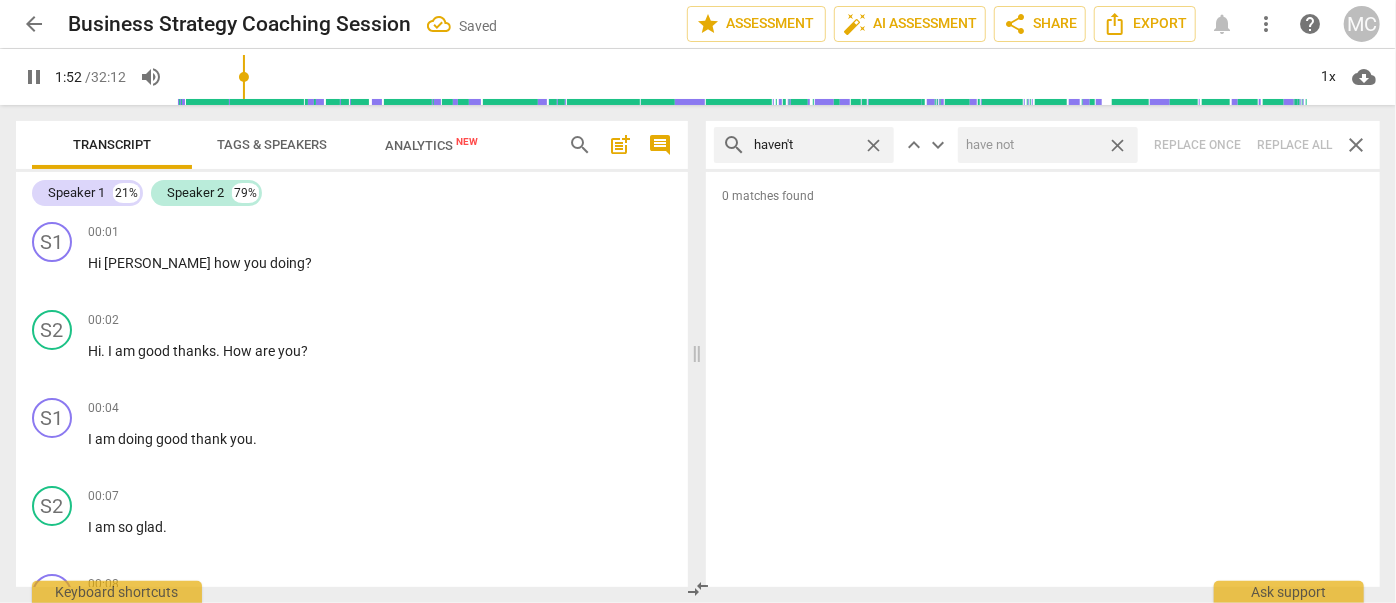 click on "close" at bounding box center [1117, 145] 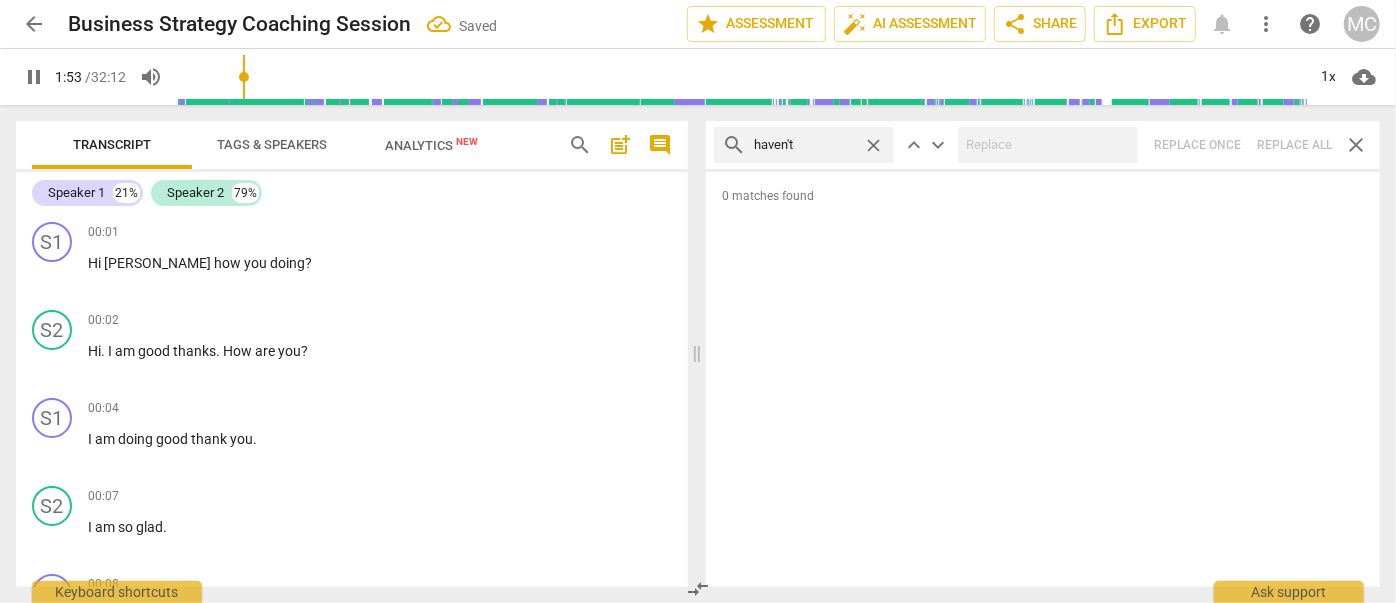 click on "close" at bounding box center [873, 145] 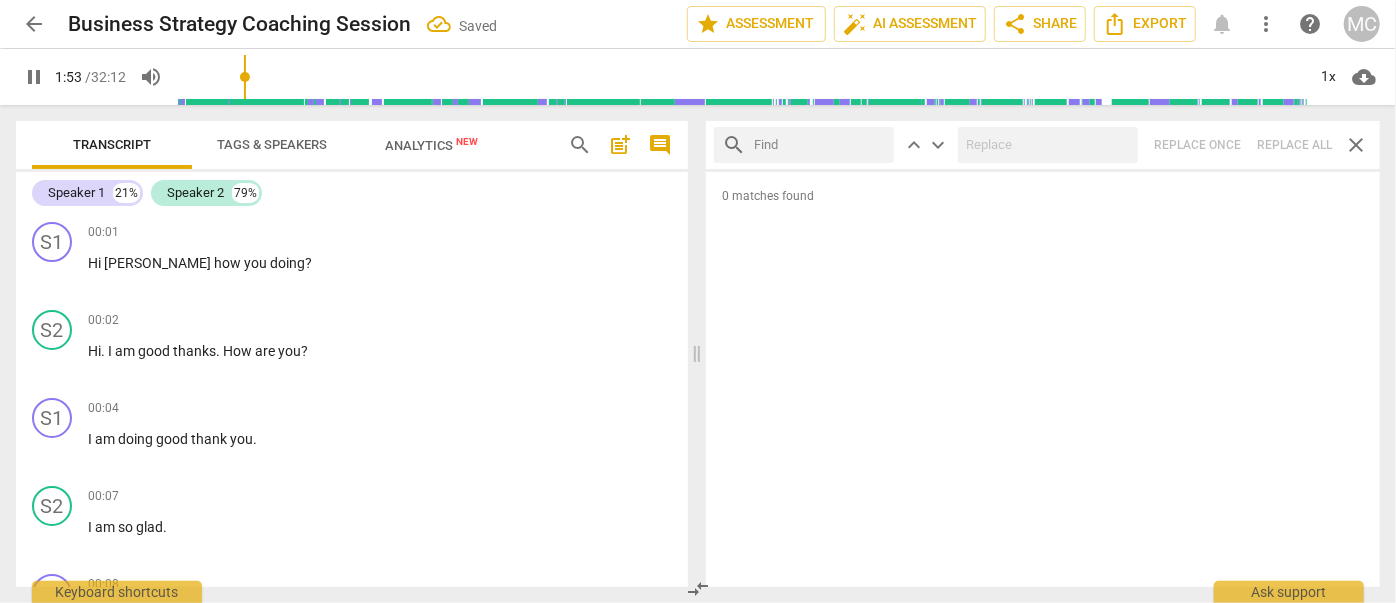 click at bounding box center (820, 145) 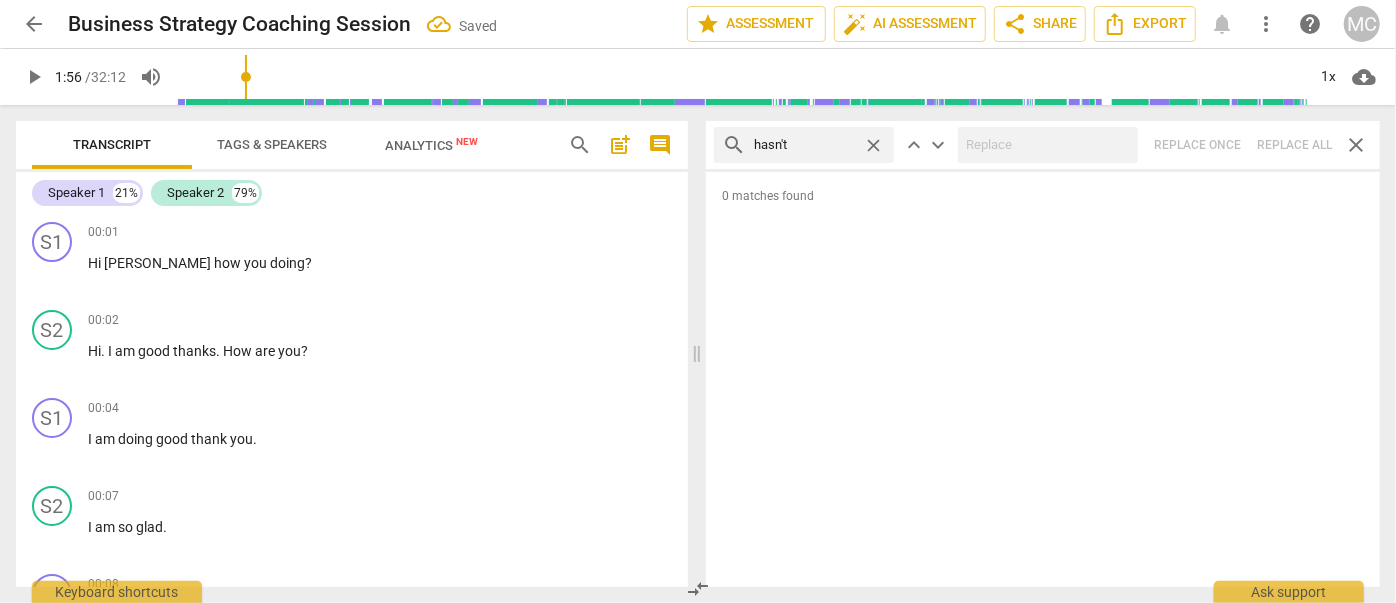 click on "search hasn't close keyboard_arrow_up keyboard_arrow_down Replace once Replace all close" at bounding box center (1043, 145) 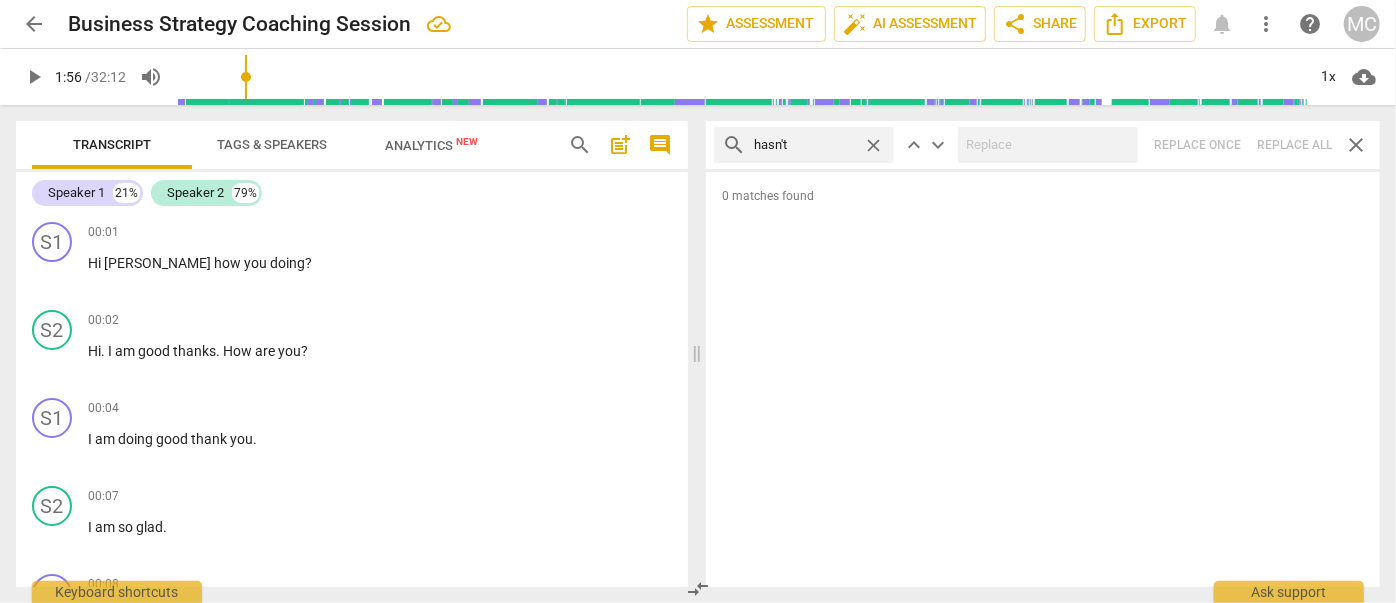 click on "close" at bounding box center [873, 145] 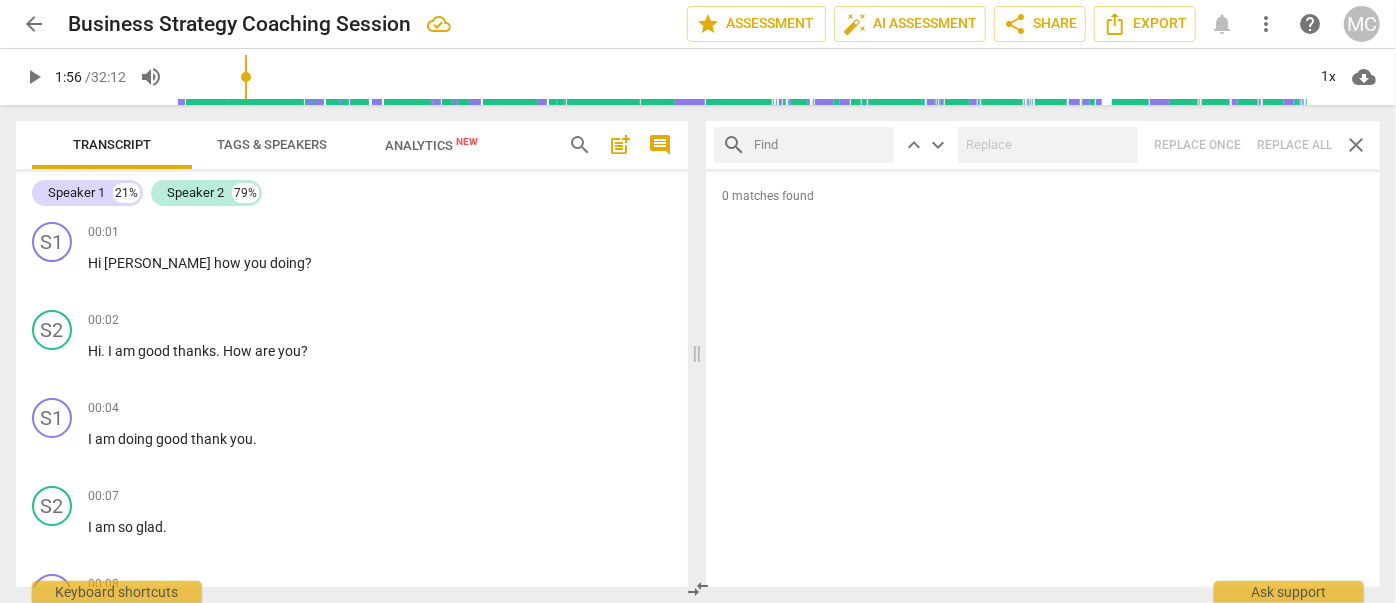 click at bounding box center (820, 145) 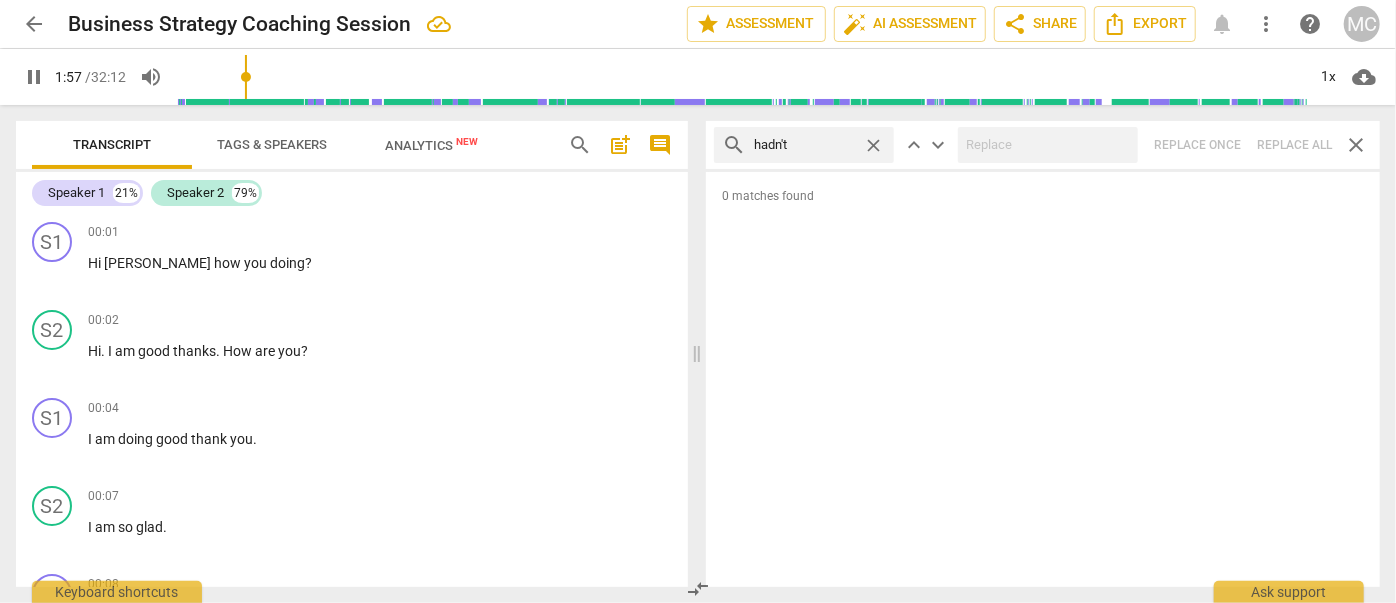 click on "search hadn't close keyboard_arrow_up keyboard_arrow_down Replace once Replace all close" at bounding box center [1043, 145] 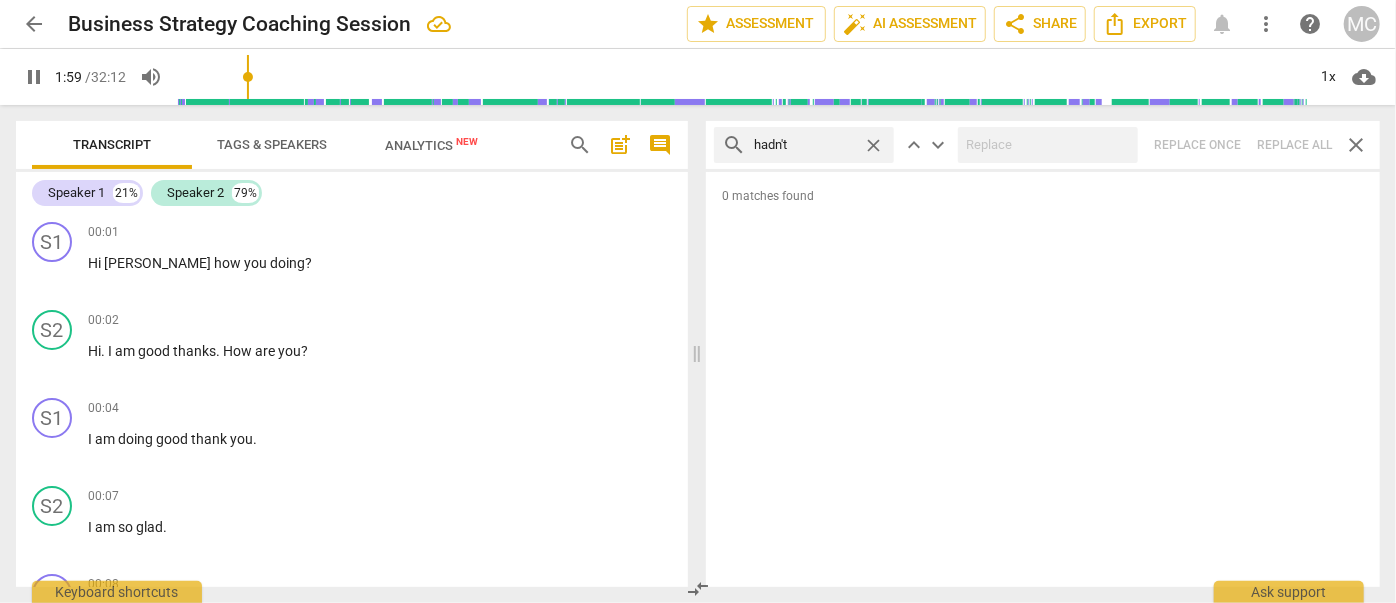 click on "close" at bounding box center [873, 145] 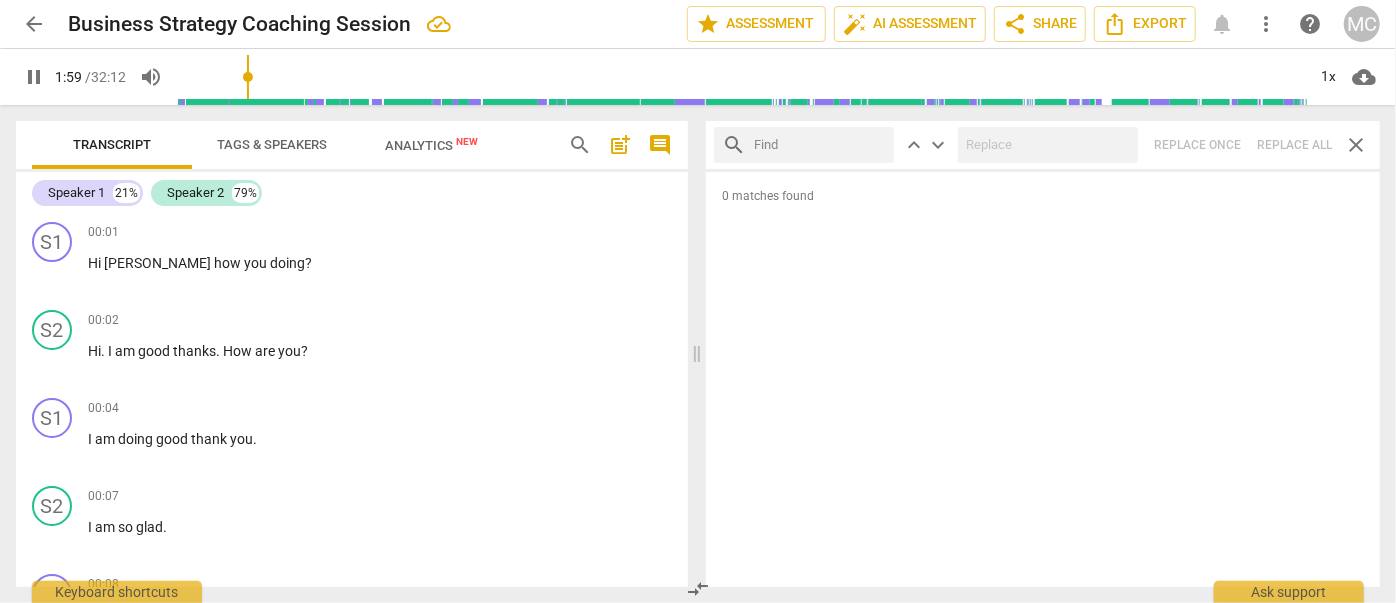click at bounding box center (820, 145) 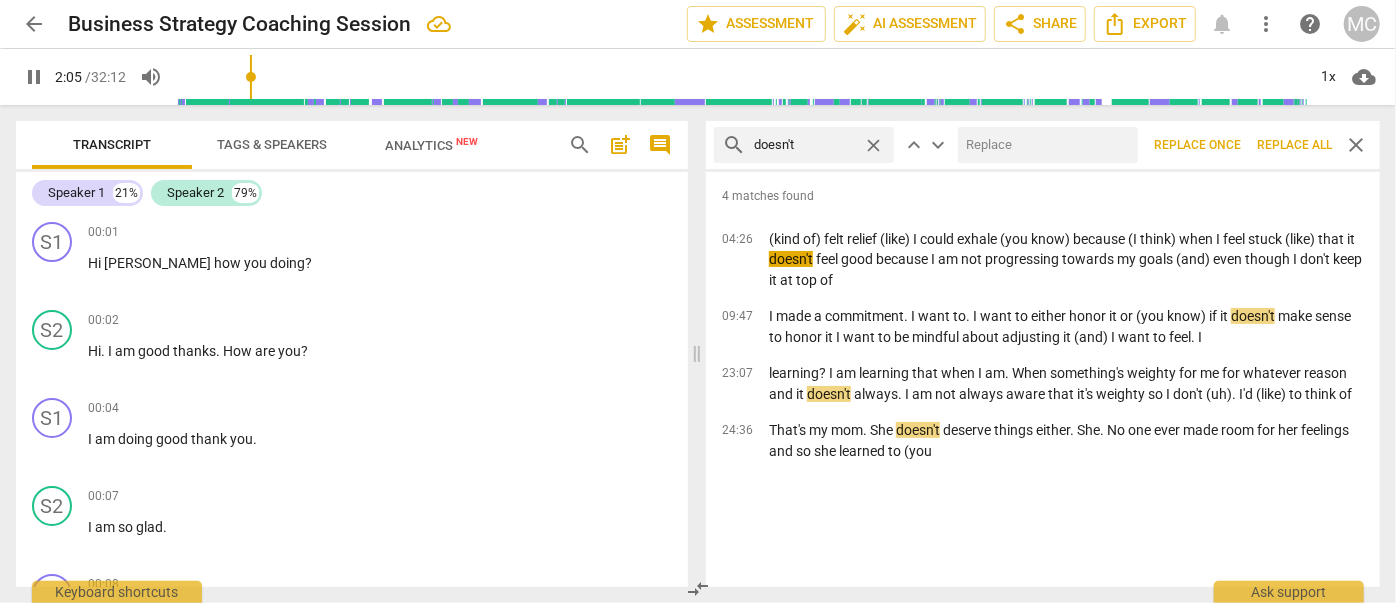 click on "search doesn't close keyboard_arrow_up keyboard_arrow_down Replace once Replace all close" at bounding box center [1043, 145] 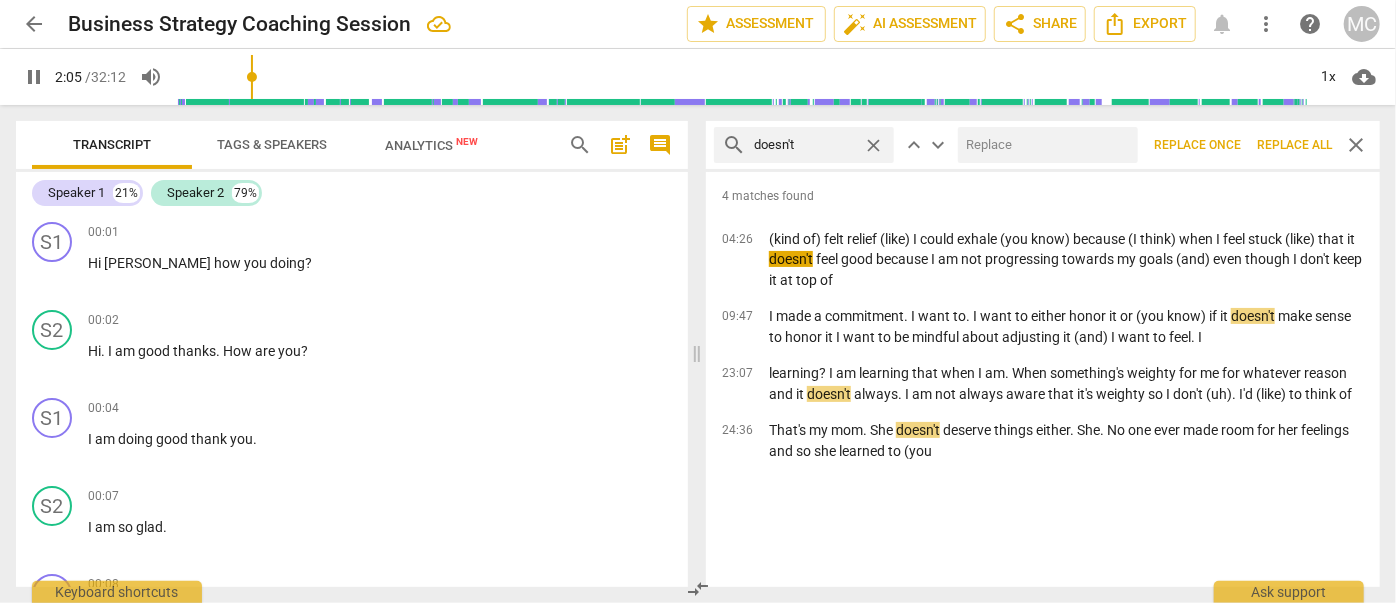 click at bounding box center (1044, 145) 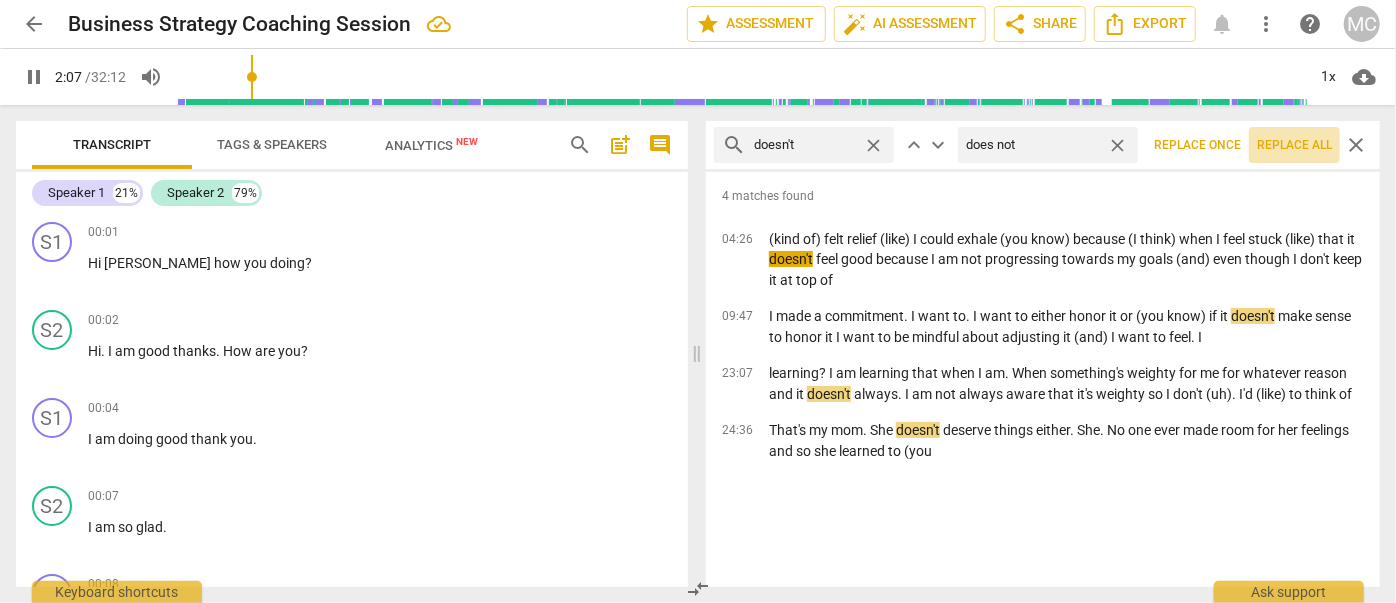 click on "Replace all" at bounding box center [1294, 145] 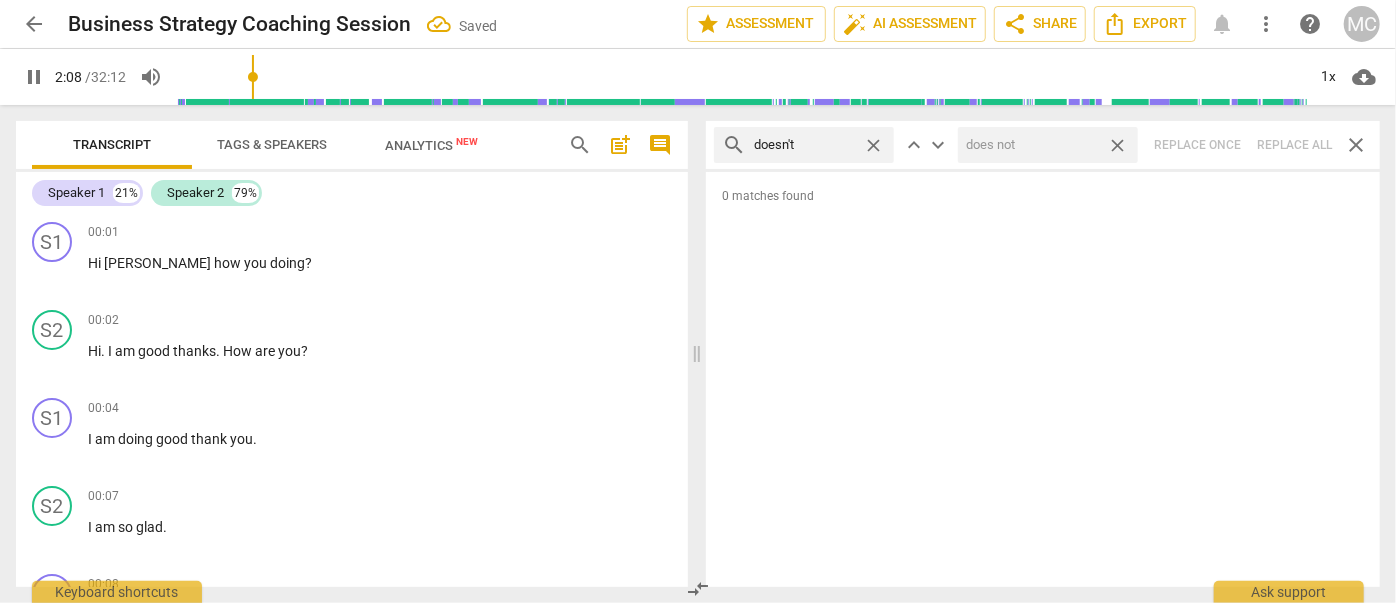 click on "close" at bounding box center (1117, 145) 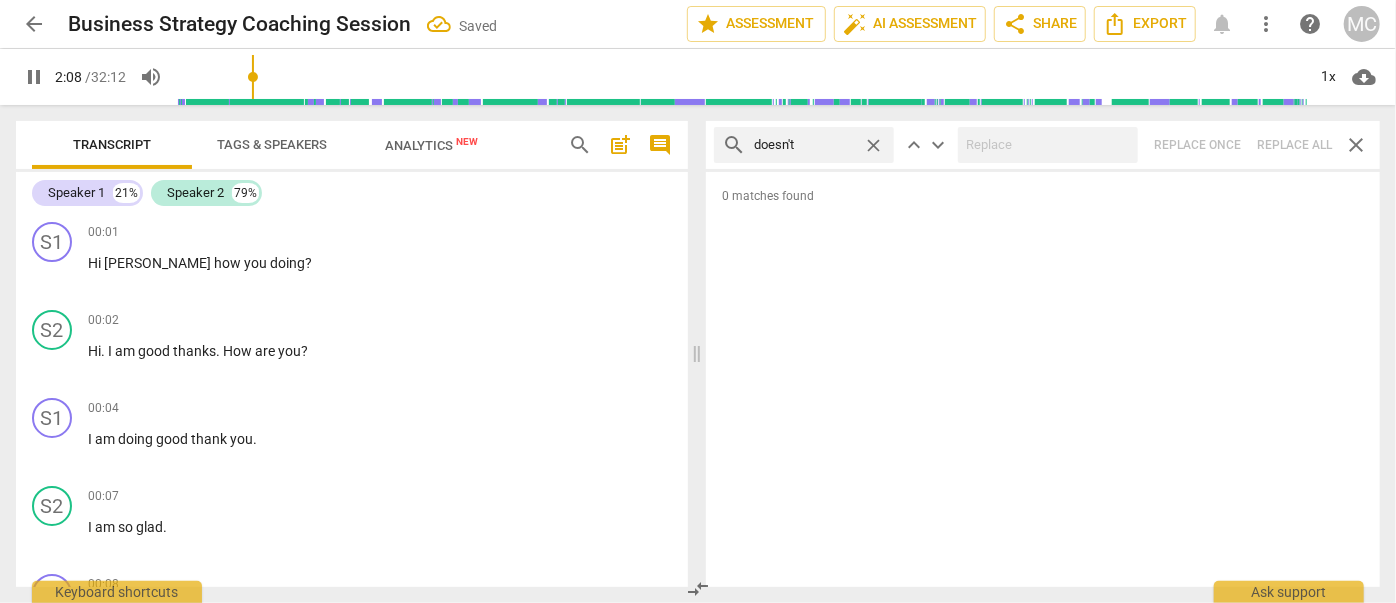click on "close" at bounding box center [873, 145] 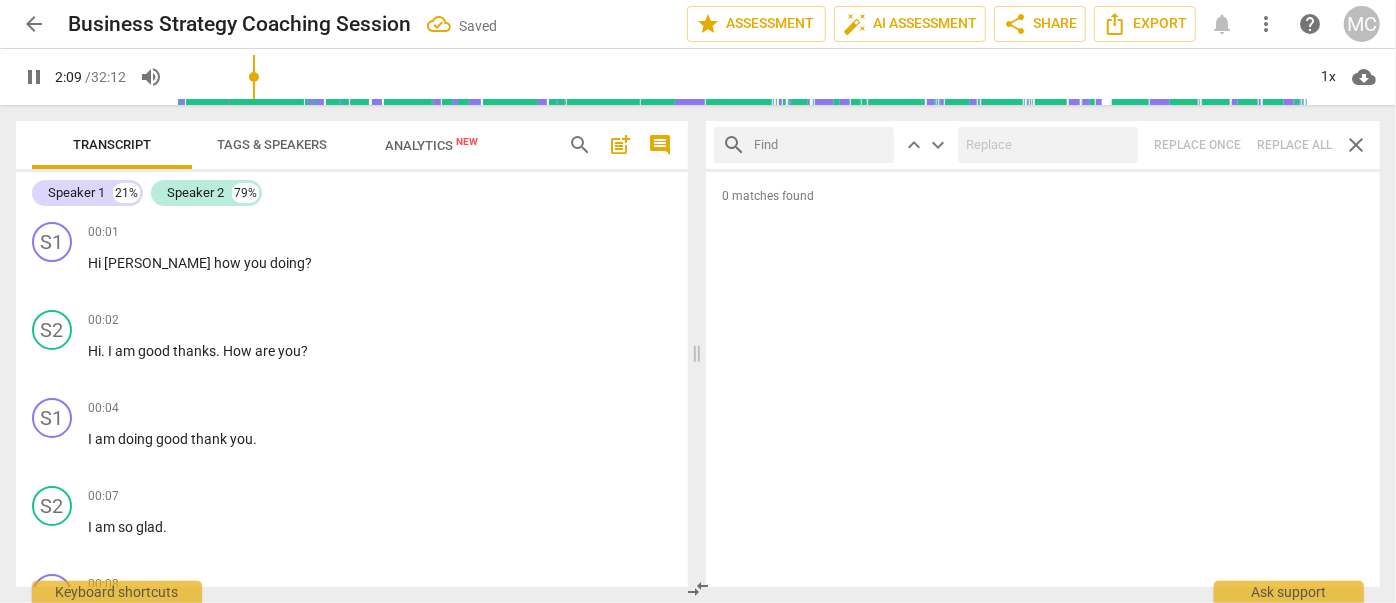 click at bounding box center (820, 145) 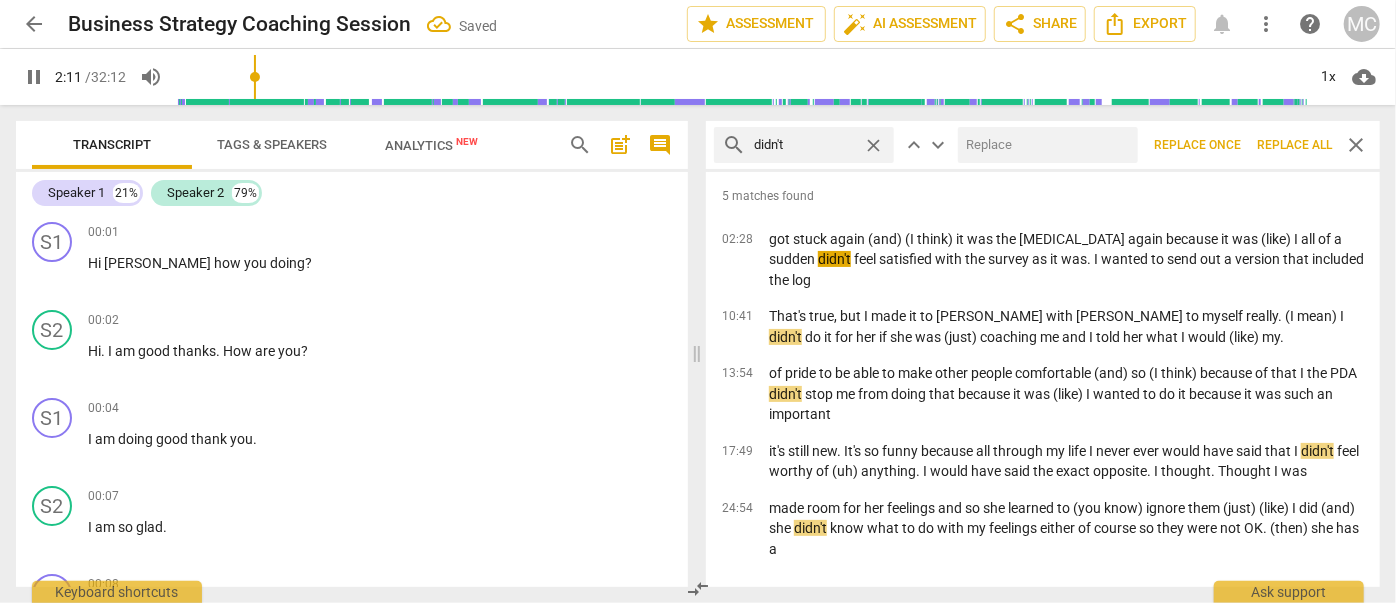 click at bounding box center [1048, 145] 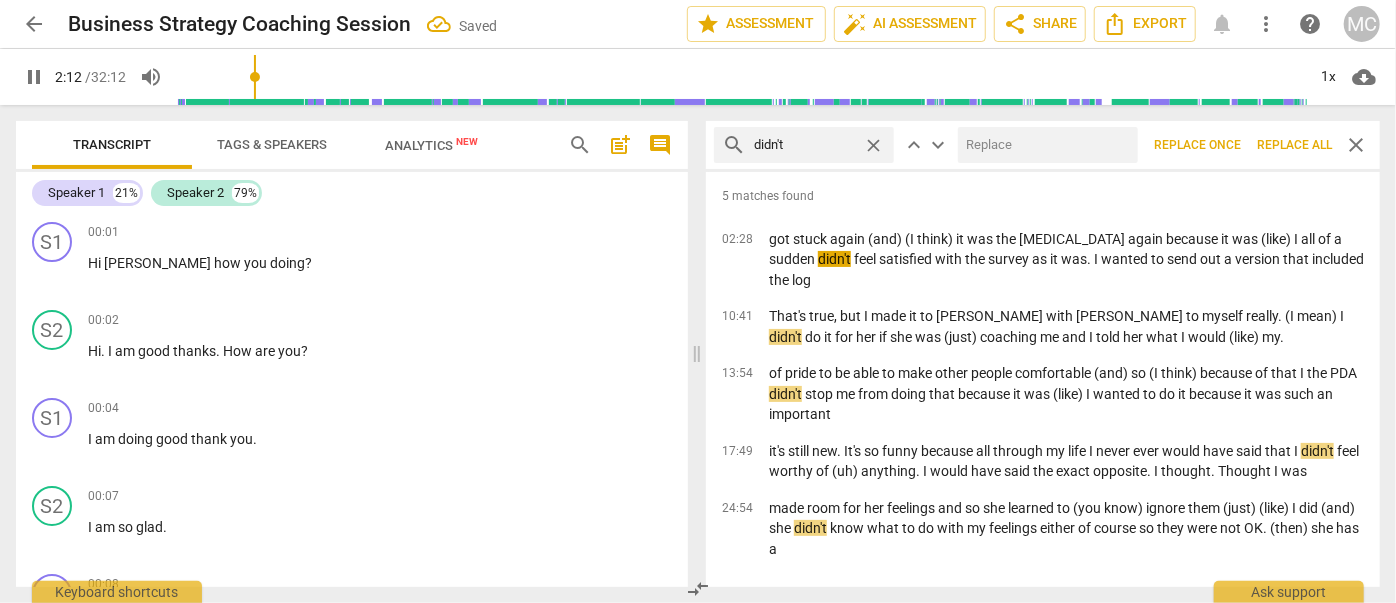 click at bounding box center (1044, 145) 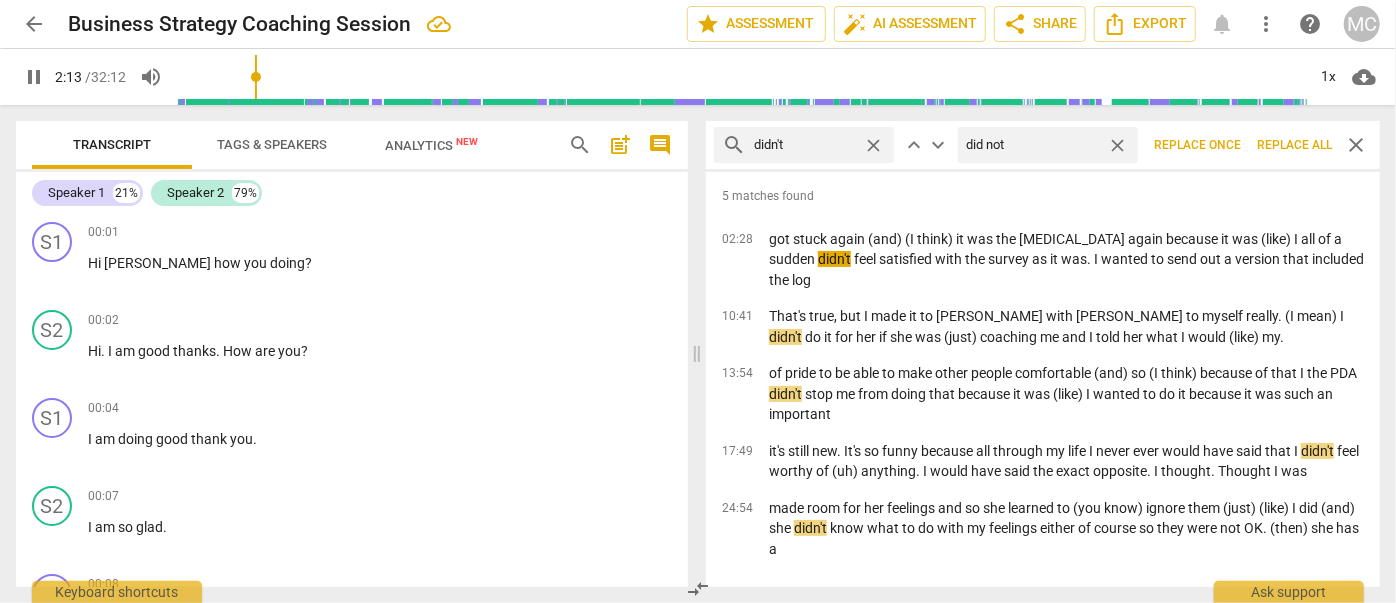 click on "Replace all" at bounding box center [1294, 145] 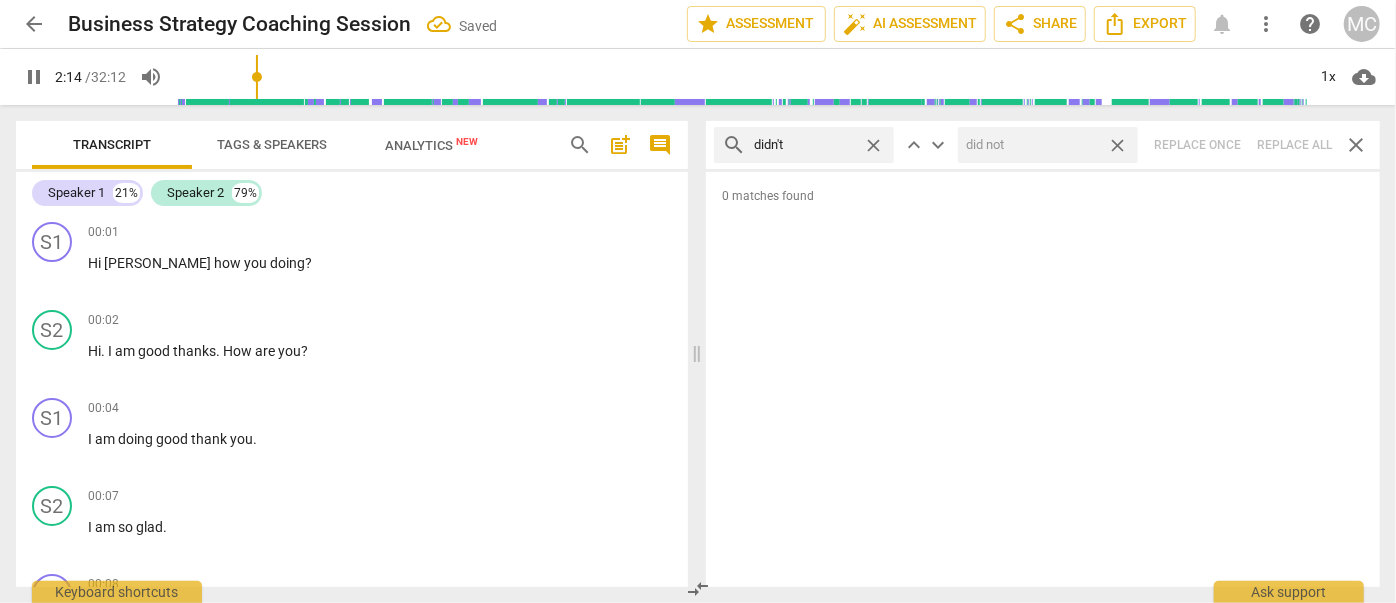 click on "close" at bounding box center (1117, 145) 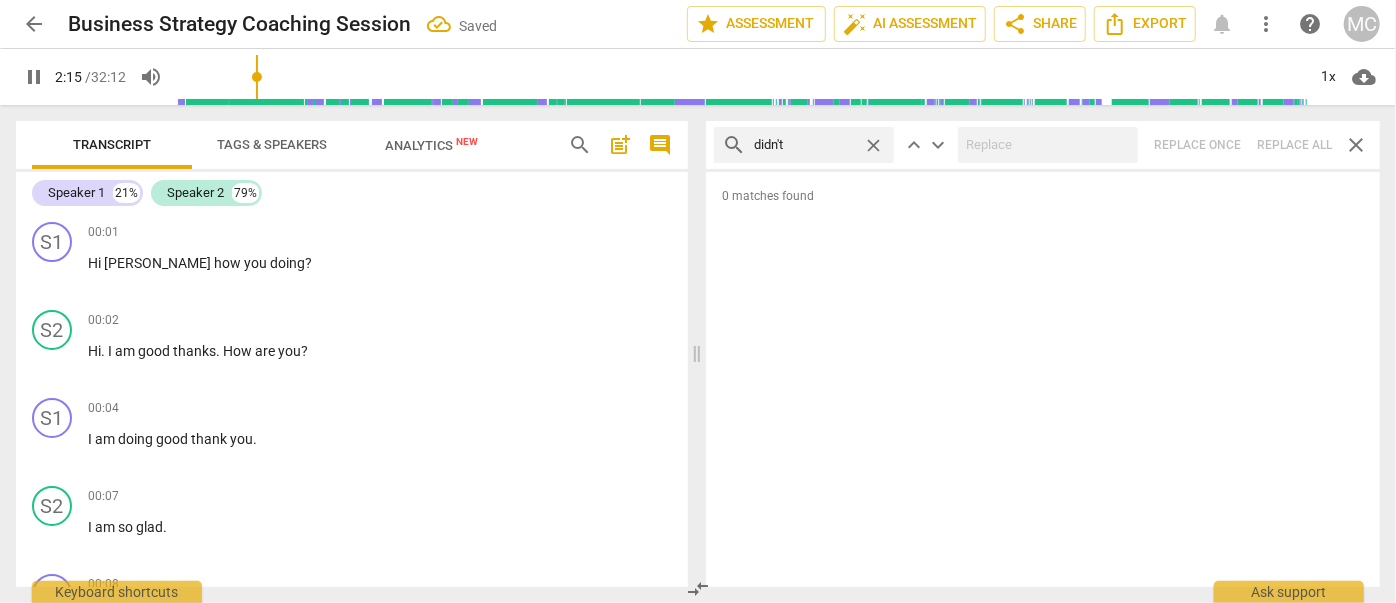 click on "close" at bounding box center [873, 145] 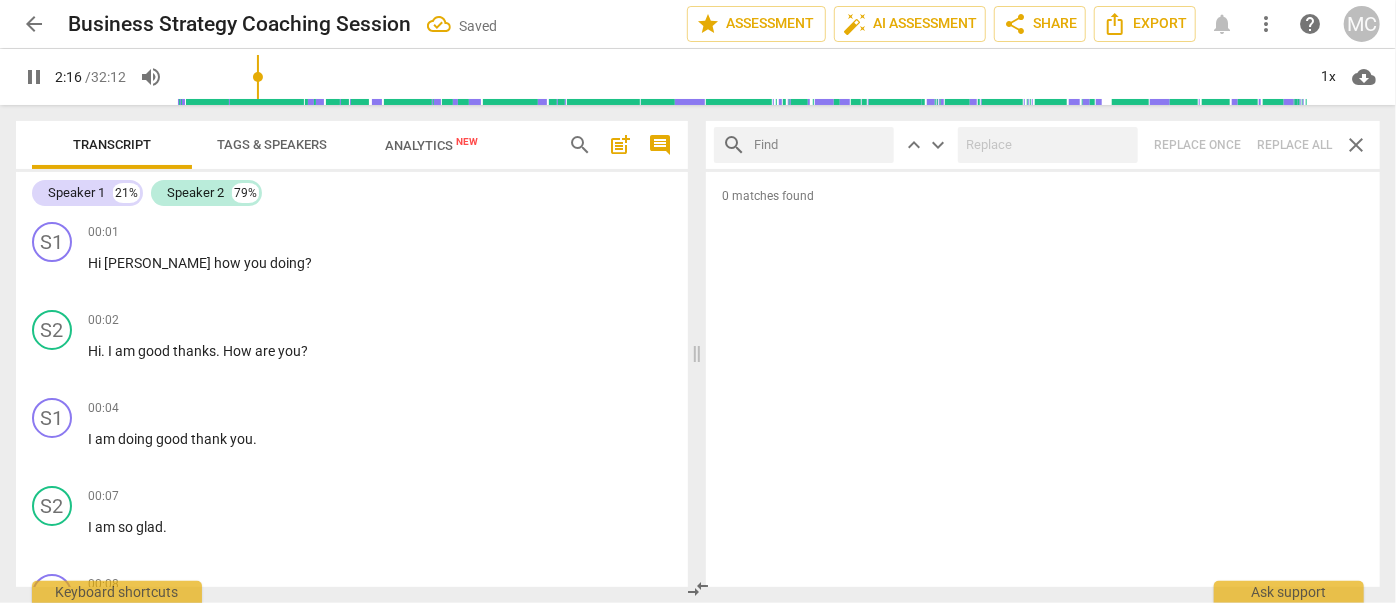 click at bounding box center [820, 145] 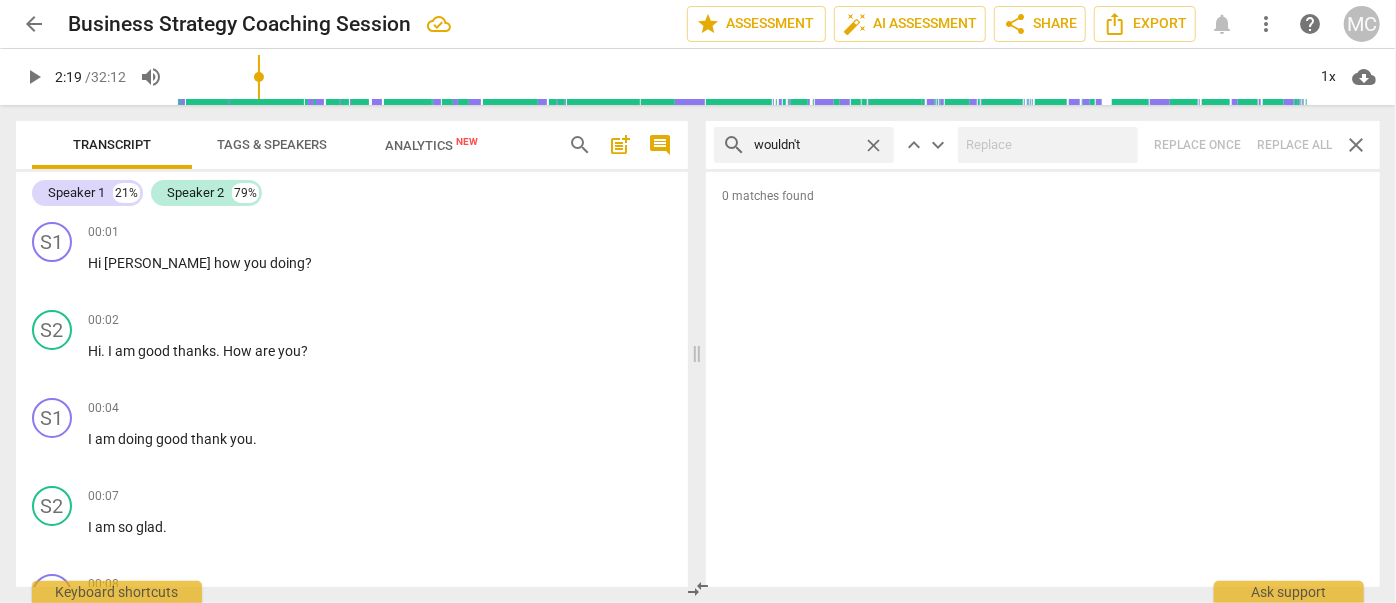 click on "search wouldn't close keyboard_arrow_up keyboard_arrow_down Replace once Replace all close" at bounding box center [1043, 145] 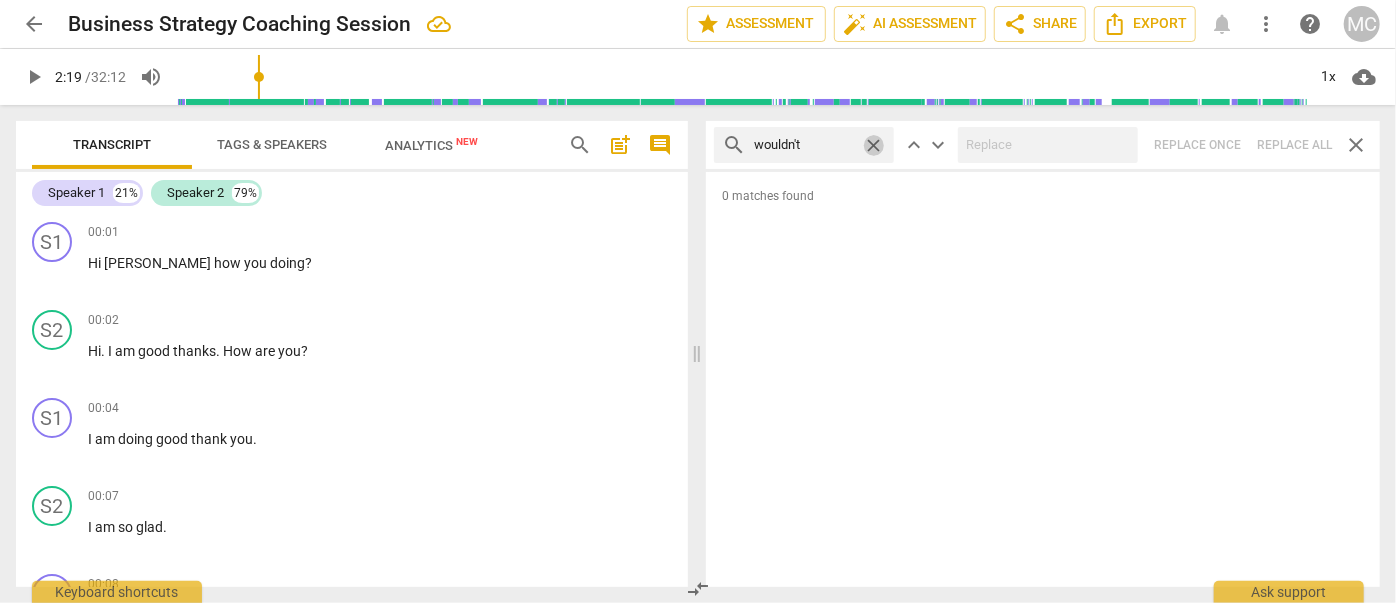 click on "close" at bounding box center [873, 145] 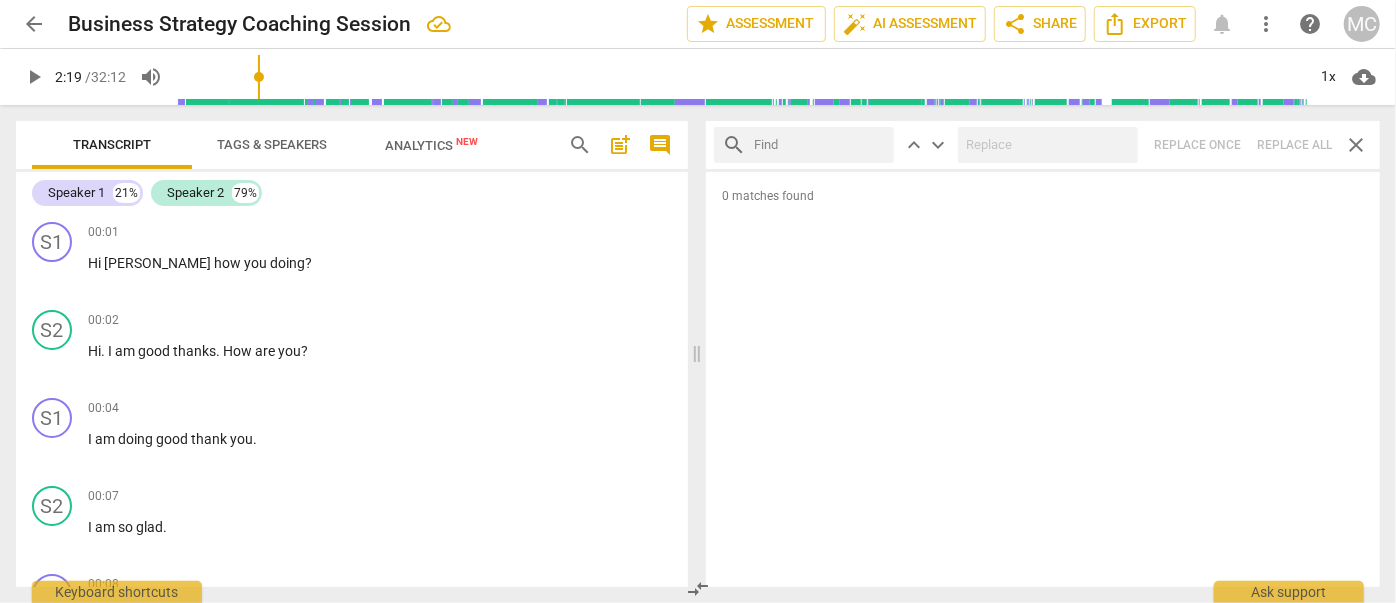 click at bounding box center (820, 145) 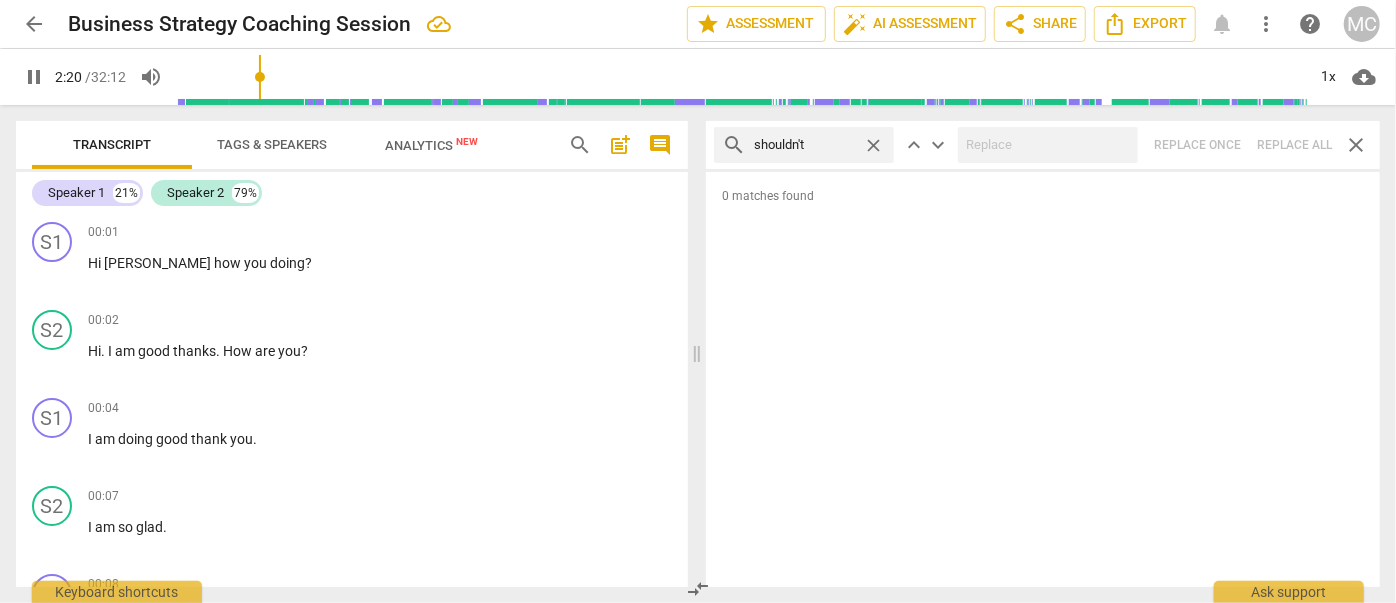 click on "search shouldn't close keyboard_arrow_up keyboard_arrow_down Replace once Replace all close" at bounding box center [1043, 145] 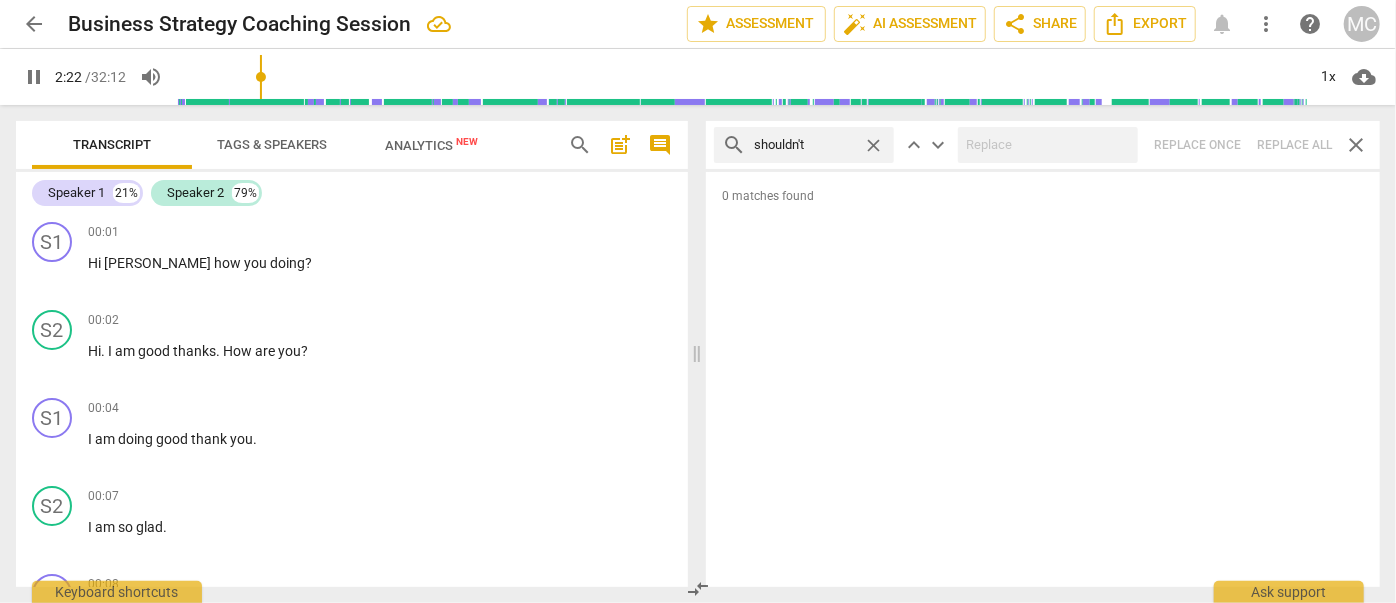 click on "close" at bounding box center (873, 145) 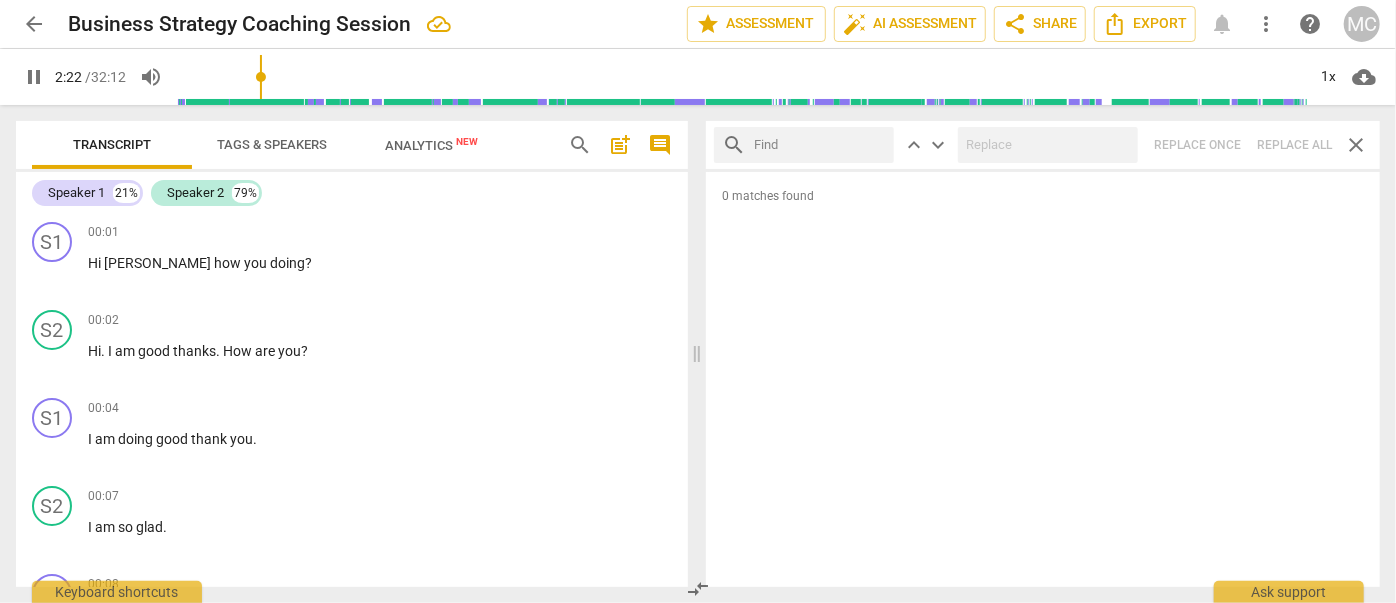 click at bounding box center (820, 145) 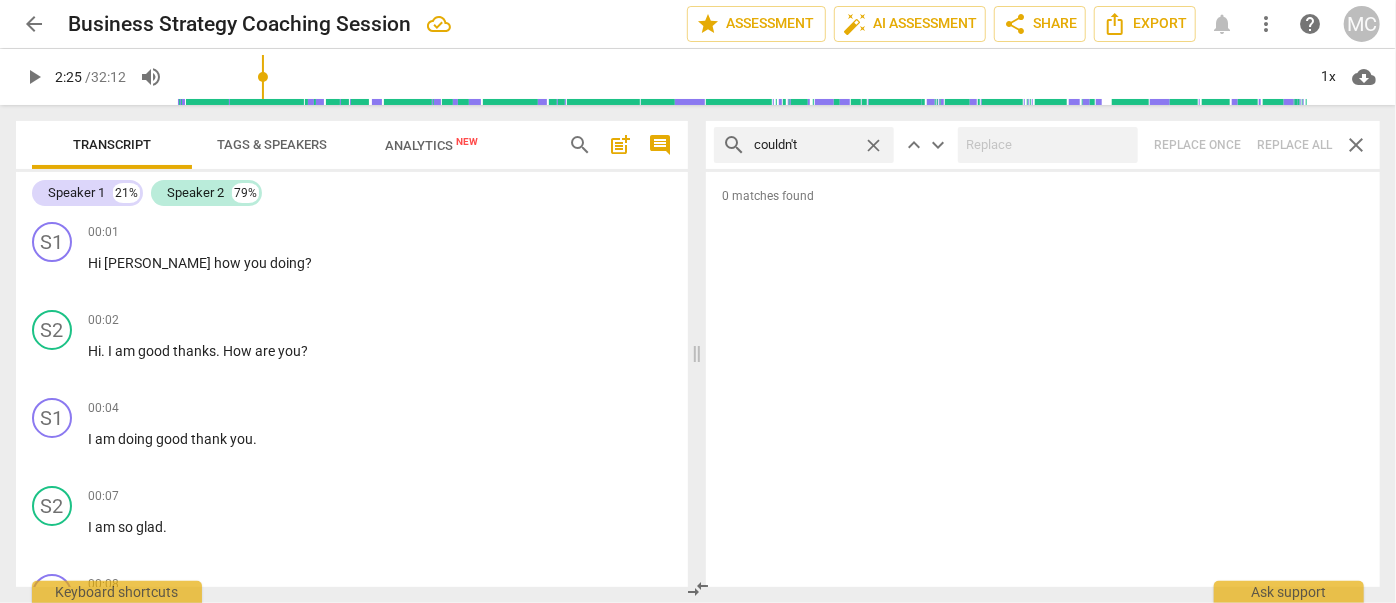 click on "search couldn't close keyboard_arrow_up keyboard_arrow_down Replace once Replace all close" at bounding box center [1043, 145] 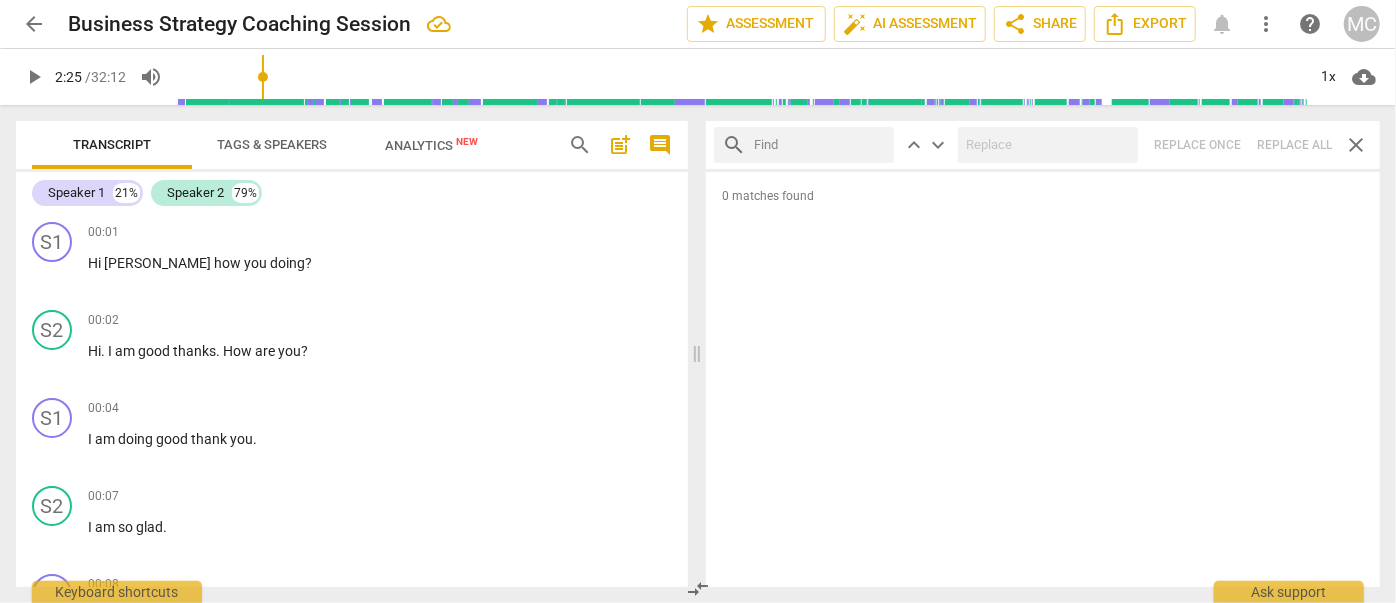 click at bounding box center [820, 145] 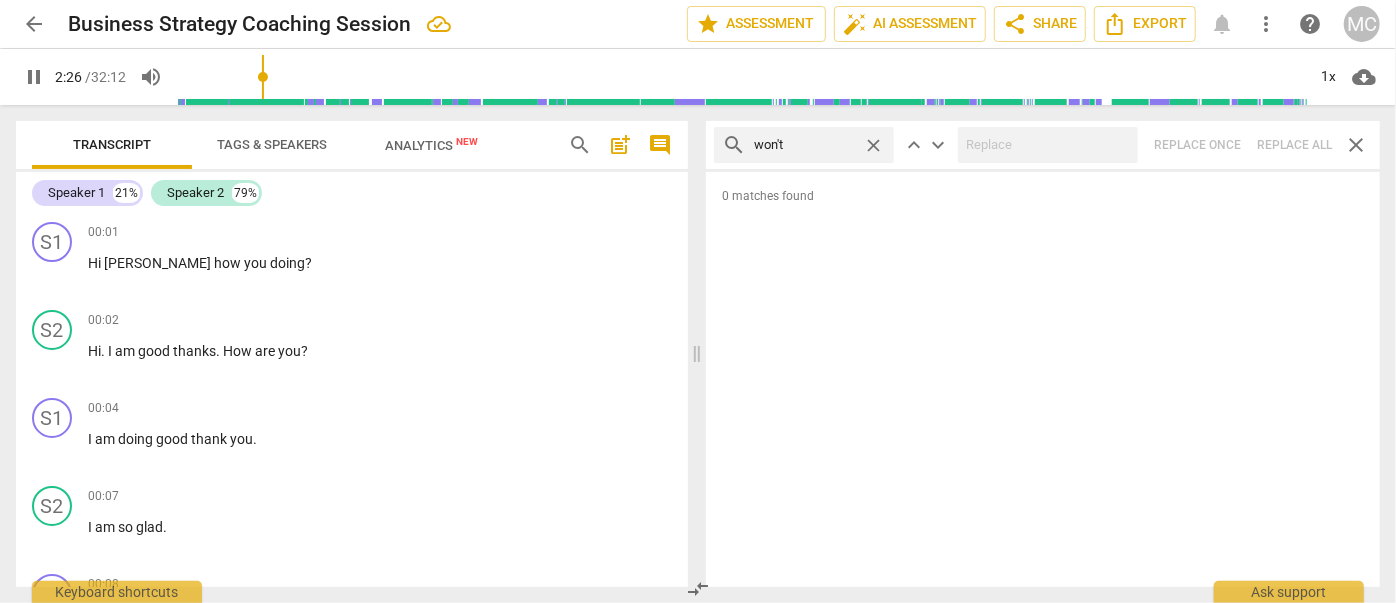click on "search won't close keyboard_arrow_up keyboard_arrow_down Replace once Replace all close" at bounding box center [1043, 145] 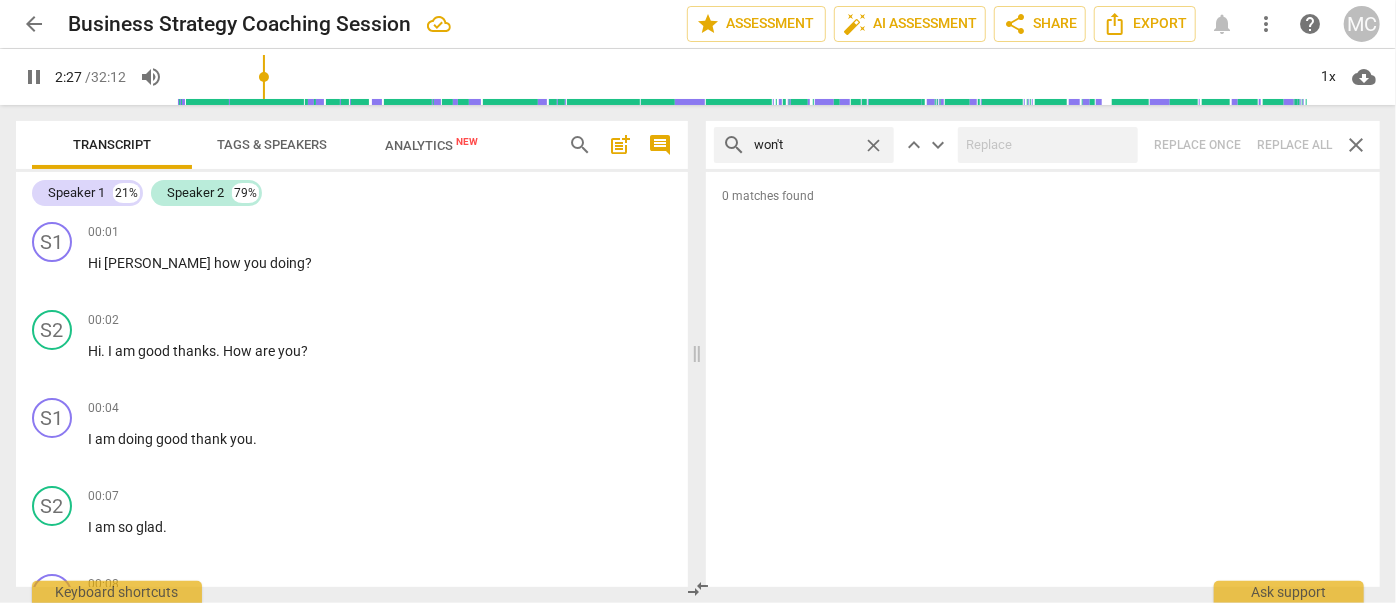 click on "close" at bounding box center [873, 145] 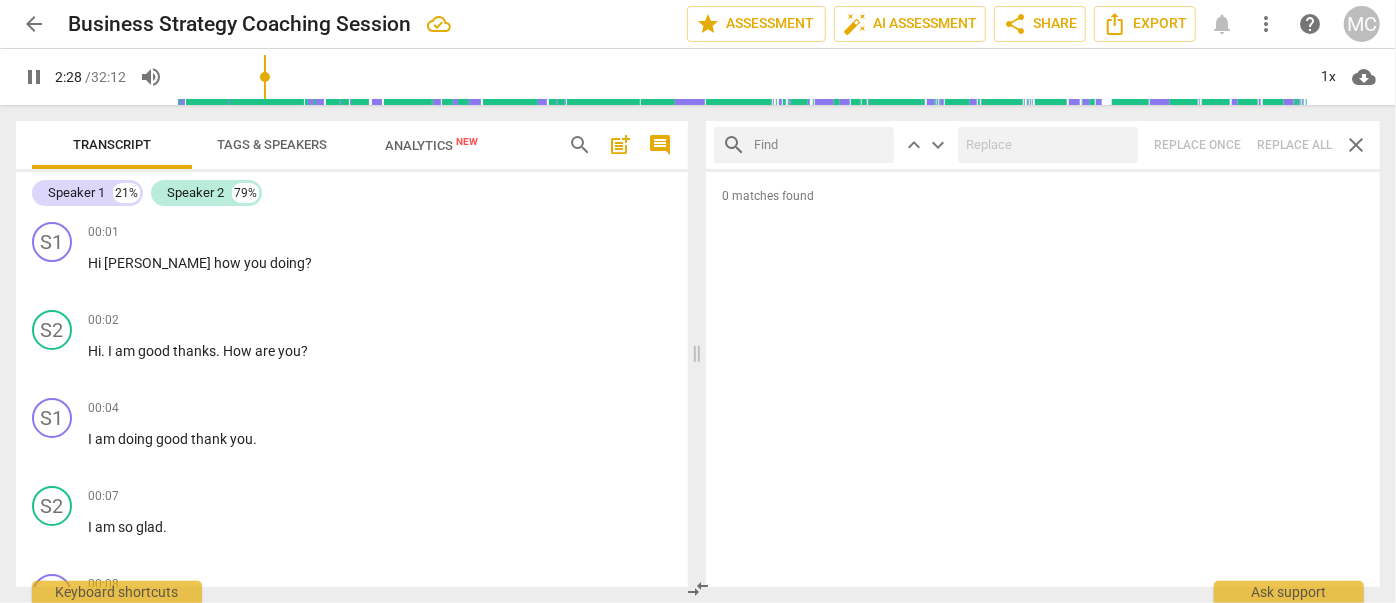 click at bounding box center [820, 145] 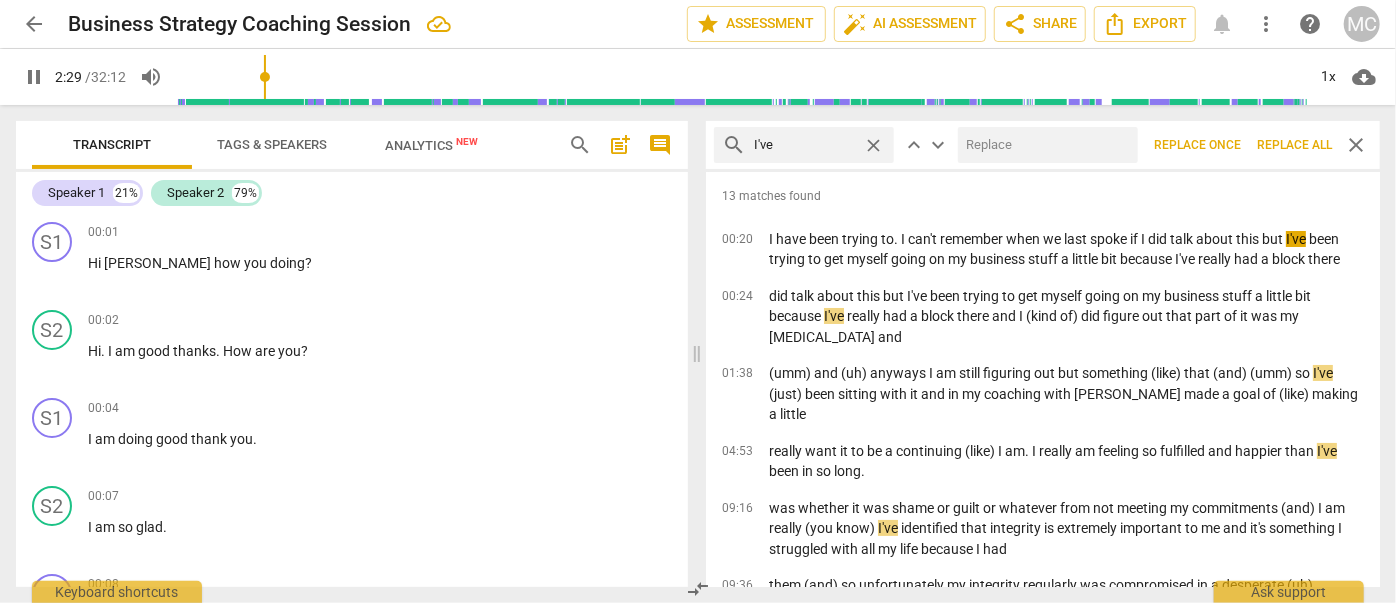 click at bounding box center (1044, 145) 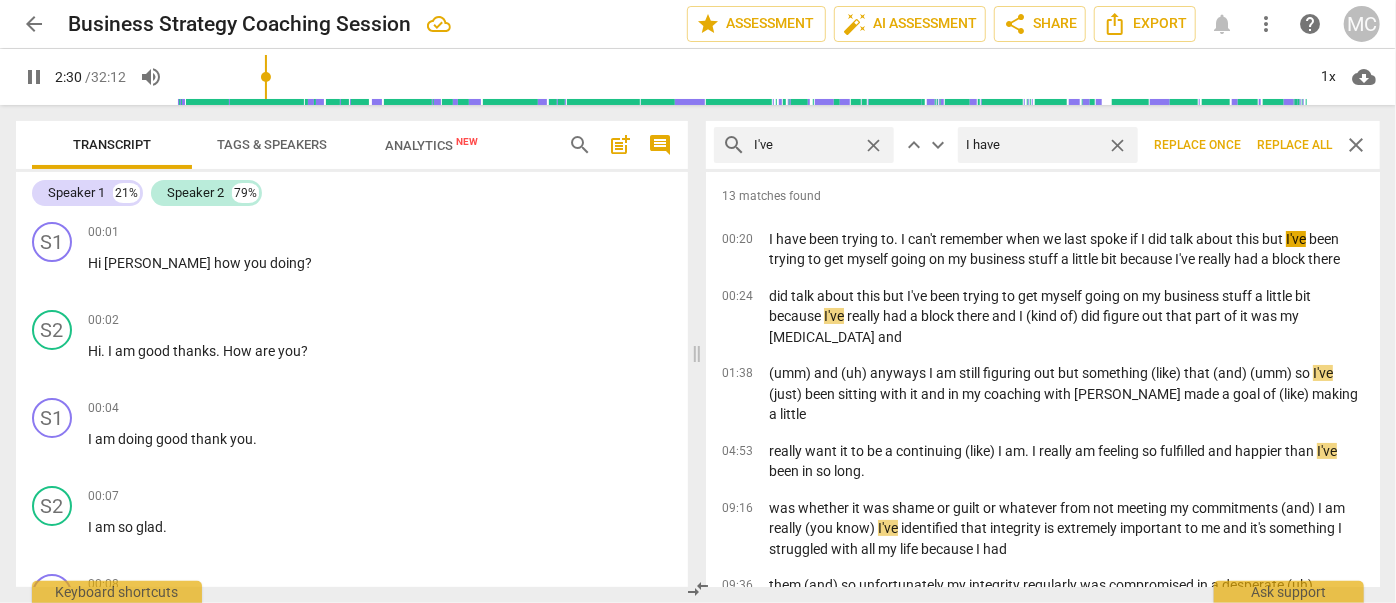 click on "Replace all" at bounding box center [1294, 145] 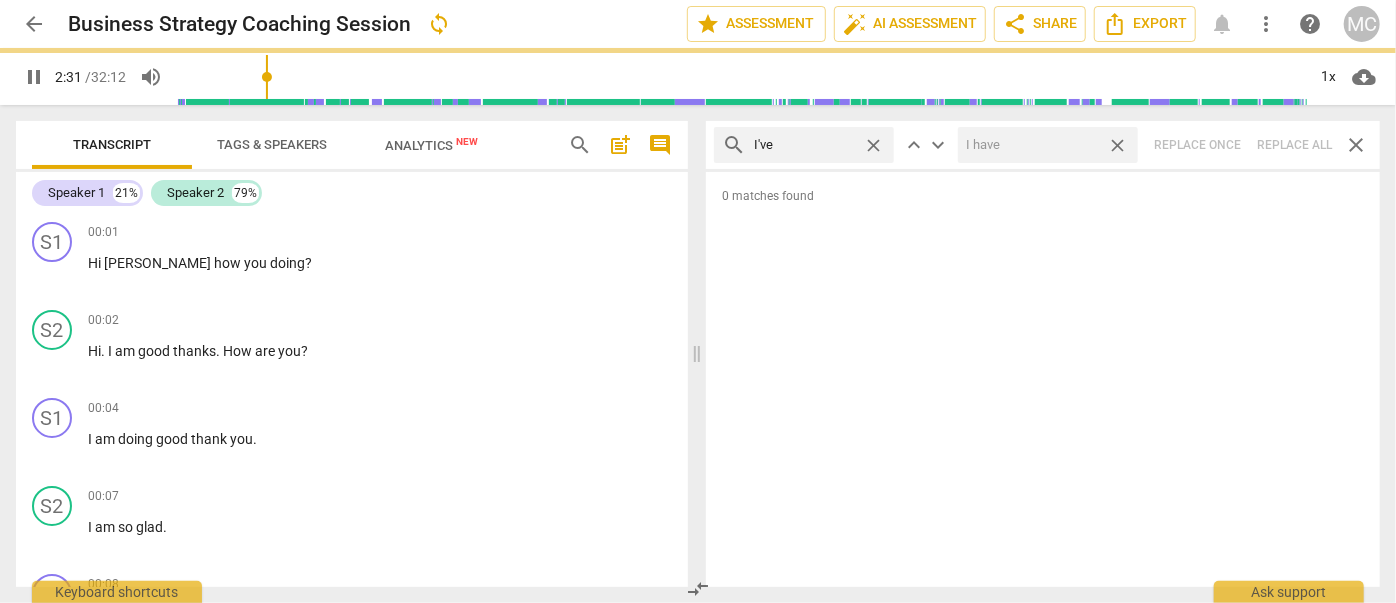 click on "close" at bounding box center (1117, 145) 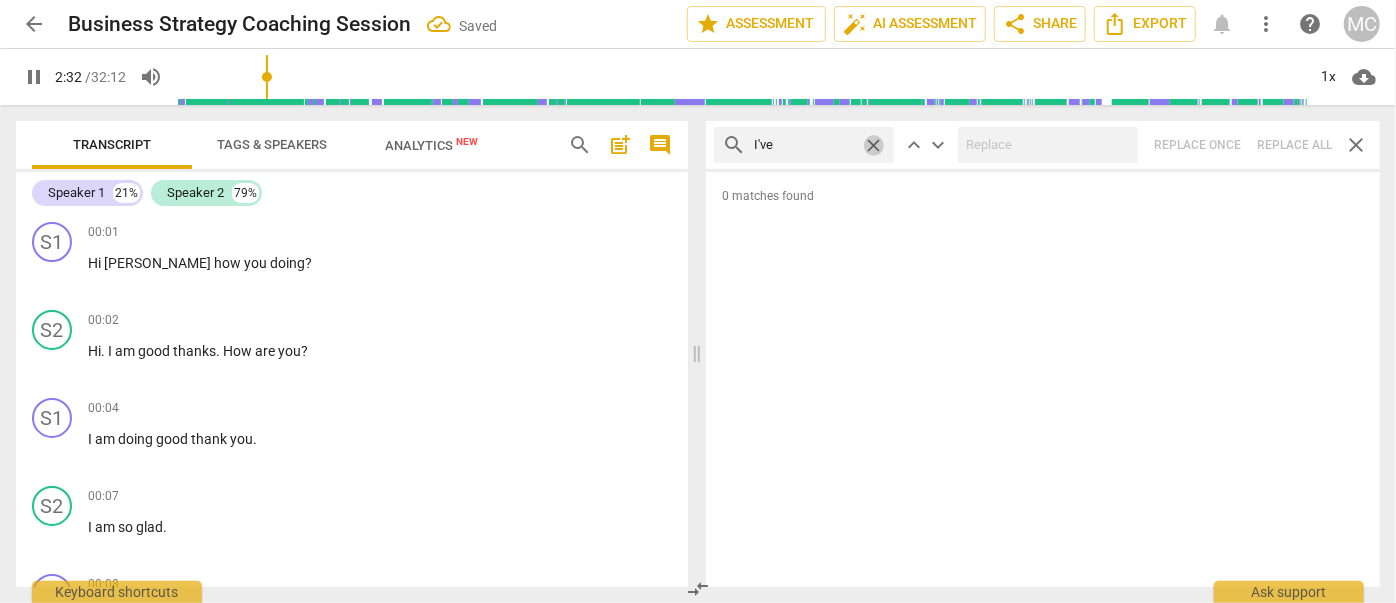 click on "close" at bounding box center (873, 145) 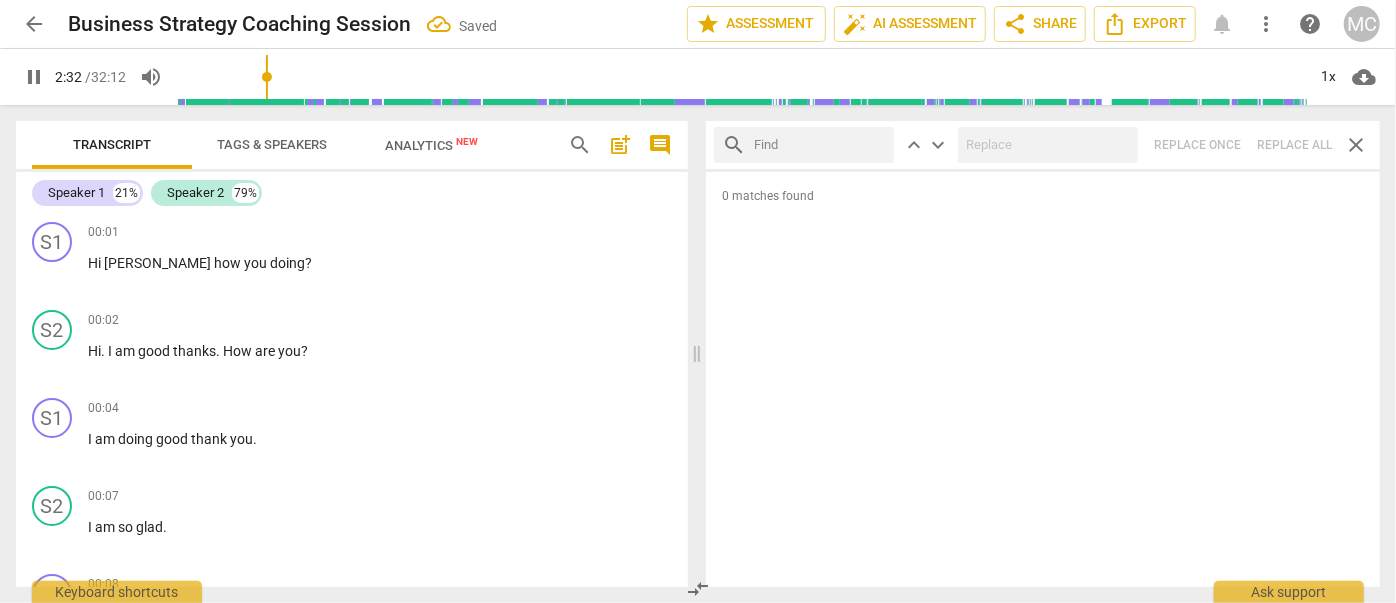 click at bounding box center (820, 145) 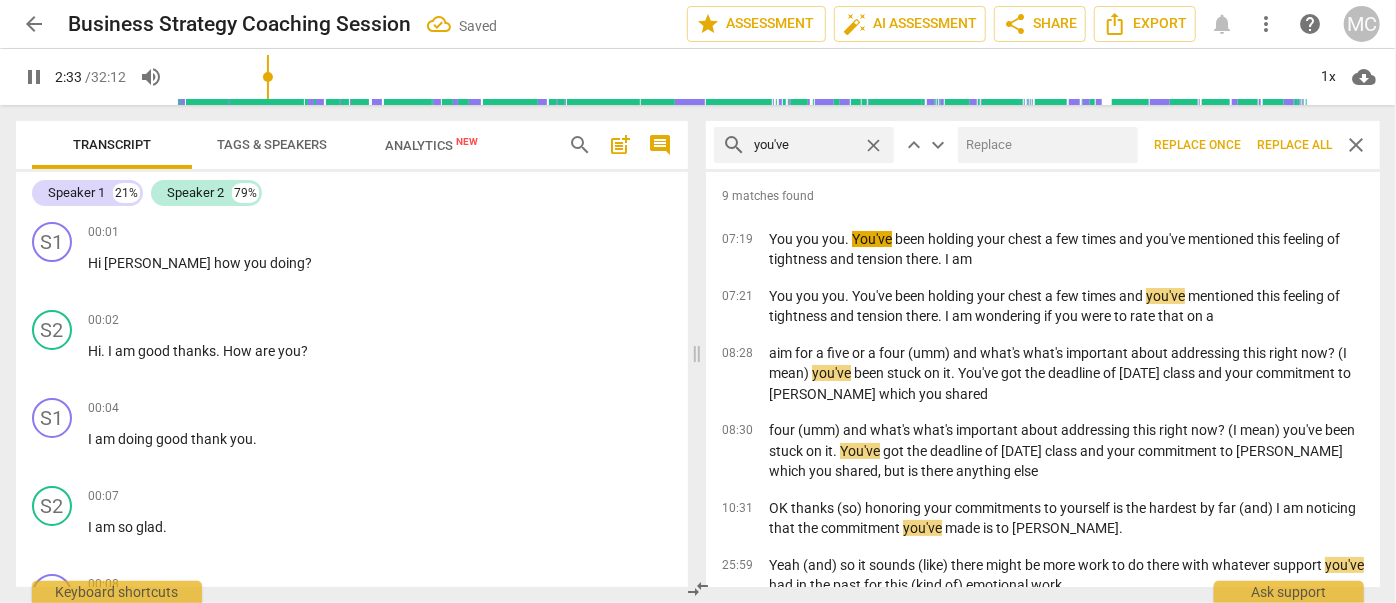 click at bounding box center [1044, 145] 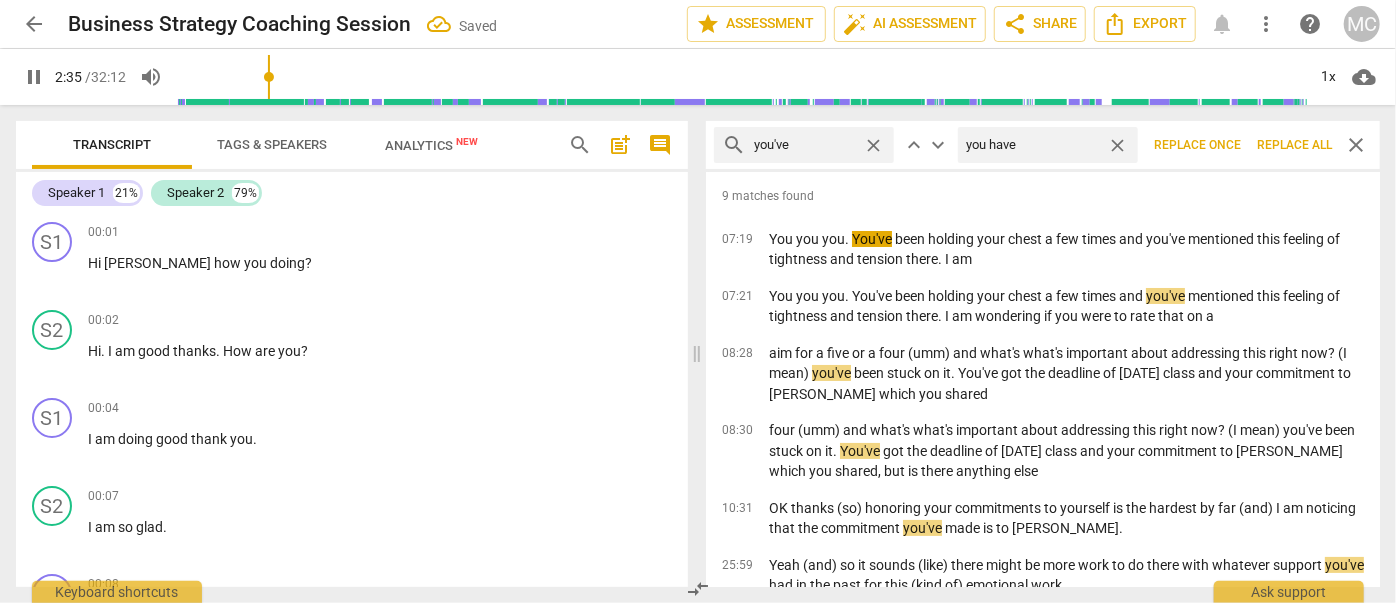 click on "Replace all" at bounding box center [1294, 145] 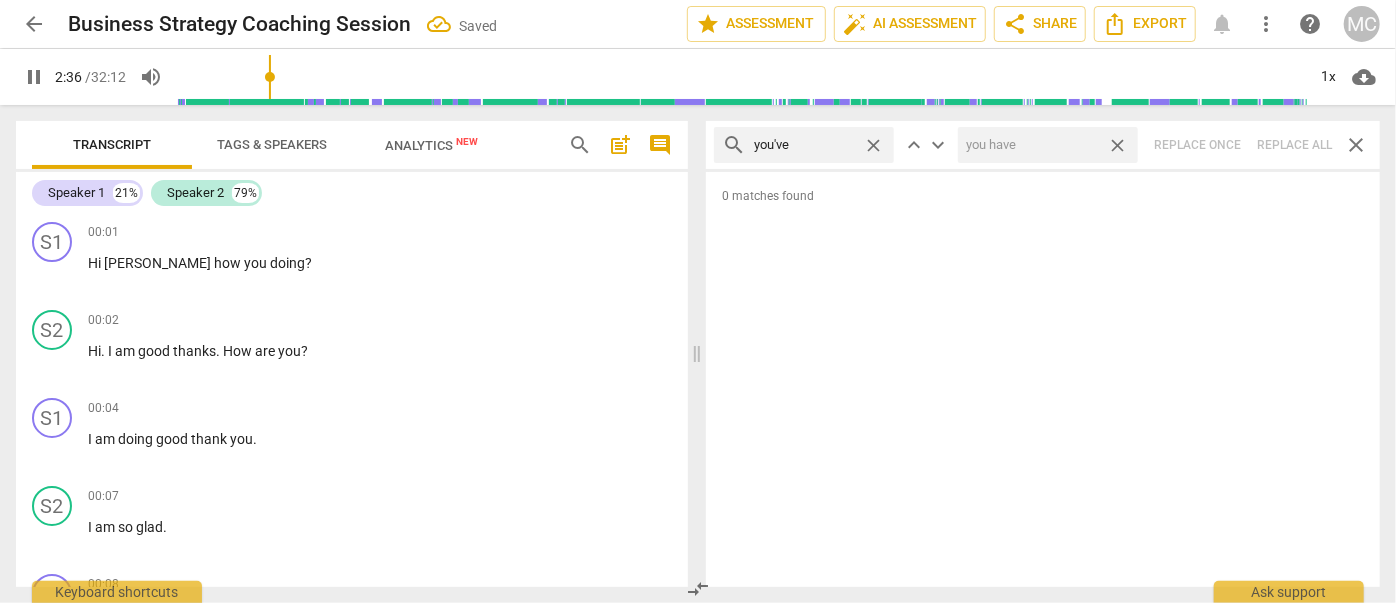 click on "close" at bounding box center (1117, 145) 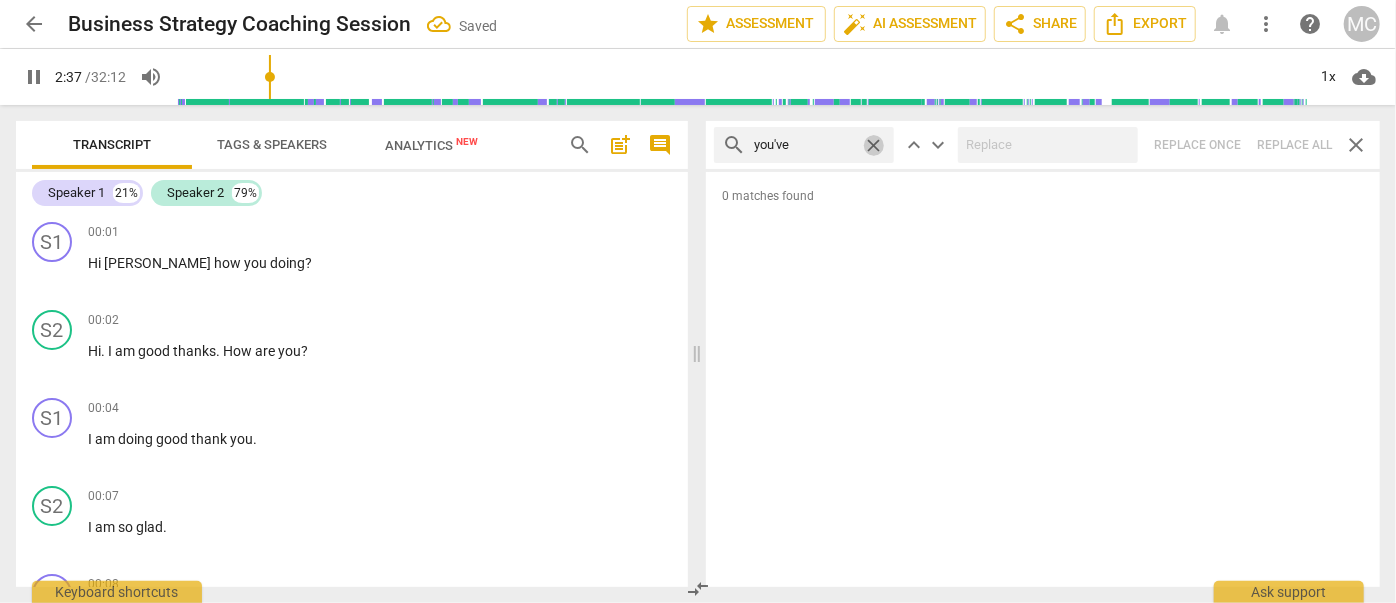 click on "close" at bounding box center (873, 145) 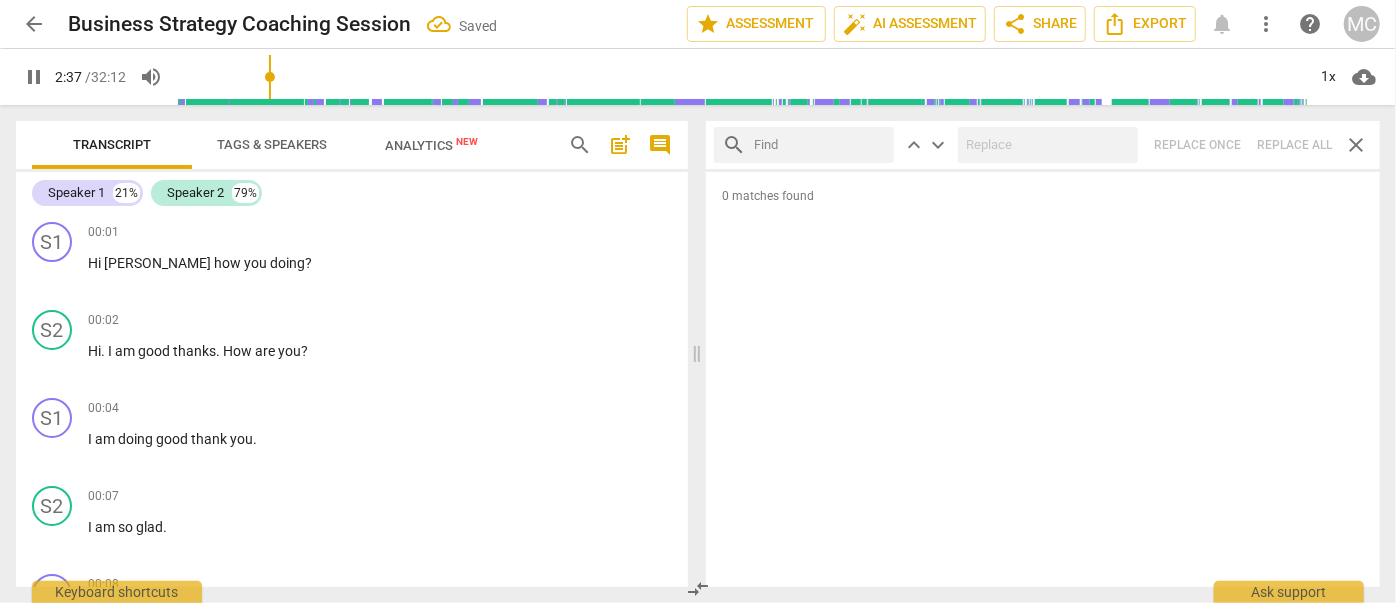 click at bounding box center [820, 145] 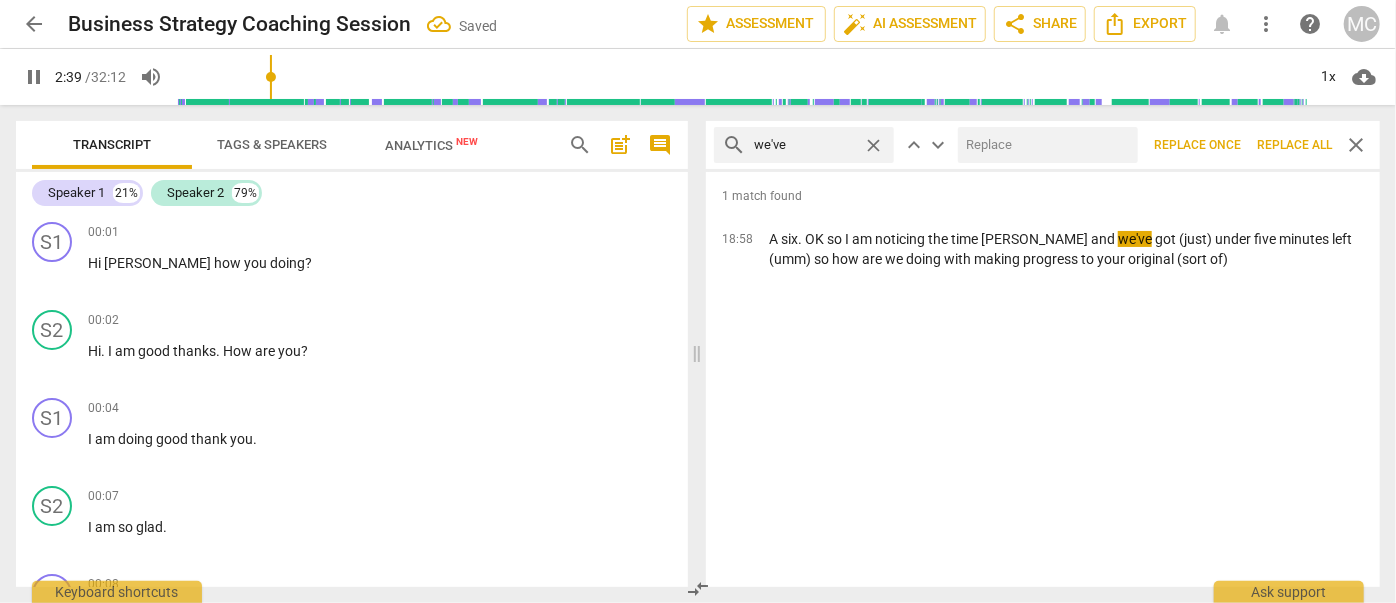 click at bounding box center (1044, 145) 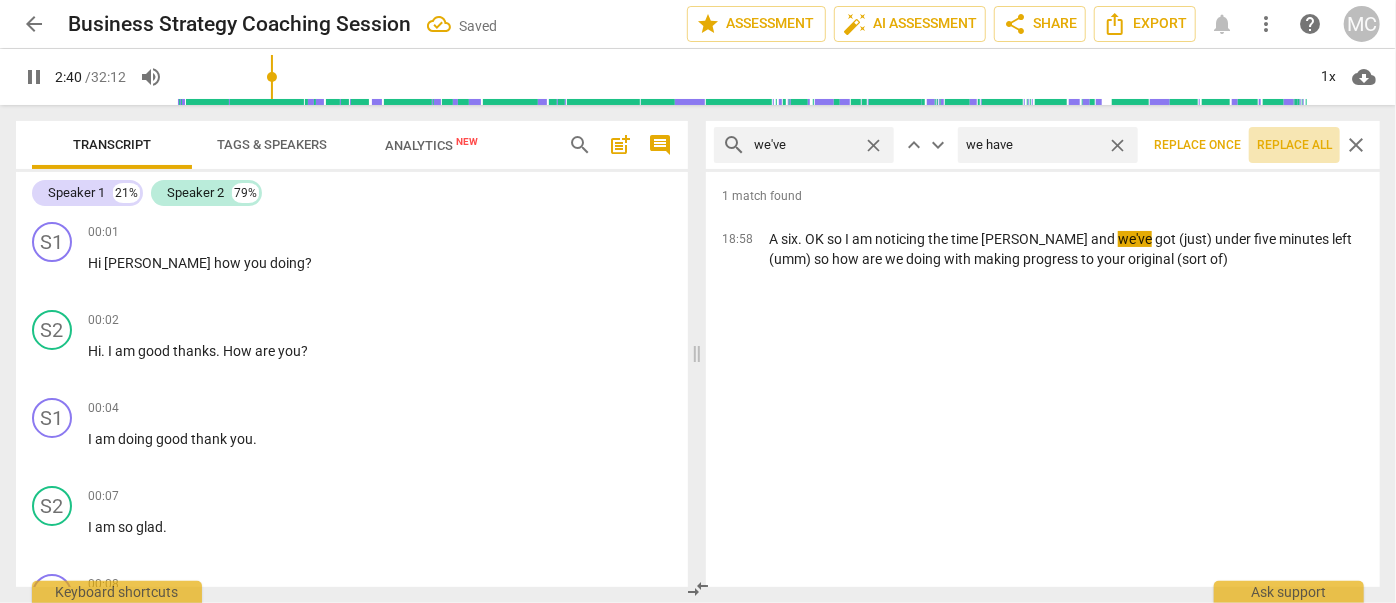 click on "Replace all" at bounding box center [1294, 145] 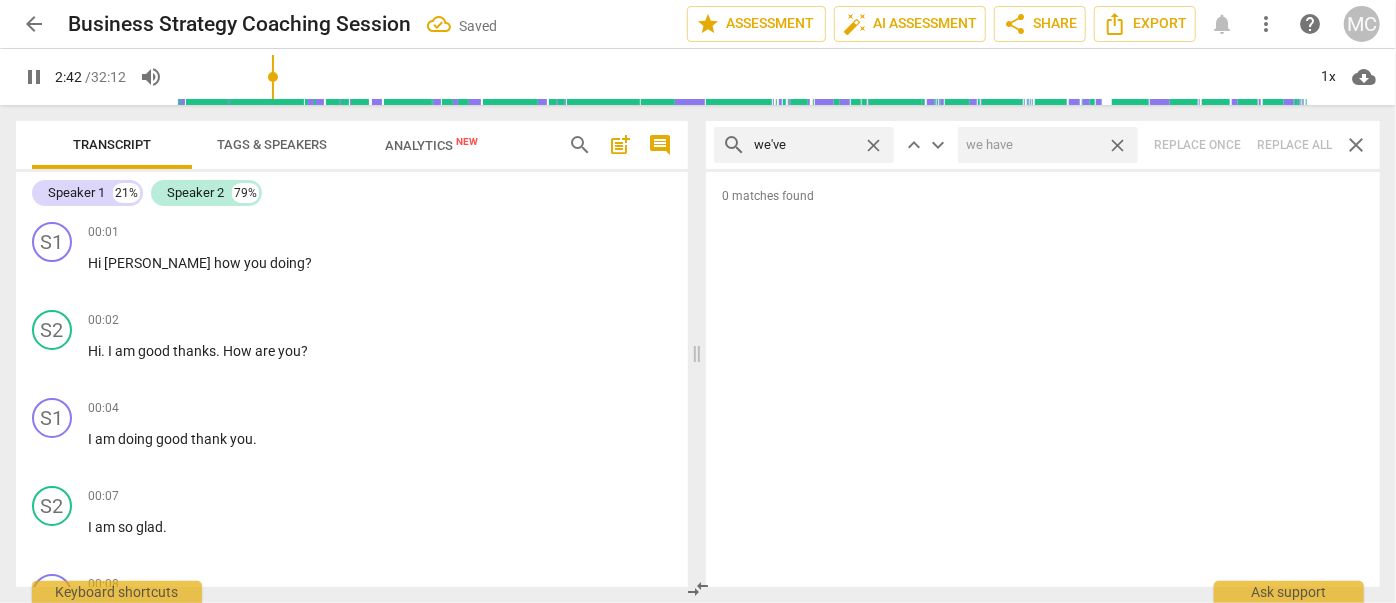 click on "close" at bounding box center [1117, 145] 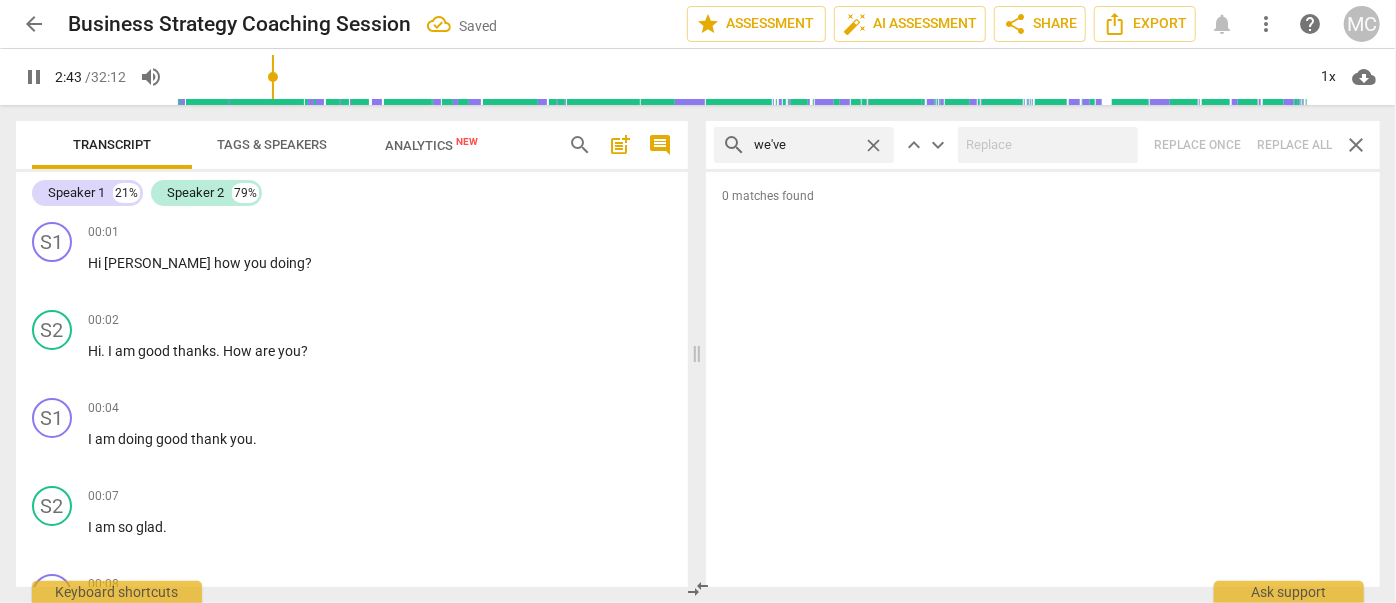 click on "close" at bounding box center (873, 145) 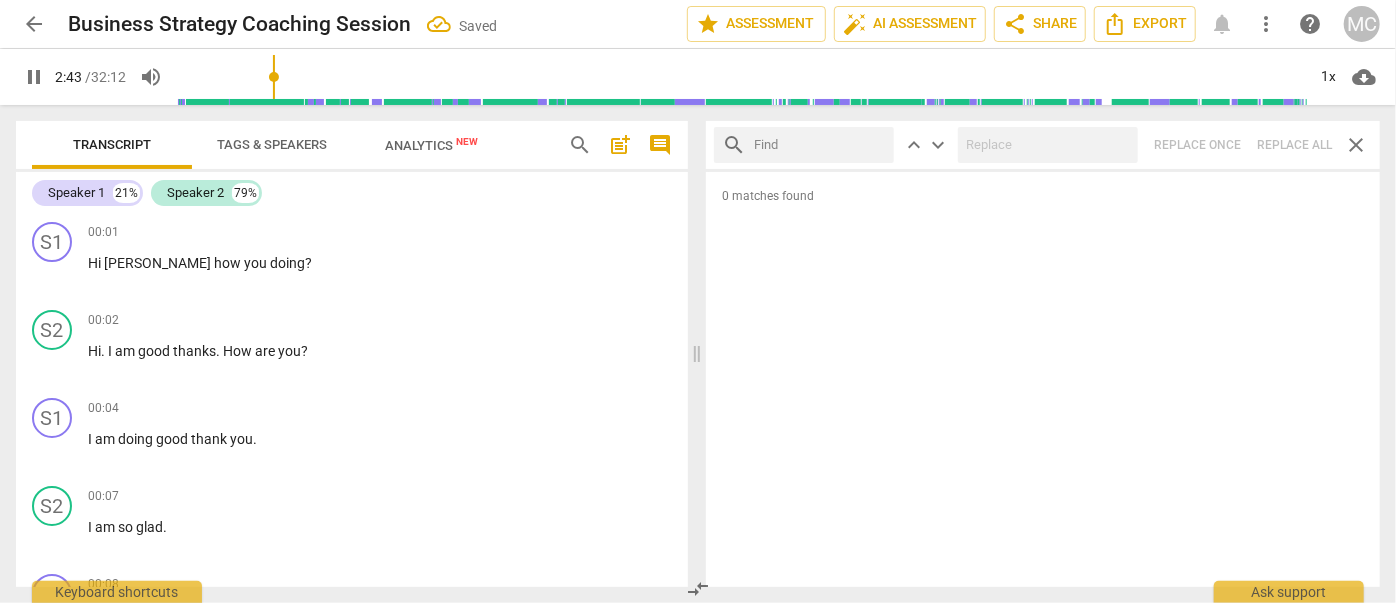 click at bounding box center (820, 145) 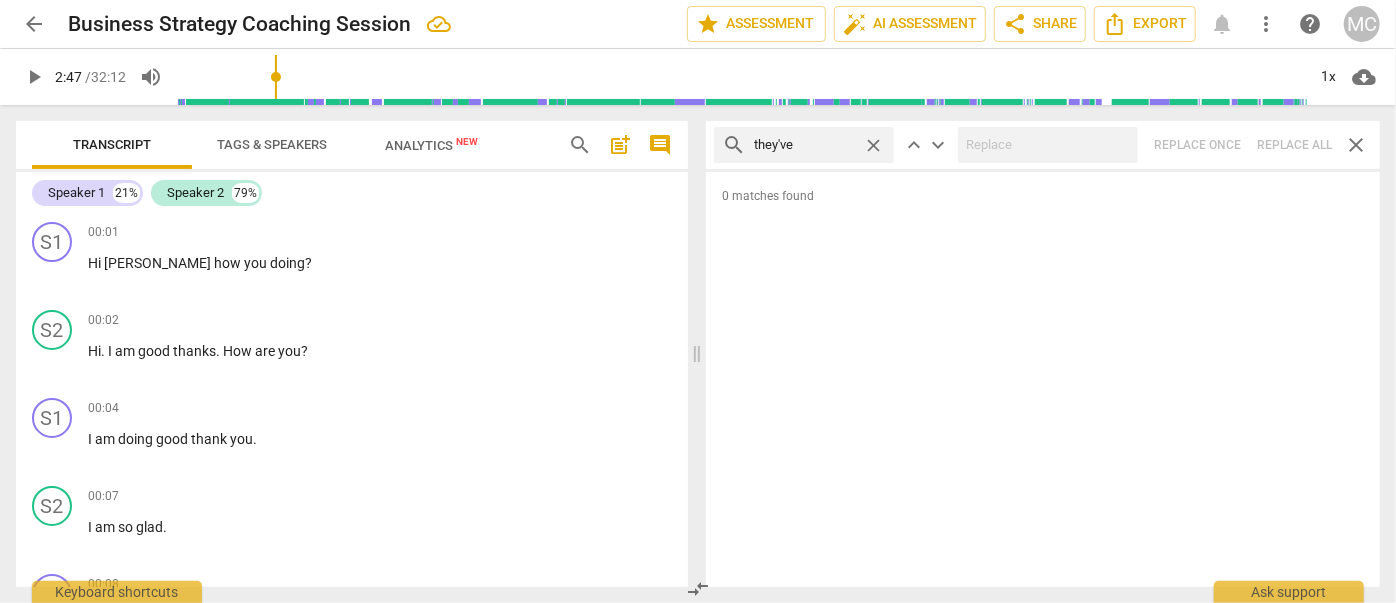 click on "search they've close keyboard_arrow_up keyboard_arrow_down Replace once Replace all close" at bounding box center [1043, 145] 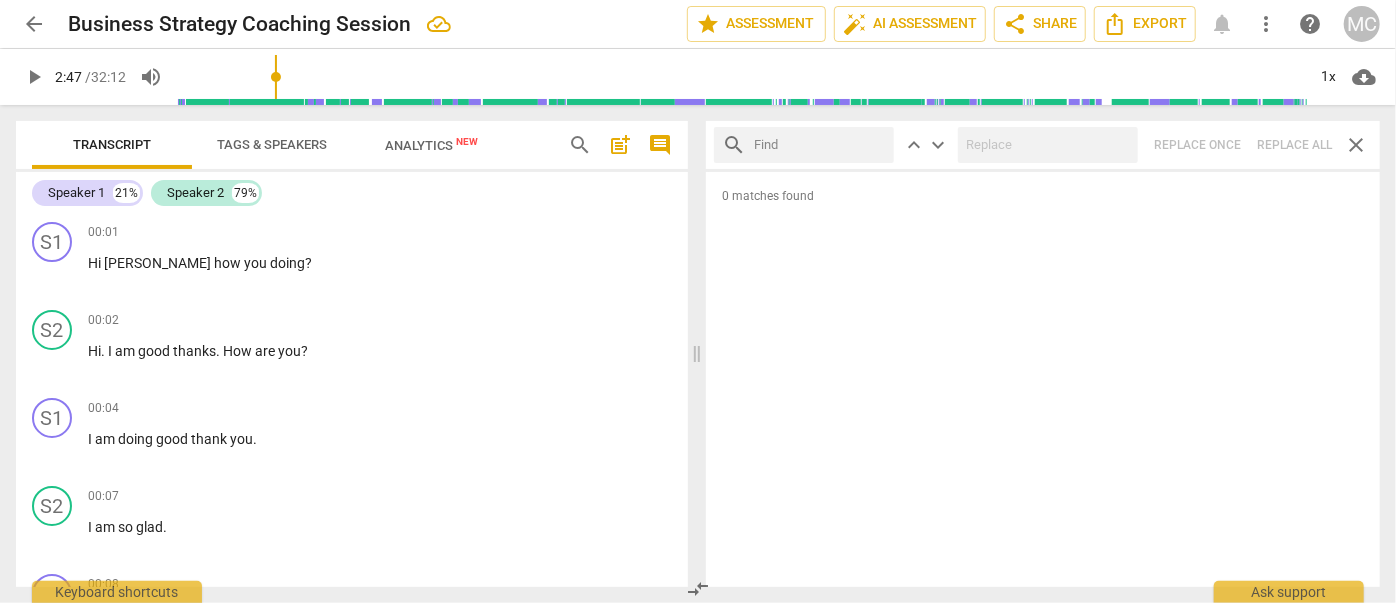 click at bounding box center (820, 145) 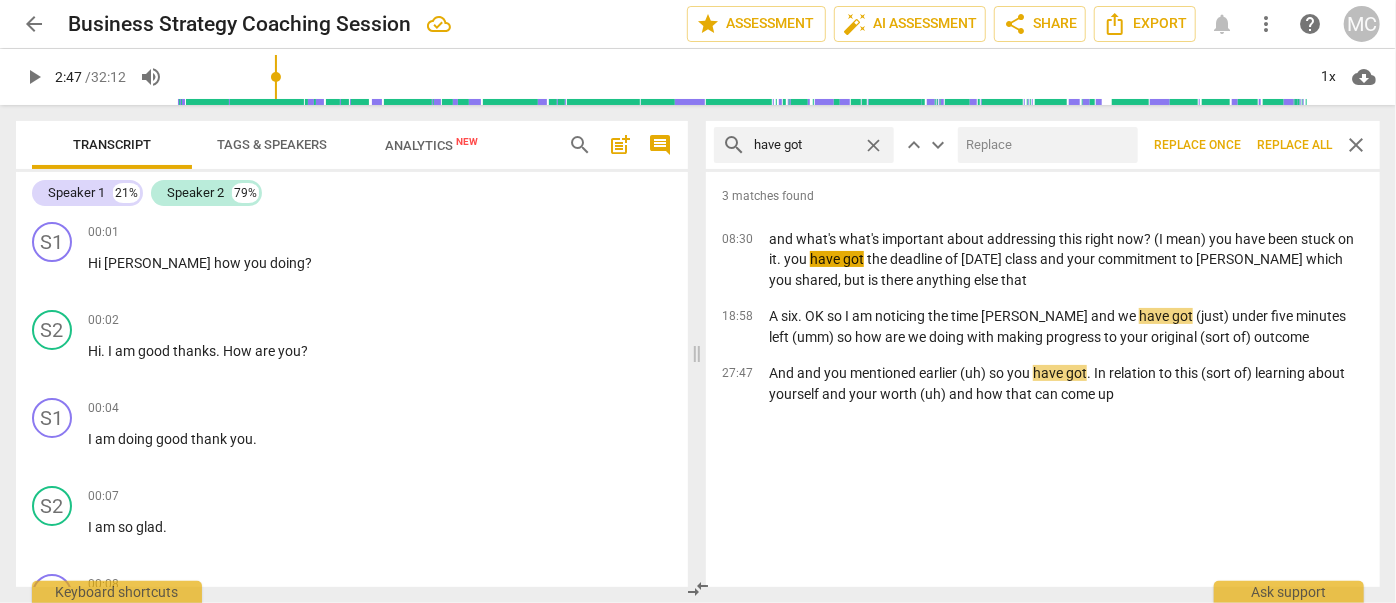 click at bounding box center [1044, 145] 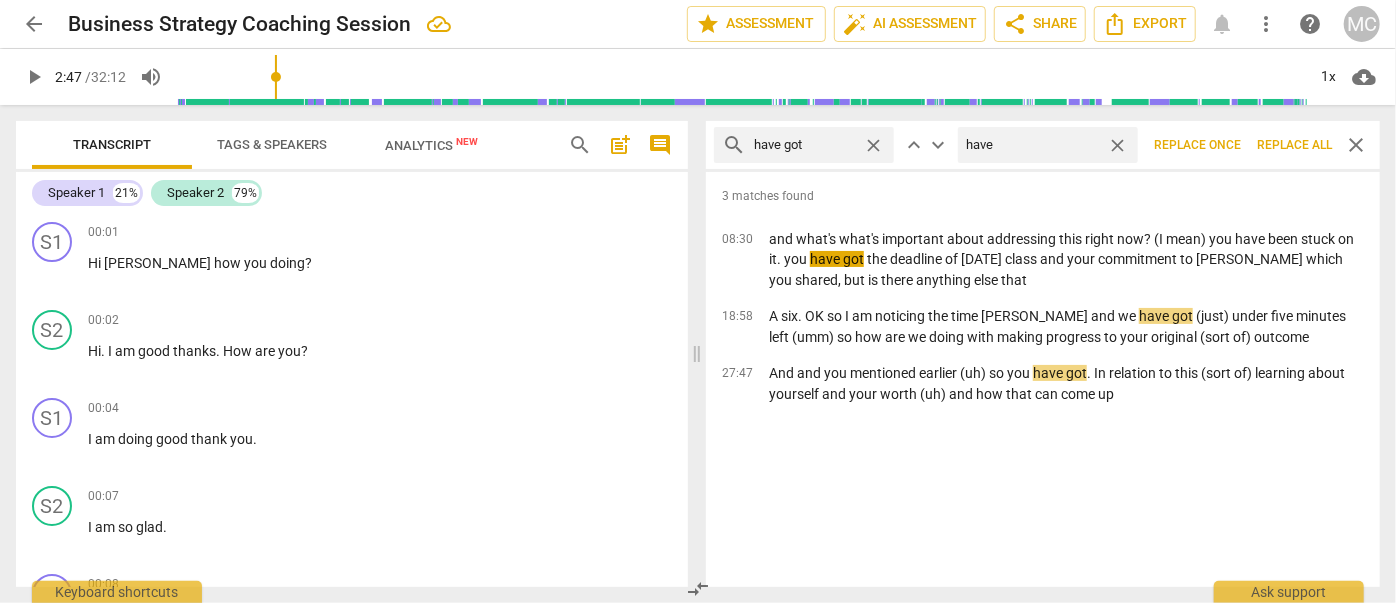 click on "Replace all" at bounding box center (1294, 145) 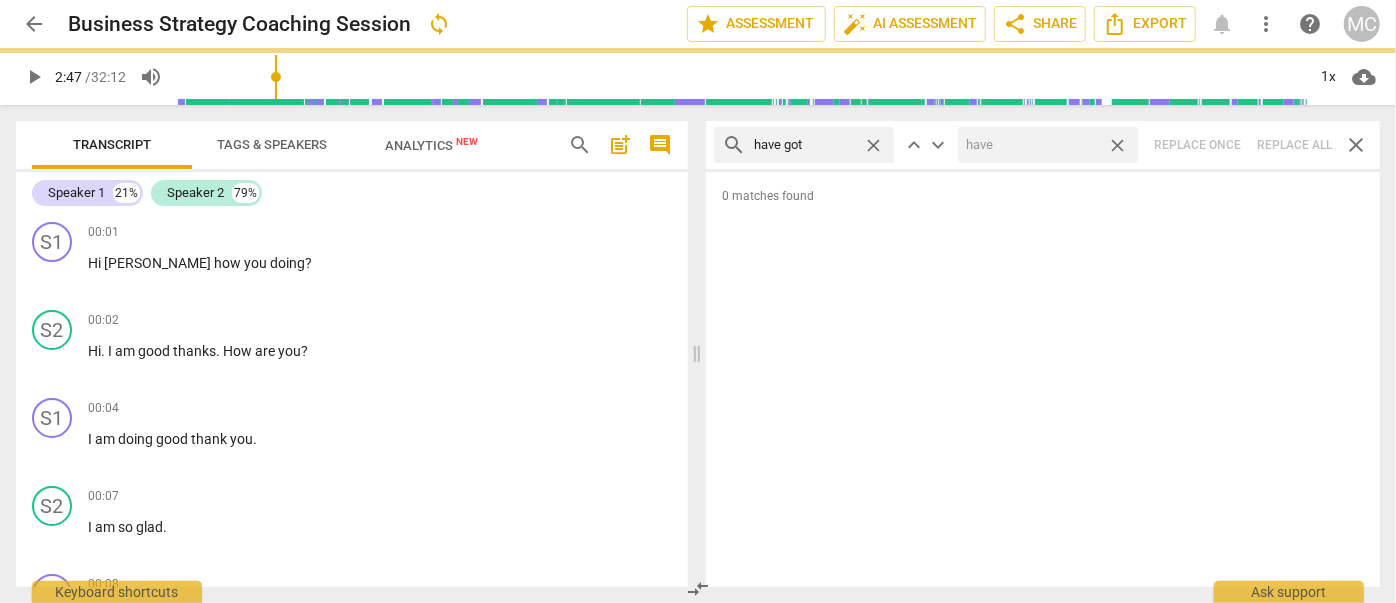 click on "close" at bounding box center [1117, 145] 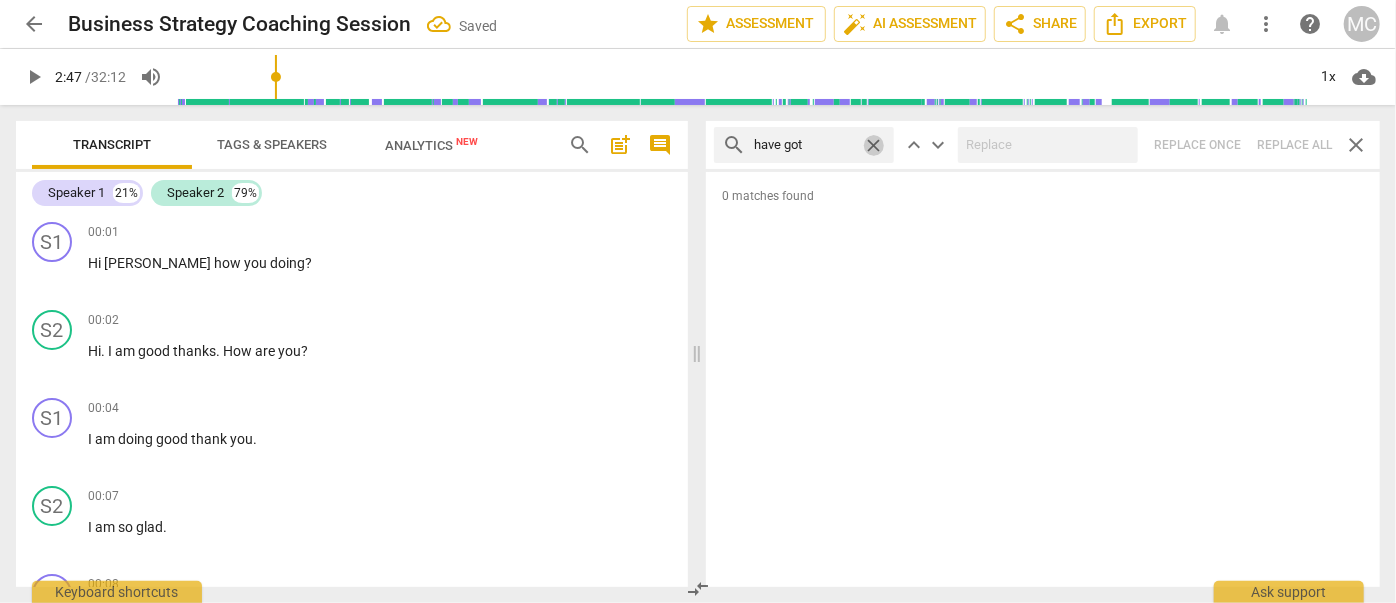 click on "close" at bounding box center [873, 145] 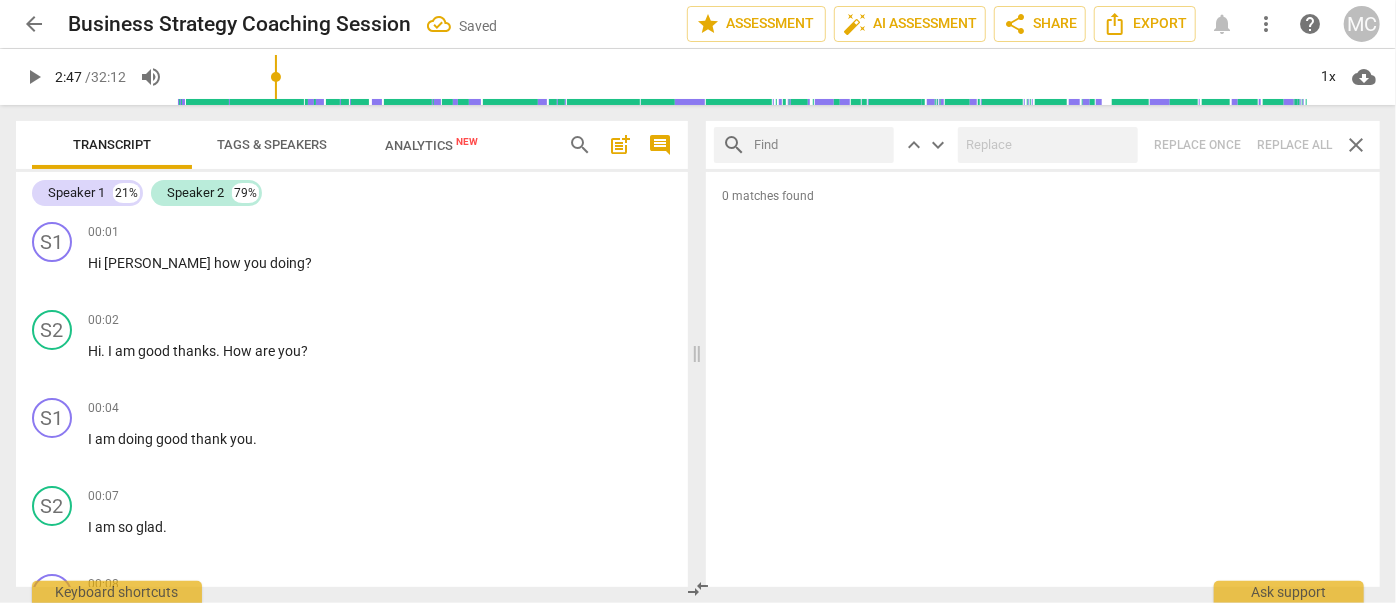 drag, startPoint x: 842, startPoint y: 143, endPoint x: 851, endPoint y: 131, distance: 15 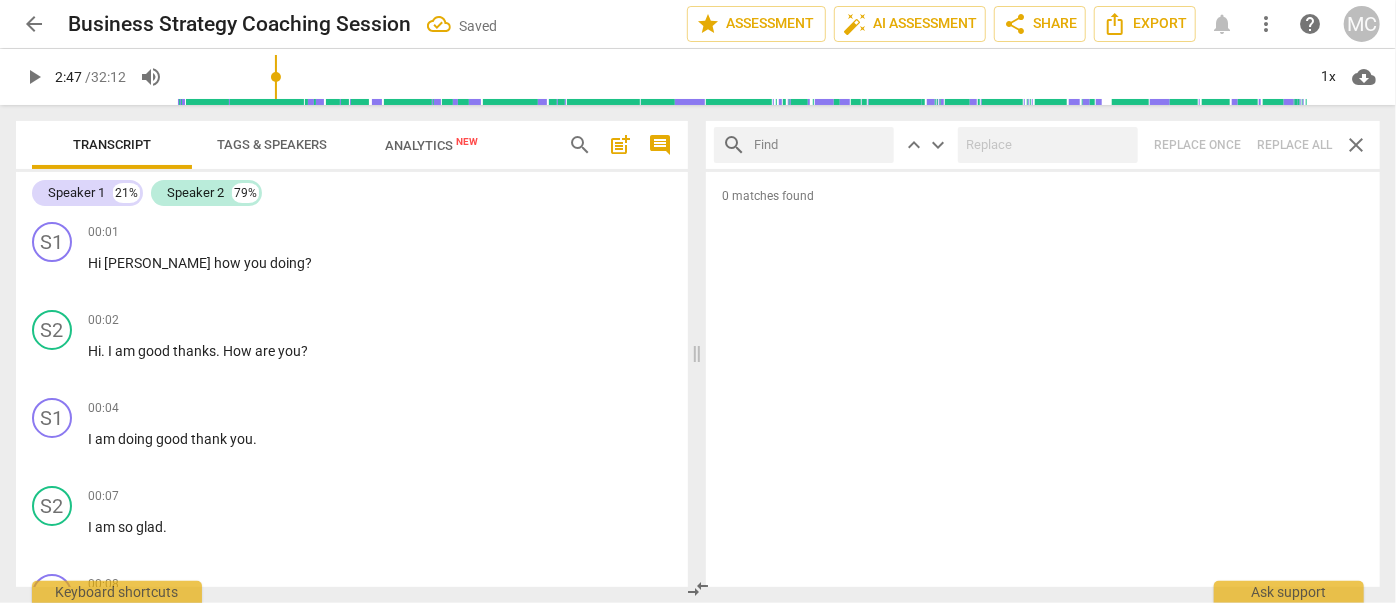 click at bounding box center (820, 145) 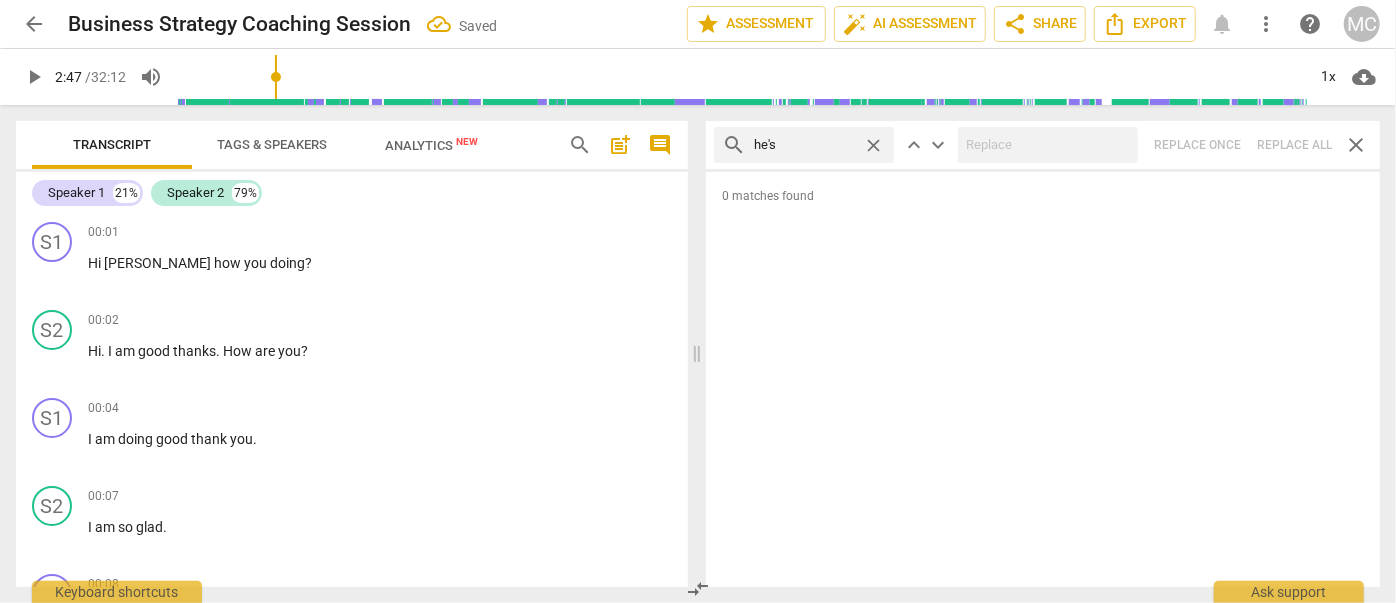 click on "search he's close keyboard_arrow_up keyboard_arrow_down Replace once Replace all close" at bounding box center (1043, 145) 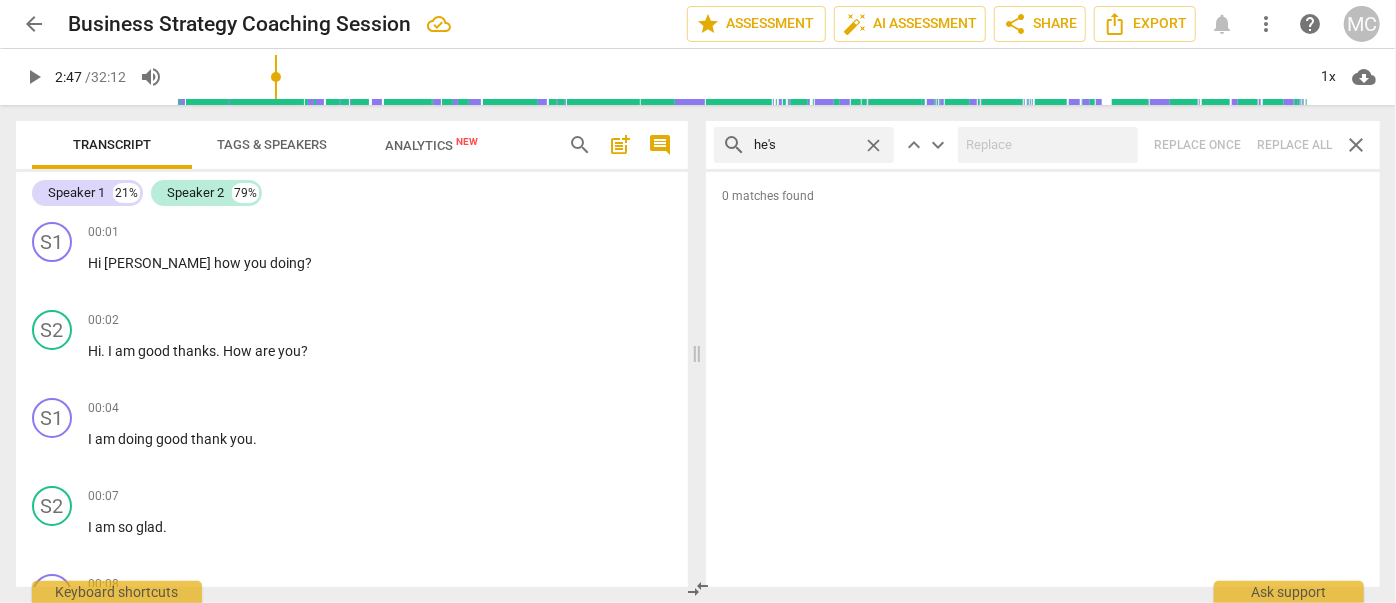 click on "close" at bounding box center (873, 145) 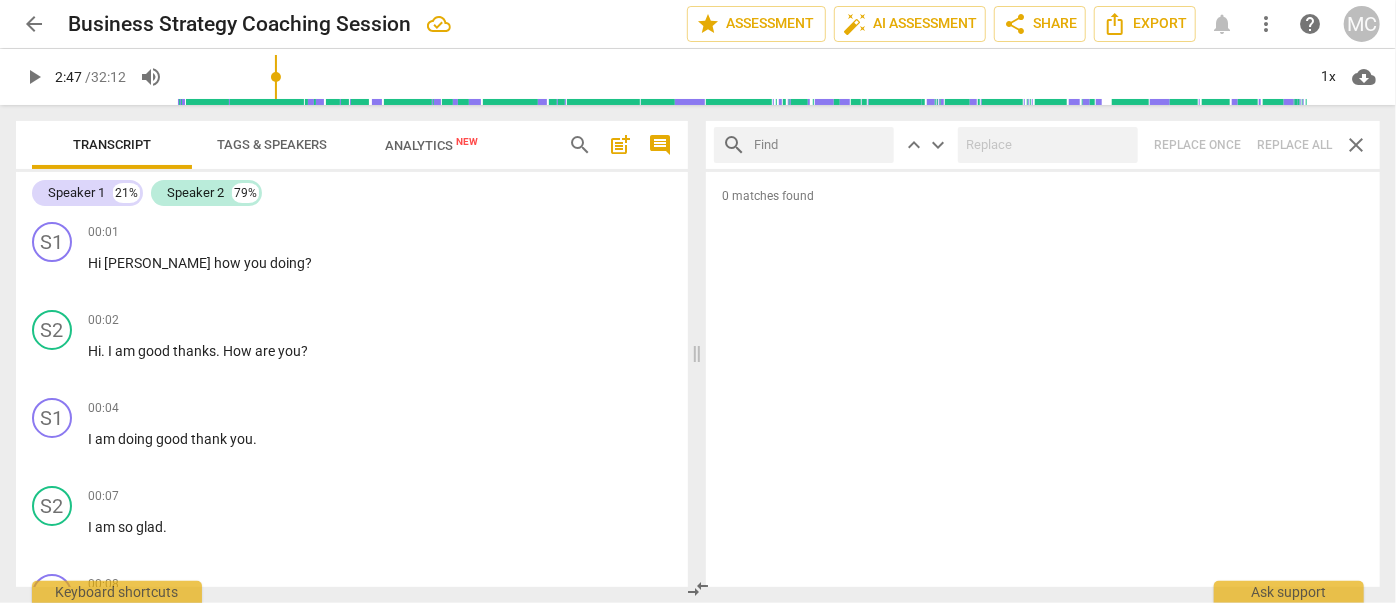click at bounding box center (820, 145) 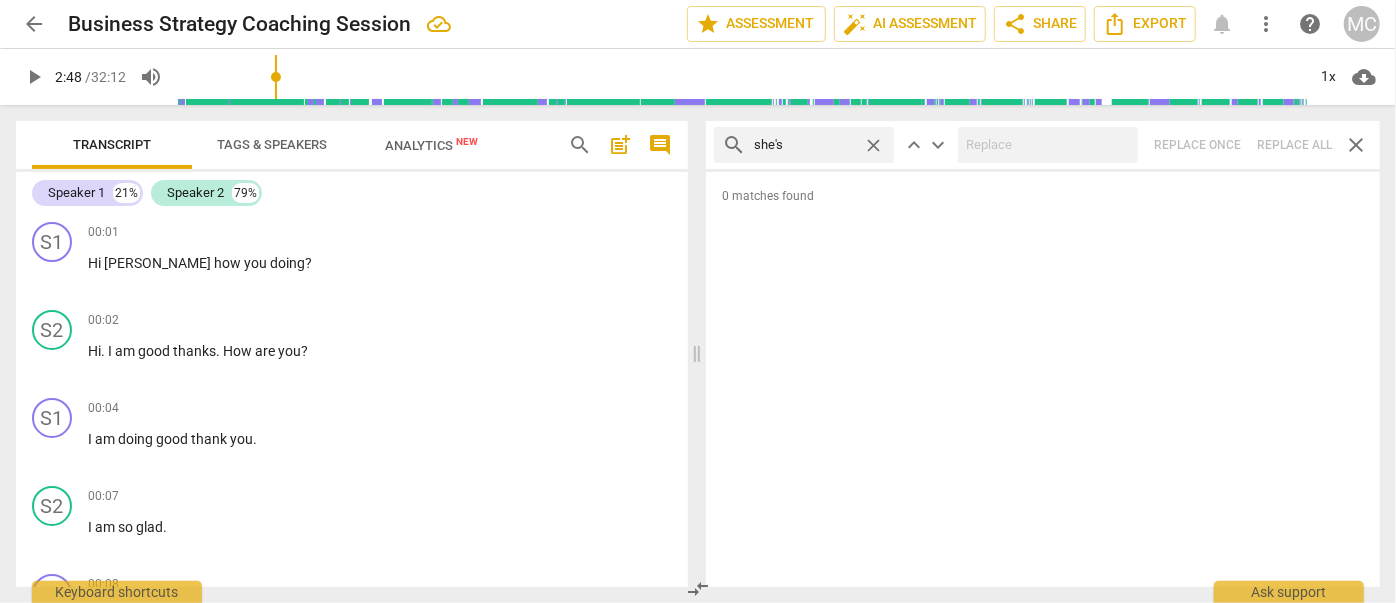 click on "search she's close keyboard_arrow_up keyboard_arrow_down Replace once Replace all close" at bounding box center [1043, 145] 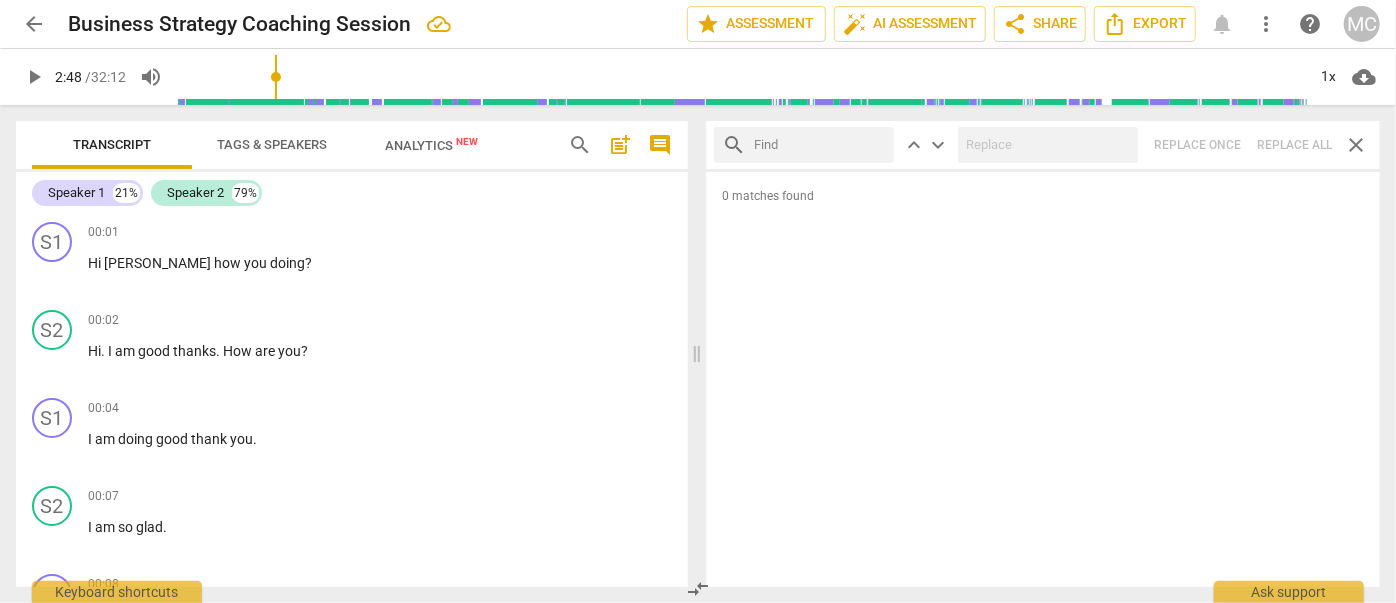 click at bounding box center (820, 145) 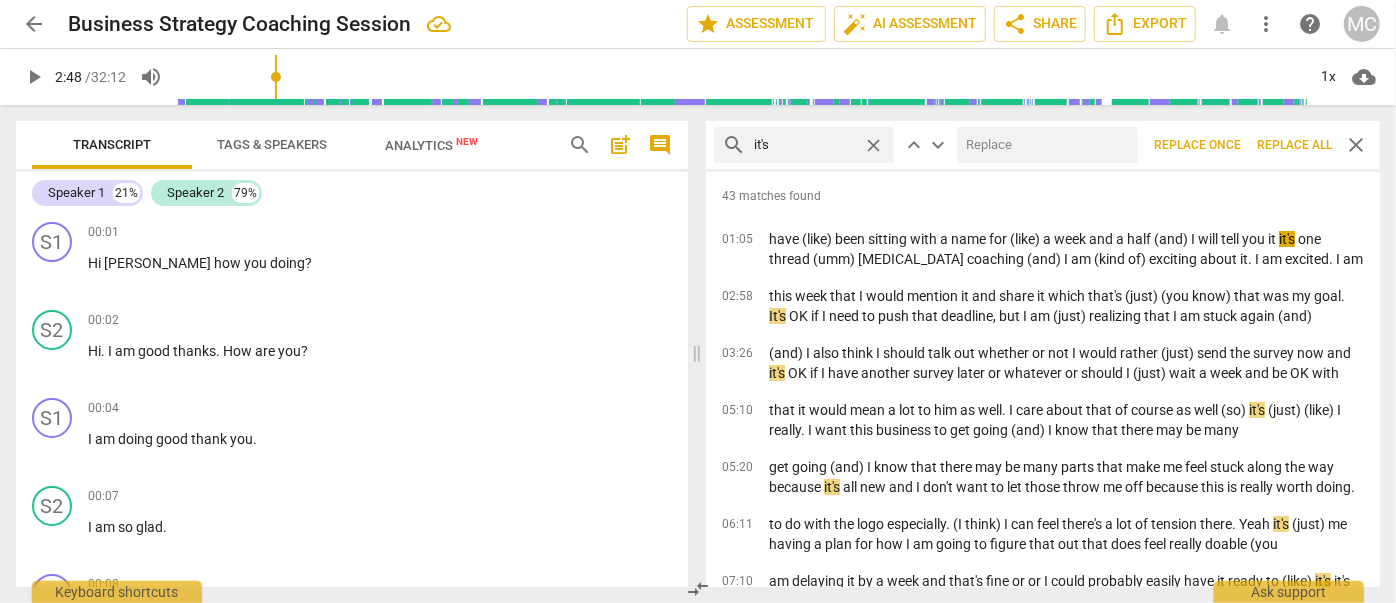 click at bounding box center [1044, 145] 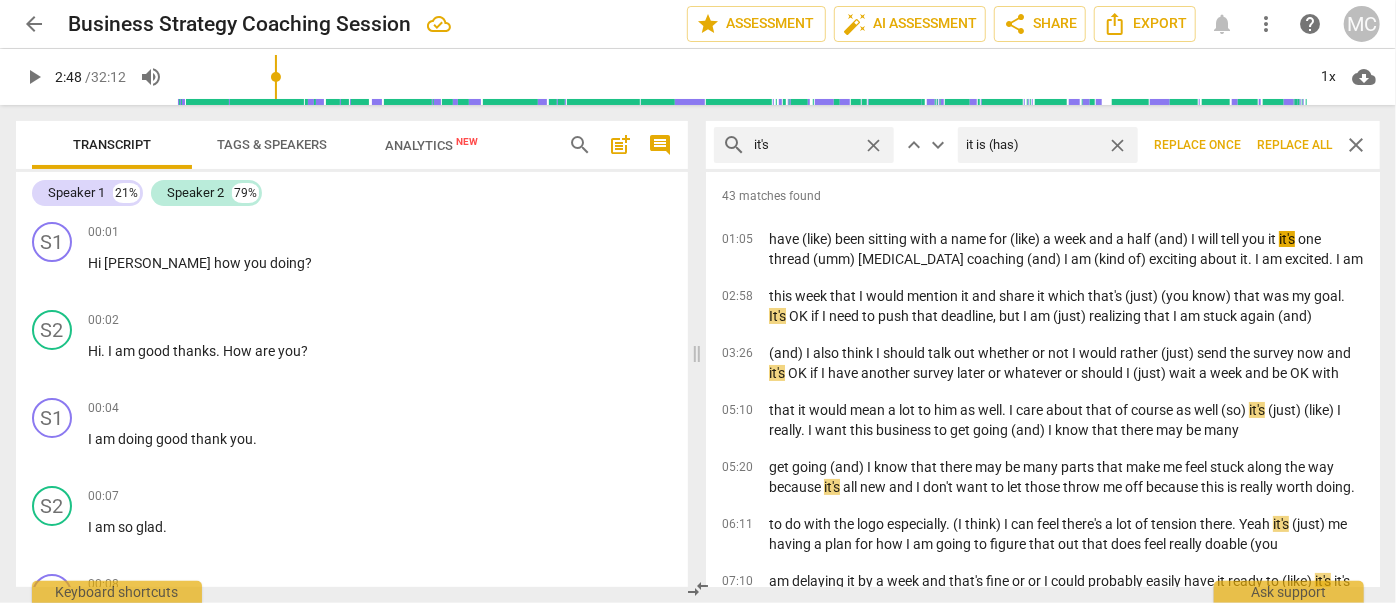 click on "Replace all" at bounding box center (1294, 145) 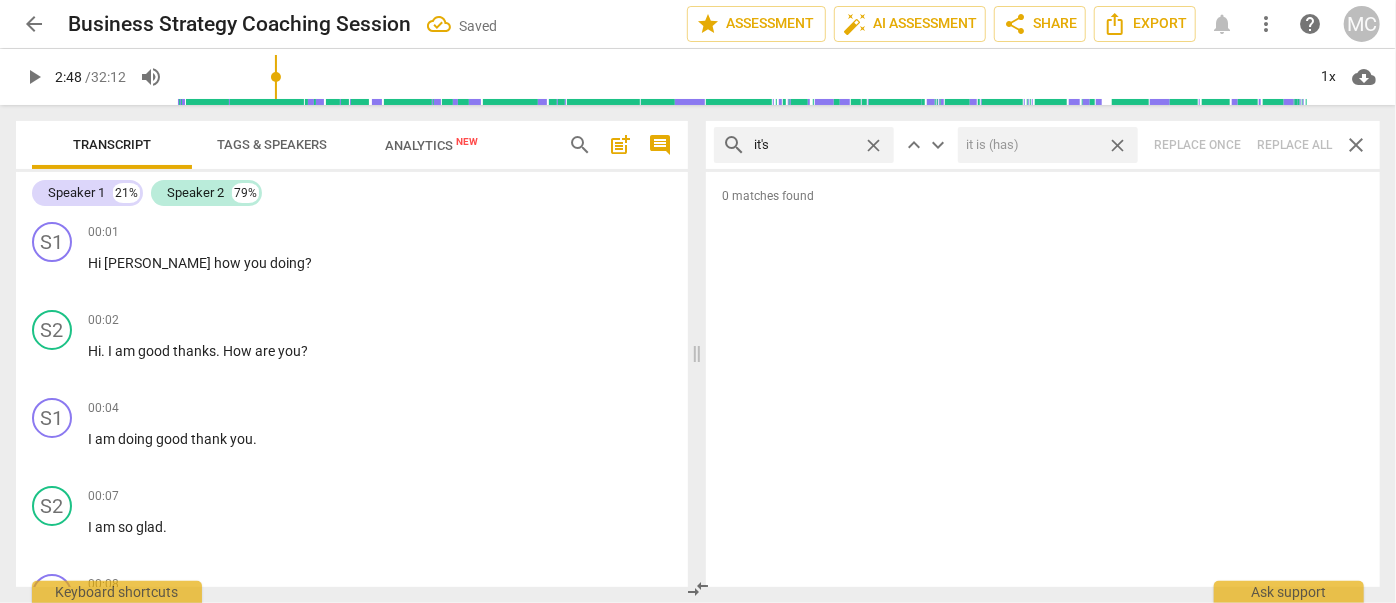 drag, startPoint x: 1121, startPoint y: 143, endPoint x: 901, endPoint y: 131, distance: 220.32703 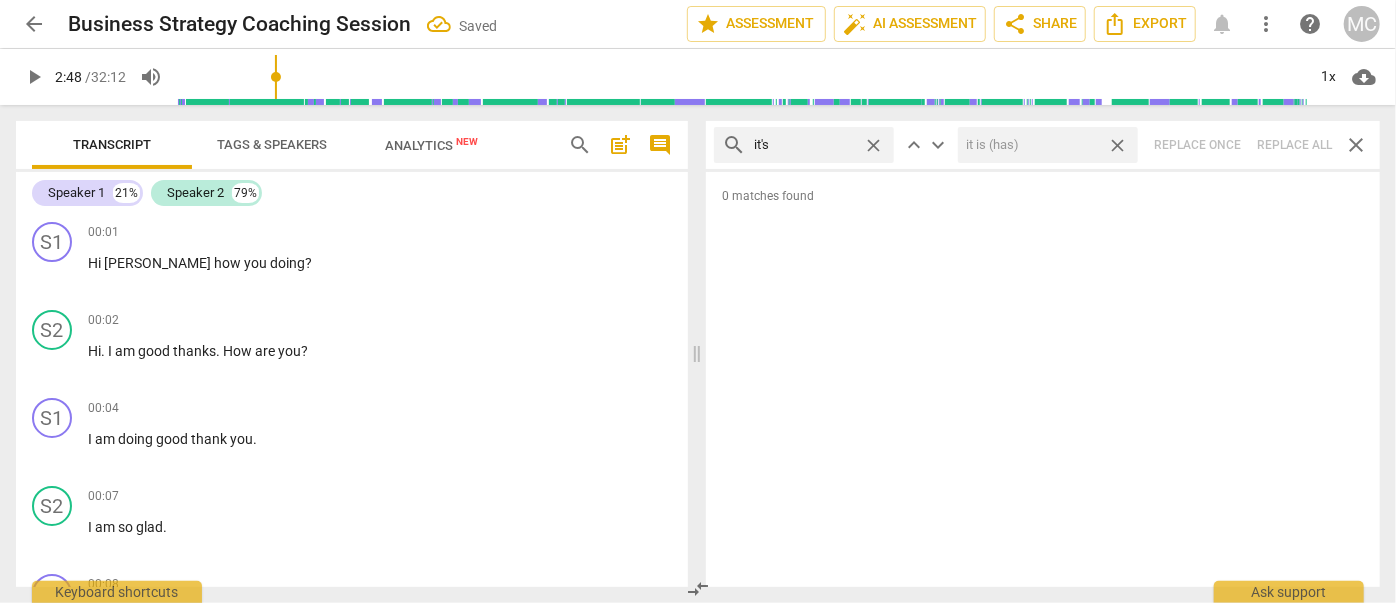 click on "close" at bounding box center (1117, 145) 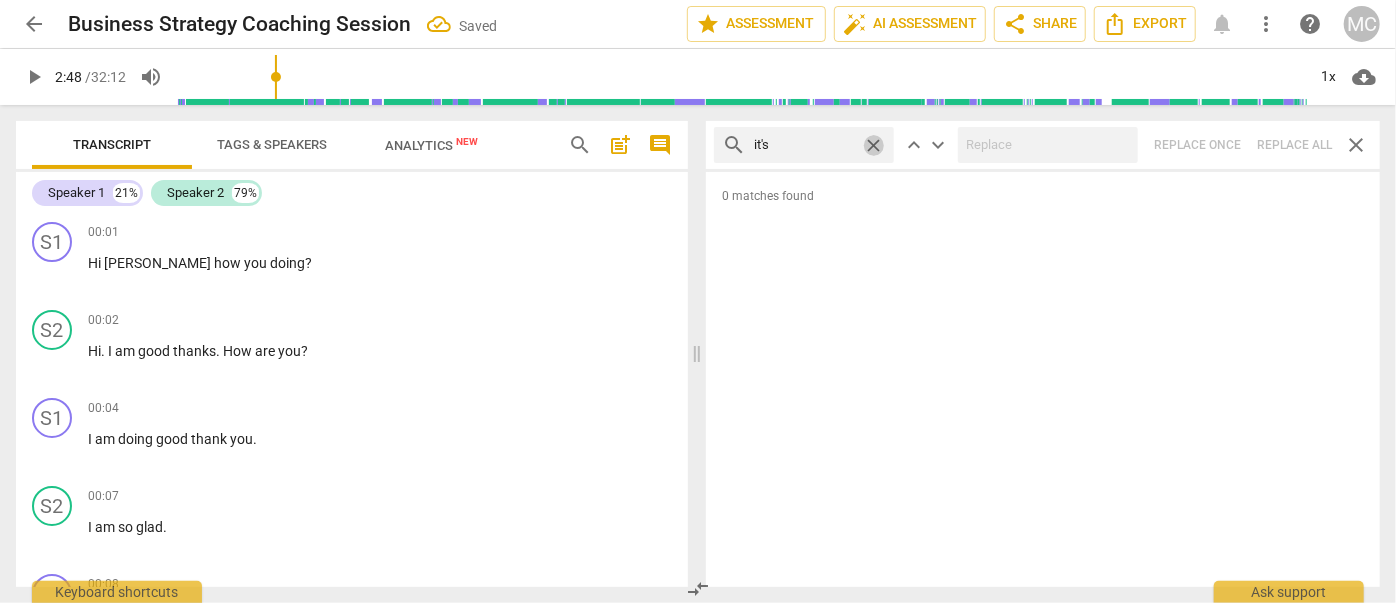 click on "close" at bounding box center [873, 145] 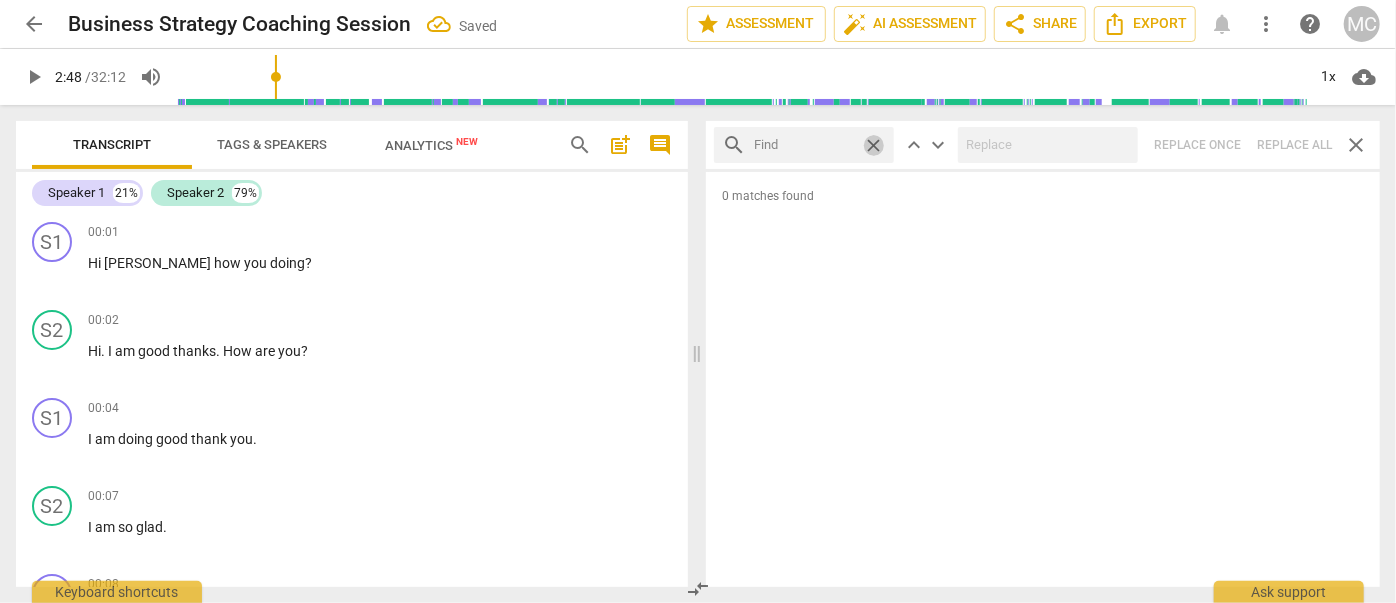 click at bounding box center (804, 145) 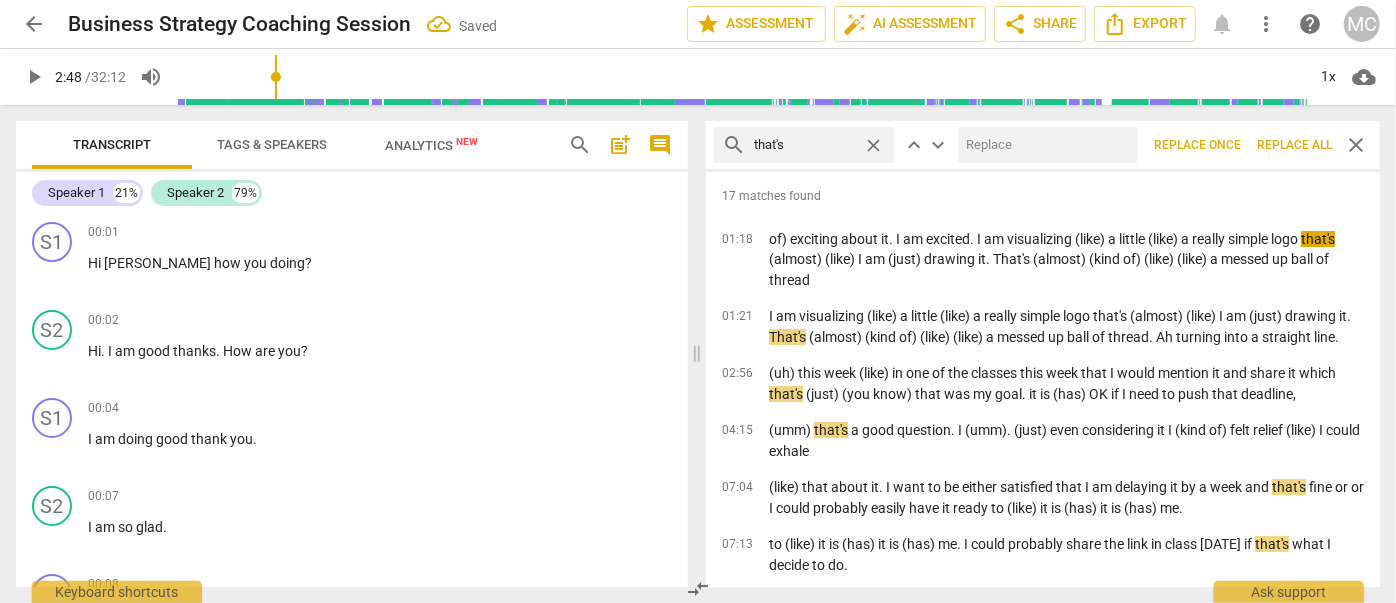 click at bounding box center [1044, 145] 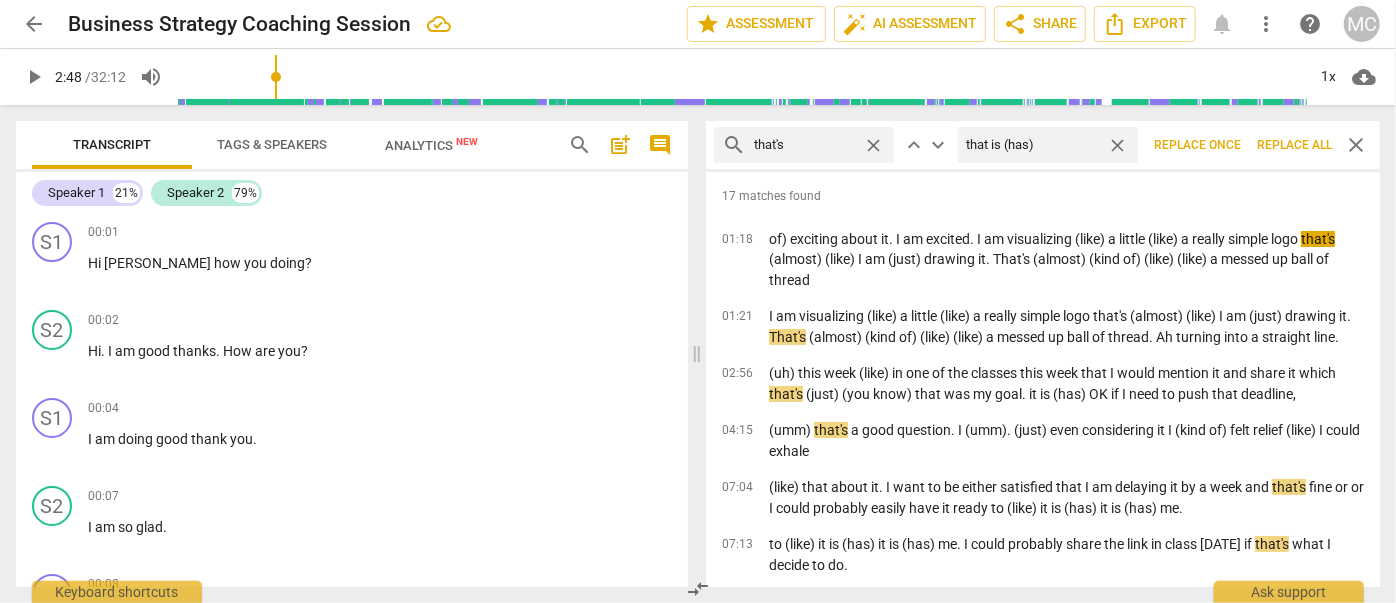 click on "Replace all" at bounding box center (1294, 145) 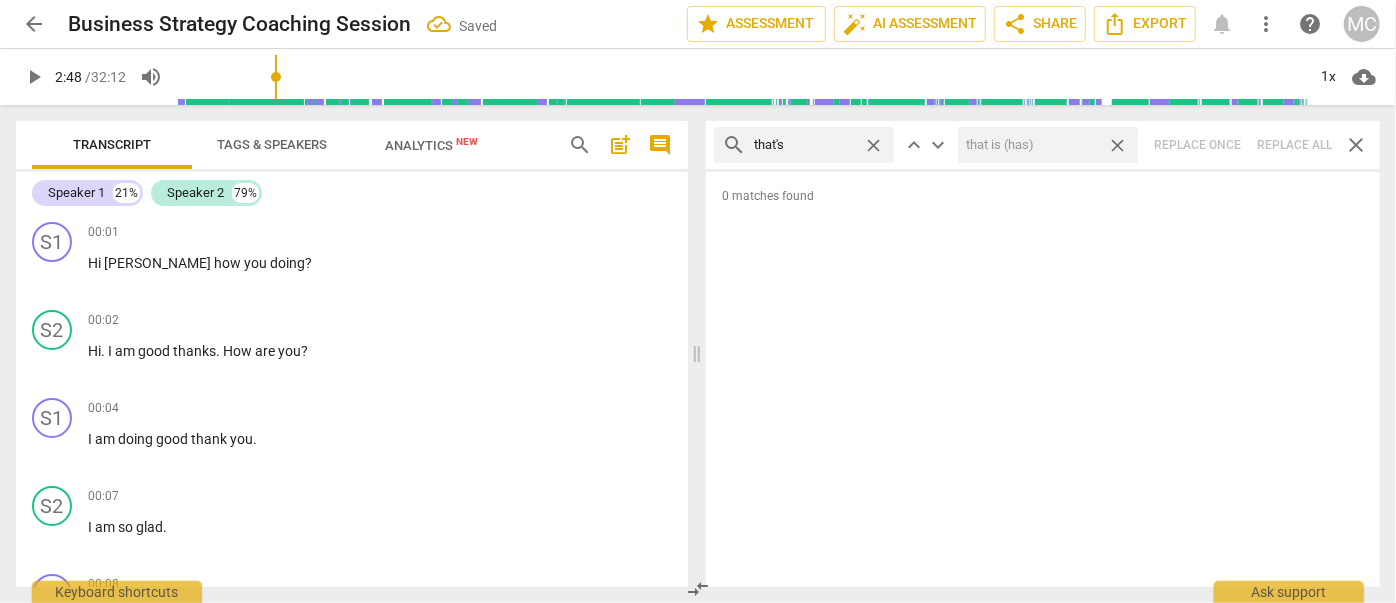 drag, startPoint x: 1120, startPoint y: 138, endPoint x: 1107, endPoint y: 142, distance: 13.601471 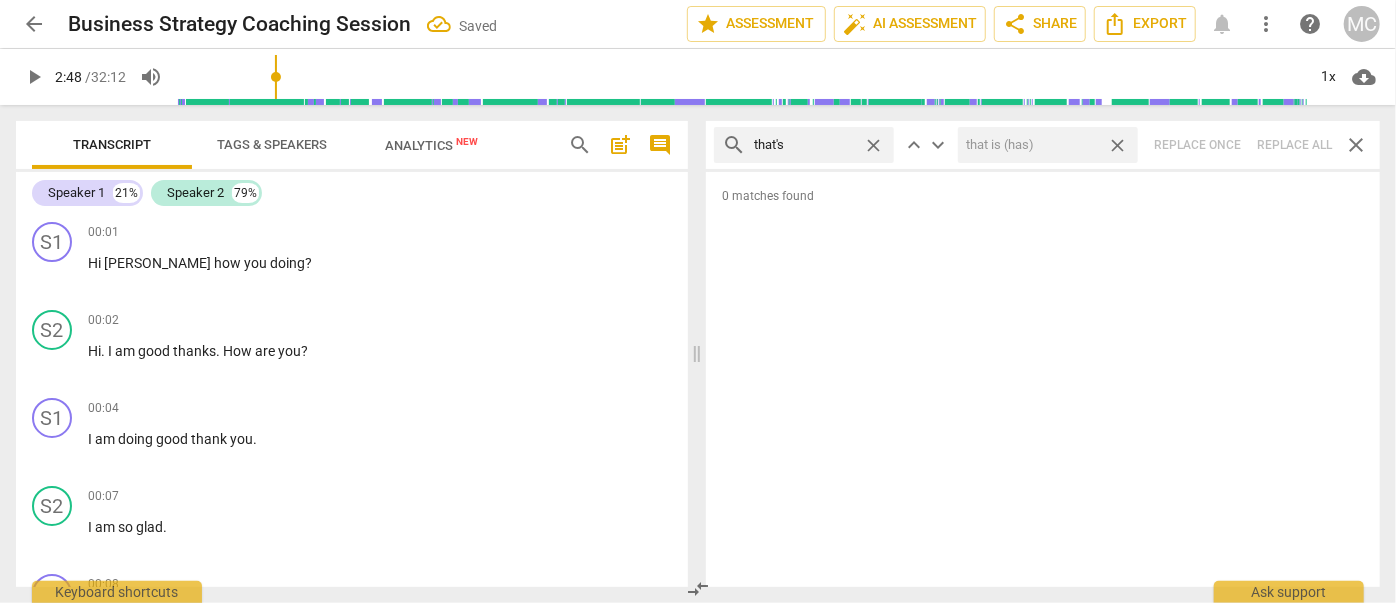 click on "close" at bounding box center (1117, 145) 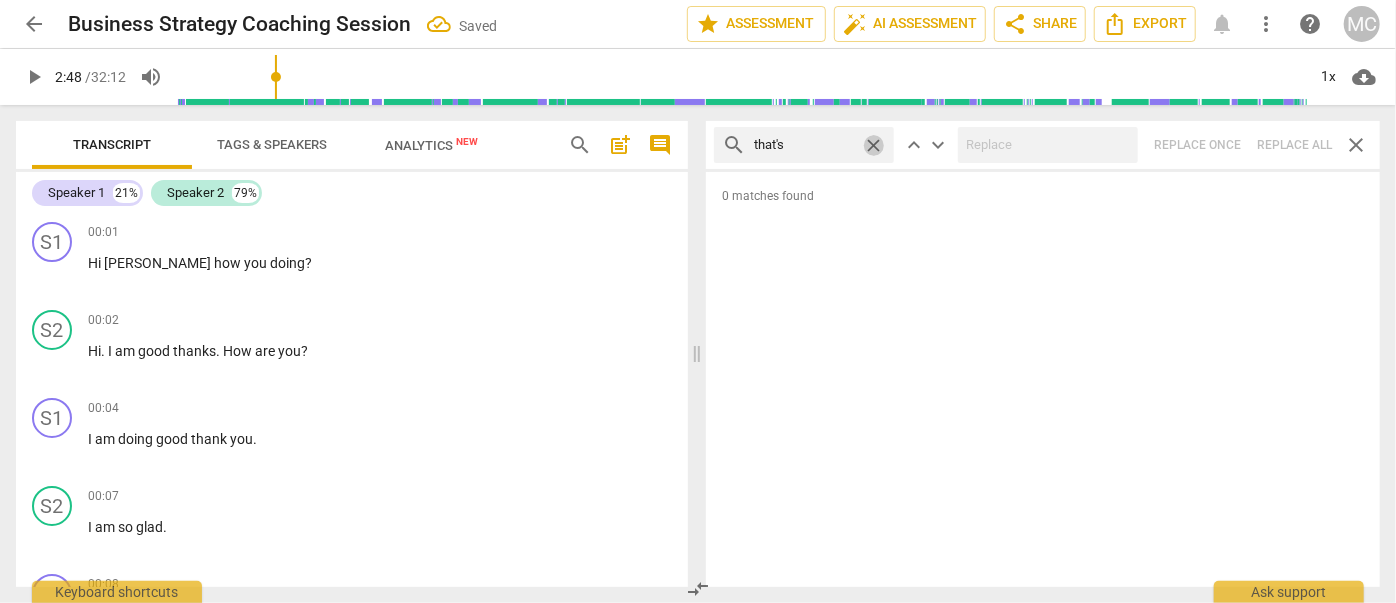 click on "close" at bounding box center [873, 145] 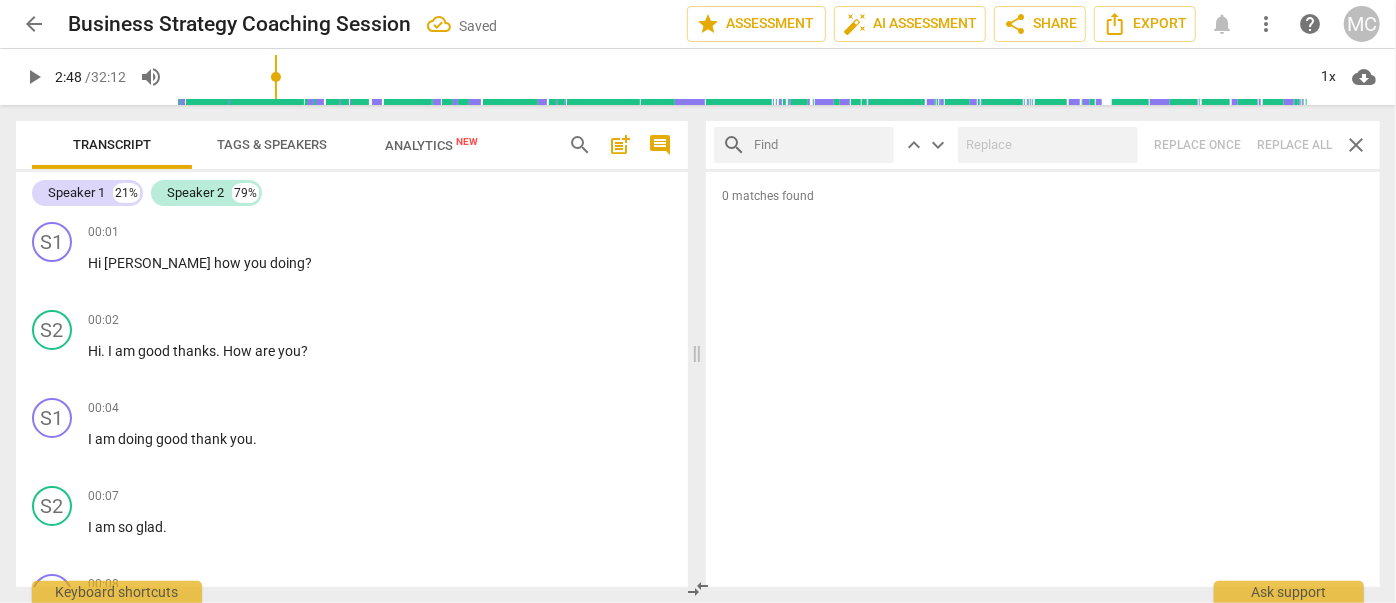 click at bounding box center (820, 145) 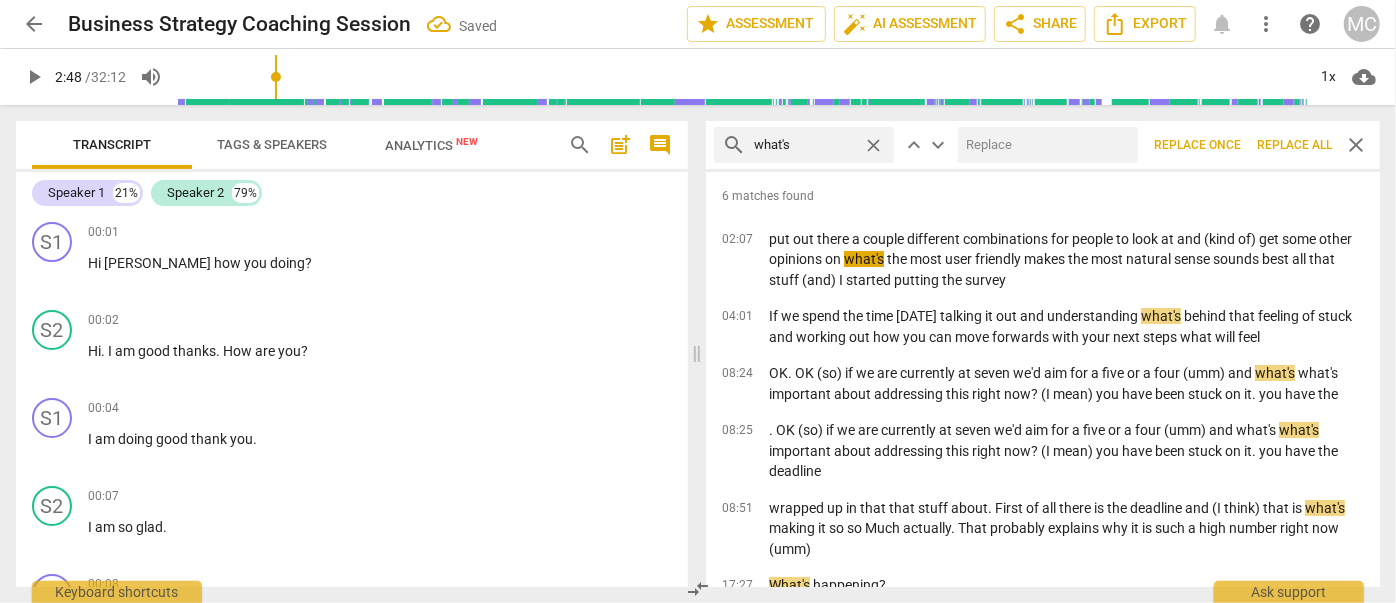click at bounding box center (1044, 145) 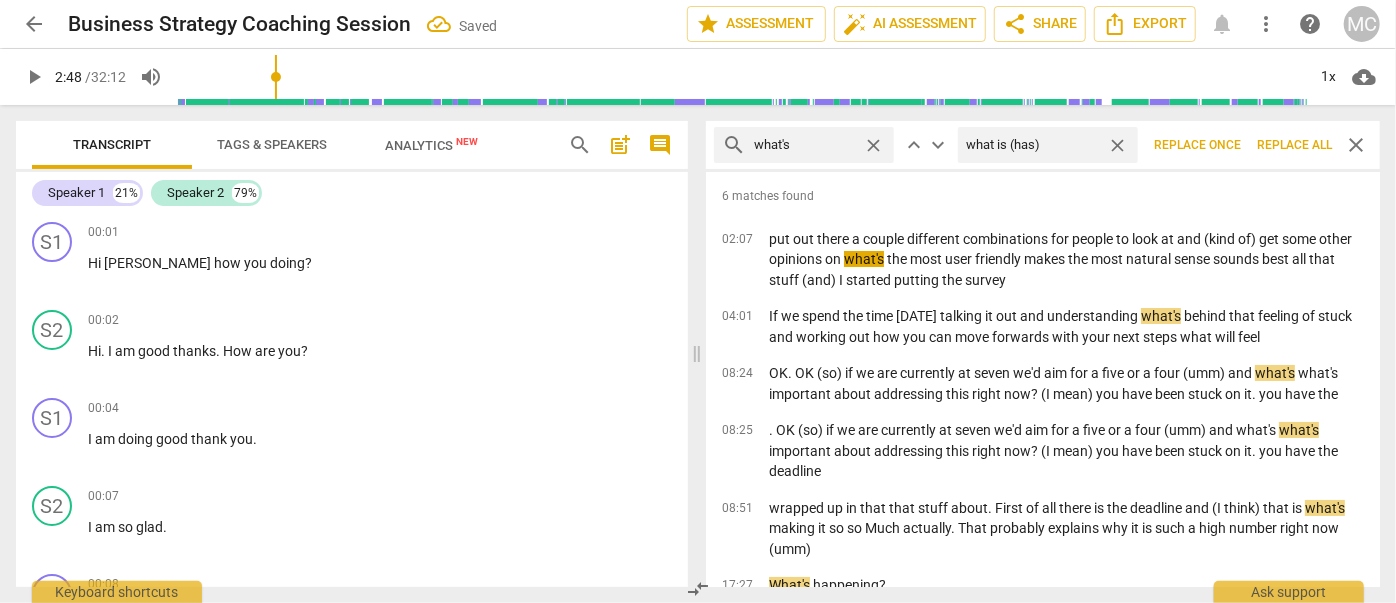 click on "Replace all" at bounding box center (1294, 145) 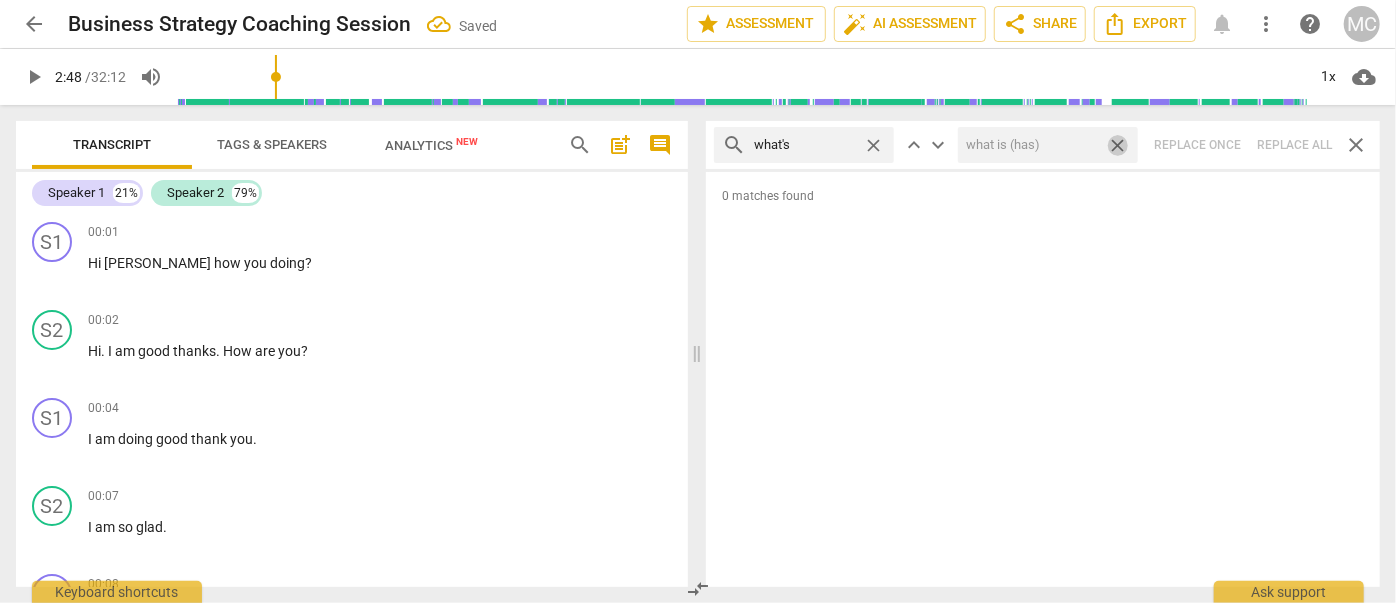 click on "close" at bounding box center [1117, 145] 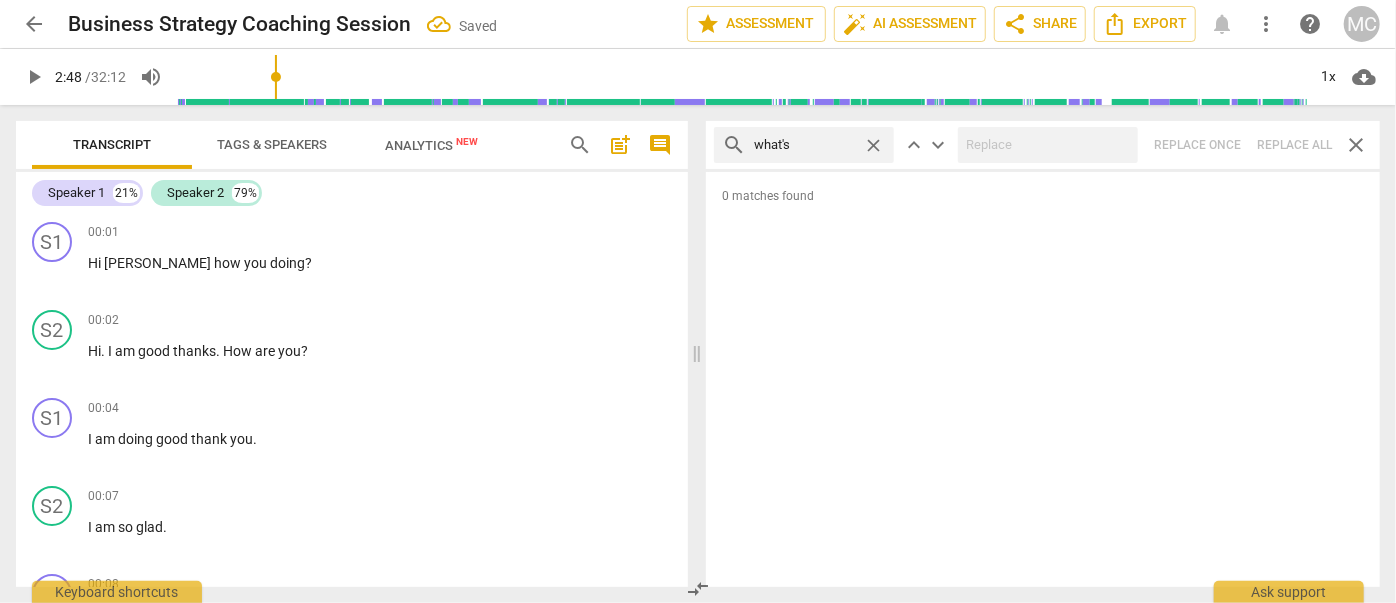 click on "close" at bounding box center (873, 145) 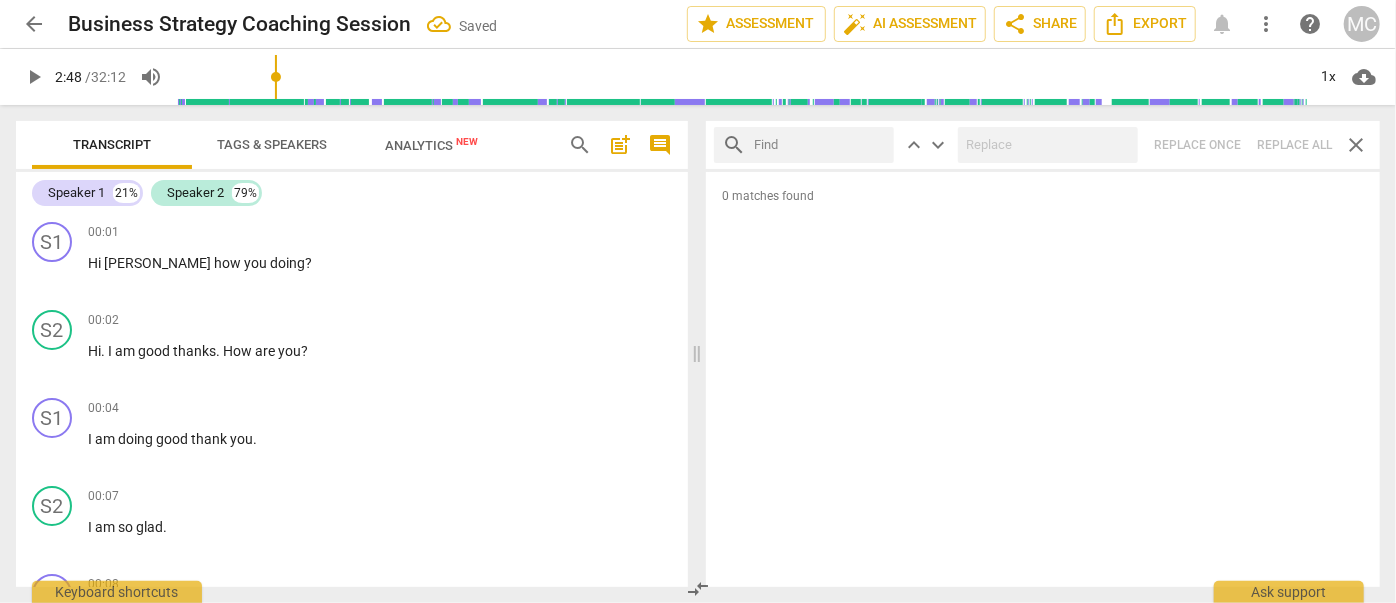 click at bounding box center [820, 145] 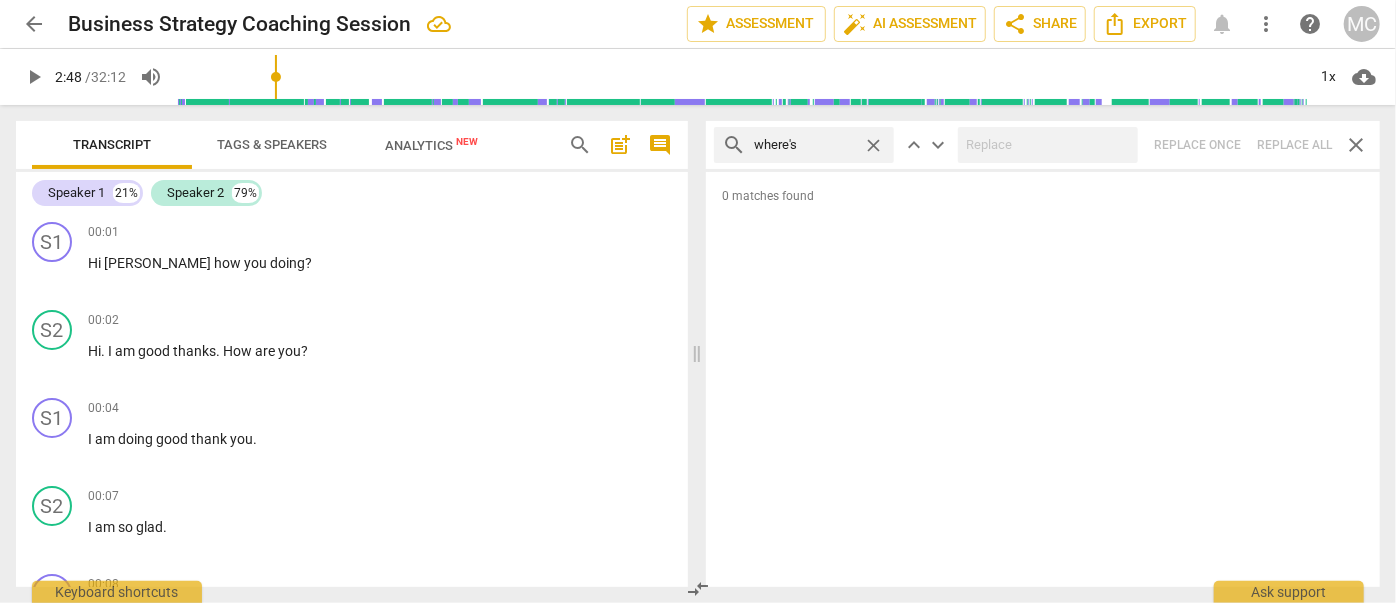 click on "search where's close keyboard_arrow_up keyboard_arrow_down Replace once Replace all close" at bounding box center (1043, 145) 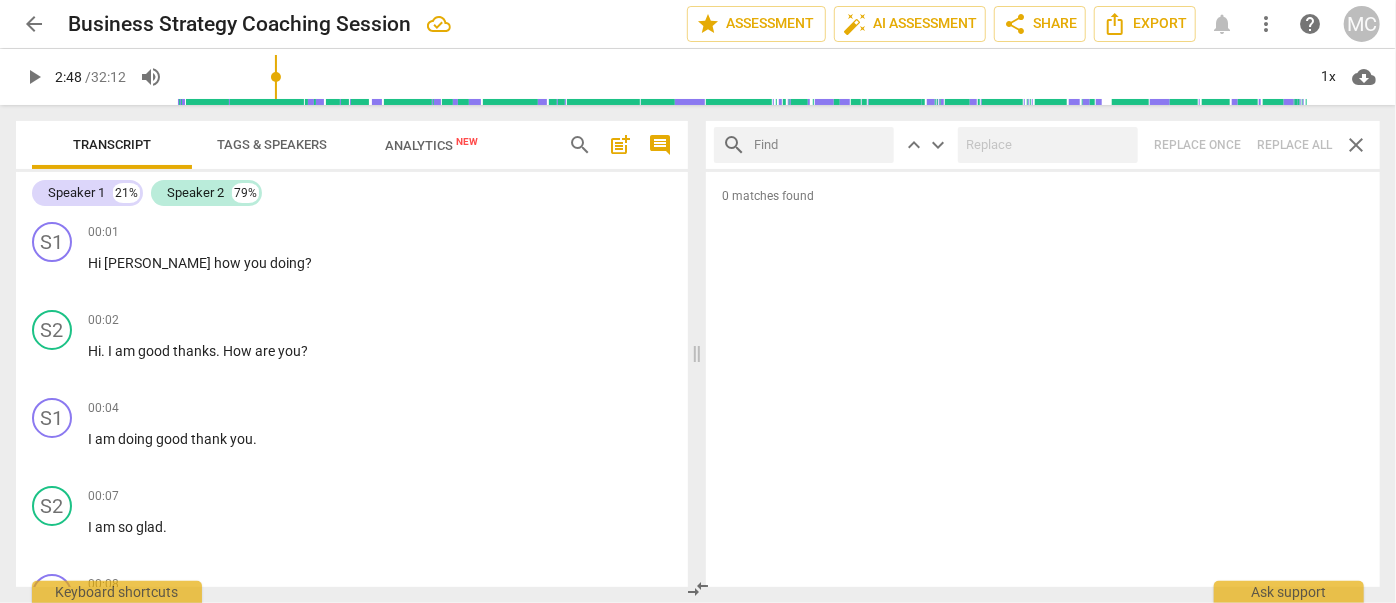 click at bounding box center [820, 145] 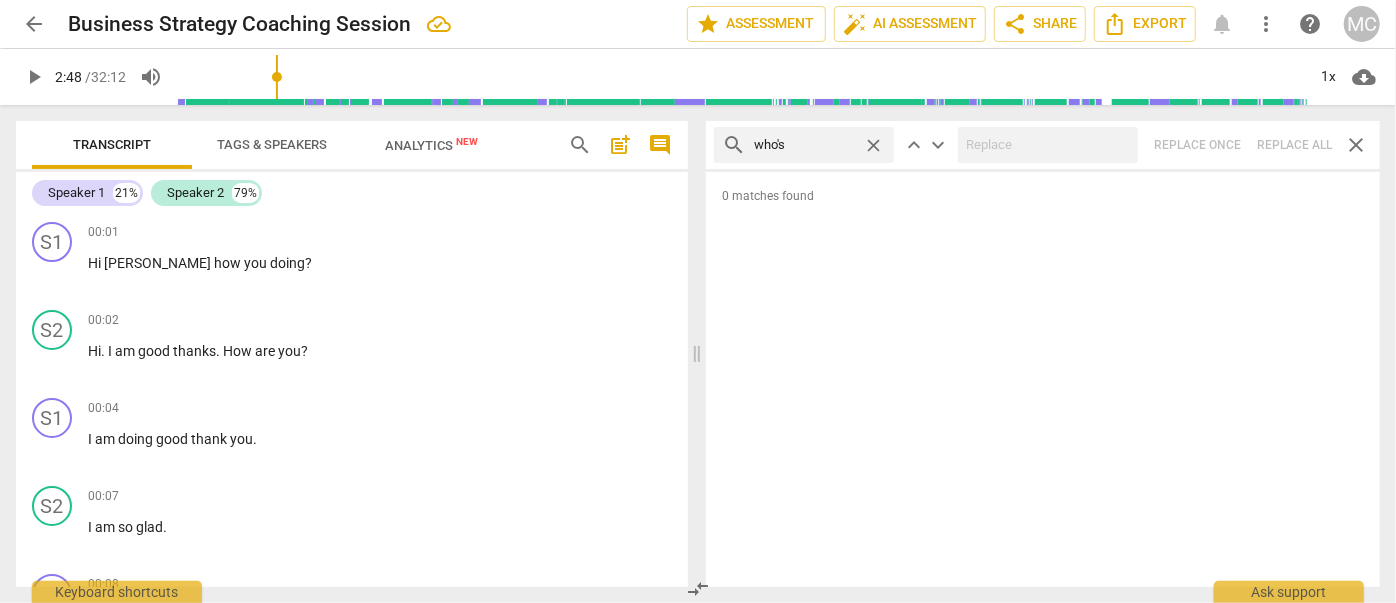 click on "search who's close keyboard_arrow_up keyboard_arrow_down Replace once Replace all close" at bounding box center (1043, 145) 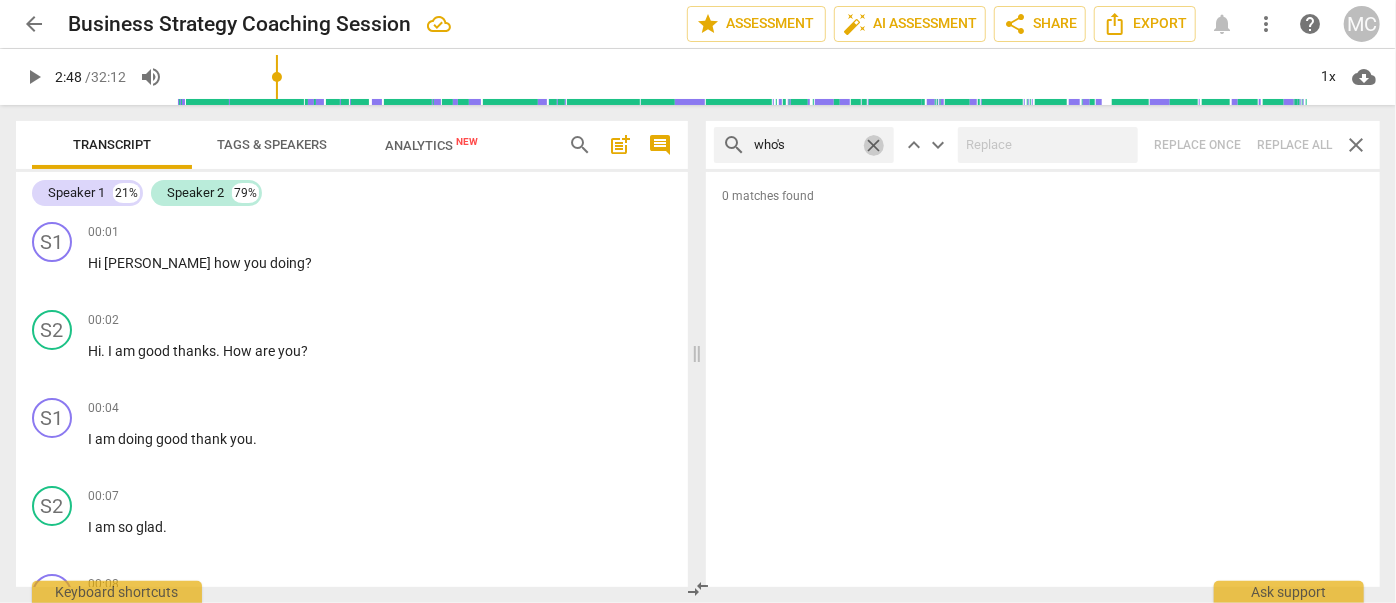 click on "close" at bounding box center (873, 145) 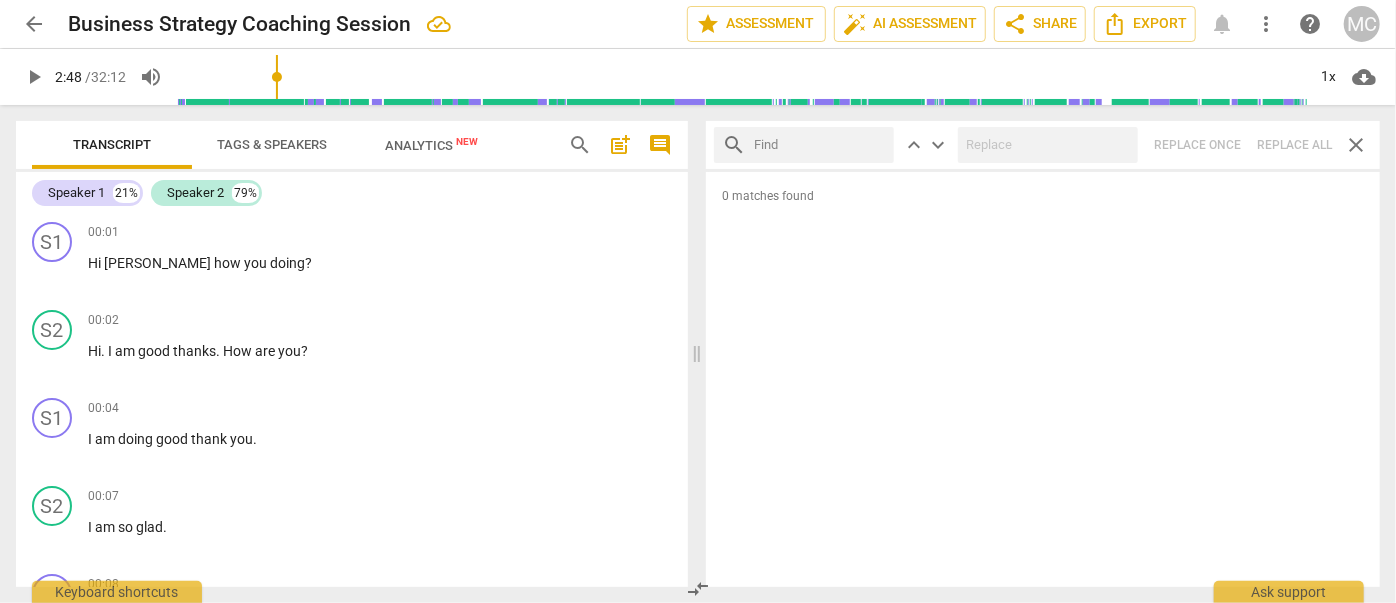 drag, startPoint x: 829, startPoint y: 142, endPoint x: 819, endPoint y: 141, distance: 10.049875 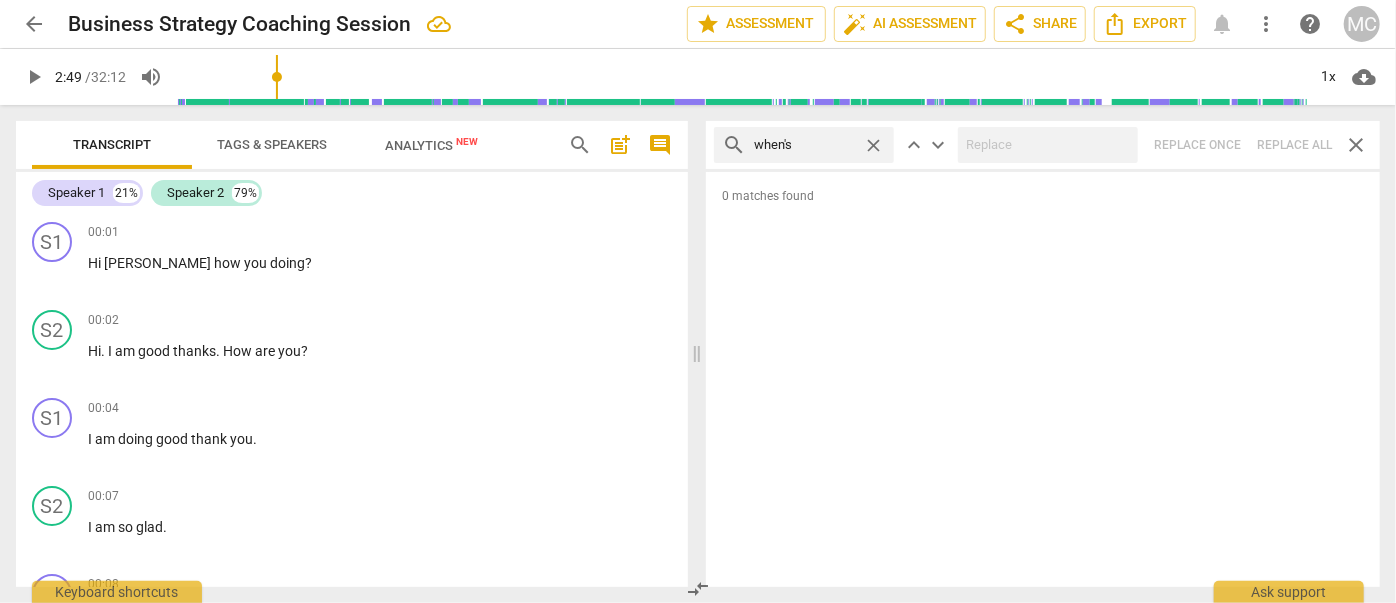 click on "search when's close keyboard_arrow_up keyboard_arrow_down Replace once Replace all close" at bounding box center [1043, 145] 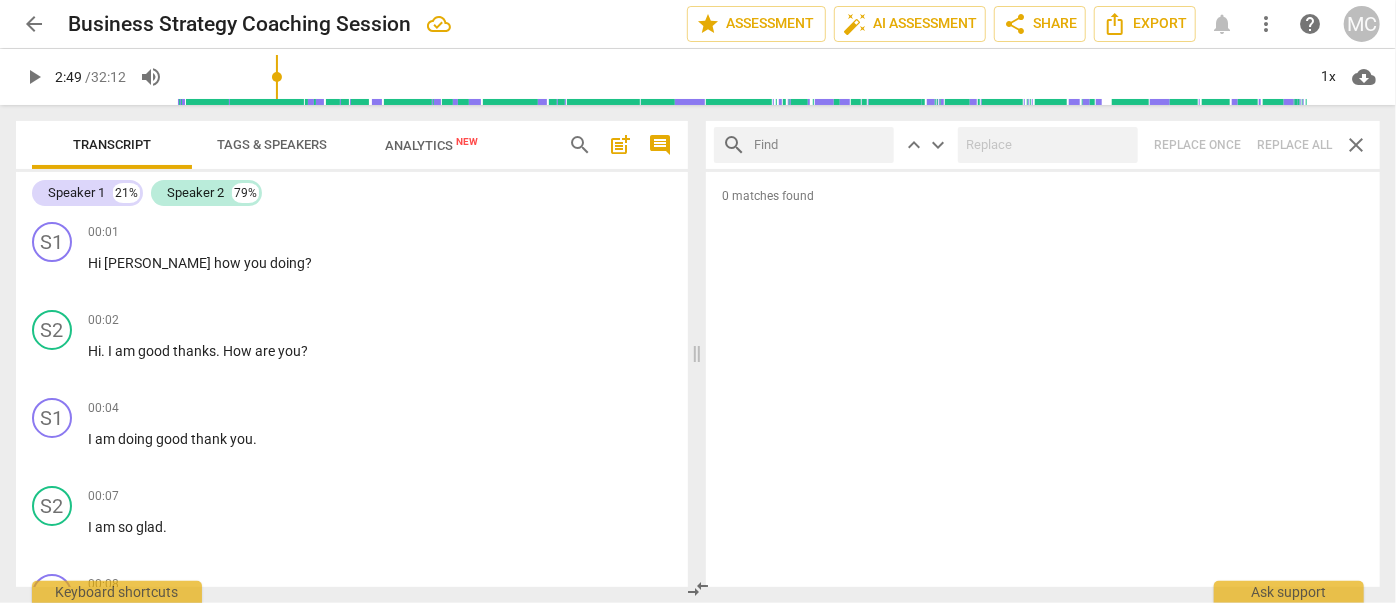 click at bounding box center [820, 145] 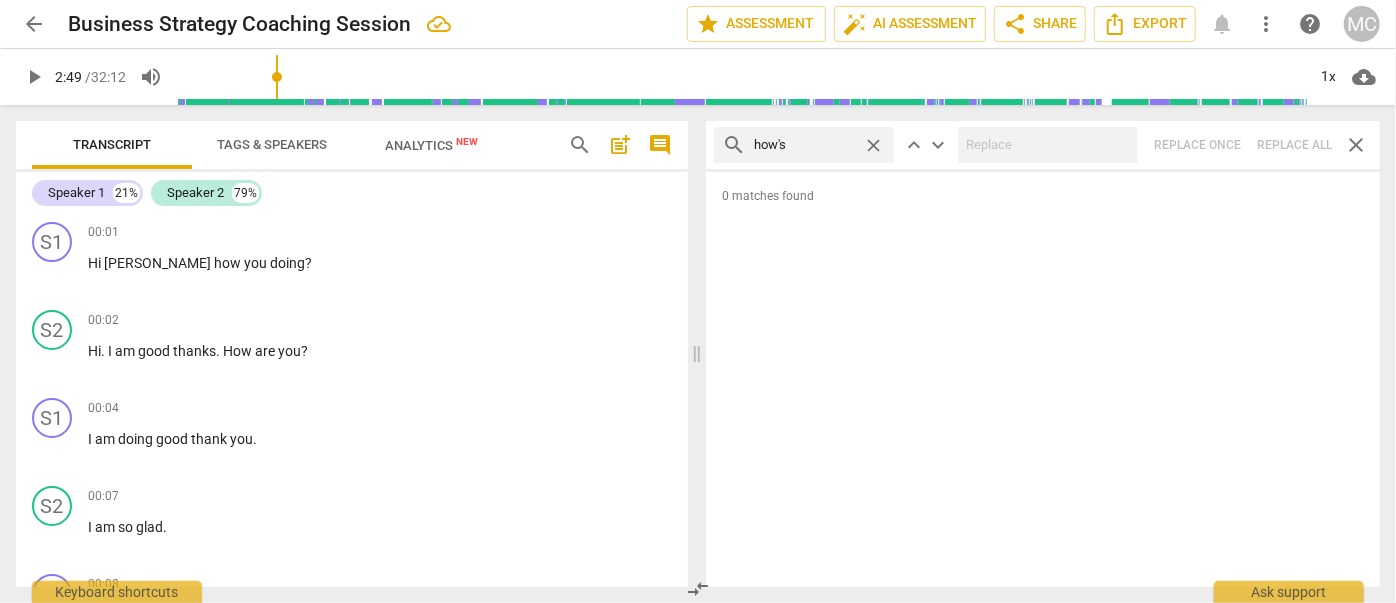 click on "search how's close keyboard_arrow_up keyboard_arrow_down Replace once Replace all close" at bounding box center [1043, 145] 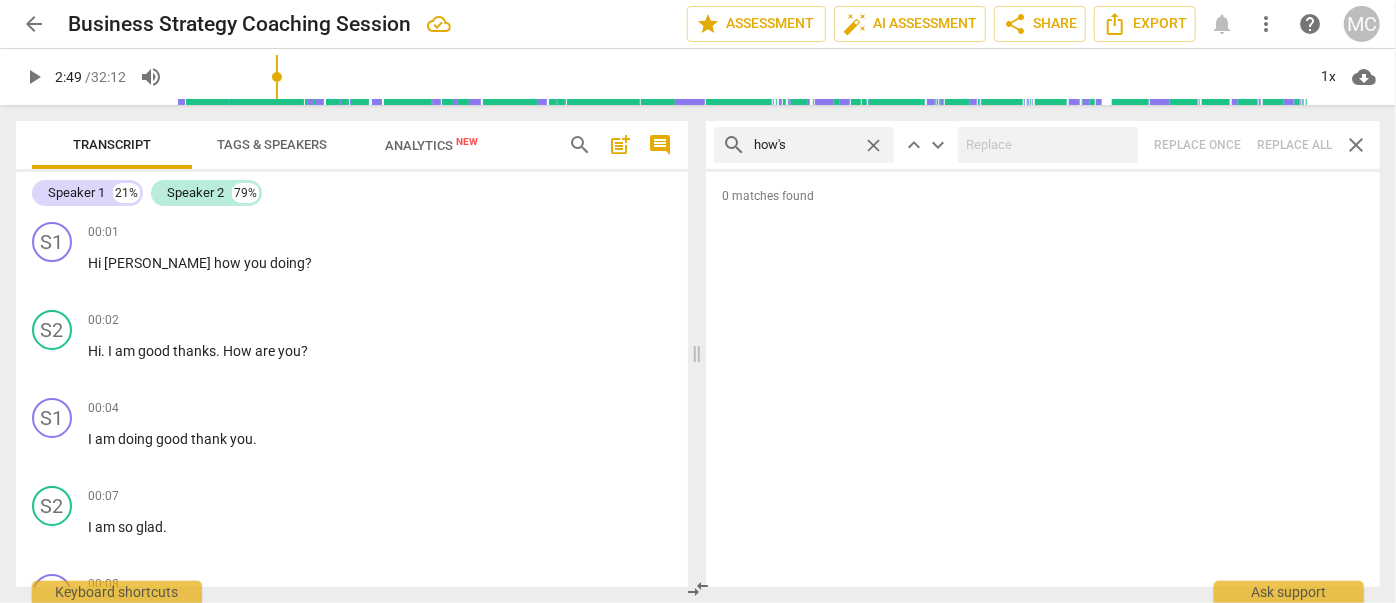 click on "close" at bounding box center (873, 145) 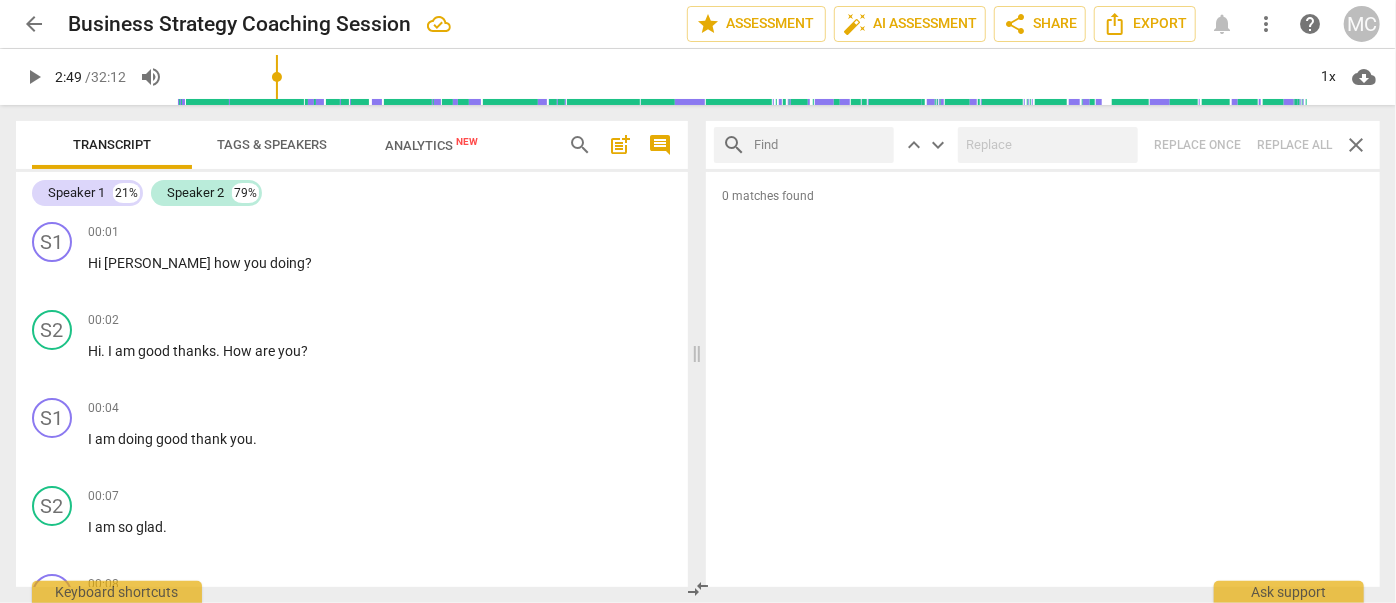 click at bounding box center (820, 145) 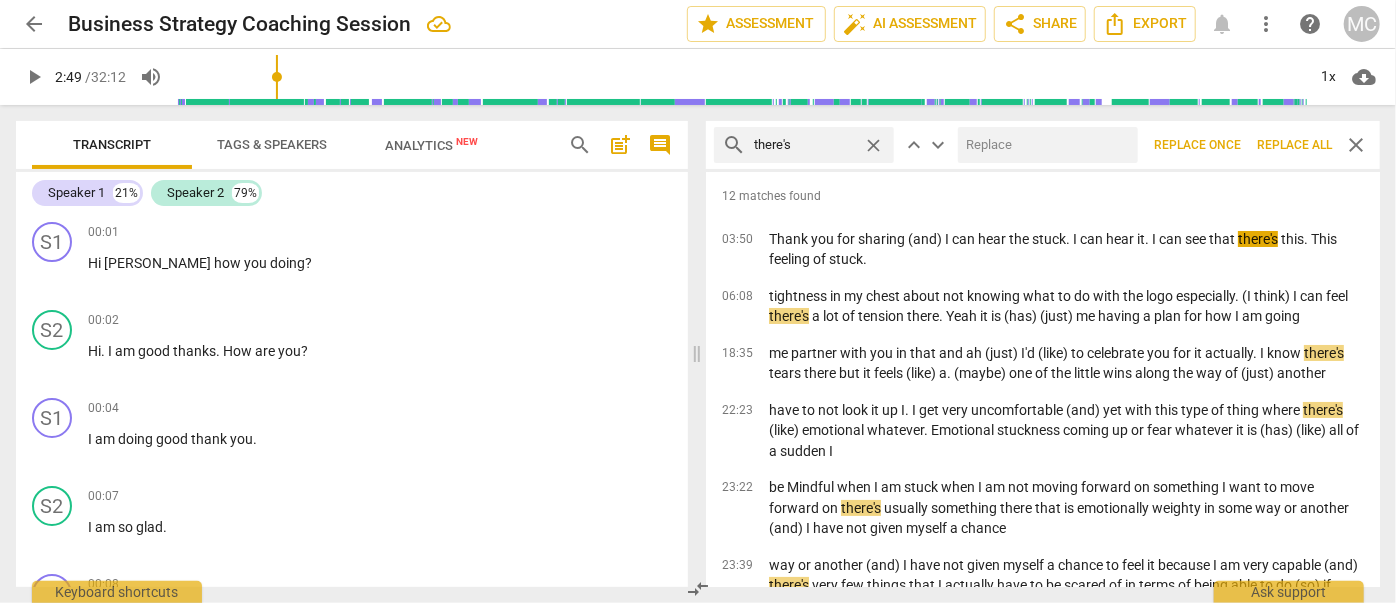 click at bounding box center [1044, 145] 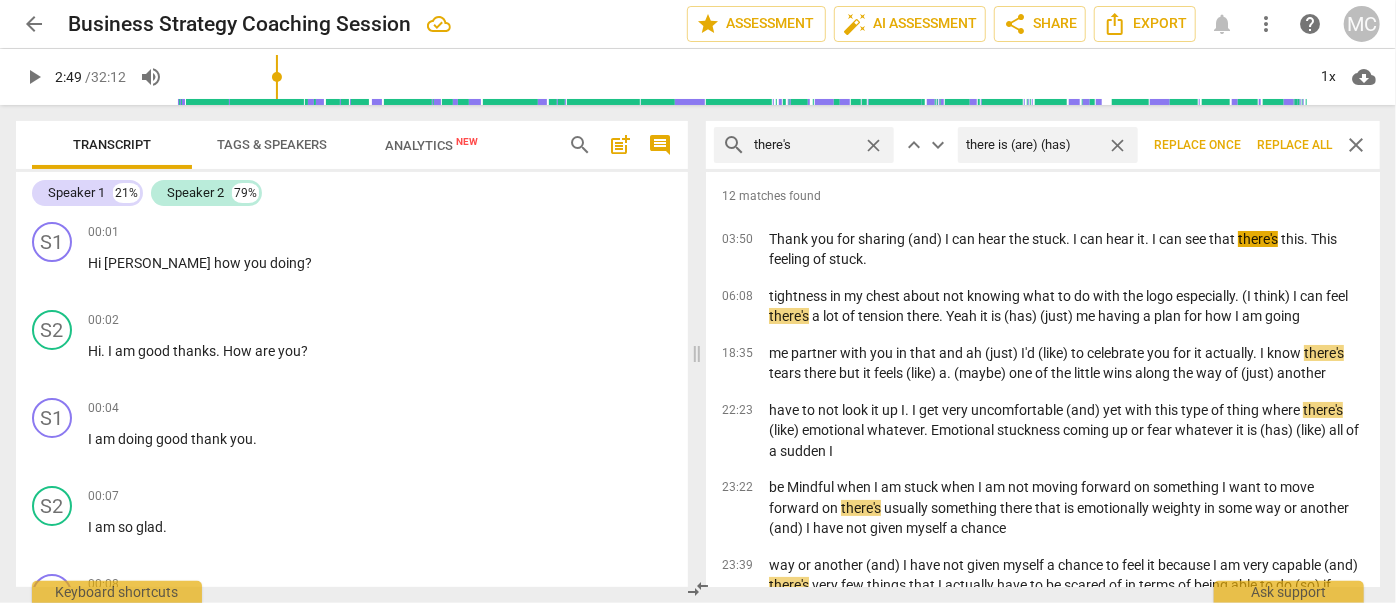 click on "Replace all" at bounding box center [1294, 145] 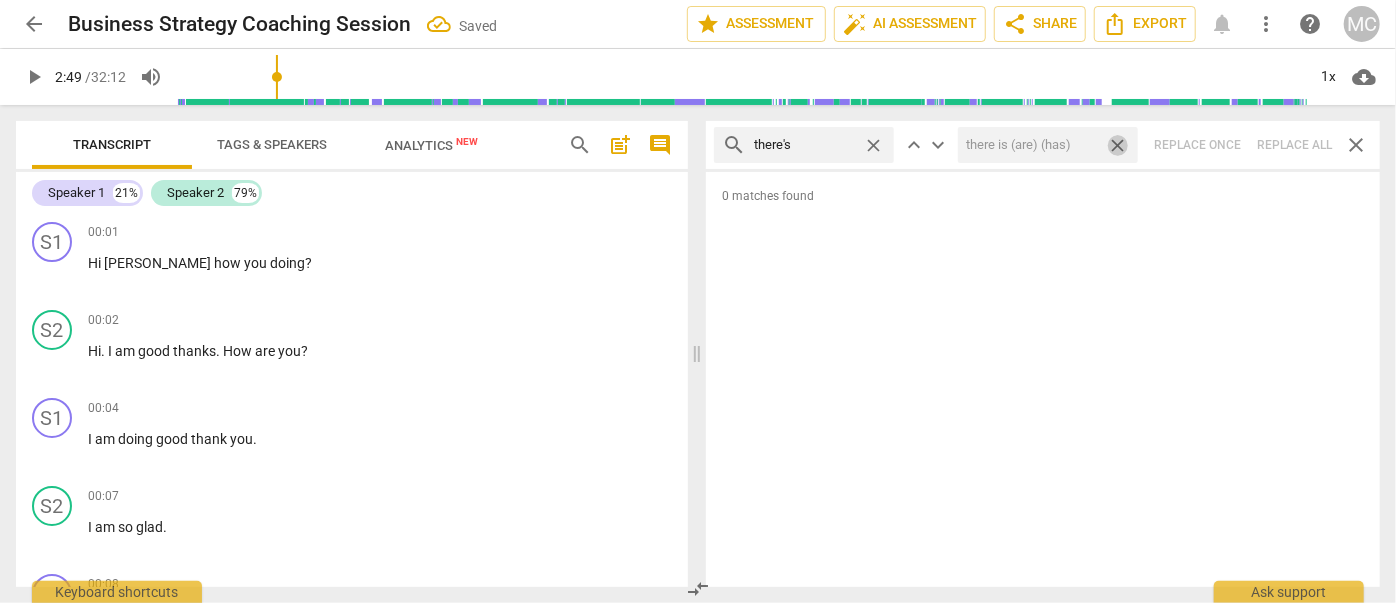 click on "close" at bounding box center (1117, 145) 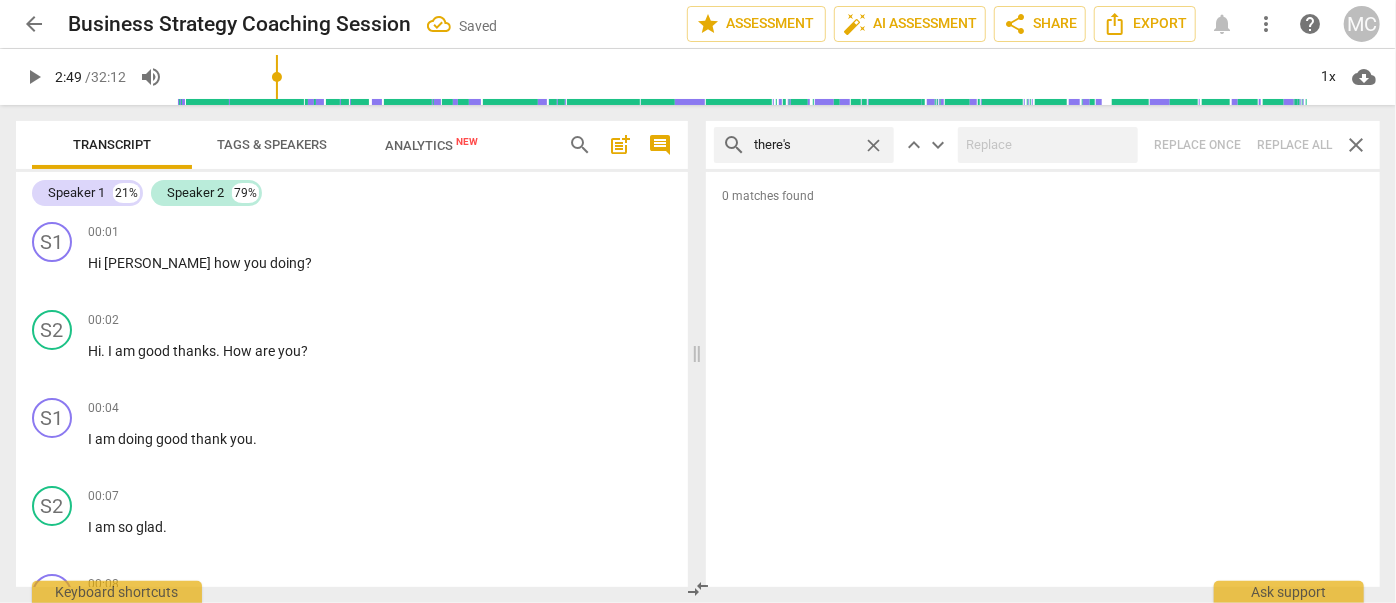 click on "close" at bounding box center [873, 145] 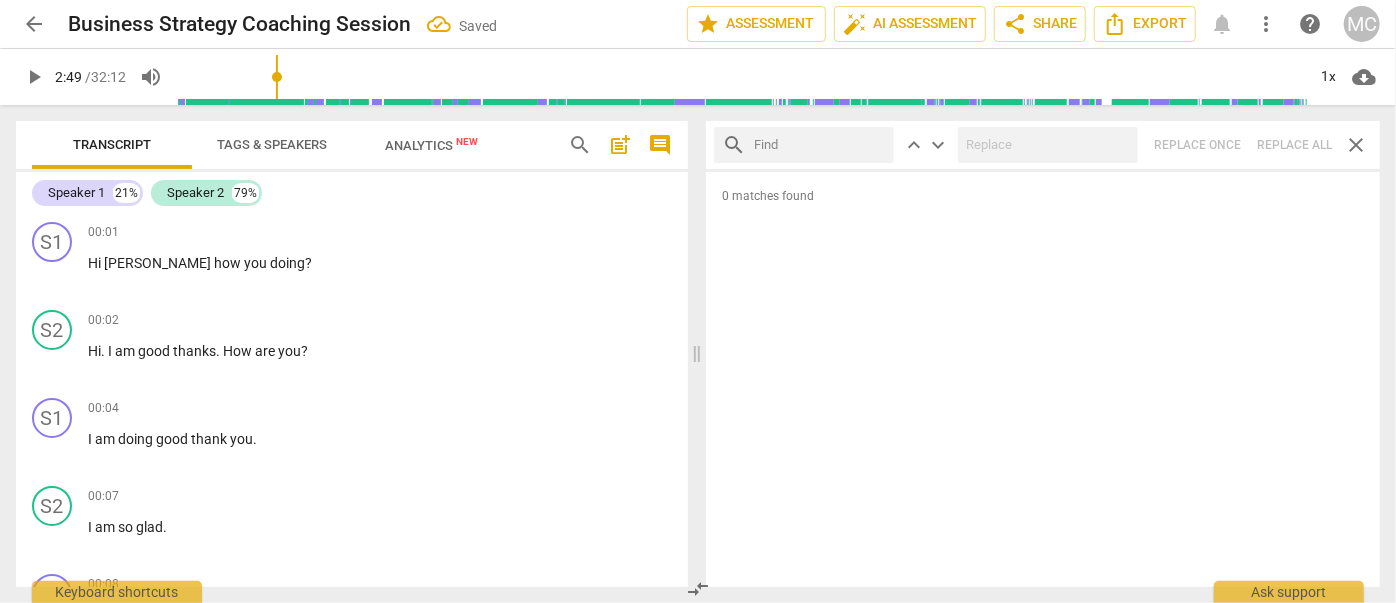 click at bounding box center (820, 145) 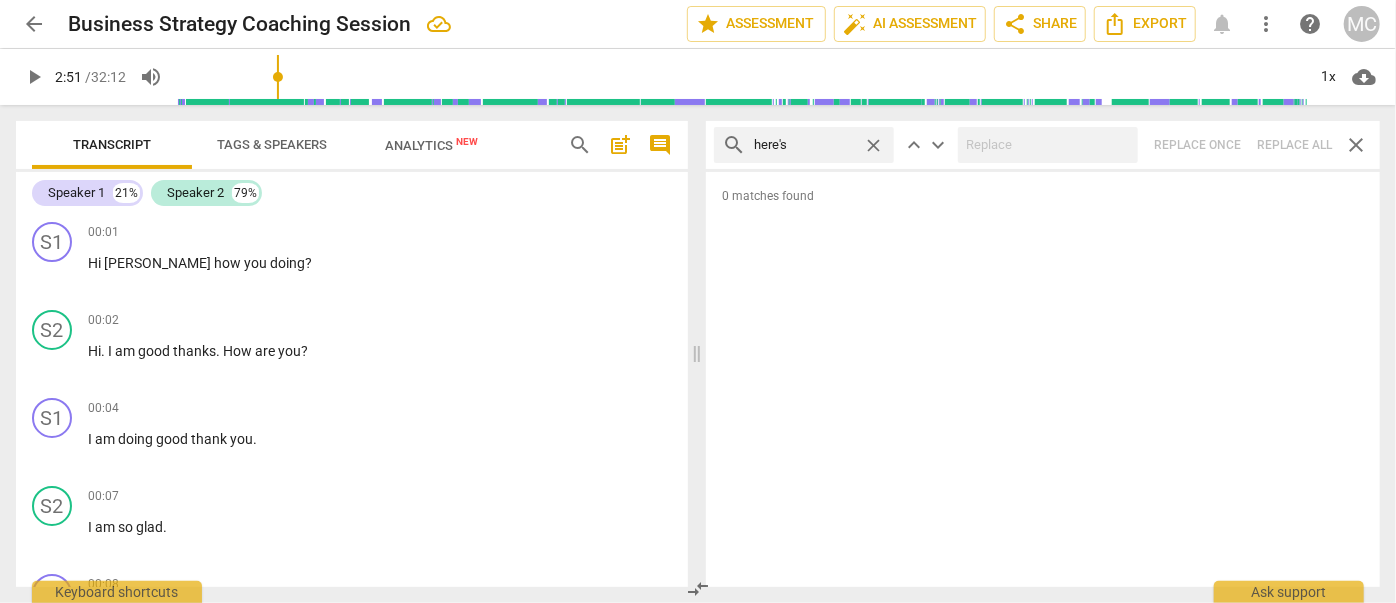 click on "search here's close keyboard_arrow_up keyboard_arrow_down Replace once Replace all close" at bounding box center [1043, 145] 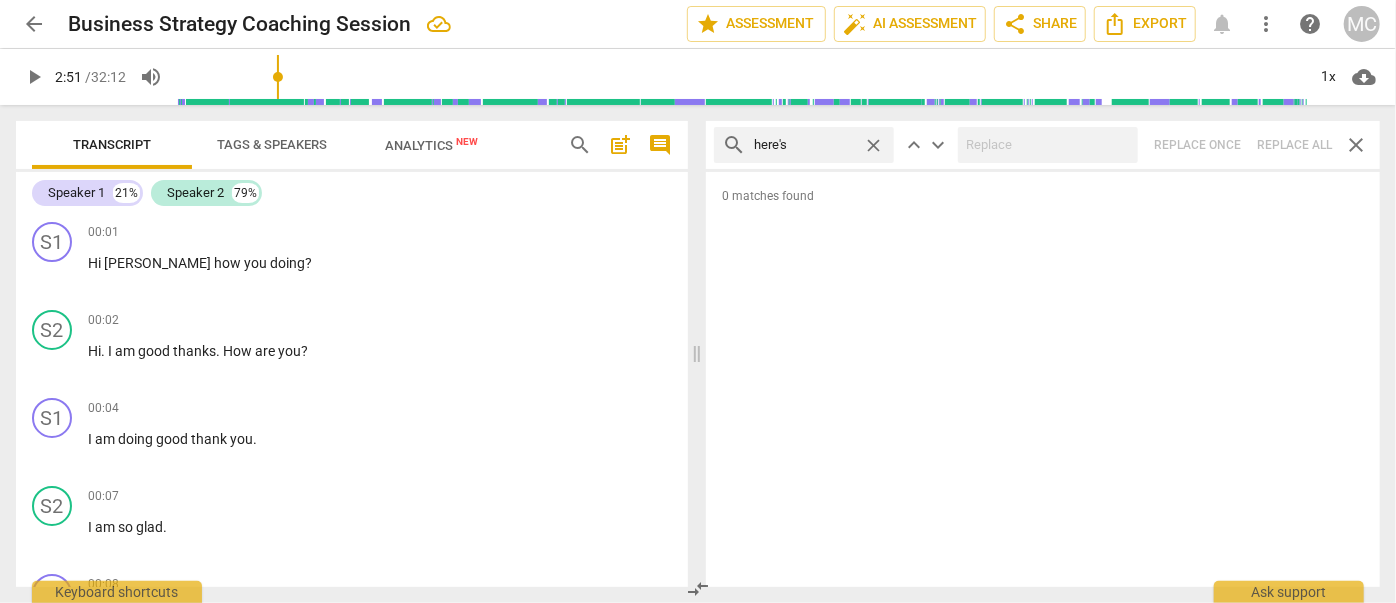 drag, startPoint x: 869, startPoint y: 140, endPoint x: 848, endPoint y: 142, distance: 21.095022 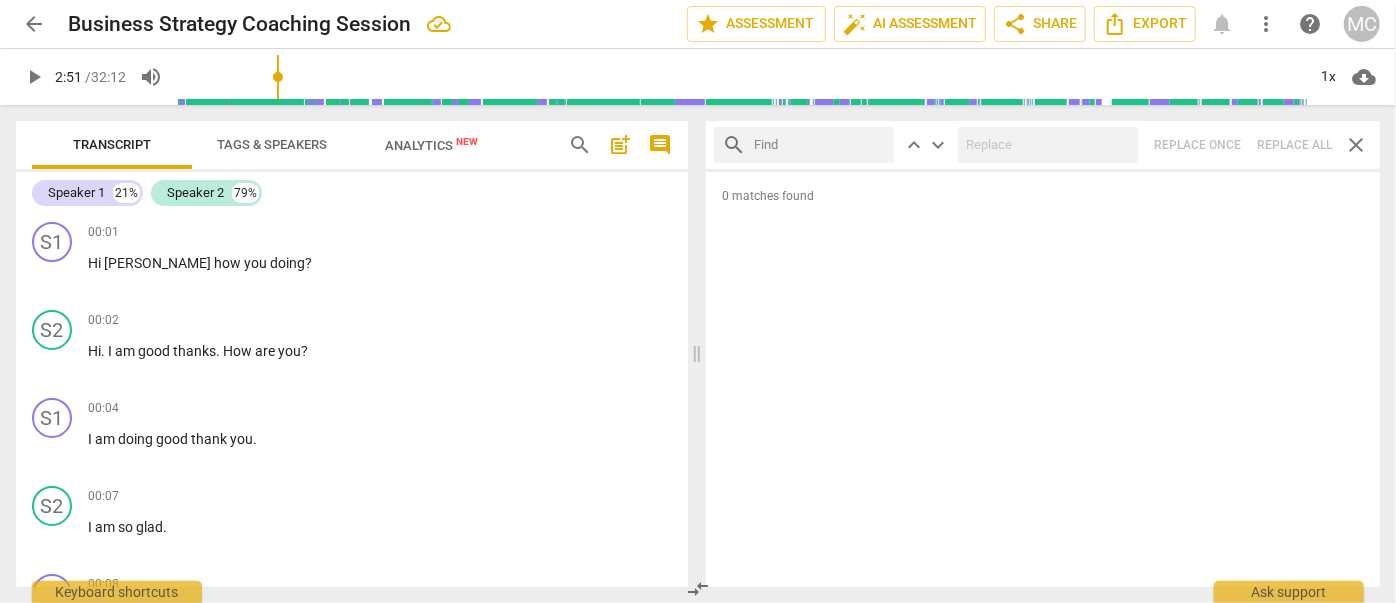 click at bounding box center (820, 145) 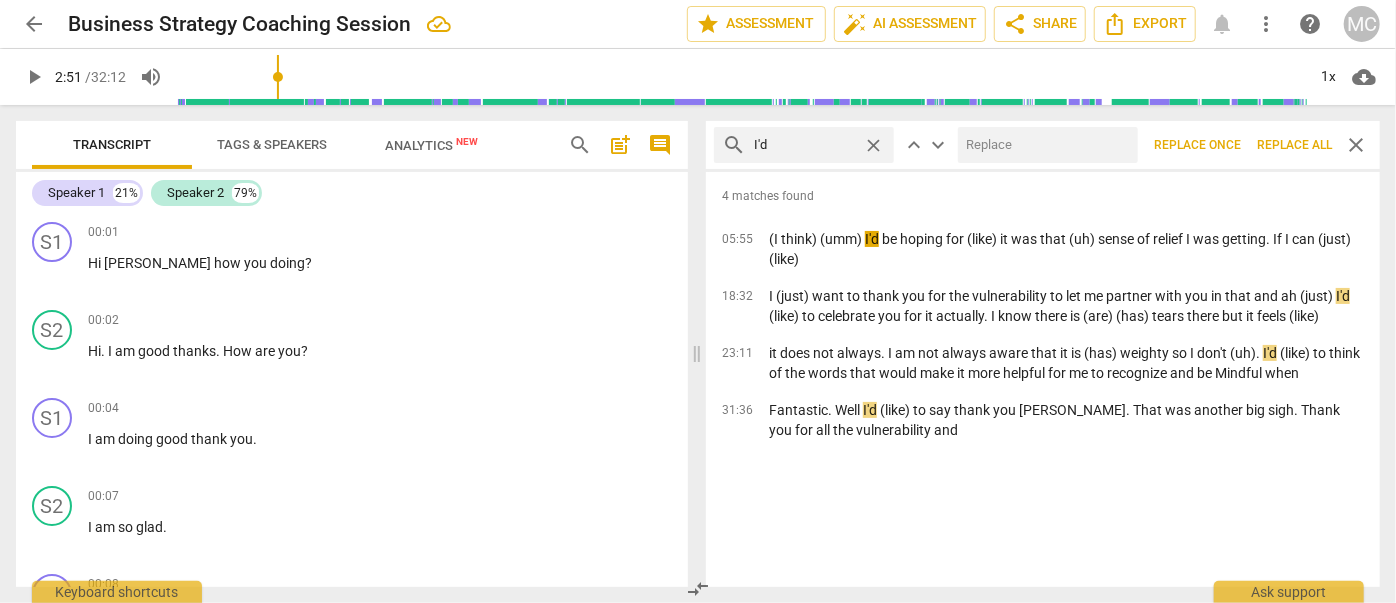 click at bounding box center (1044, 145) 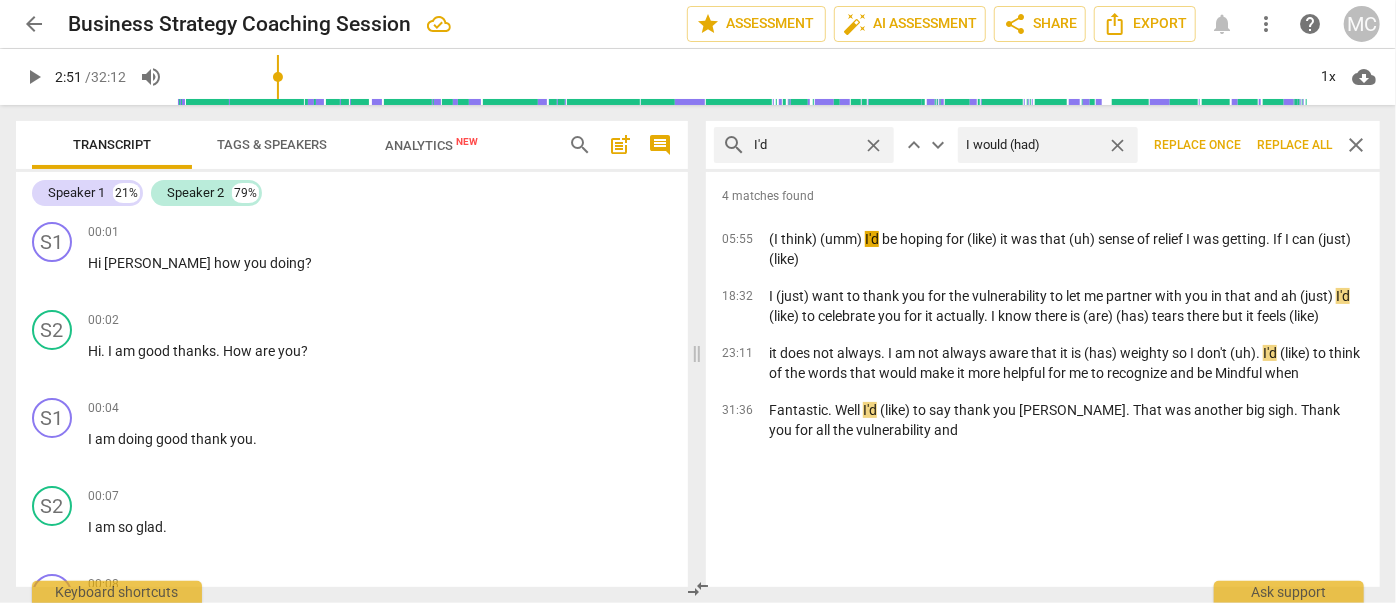 click on "Replace all" at bounding box center [1294, 145] 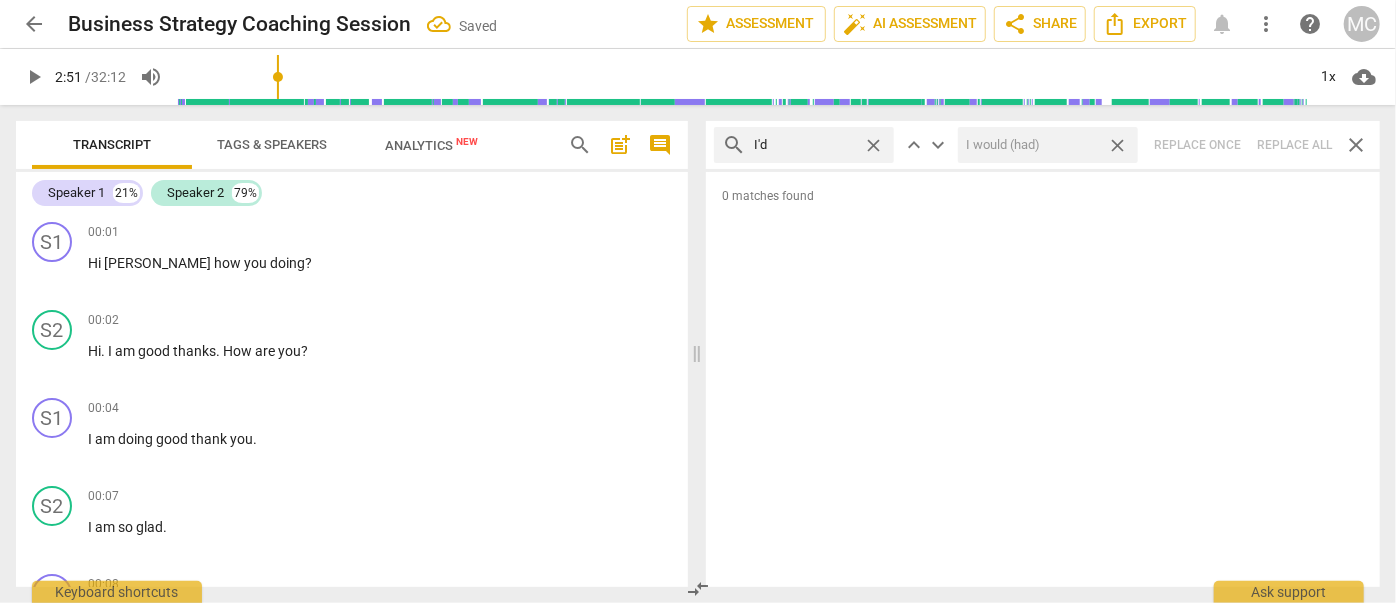 click on "close" at bounding box center [1117, 145] 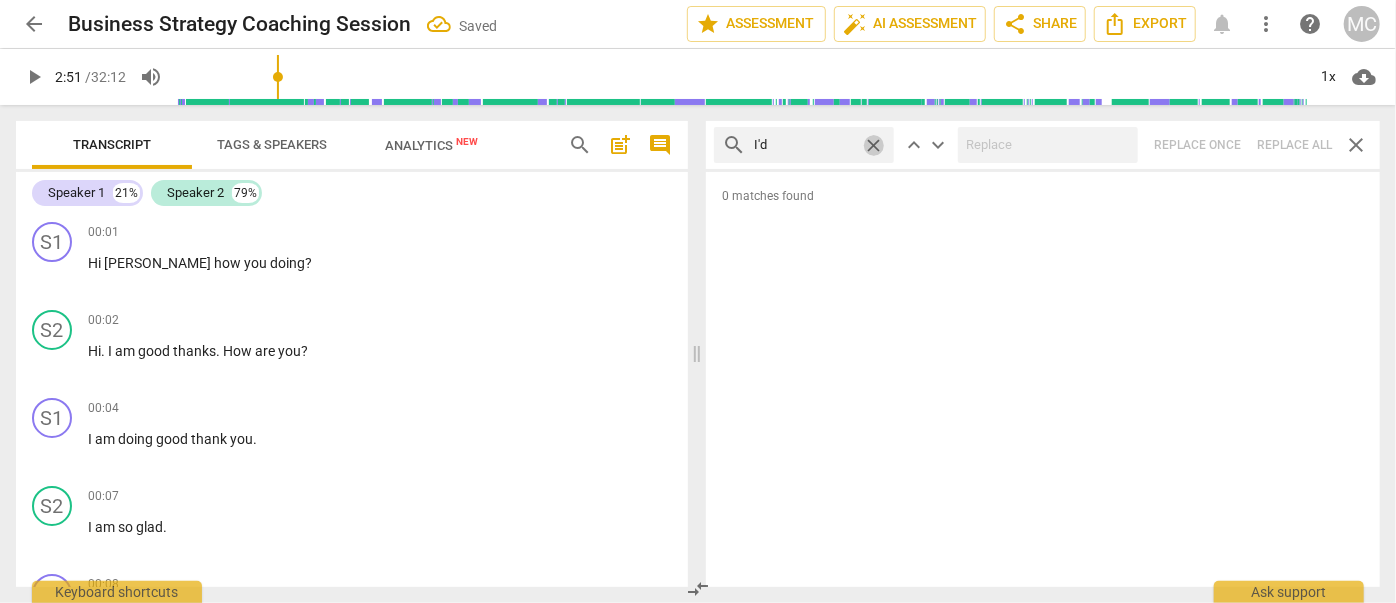 click on "close" at bounding box center (873, 145) 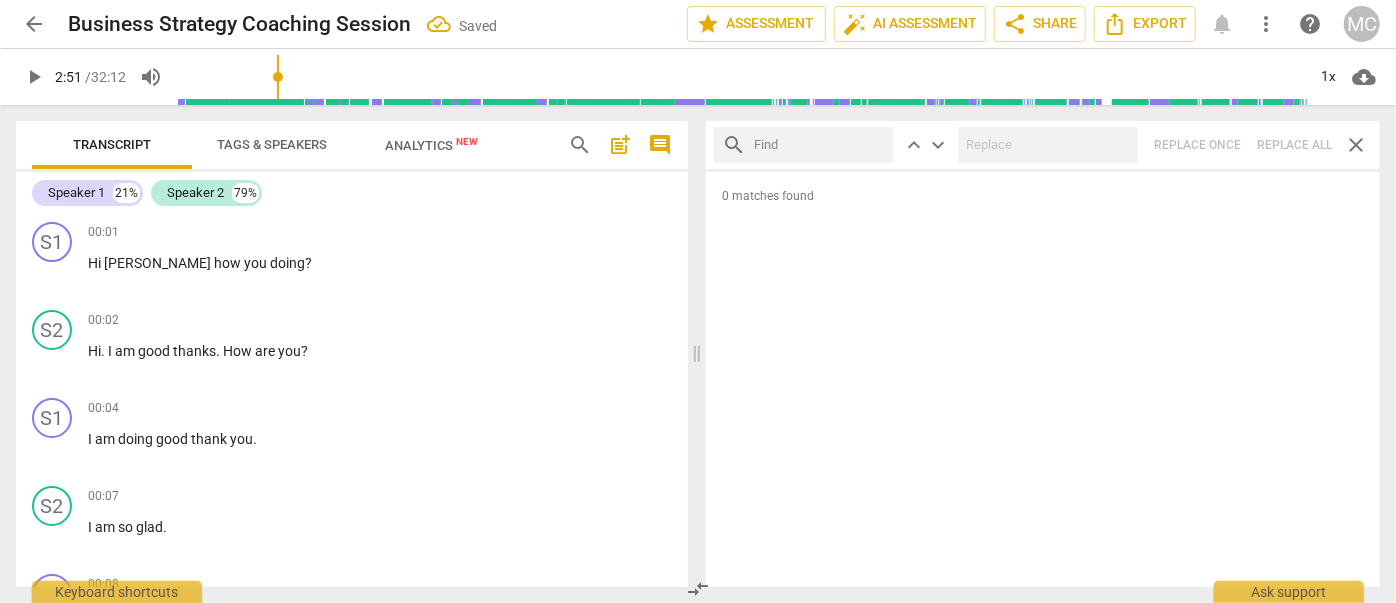 click at bounding box center (820, 145) 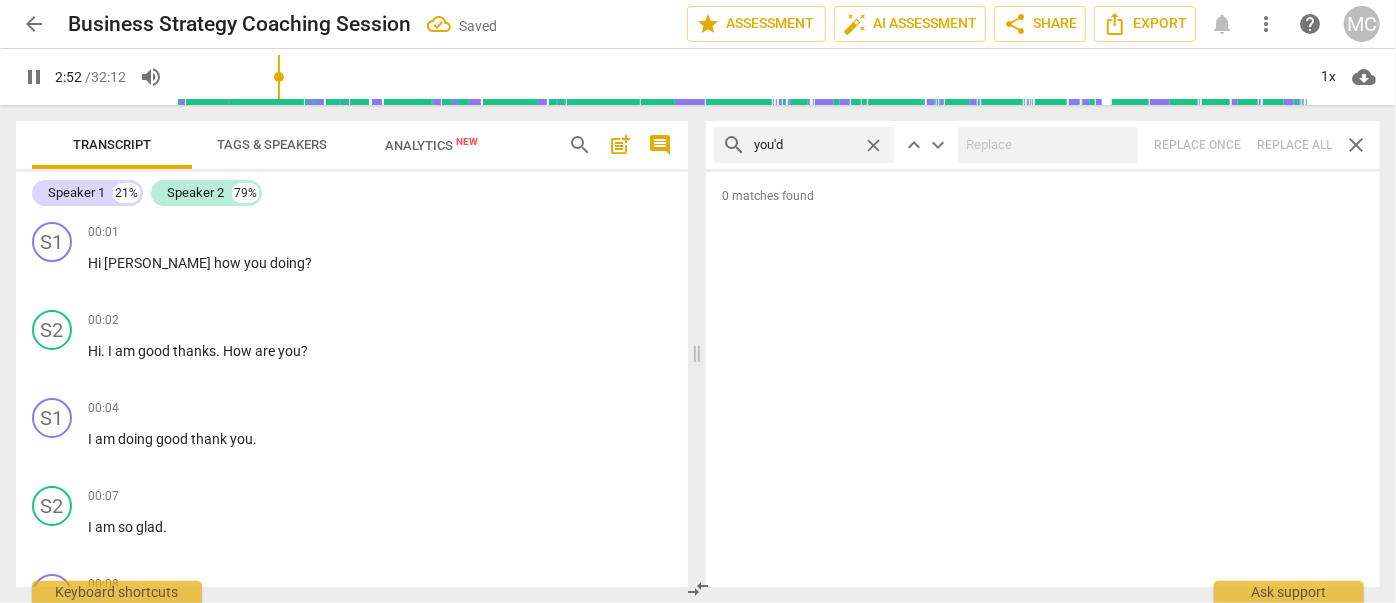 click on "search you'd close keyboard_arrow_up keyboard_arrow_down Replace once Replace all close" at bounding box center [1043, 145] 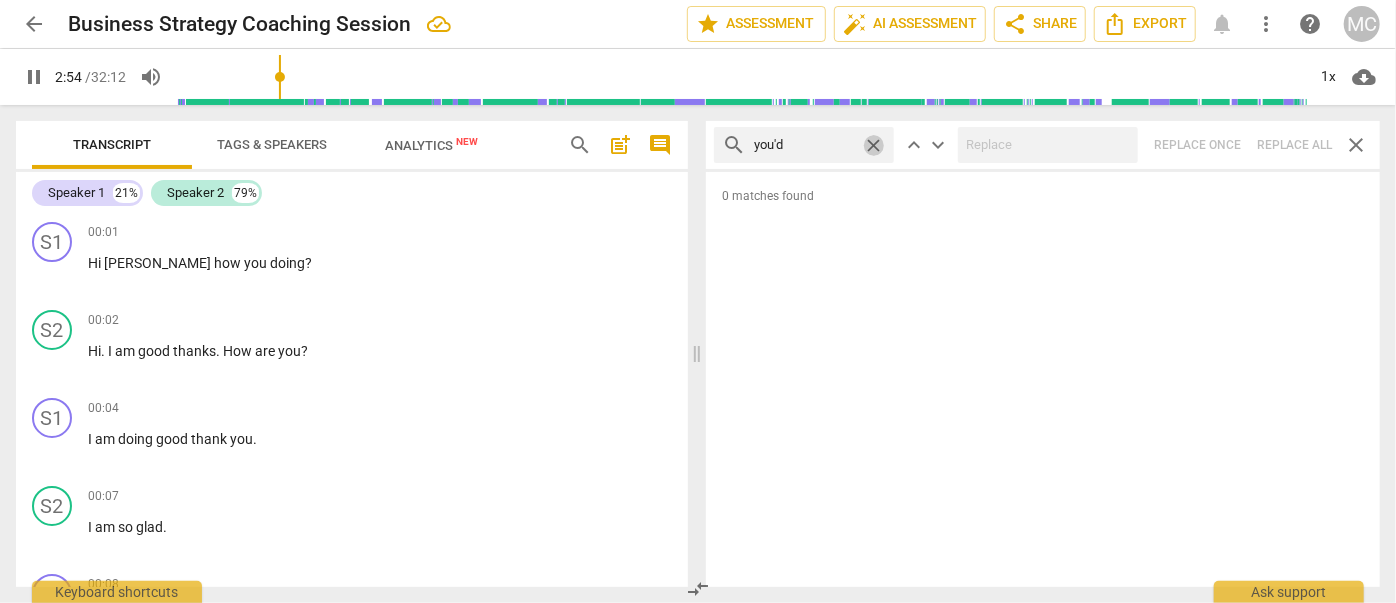 click on "close" at bounding box center (873, 145) 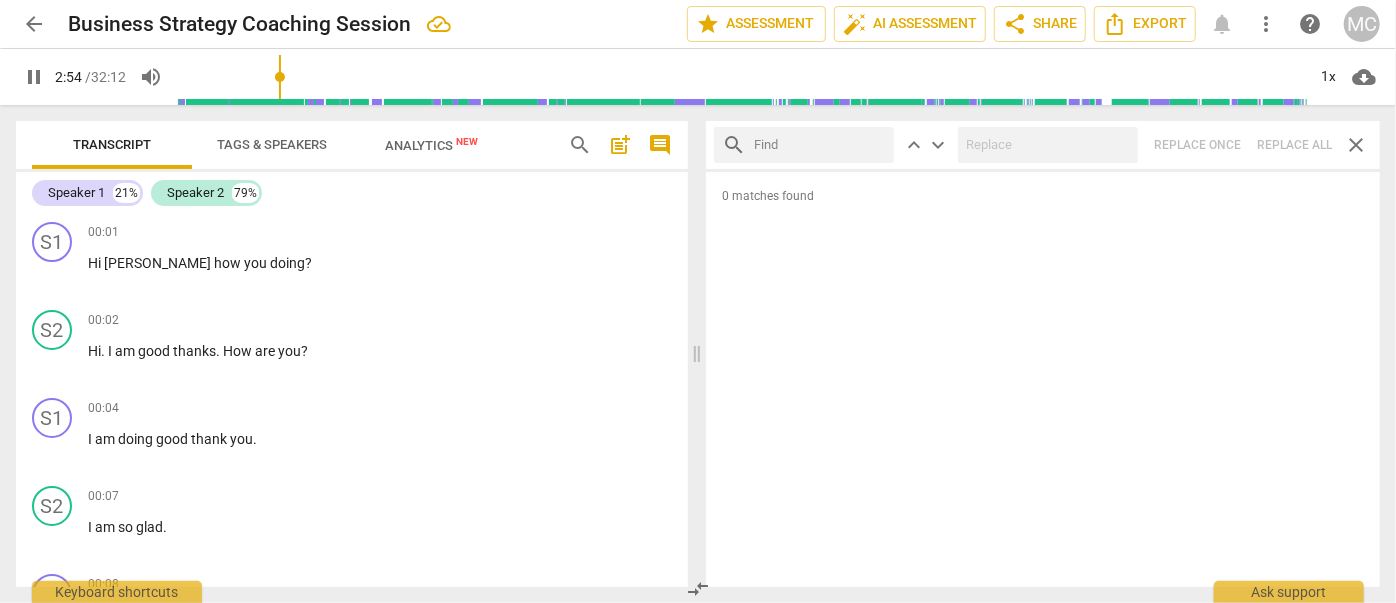 click at bounding box center (820, 145) 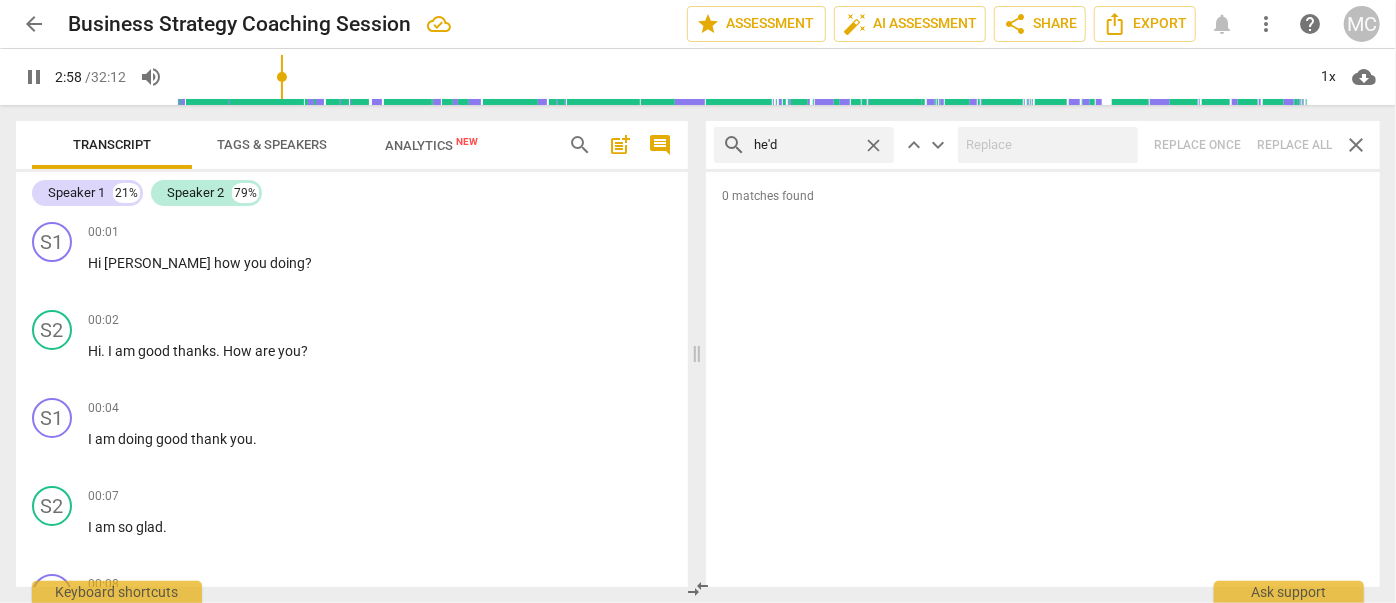 click on "search he'd close keyboard_arrow_up keyboard_arrow_down Replace once Replace all close" at bounding box center [1043, 145] 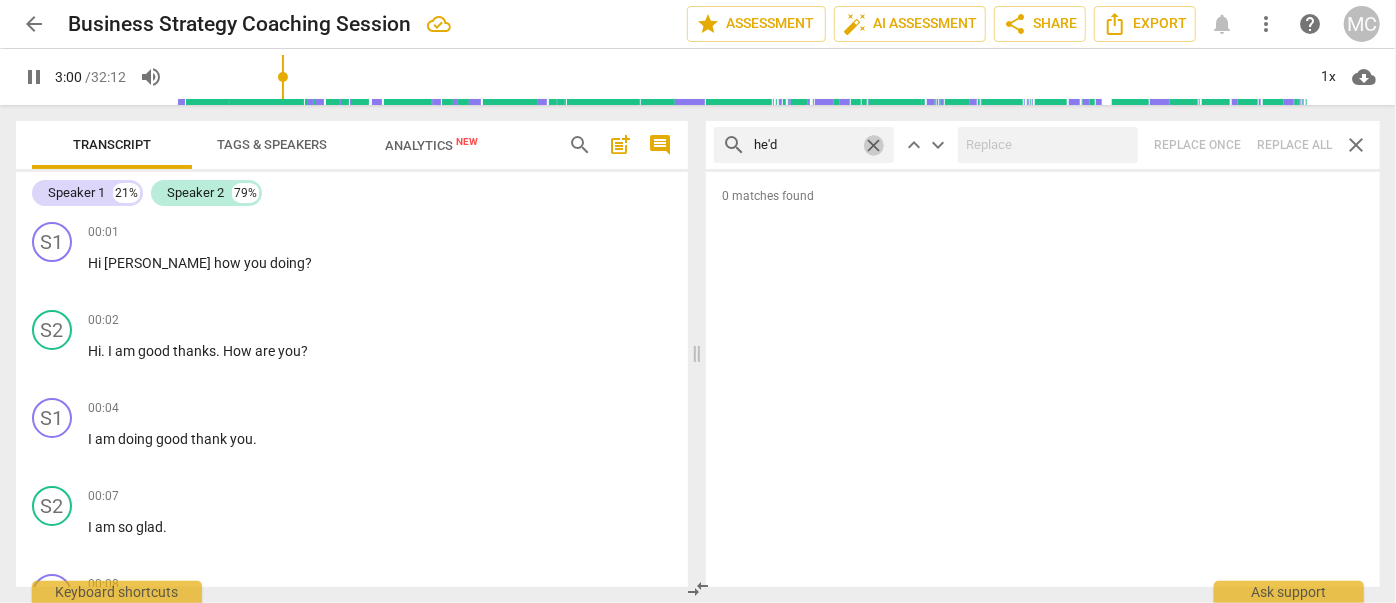 click on "close" at bounding box center [873, 145] 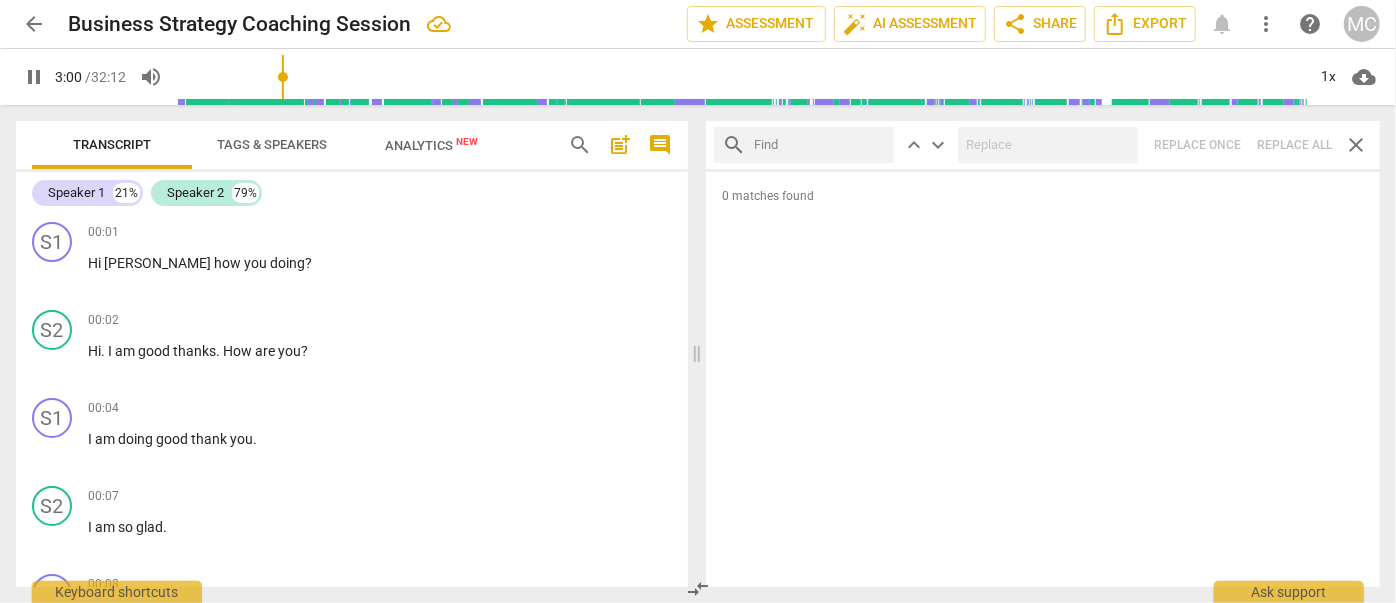 click at bounding box center [820, 145] 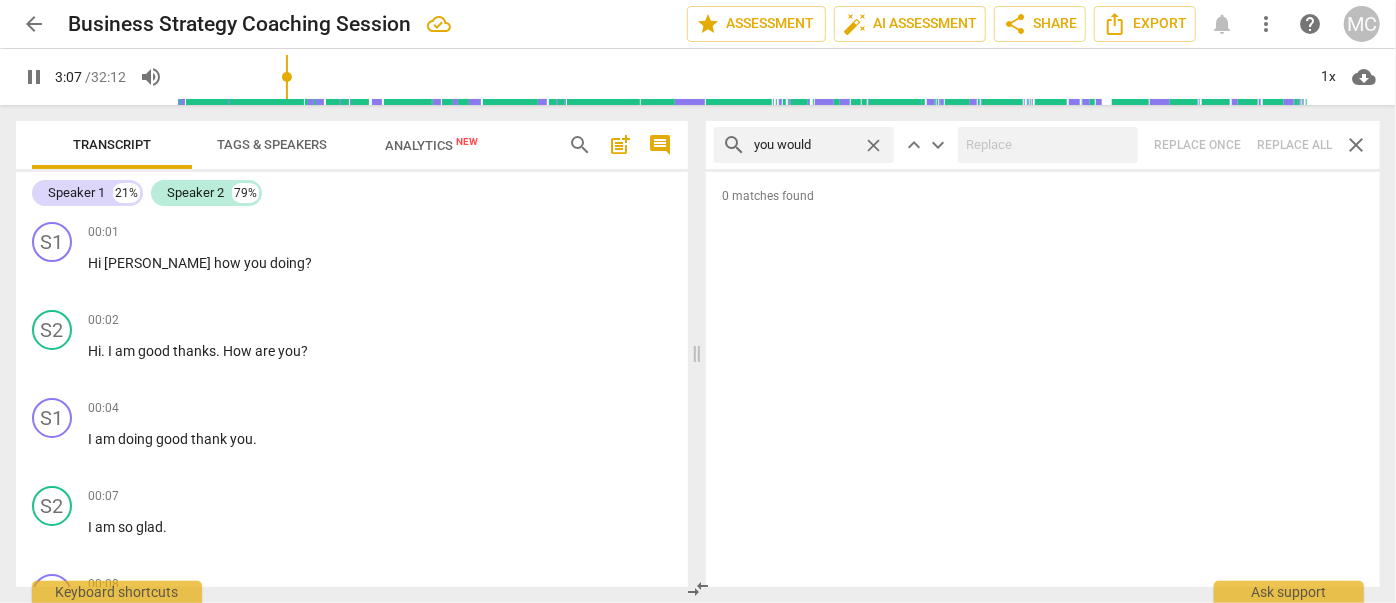 click on "search you would close keyboard_arrow_up keyboard_arrow_down Replace once Replace all close" at bounding box center [1043, 145] 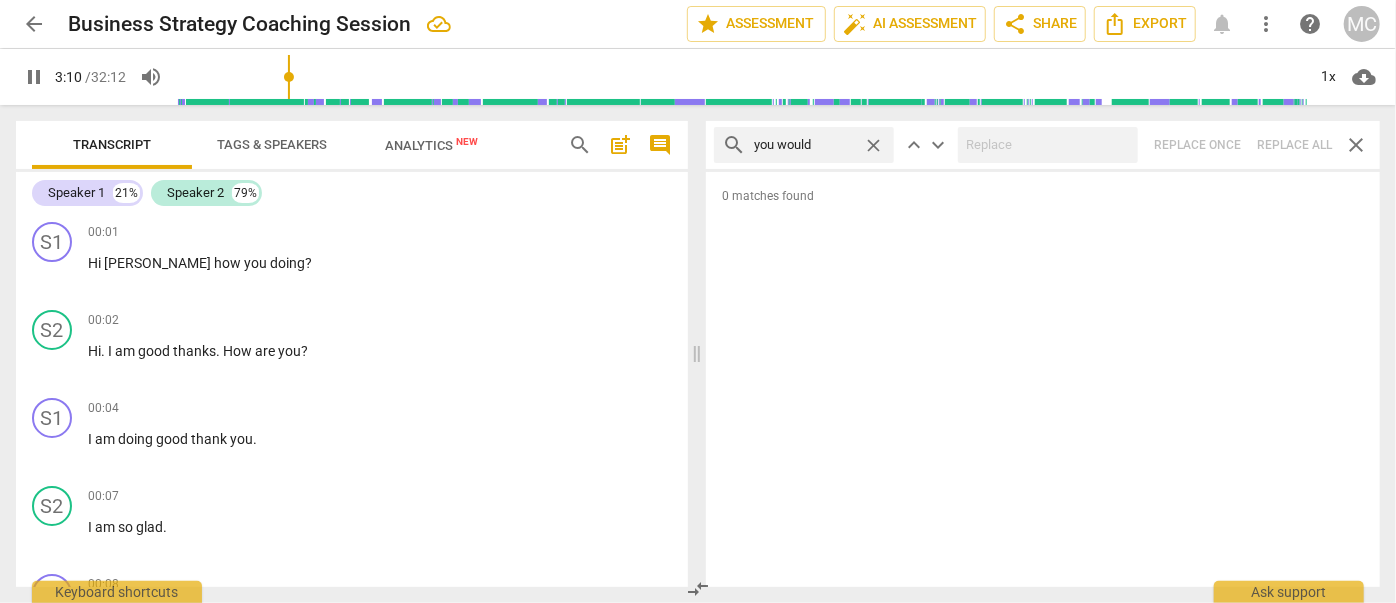 click on "close" at bounding box center (873, 145) 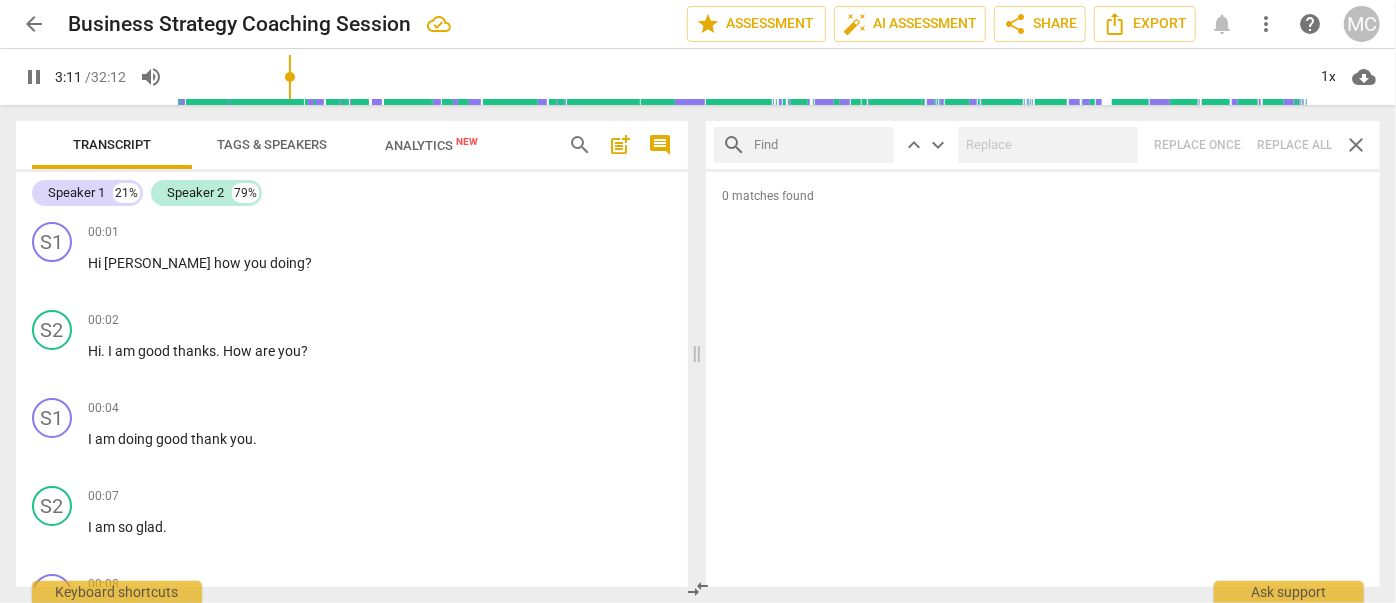 click at bounding box center (820, 145) 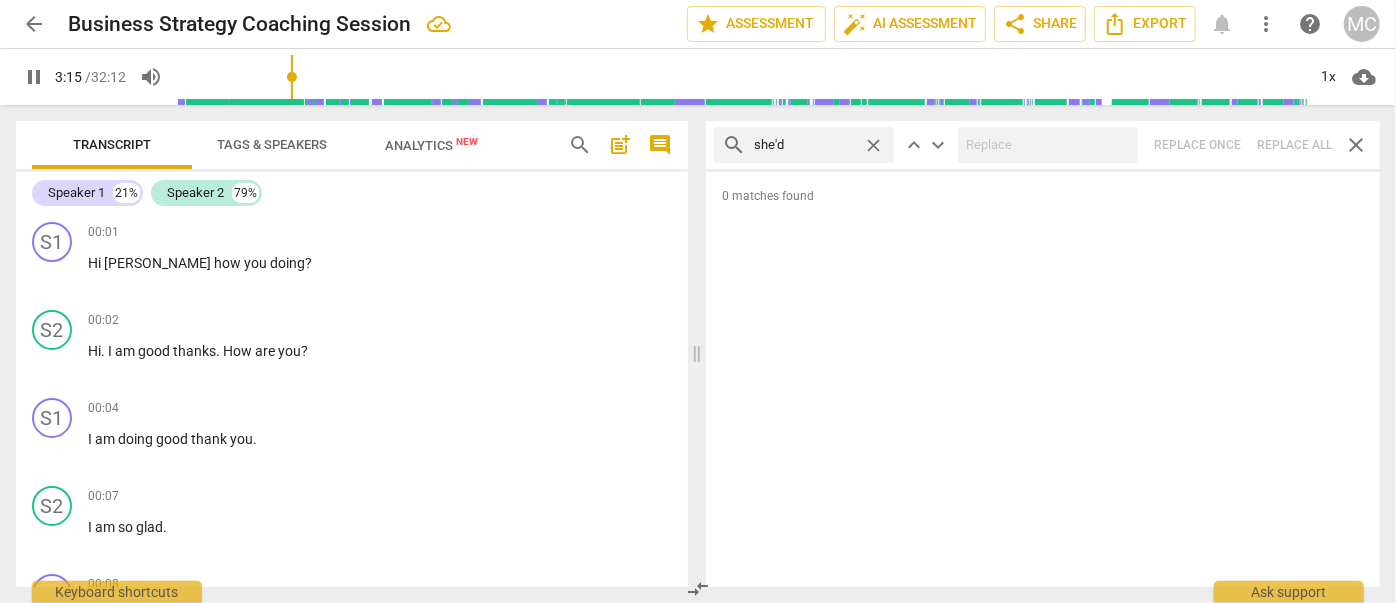 click on "search she'd close keyboard_arrow_up keyboard_arrow_down Replace once Replace all close" at bounding box center [1043, 145] 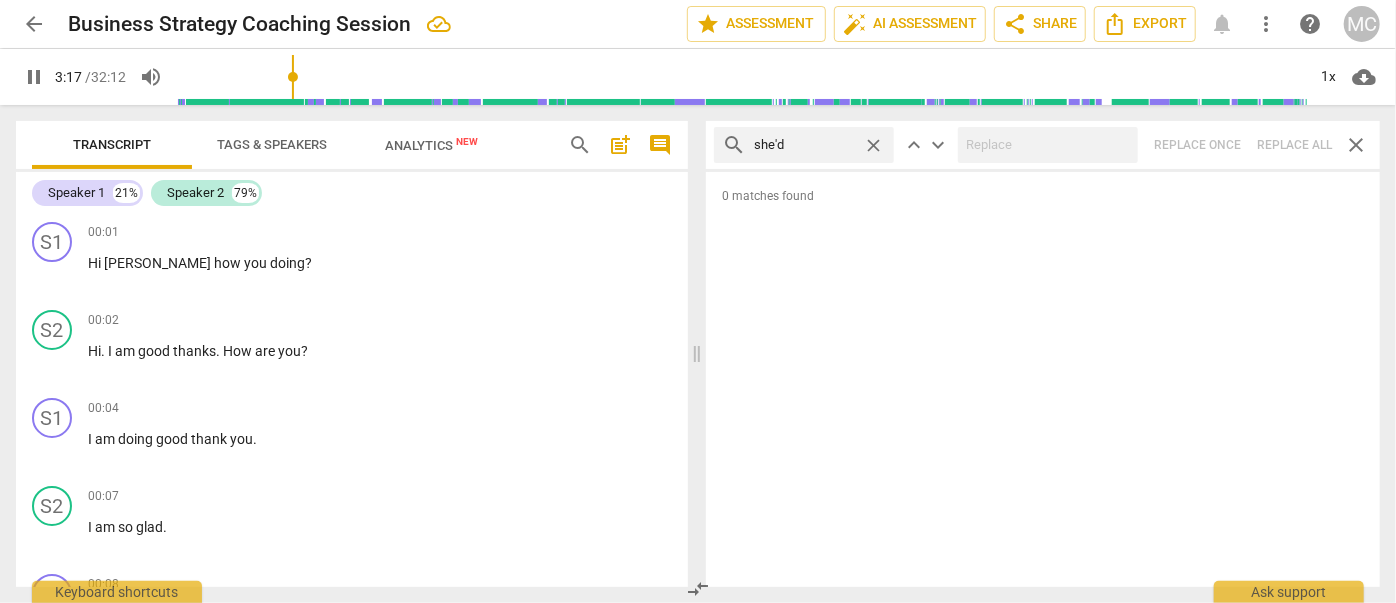 click on "close" at bounding box center [873, 145] 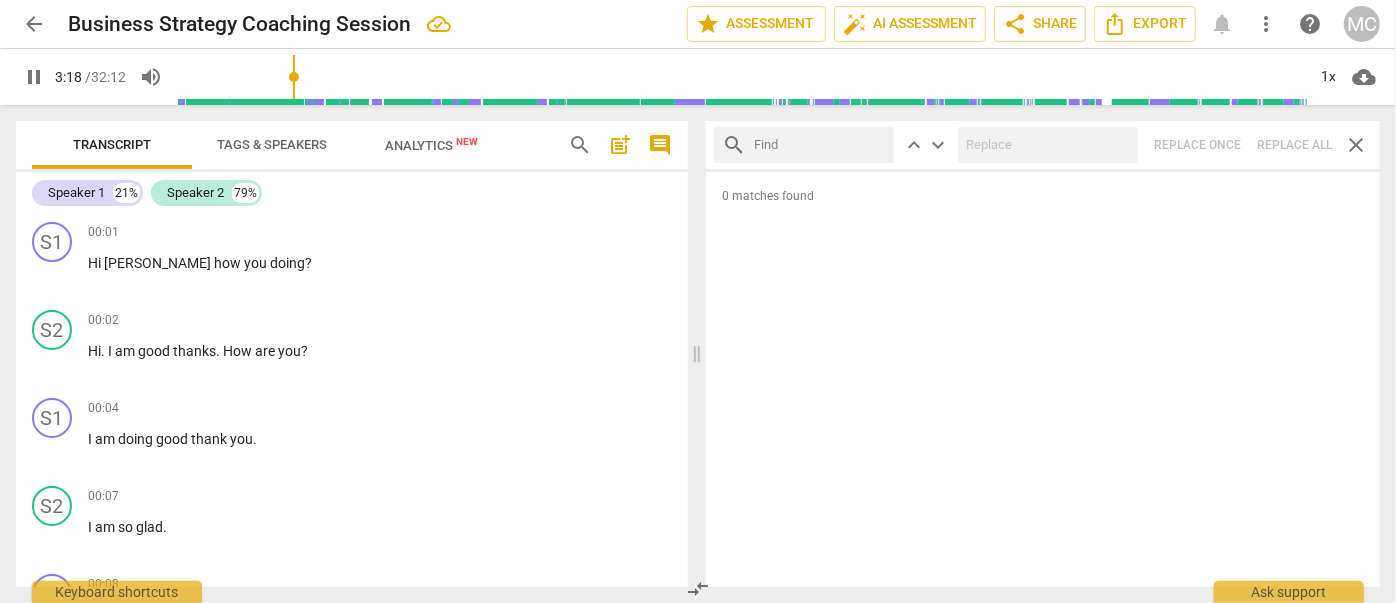 click at bounding box center (820, 145) 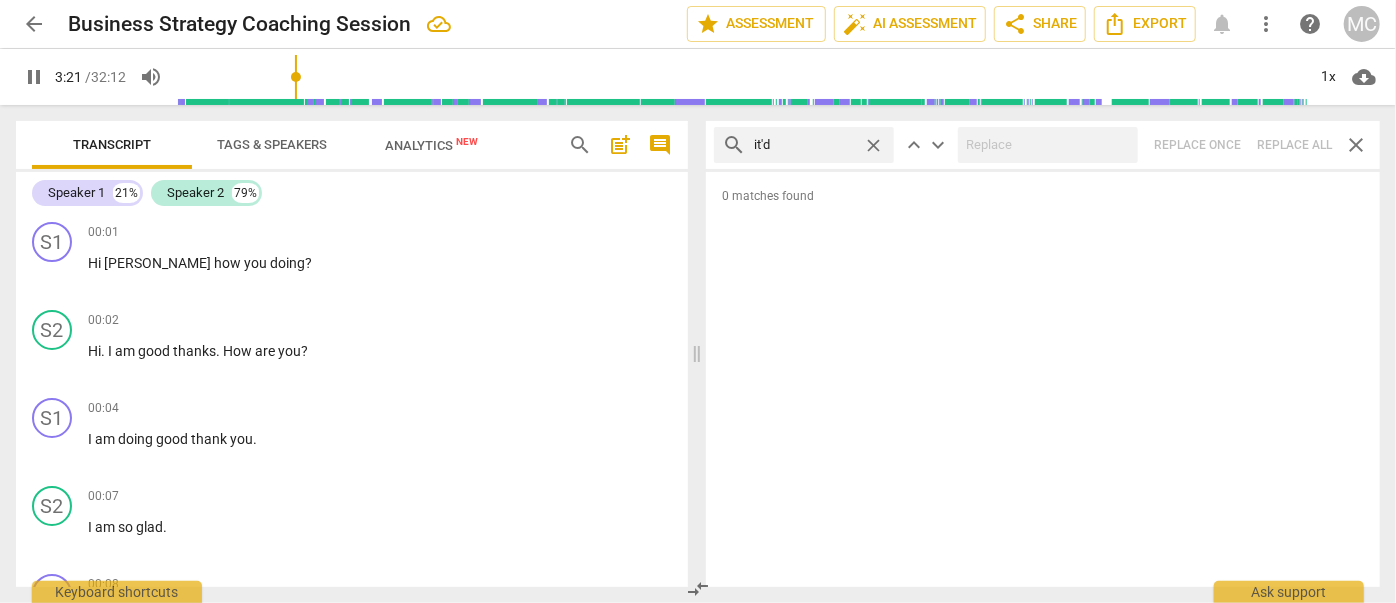 click on "search it'd close keyboard_arrow_up keyboard_arrow_down Replace once Replace all close" at bounding box center [1043, 145] 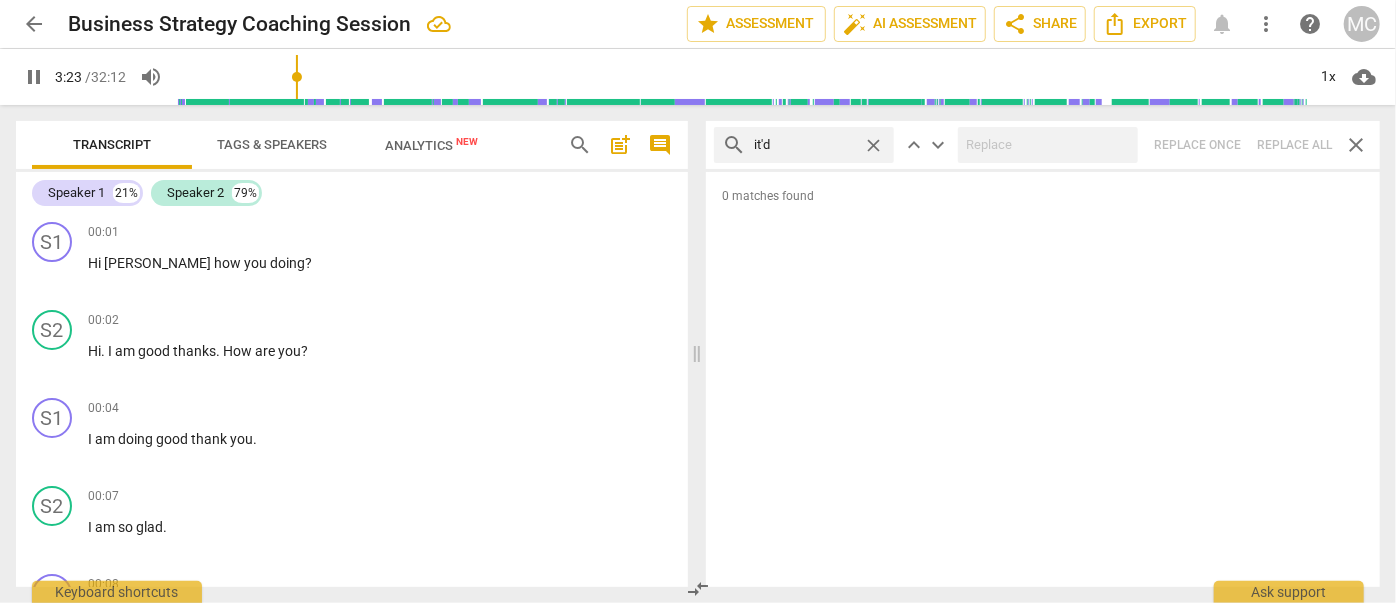 click on "close" at bounding box center (873, 145) 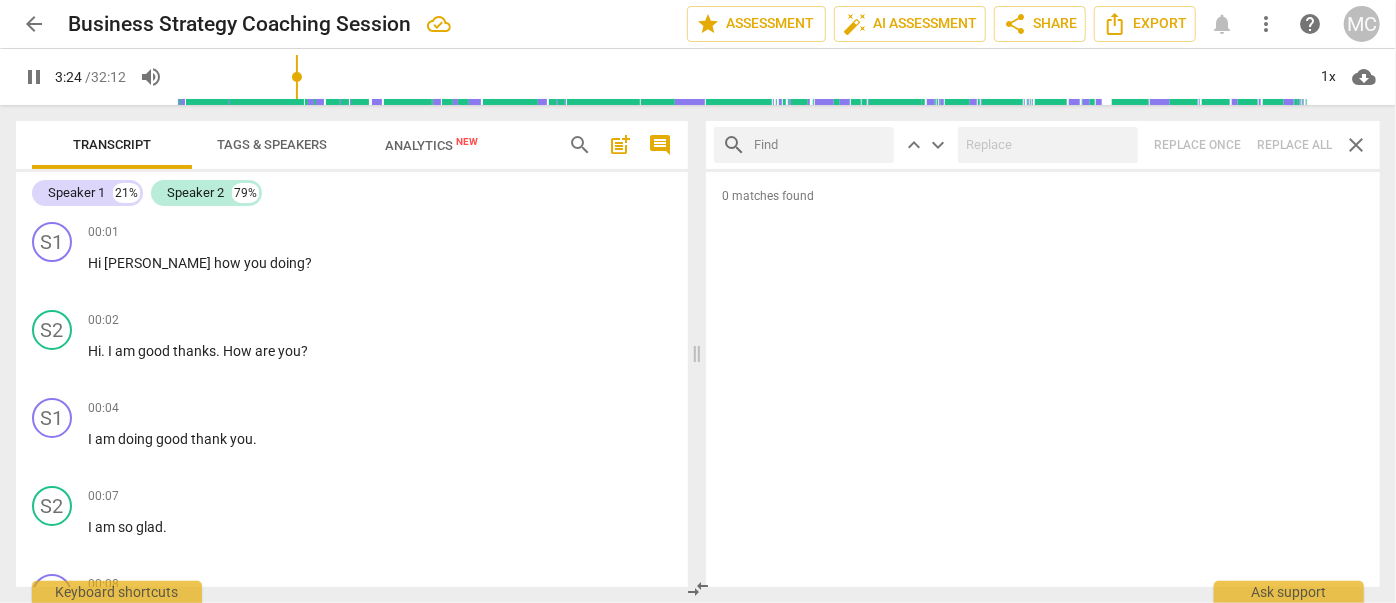 click at bounding box center (820, 145) 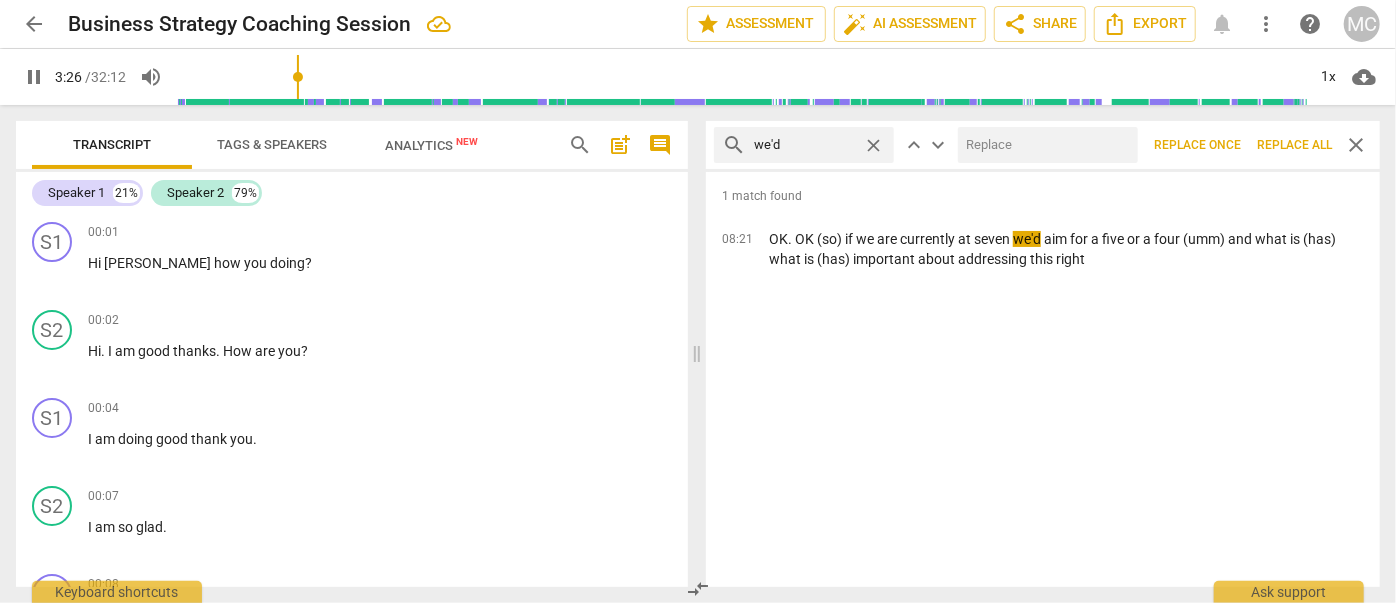 click at bounding box center (1044, 145) 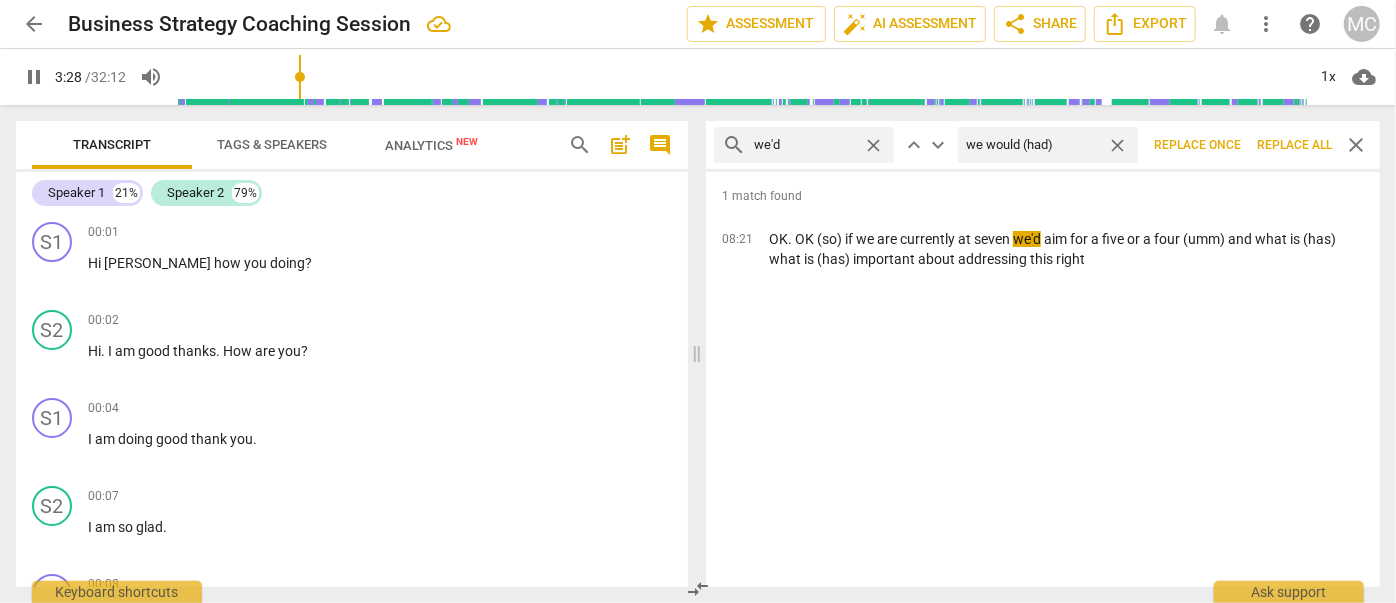 click on "Replace all" at bounding box center (1294, 145) 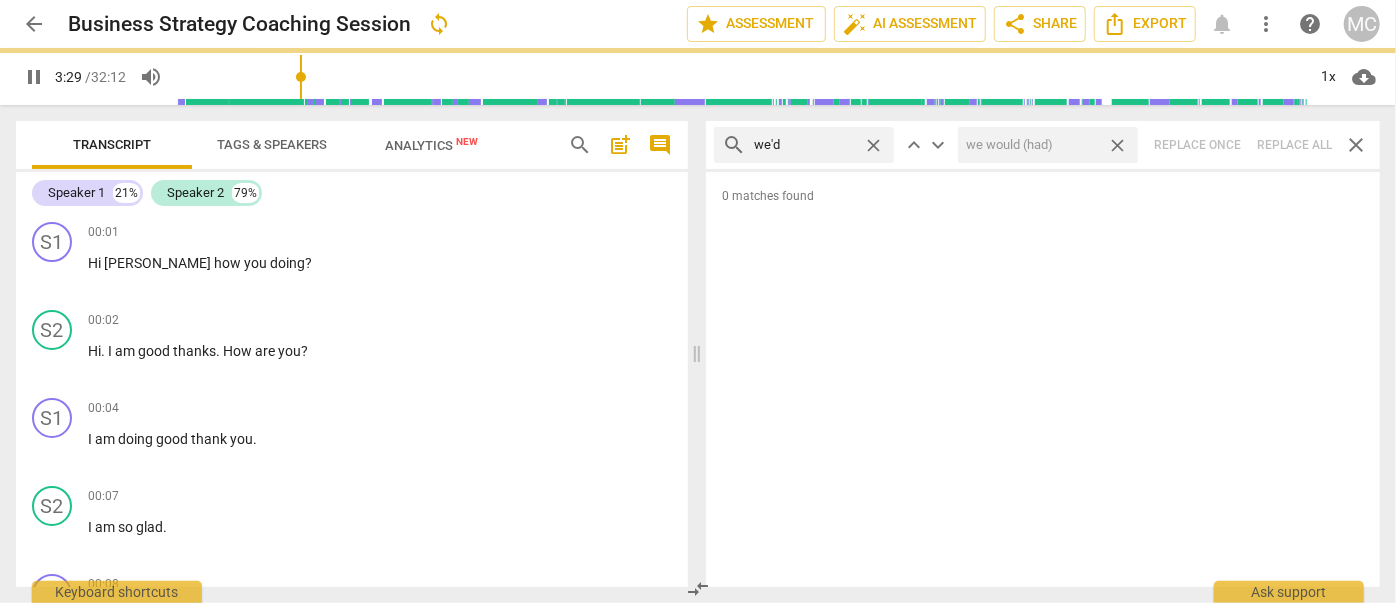 click on "close" at bounding box center (1117, 145) 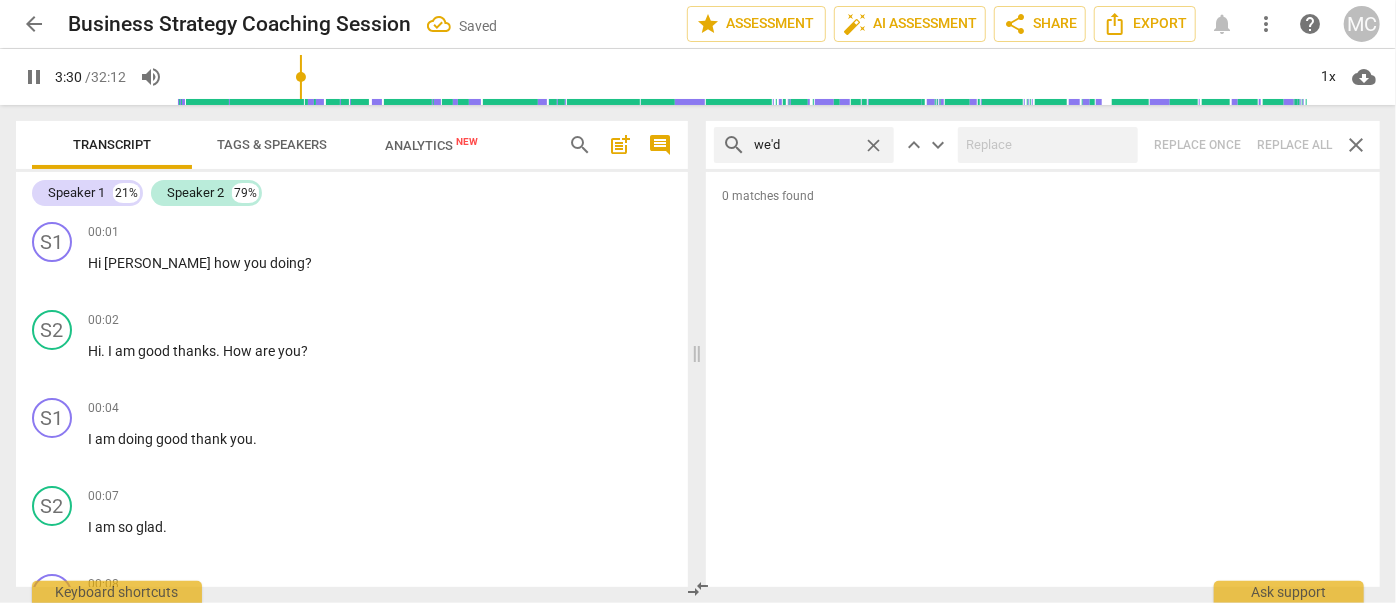 click on "close" at bounding box center (873, 145) 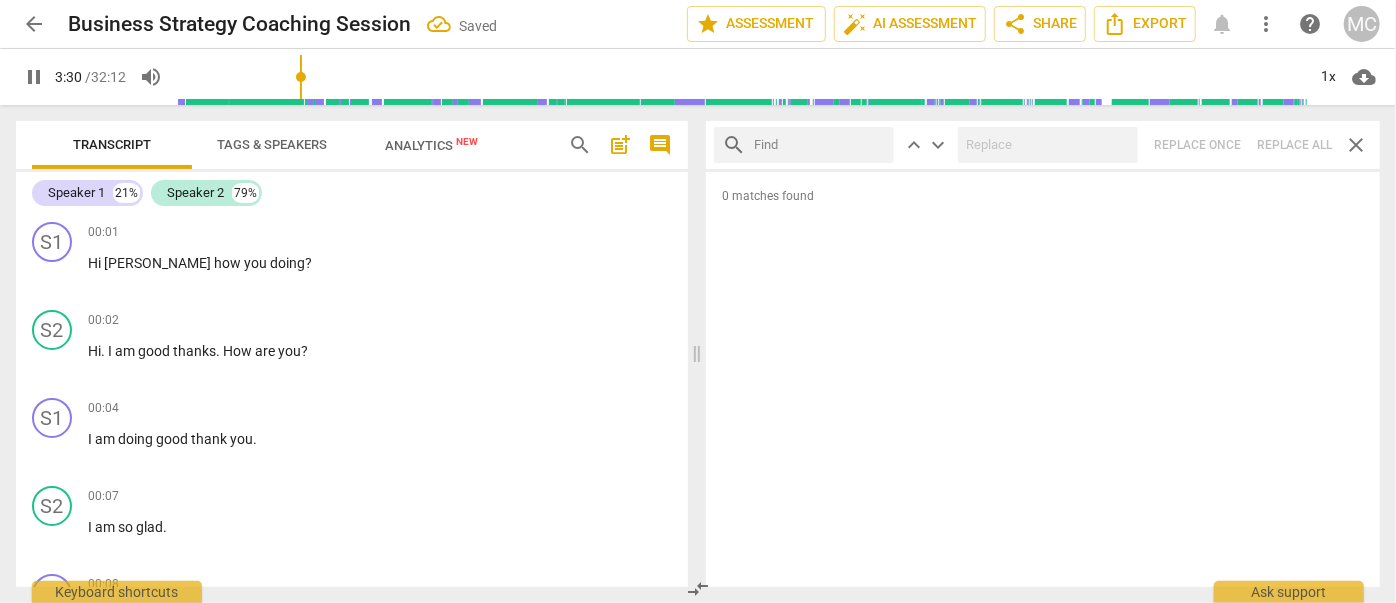 click at bounding box center [820, 145] 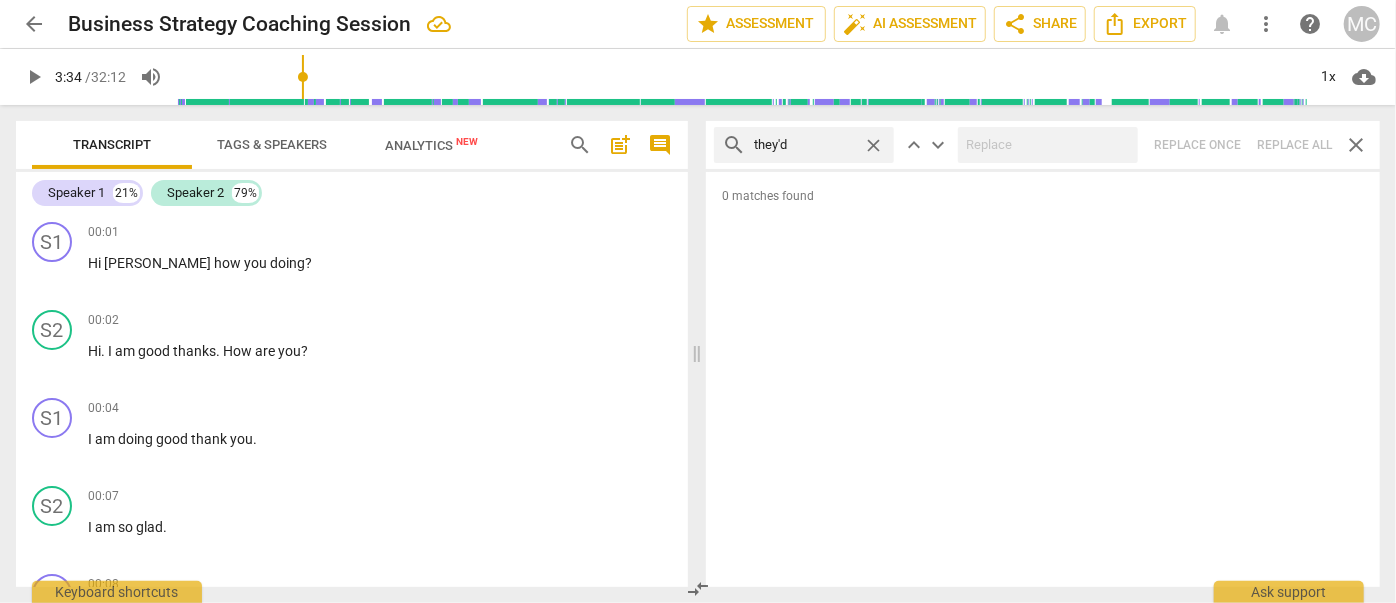 click on "search they'd close keyboard_arrow_up keyboard_arrow_down Replace once Replace all close" at bounding box center [1043, 145] 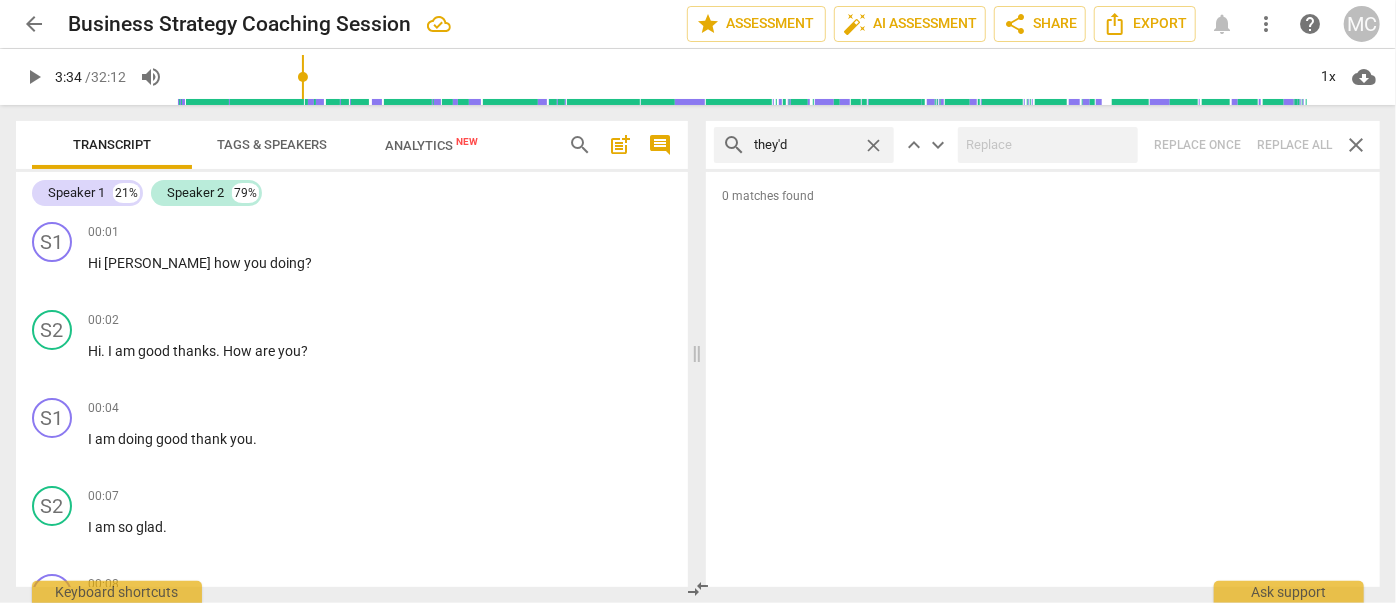 click on "close" at bounding box center [873, 145] 